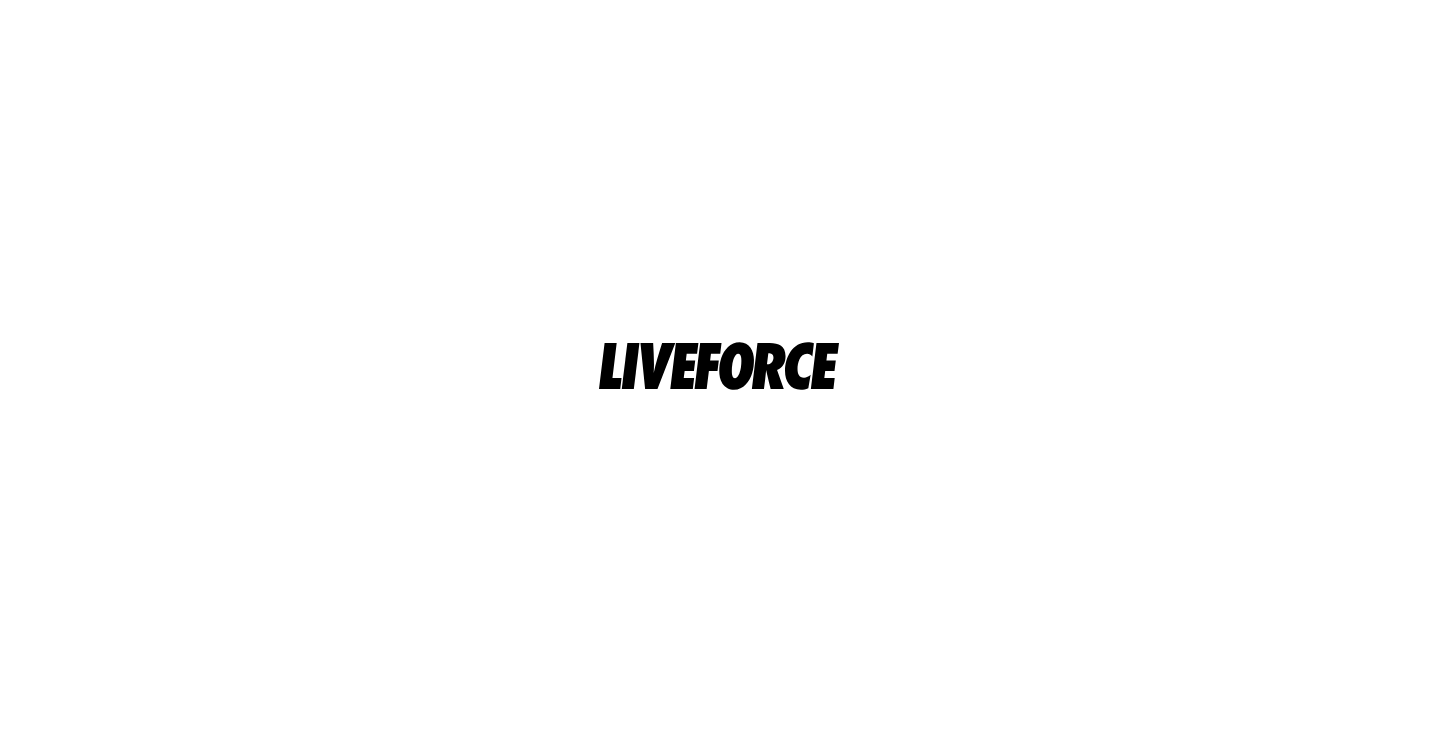 scroll, scrollTop: 0, scrollLeft: 0, axis: both 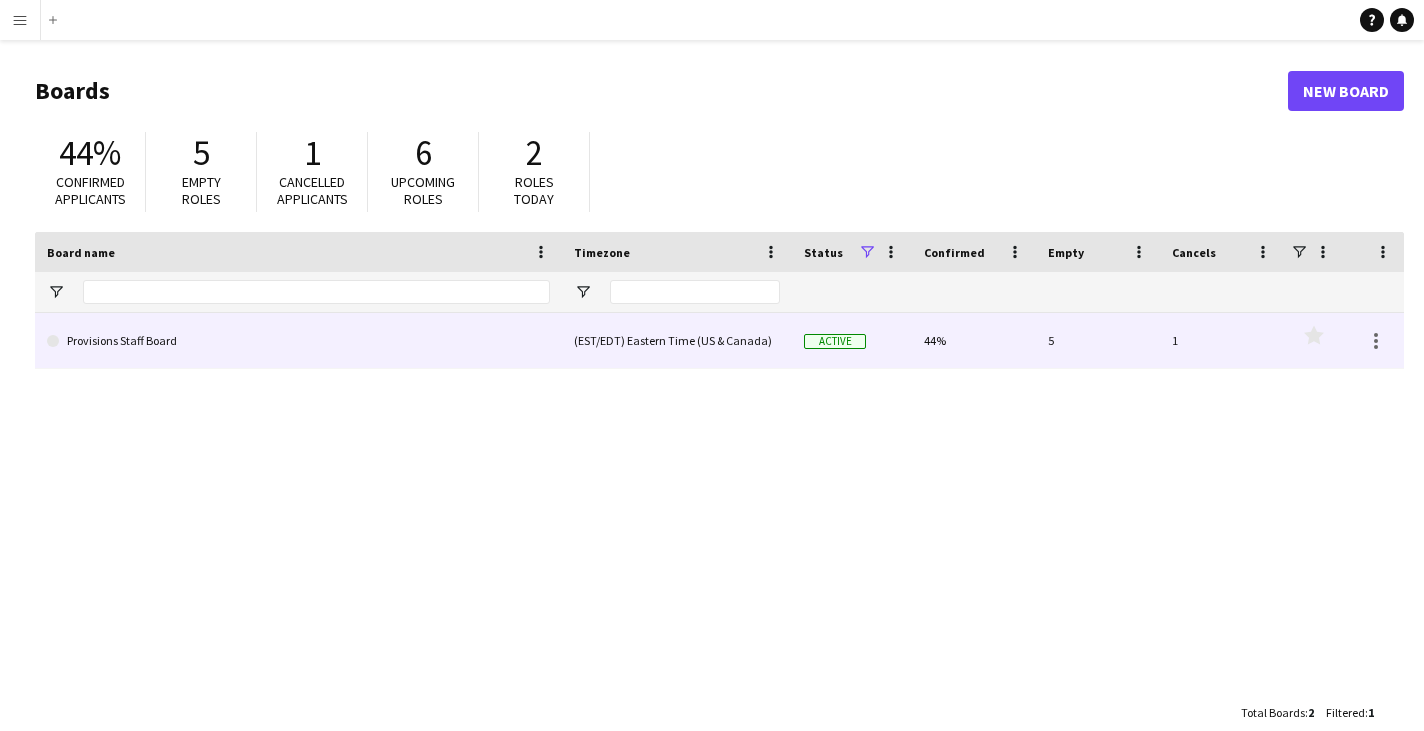 click on "Provisions Staff Board" 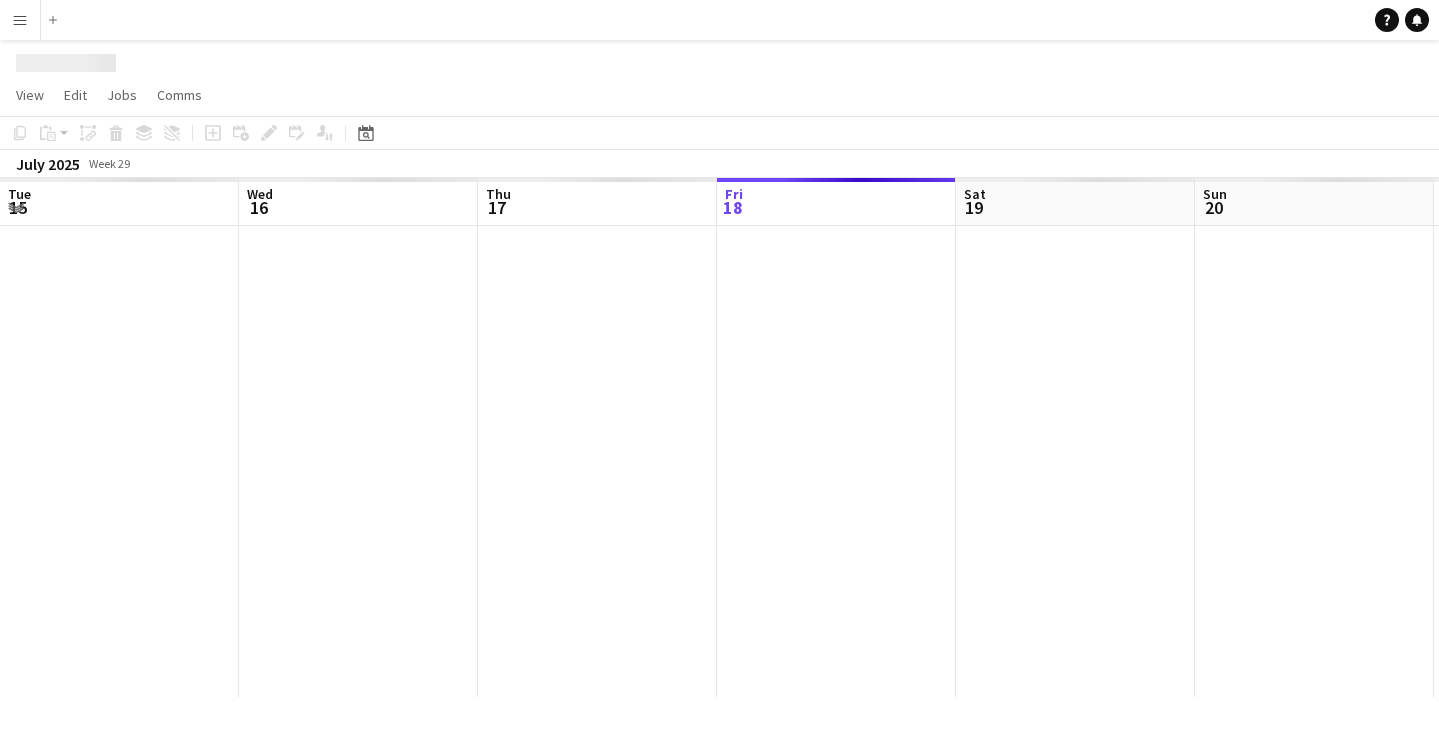 scroll, scrollTop: 0, scrollLeft: 478, axis: horizontal 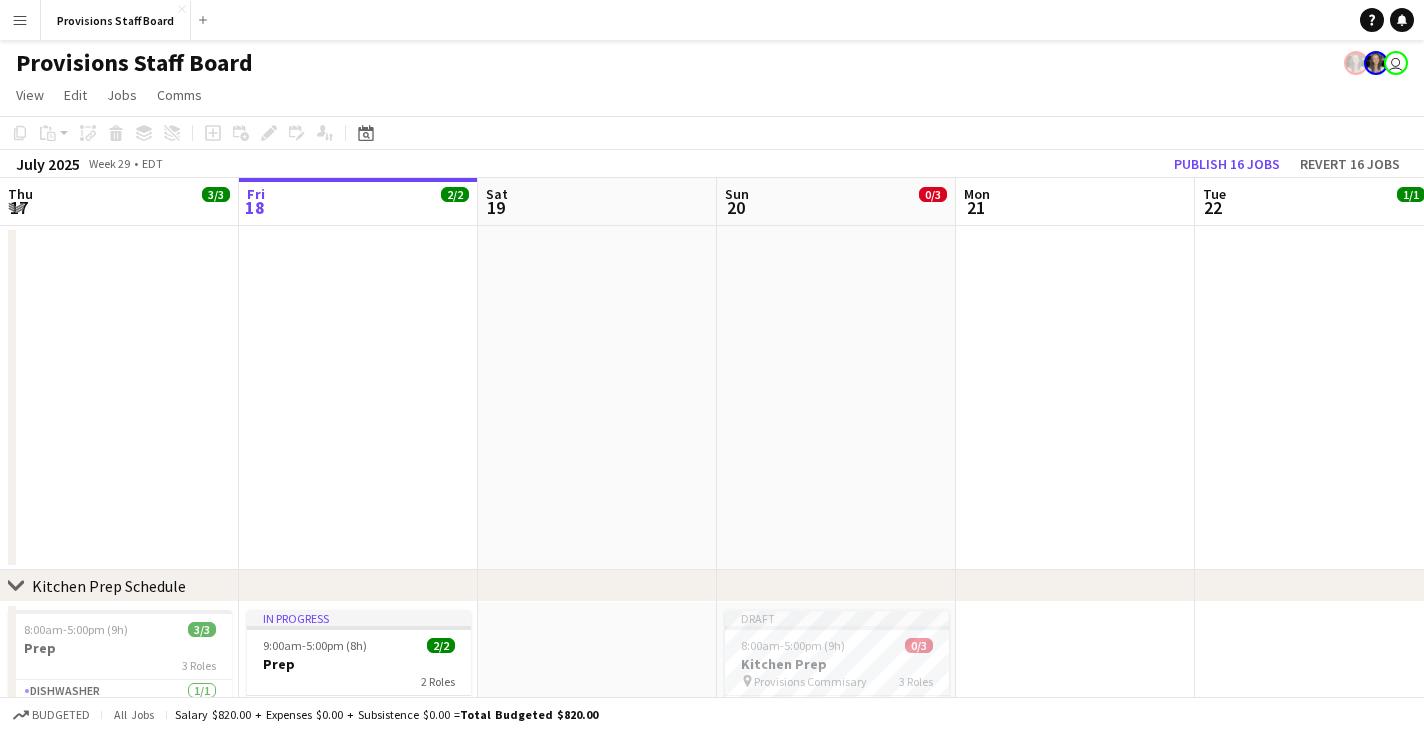 click on "Menu" at bounding box center (20, 20) 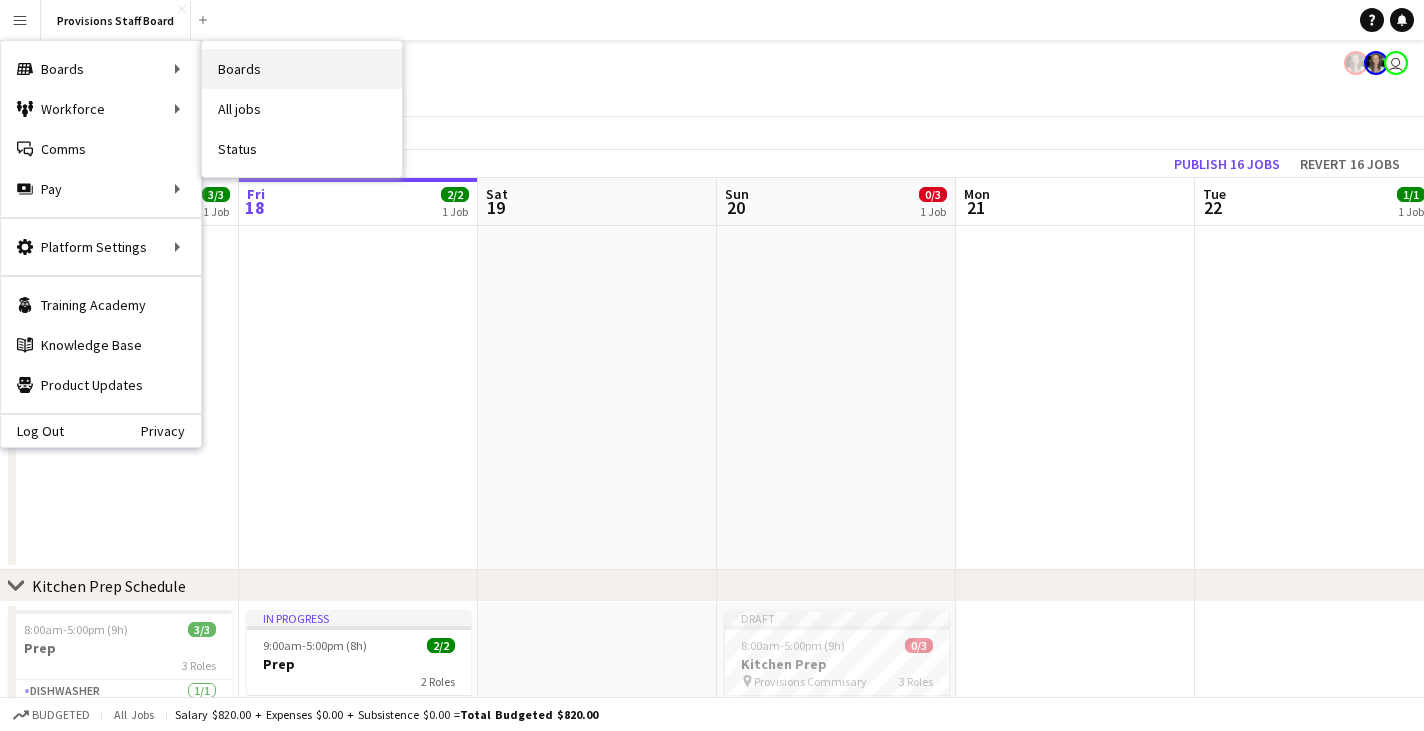 click on "Boards" at bounding box center [302, 69] 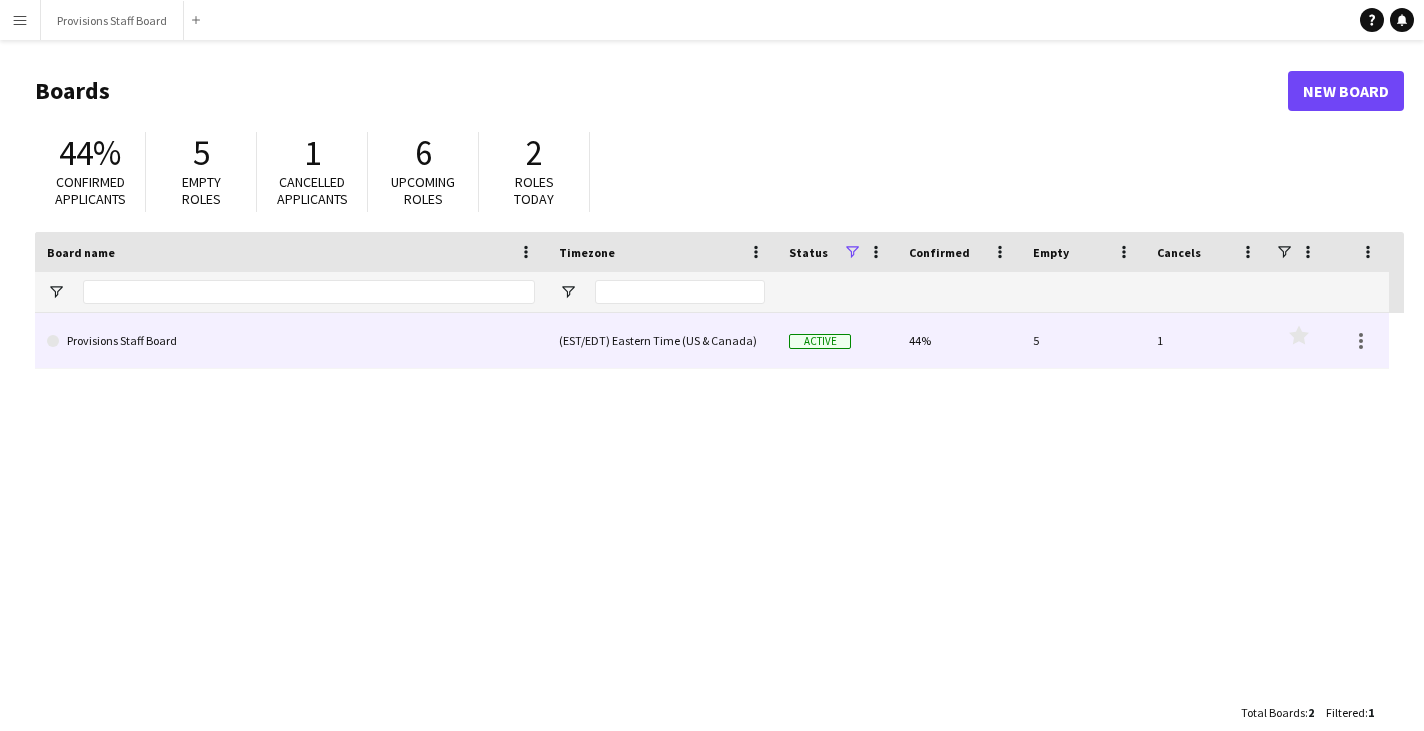 click on "Provisions Staff Board" 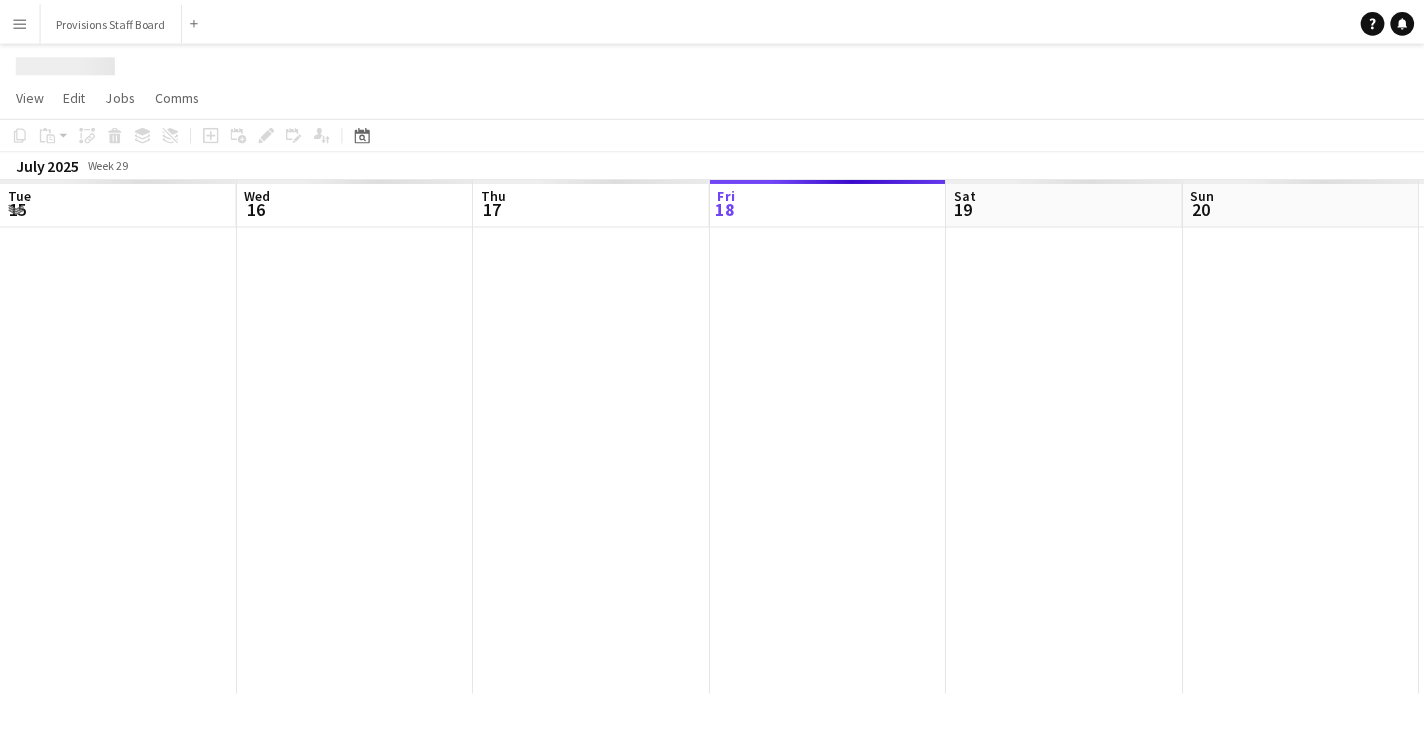scroll, scrollTop: 0, scrollLeft: 478, axis: horizontal 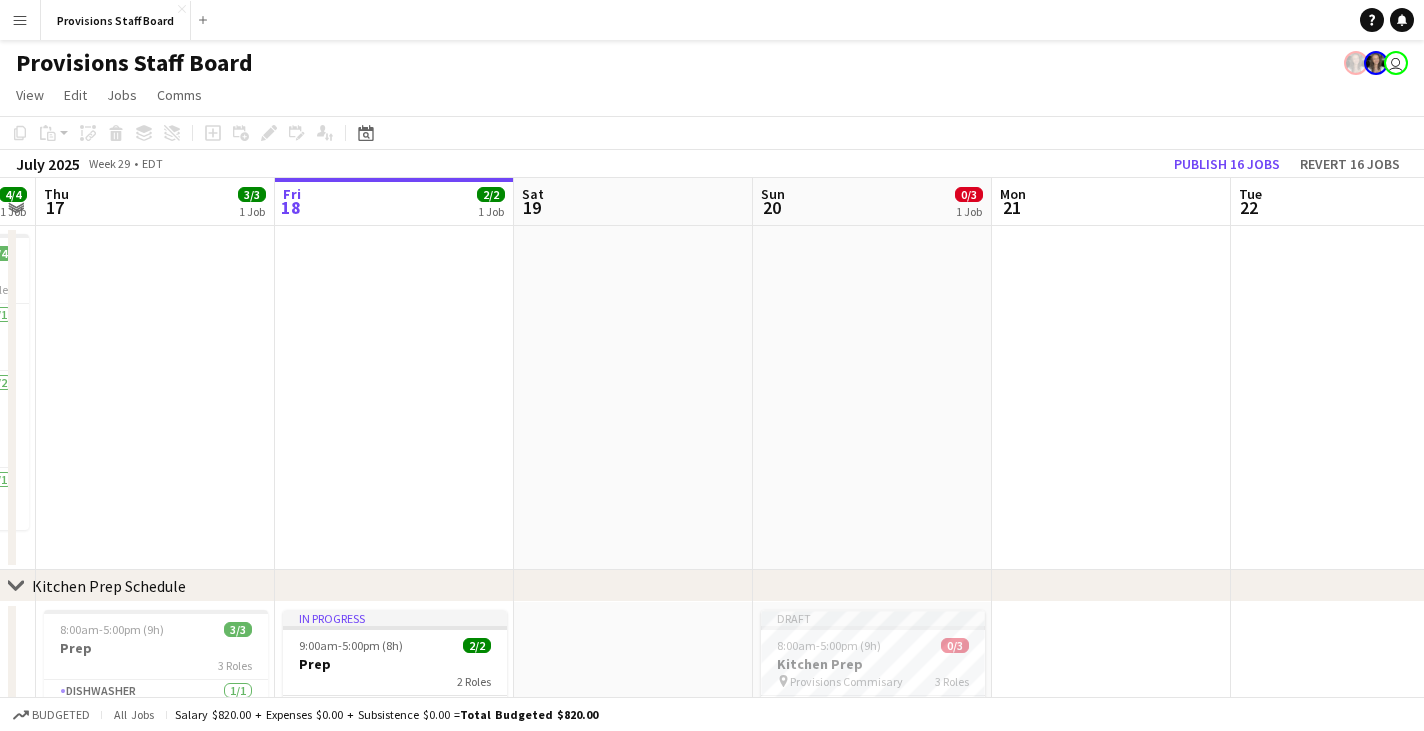 drag, startPoint x: 1277, startPoint y: 193, endPoint x: 1438, endPoint y: 208, distance: 161.69725 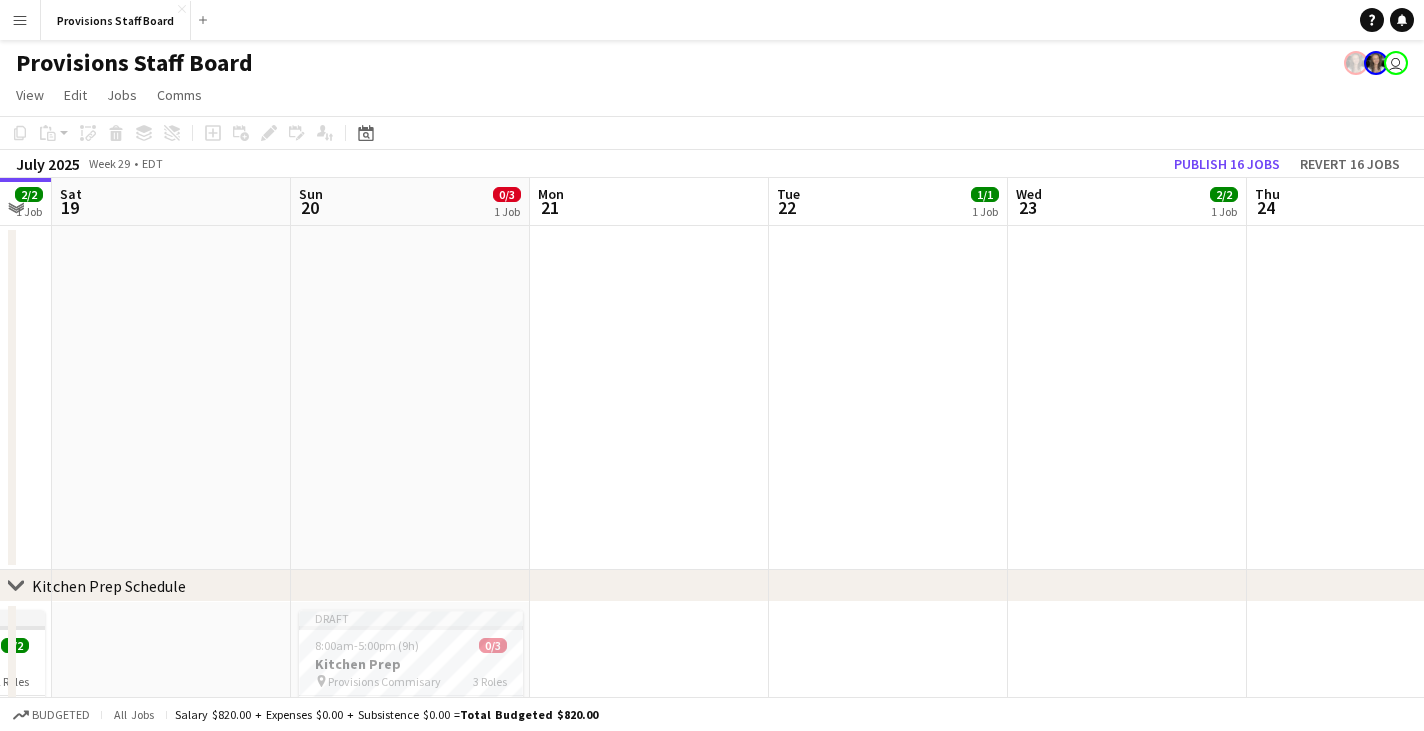 scroll, scrollTop: 0, scrollLeft: 776, axis: horizontal 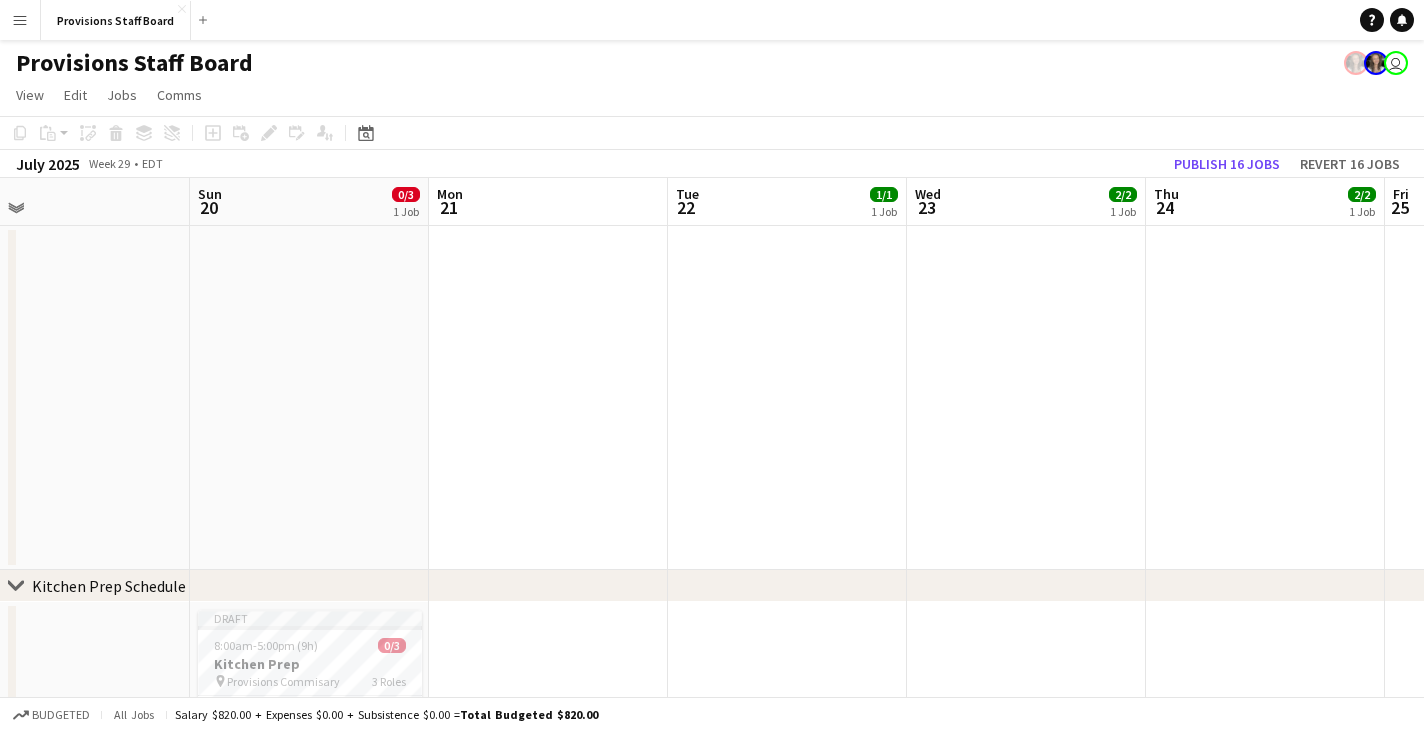 drag, startPoint x: 1183, startPoint y: 195, endPoint x: 616, endPoint y: 209, distance: 567.1728 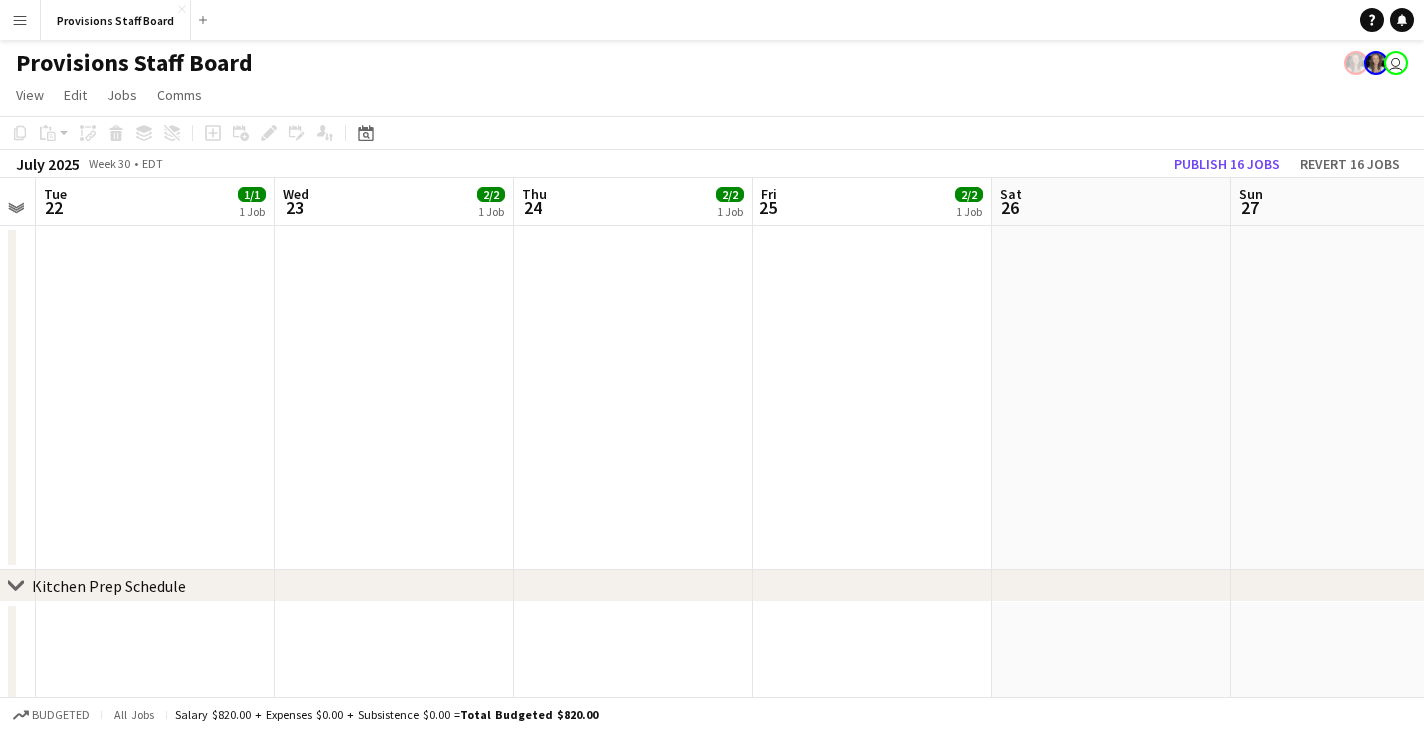 drag, startPoint x: 972, startPoint y: 206, endPoint x: 610, endPoint y: 194, distance: 362.19885 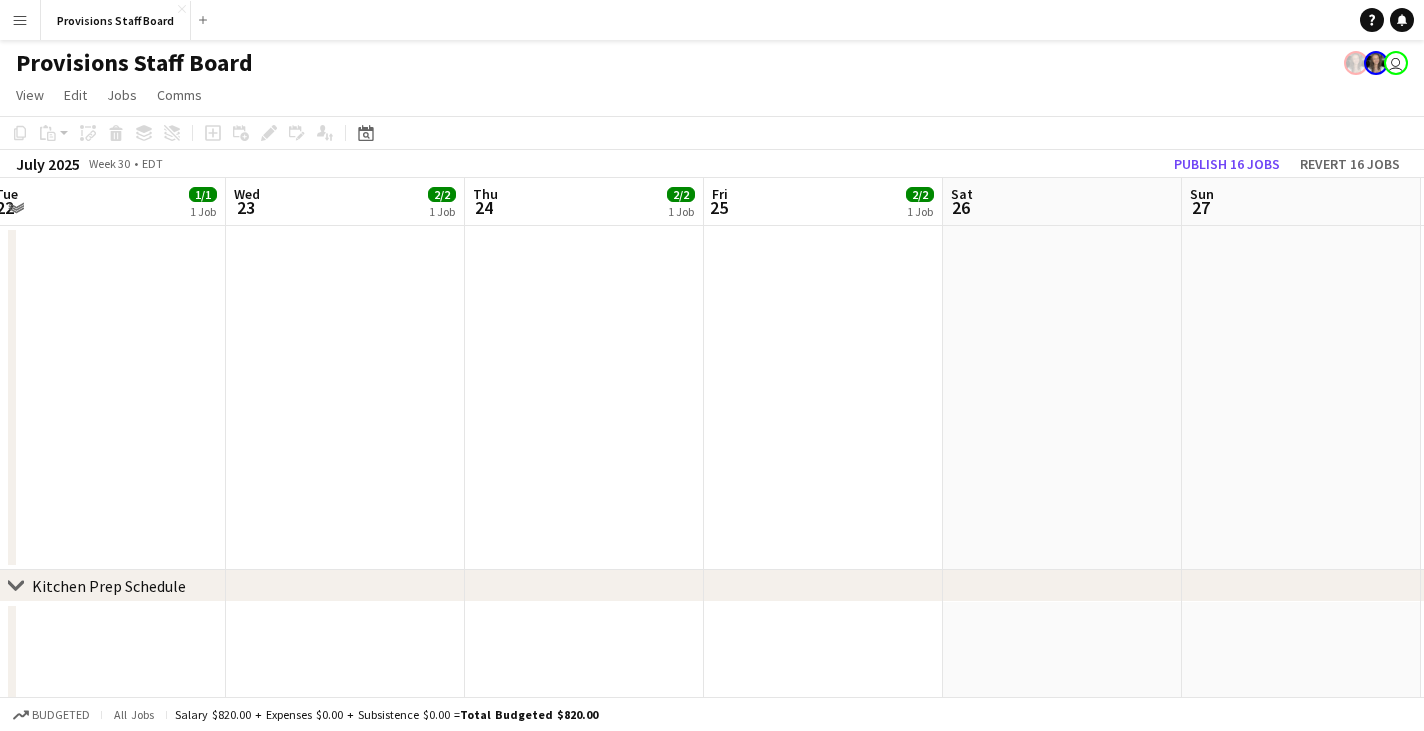 click on "Sat   19   Sun   20   0/3   1 Job   Mon   21   Tue   22   1/1   1 Job   Wed   23   2/2   1 Job   Thu   24   2/2   1 Job   Fri   25   2/2   1 Job   Sat   26   Sun   27   Mon   28   2/2   1 Job   Tue   29   1/1   1 Job   Draft   8:00am-5:00pm (9h)    0/3   Kitchen Prep
pin
Provisions Commisary   3 Roles   Catering Manager   0/1   8:00am-4:00pm (8h)
single-neutral-actions
Kitchen Head Chef   0/1   9:00am-5:00pm (8h)
single-neutral-actions
Kitchen Sous Chef   0/1   9:00am-5:00pm (8h)
single-neutral-actions
Draft   9:30am-5:30pm (8h)    1/1   Office Shift
pin
Provisions HQ   1 Role   Event Coordinator   1/1   9:30am-5:30pm (8h)
[FIRST] [LAST]  Draft   9:00am-5:30pm (8h30m)    2/2   Office Shift
pin
Provisions HQ   2 Roles   Catering Manager   1/1   9:00am-2:00pm (5h)
[FIRST] [LAST]  1/1" at bounding box center (712, 757) 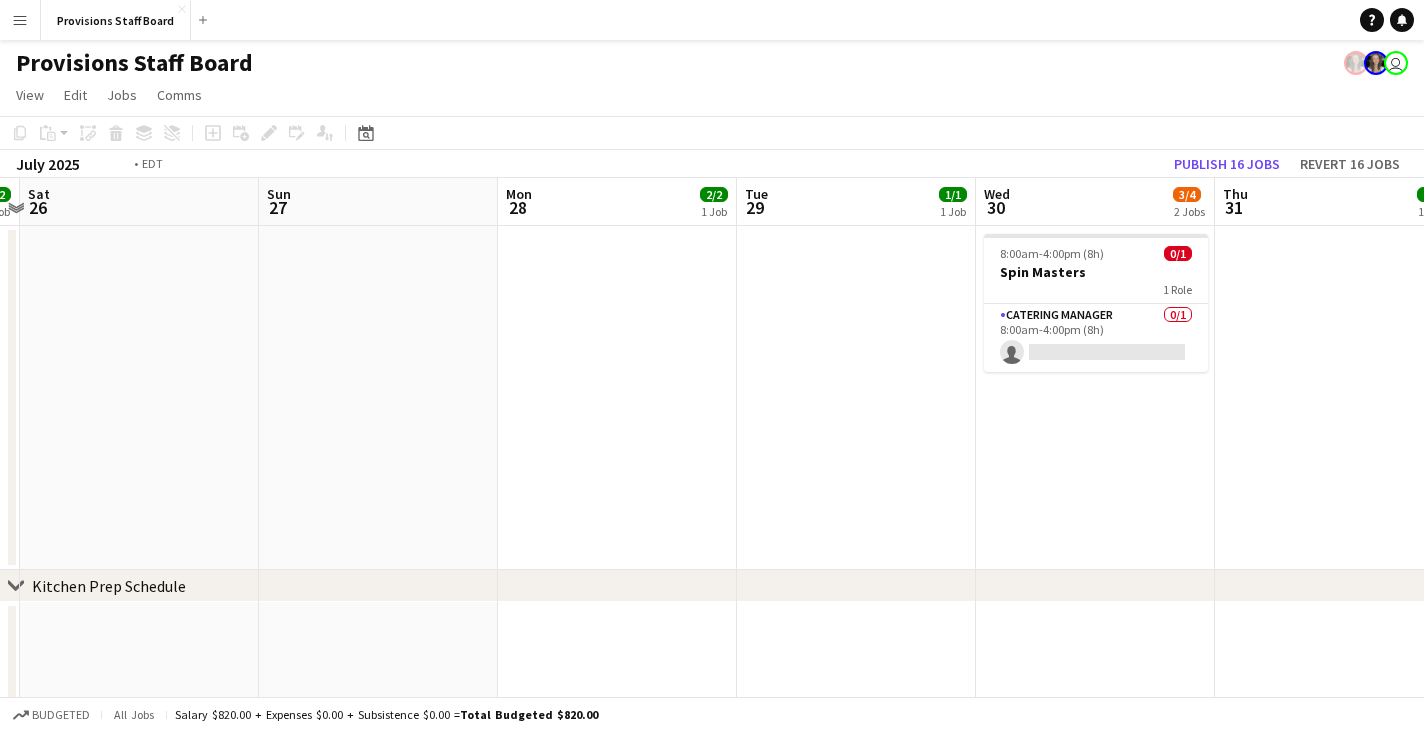 scroll, scrollTop: 0, scrollLeft: 731, axis: horizontal 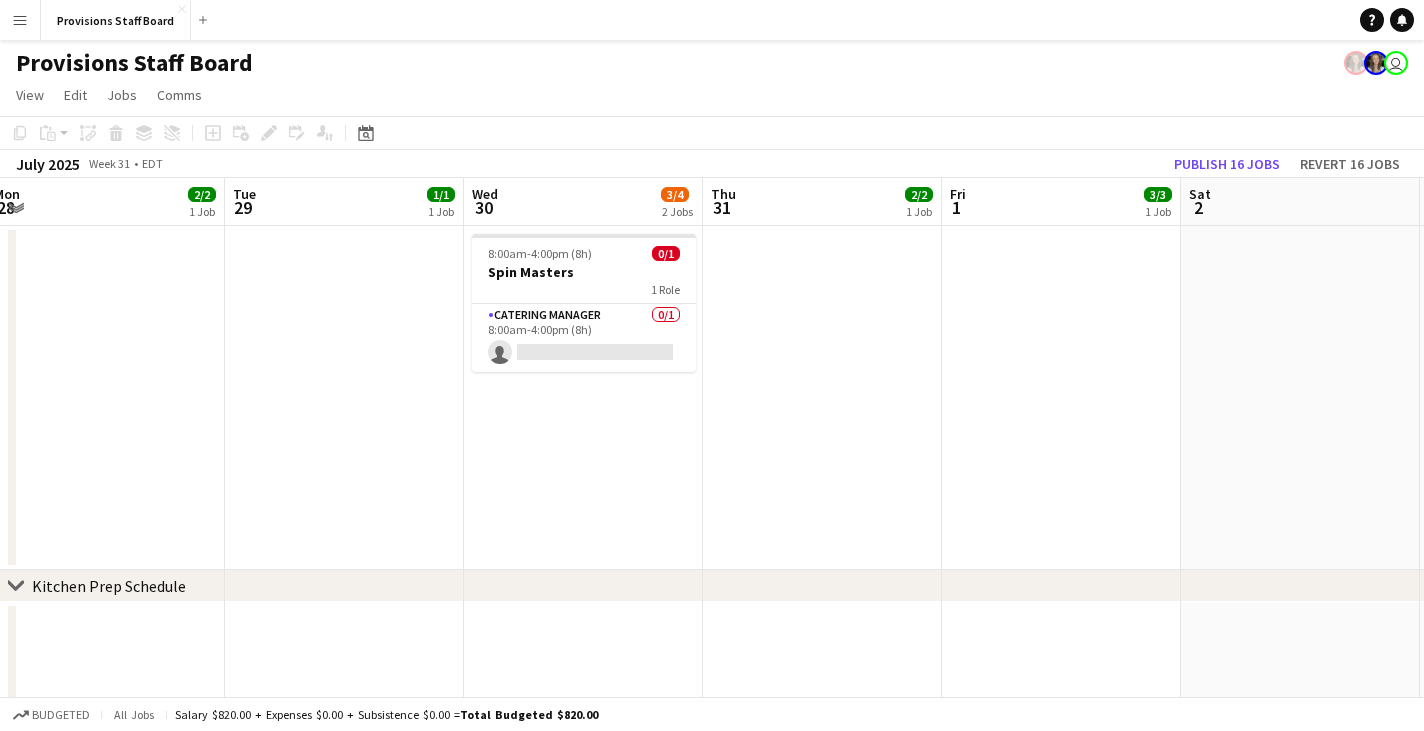 drag, startPoint x: 499, startPoint y: 203, endPoint x: 391, endPoint y: 203, distance: 108 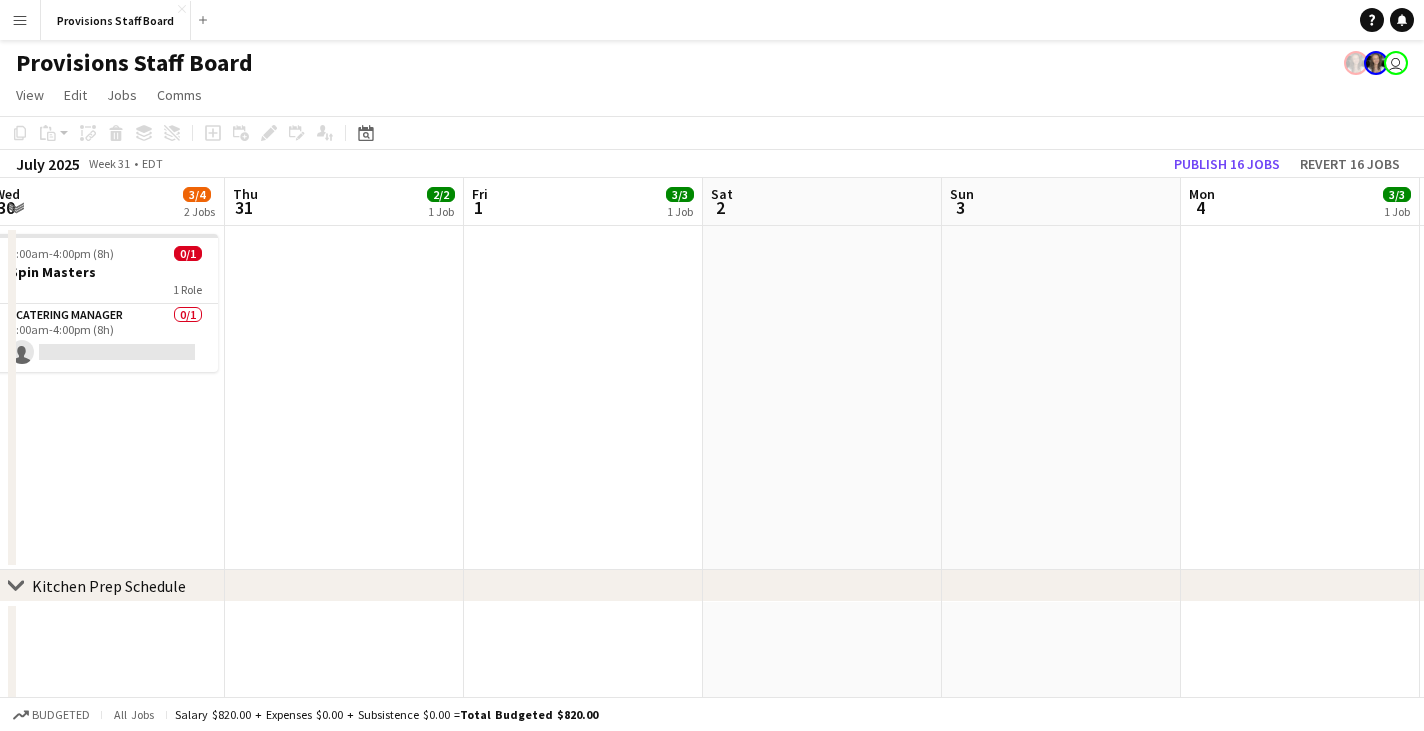 scroll, scrollTop: 0, scrollLeft: 697, axis: horizontal 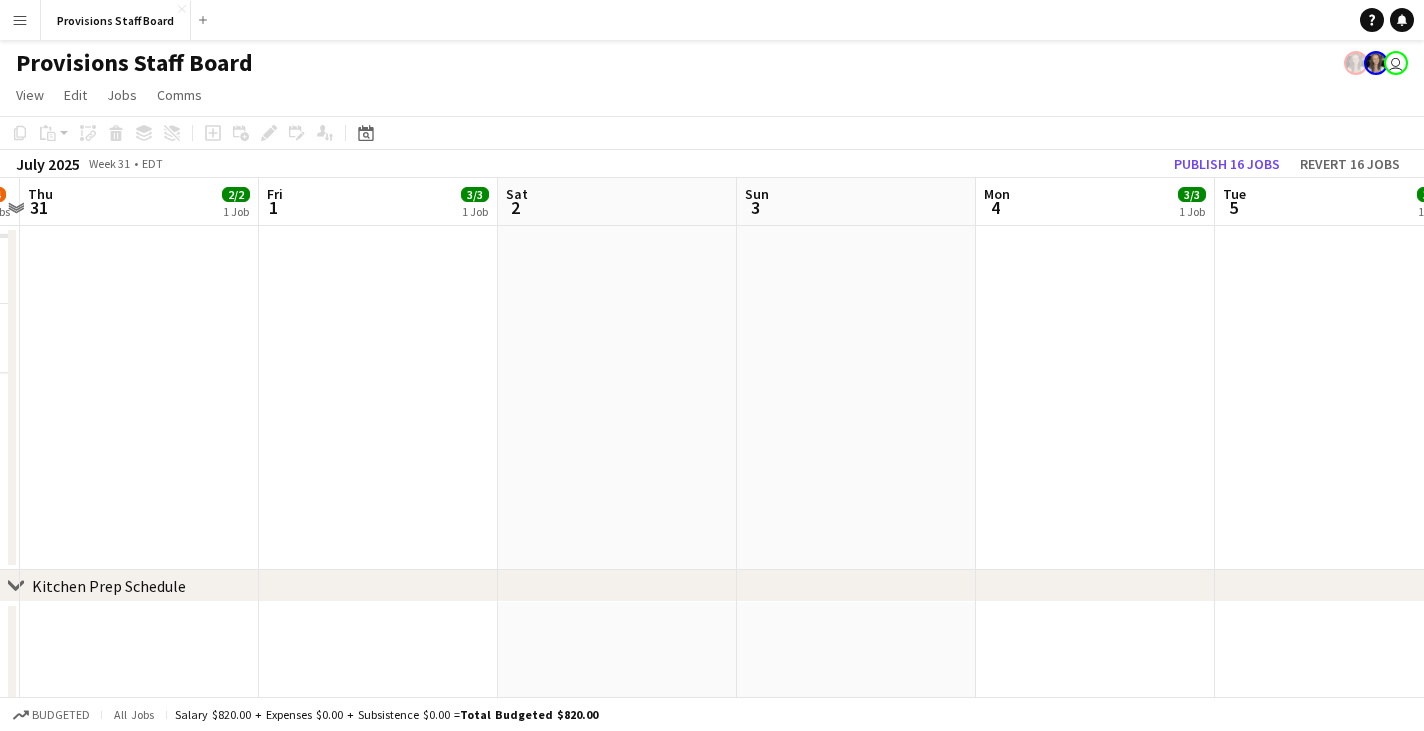 drag, startPoint x: 1300, startPoint y: 211, endPoint x: 617, endPoint y: 245, distance: 683.84576 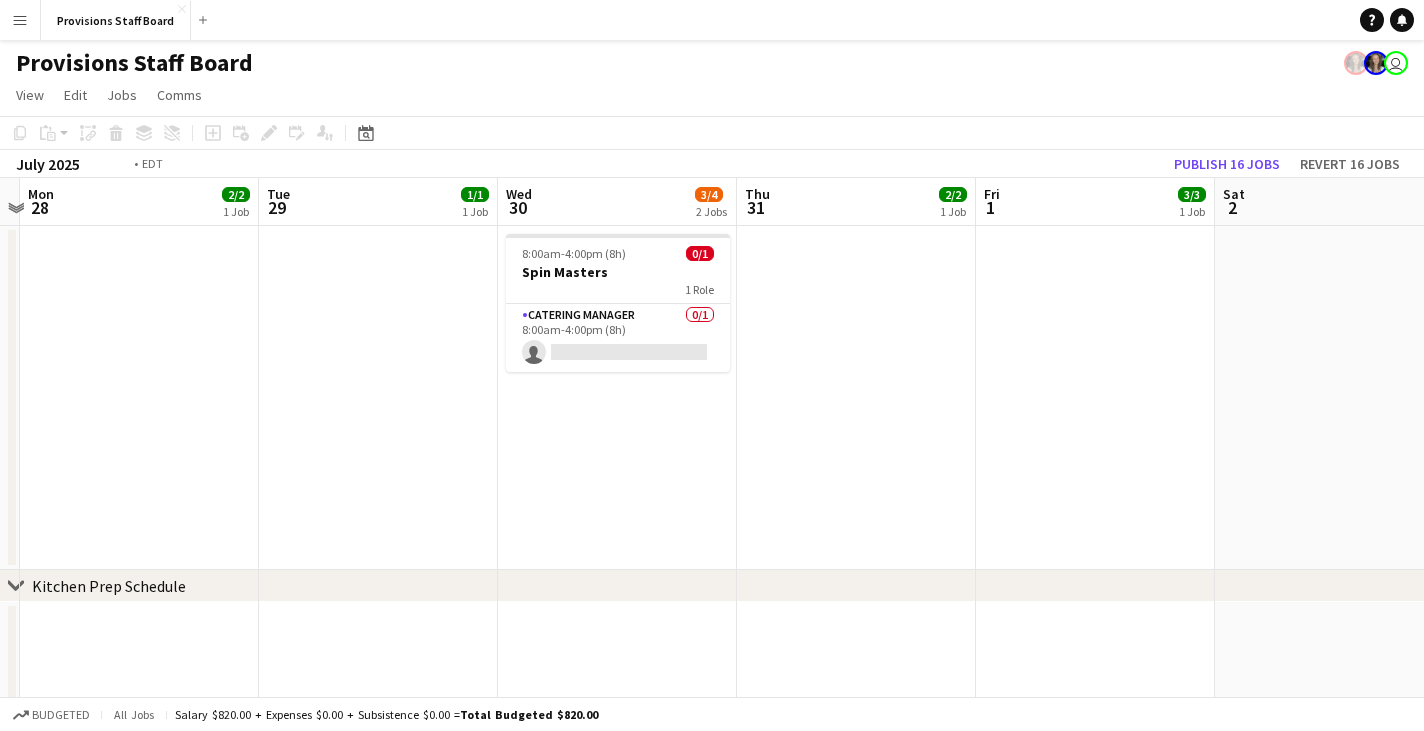 scroll, scrollTop: 0, scrollLeft: 457, axis: horizontal 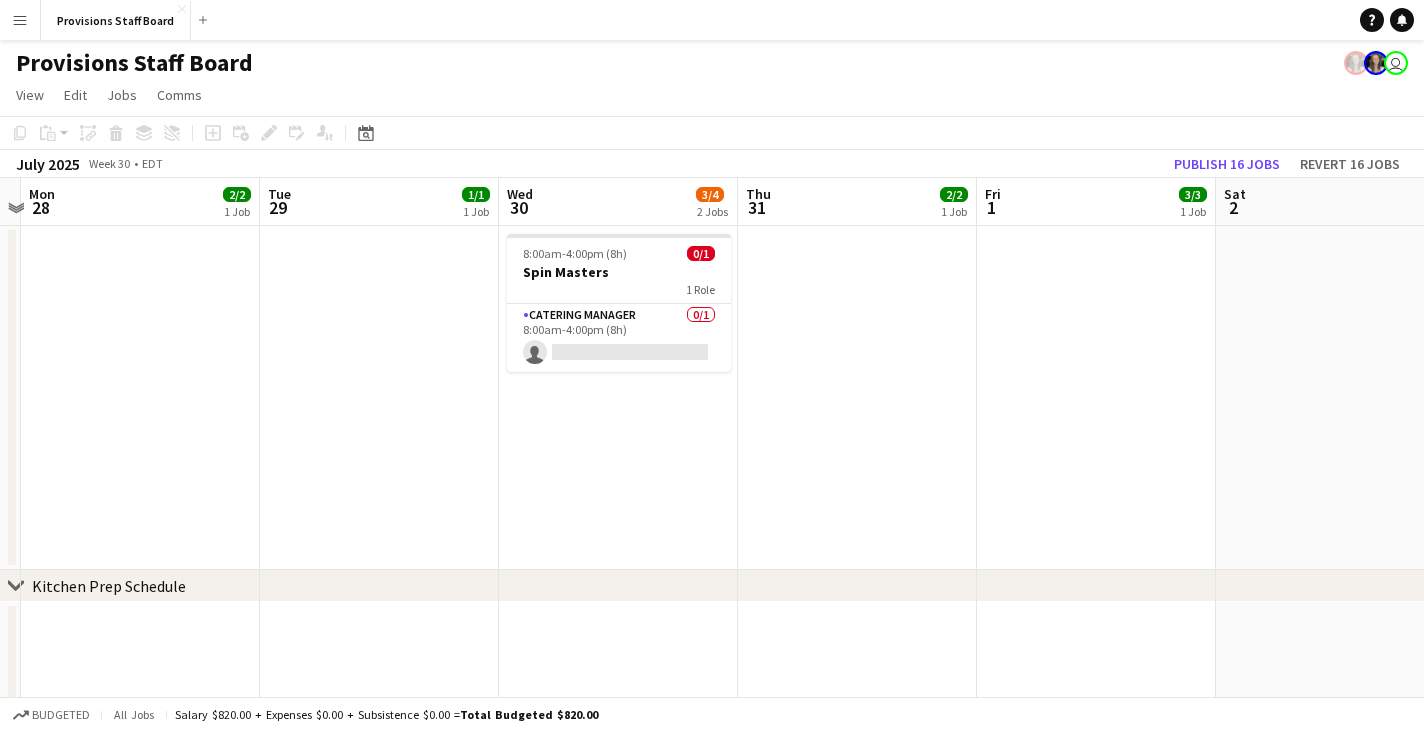 drag, startPoint x: 621, startPoint y: 208, endPoint x: 1291, endPoint y: 221, distance: 670.1261 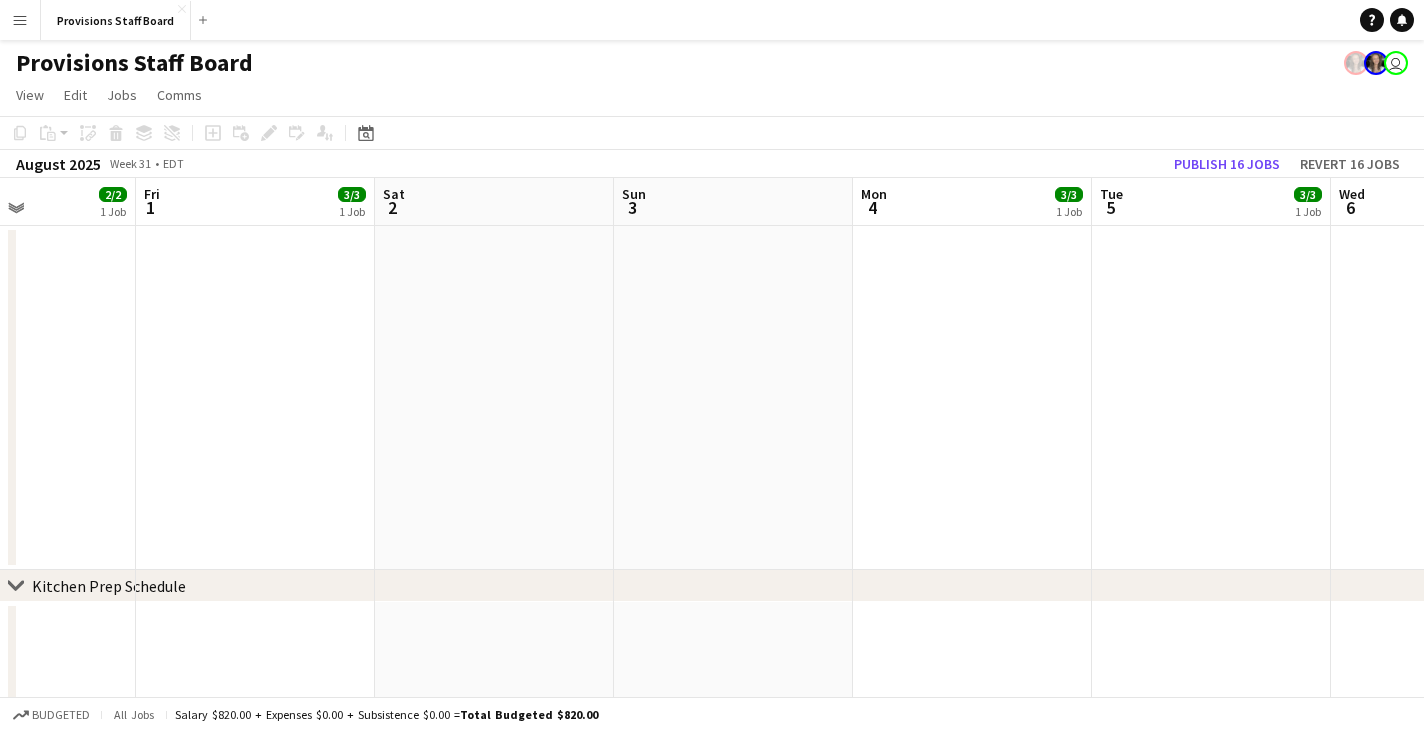 drag, startPoint x: 1258, startPoint y: 206, endPoint x: 438, endPoint y: 214, distance: 820.039 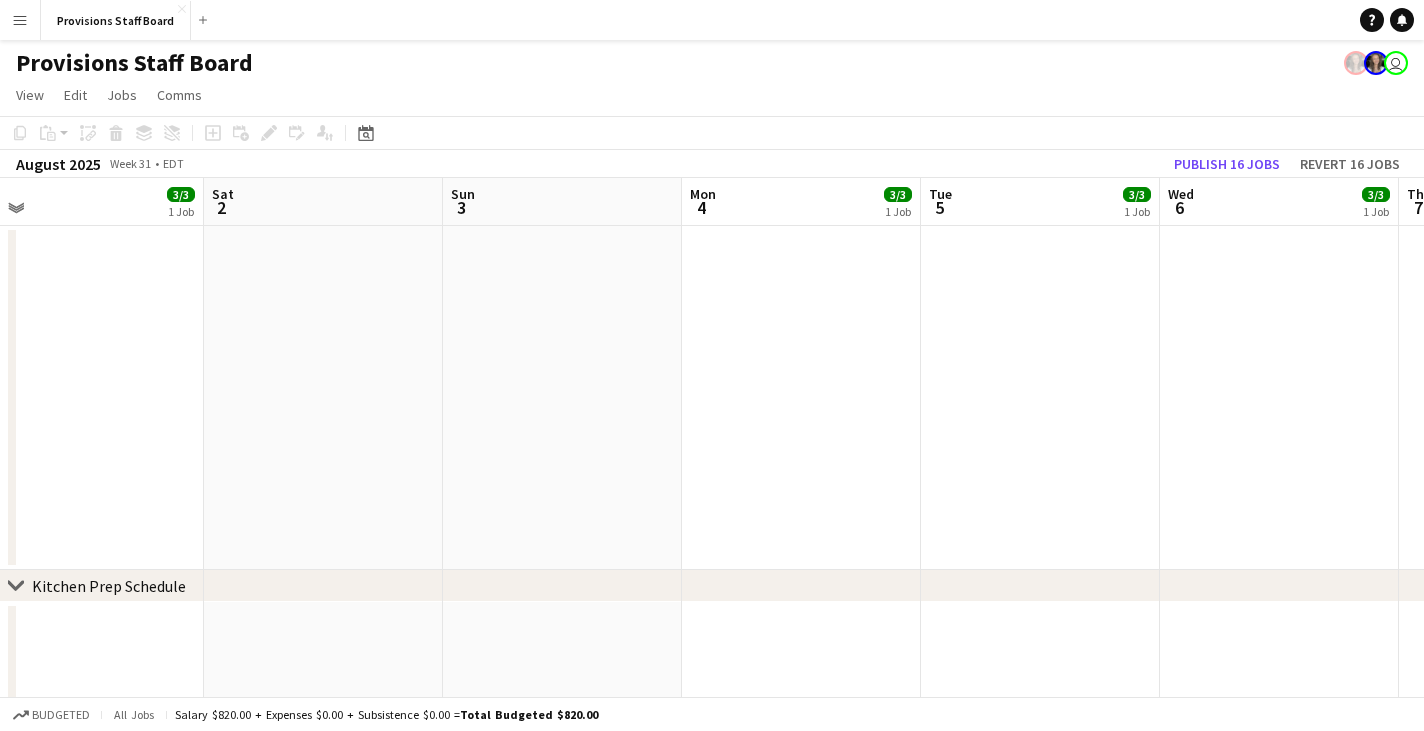 drag, startPoint x: 1197, startPoint y: 205, endPoint x: 820, endPoint y: 228, distance: 377.70093 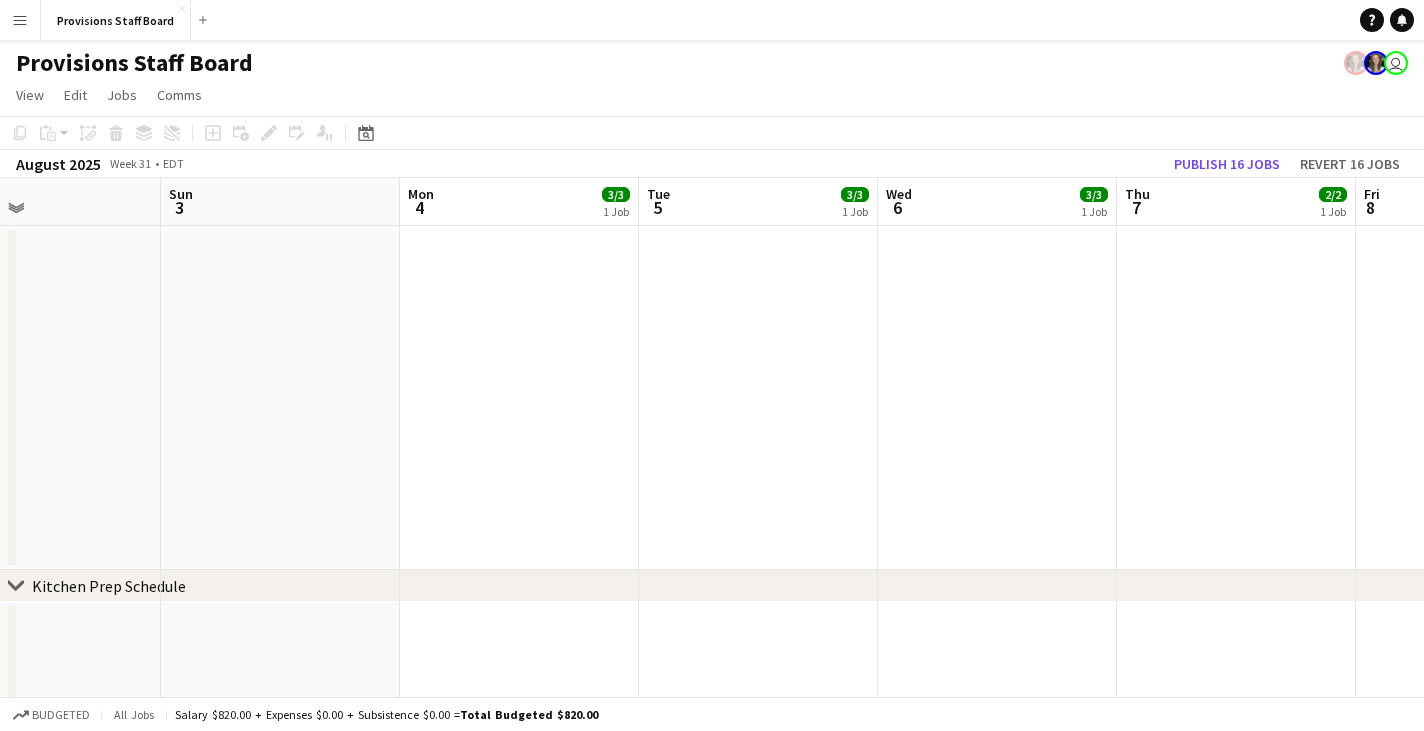 drag, startPoint x: 1328, startPoint y: 220, endPoint x: 948, endPoint y: 223, distance: 380.01184 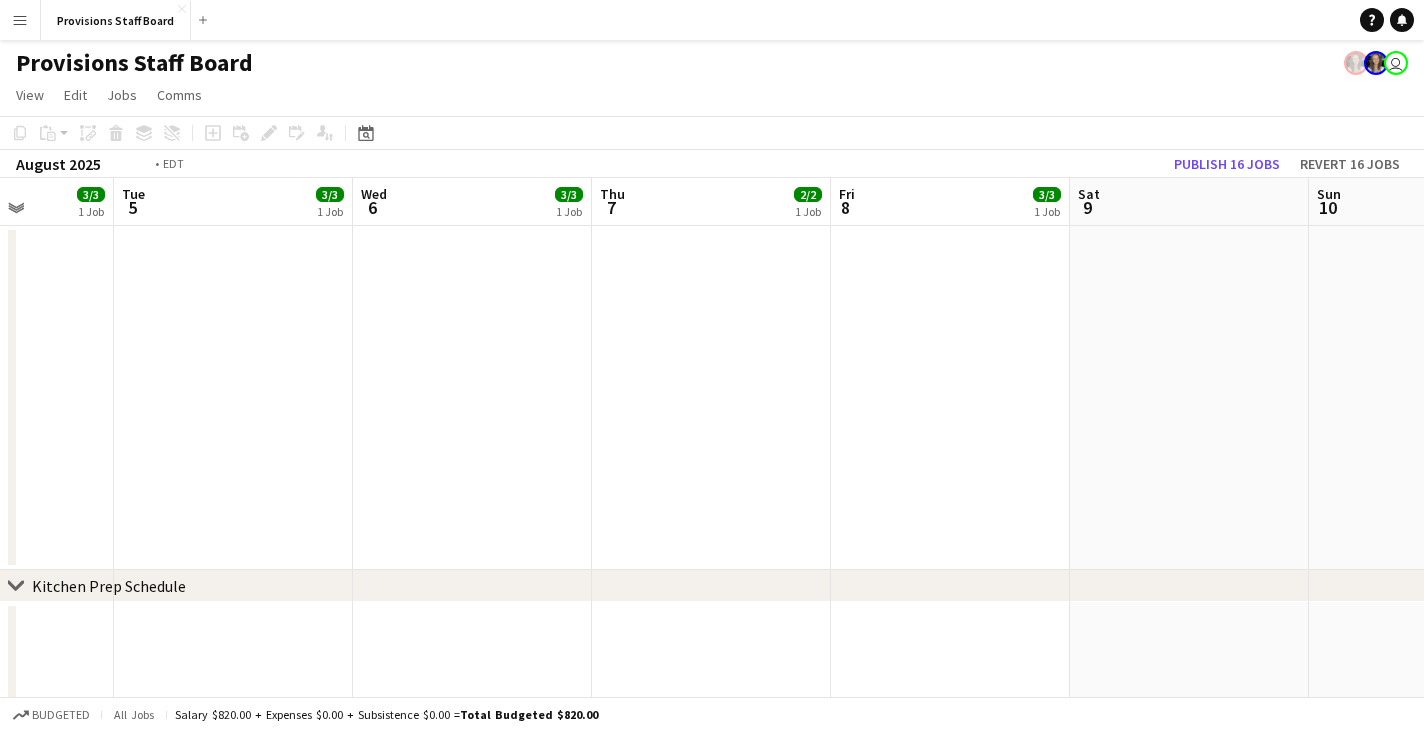 drag, startPoint x: 1306, startPoint y: 213, endPoint x: 926, endPoint y: 209, distance: 380.02106 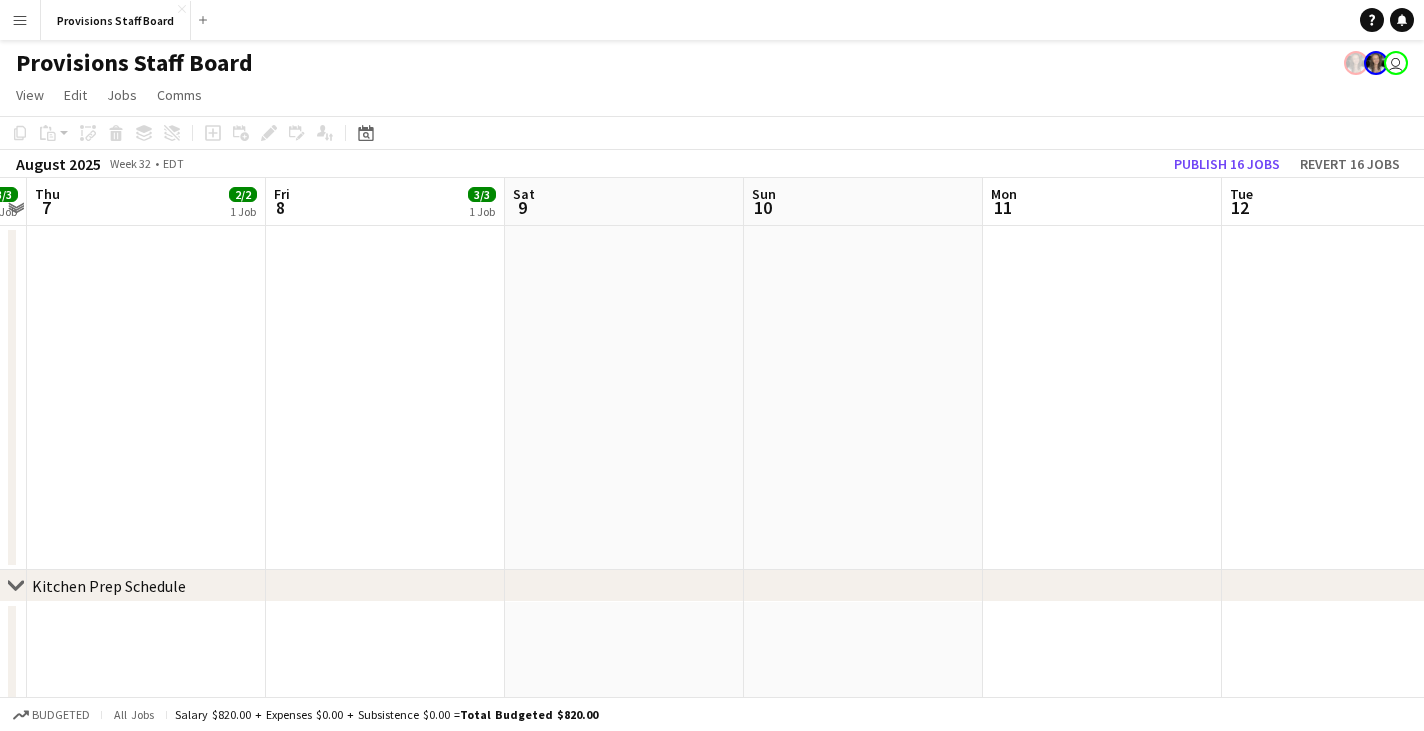 drag, startPoint x: 1315, startPoint y: 207, endPoint x: 782, endPoint y: 212, distance: 533.02344 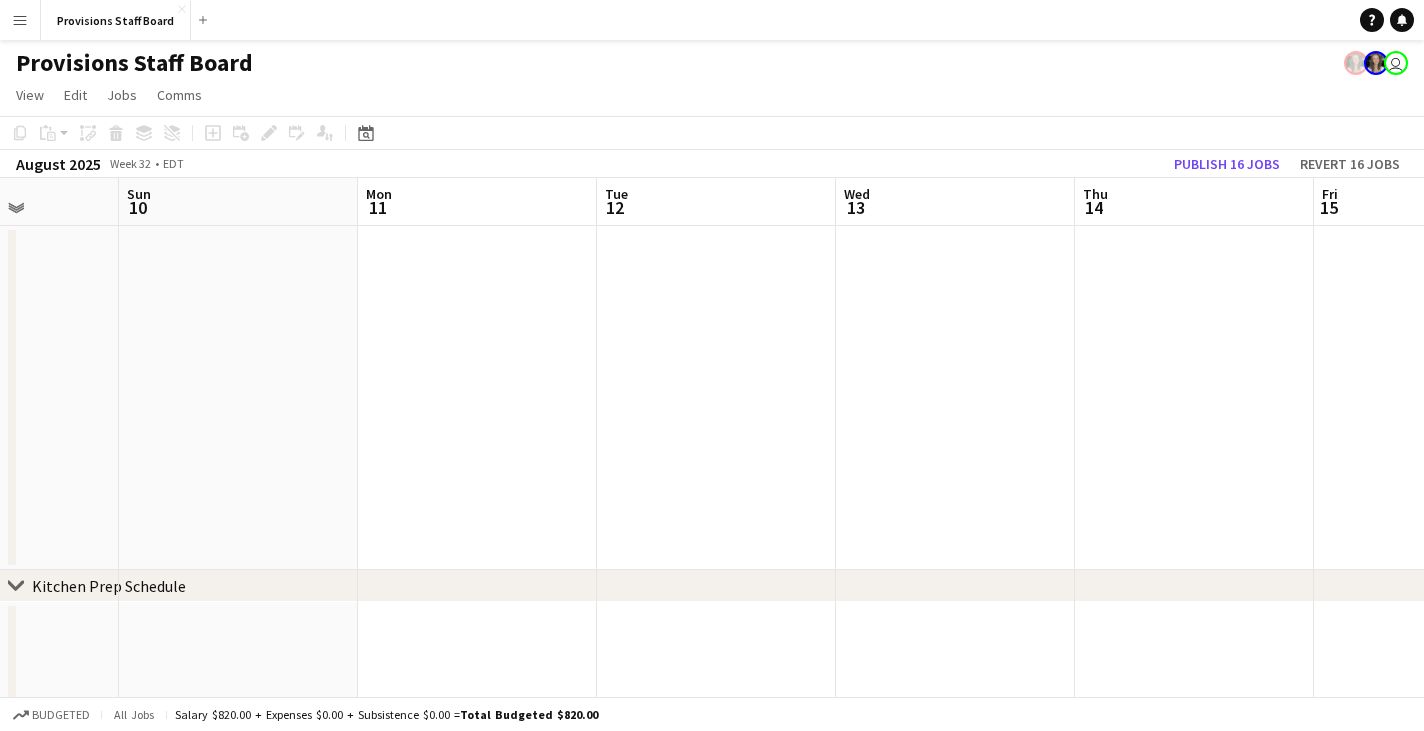 drag, startPoint x: 1162, startPoint y: 214, endPoint x: 864, endPoint y: 218, distance: 298.02686 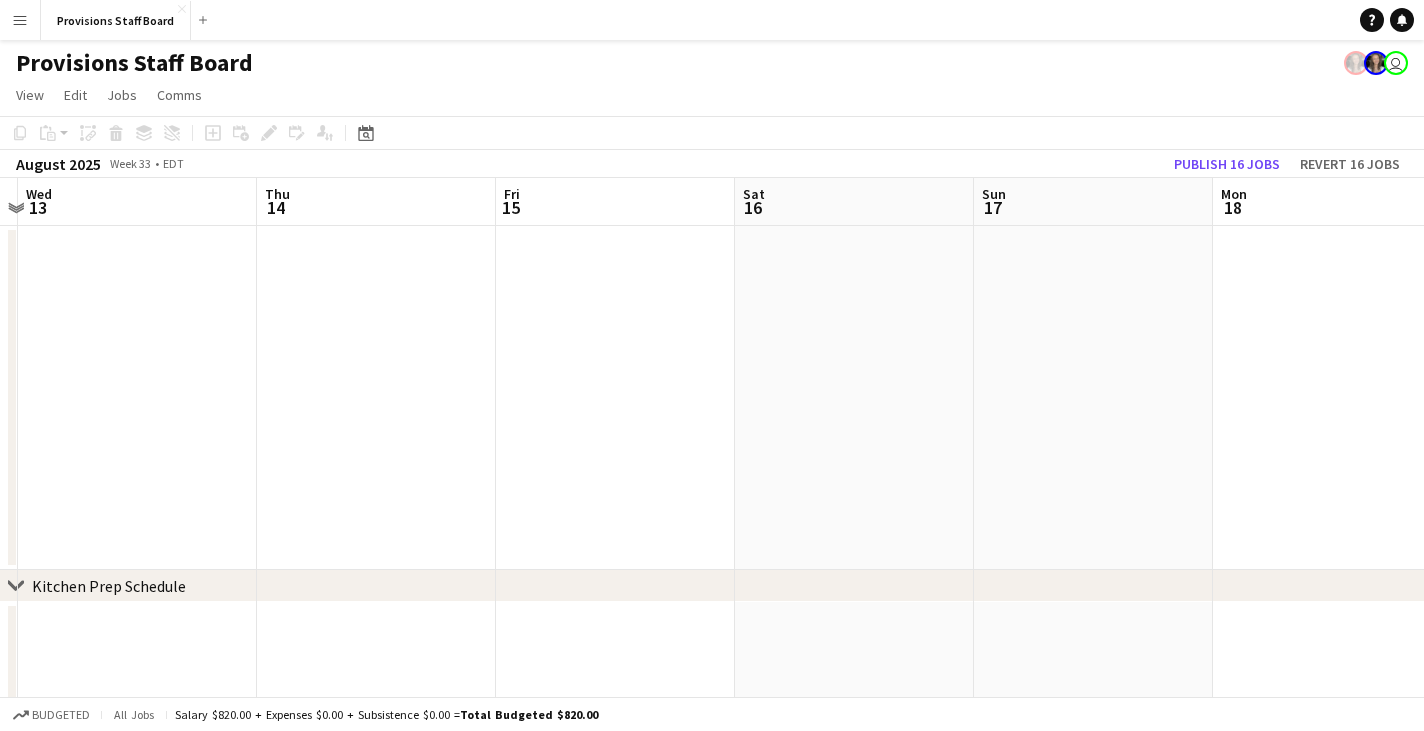 drag, startPoint x: 1316, startPoint y: 185, endPoint x: 558, endPoint y: 233, distance: 759.51825 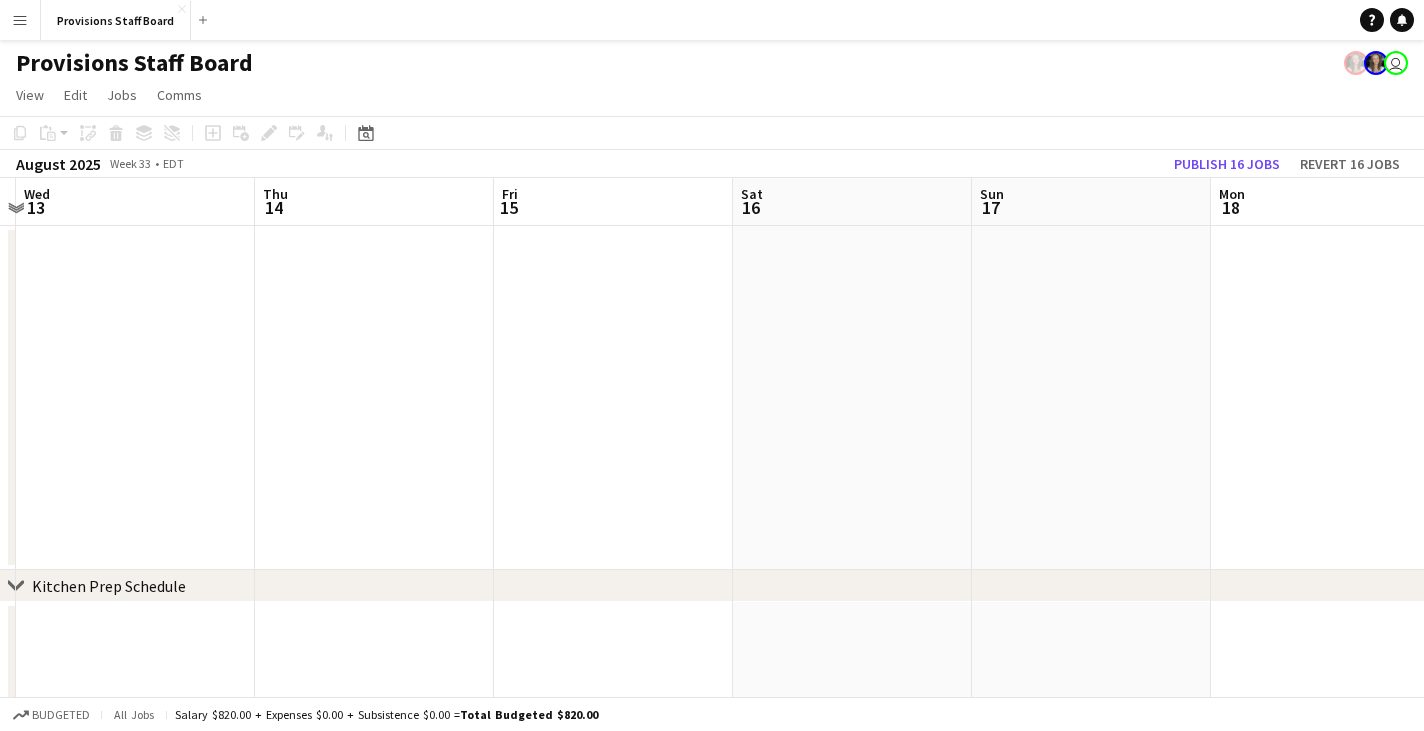 click at bounding box center (613, 398) 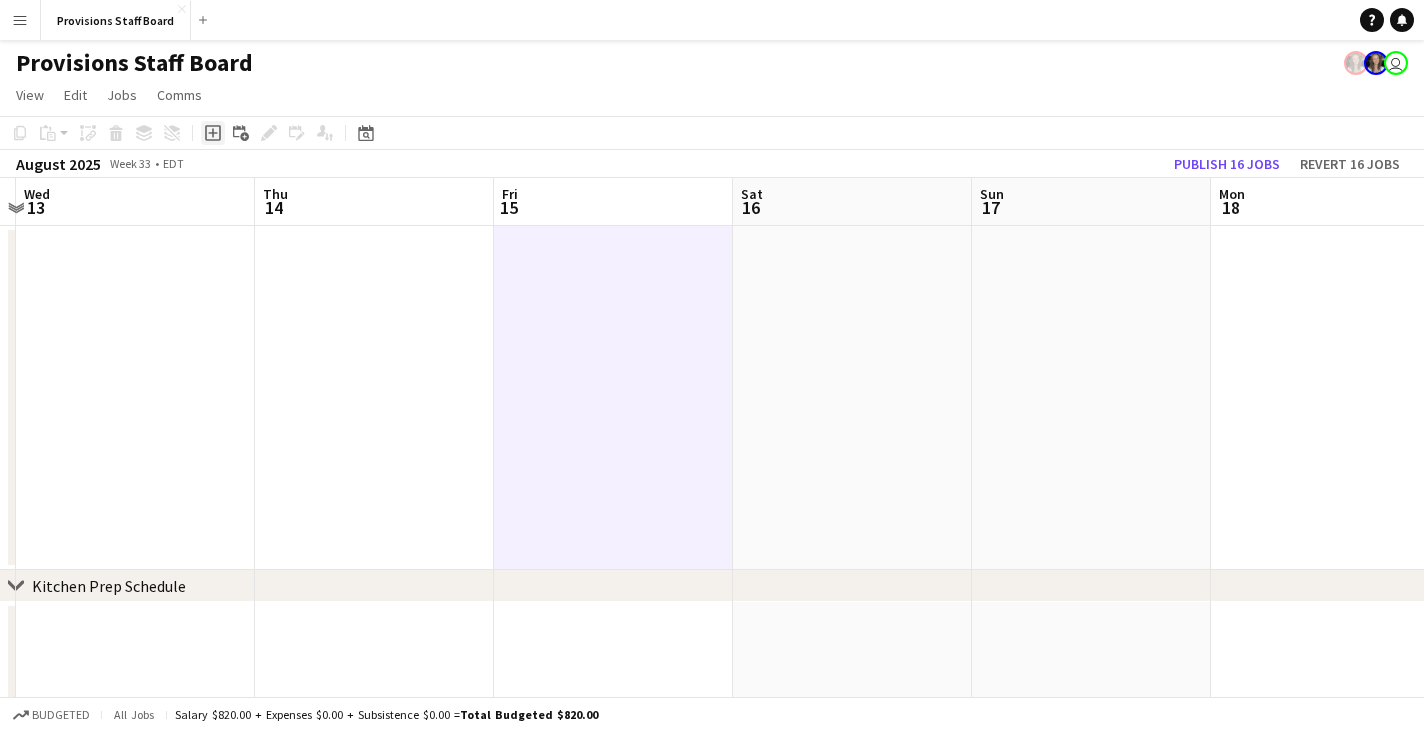 click 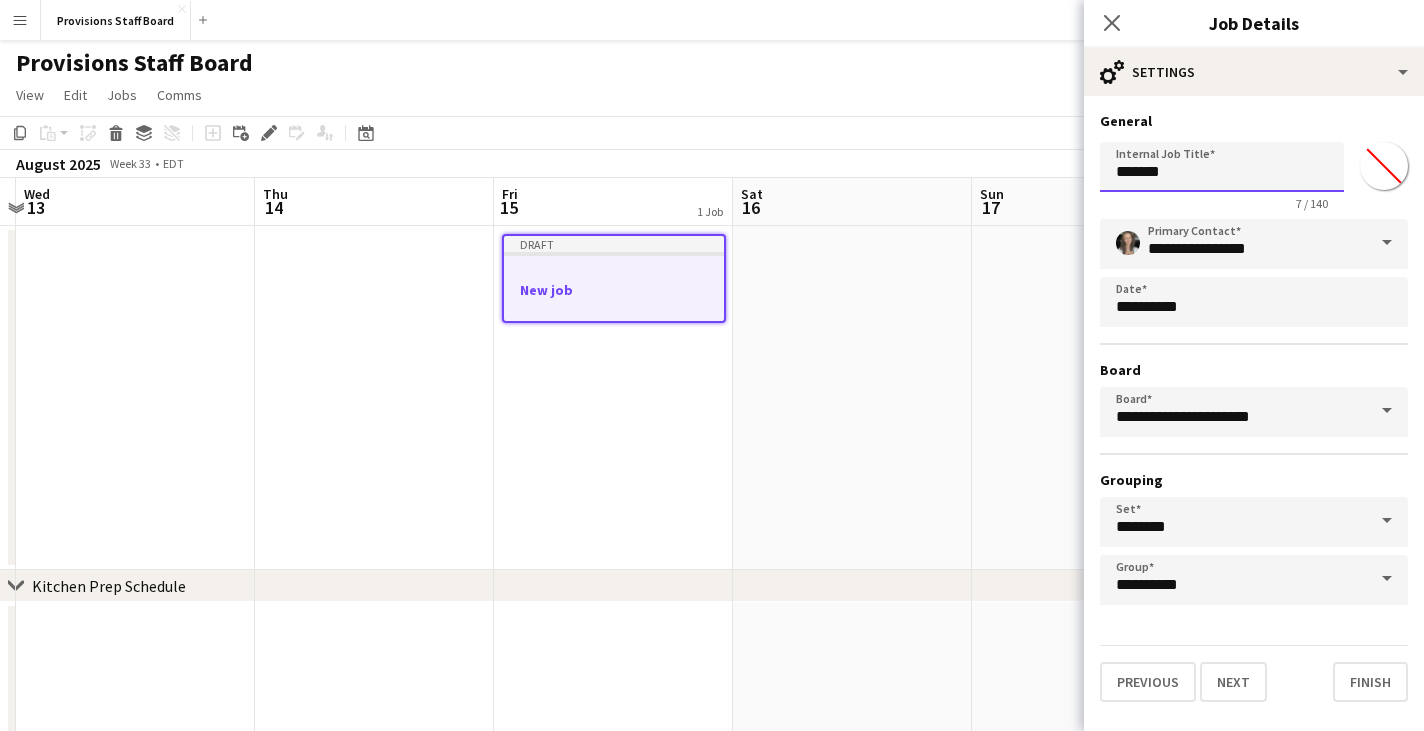 click on "*******" at bounding box center [1222, 167] 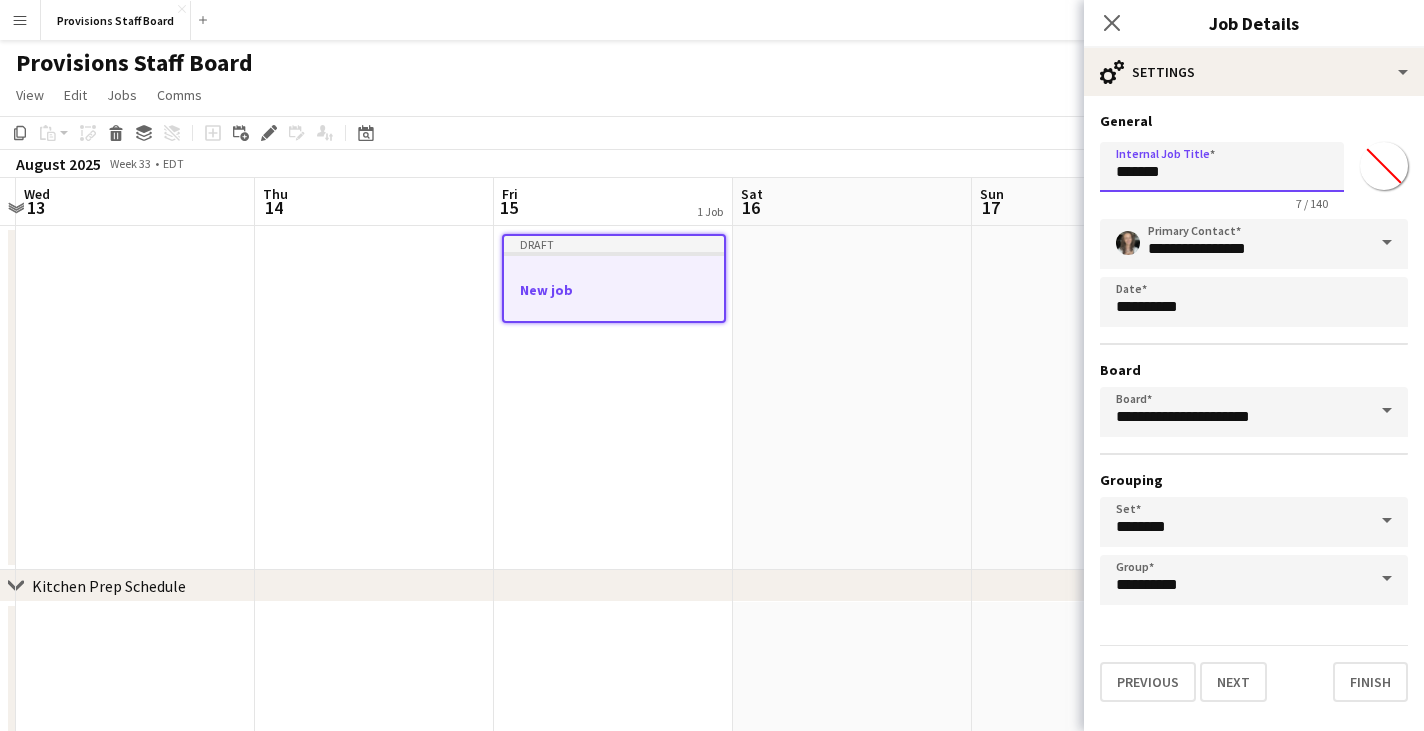 drag, startPoint x: 1293, startPoint y: 169, endPoint x: 883, endPoint y: 177, distance: 410.07803 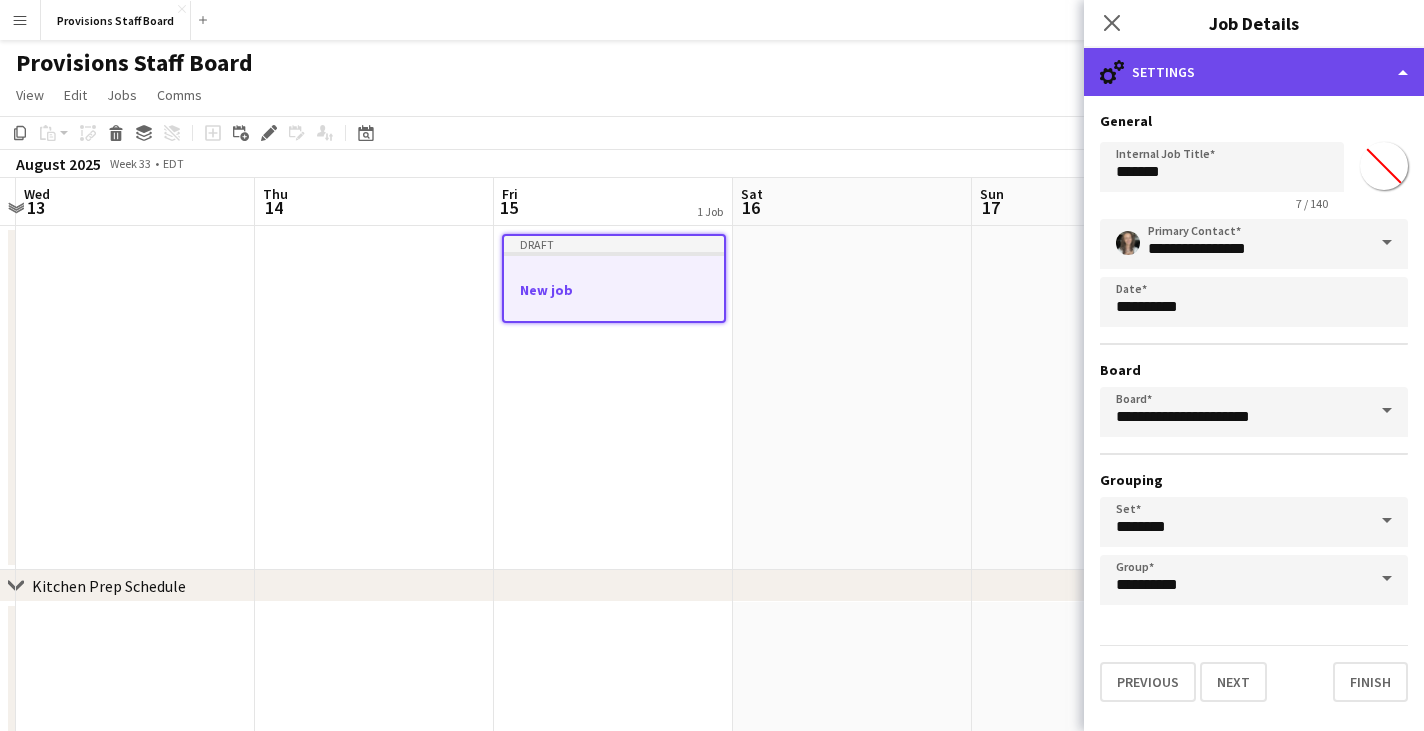 click on "cog-double-3
Settings" 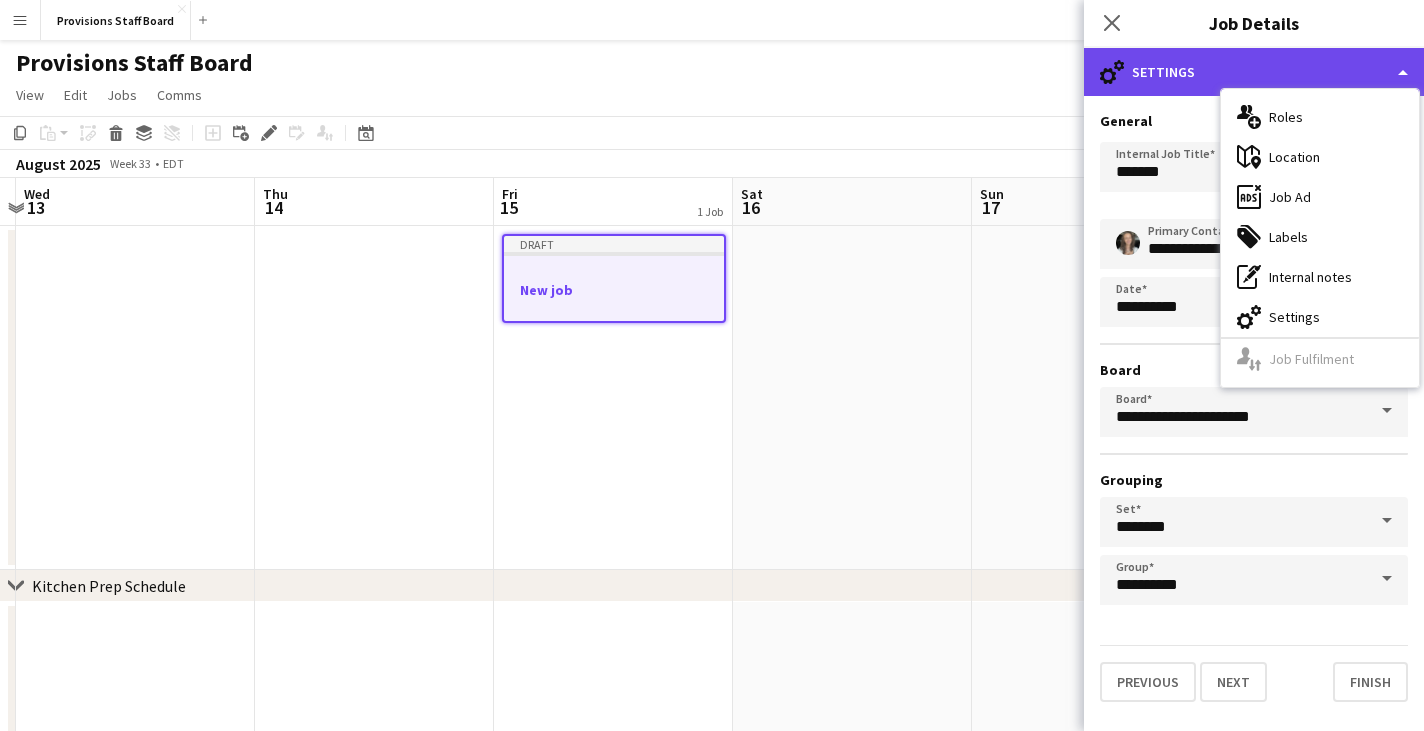click on "cog-double-3
Settings" 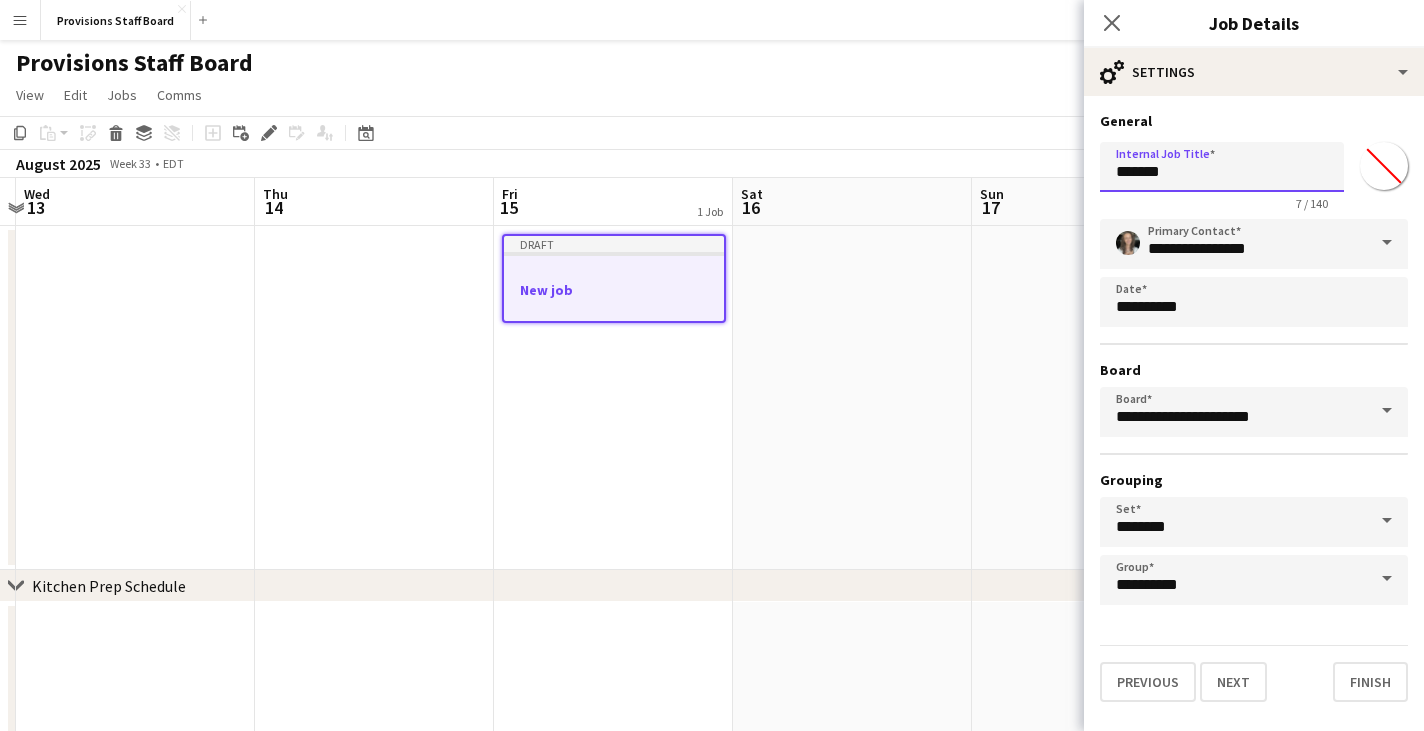 drag, startPoint x: 1246, startPoint y: 162, endPoint x: 1021, endPoint y: 166, distance: 225.03555 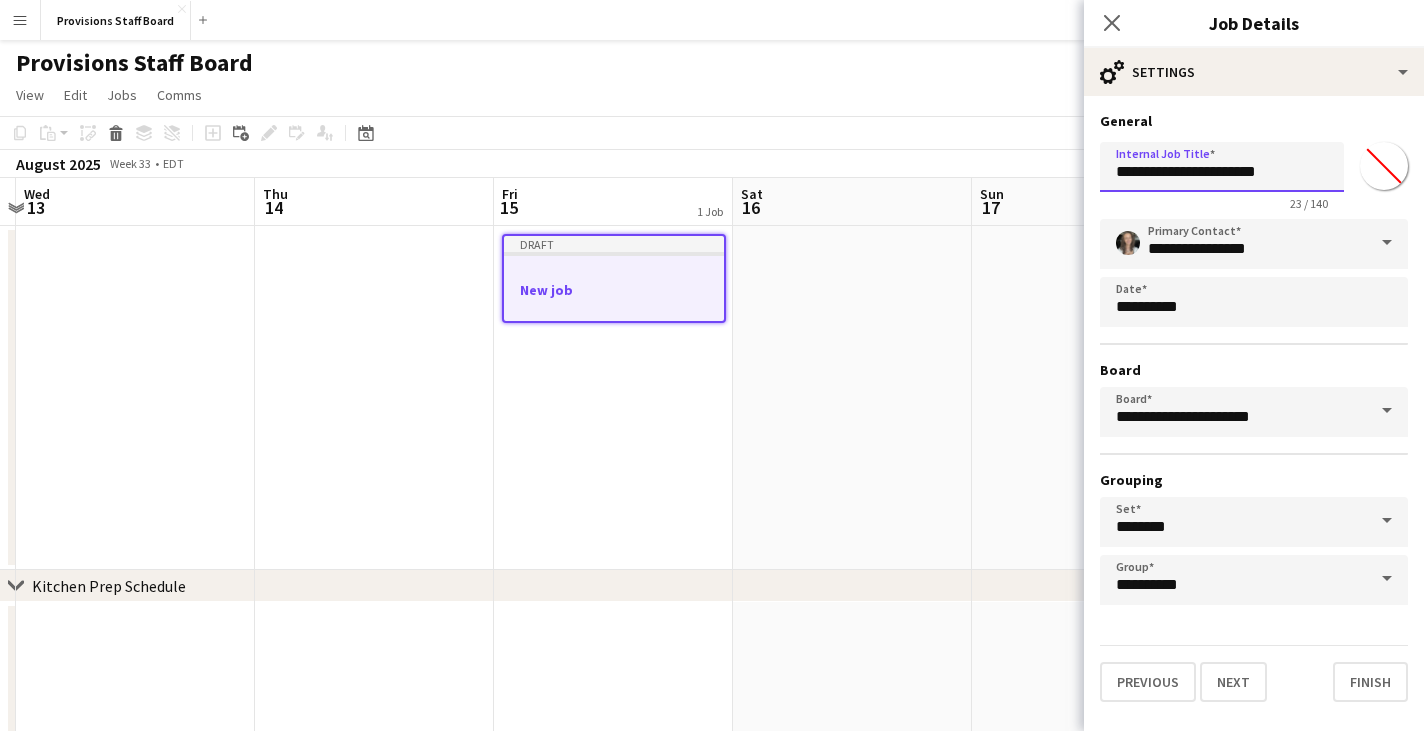 type on "**********" 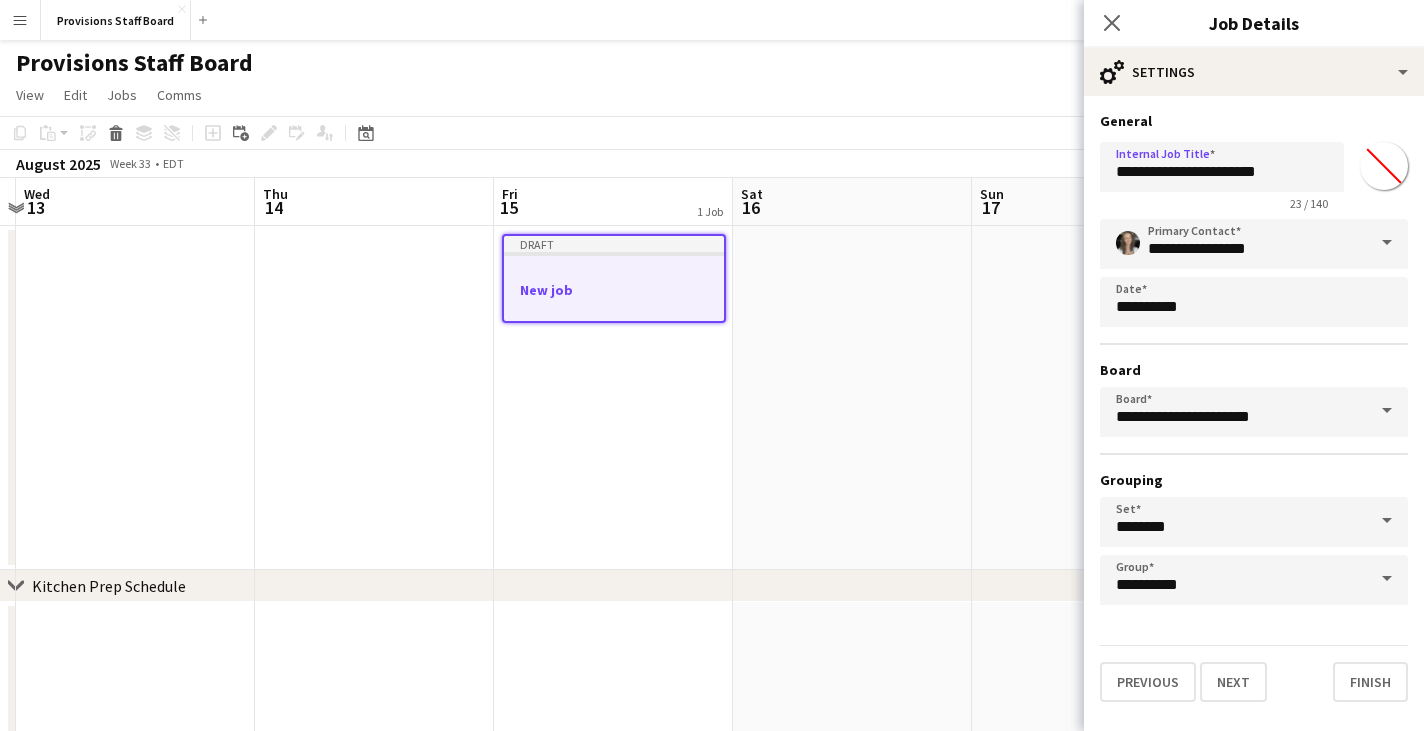 click on "**********" at bounding box center [1254, 412] 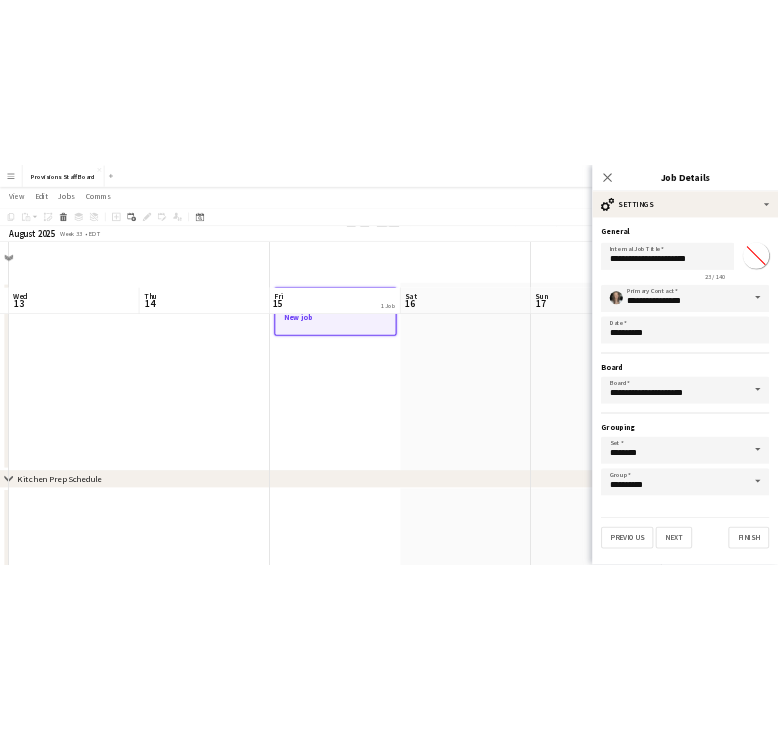 scroll, scrollTop: 0, scrollLeft: 0, axis: both 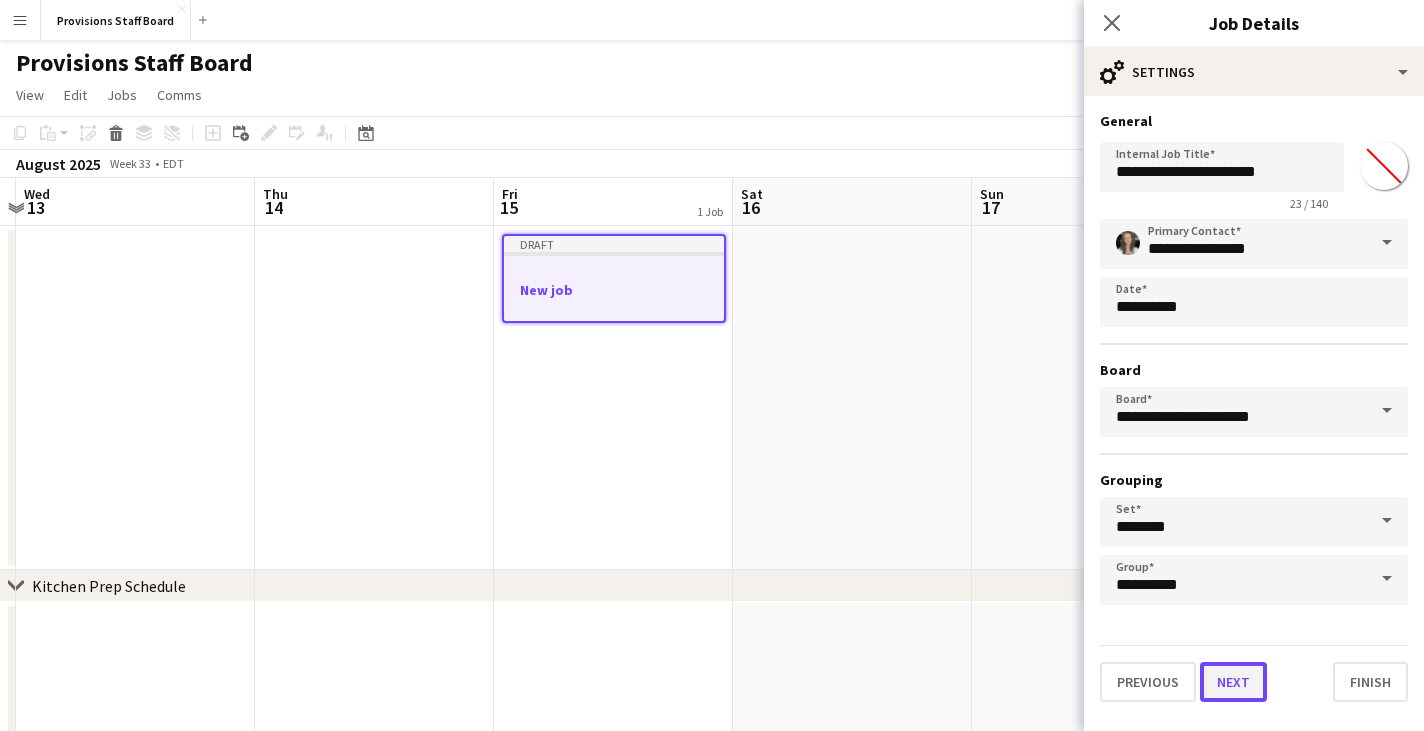 click on "Next" at bounding box center [1233, 682] 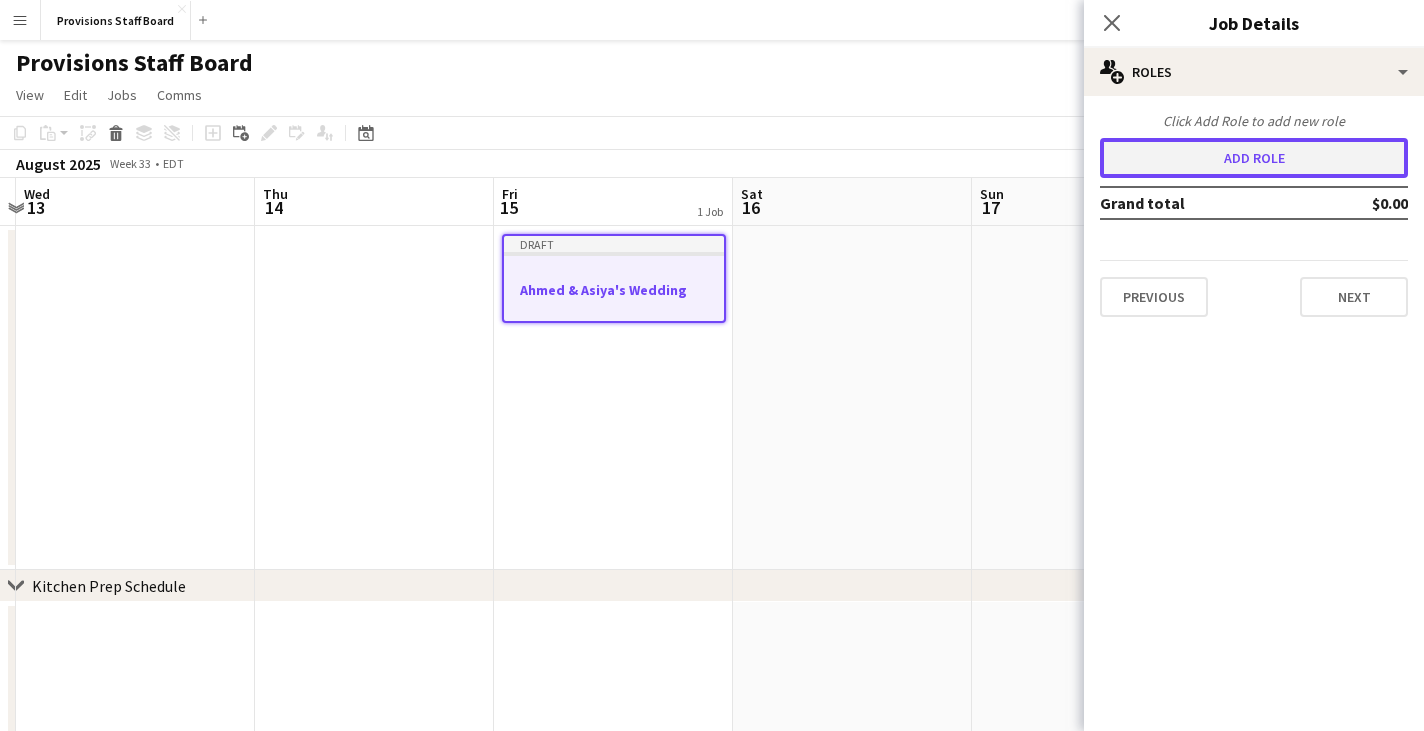 click on "Add role" at bounding box center (1254, 158) 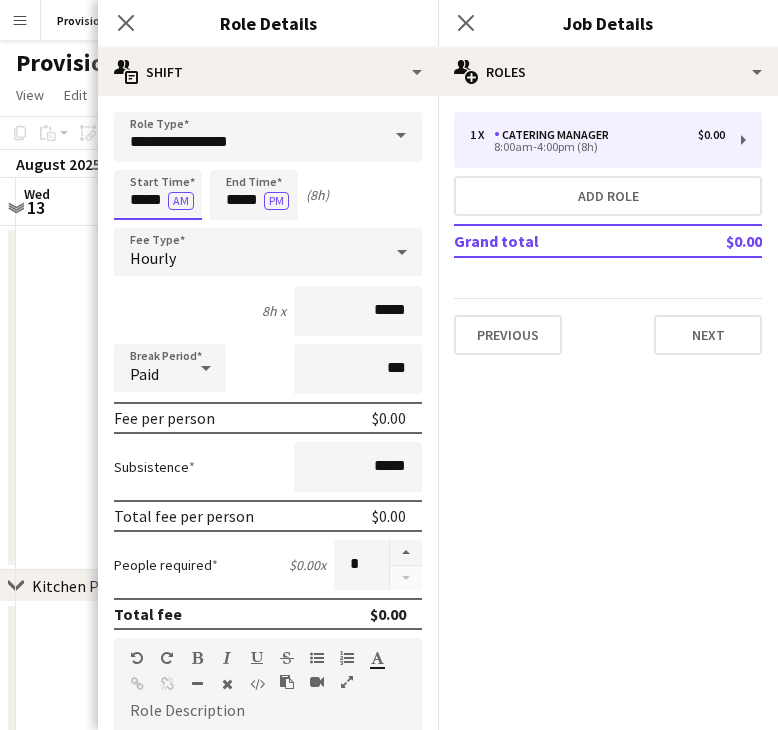 click on "*****" at bounding box center (158, 195) 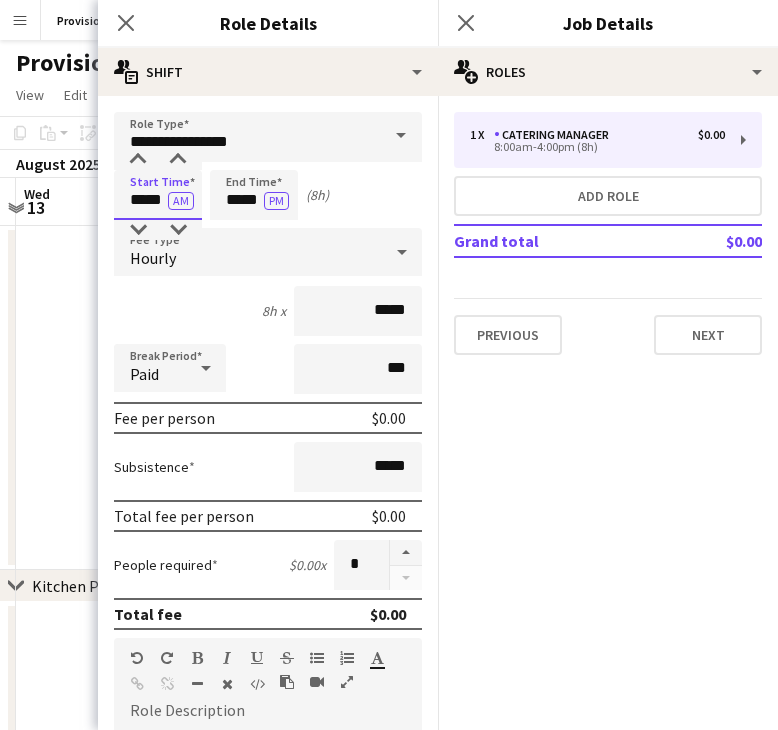 drag, startPoint x: 161, startPoint y: 201, endPoint x: 134, endPoint y: 199, distance: 27.073973 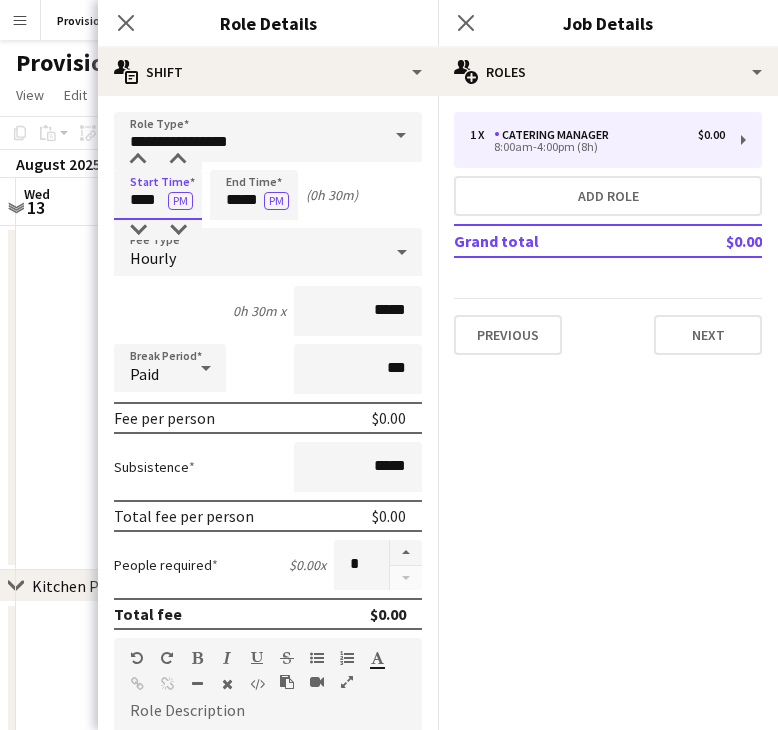type on "****" 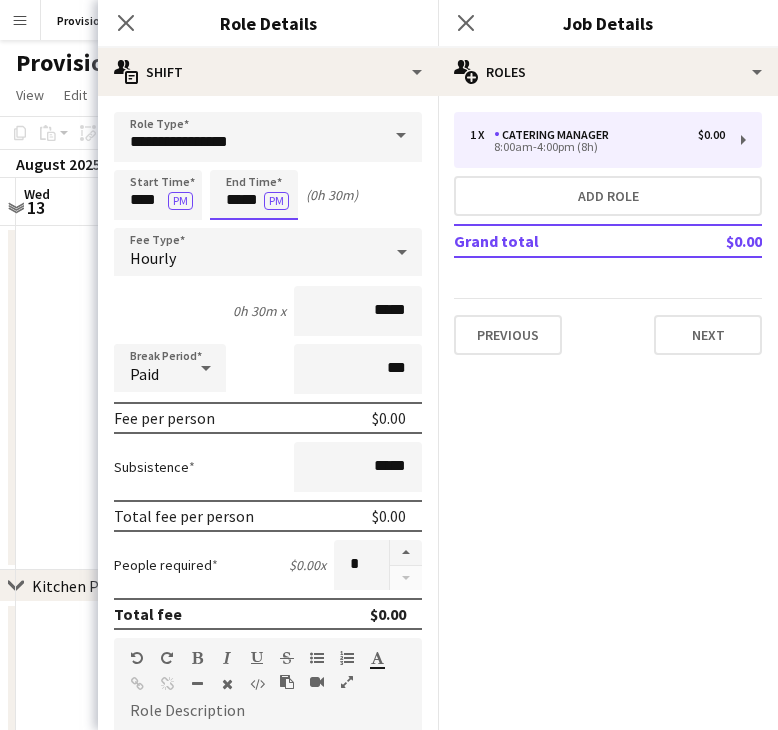 click on "*****" at bounding box center [254, 195] 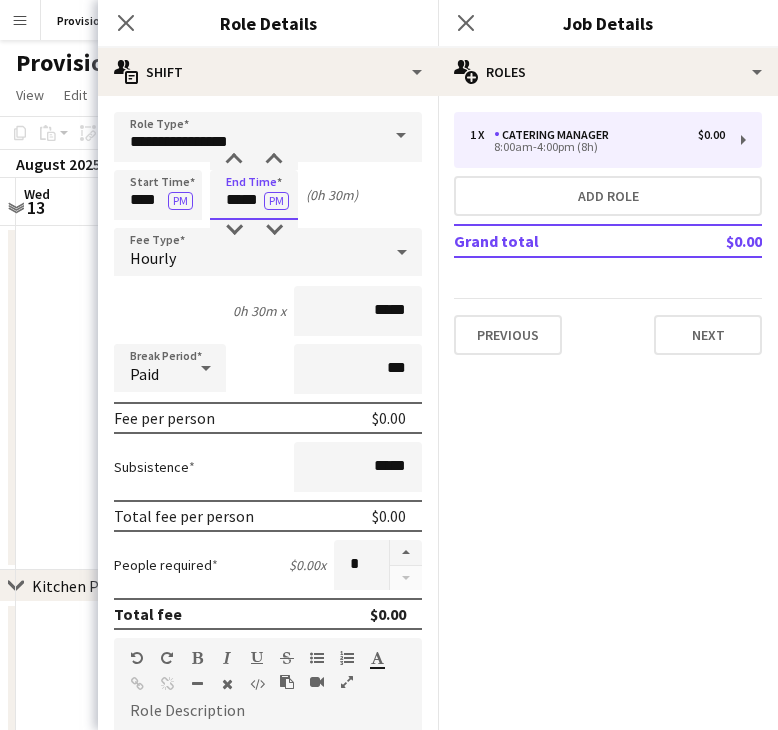click on "*****" at bounding box center (254, 195) 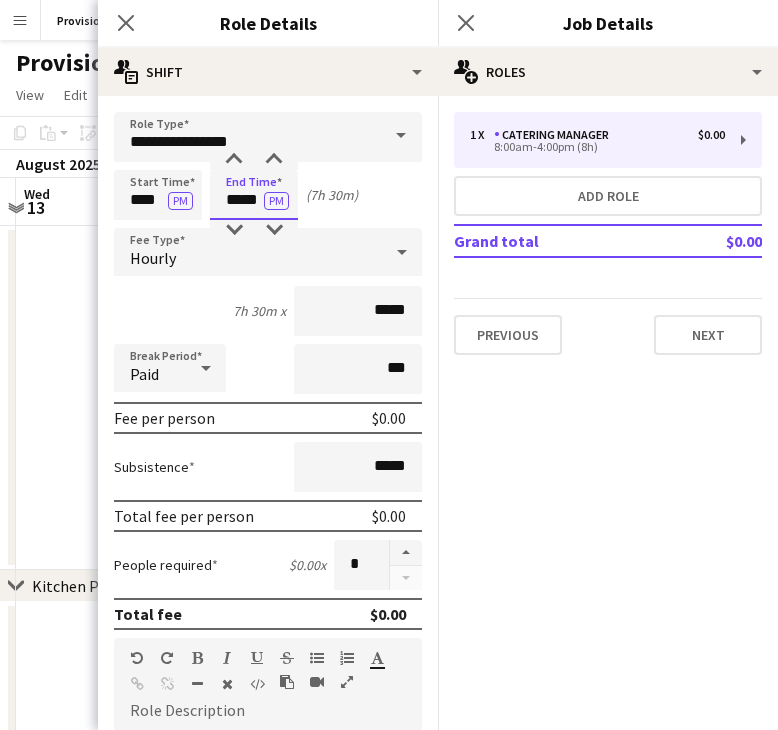 type on "*****" 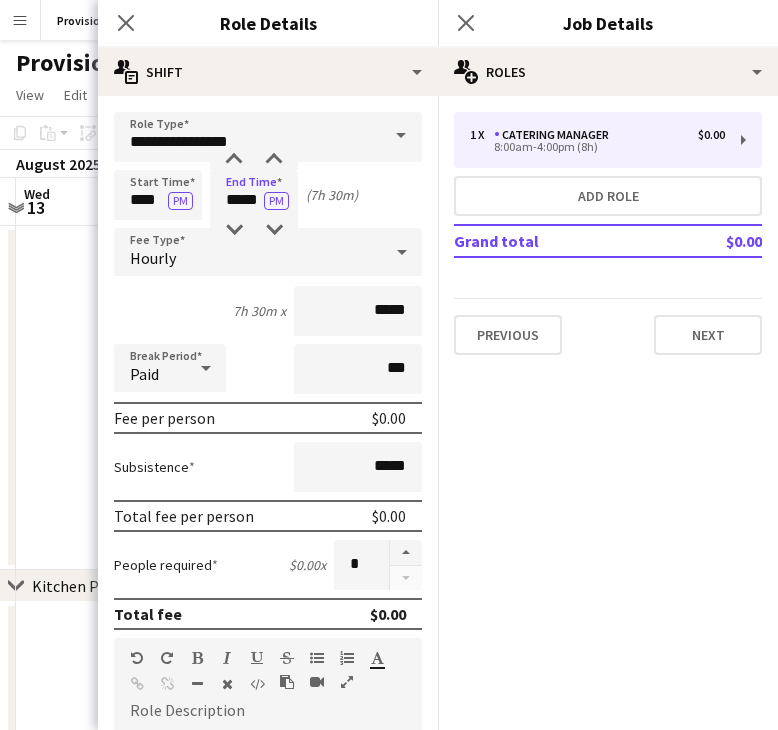 click on "Start Time **** PM
End Time ***** PM
(7h 30m)" at bounding box center [268, 195] 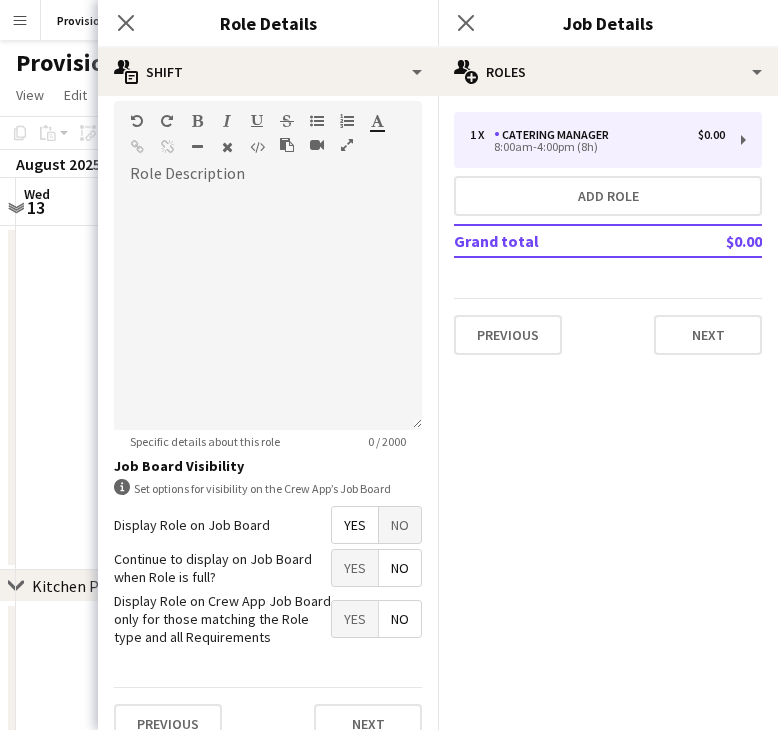 scroll, scrollTop: 566, scrollLeft: 0, axis: vertical 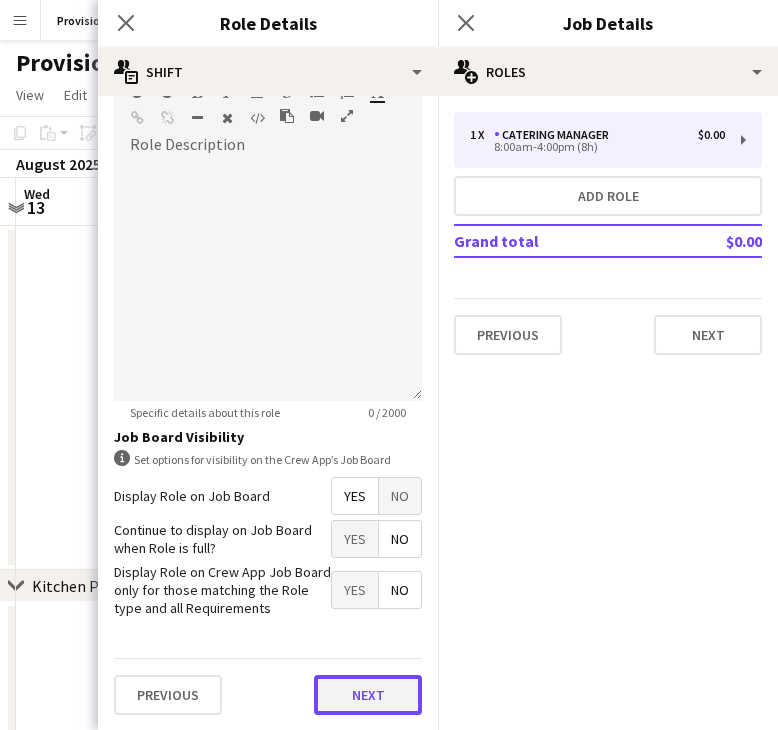 click on "Next" at bounding box center (368, 695) 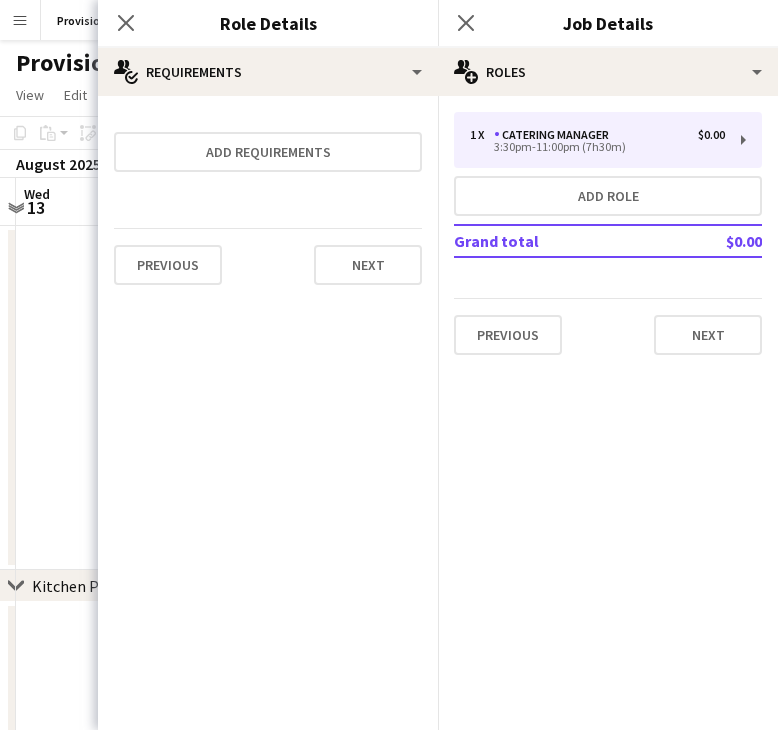 scroll, scrollTop: 0, scrollLeft: 0, axis: both 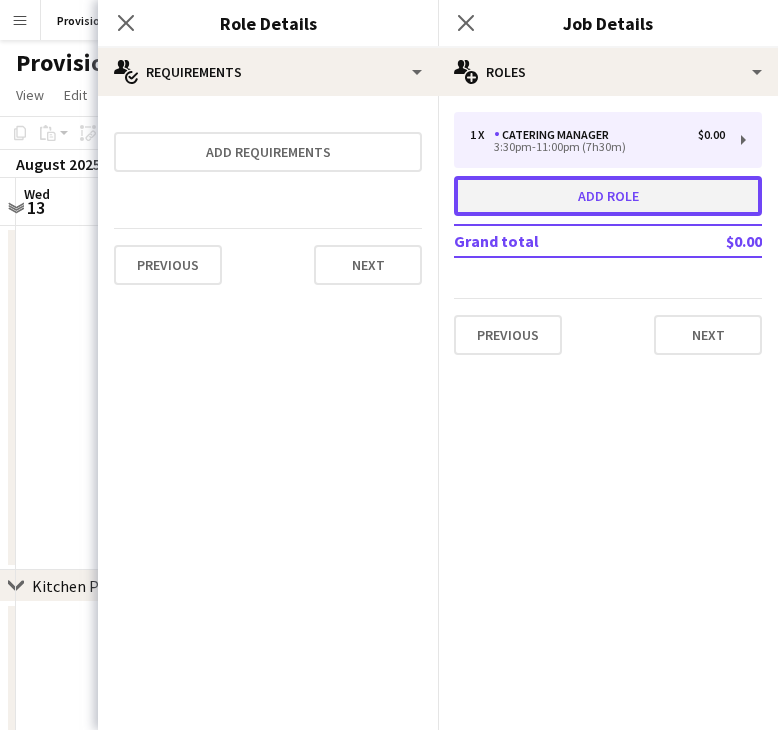 click on "Add role" at bounding box center (608, 196) 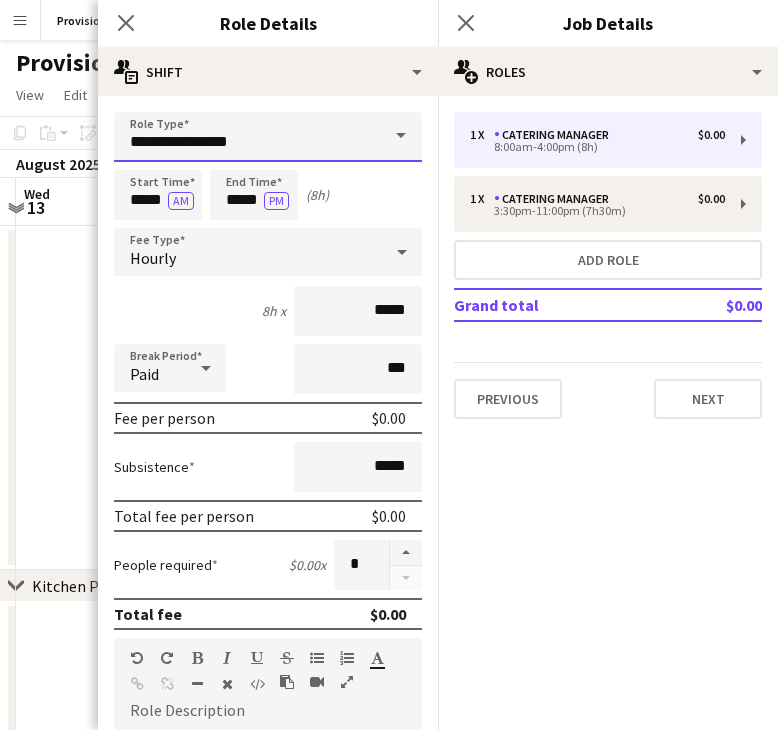click on "**********" at bounding box center [268, 137] 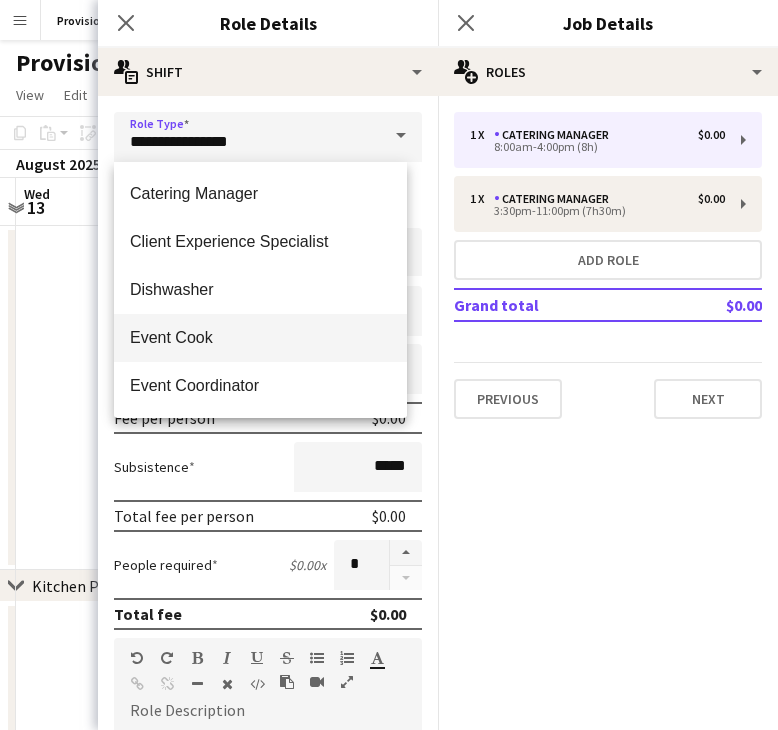click on "Event Cook" at bounding box center (260, 337) 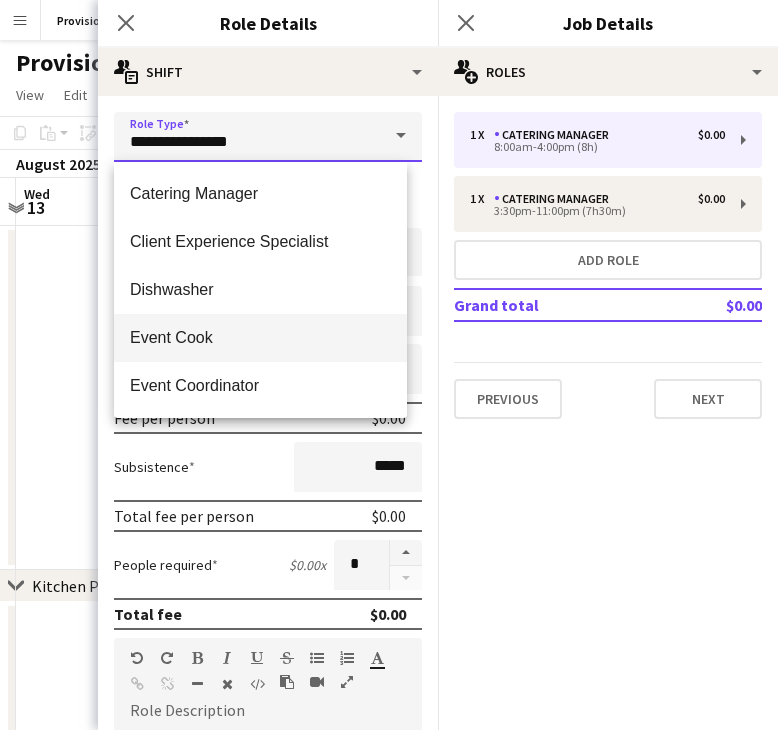 type on "**********" 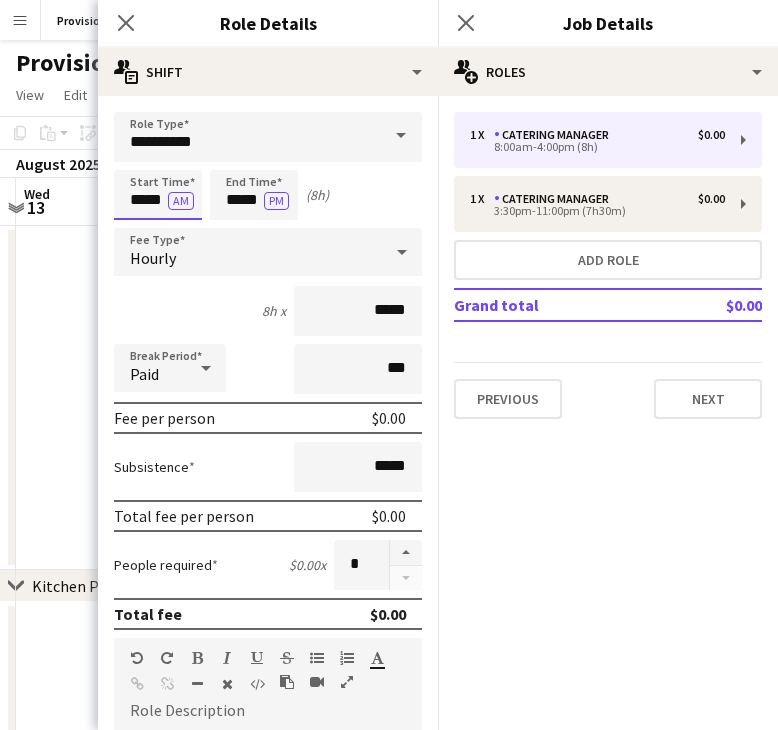 click on "*****" at bounding box center (158, 195) 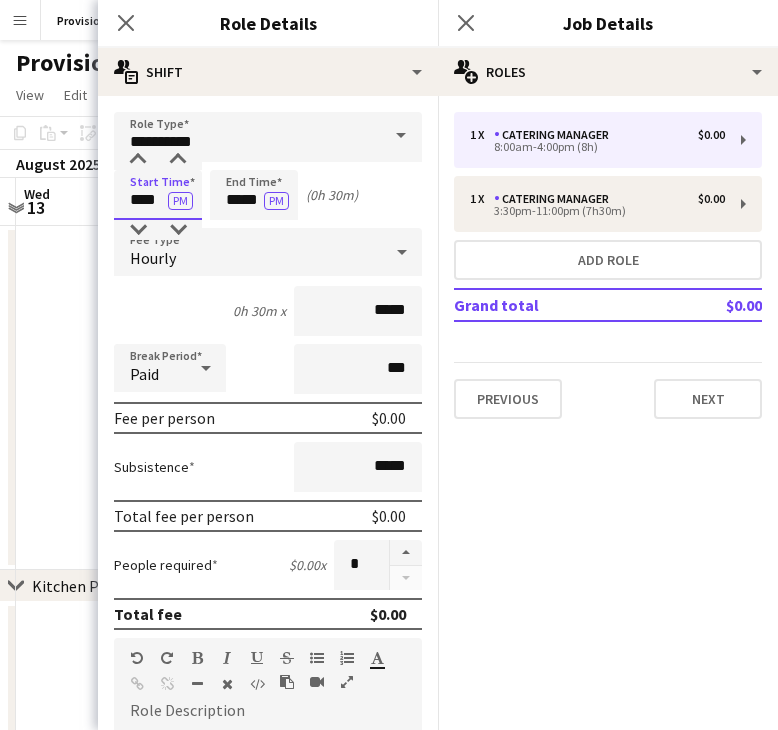 type on "****" 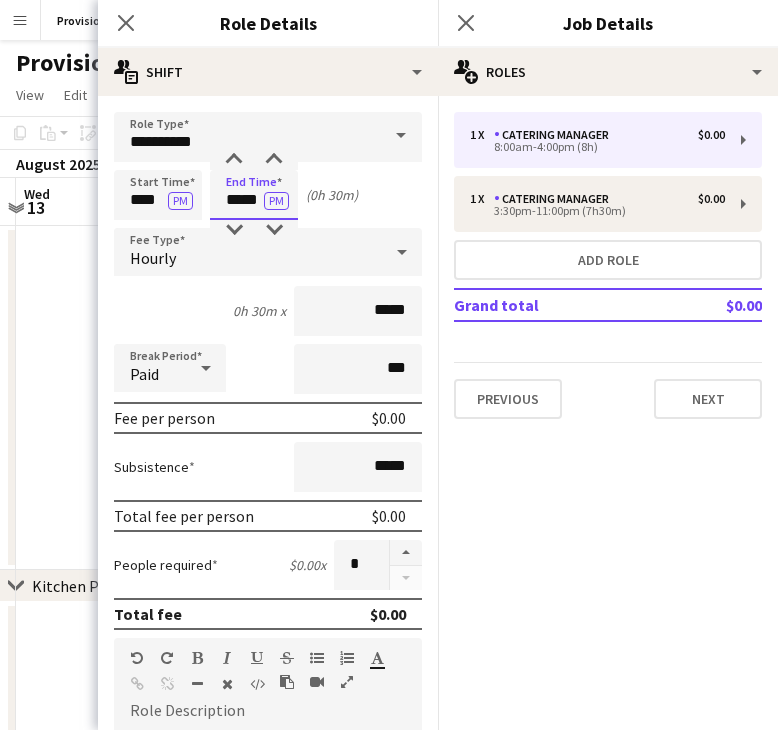 click on "*****" at bounding box center (254, 195) 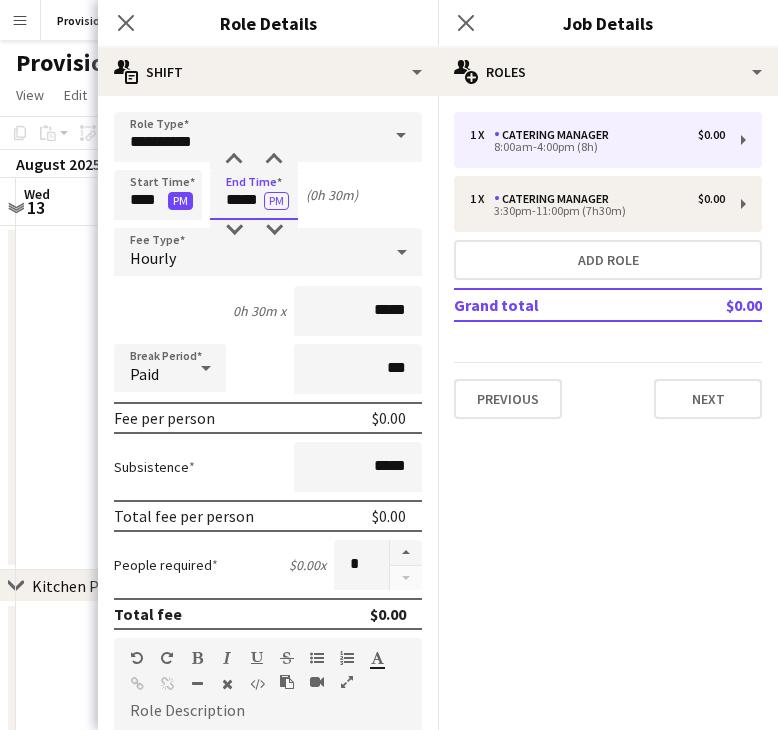 drag, startPoint x: 261, startPoint y: 203, endPoint x: 192, endPoint y: 206, distance: 69.065186 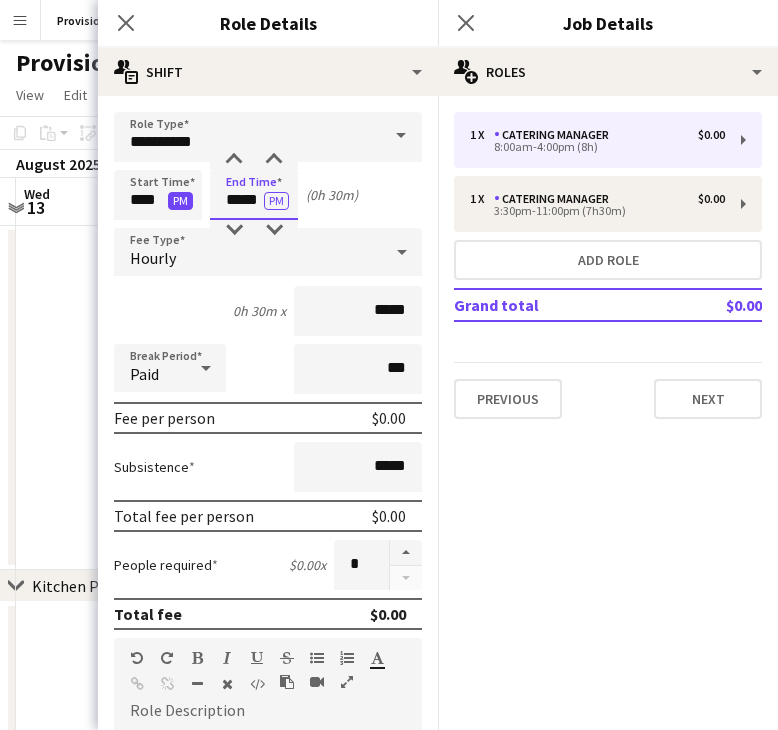 click on "Start Time  ****  PM
End Time  *****  PM
(0h 30m)" at bounding box center (268, 195) 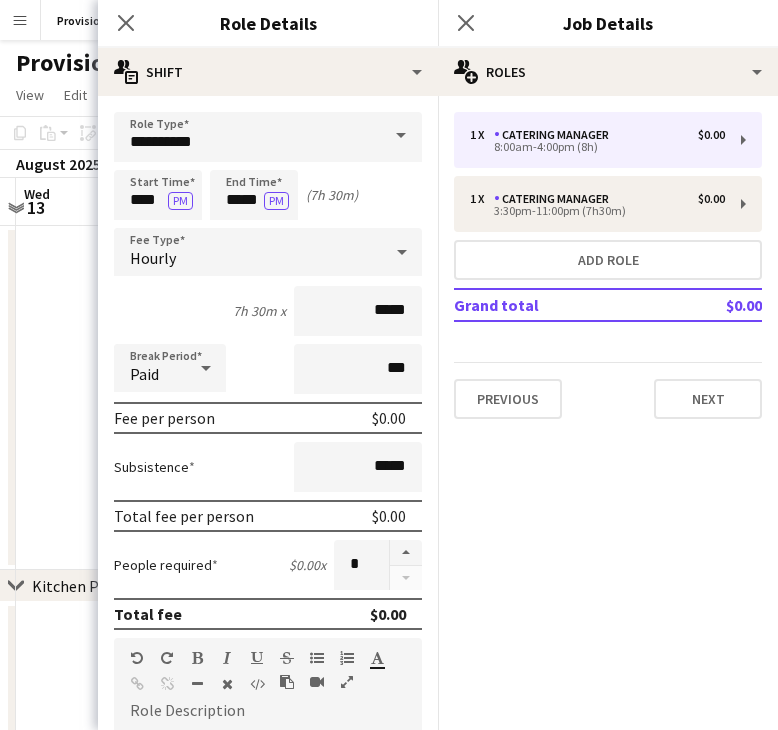 click on "Start Time **** PM
End Time ***** PM
(7h 30m)" at bounding box center [268, 195] 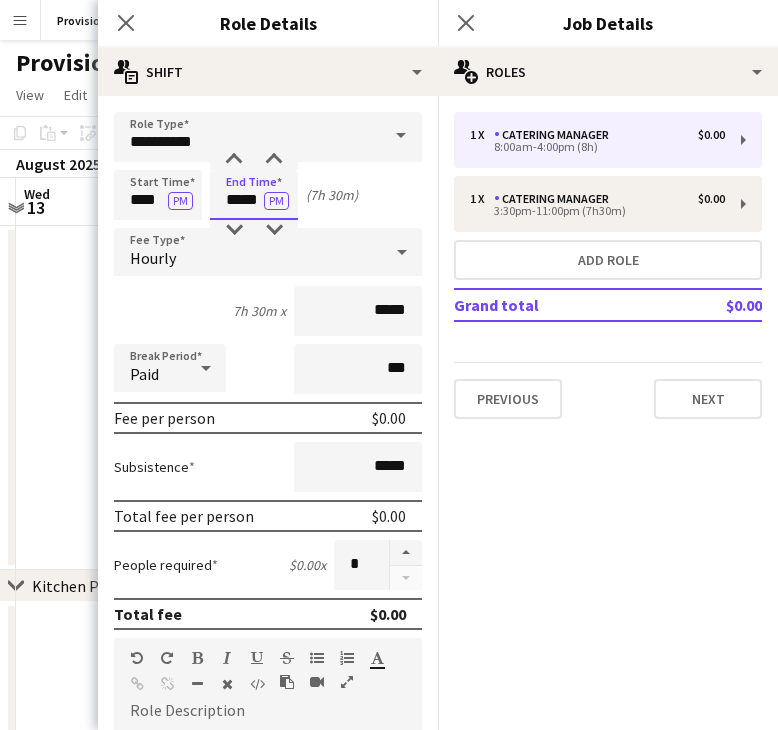 click on "*****" at bounding box center (254, 195) 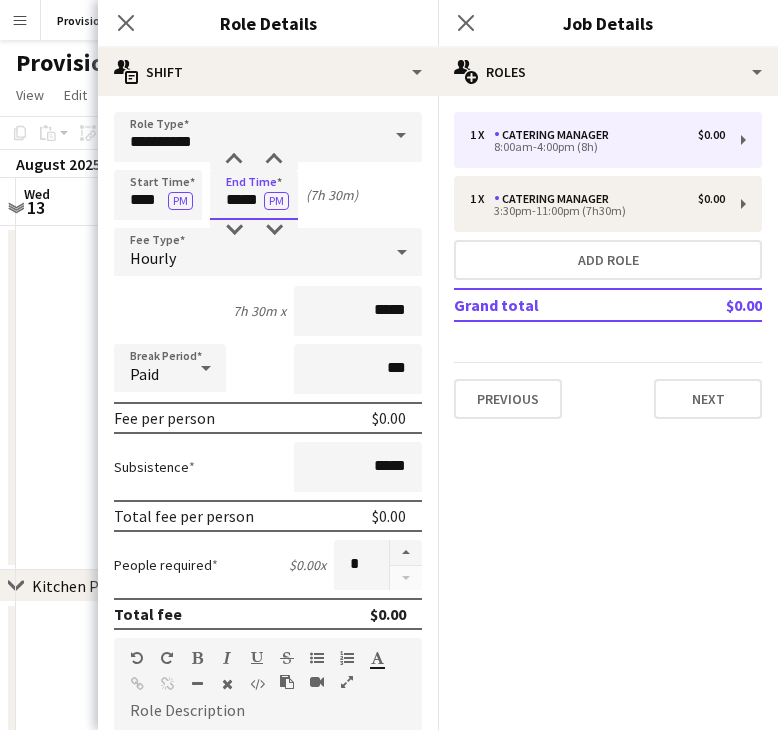 type on "*****" 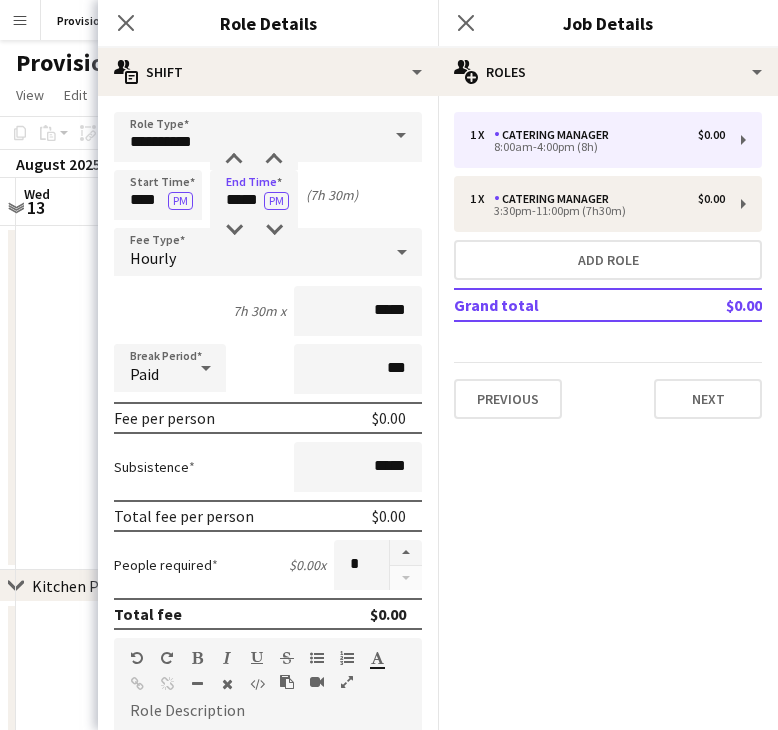 click on "Start Time **** PM
End Time ***** PM
(7h 30m)" at bounding box center [268, 195] 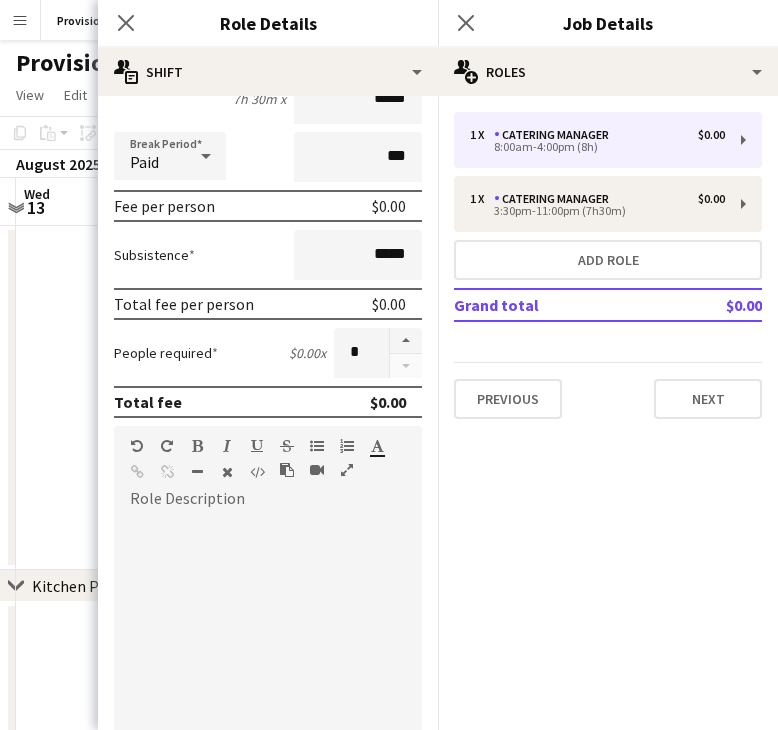 scroll, scrollTop: 209, scrollLeft: 0, axis: vertical 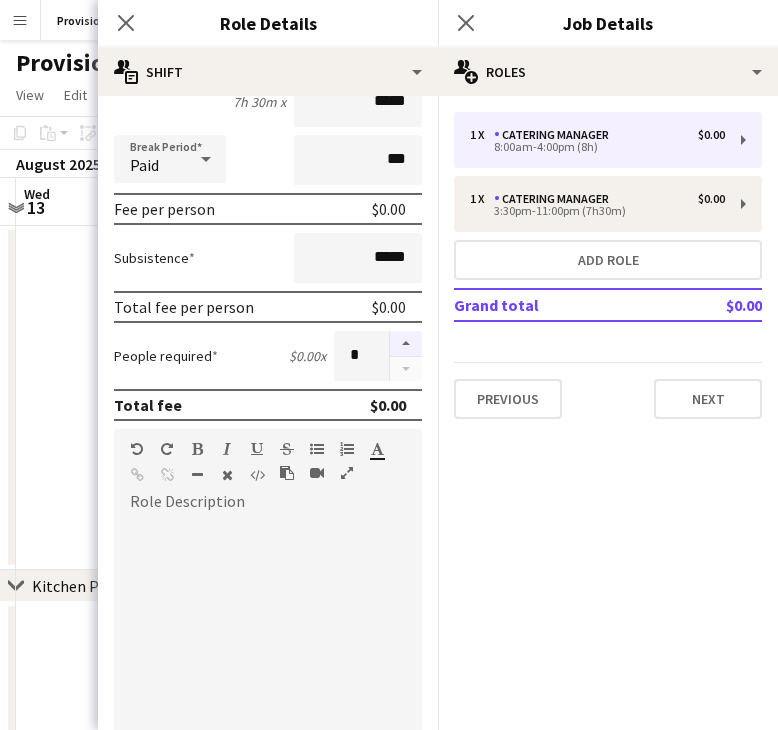 click at bounding box center [406, 344] 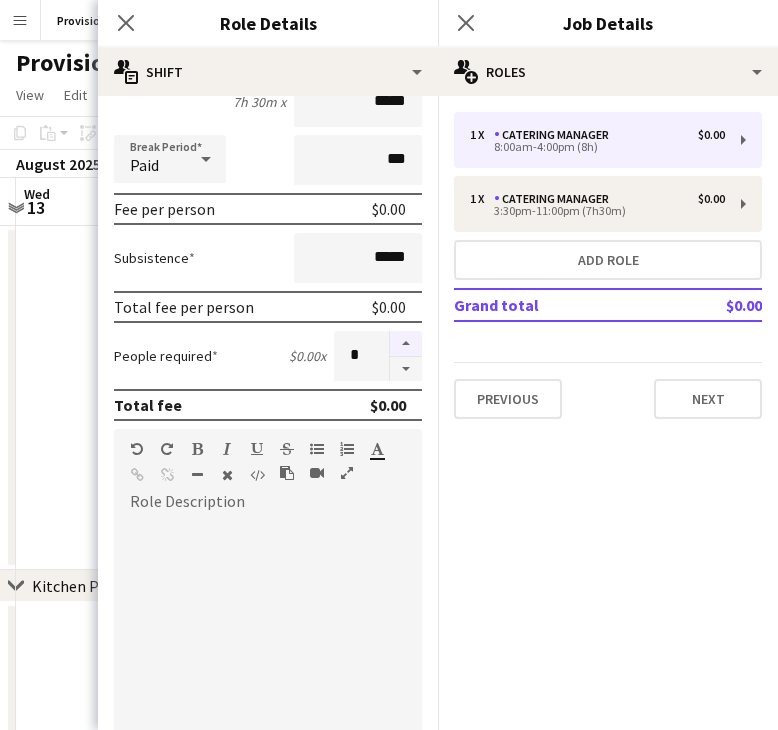 click at bounding box center (406, 344) 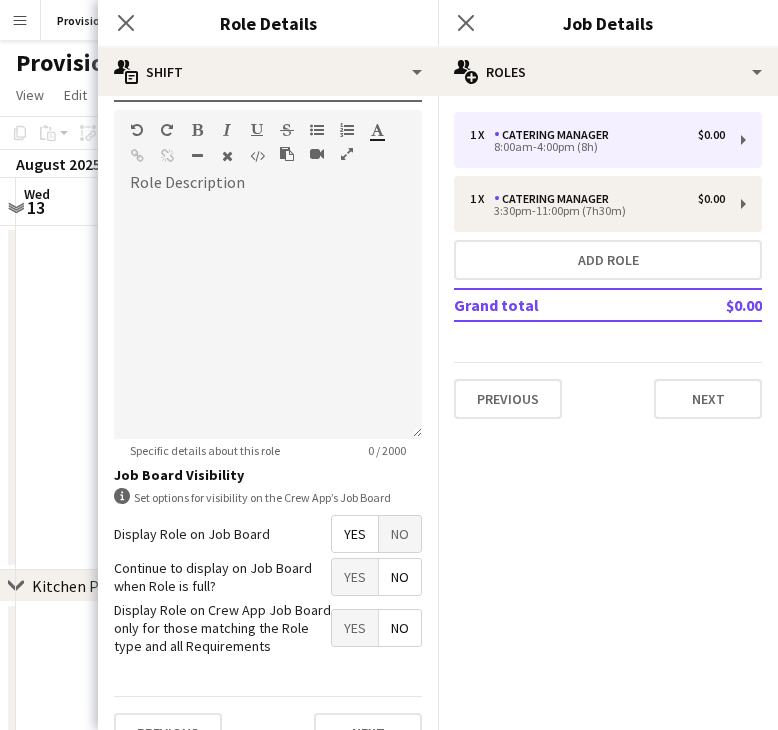 scroll, scrollTop: 566, scrollLeft: 0, axis: vertical 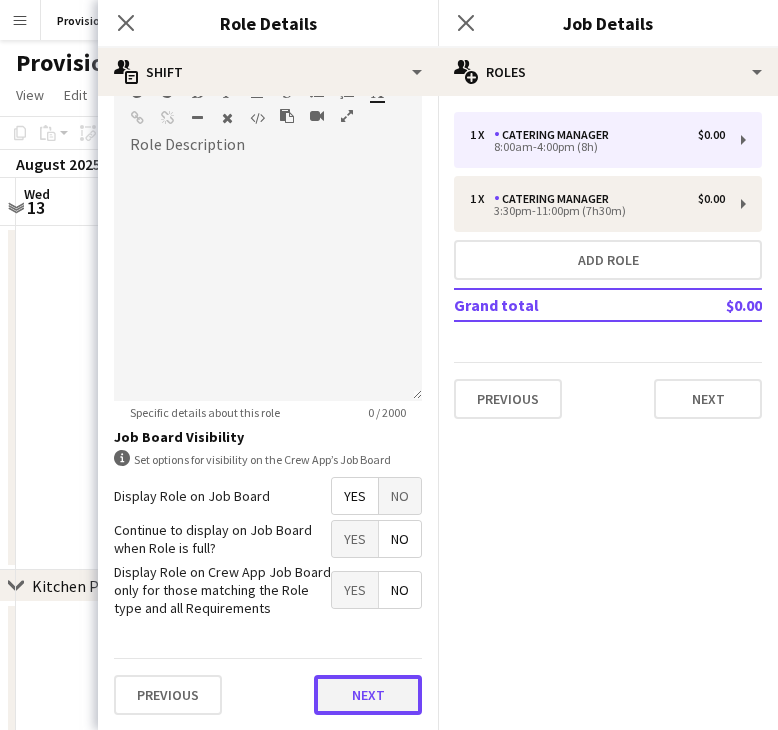 click on "Next" at bounding box center (368, 695) 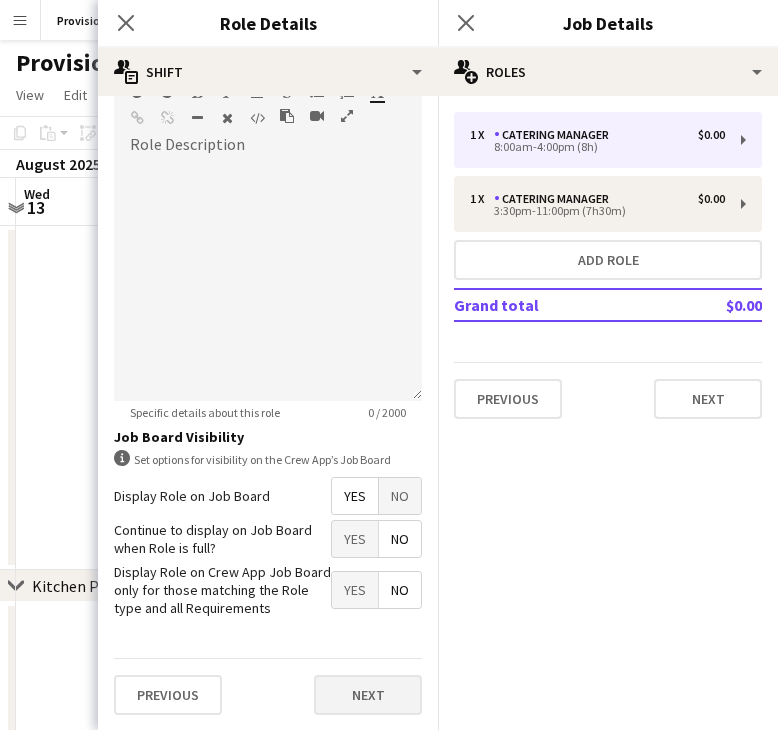 scroll, scrollTop: 0, scrollLeft: 0, axis: both 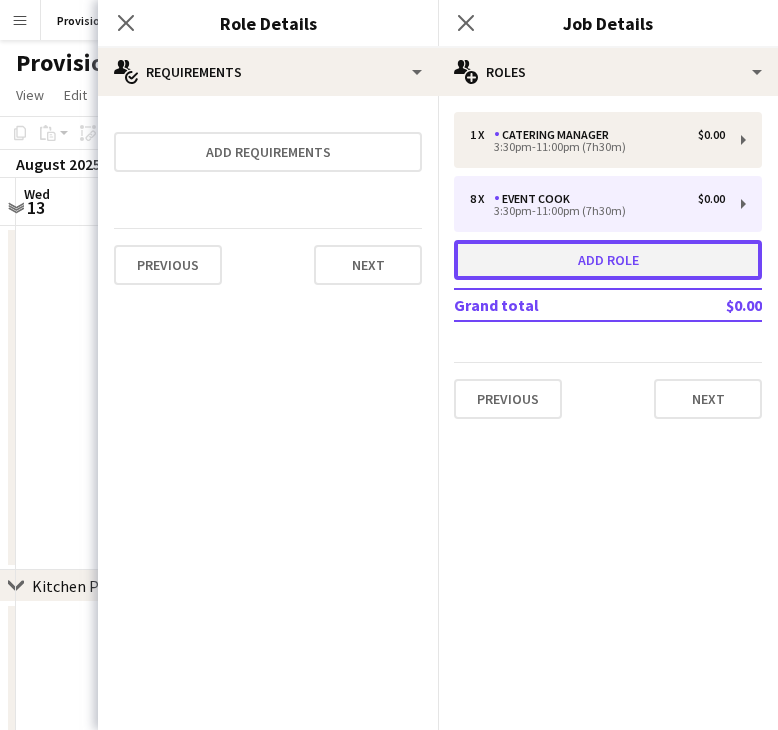 click on "Add role" at bounding box center (608, 260) 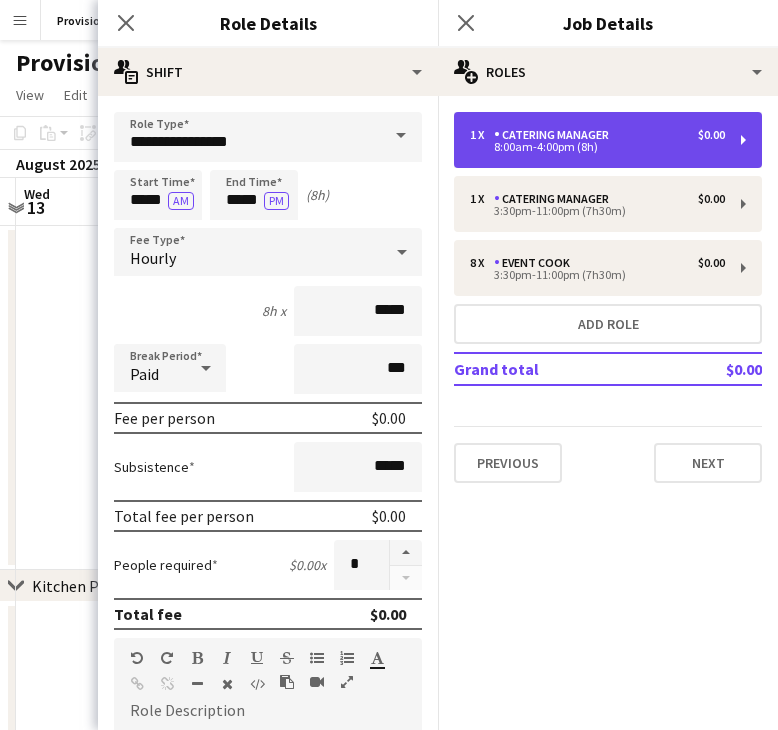 click on "8:00am-4:00pm (8h)" at bounding box center (597, 147) 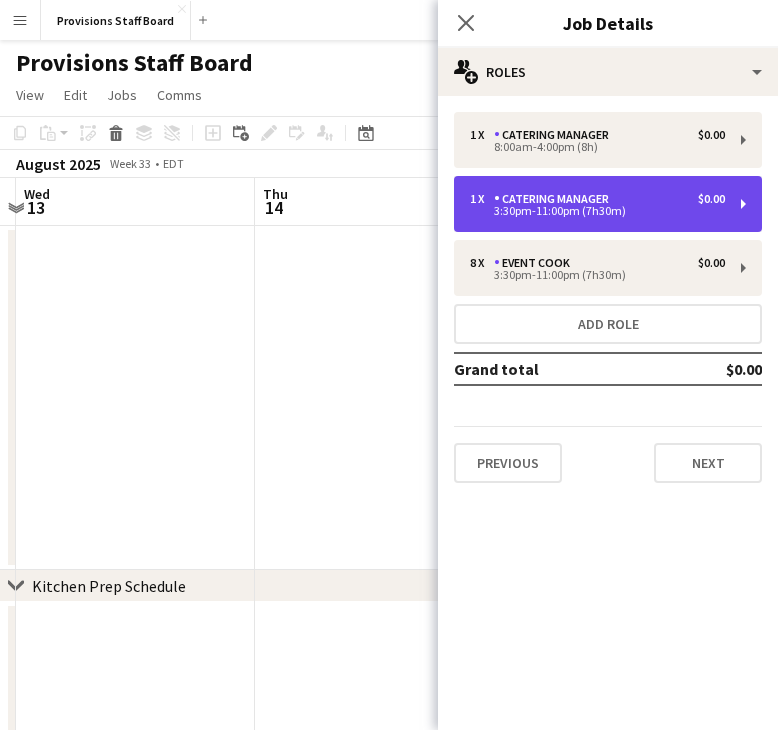 click on "1 x   Catering Manager   $0.00" at bounding box center (597, 199) 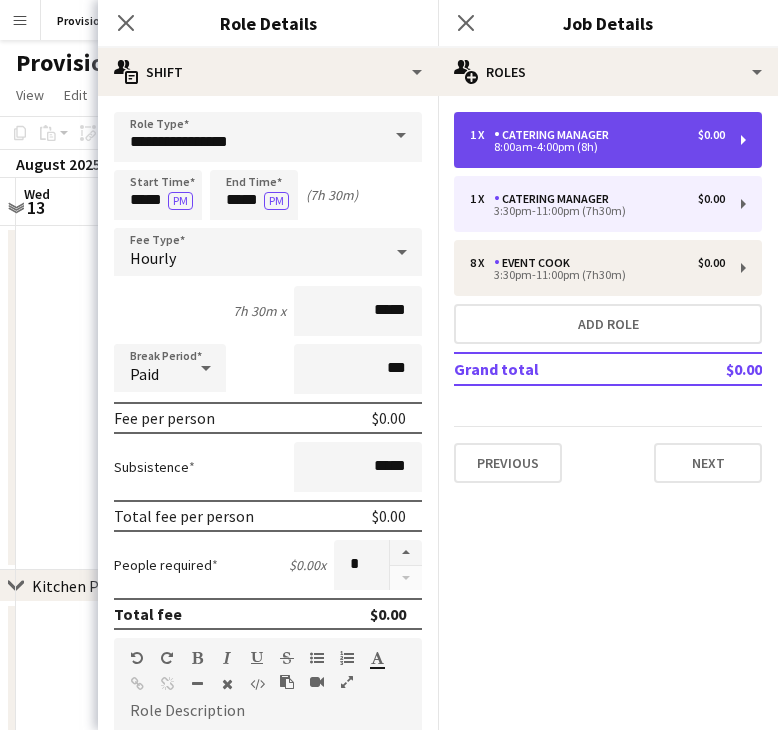 click on "1 x   Catering Manager   $0.00" at bounding box center (597, 135) 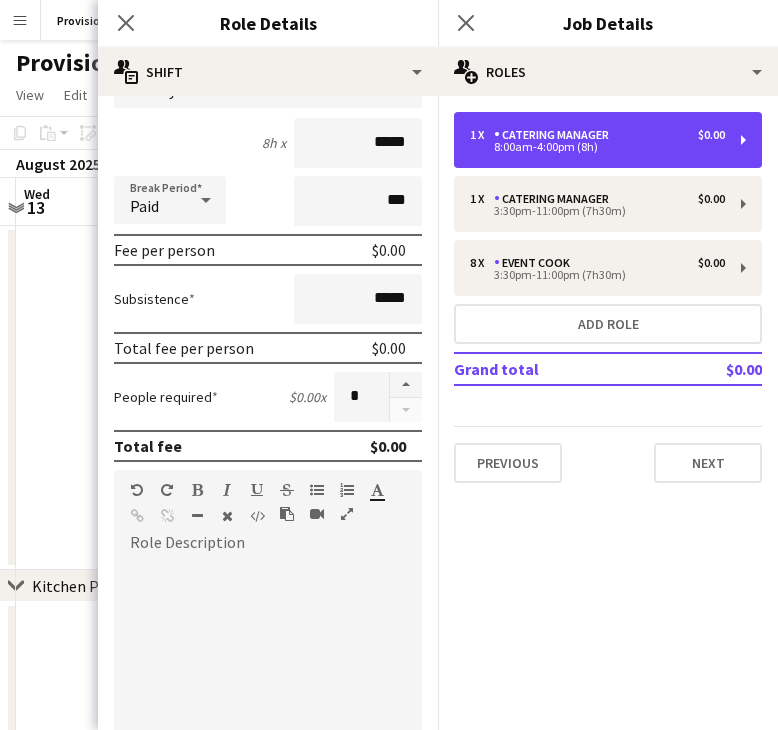 scroll, scrollTop: 566, scrollLeft: 0, axis: vertical 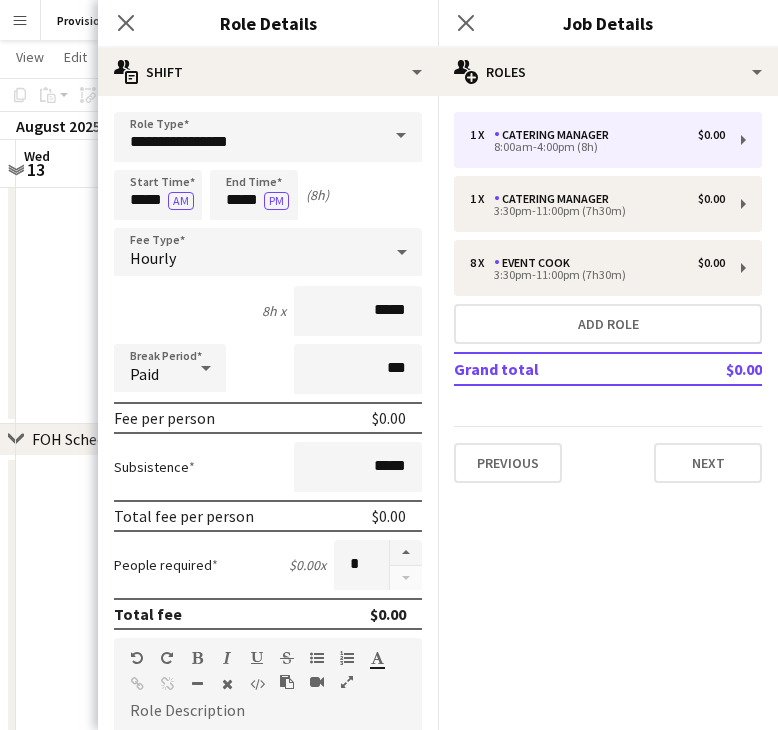 click at bounding box center [401, 136] 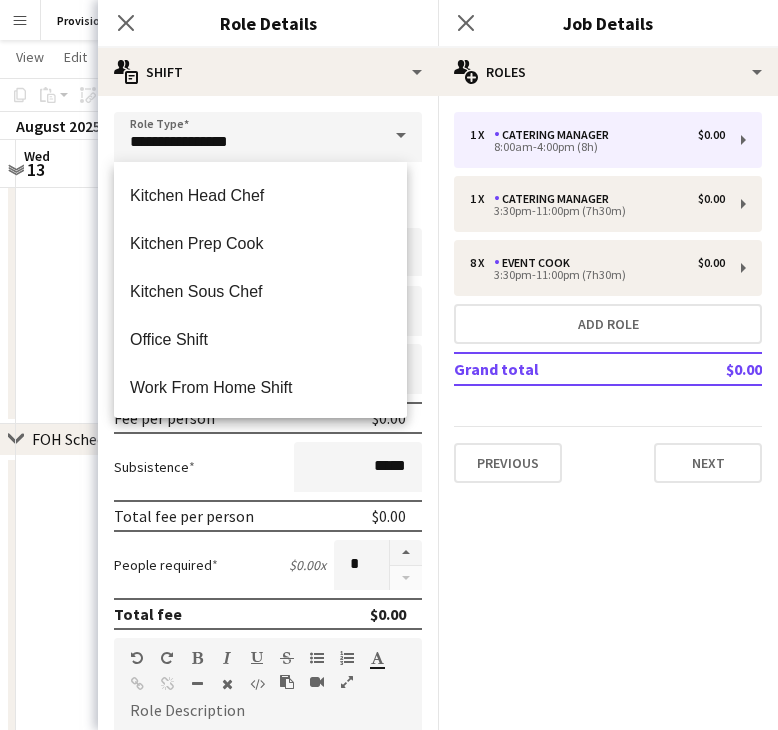 scroll, scrollTop: 480, scrollLeft: 0, axis: vertical 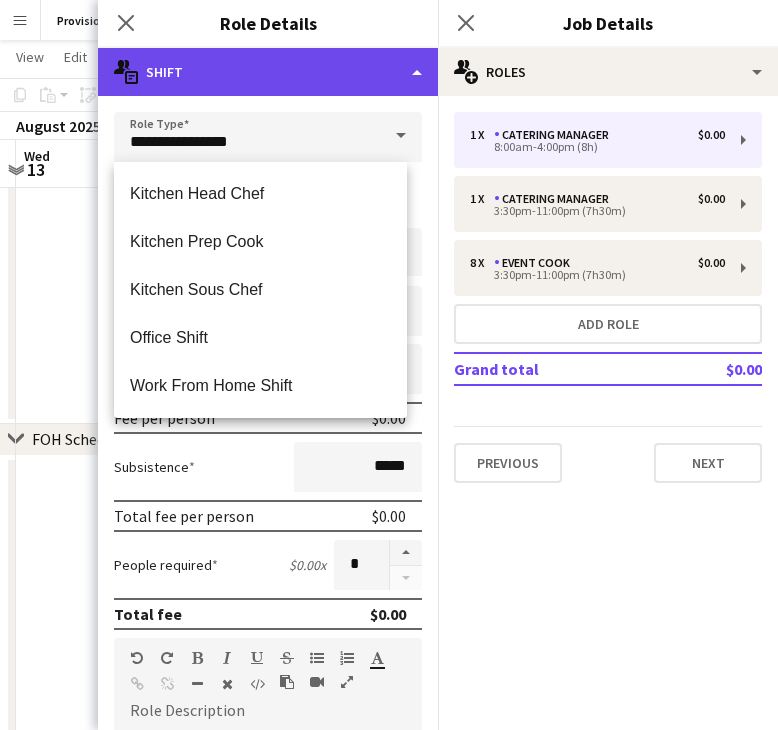 click on "multiple-actions-text
Shift" 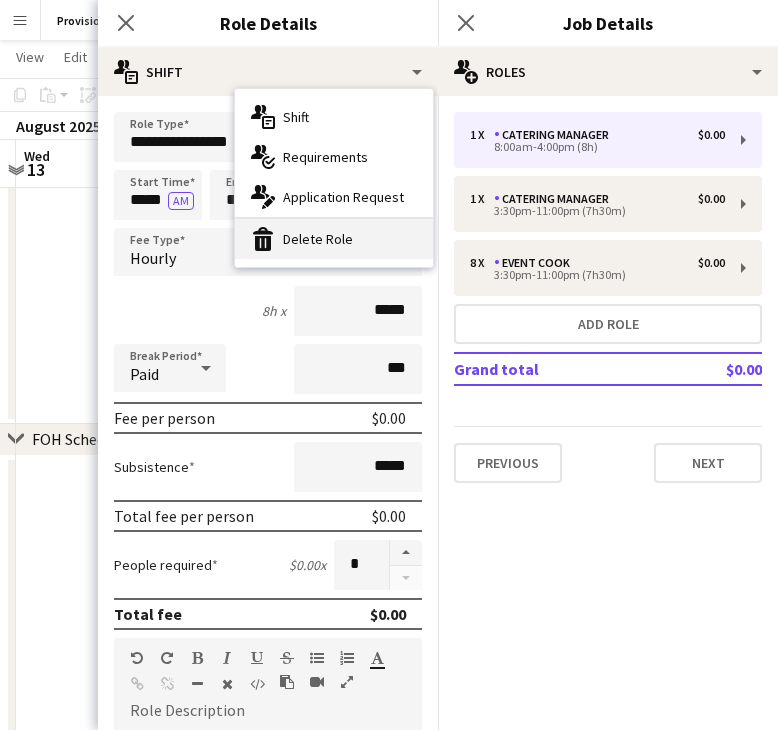click on "bin-2
Delete Role" at bounding box center [334, 239] 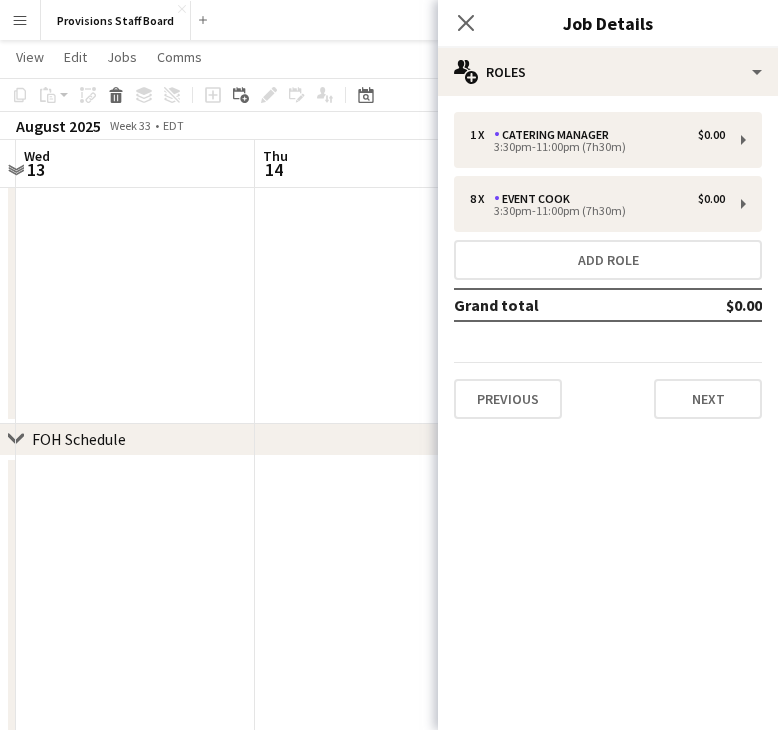 click on "pencil3
General details   1 x   Catering Manager   $0.00   3:30pm-11:00pm (7h30m)   8 x   Event Cook   $0.00   3:30pm-11:00pm (7h30m)   Add role   Grand total   $0.00   Previous   Next" 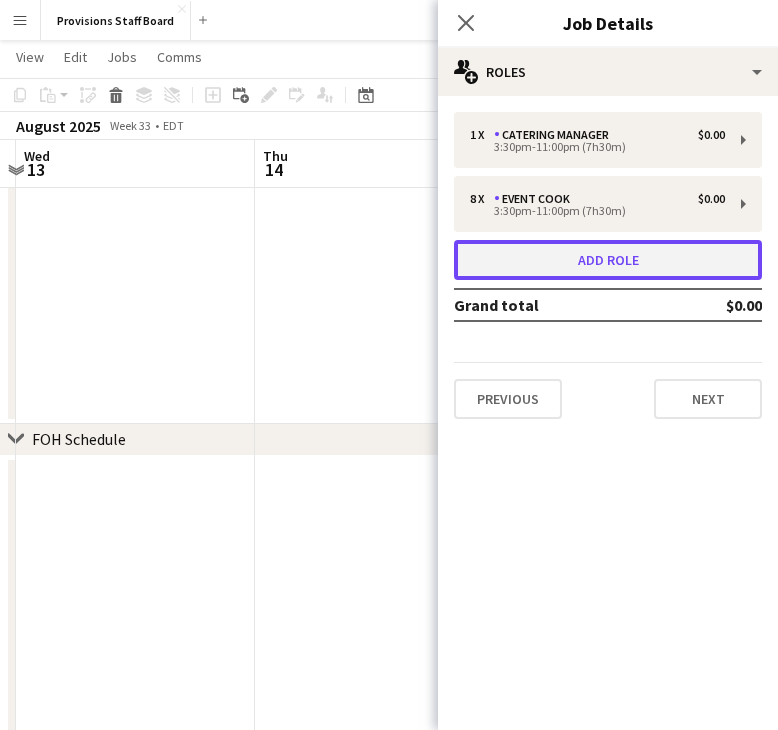 click on "Add role" at bounding box center [608, 260] 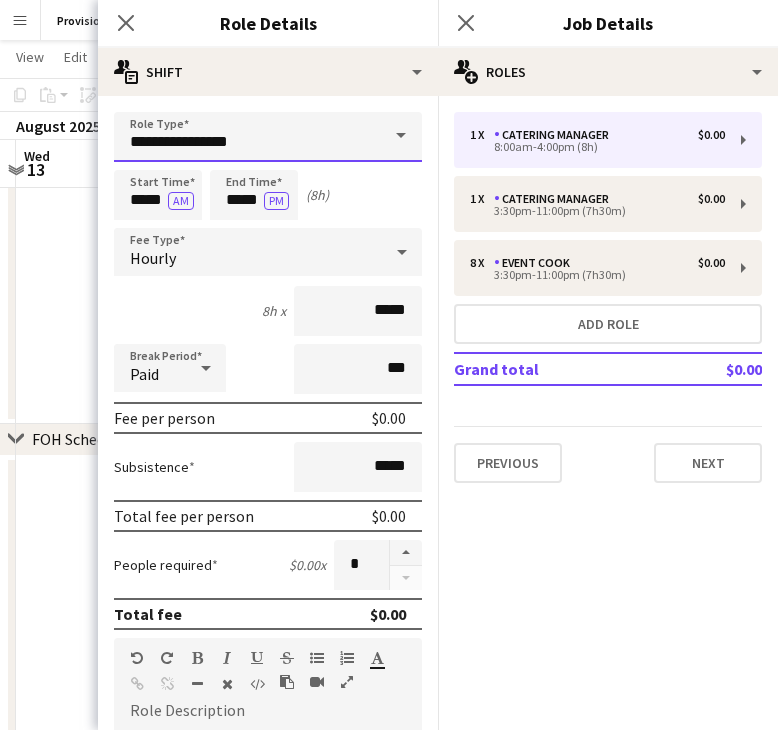 click on "**********" at bounding box center [268, 137] 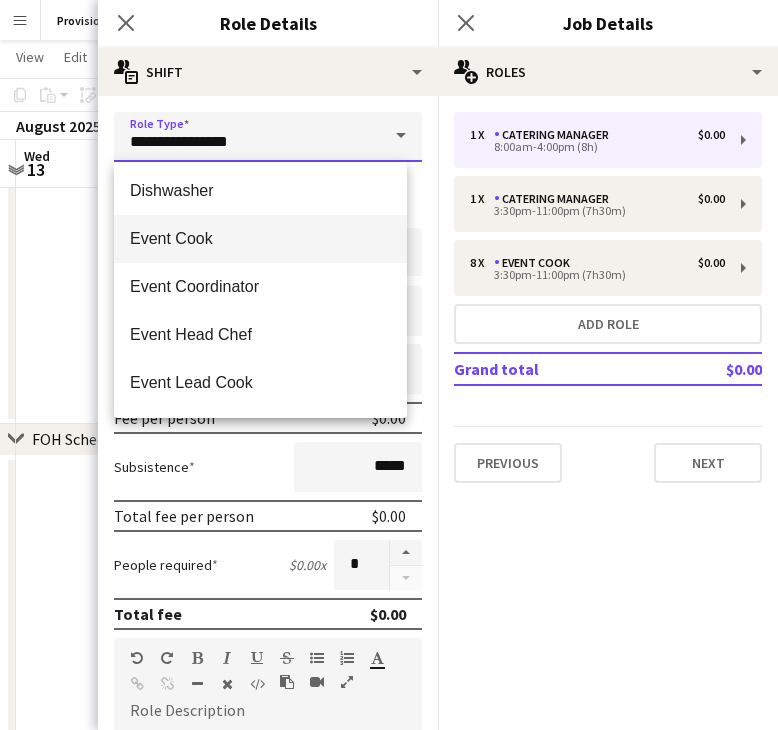 scroll, scrollTop: 100, scrollLeft: 0, axis: vertical 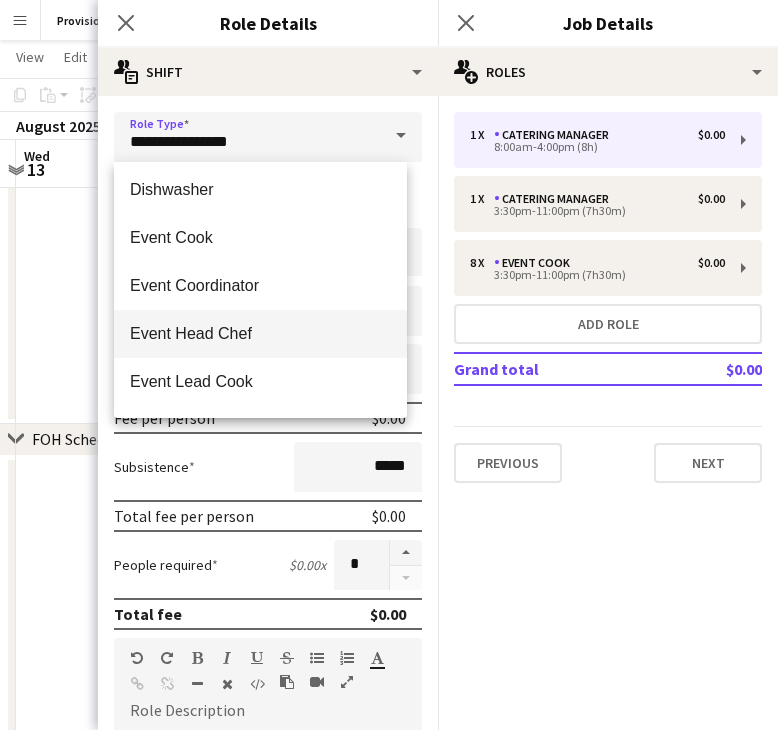 click on "Event Head Chef" at bounding box center [260, 333] 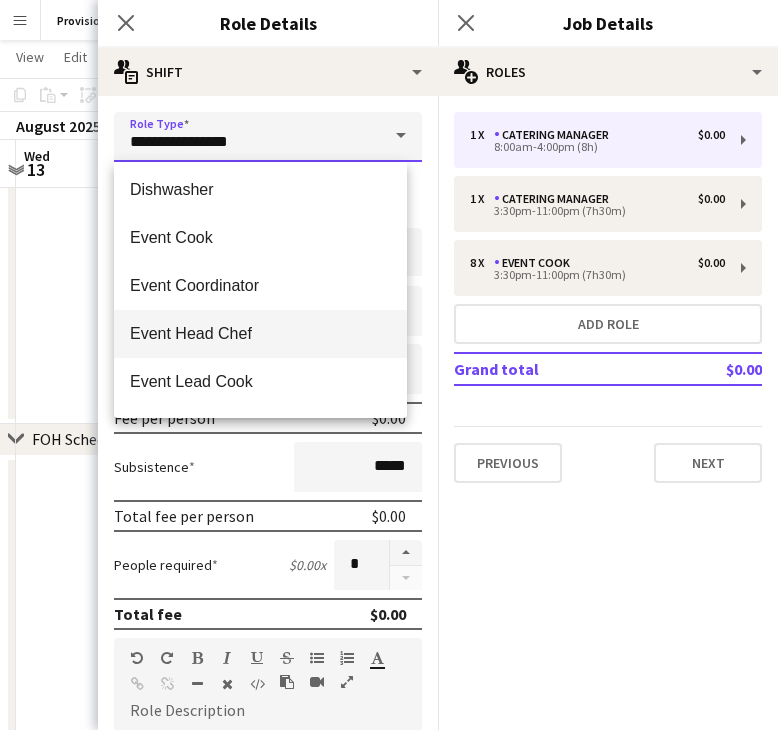 type on "**********" 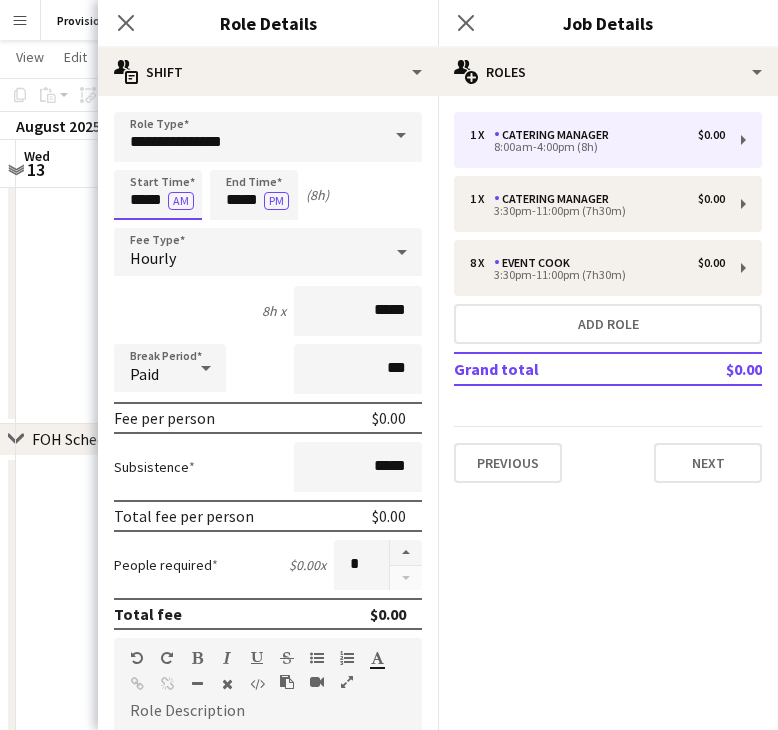 click on "*****" at bounding box center [158, 195] 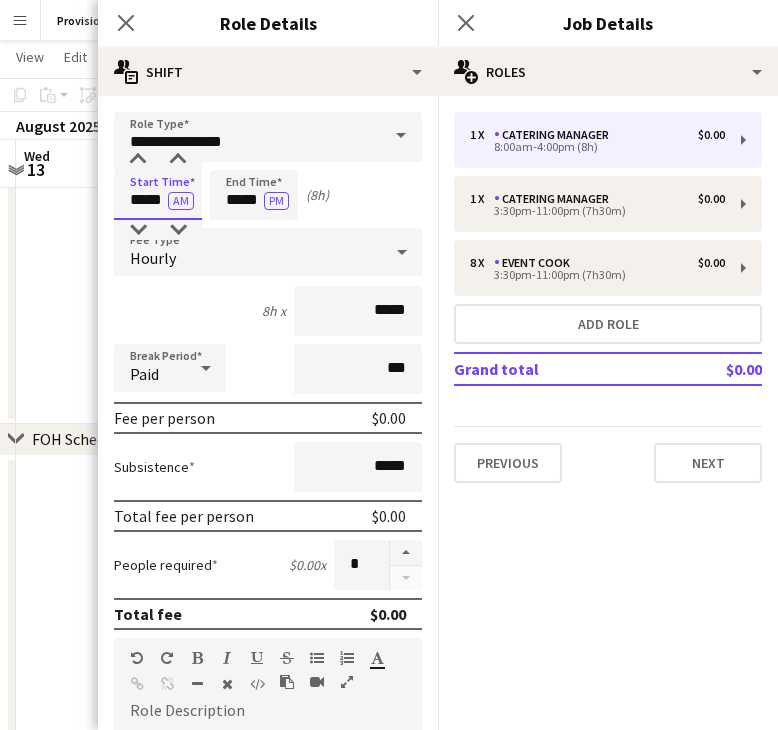 drag, startPoint x: 136, startPoint y: 197, endPoint x: 101, endPoint y: 197, distance: 35 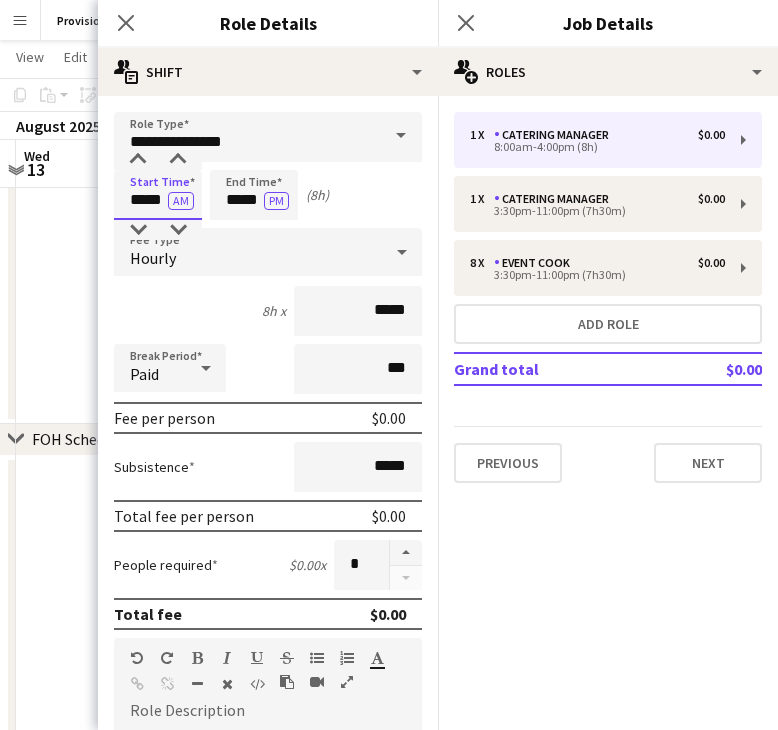 click on "**********" at bounding box center [268, 704] 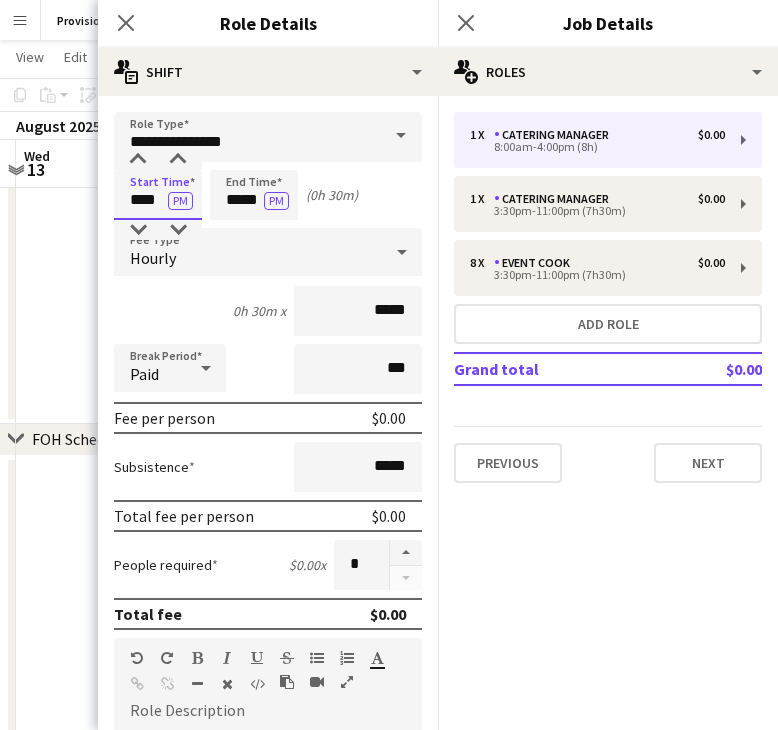 type on "****" 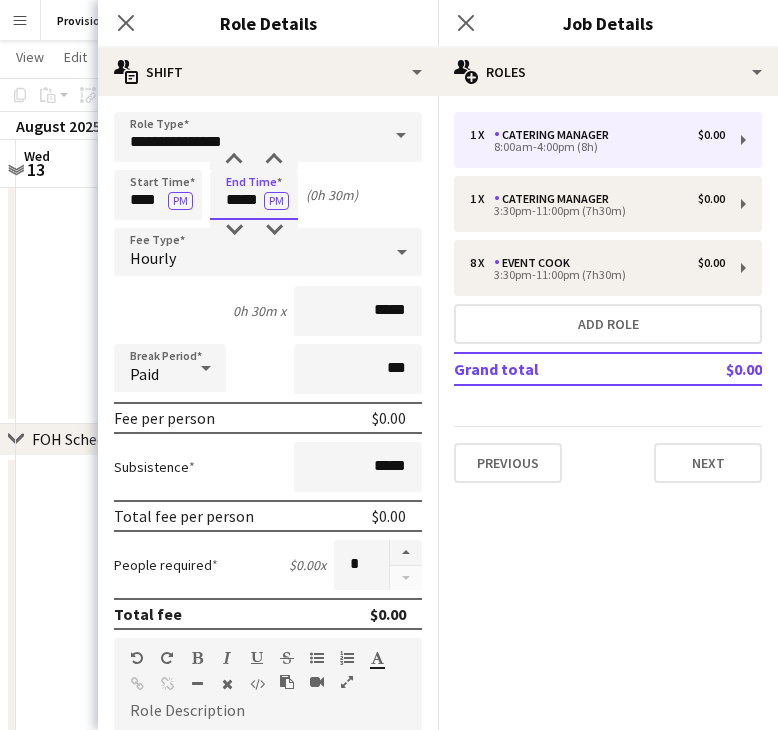 click on "*****" at bounding box center [254, 195] 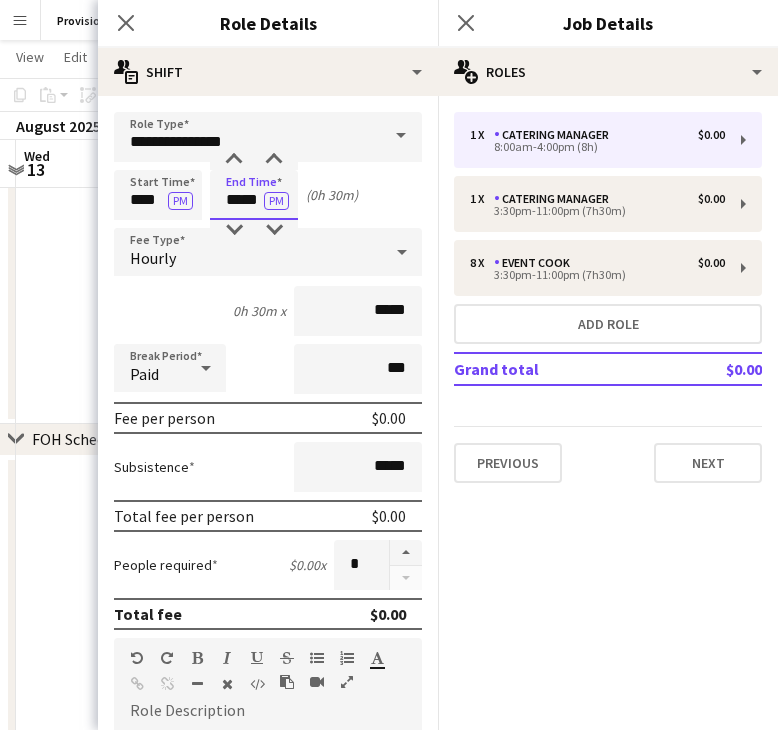 drag, startPoint x: 239, startPoint y: 199, endPoint x: 219, endPoint y: 201, distance: 20.09975 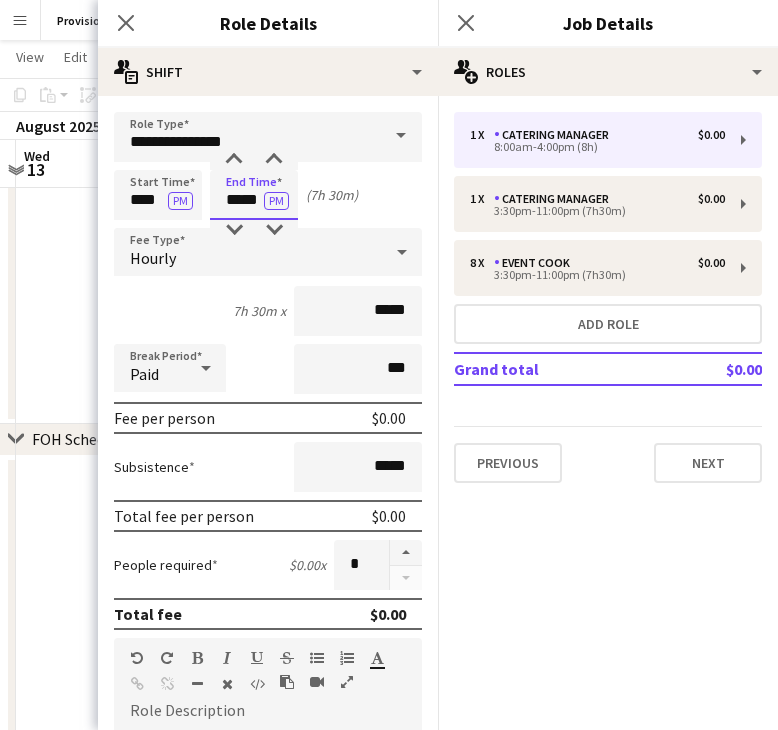 type on "*****" 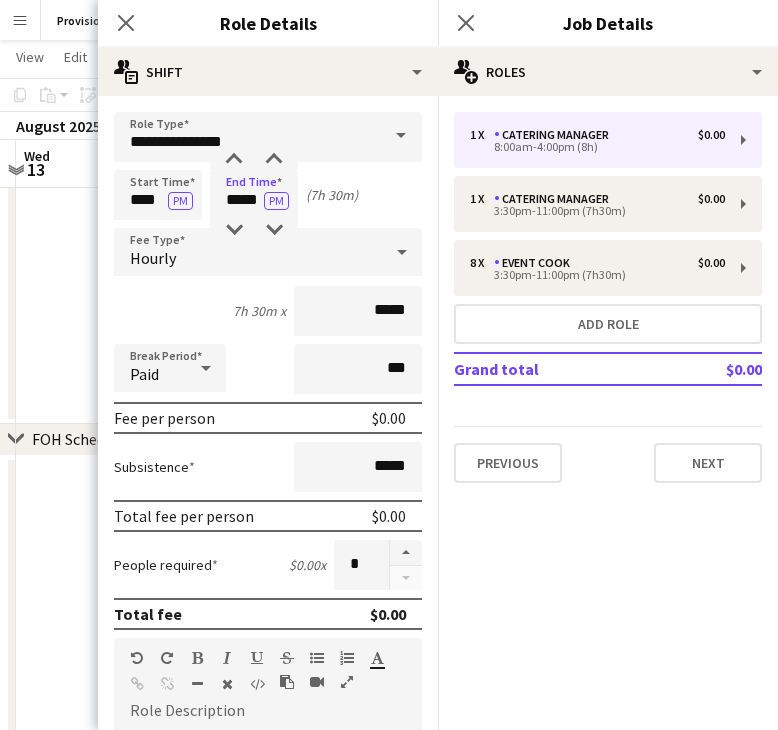 click on "(7h 30m)" at bounding box center (332, 195) 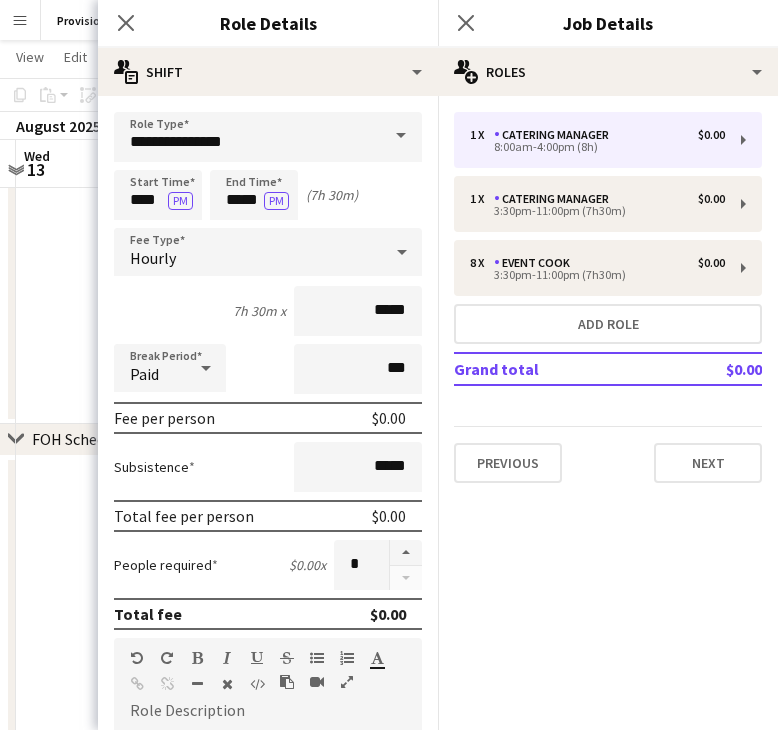 scroll, scrollTop: 566, scrollLeft: 0, axis: vertical 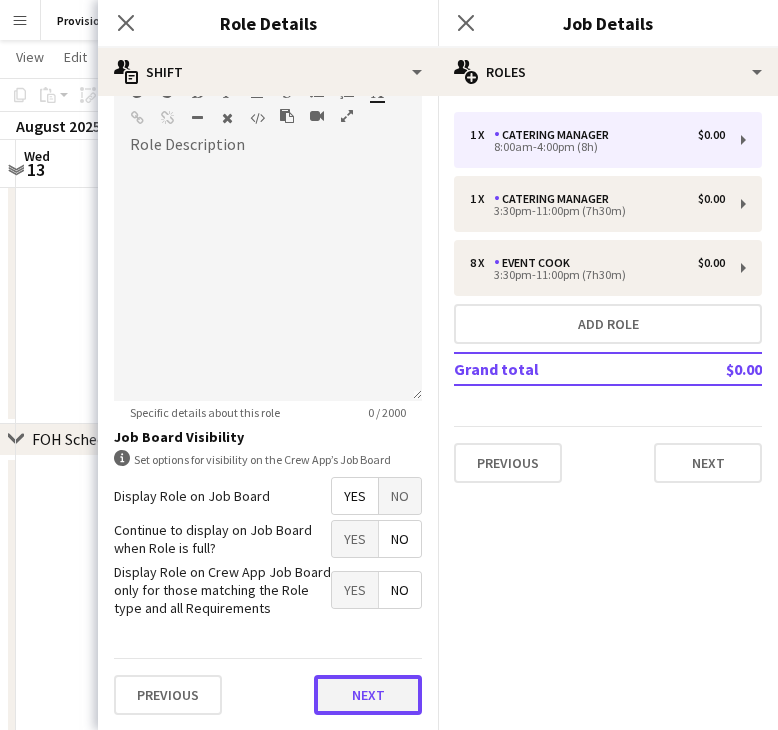 click on "Next" at bounding box center (368, 695) 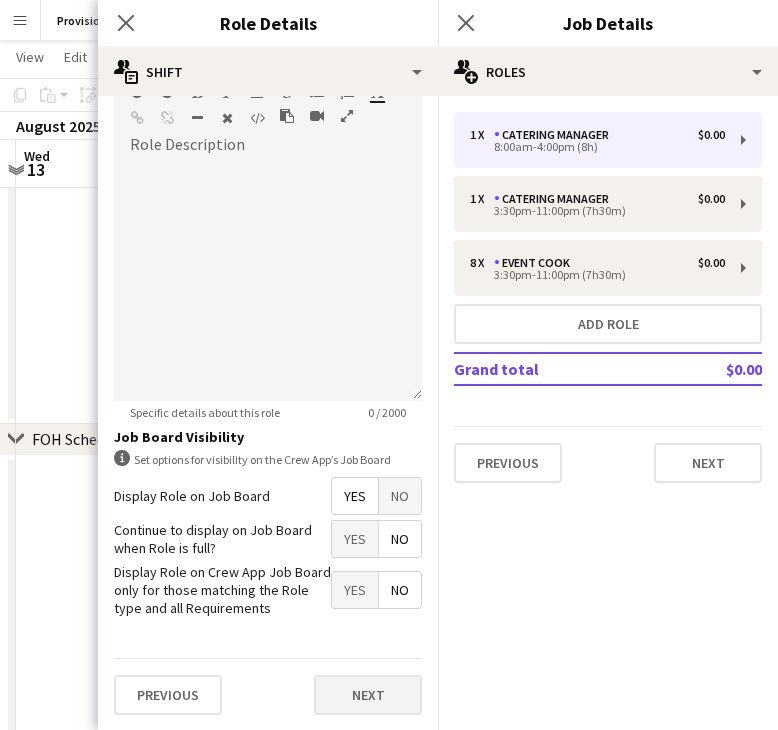 scroll, scrollTop: 0, scrollLeft: 0, axis: both 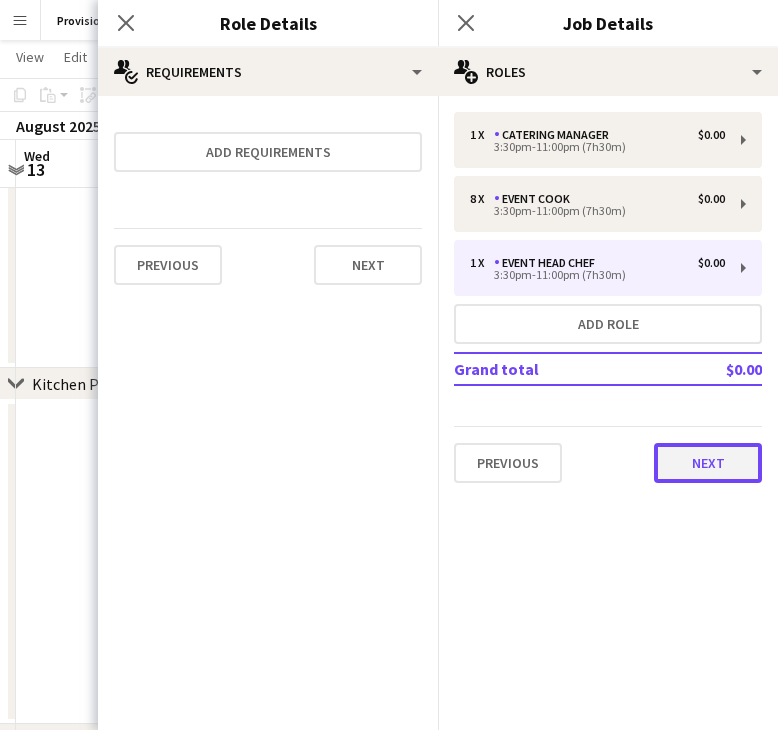 click on "Next" at bounding box center [708, 463] 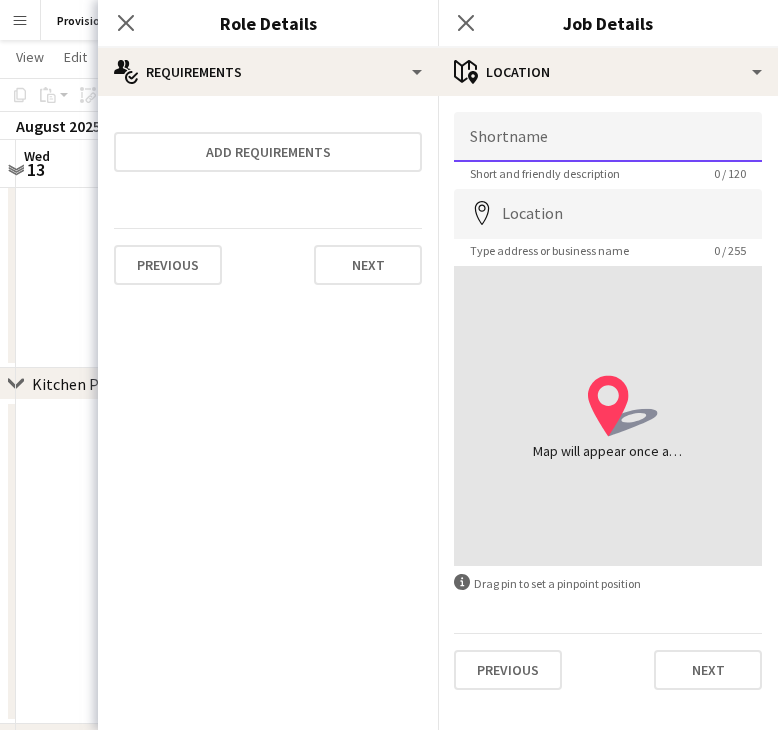 click on "Shortname" at bounding box center (608, 137) 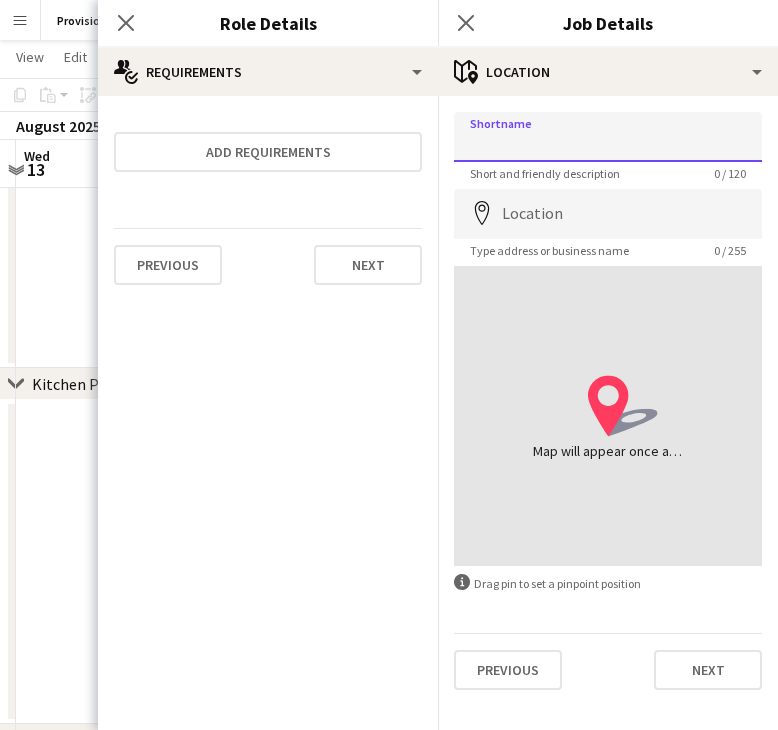 click on "Shortname" at bounding box center (608, 137) 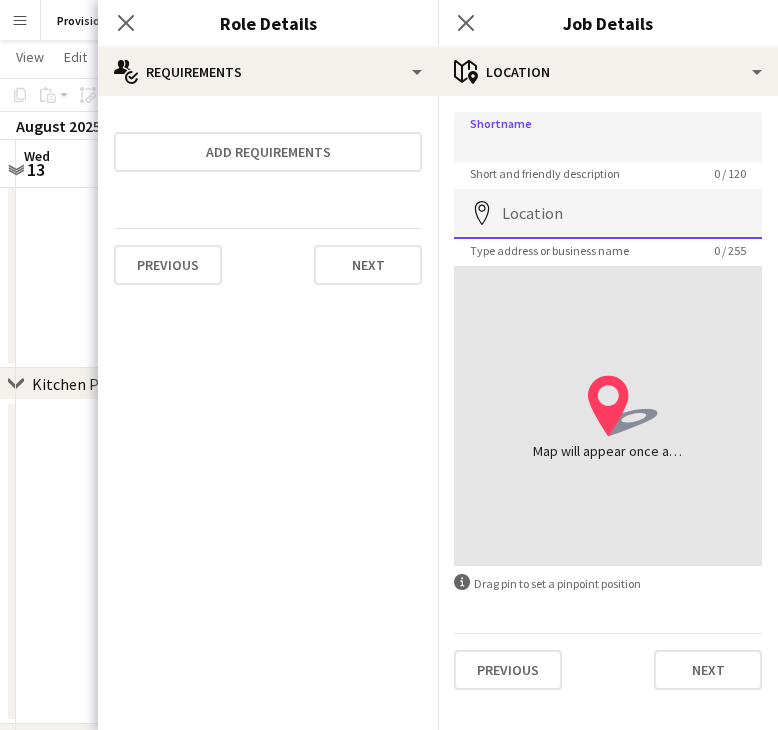 click on "Location" at bounding box center (608, 214) 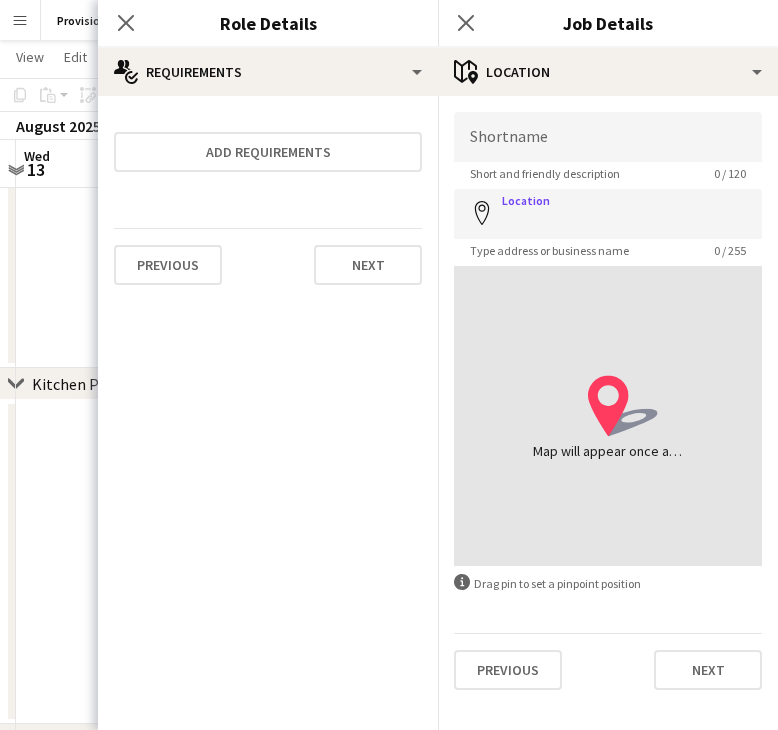 click on "Shortname  Short and friendly description  0 / 120" at bounding box center [608, 146] 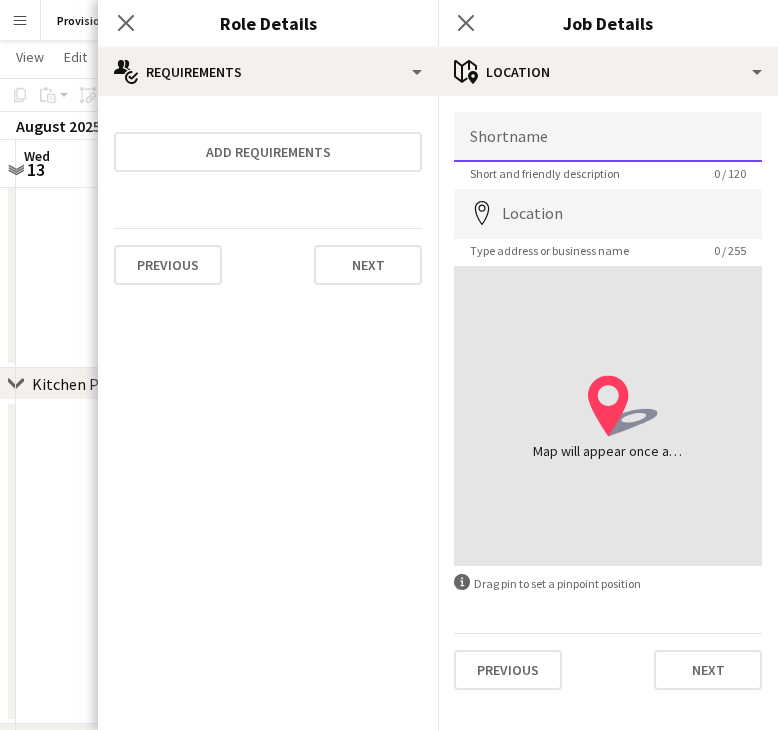 click on "Shortname" at bounding box center (608, 137) 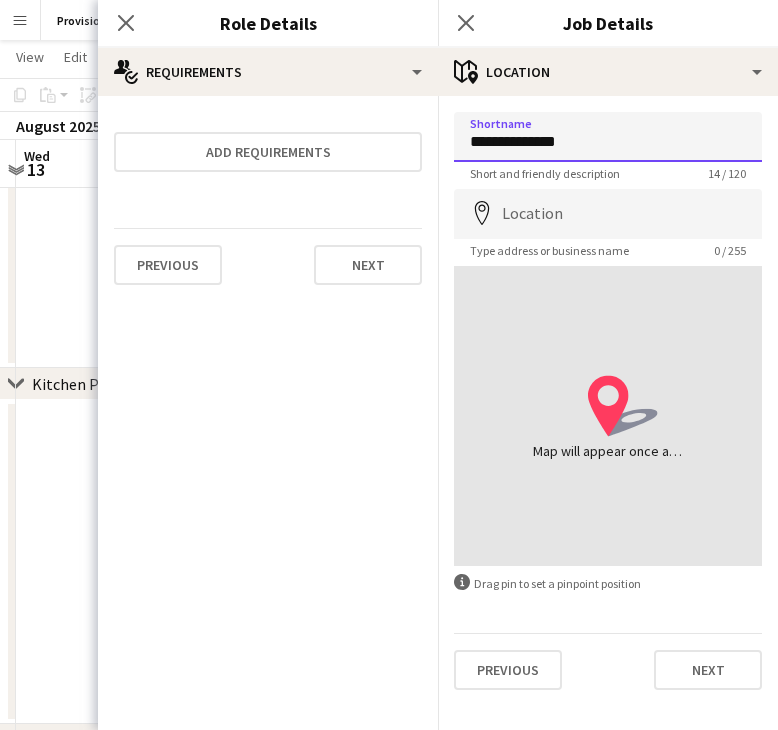 type on "**********" 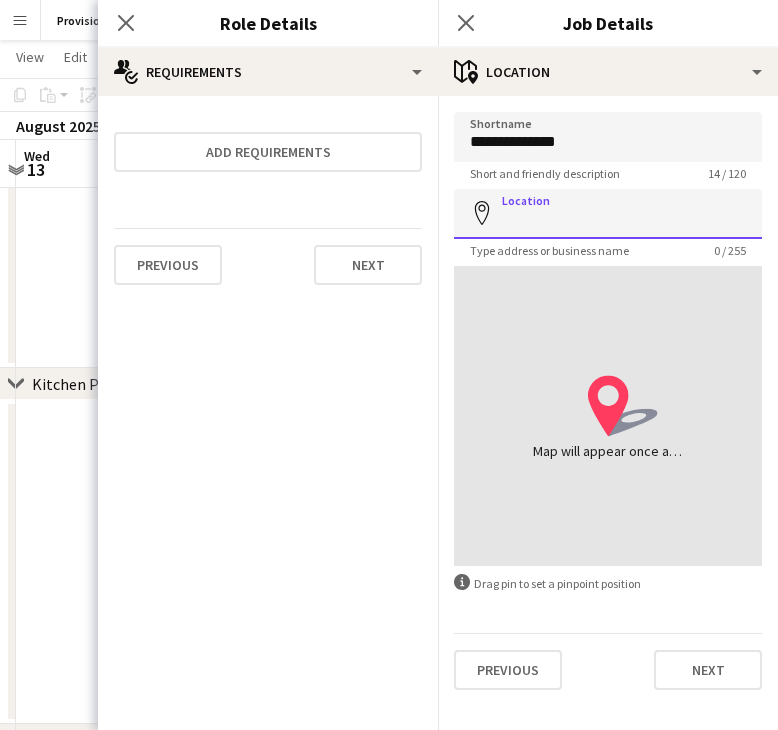 click on "Location" at bounding box center (608, 214) 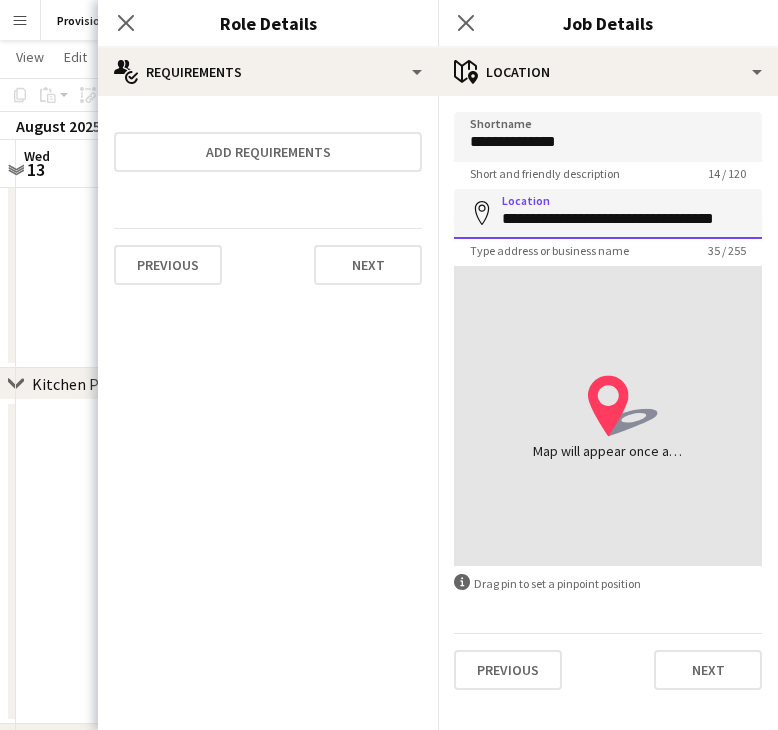 scroll, scrollTop: 0, scrollLeft: 4, axis: horizontal 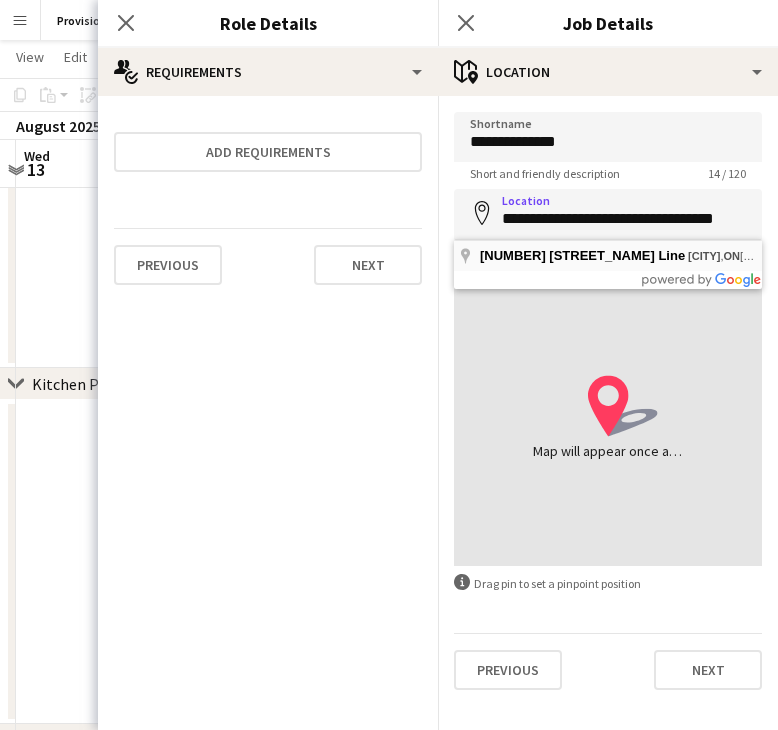 type on "**********" 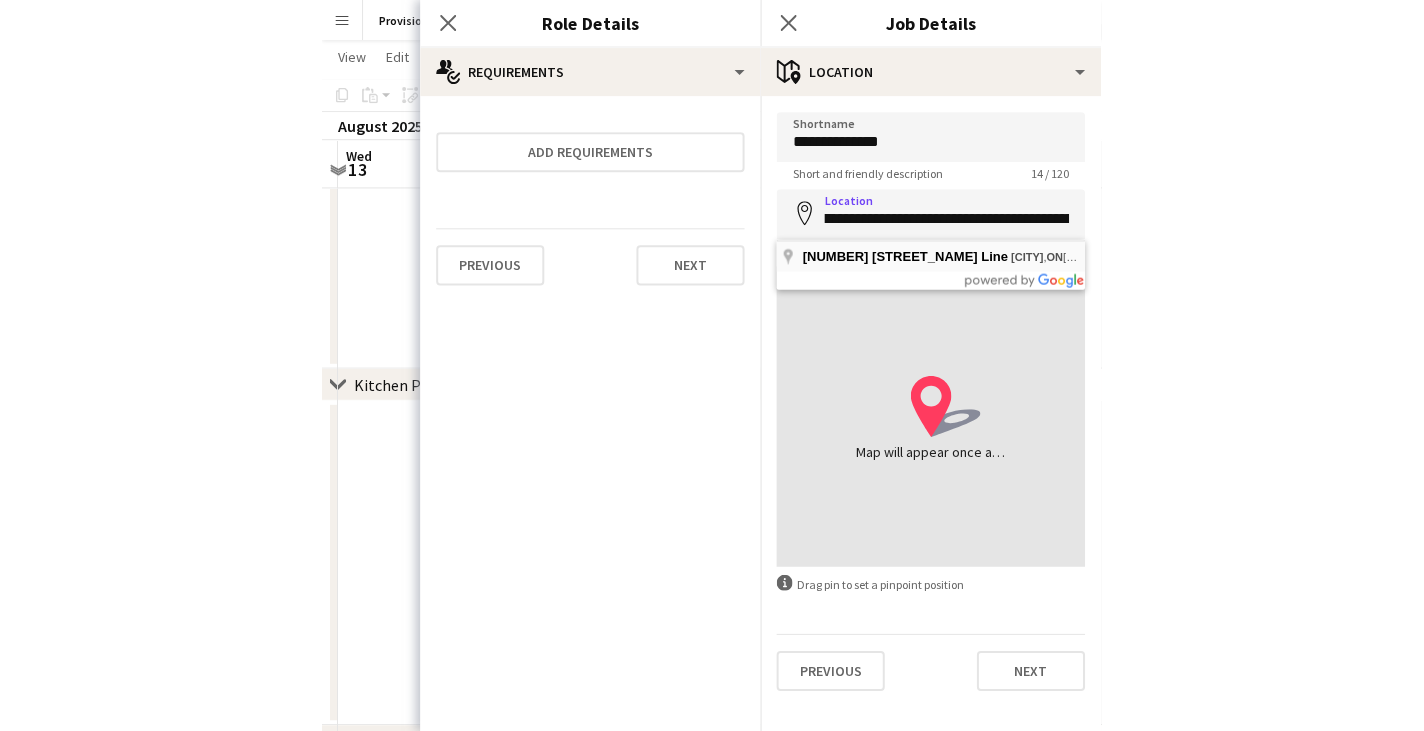 scroll, scrollTop: 0, scrollLeft: 0, axis: both 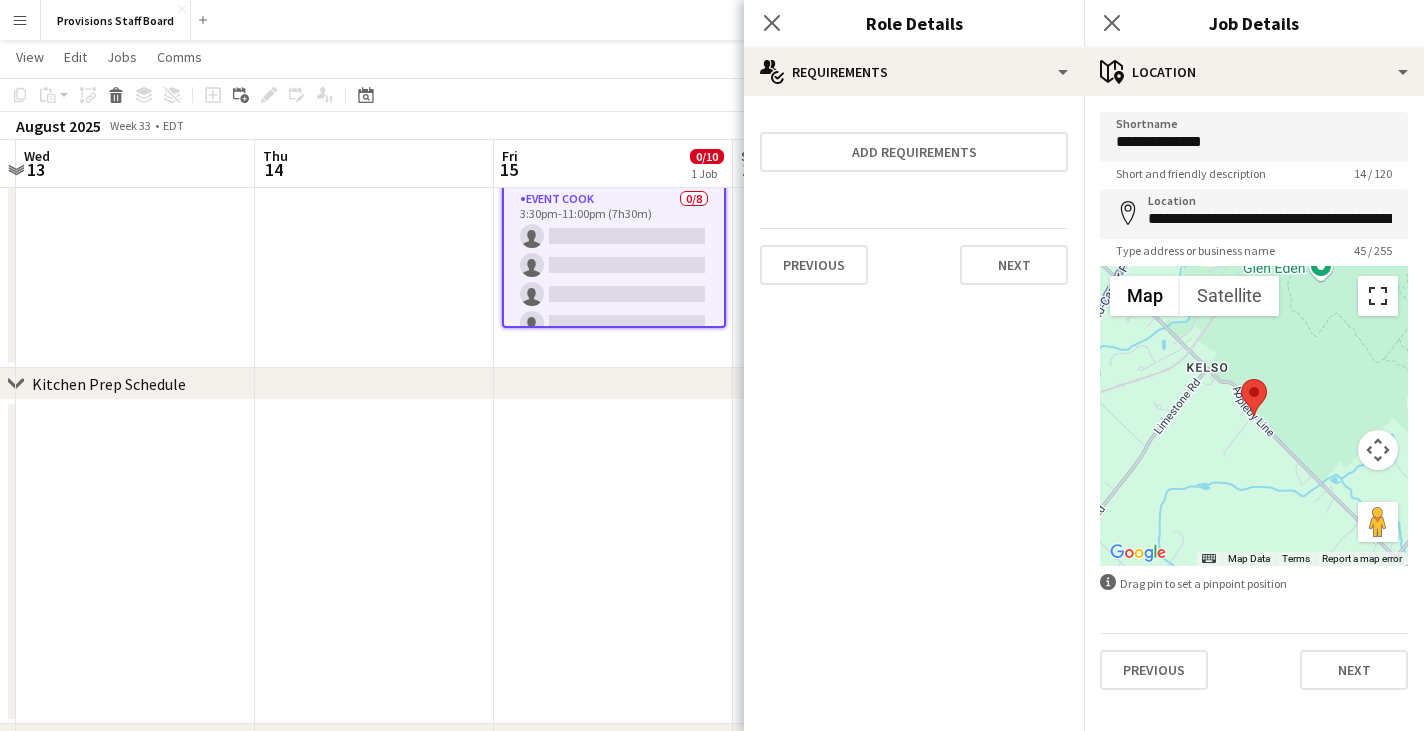 drag, startPoint x: 1381, startPoint y: 298, endPoint x: 1382, endPoint y: 419, distance: 121.004135 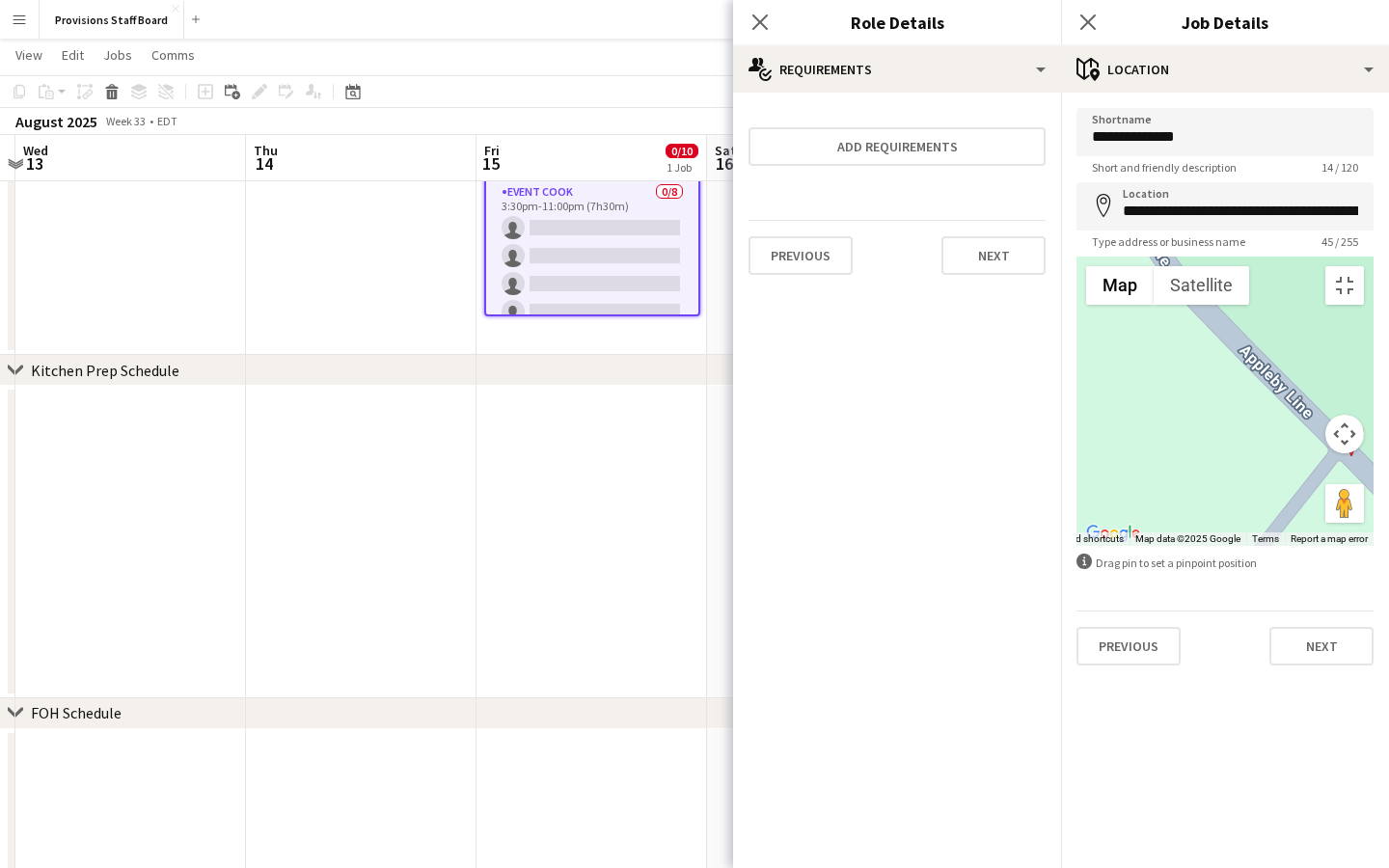 drag, startPoint x: 585, startPoint y: 576, endPoint x: 991, endPoint y: 119, distance: 611.2978 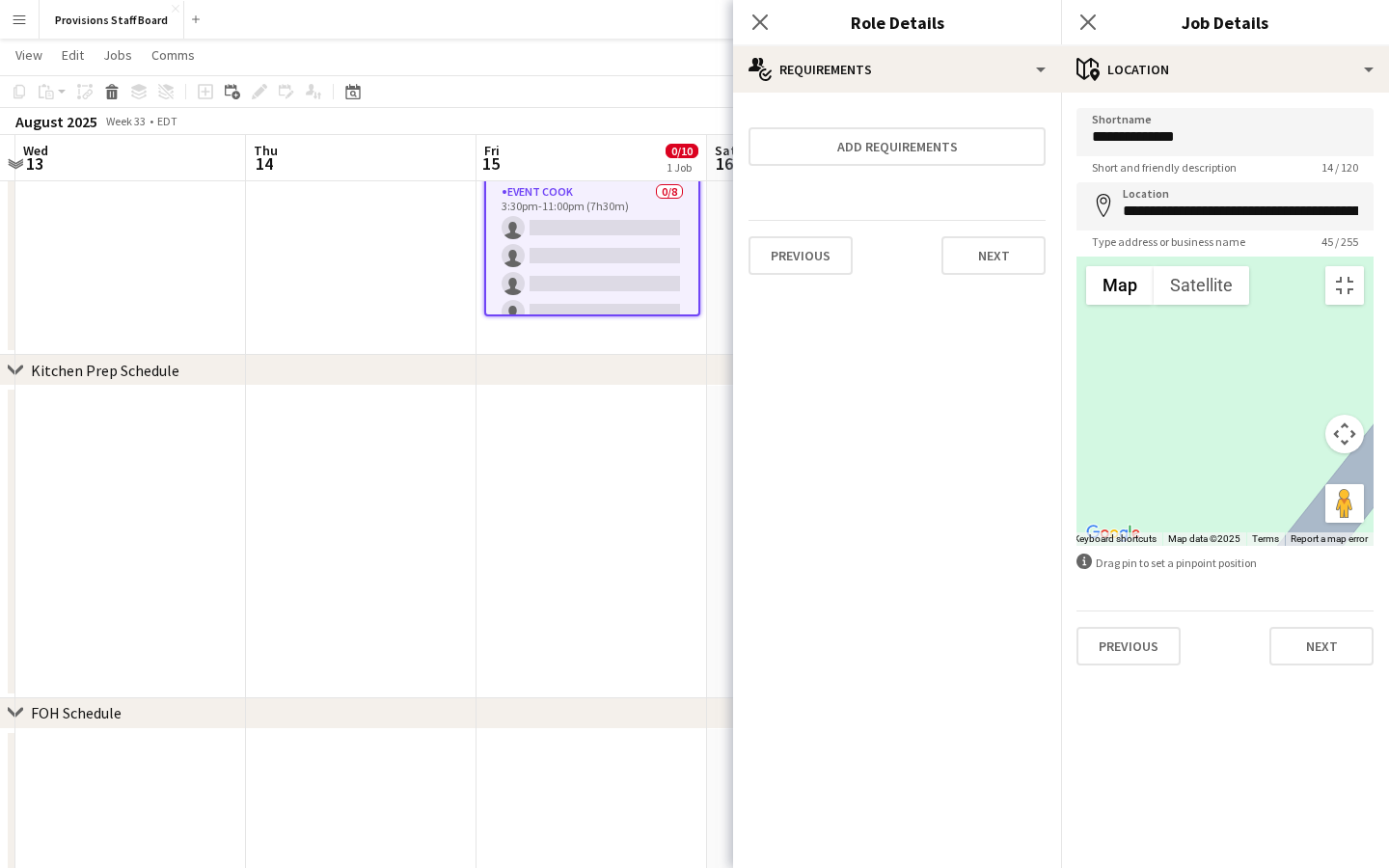 drag, startPoint x: 725, startPoint y: 491, endPoint x: 1303, endPoint y: 249, distance: 626.6163 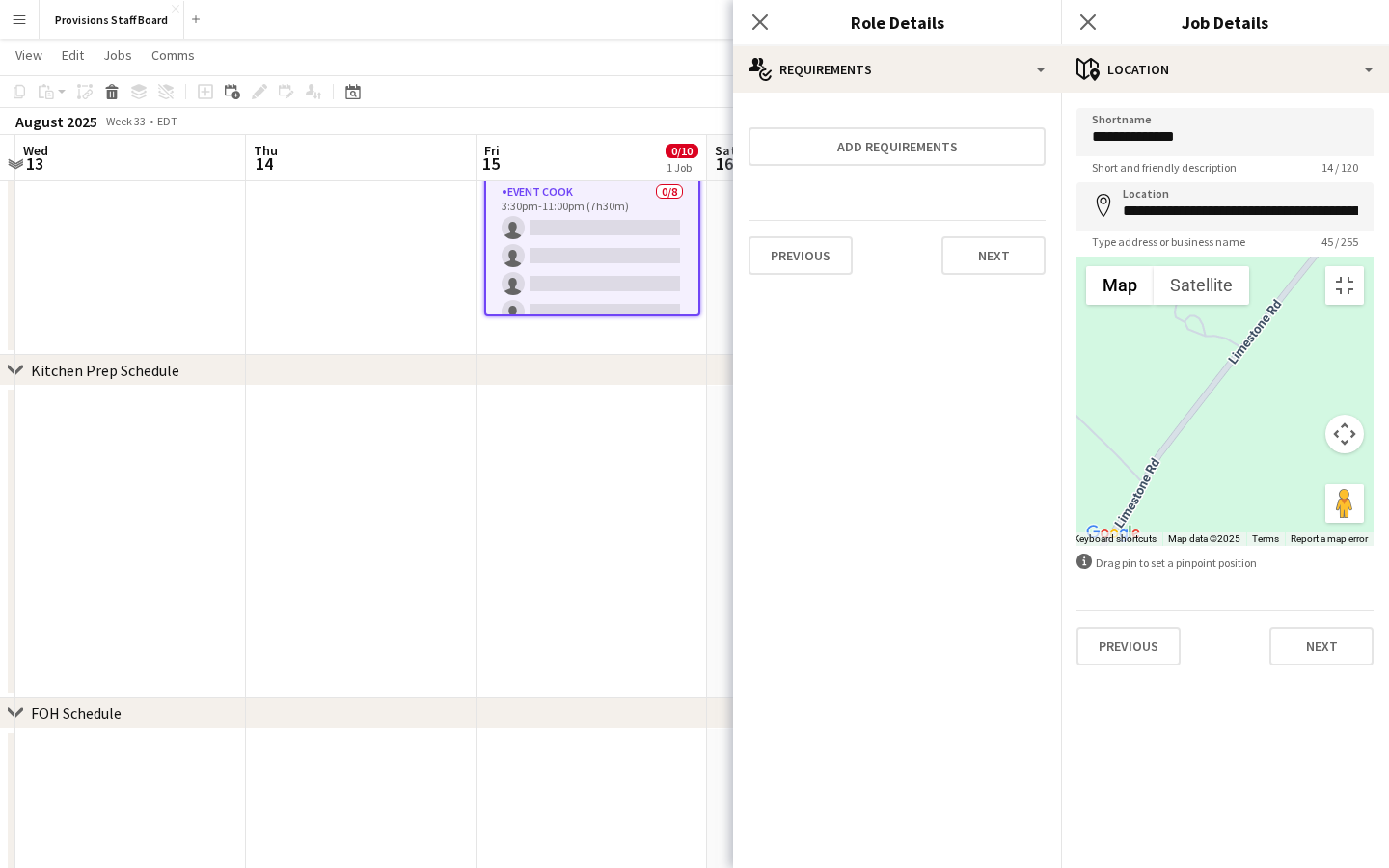 drag, startPoint x: 1140, startPoint y: 377, endPoint x: 1015, endPoint y: 449, distance: 144.25325 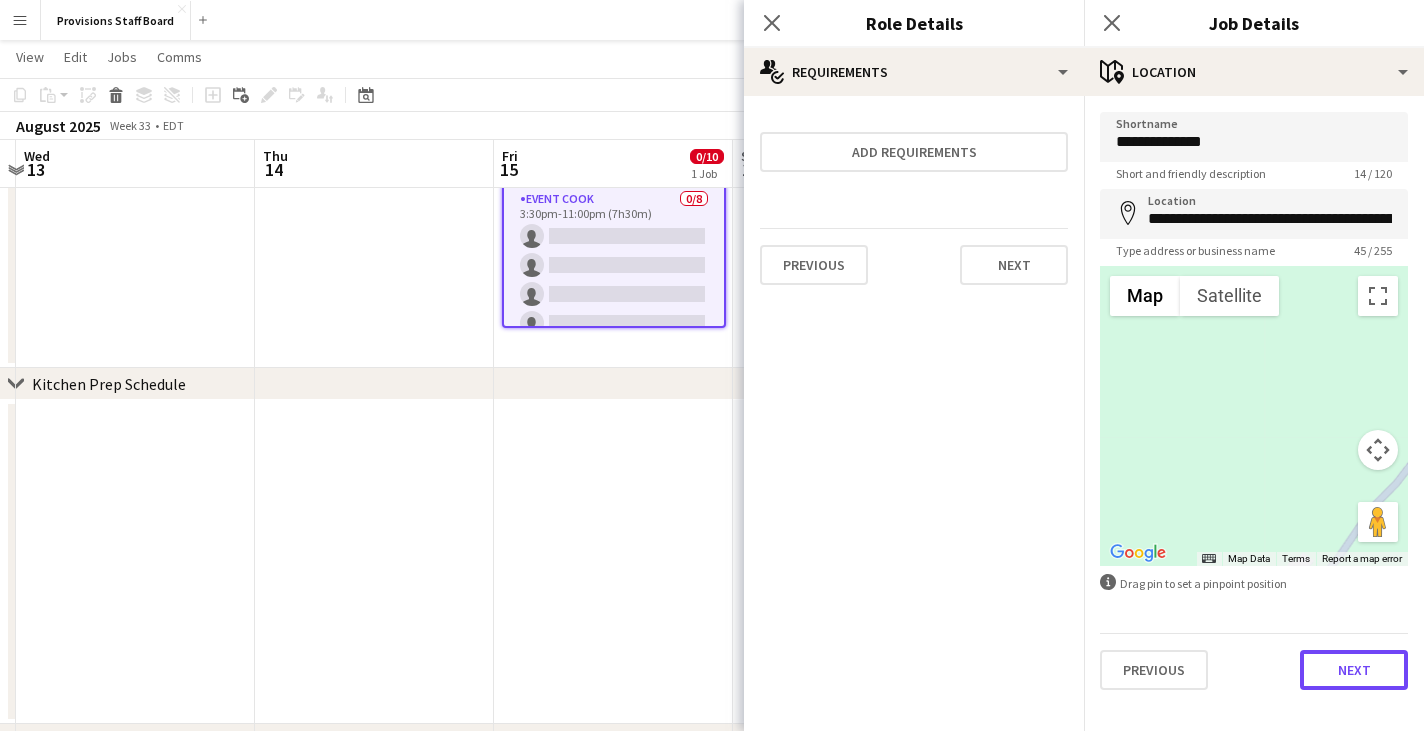 click on "Next" at bounding box center [1354, 670] 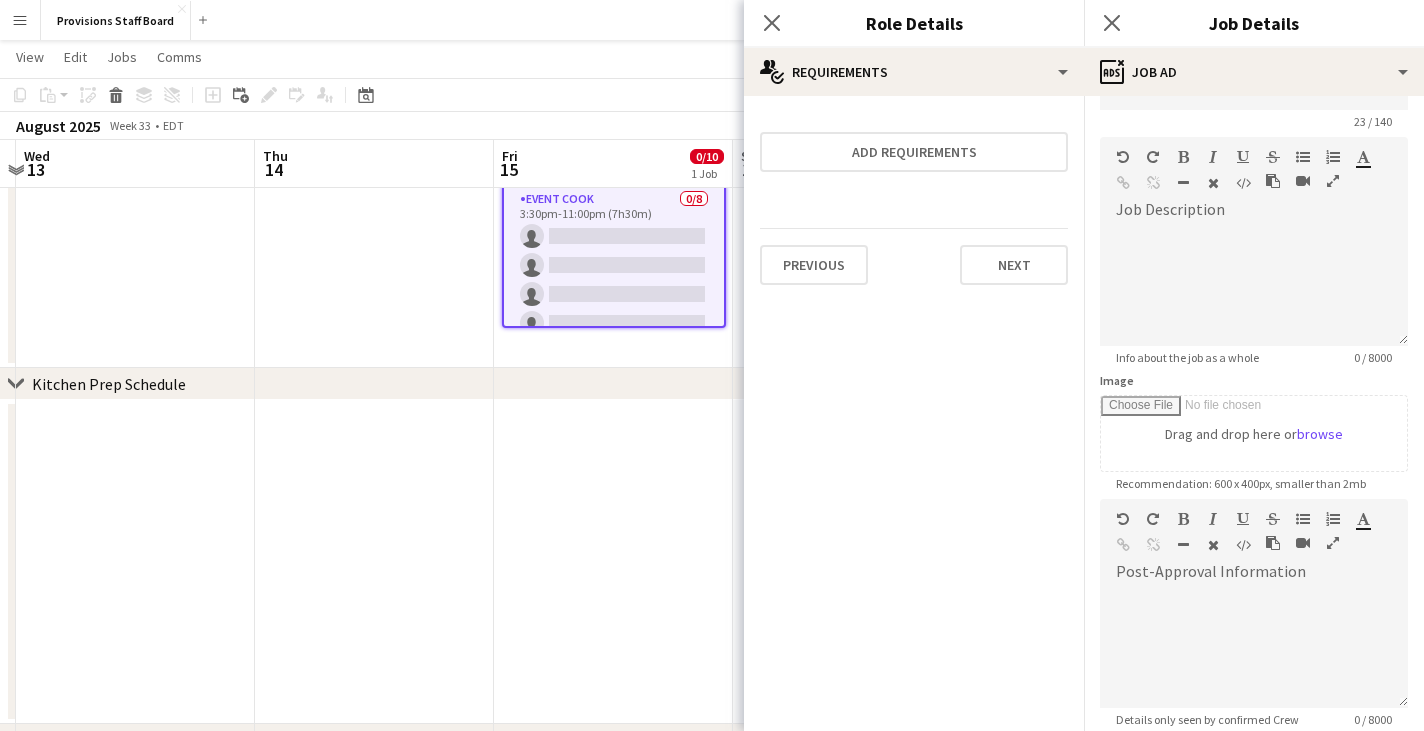 scroll, scrollTop: 320, scrollLeft: 0, axis: vertical 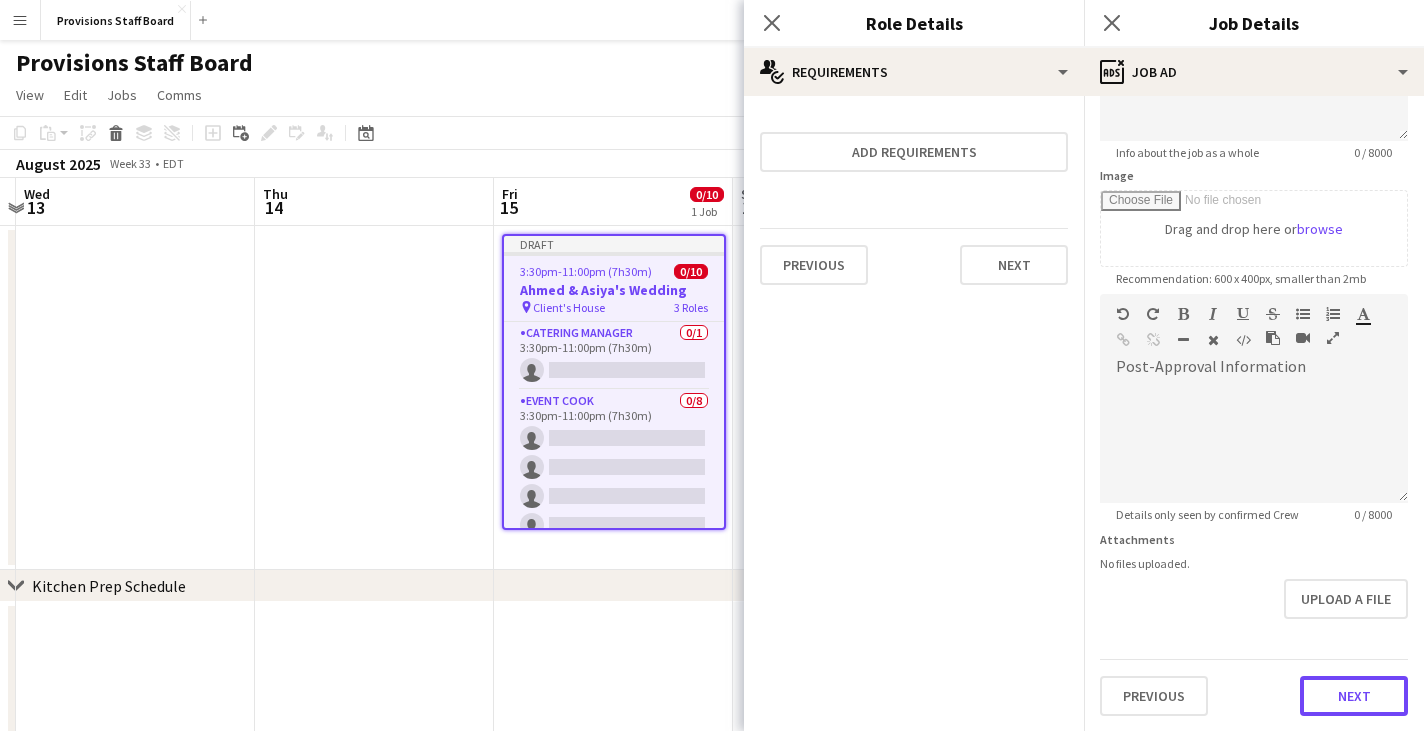 click on "**********" at bounding box center [1254, 285] 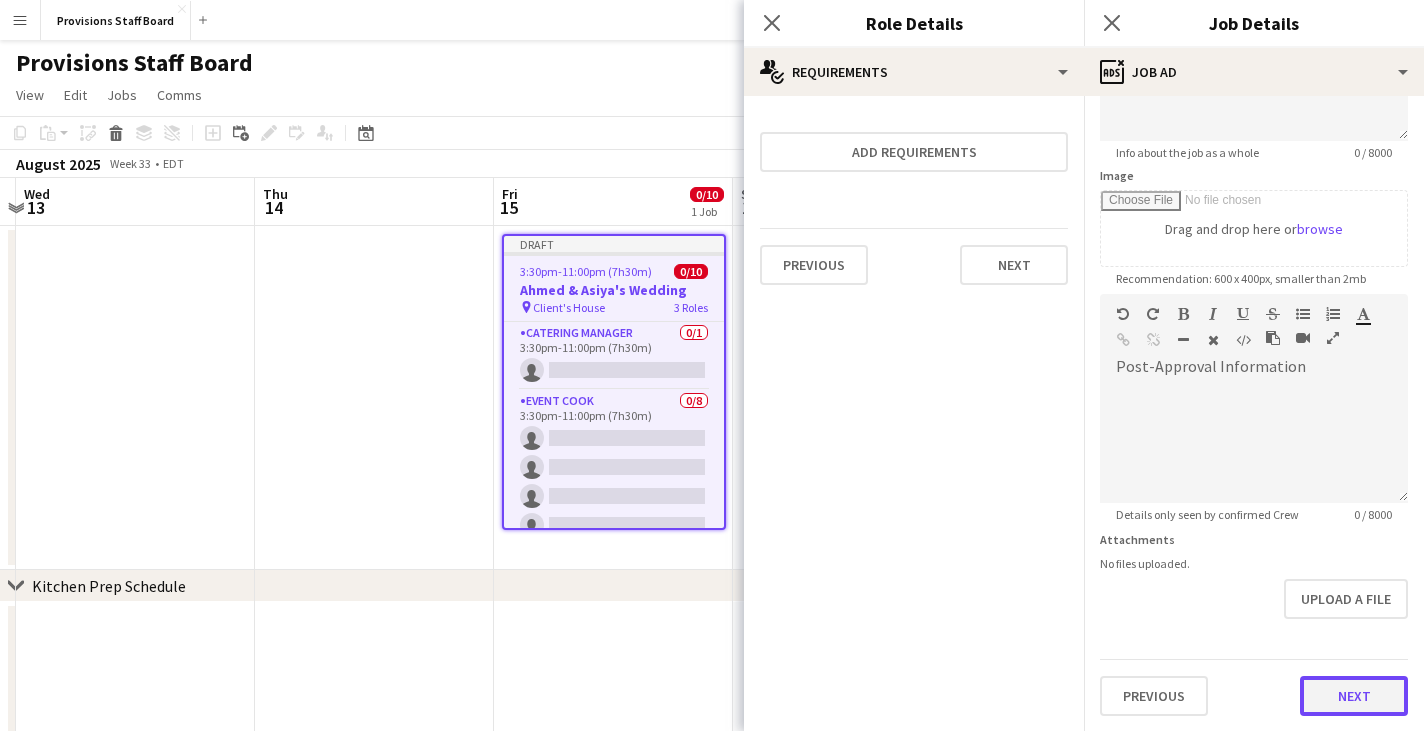 click on "Next" at bounding box center [1354, 696] 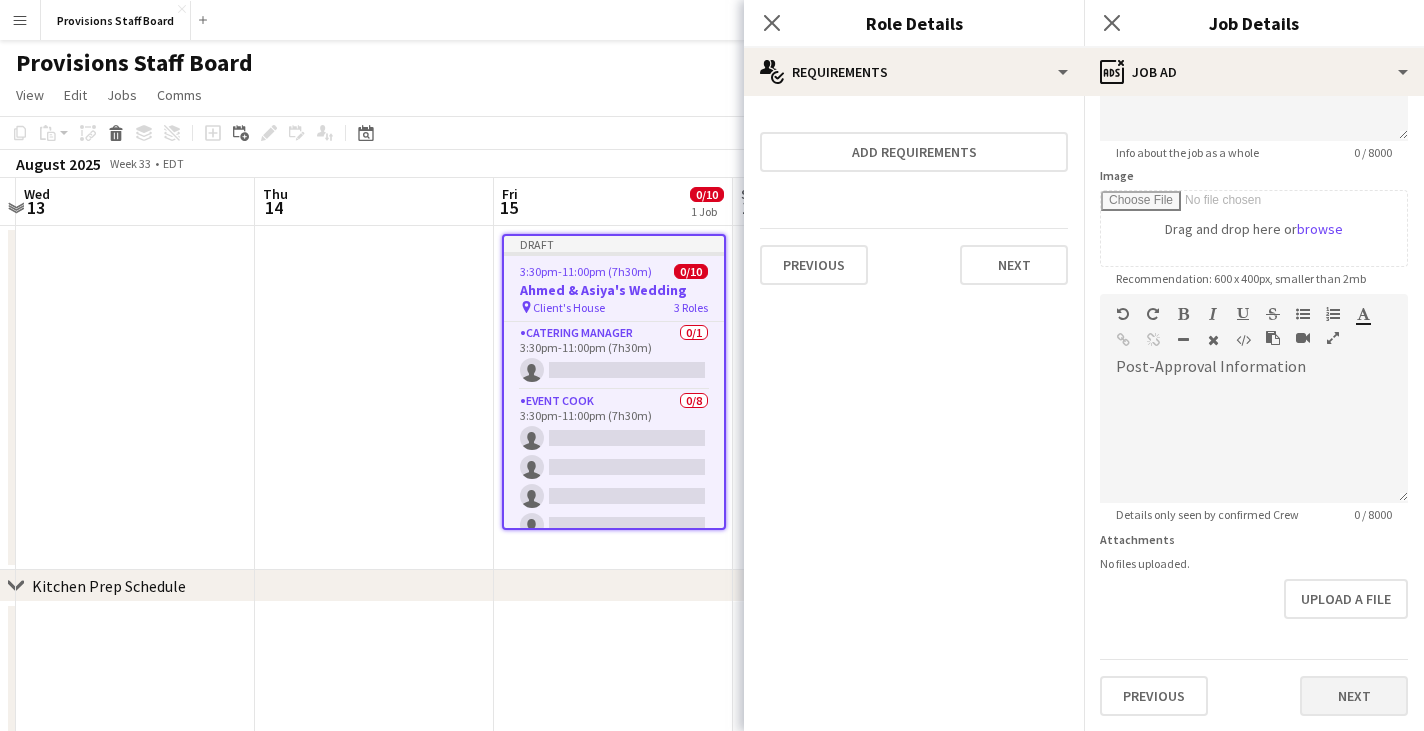 scroll, scrollTop: 0, scrollLeft: 0, axis: both 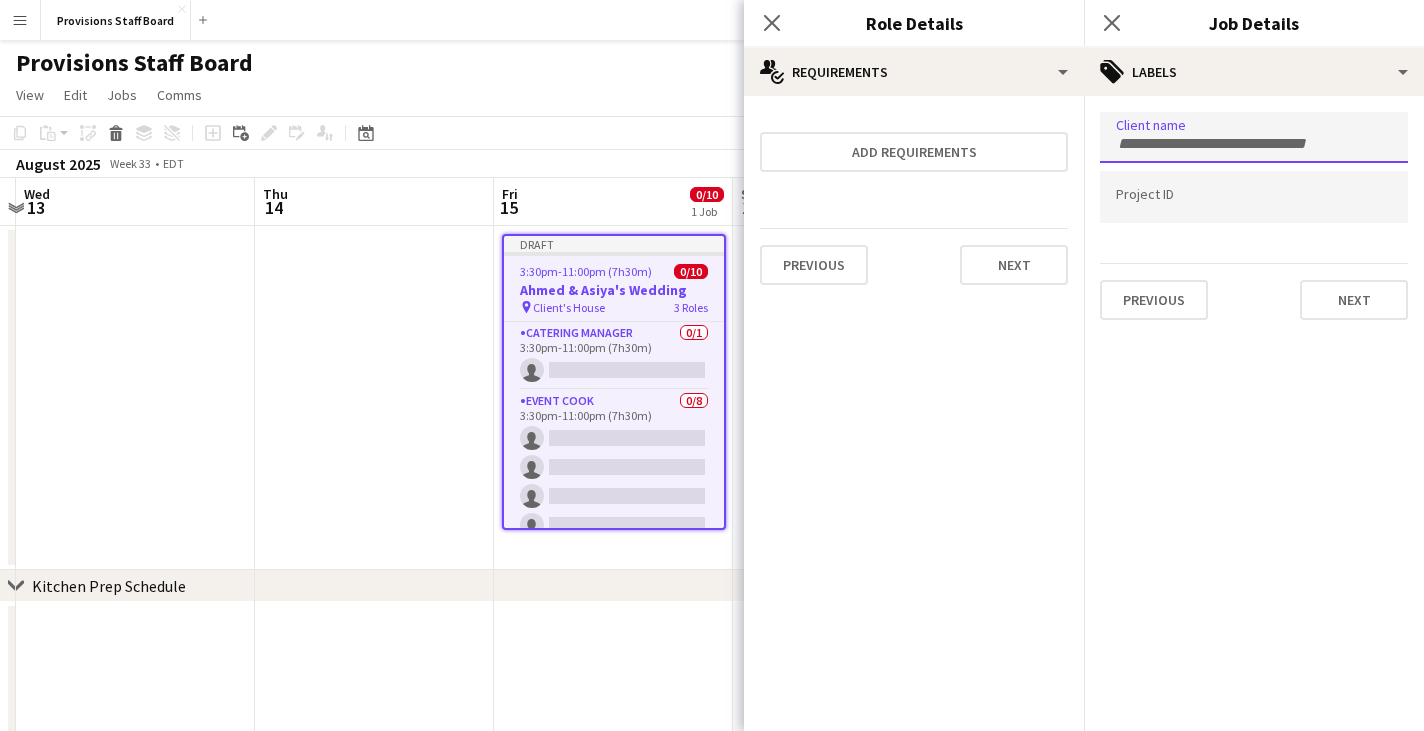 click at bounding box center (1254, 137) 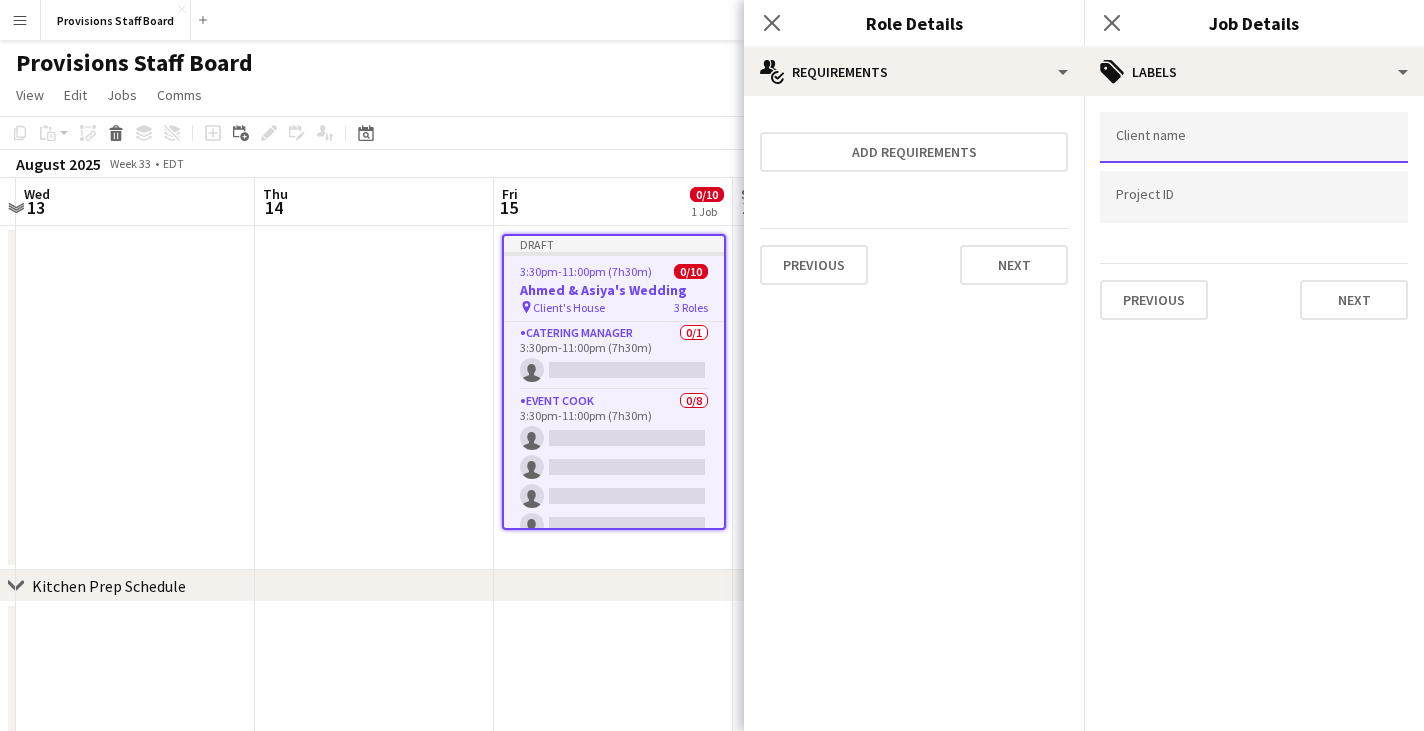 click at bounding box center [1254, 137] 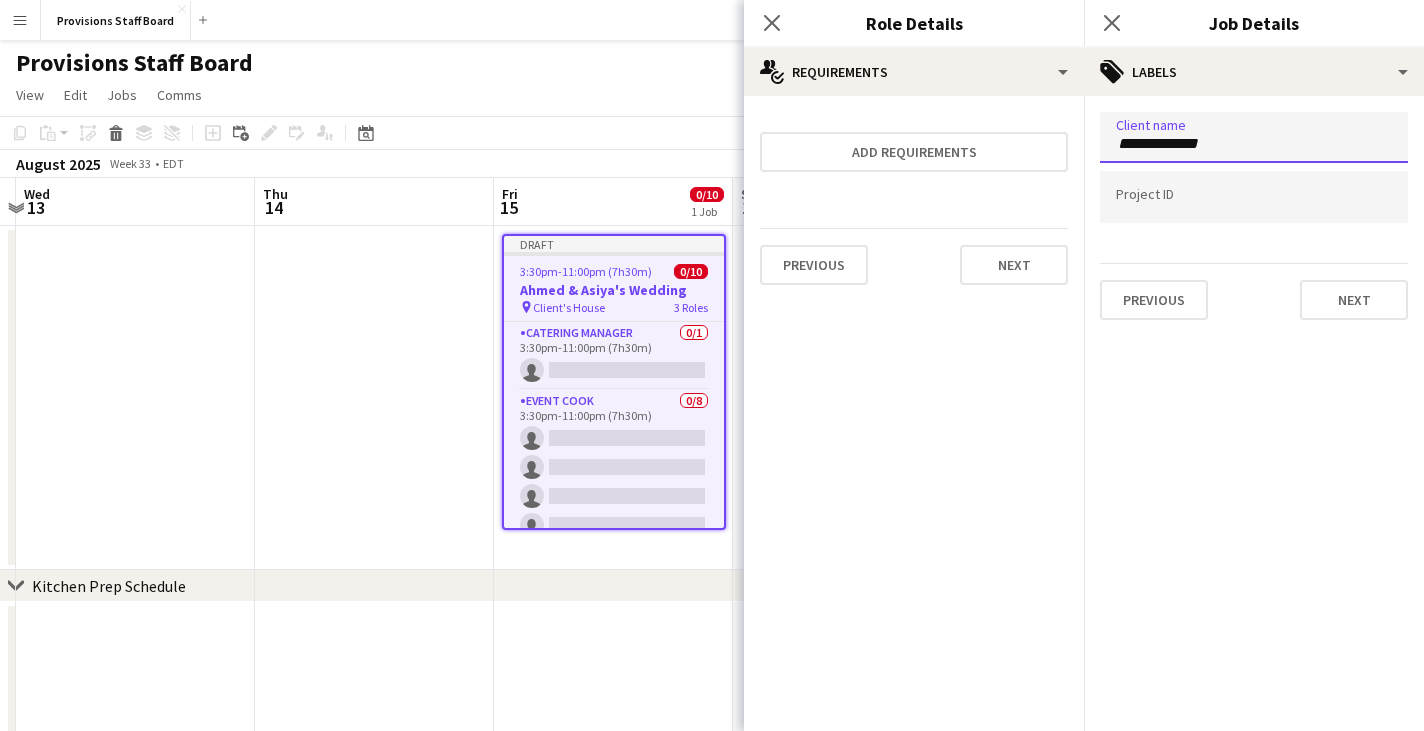 type on "**********" 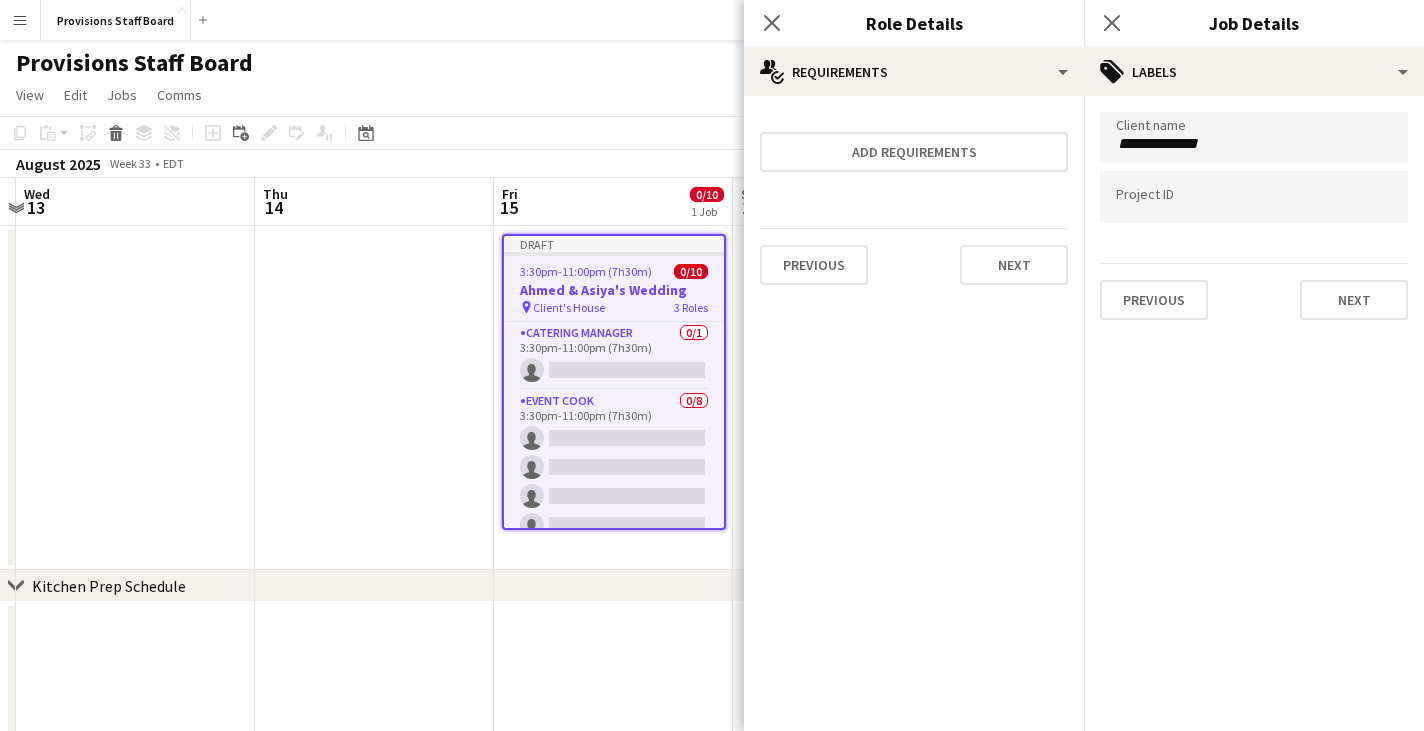 click at bounding box center [1254, 197] 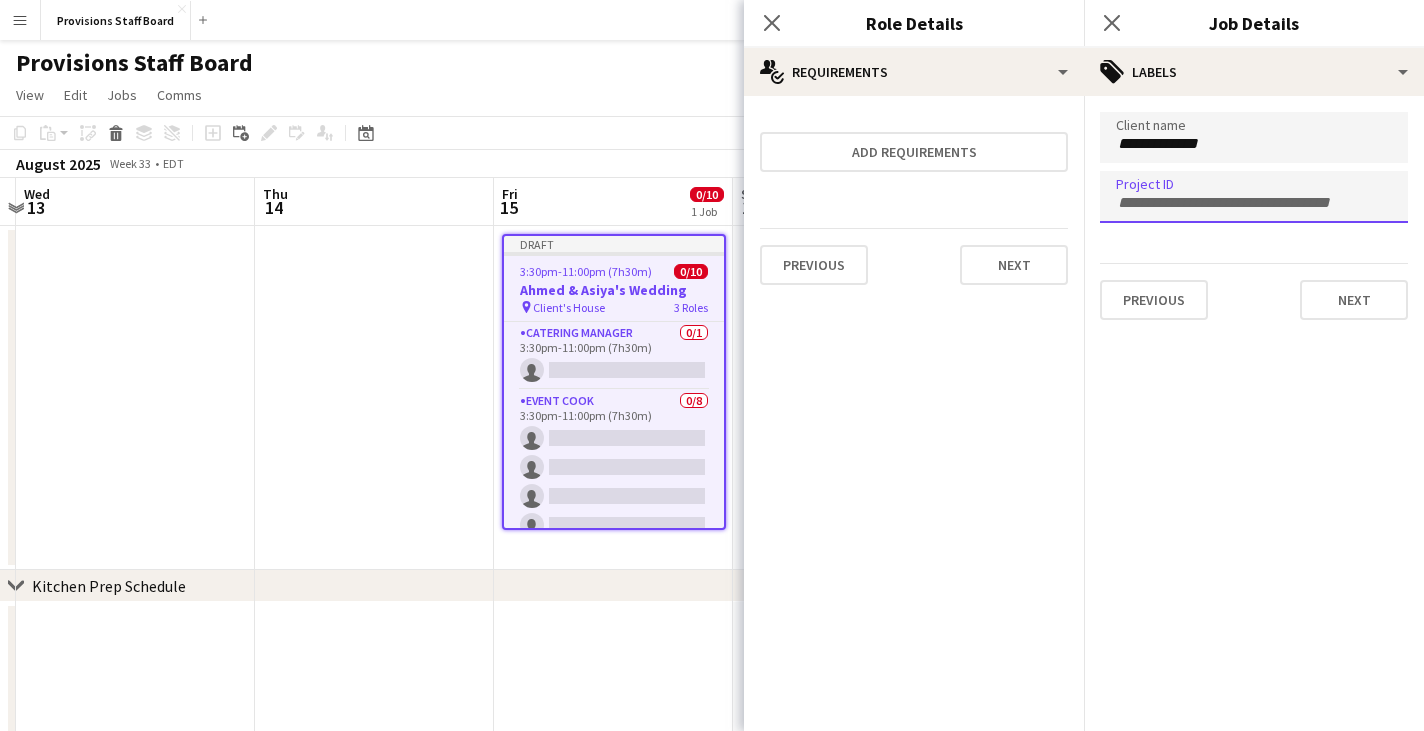 type on "*" 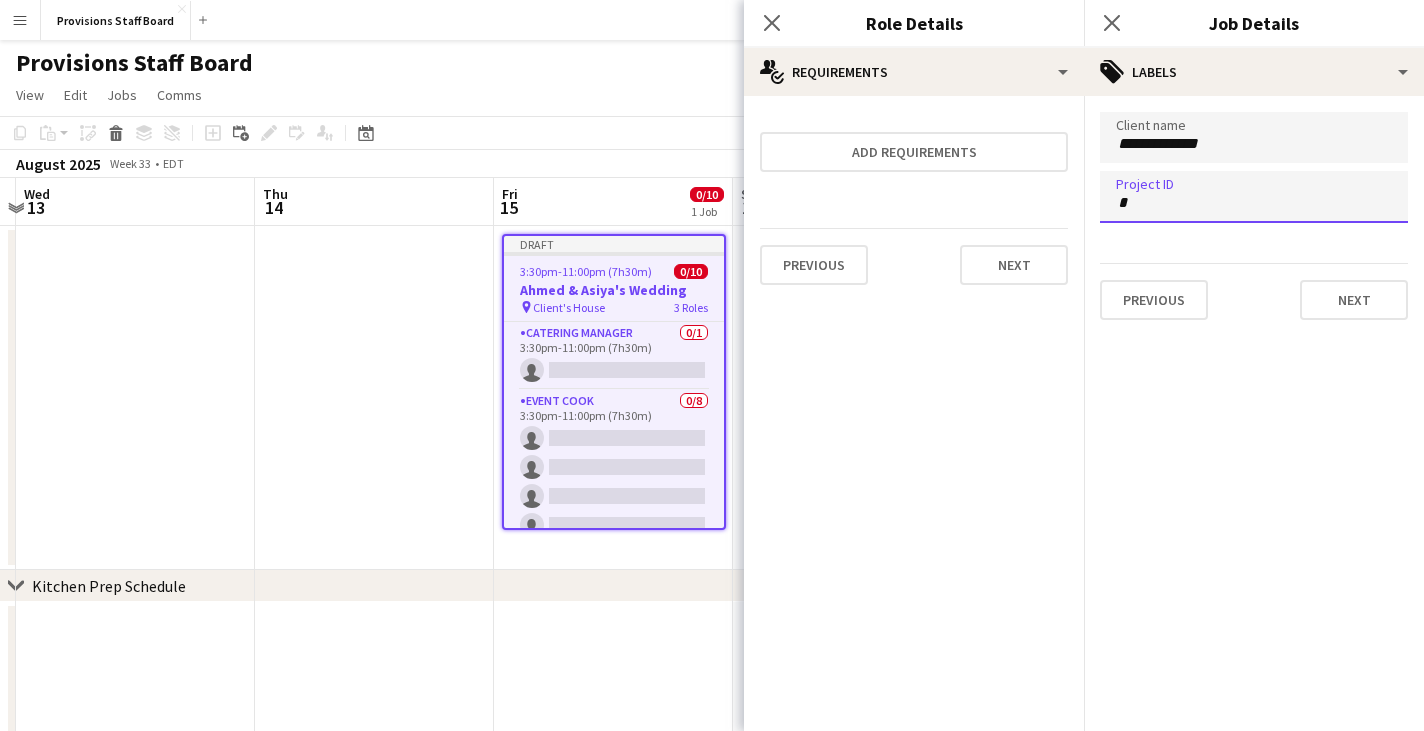 type 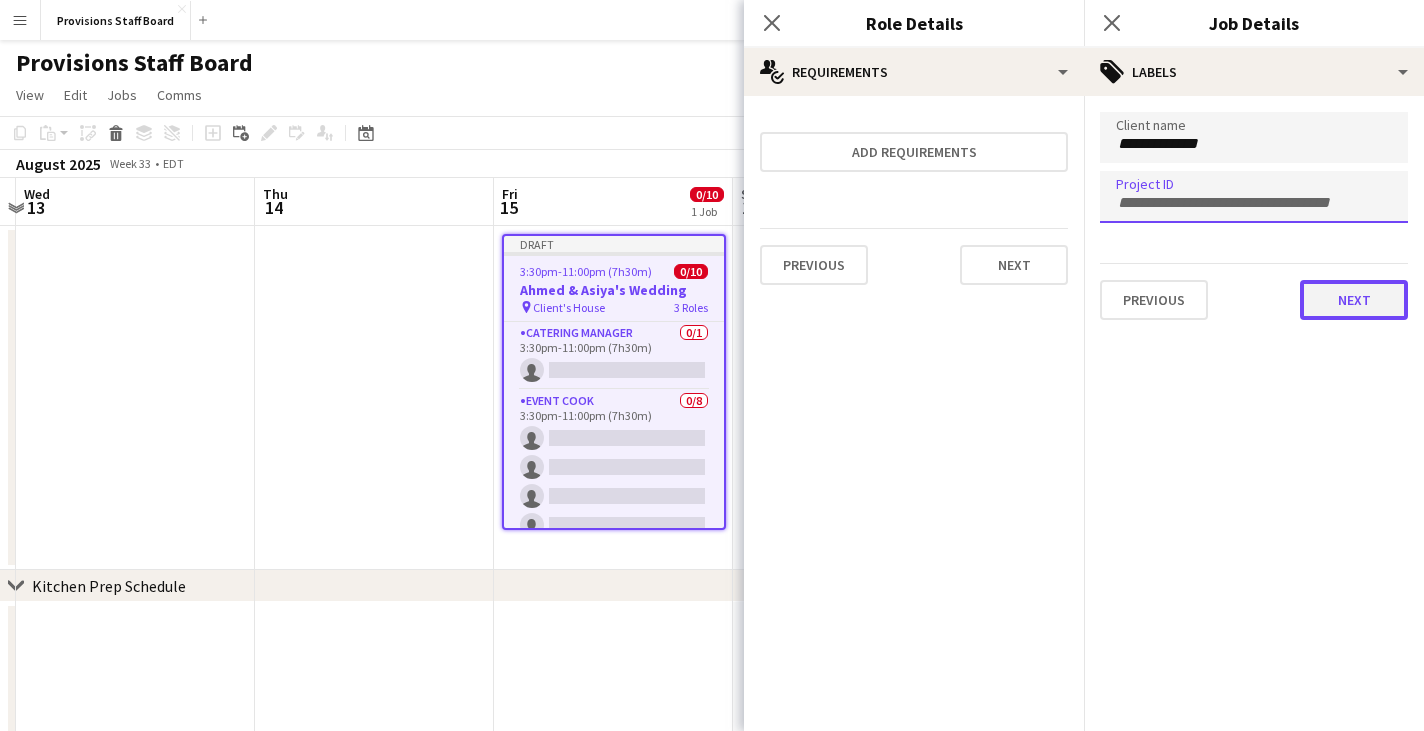 click on "Next" at bounding box center (1354, 300) 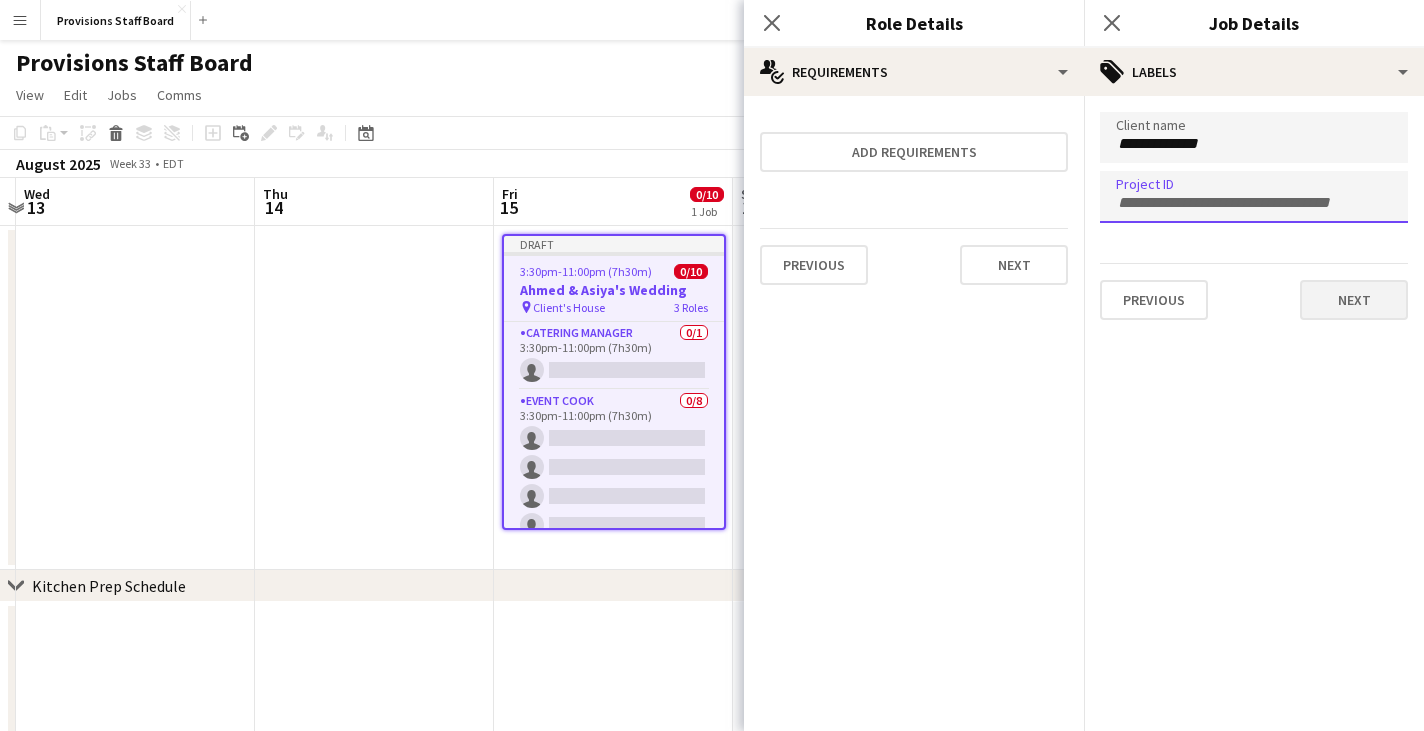 type on "*******" 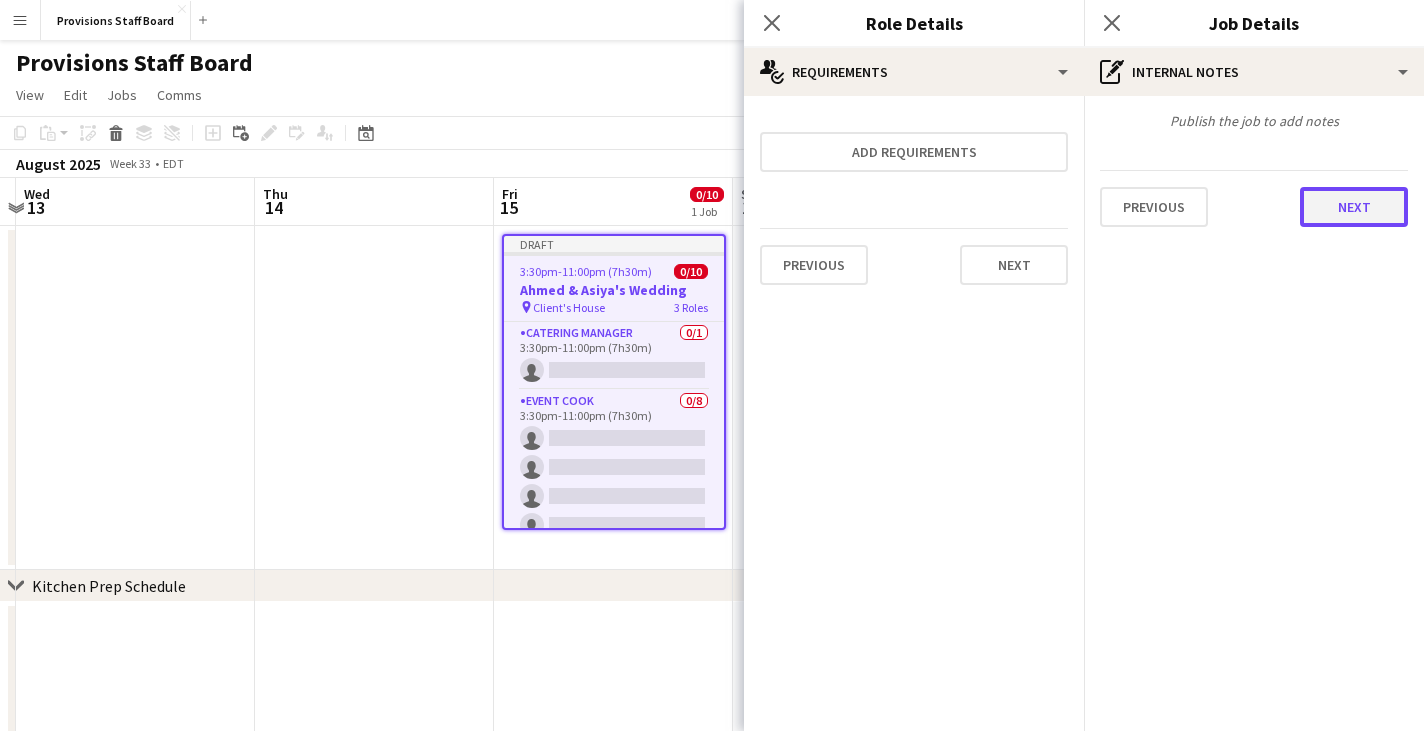 click on "Next" at bounding box center (1354, 207) 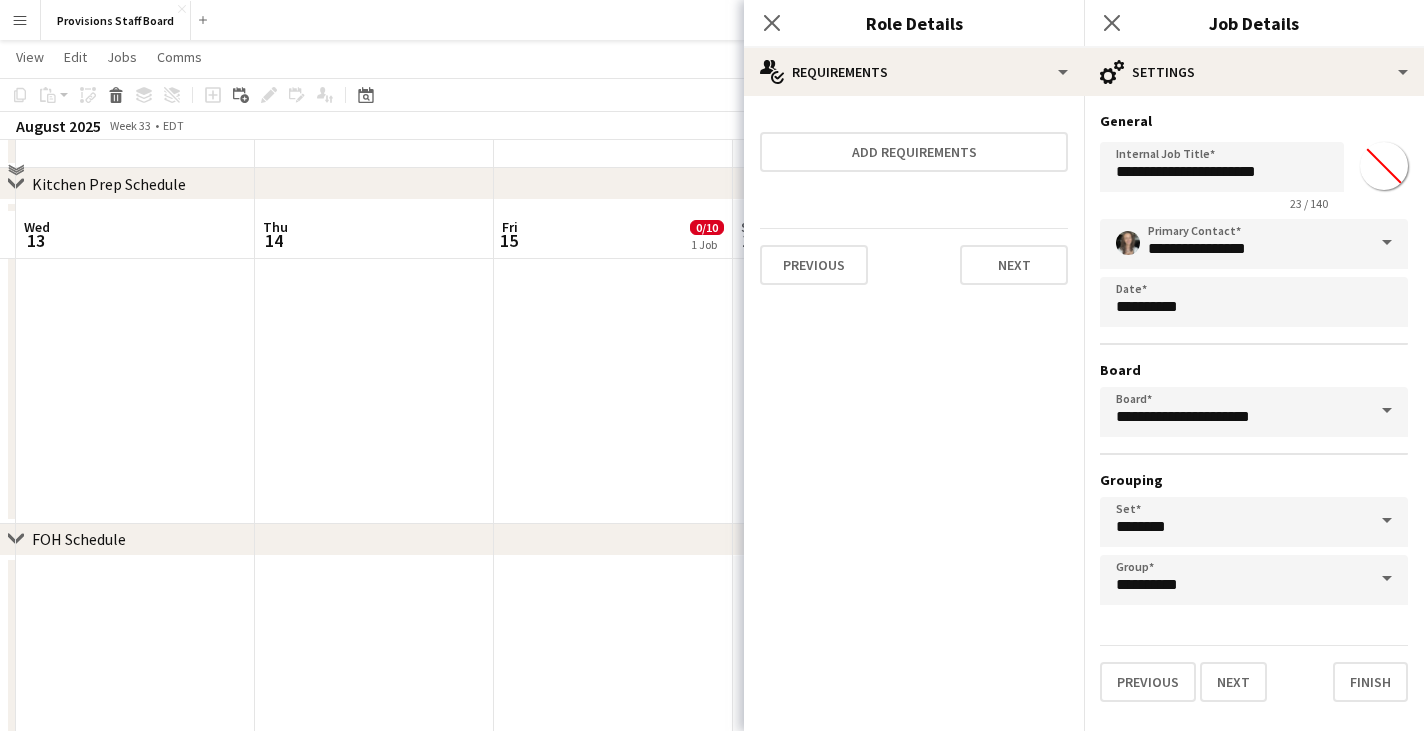 scroll, scrollTop: 690, scrollLeft: 0, axis: vertical 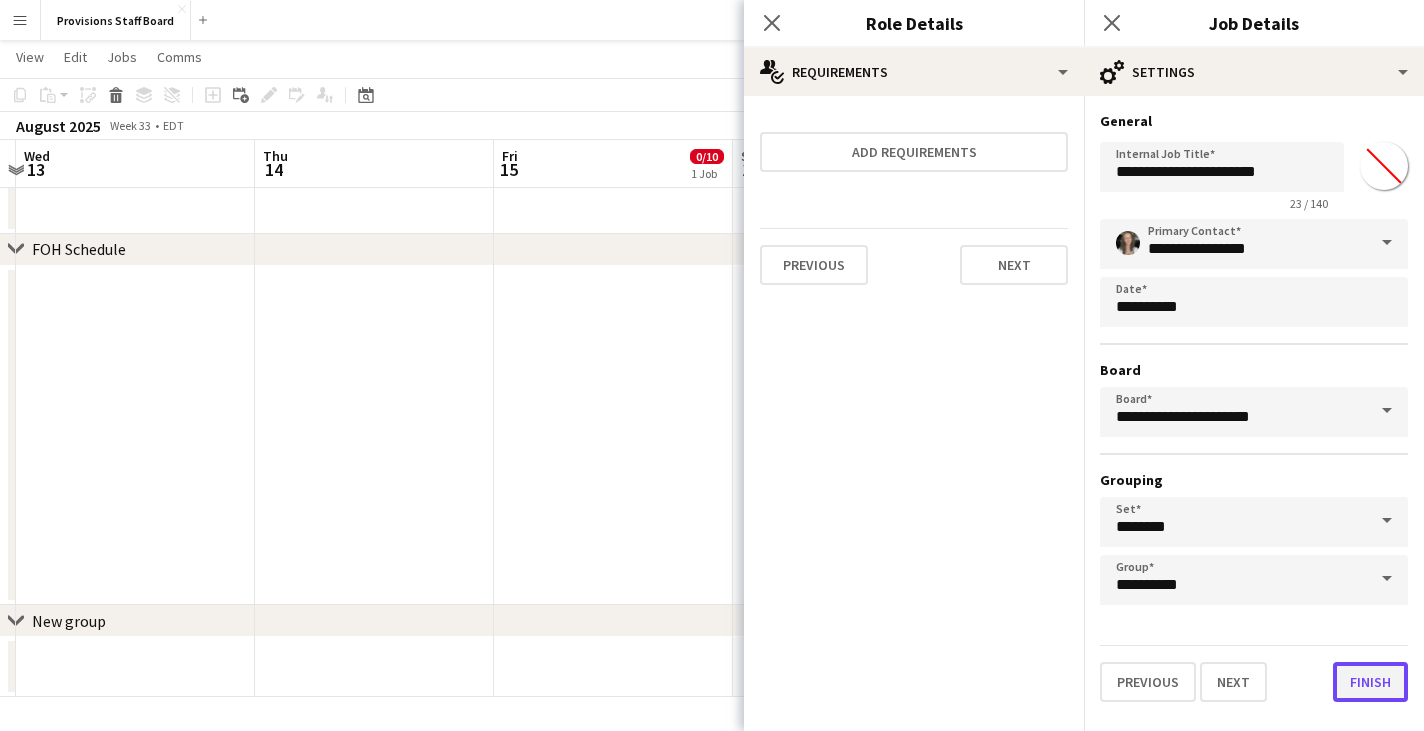 click on "Finish" at bounding box center [1370, 682] 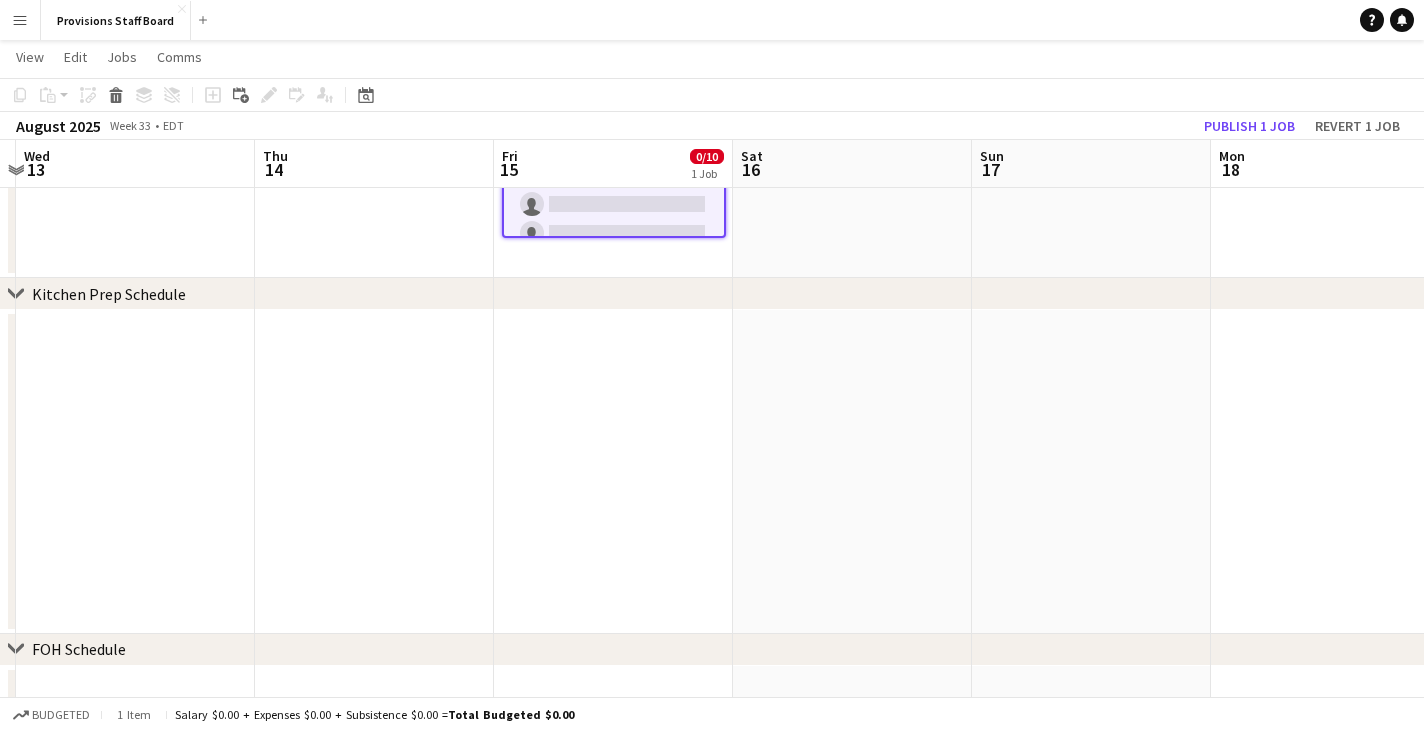 scroll, scrollTop: 0, scrollLeft: 0, axis: both 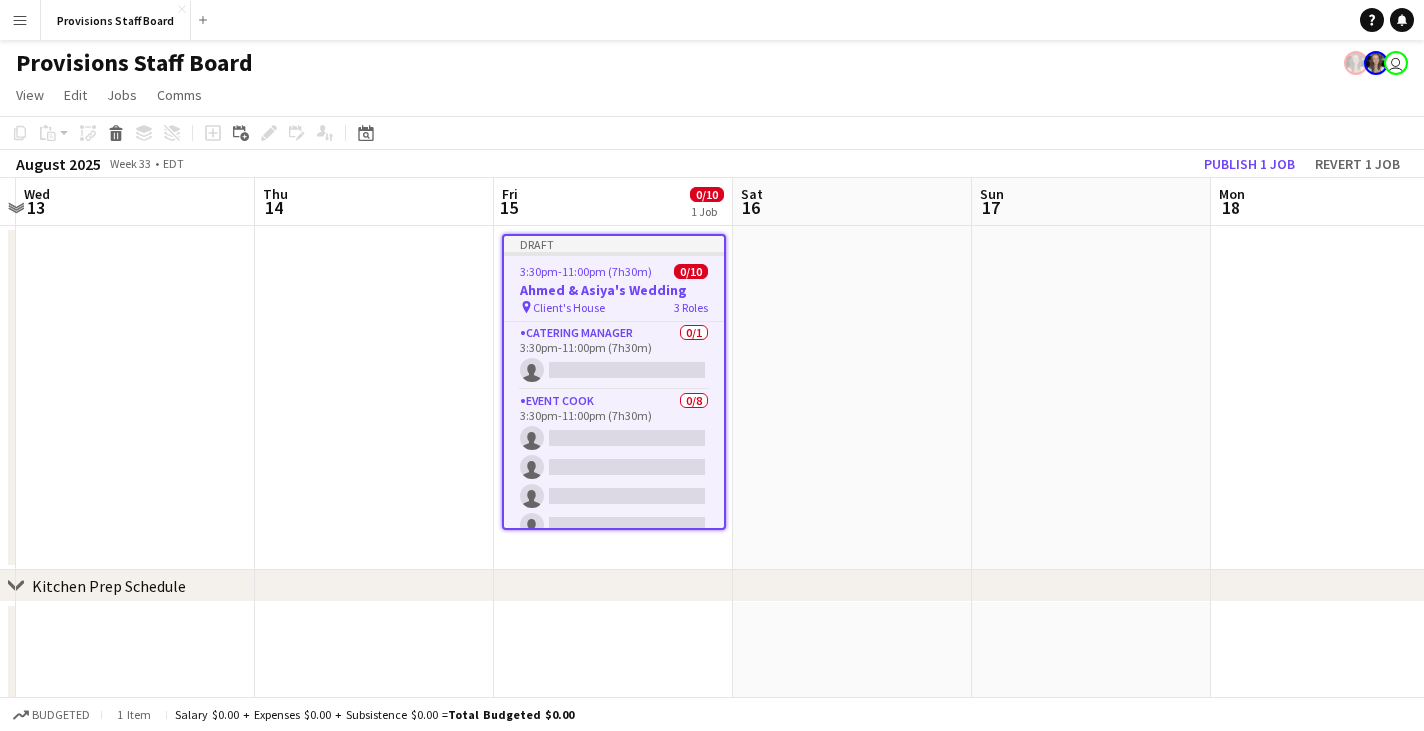 click at bounding box center [852, 398] 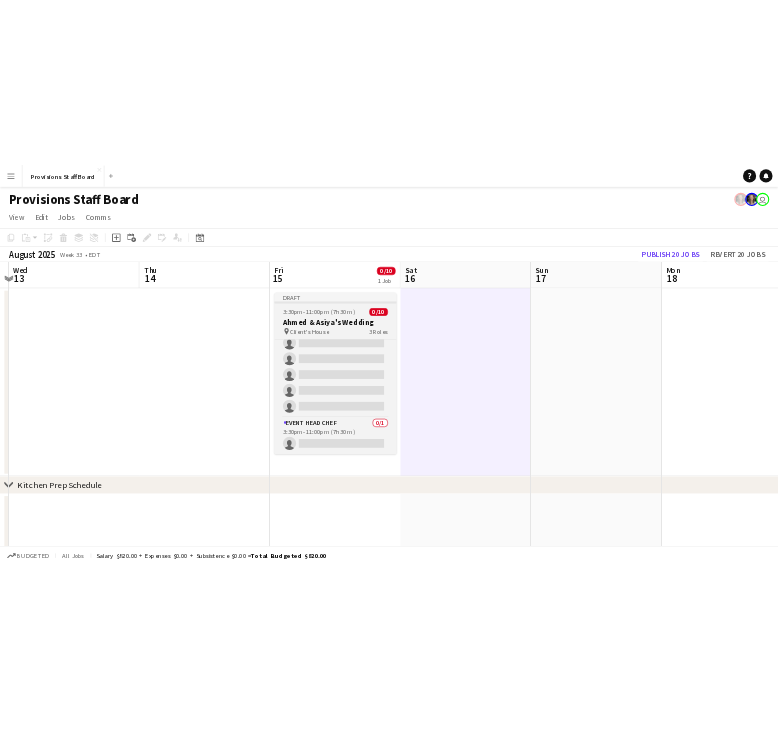 scroll, scrollTop: 0, scrollLeft: 0, axis: both 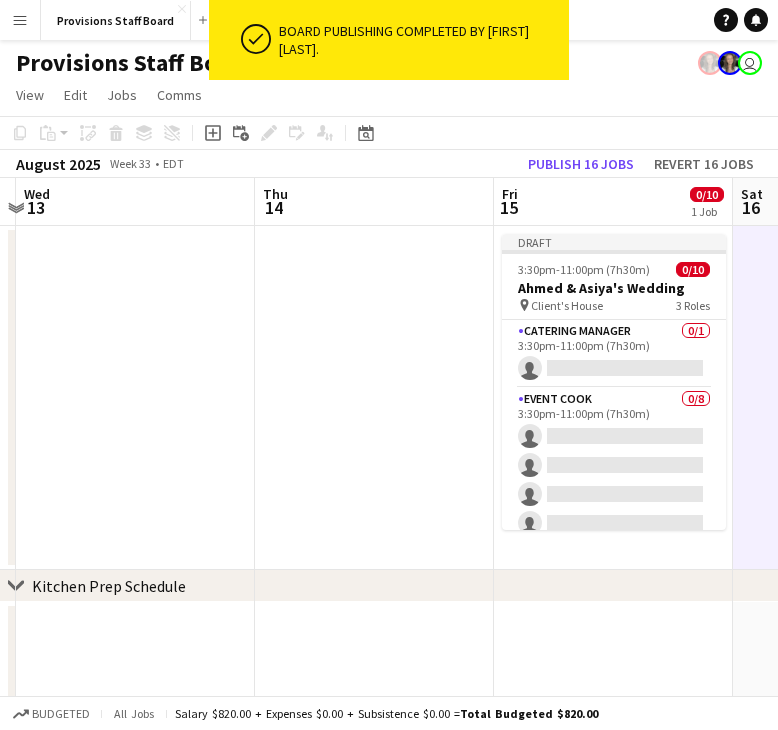 click at bounding box center [852, 398] 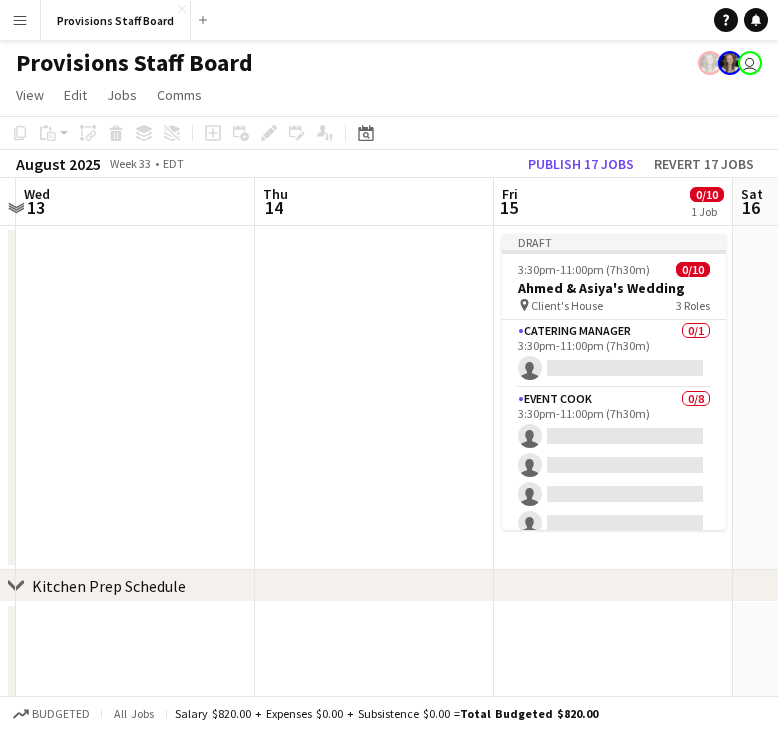 click at bounding box center (852, 398) 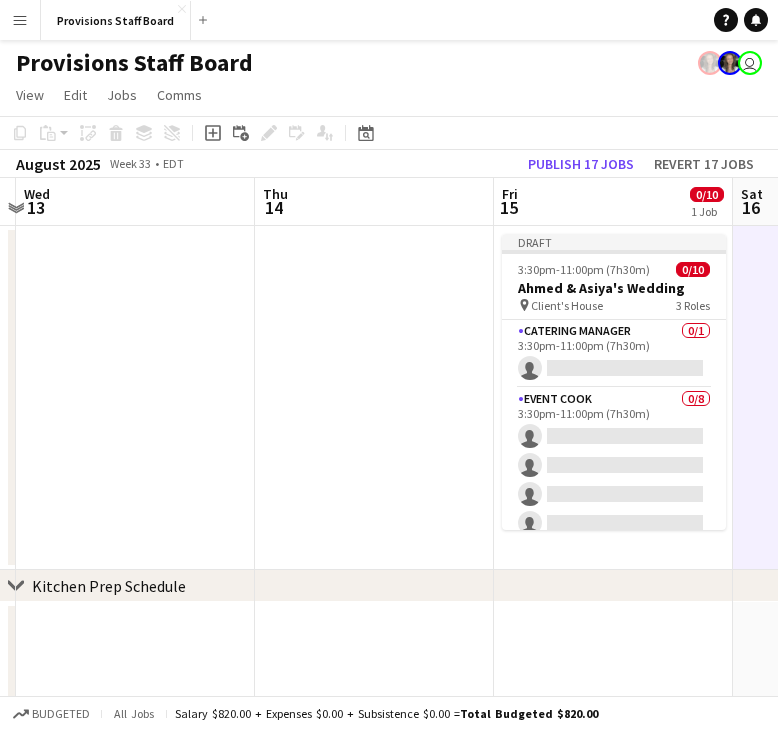 click at bounding box center (852, 398) 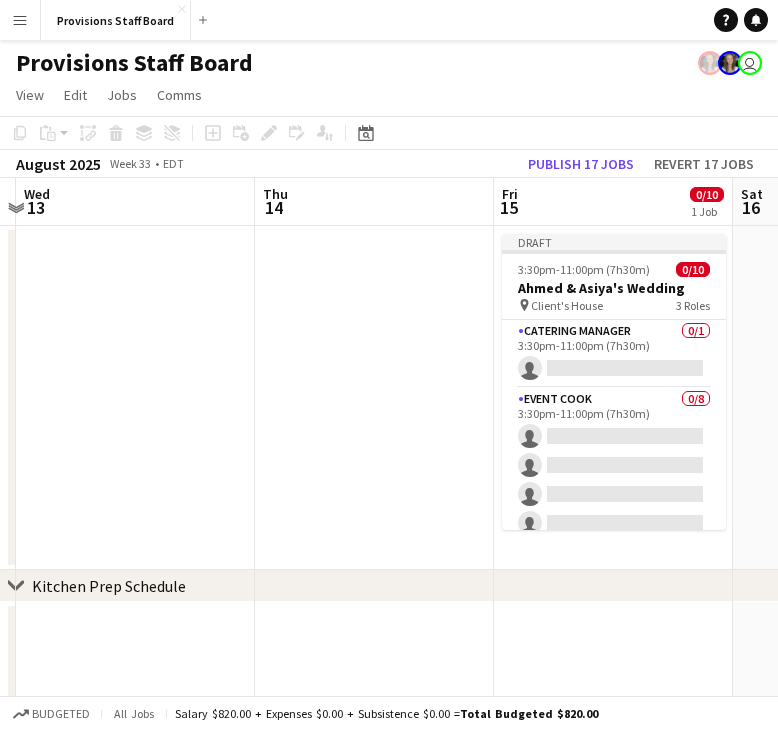 click at bounding box center (852, 398) 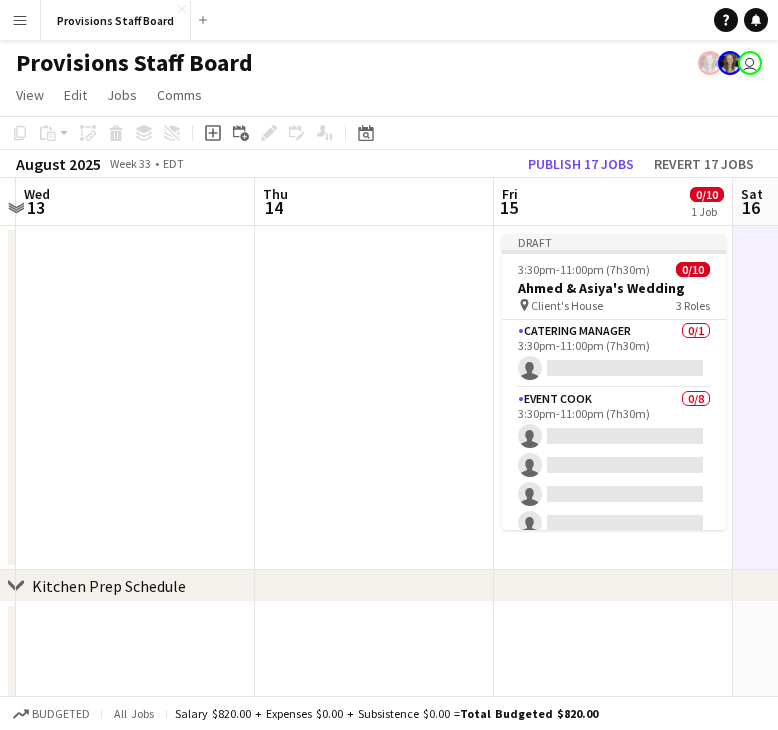 click at bounding box center (852, 398) 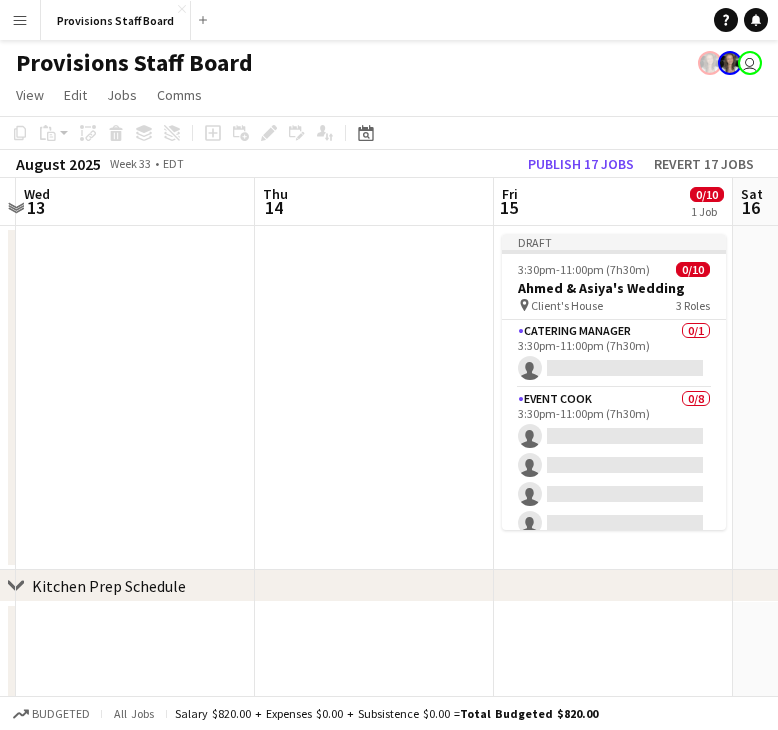 click at bounding box center (852, 398) 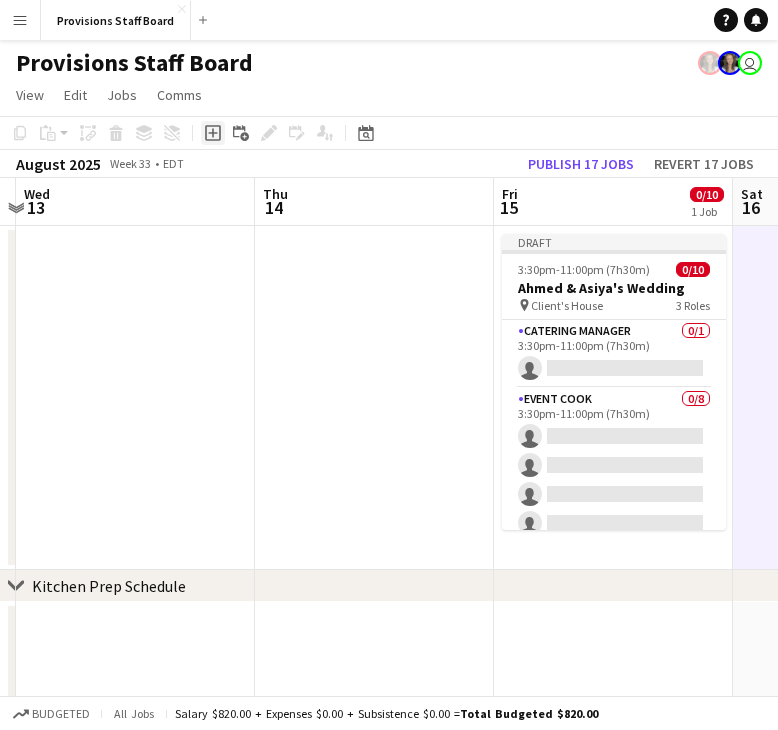 click on "Add job" 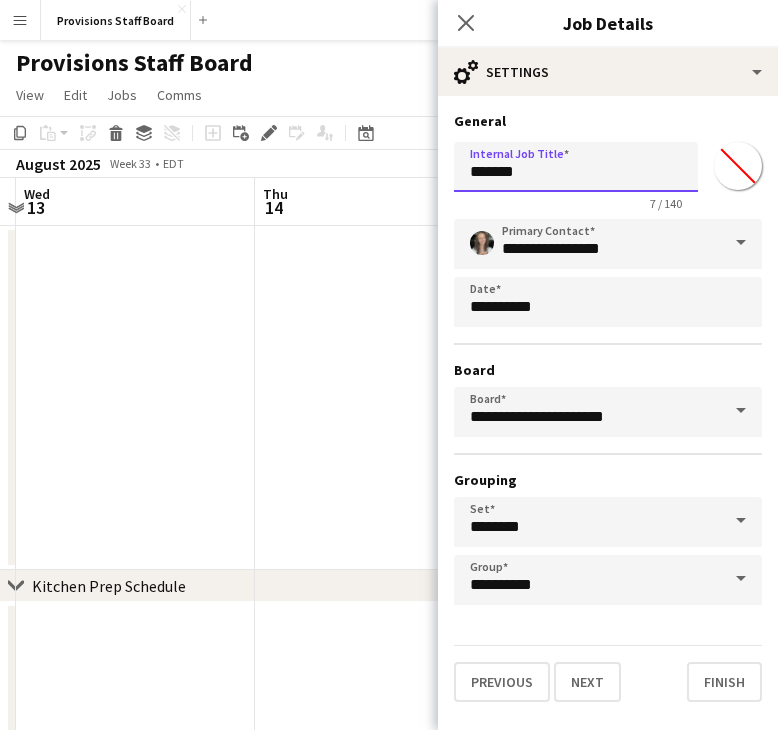 click on "*******" at bounding box center (576, 167) 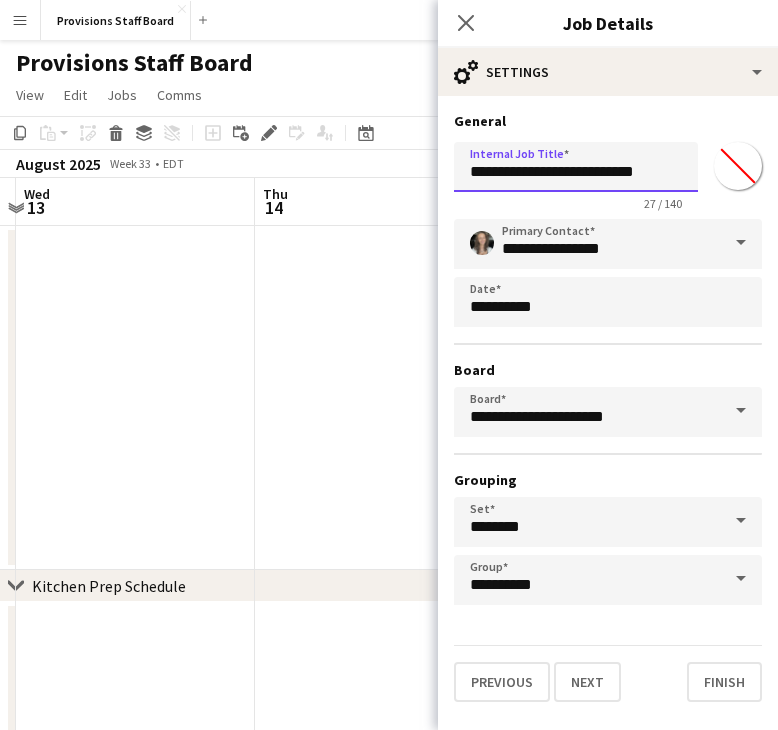 type on "**********" 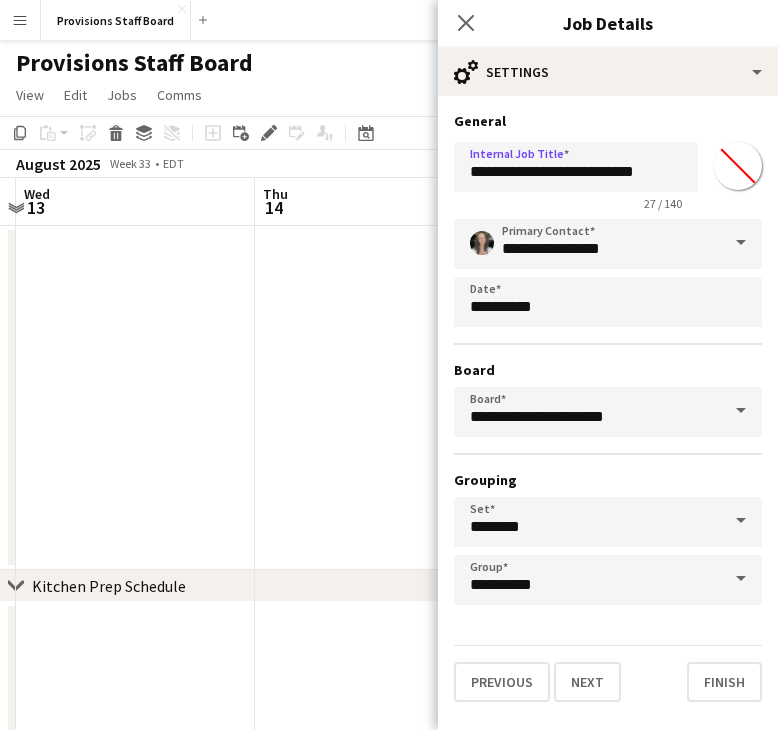 click on "**********" at bounding box center [608, 412] 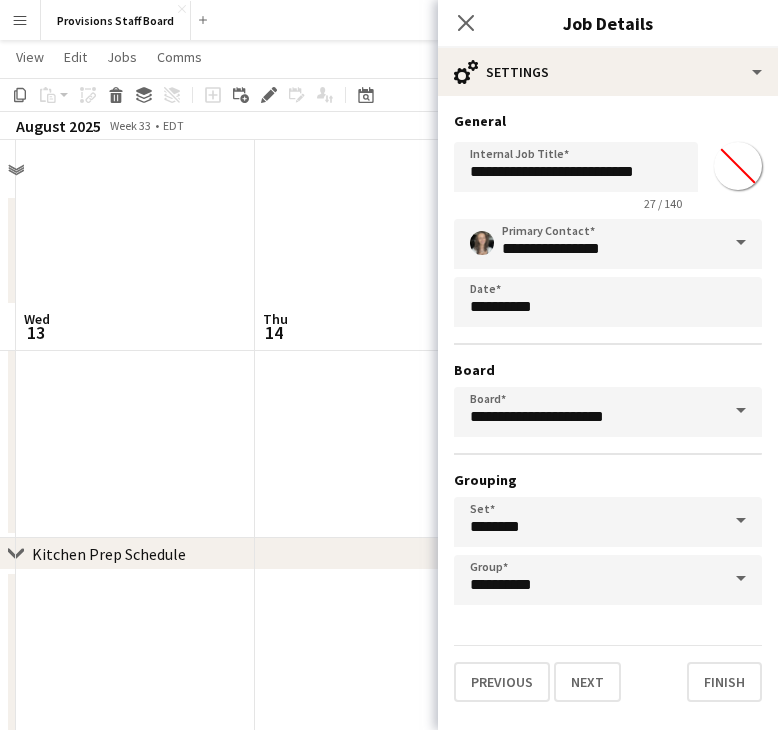 scroll, scrollTop: 0, scrollLeft: 0, axis: both 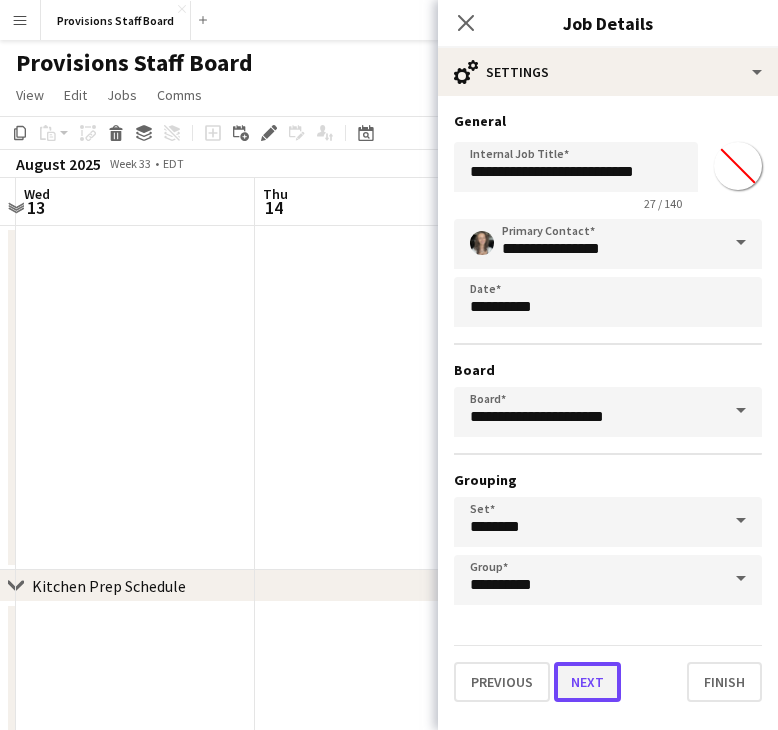 click on "Next" at bounding box center [587, 682] 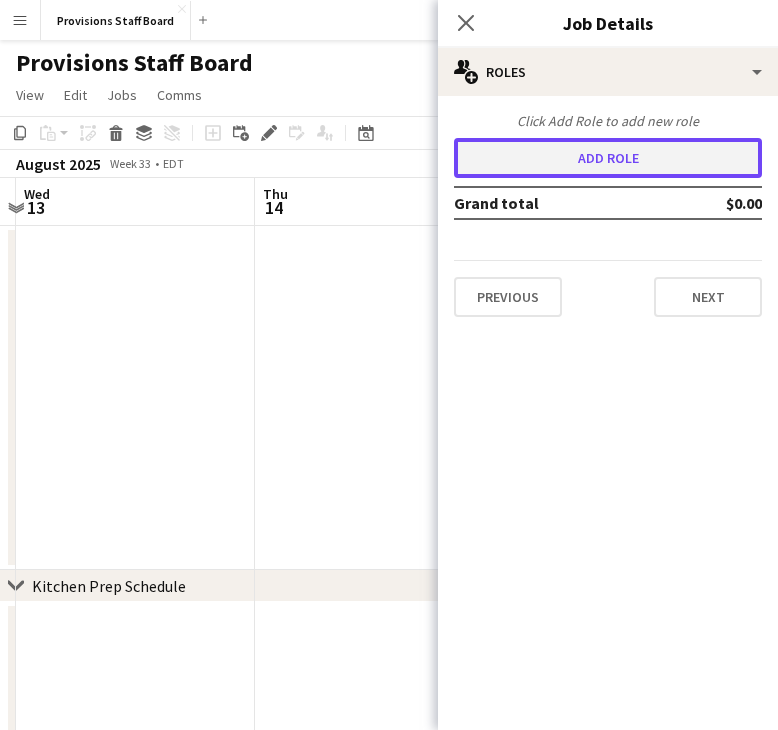 click on "Add role" at bounding box center [608, 158] 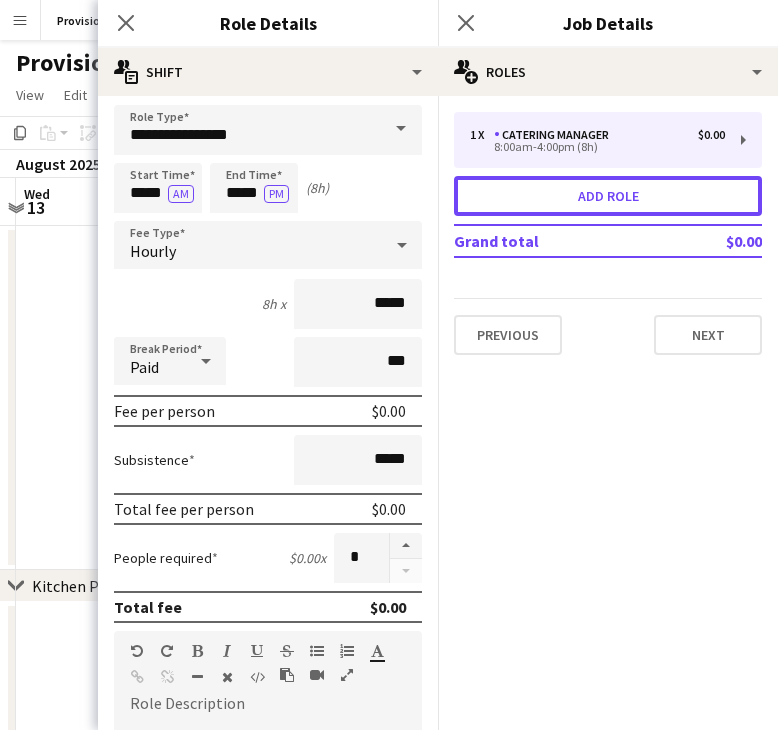 scroll, scrollTop: 0, scrollLeft: 0, axis: both 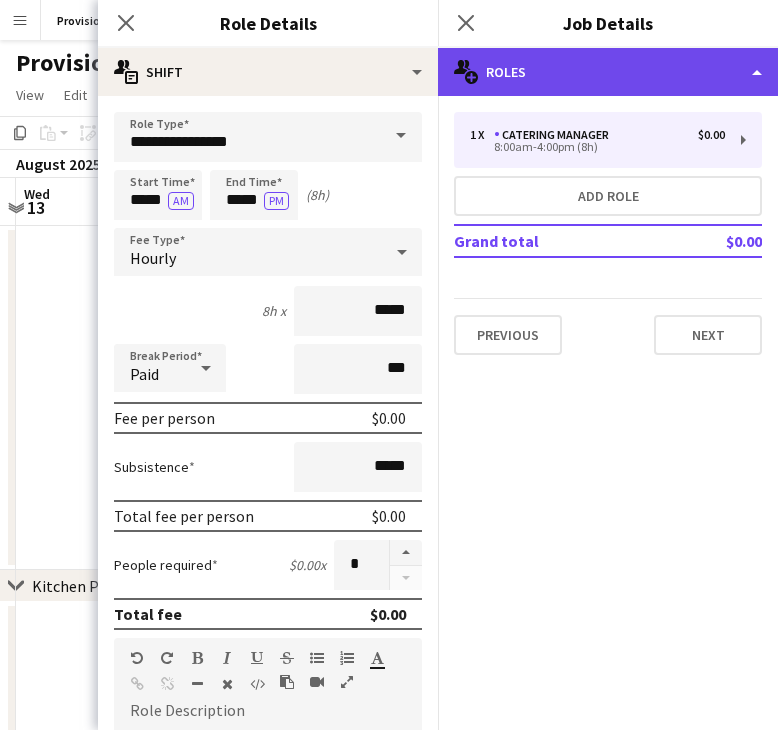 click on "multiple-users-add
Roles" 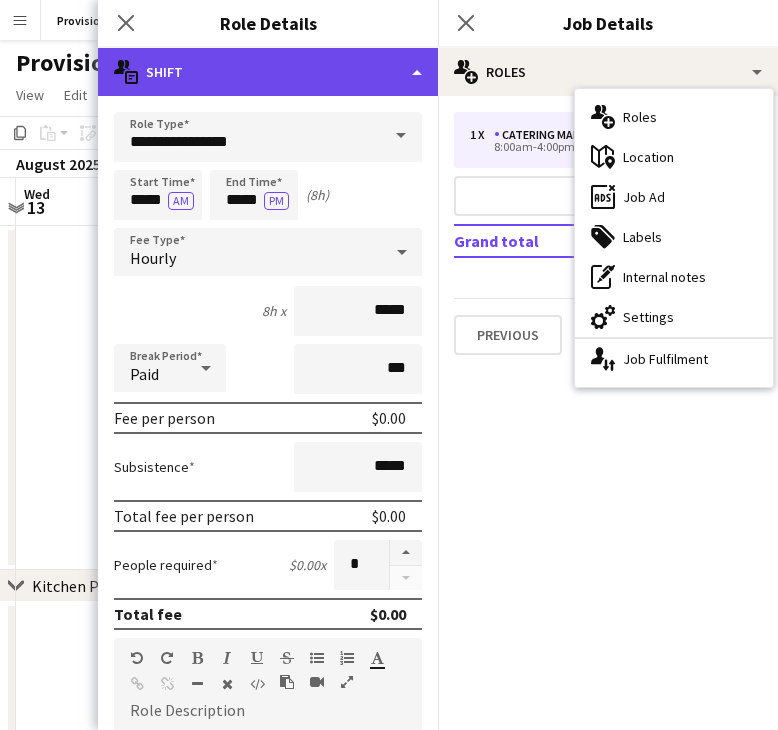 click on "multiple-actions-text
Shift" 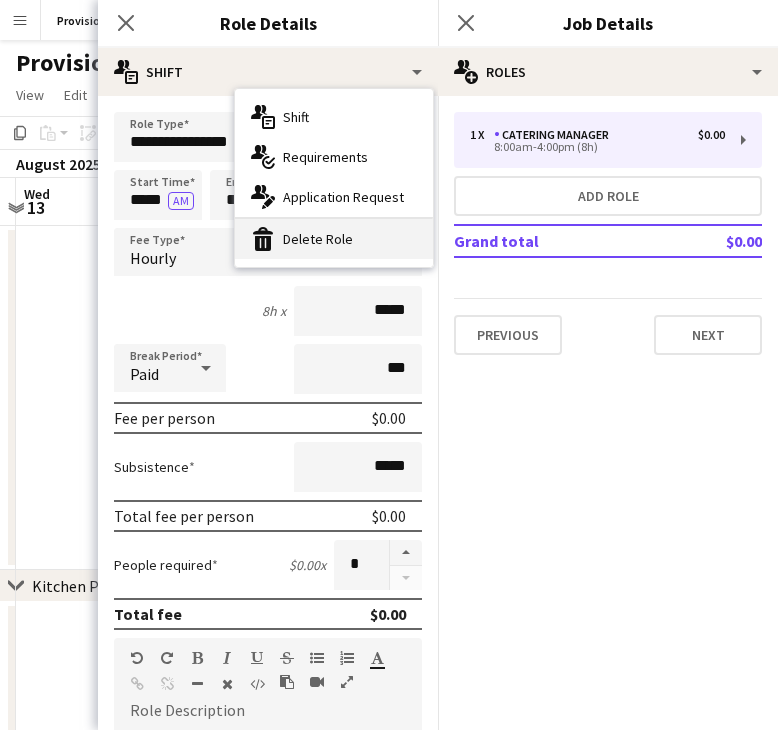 click on "bin-2
Delete Role" at bounding box center (334, 239) 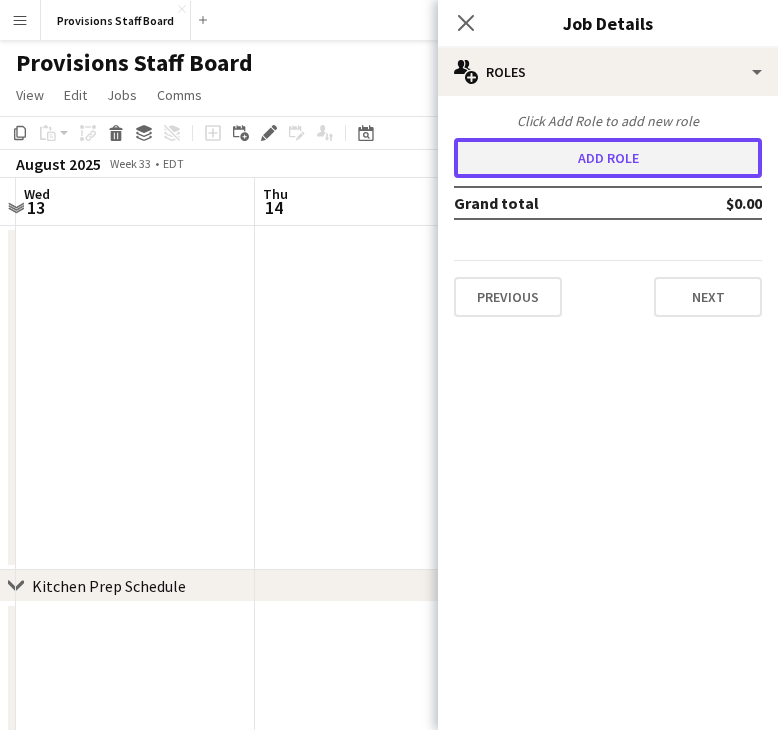 click on "Add role" at bounding box center (608, 158) 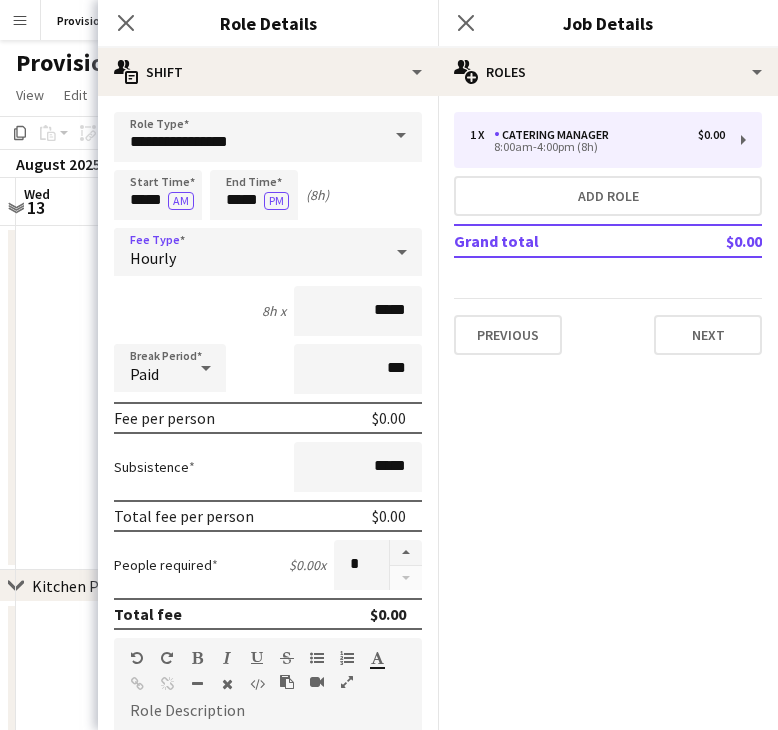 click on "Hourly" at bounding box center [248, 252] 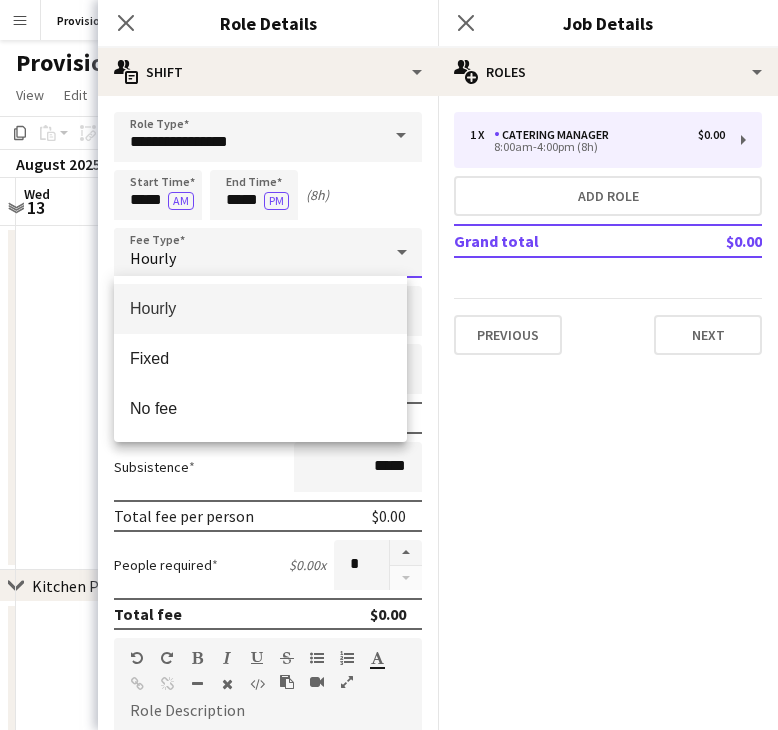 click at bounding box center (389, 365) 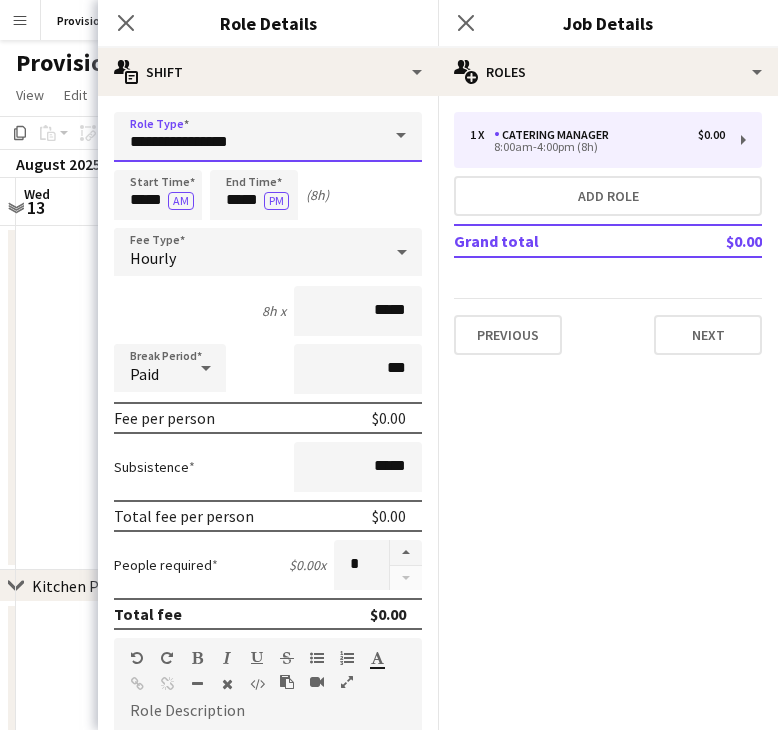 click on "**********" at bounding box center [268, 137] 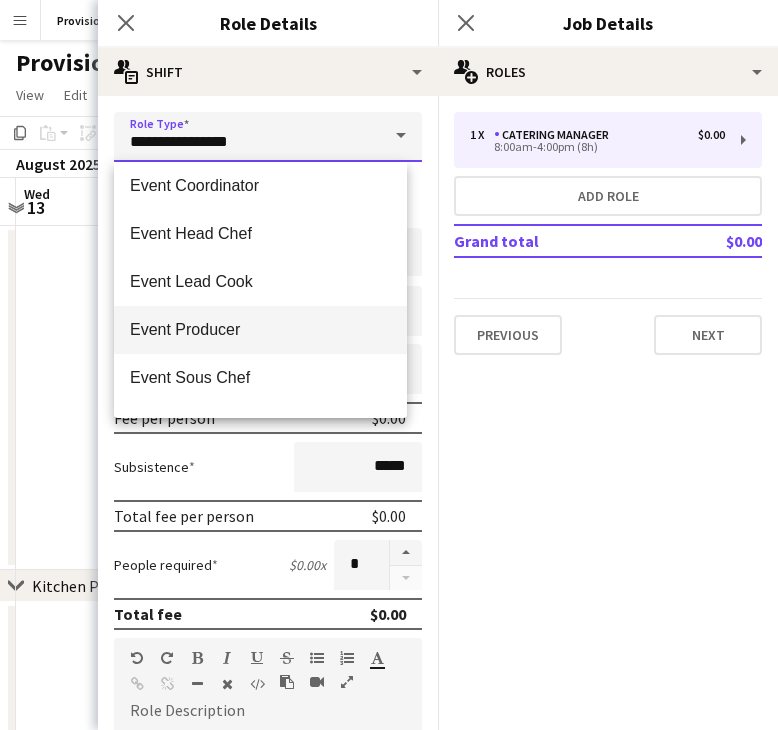 scroll, scrollTop: 200, scrollLeft: 0, axis: vertical 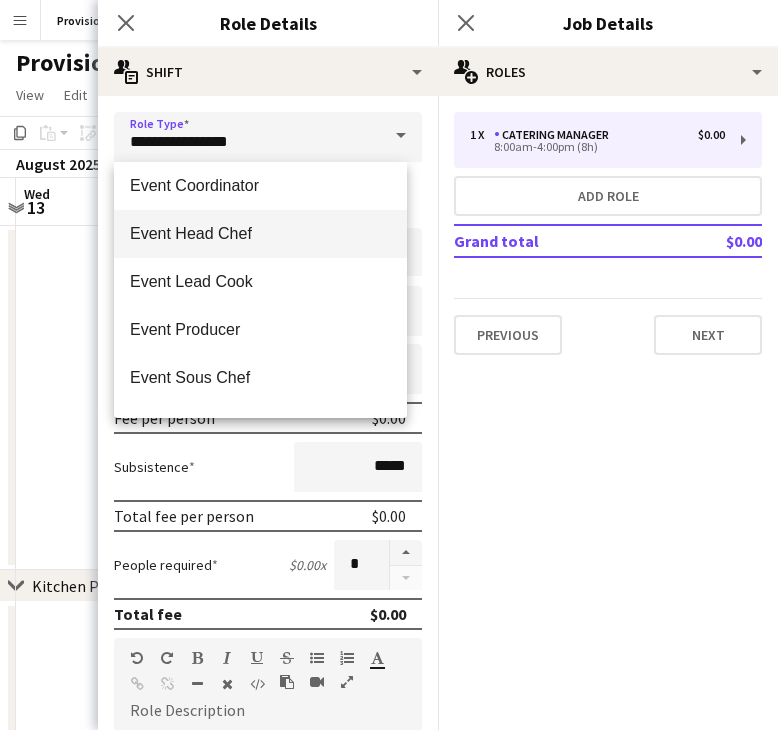 click on "Event Head Chef" at bounding box center (260, 233) 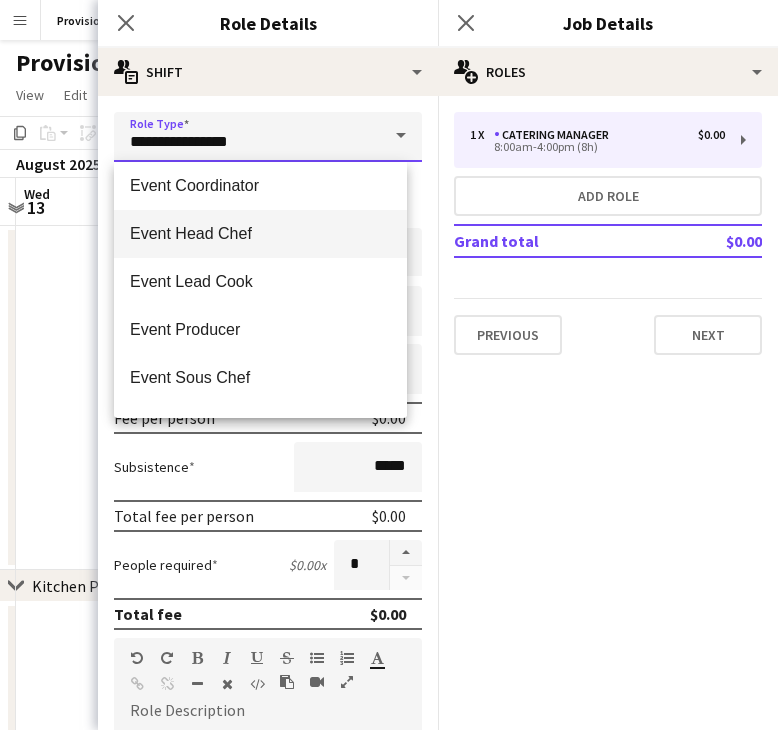 type on "**********" 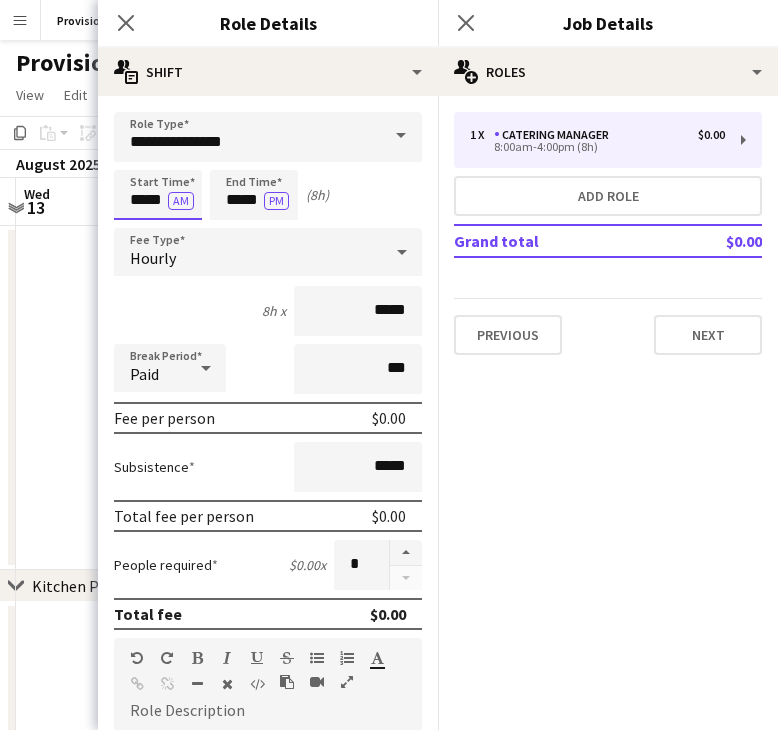 click on "*****" at bounding box center [158, 195] 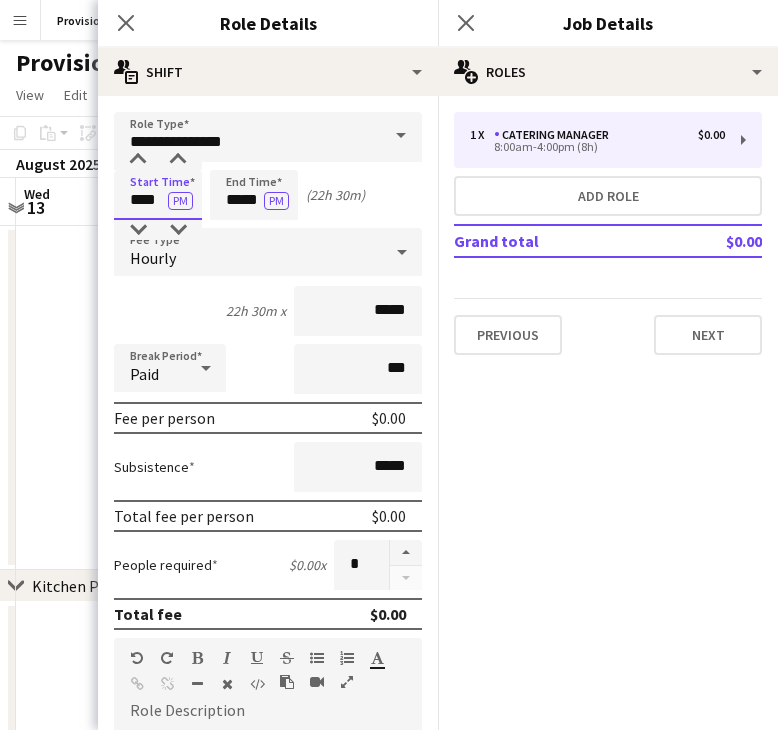type on "****" 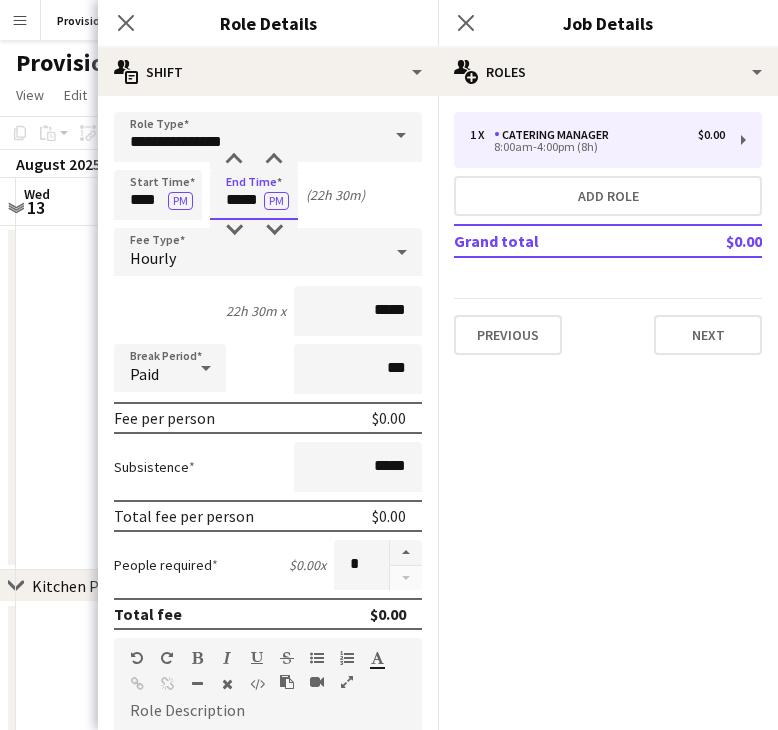 click on "*****" at bounding box center [254, 195] 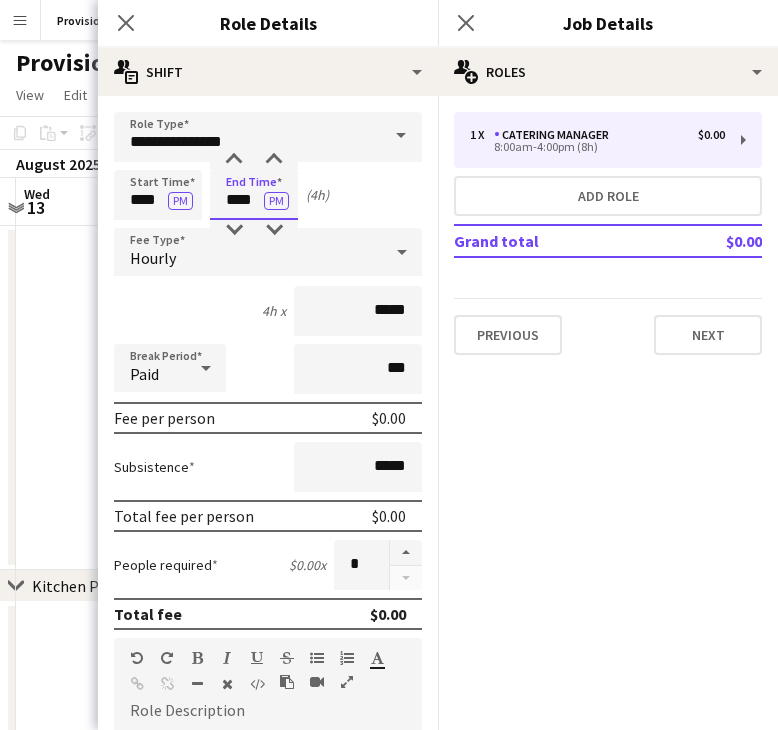 type on "****" 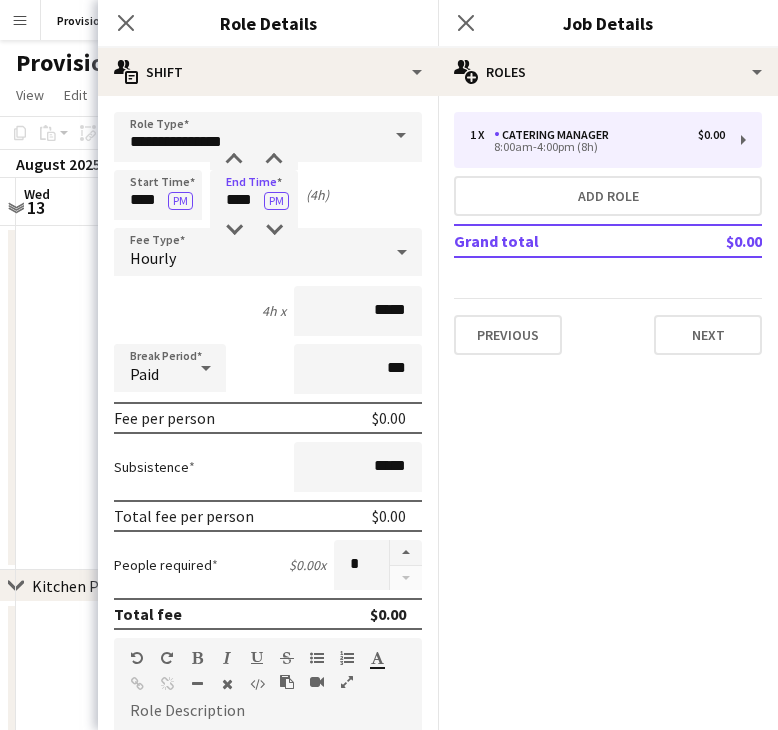 click on "Start Time  ****  PM
End Time  ****  PM
(4h)" at bounding box center [268, 195] 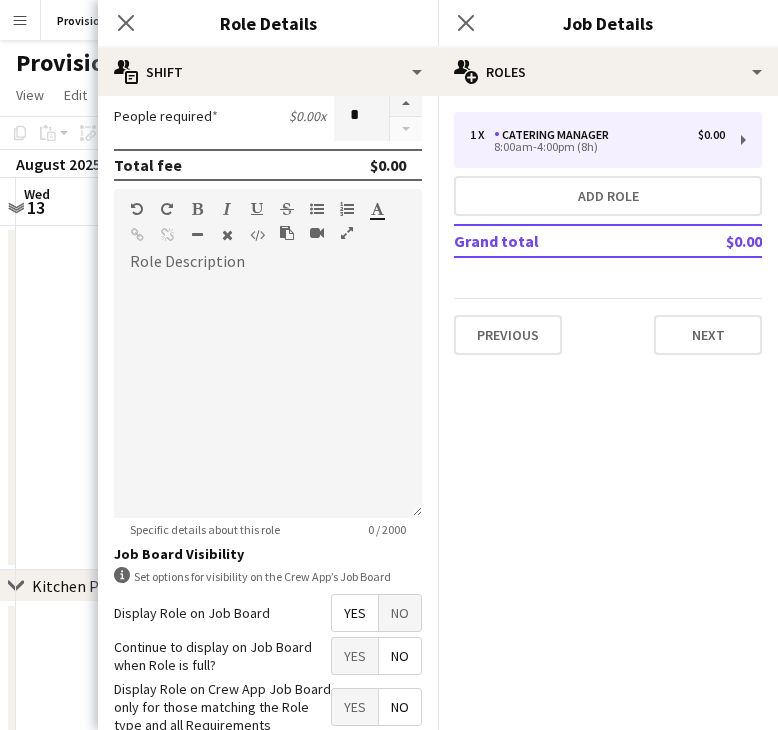 scroll, scrollTop: 566, scrollLeft: 0, axis: vertical 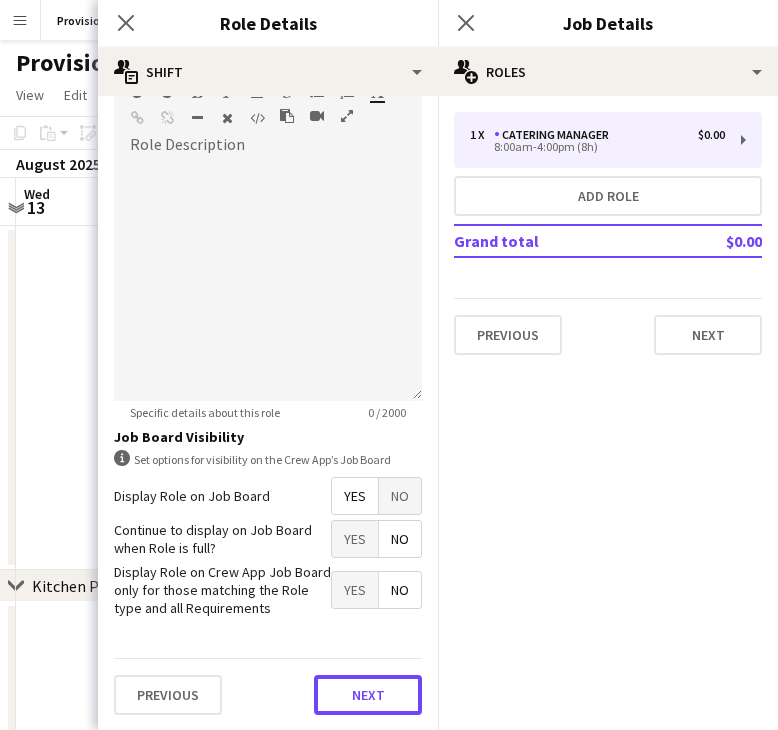 click on "Next" at bounding box center [368, 695] 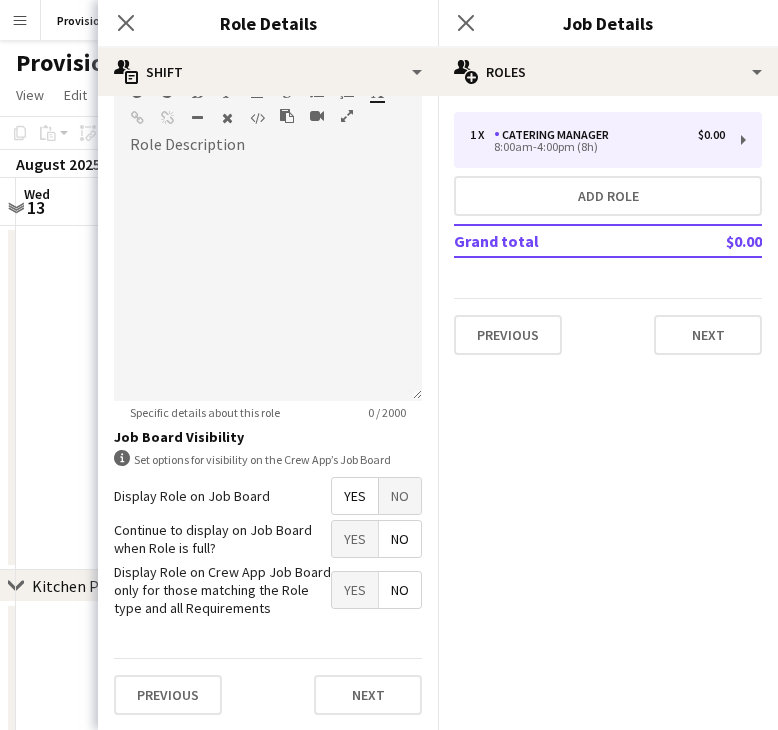 scroll, scrollTop: 0, scrollLeft: 0, axis: both 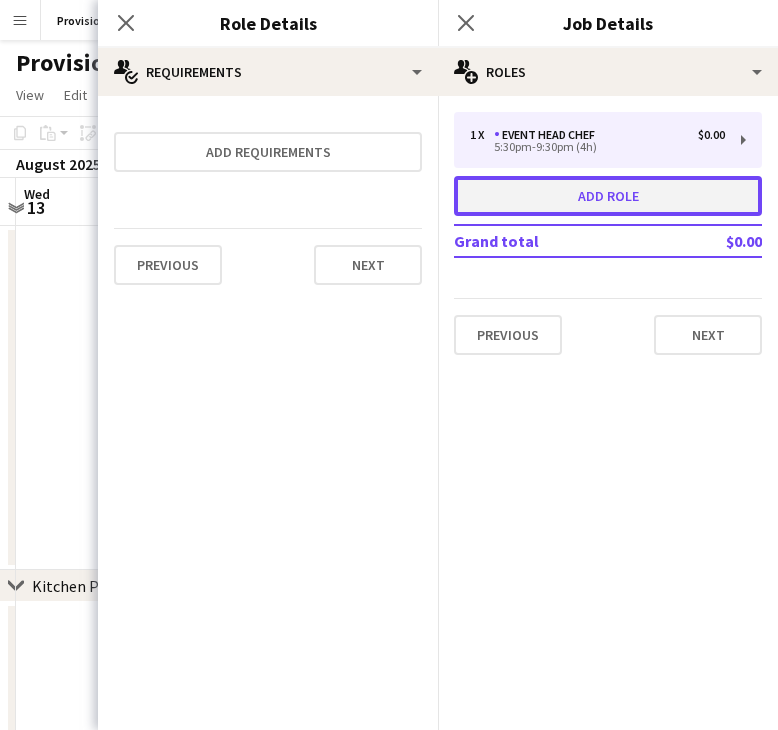 click on "Add role" at bounding box center (608, 196) 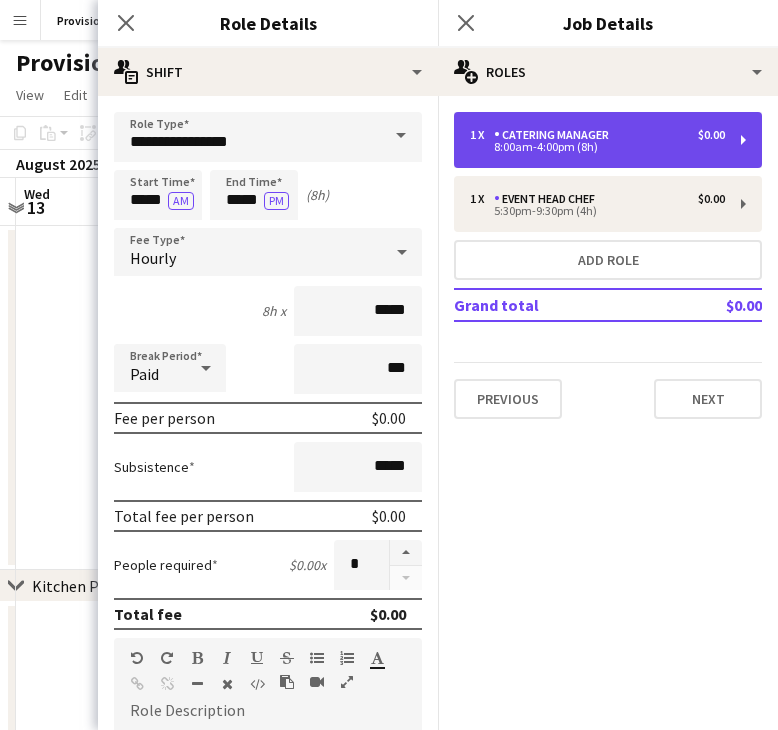 click on "8:00am-4:00pm (8h)" at bounding box center [597, 147] 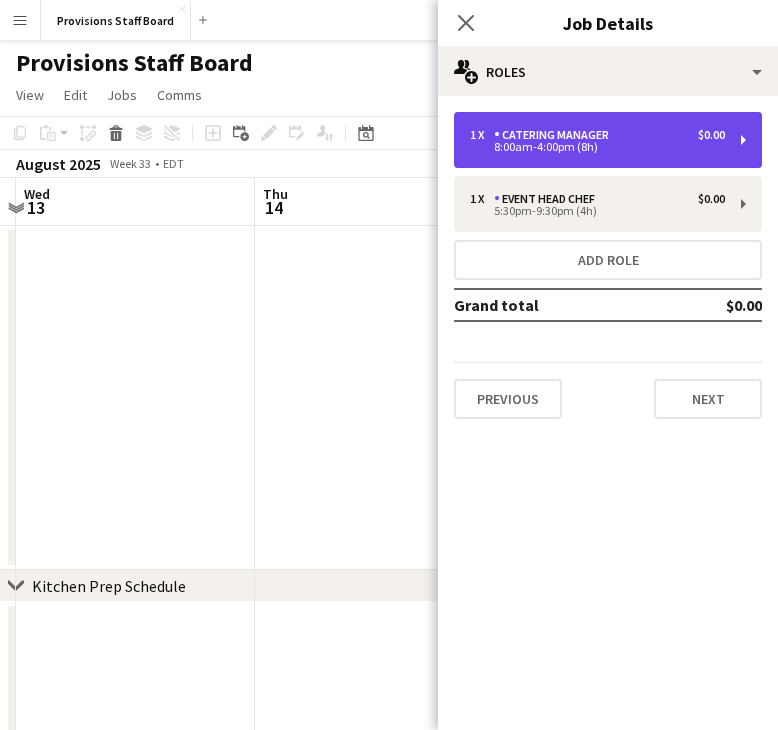 click on "$0.00" at bounding box center [711, 135] 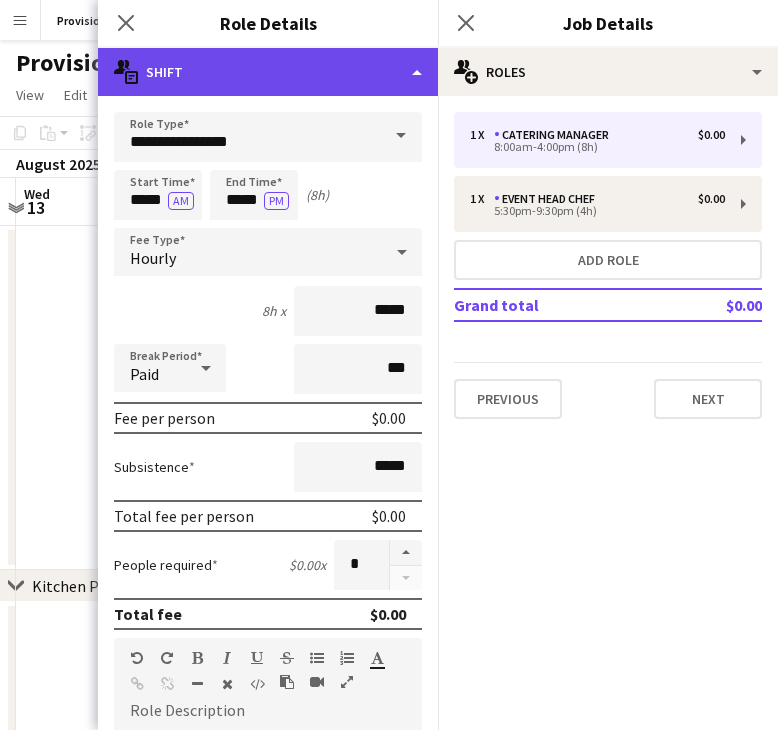 click on "multiple-actions-text
Shift" 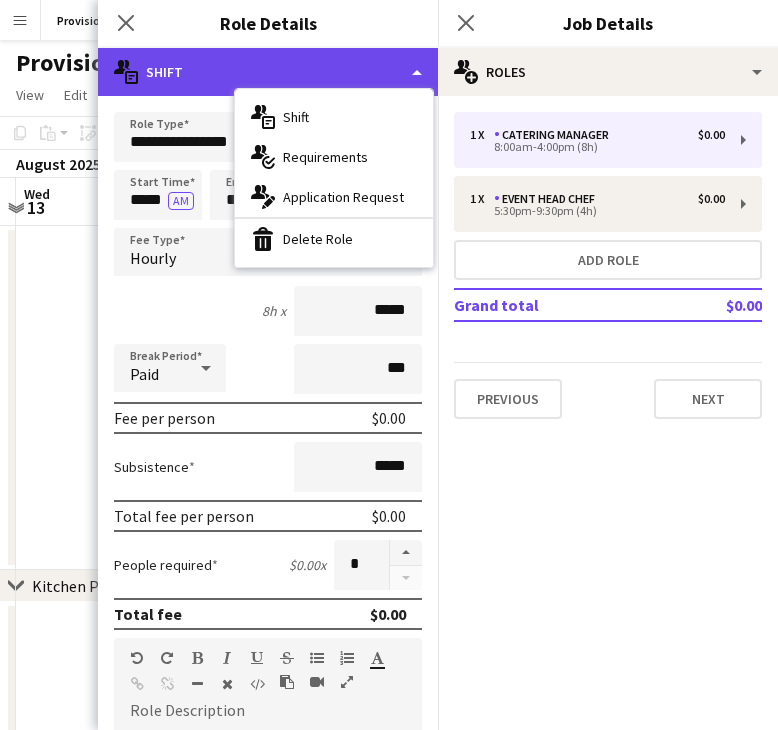 drag, startPoint x: 219, startPoint y: 72, endPoint x: 215, endPoint y: 82, distance: 10.770329 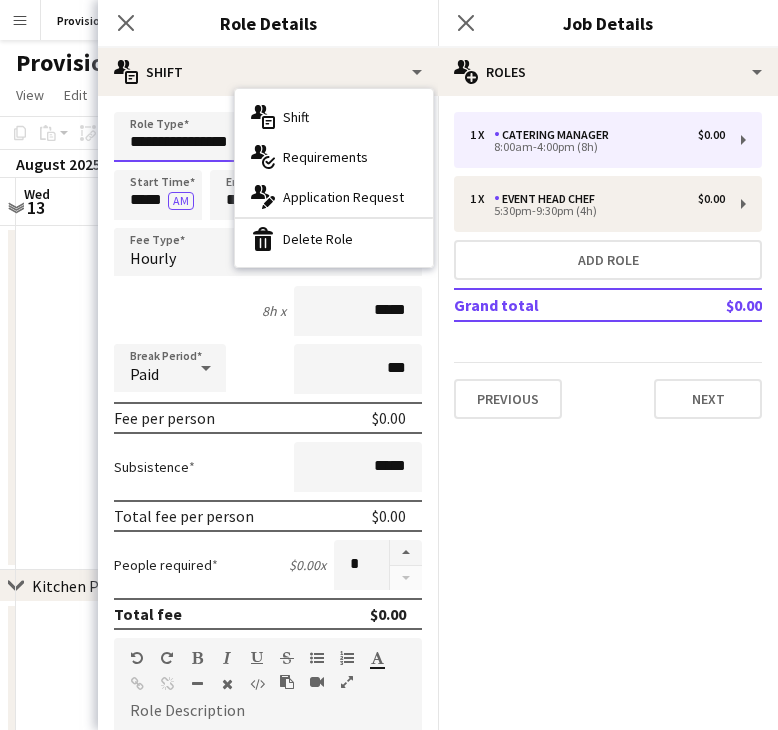 click on "**********" at bounding box center (268, 137) 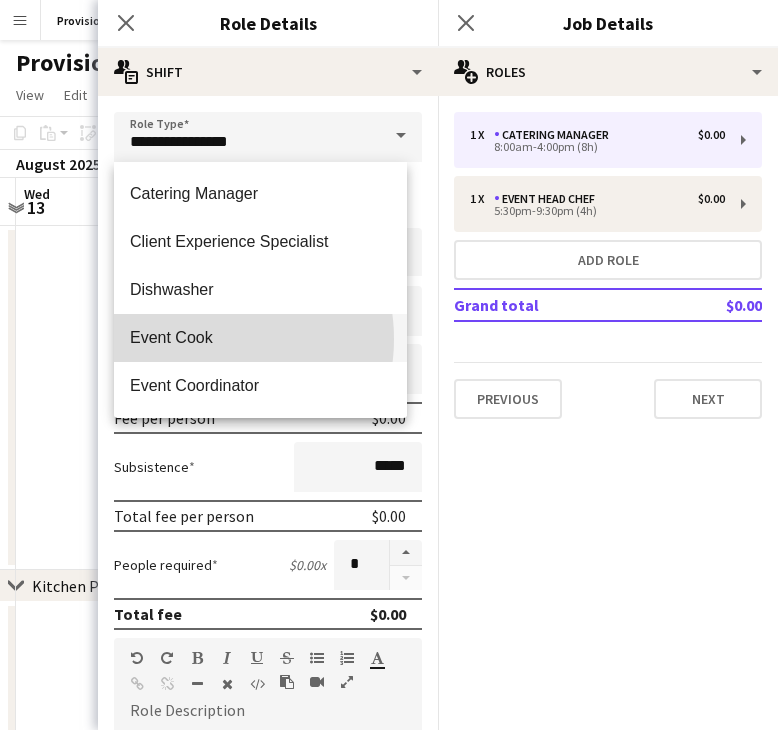 click on "Event Cook" at bounding box center [260, 337] 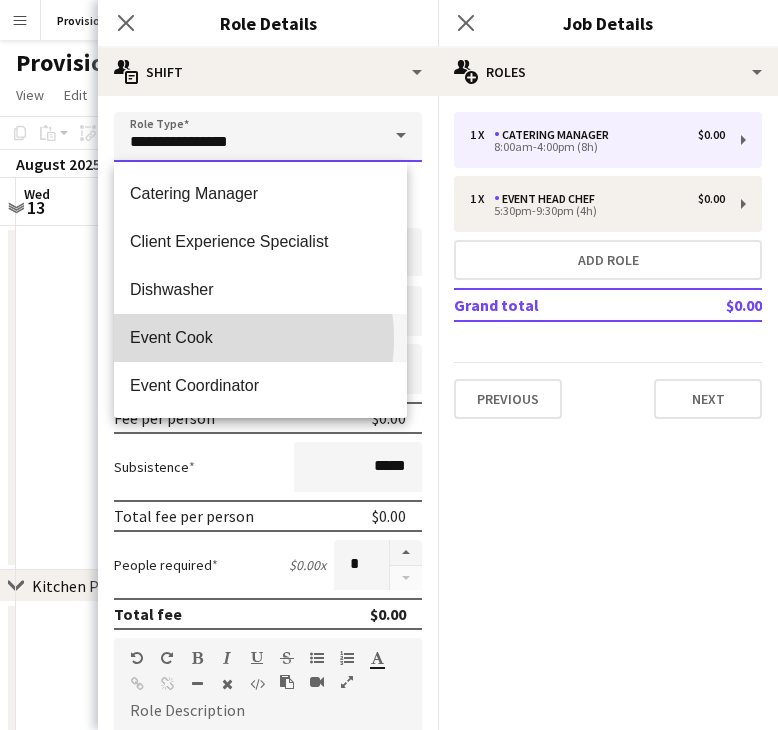 type on "**********" 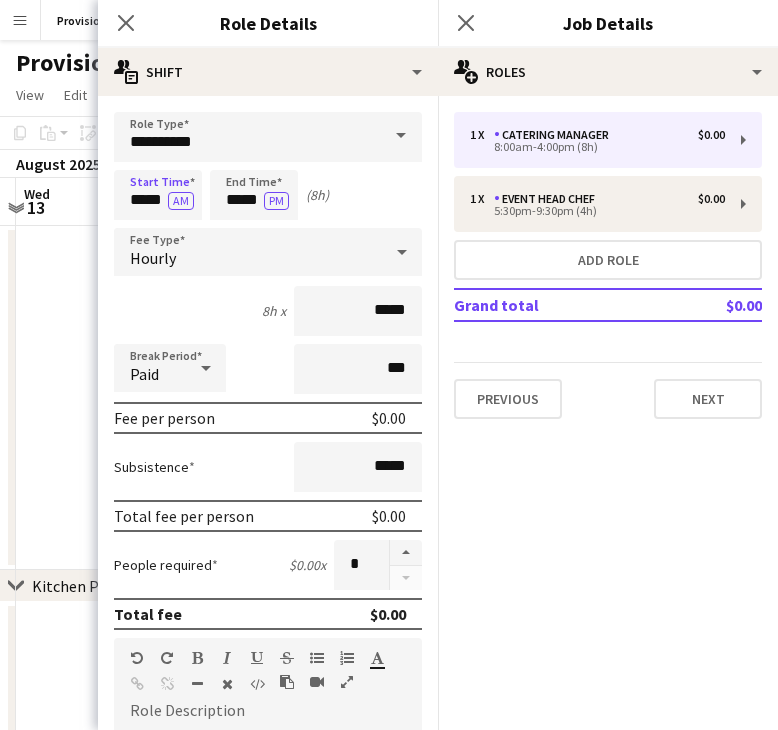 drag, startPoint x: 178, startPoint y: 200, endPoint x: 163, endPoint y: 196, distance: 15.524175 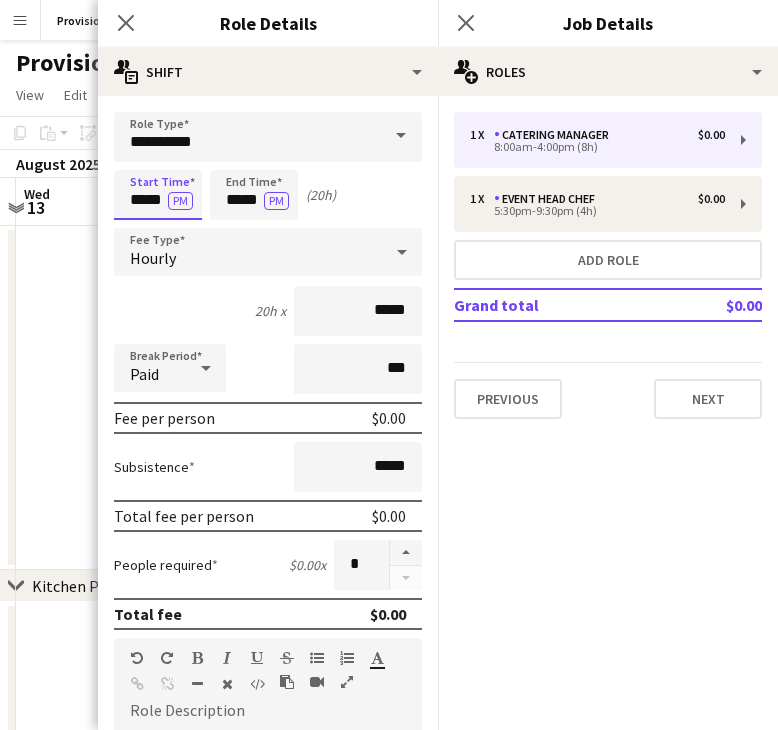 click on "*****" at bounding box center (158, 195) 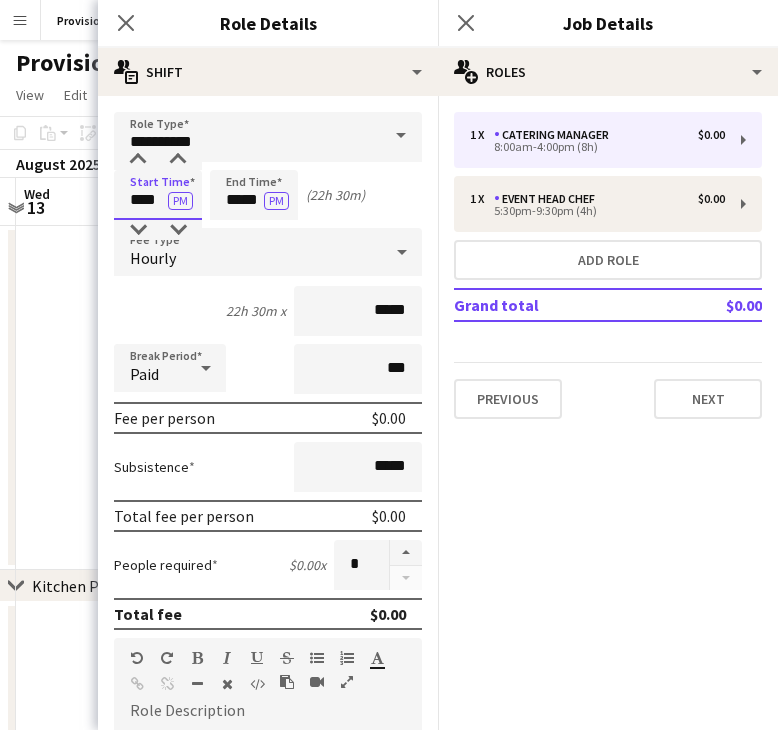 type on "****" 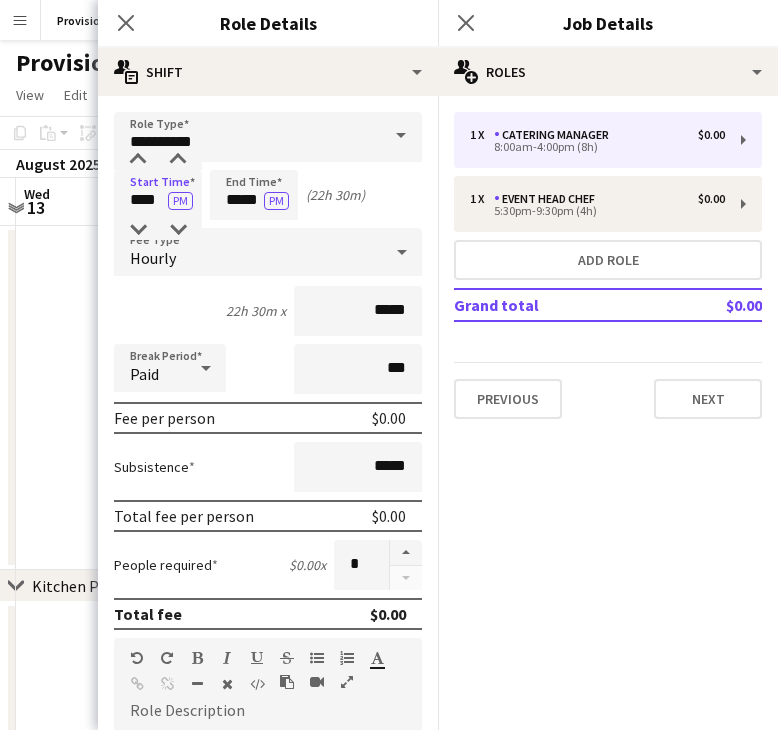 type 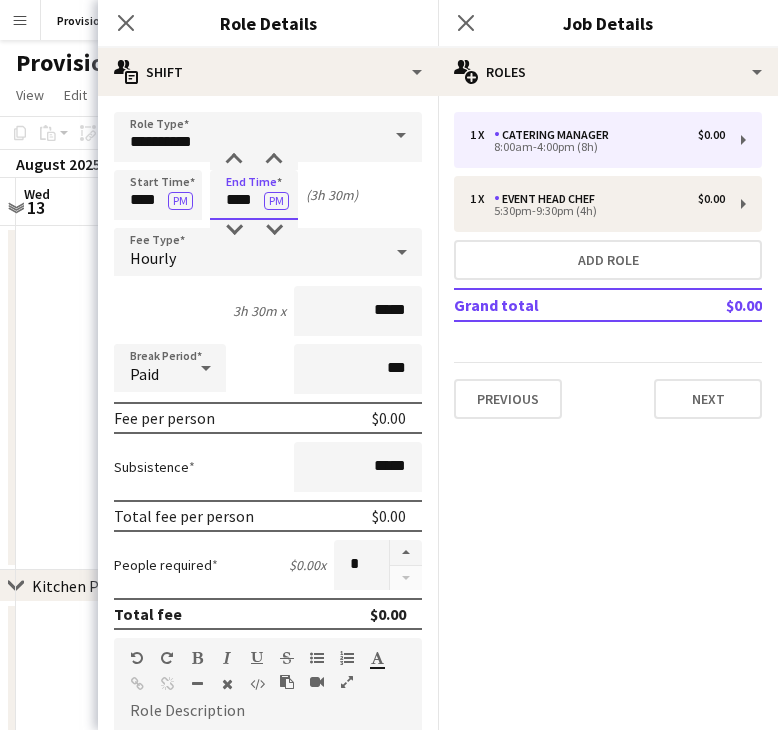 click on "****" at bounding box center [254, 195] 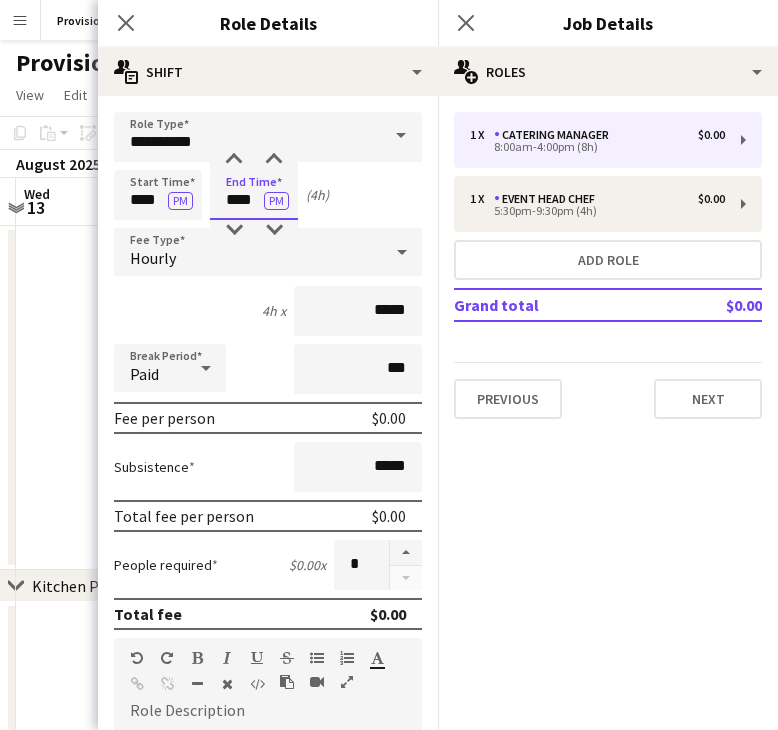 type on "****" 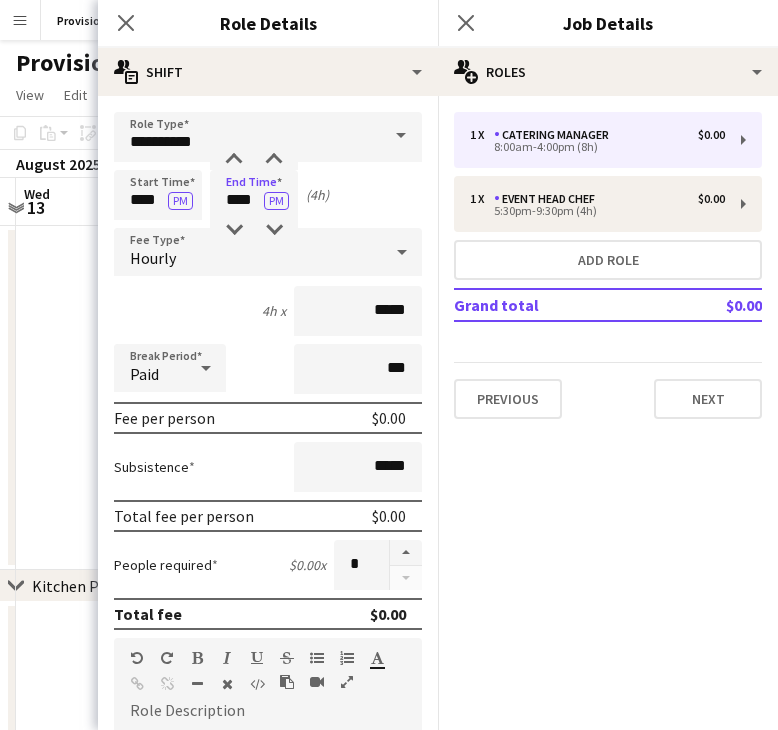 click on "Start Time  ****  PM
End Time  ****  PM
(4h)" at bounding box center [268, 195] 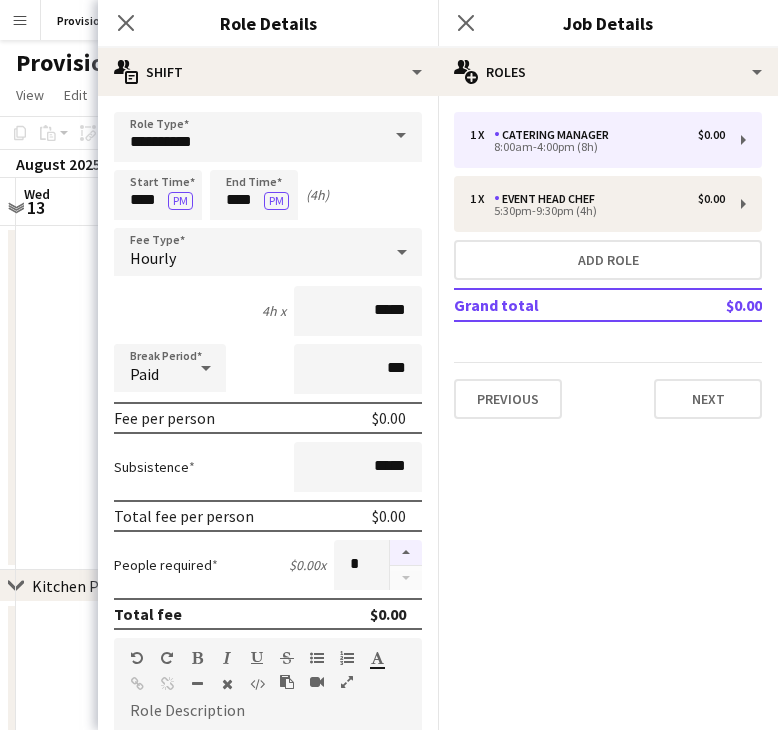 click at bounding box center [406, 553] 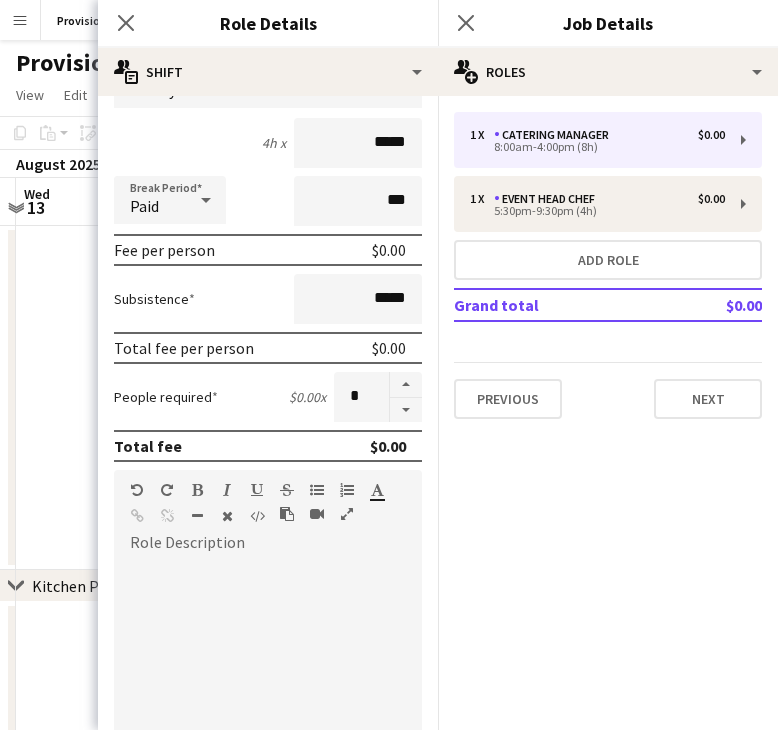 scroll, scrollTop: 566, scrollLeft: 0, axis: vertical 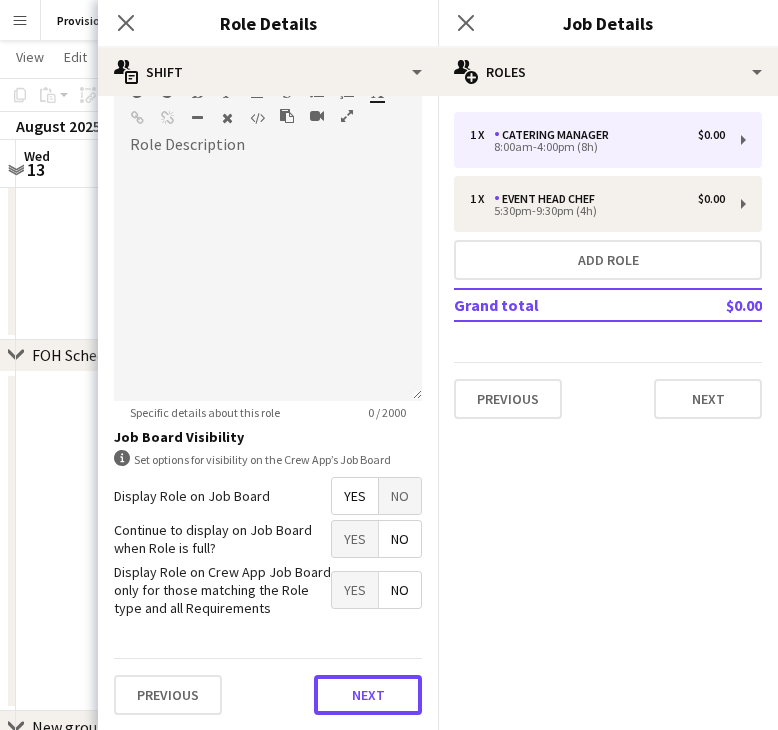 click on "Next" at bounding box center (368, 695) 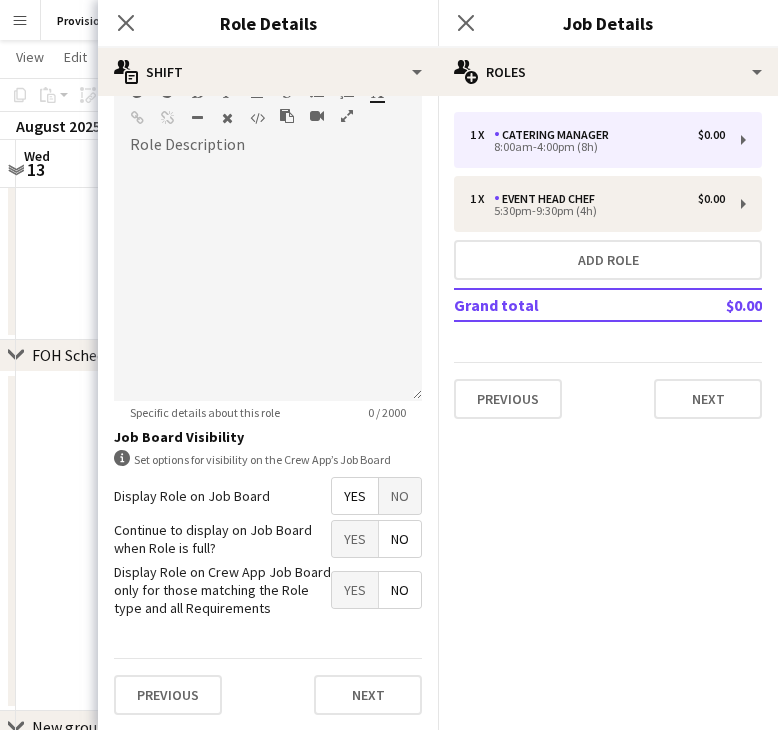scroll, scrollTop: 0, scrollLeft: 0, axis: both 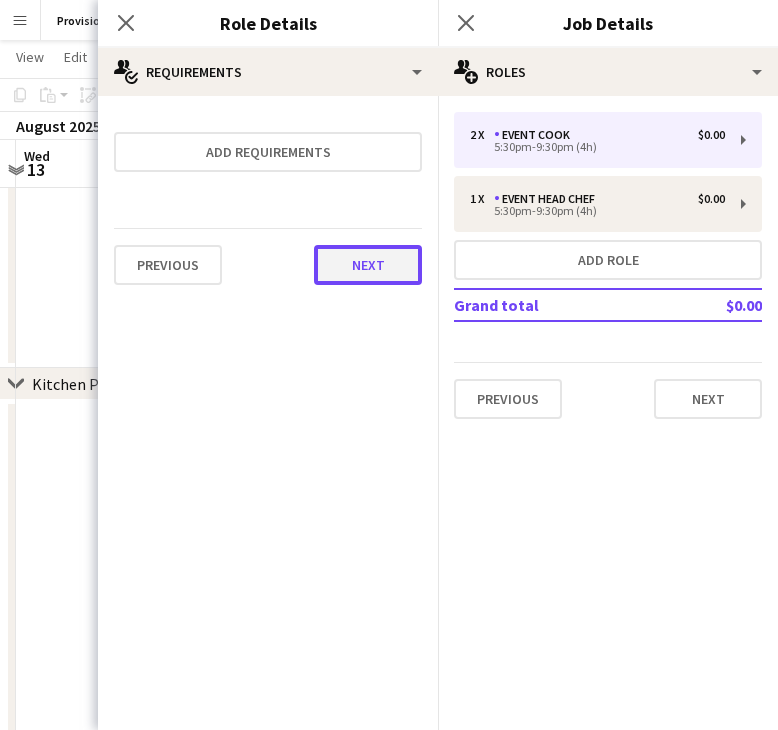 click on "Next" at bounding box center (368, 265) 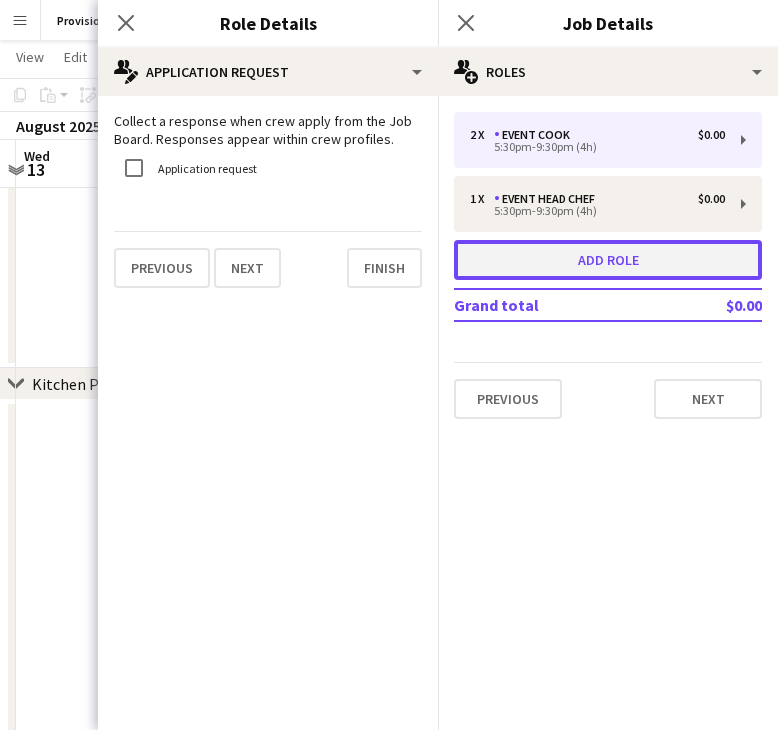 click on "Add role" at bounding box center (608, 260) 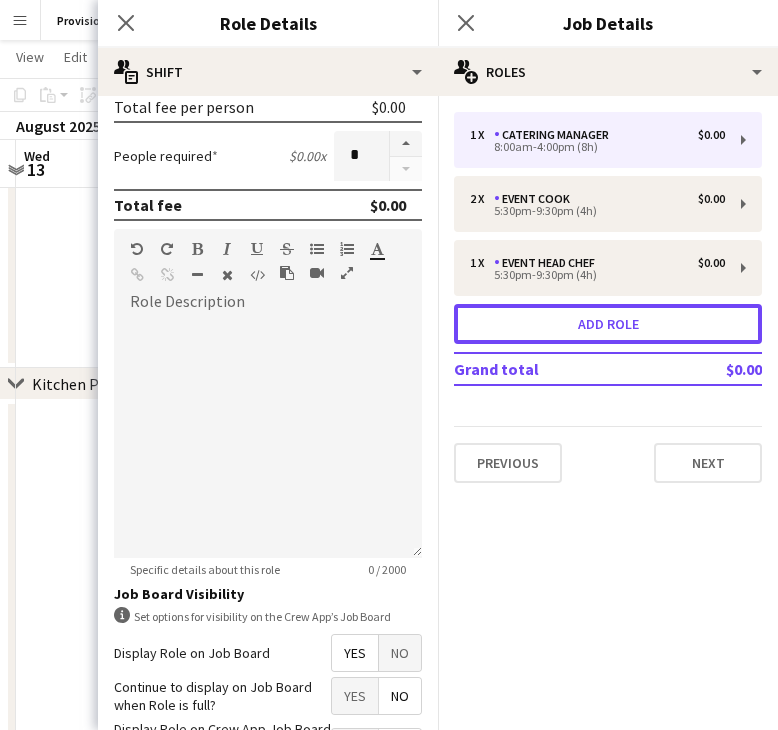 scroll, scrollTop: 219, scrollLeft: 0, axis: vertical 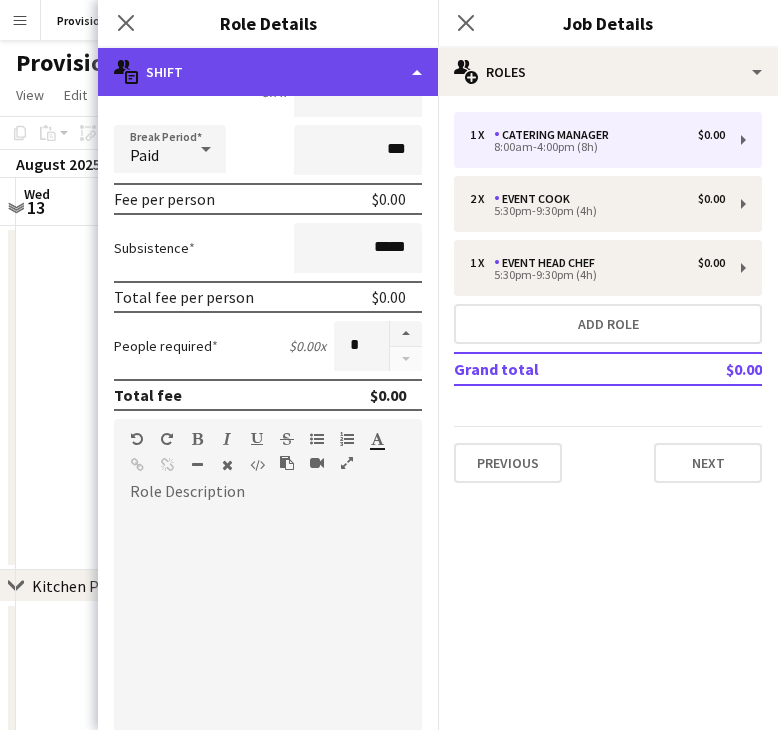 click on "multiple-actions-text
Shift" 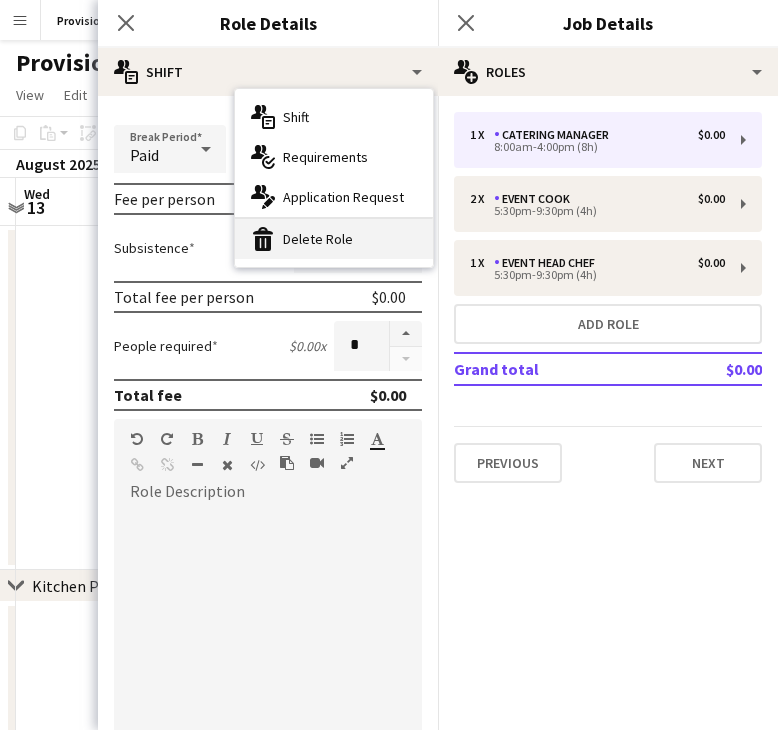 click on "bin-2
Delete Role" at bounding box center [334, 239] 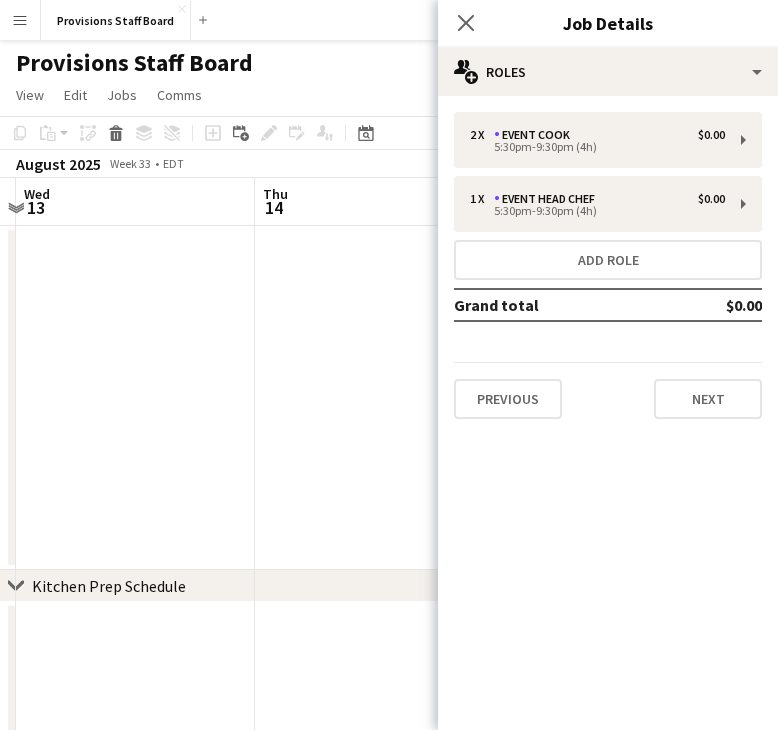 click on "pencil3
General details   2 x   Event Cook   $0.00   5:30pm-9:30pm (4h)   1 x   Event Head Chef   $0.00   5:30pm-9:30pm (4h)   Add role   Grand total   $0.00   Previous   Next" 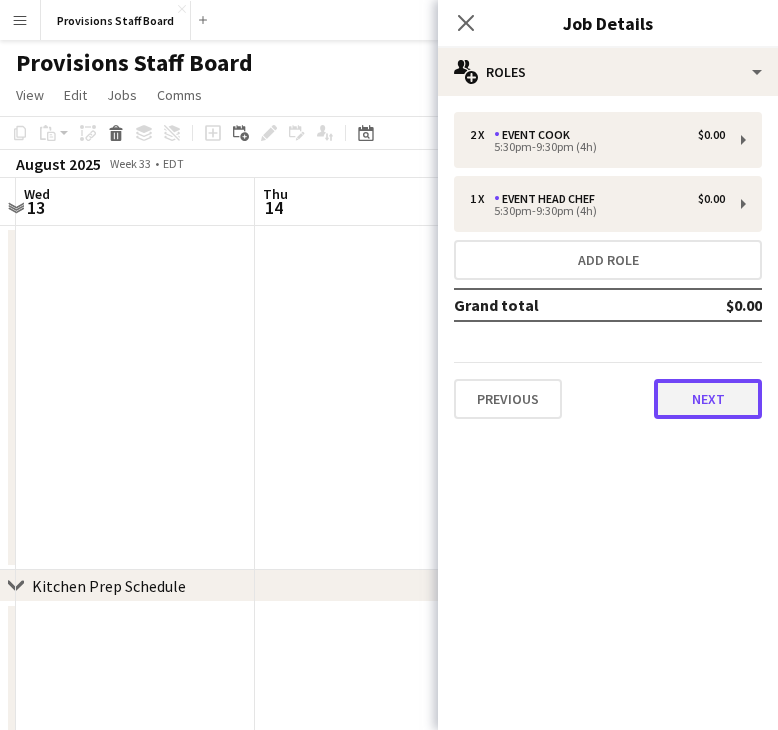 click on "Next" at bounding box center [708, 399] 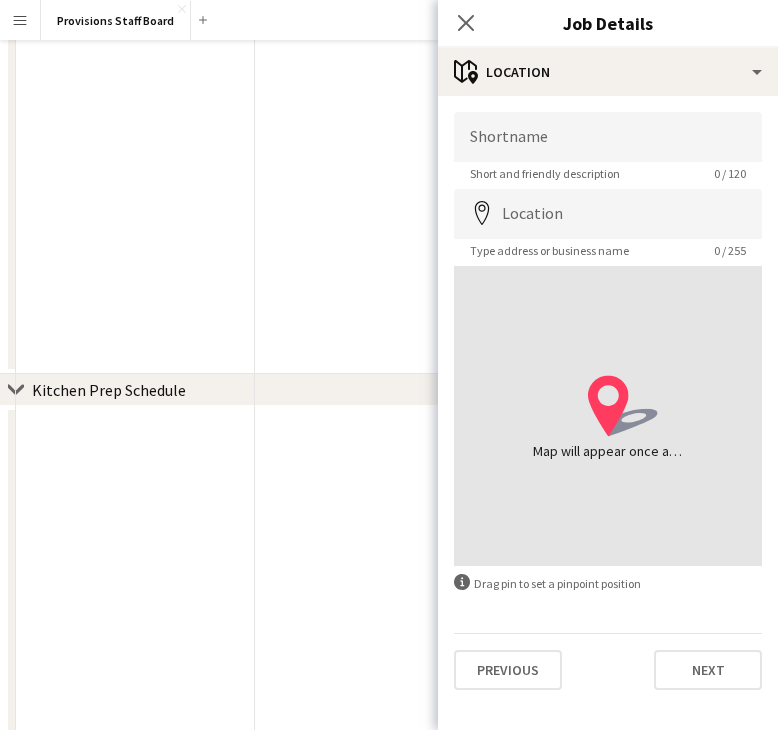 scroll, scrollTop: 0, scrollLeft: 0, axis: both 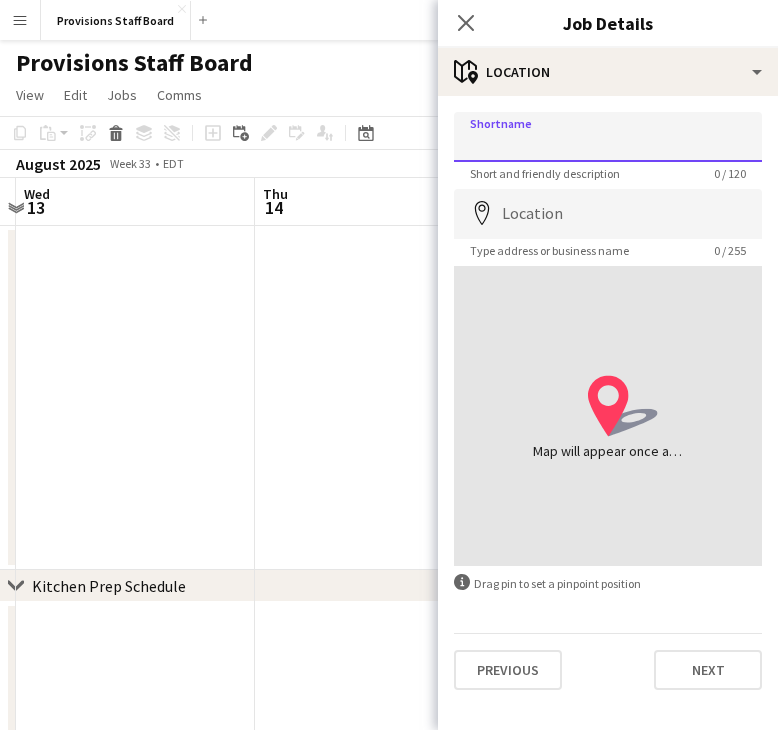 click on "Shortname" at bounding box center [608, 137] 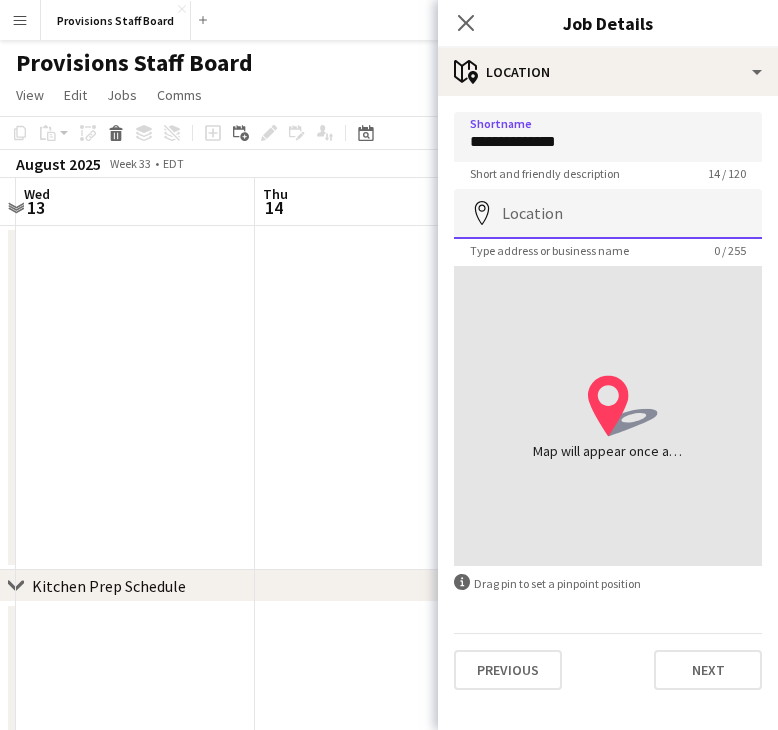 click on "Location" at bounding box center [608, 214] 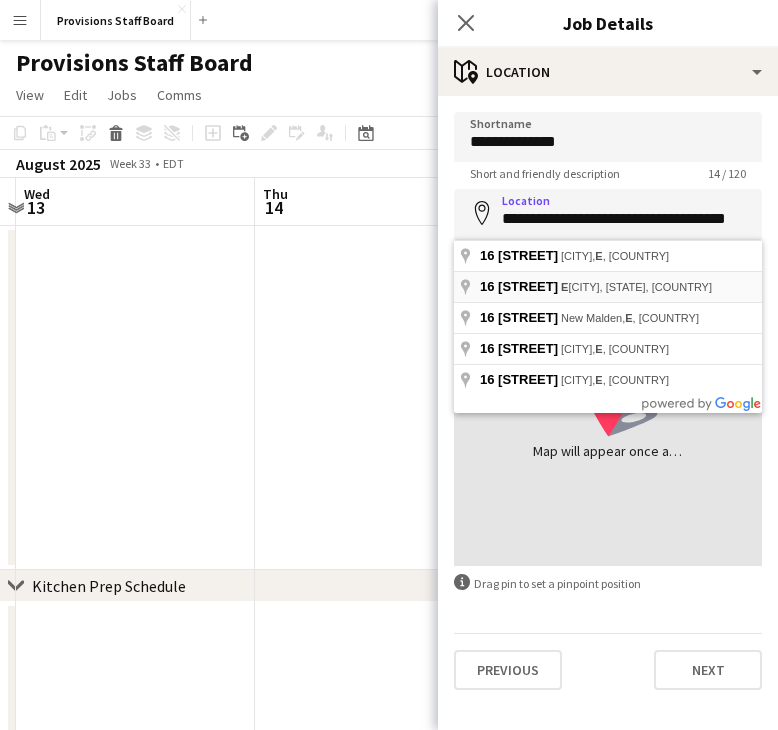 type on "**********" 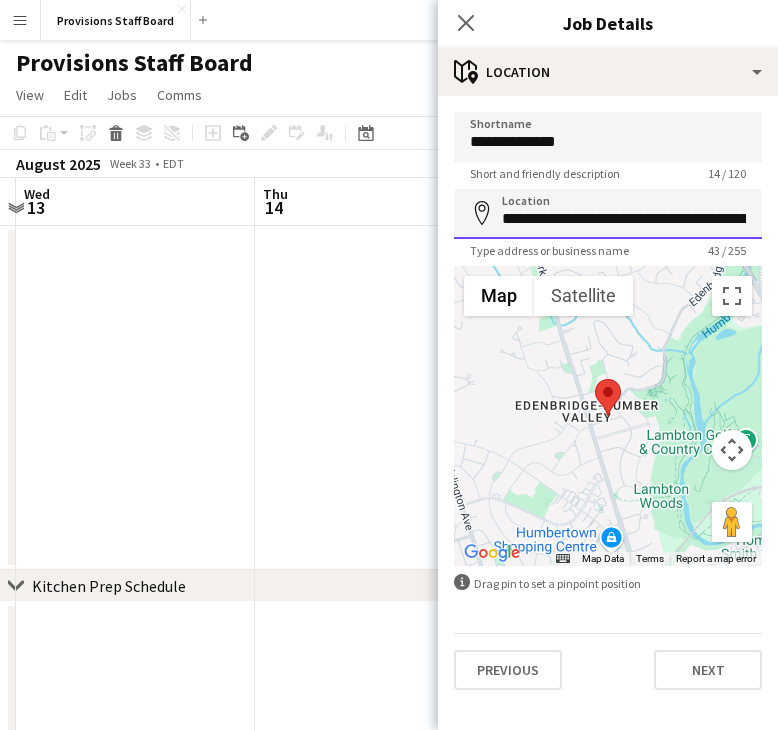 click on "**********" at bounding box center (608, 214) 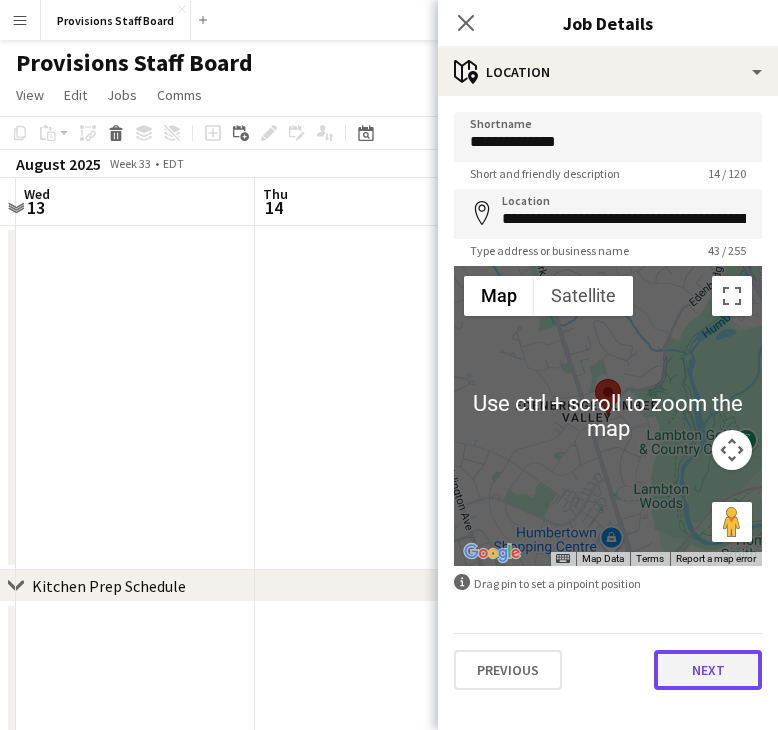 click on "Next" at bounding box center (708, 670) 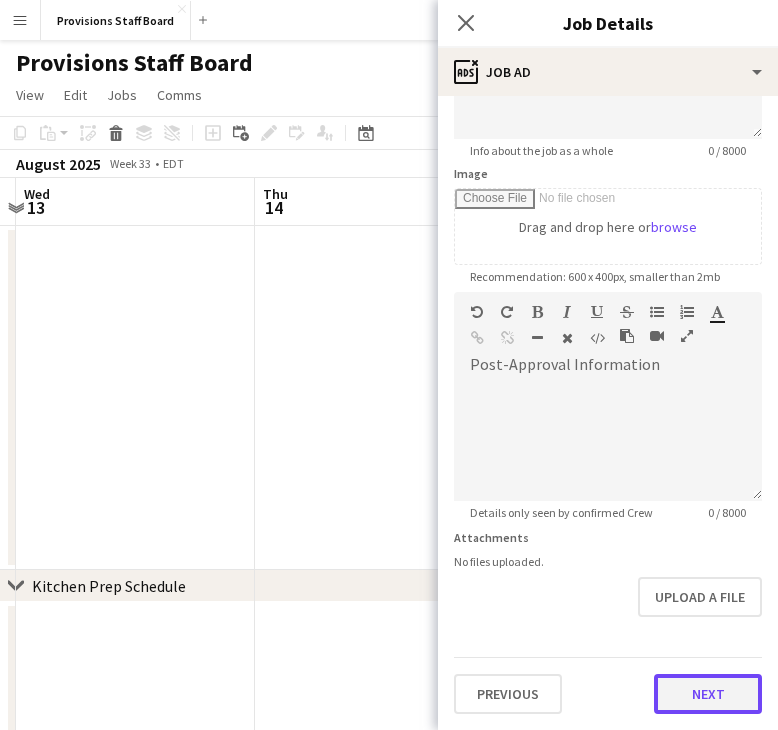 scroll, scrollTop: 258, scrollLeft: 0, axis: vertical 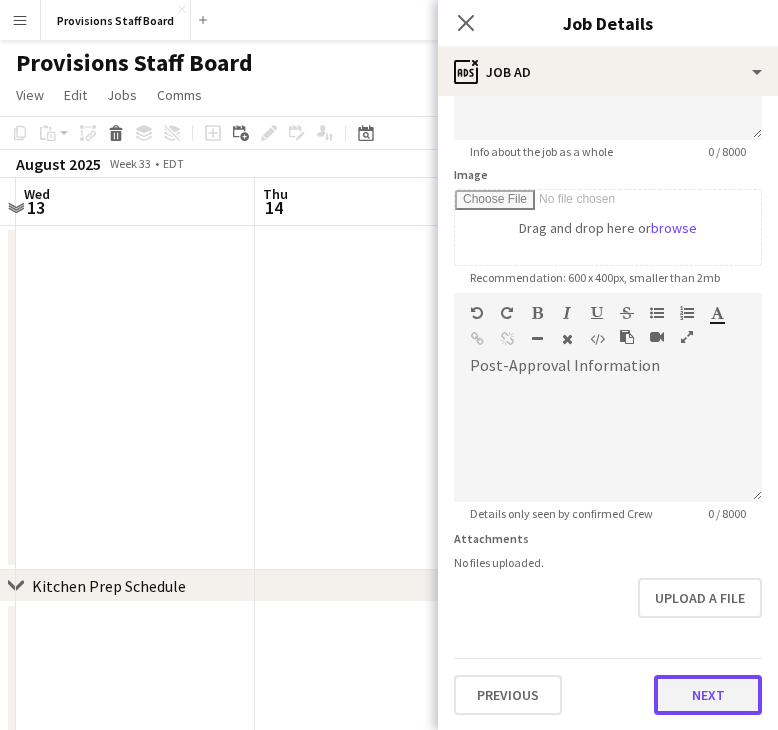 click on "**********" at bounding box center [608, 284] 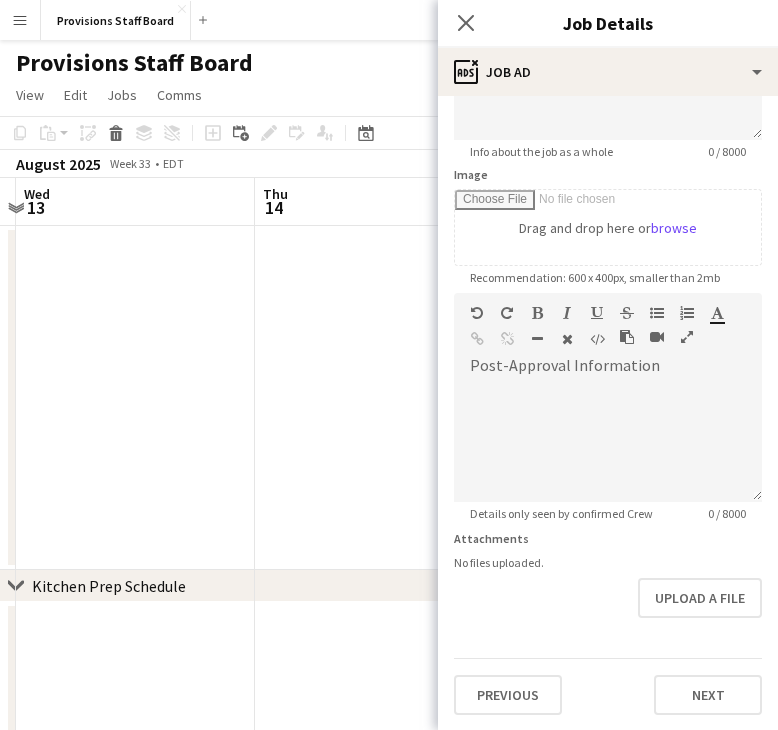 click on "Previous   Next" at bounding box center [608, 686] 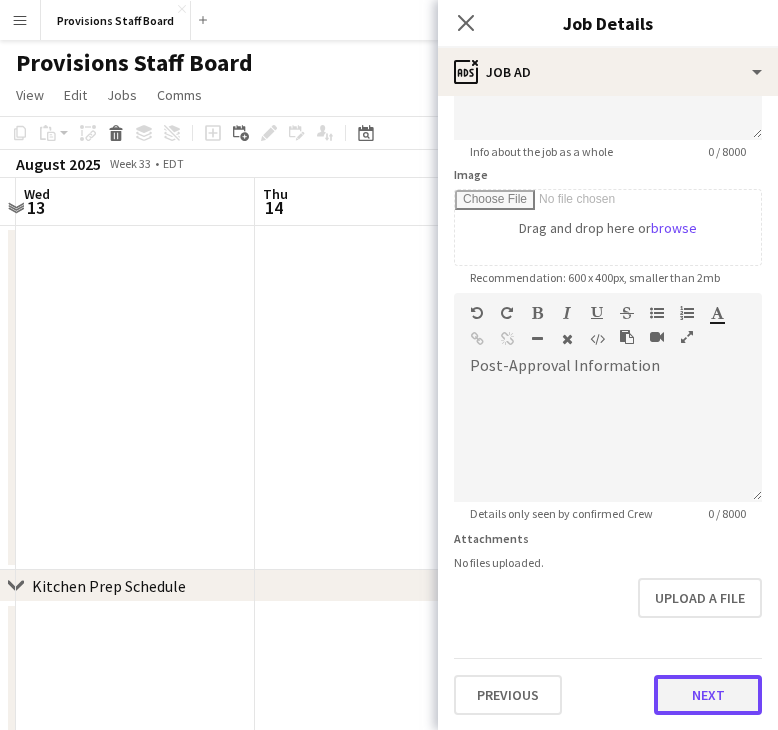 click on "Next" at bounding box center [708, 695] 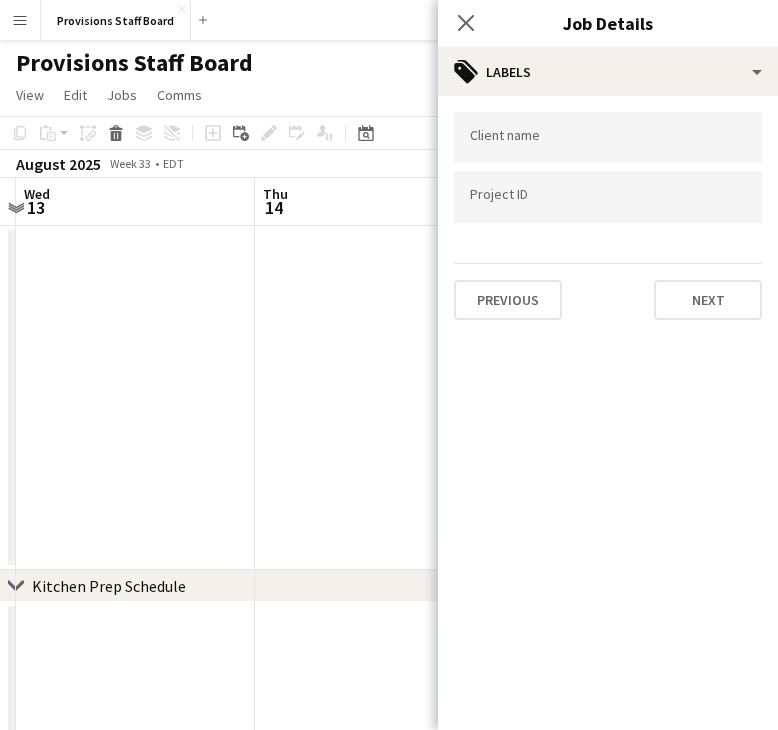 scroll, scrollTop: 0, scrollLeft: 0, axis: both 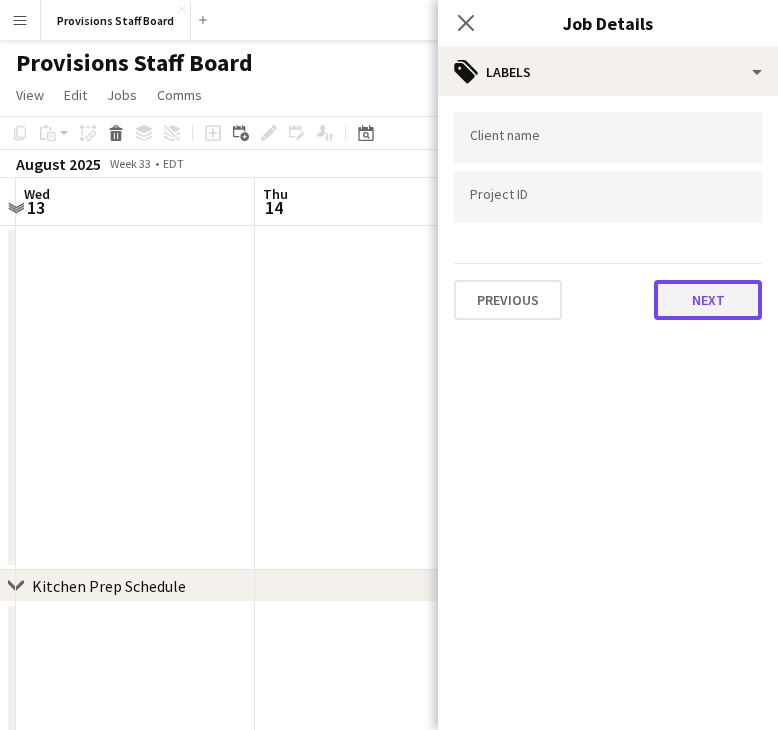 click on "Next" at bounding box center [708, 300] 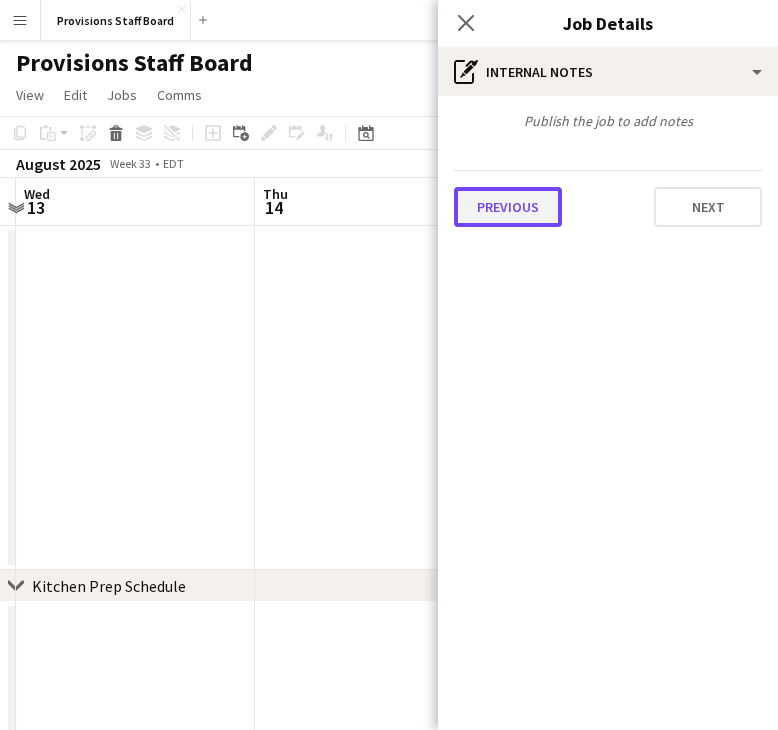 click on "Previous" at bounding box center [508, 207] 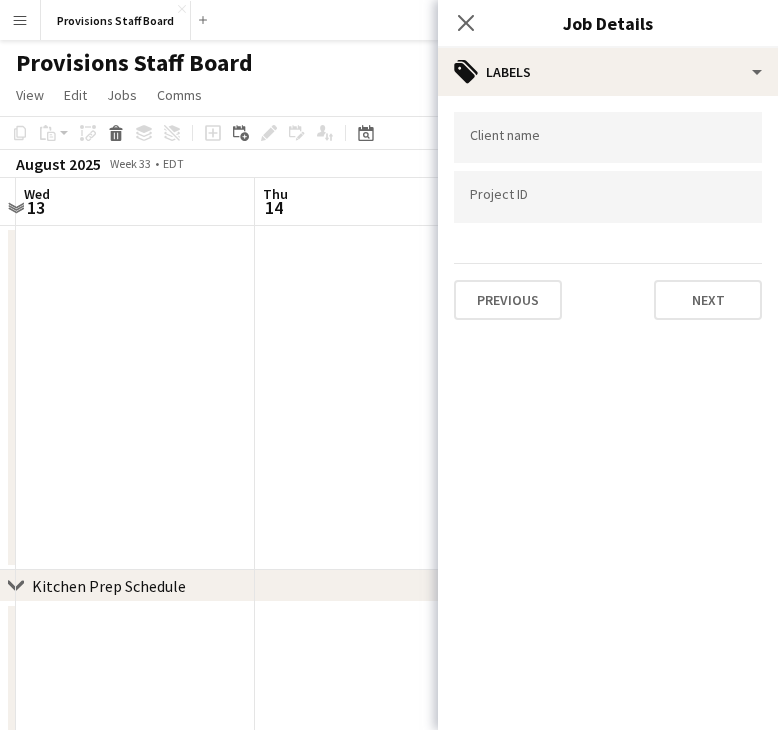 click at bounding box center [608, 138] 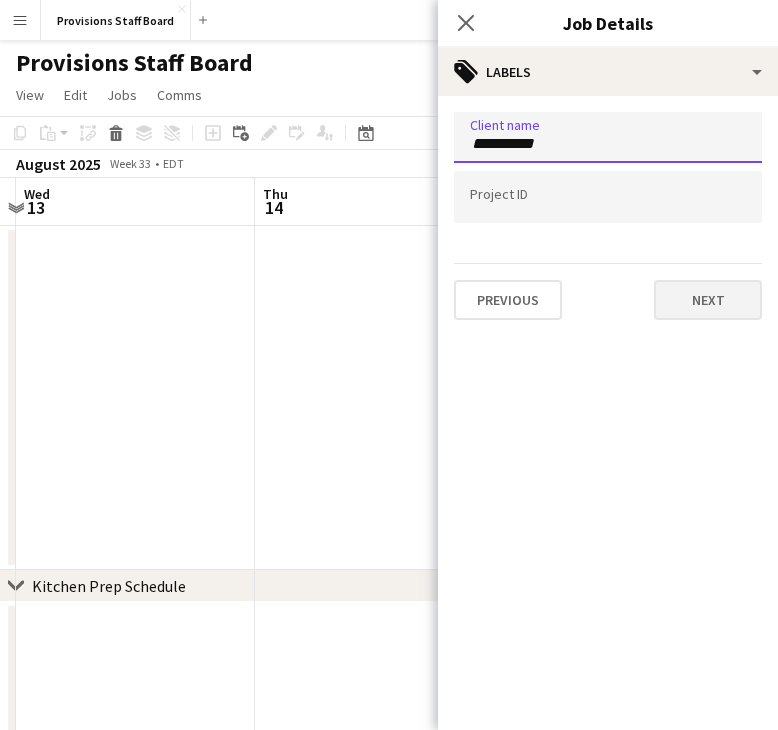 type on "**********" 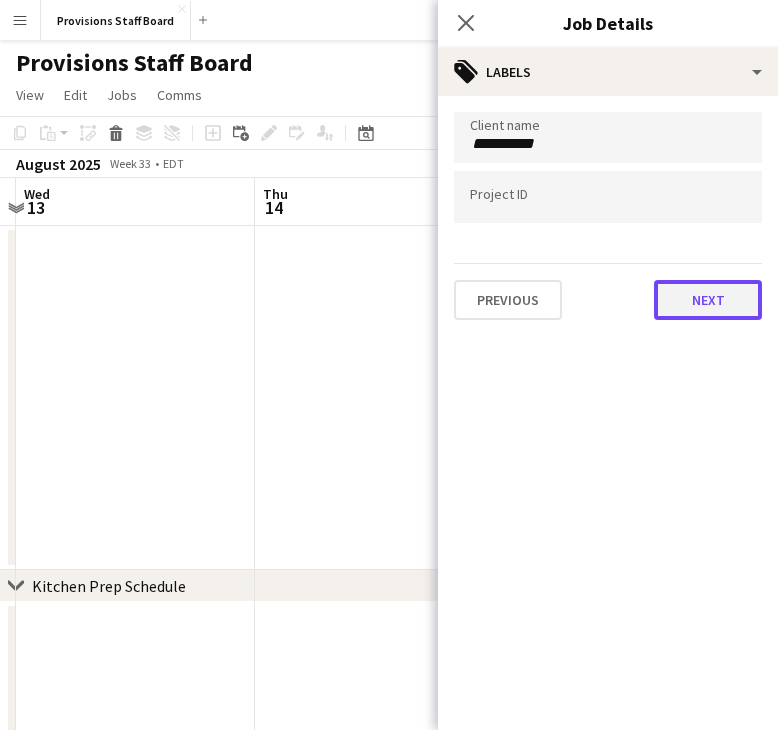 click on "Next" at bounding box center (708, 300) 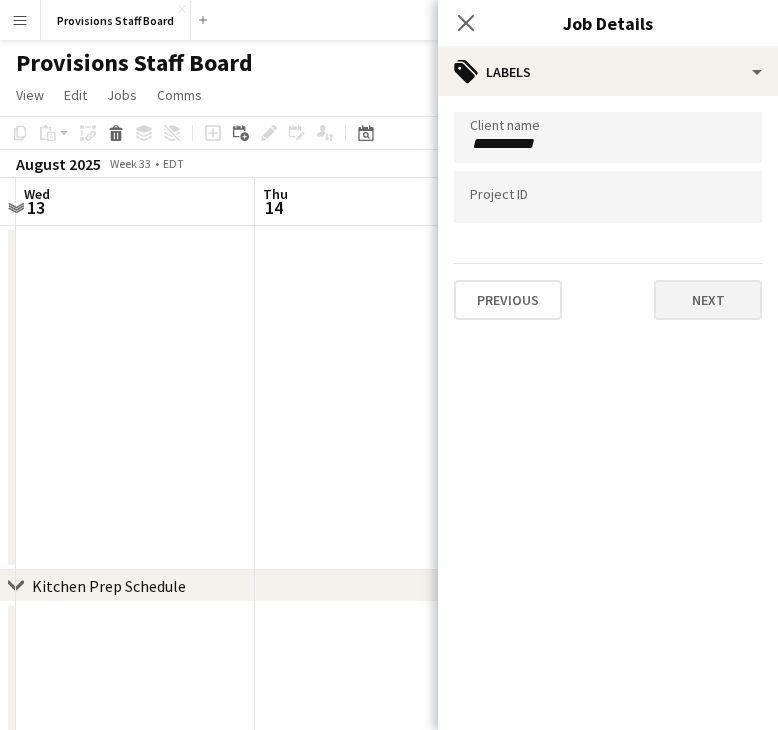 type on "*******" 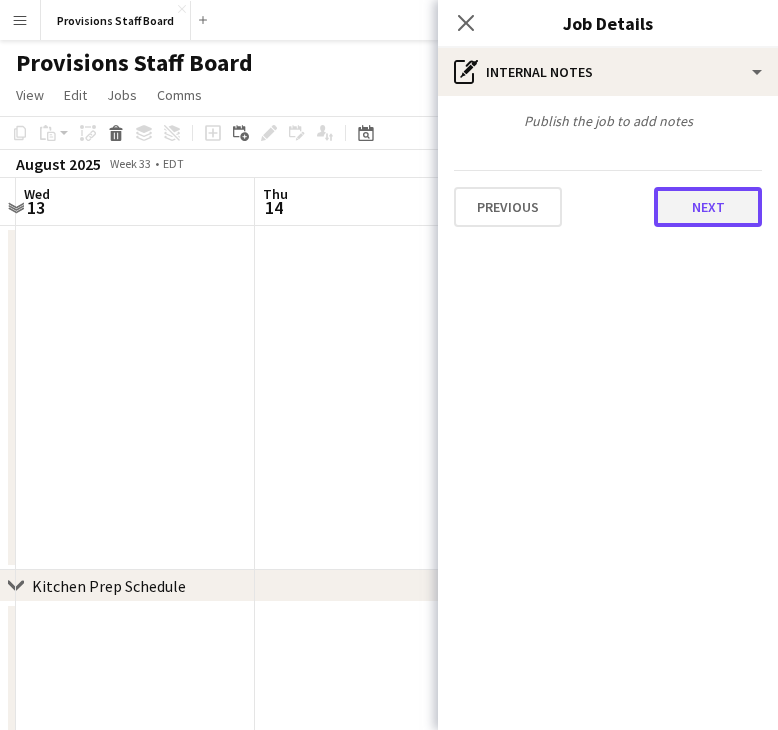 click on "Next" at bounding box center (708, 207) 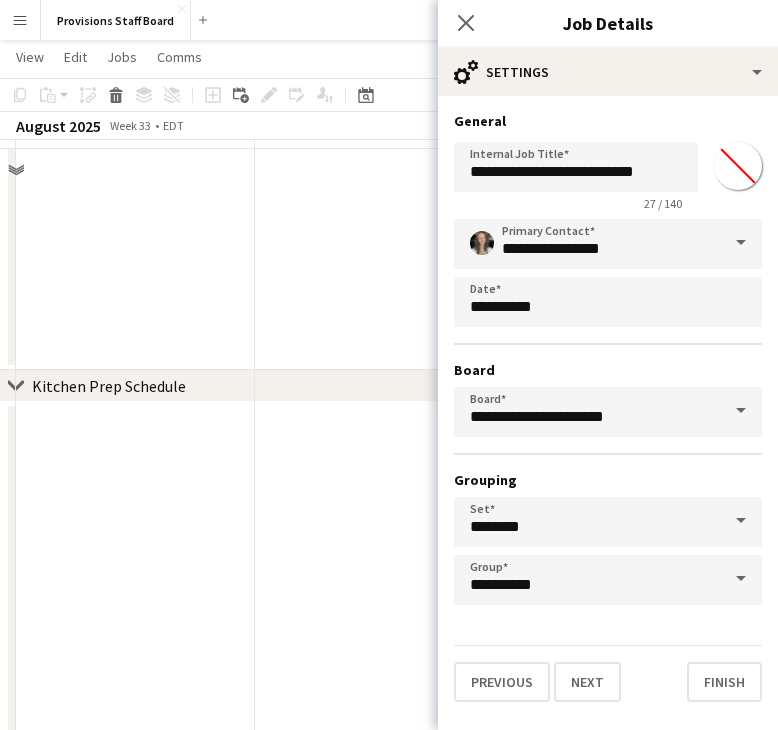scroll, scrollTop: 400, scrollLeft: 0, axis: vertical 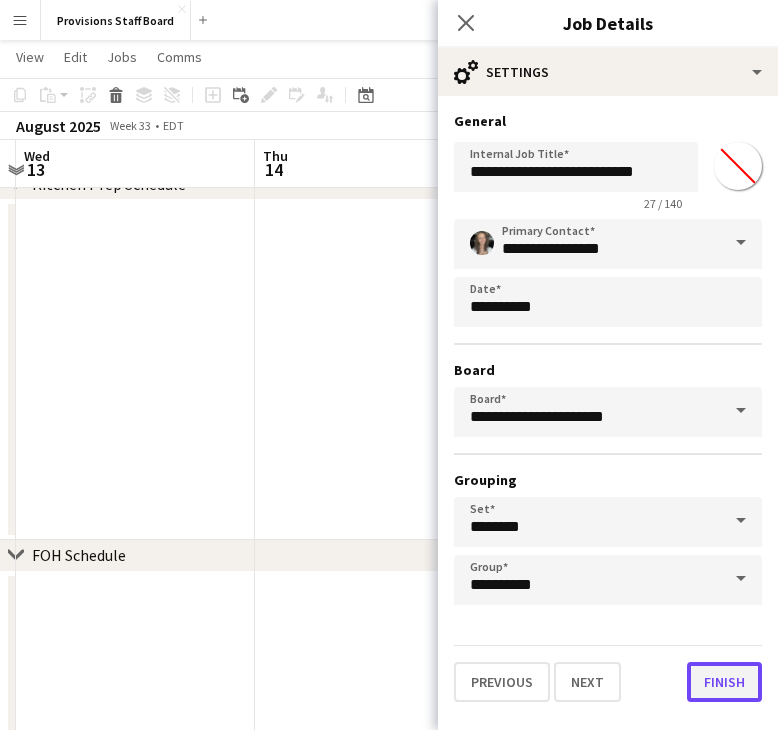click on "Finish" at bounding box center [724, 682] 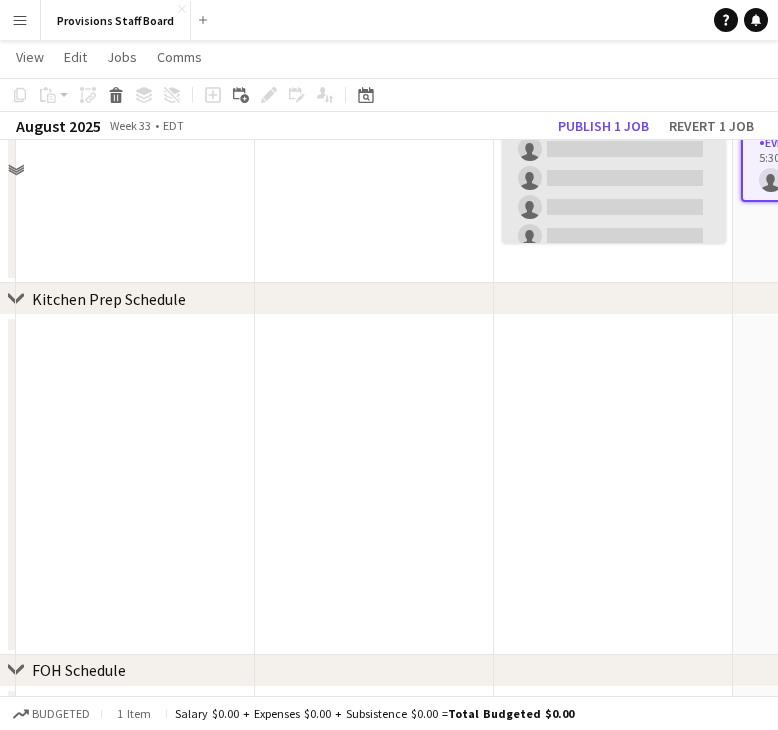 scroll, scrollTop: 0, scrollLeft: 0, axis: both 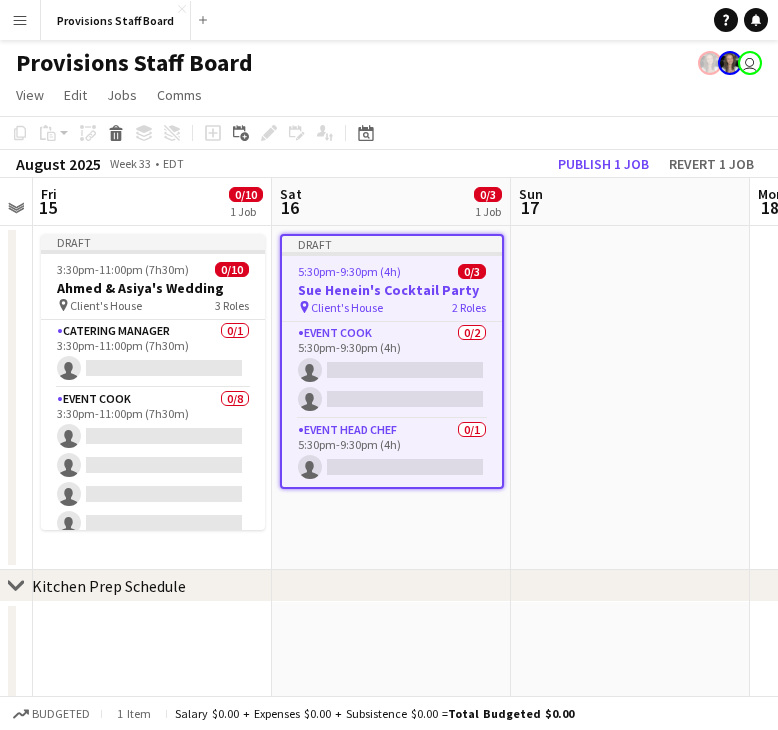 drag, startPoint x: 619, startPoint y: 201, endPoint x: 158, endPoint y: 210, distance: 461.08783 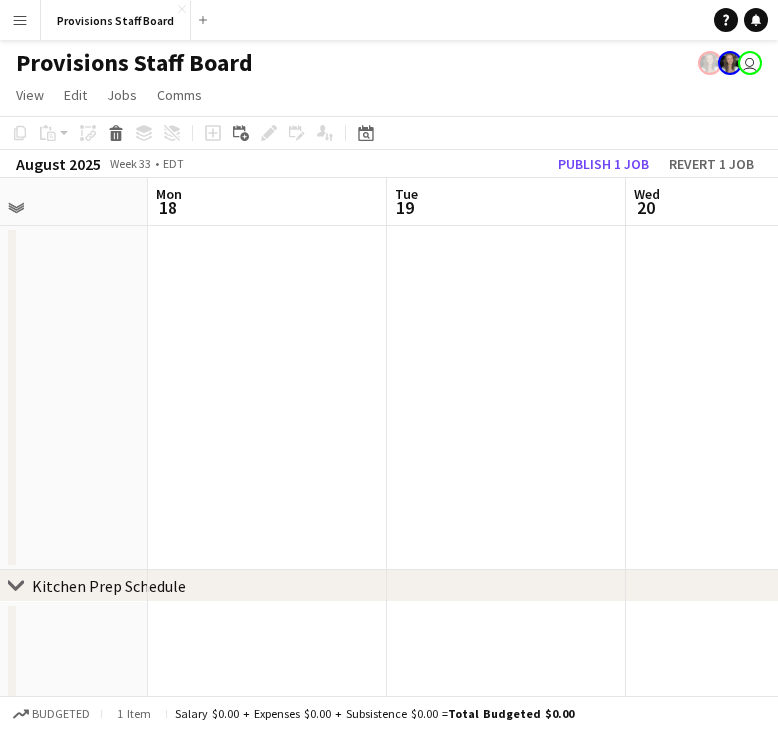 drag, startPoint x: 646, startPoint y: 194, endPoint x: 44, endPoint y: 218, distance: 602.4782 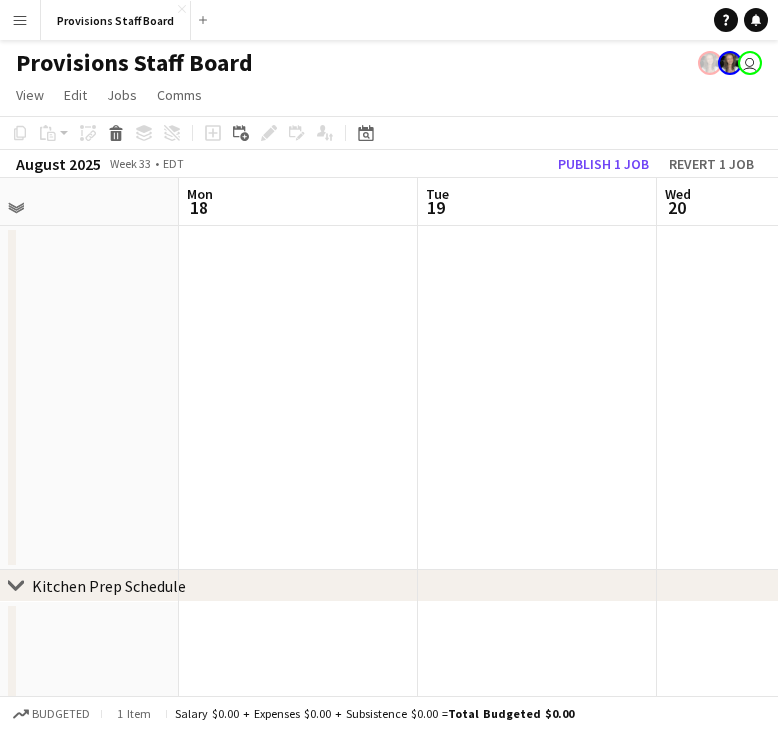 drag, startPoint x: 560, startPoint y: 226, endPoint x: 139, endPoint y: 233, distance: 421.0582 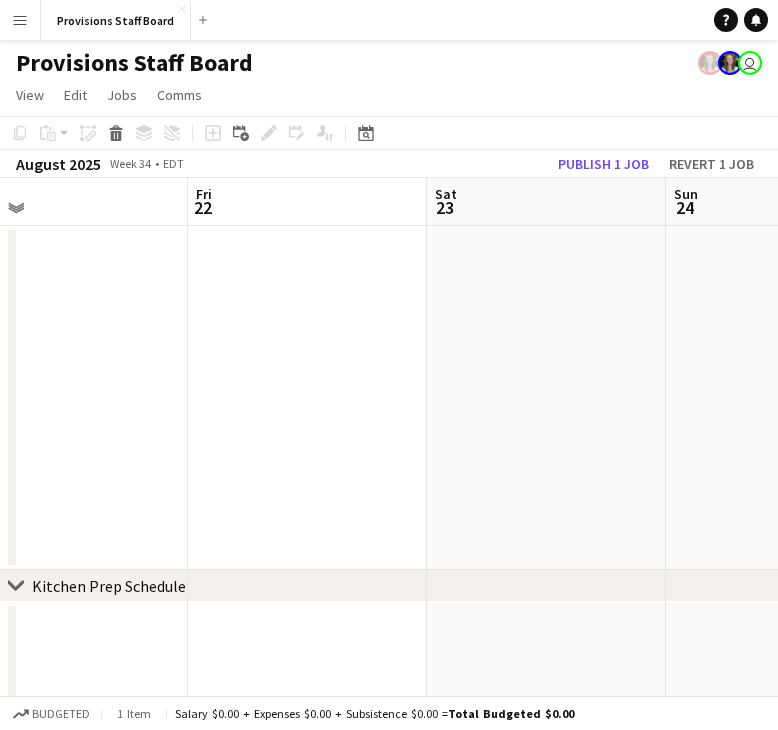 drag, startPoint x: 517, startPoint y: 245, endPoint x: 281, endPoint y: 246, distance: 236.00212 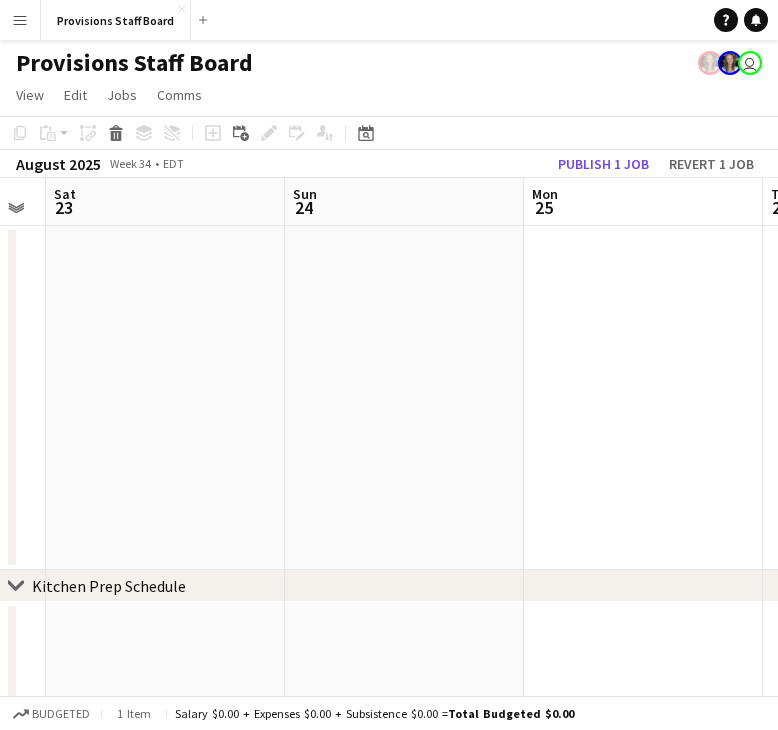 drag, startPoint x: 682, startPoint y: 227, endPoint x: 285, endPoint y: 273, distance: 399.6561 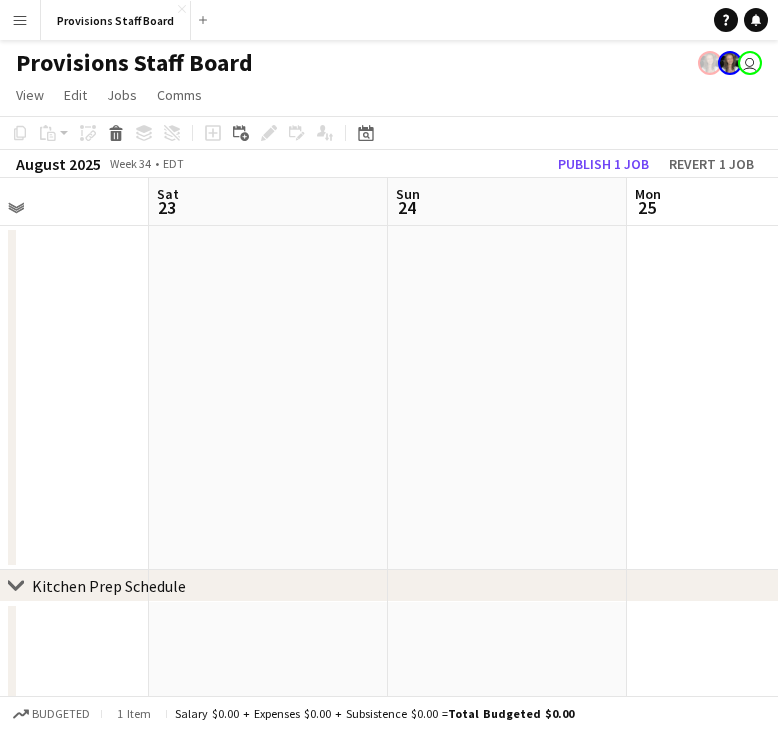 drag, startPoint x: 619, startPoint y: 208, endPoint x: 253, endPoint y: 231, distance: 366.72195 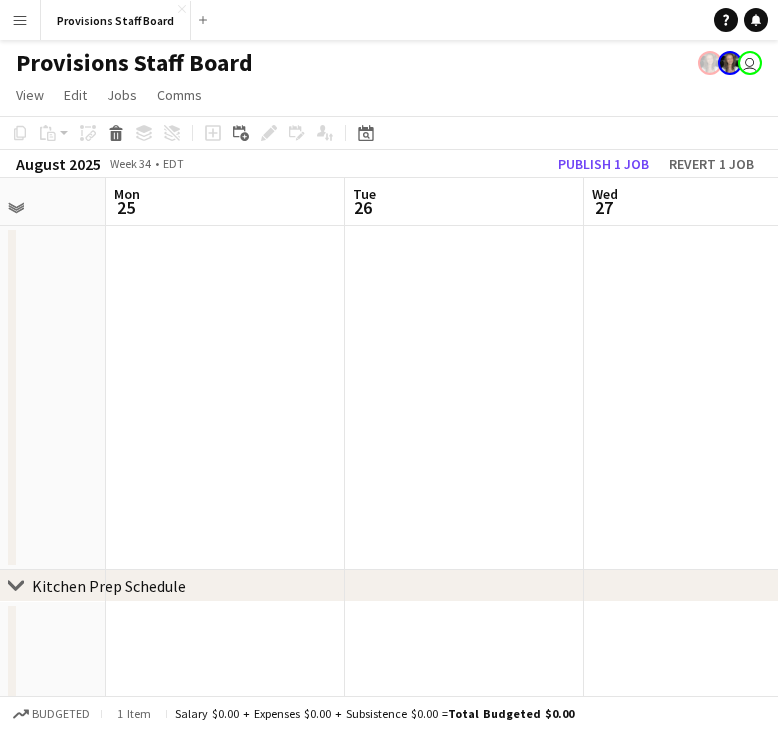 drag, startPoint x: 667, startPoint y: 216, endPoint x: 254, endPoint y: 223, distance: 413.05933 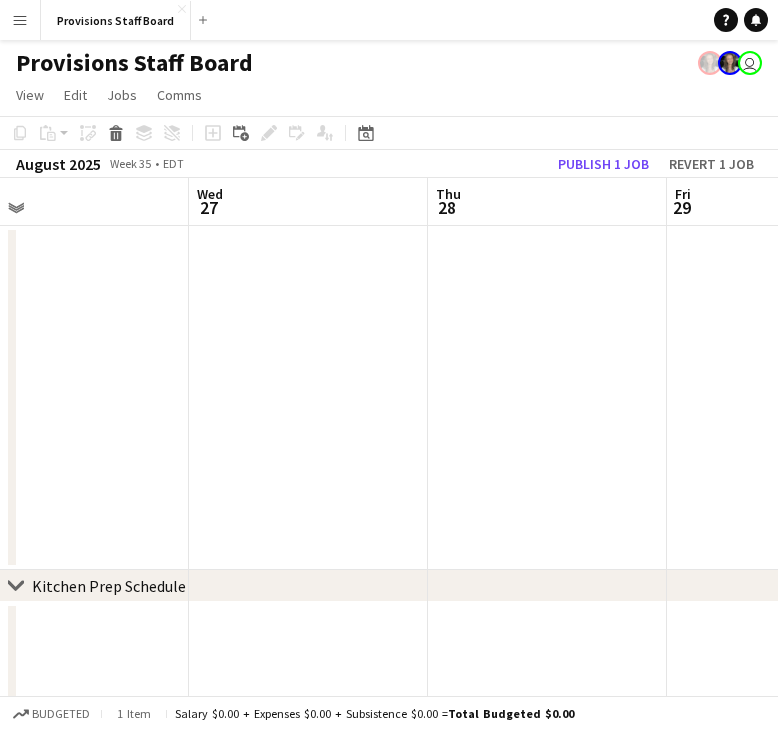 drag, startPoint x: 588, startPoint y: 217, endPoint x: 201, endPoint y: 219, distance: 387.00516 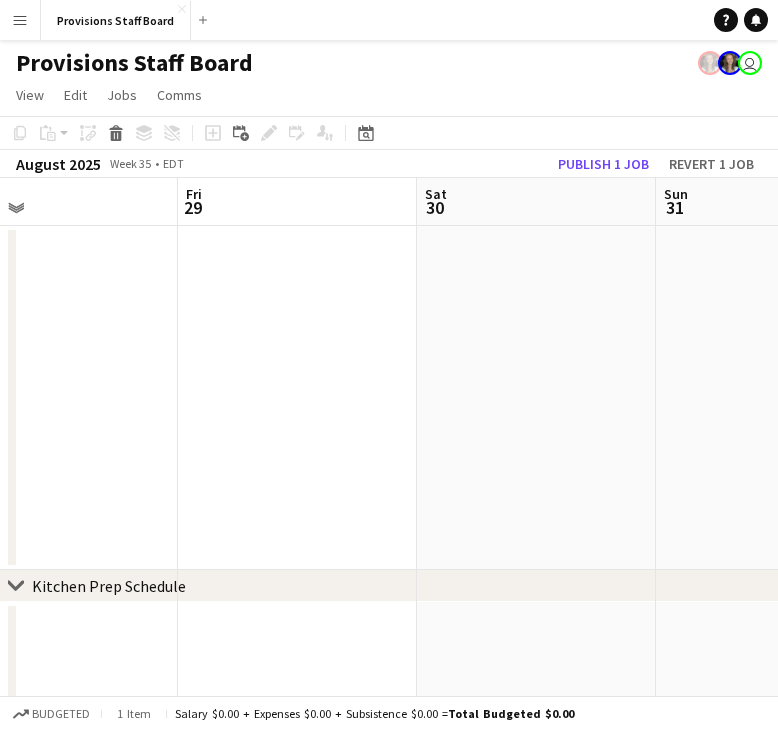 click at bounding box center [536, 398] 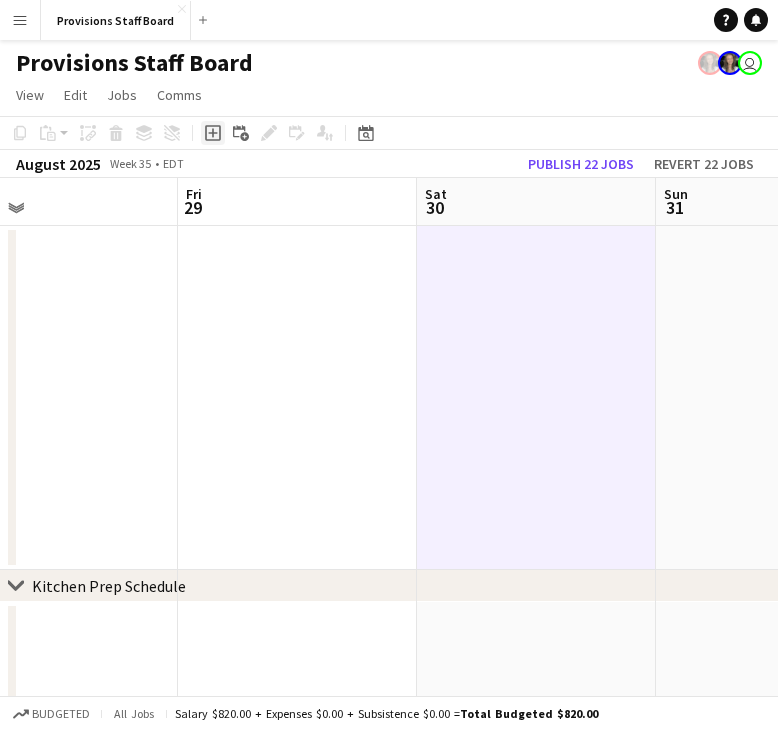 click on "Add job" at bounding box center [213, 133] 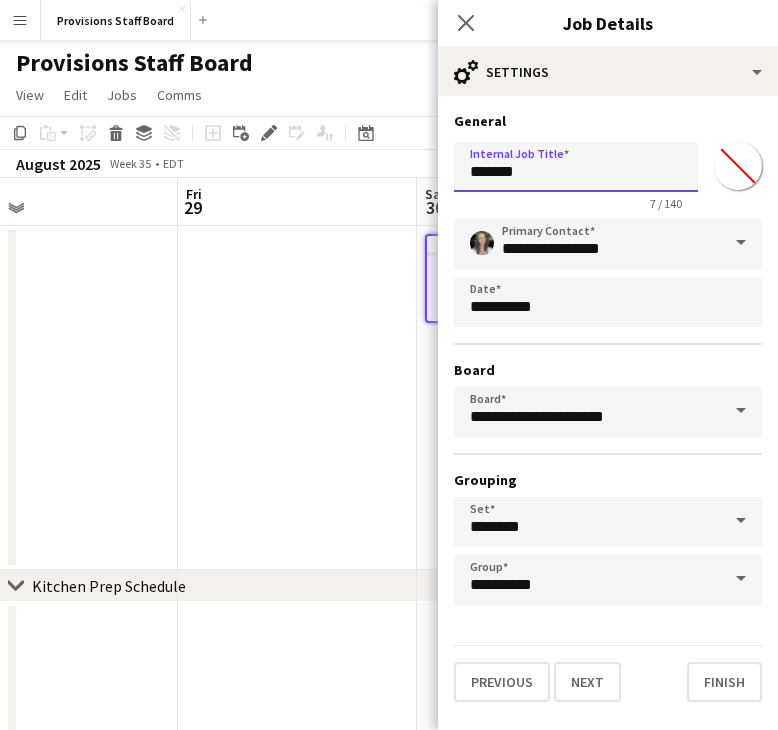 drag, startPoint x: 581, startPoint y: 172, endPoint x: 172, endPoint y: 189, distance: 409.35315 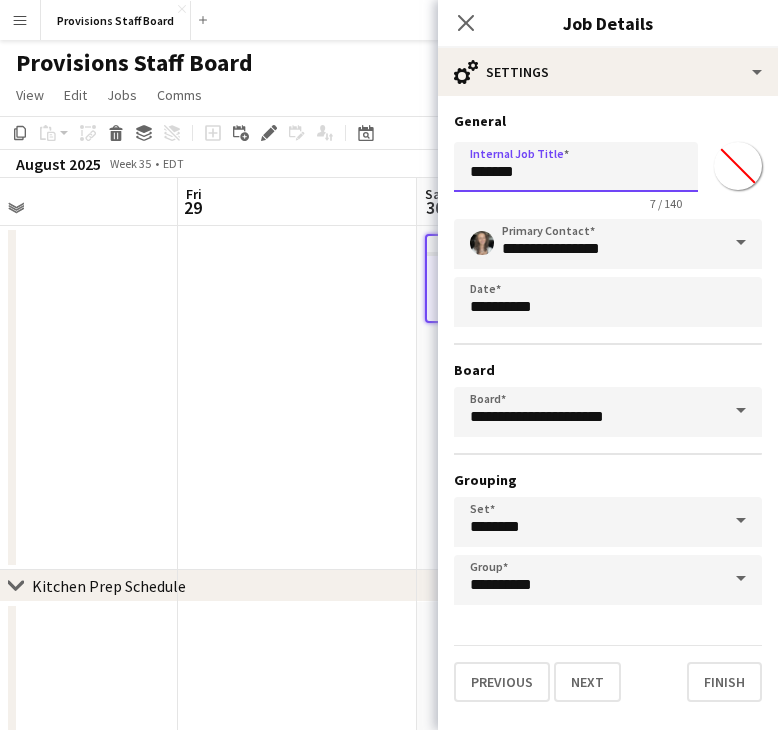 click on "Menu
Boards
Boards   Boards   All jobs   Status
Workforce
Workforce   My Workforce   Recruiting
Comms
Comms
Pay
Pay   Approvals
Platform Settings
Platform Settings   Your settings
Training Academy
Training Academy
Knowledge Base
Knowledge Base
Product Updates
Product Updates   Log Out   Privacy   Provisions Staff Board
Close
Add
Help
Notifications
Provisions Staff Board
user
View  Day view expanded Day view collapsed Month view Date picker Jump to today Expand Linked Jobs Collapse Linked Jobs Copy" at bounding box center [389, 719] 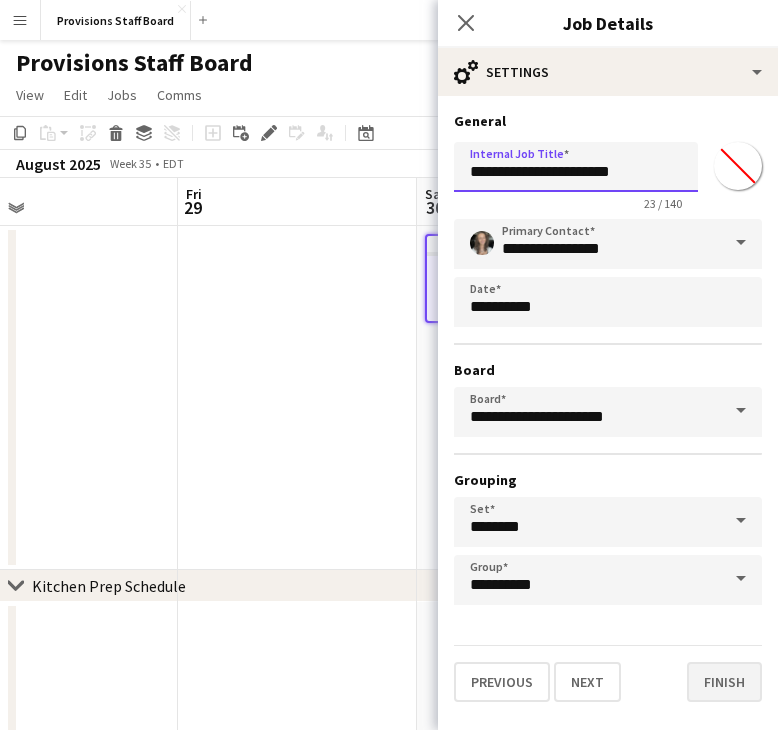 type on "**********" 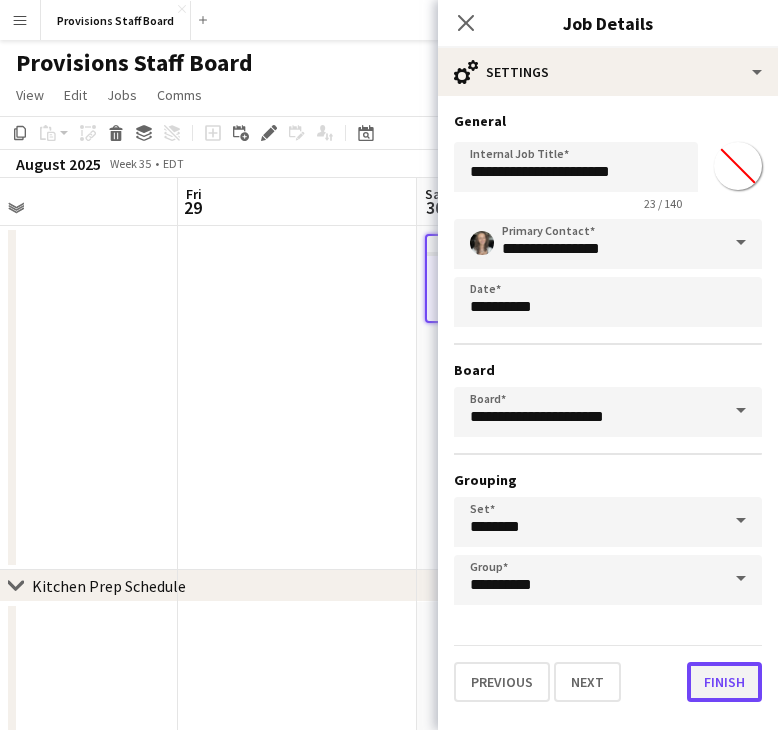 click on "Finish" at bounding box center [724, 682] 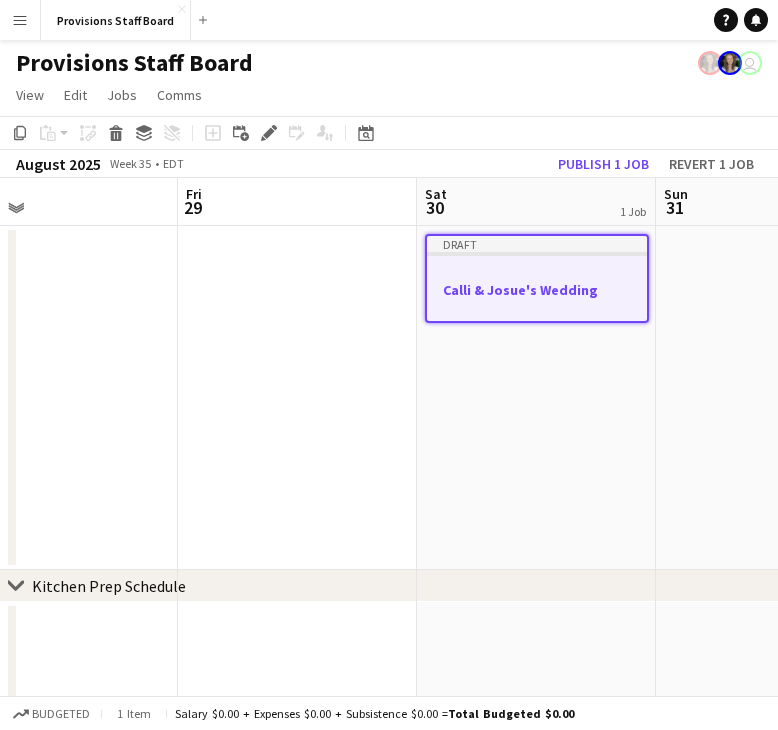 click at bounding box center (537, 271) 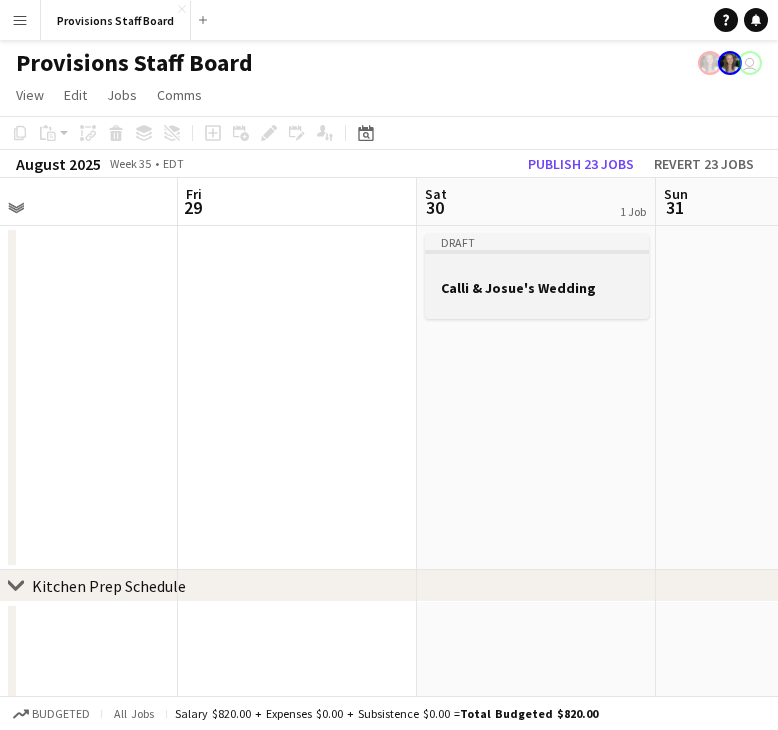 click at bounding box center [537, 305] 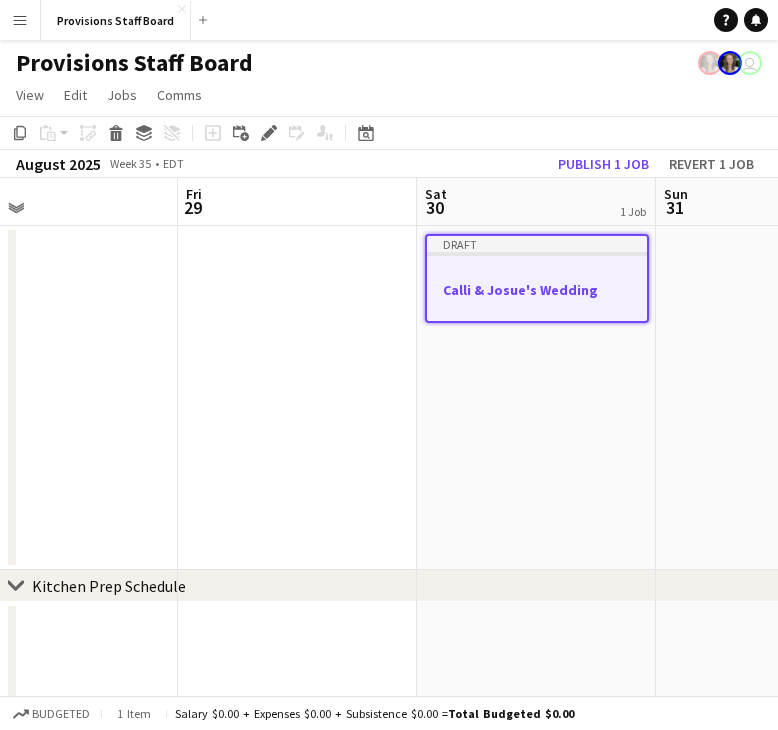 click on "Calli & Josue's Wedding" at bounding box center [537, 290] 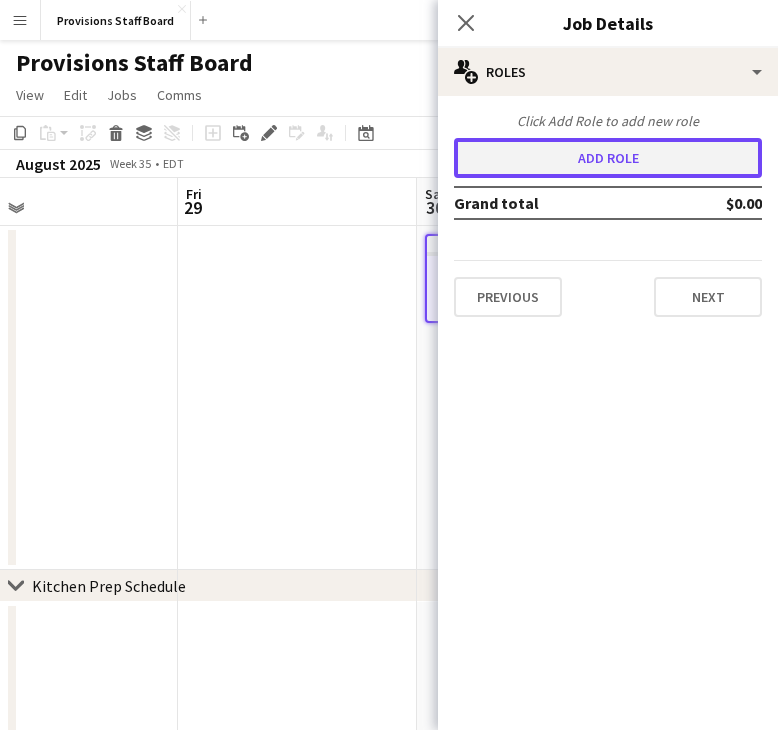 click on "Add role" at bounding box center [608, 158] 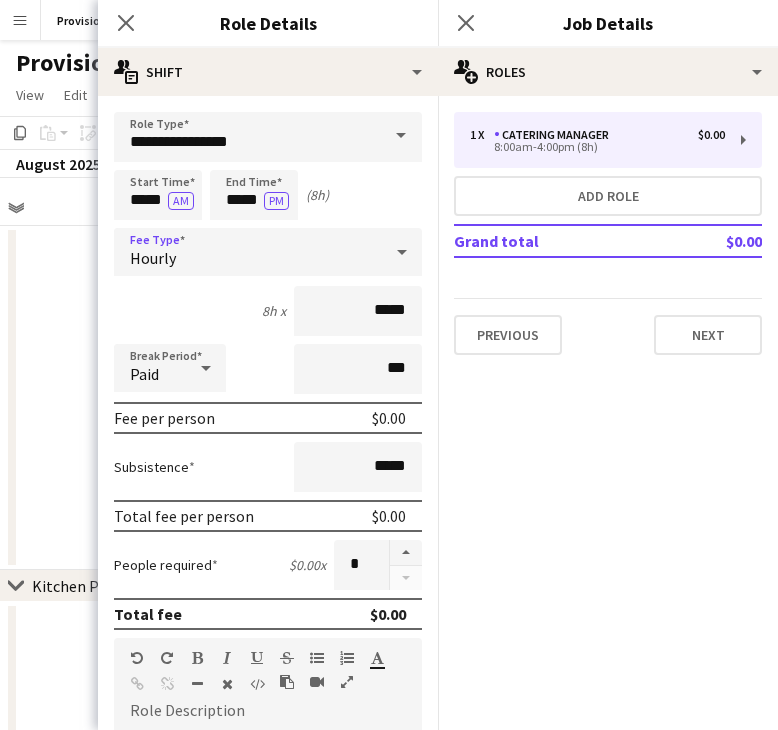click on "Hourly" at bounding box center (248, 252) 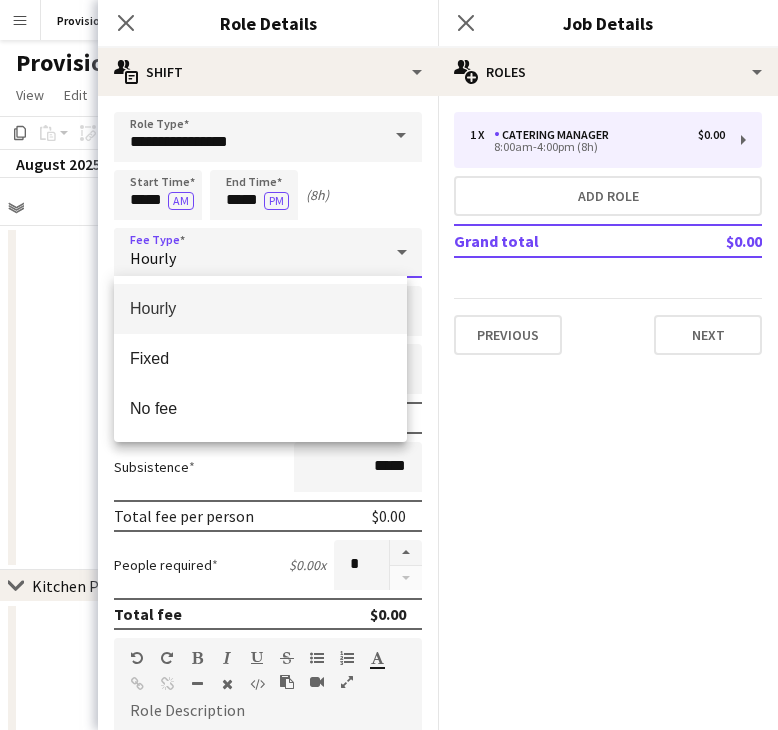 click at bounding box center [389, 365] 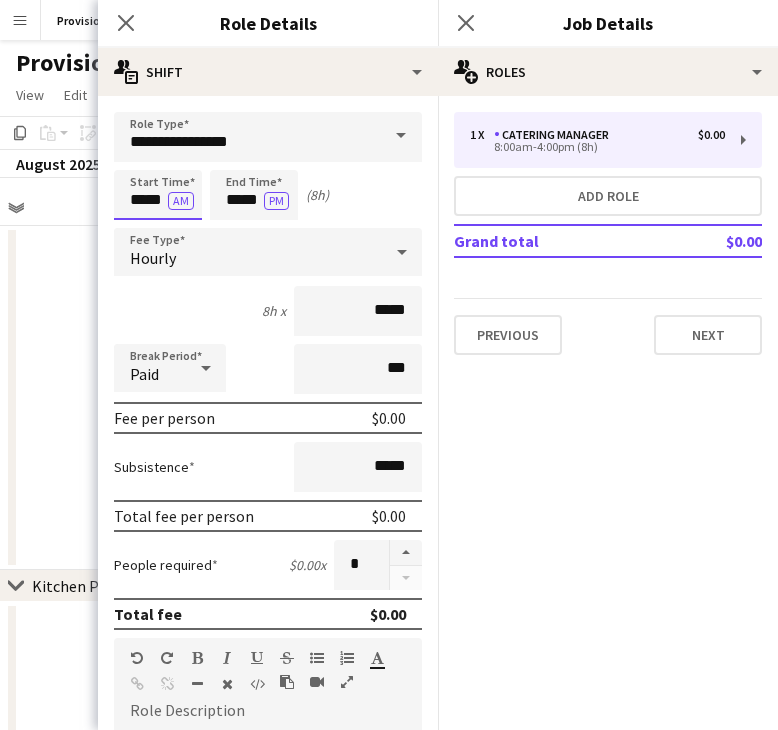 click on "*****" at bounding box center [158, 195] 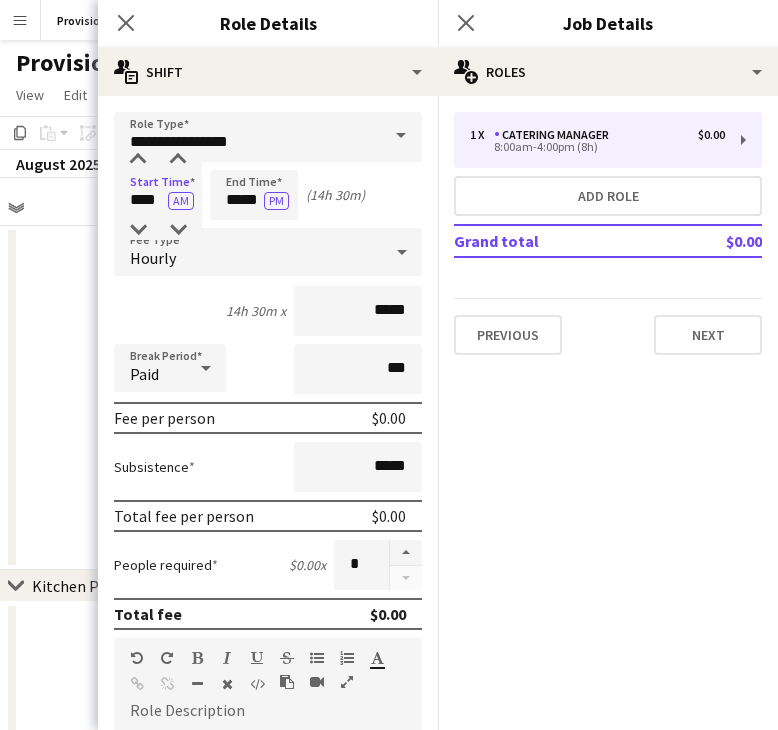 click on "Start Time  ****  AM
End Time  *****  PM
([HOURS]h [MINUTES]m)" at bounding box center [268, 195] 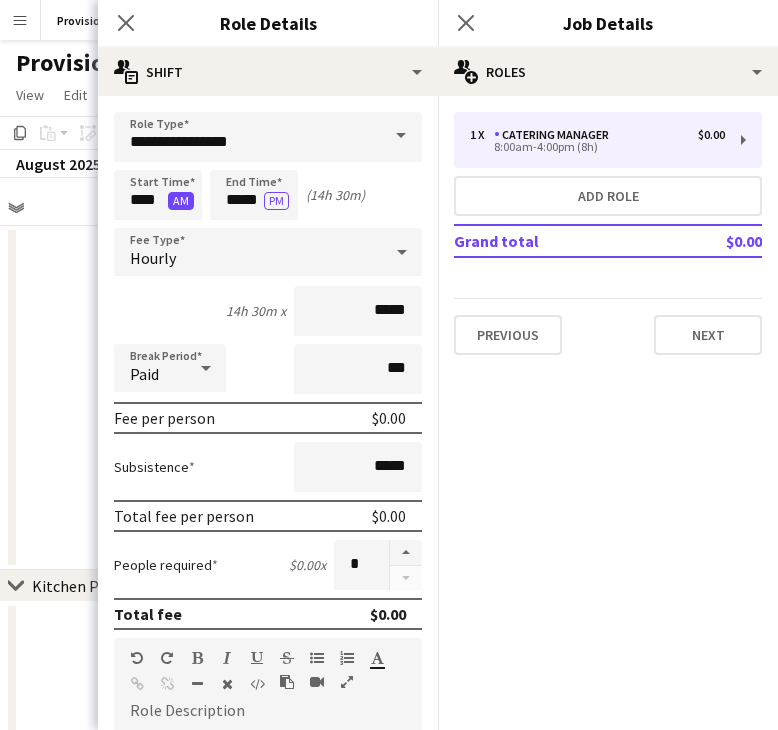 click on "AM" at bounding box center [181, 201] 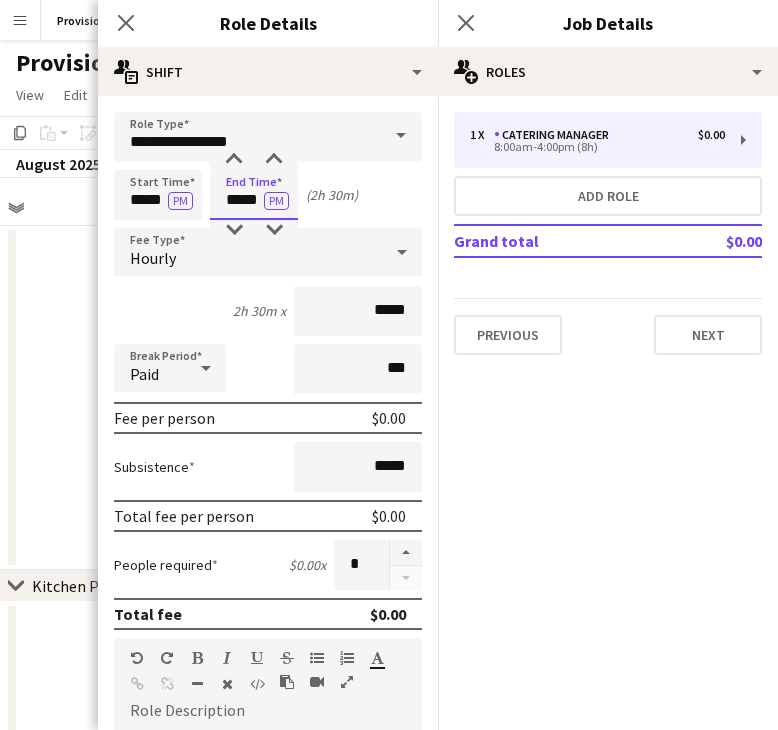 drag, startPoint x: 242, startPoint y: 203, endPoint x: 230, endPoint y: 204, distance: 12.0415945 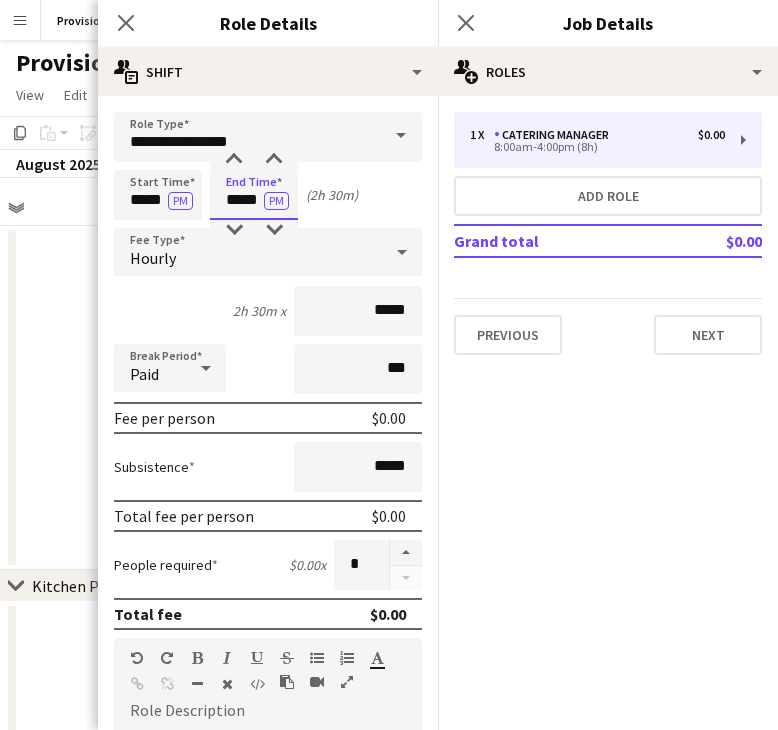 click on "*****" at bounding box center [254, 195] 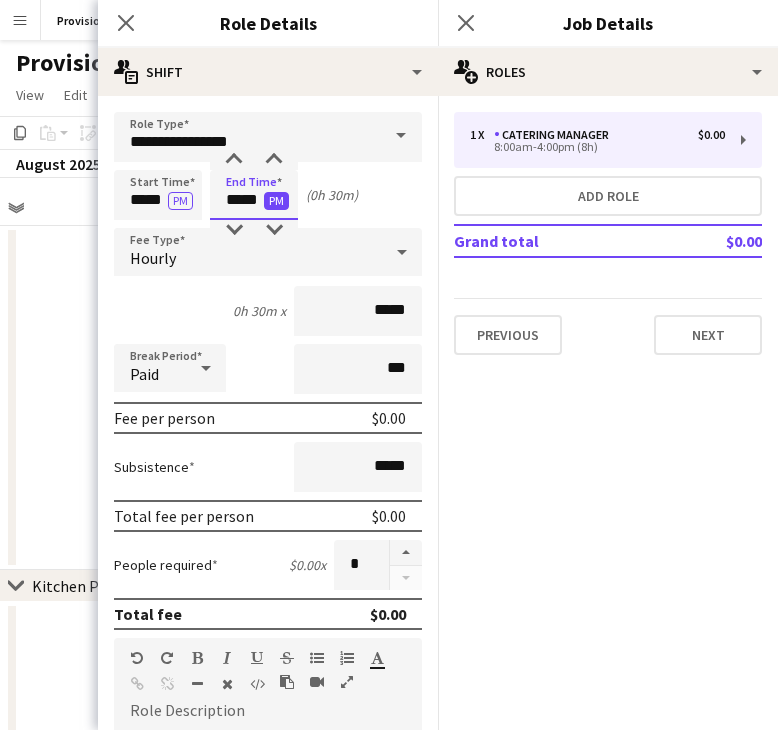 type on "*****" 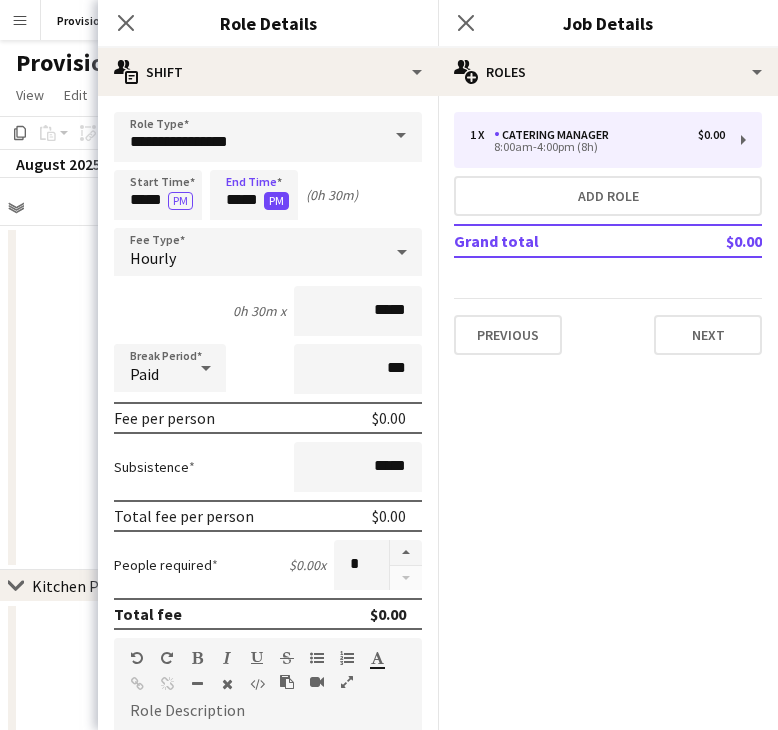 drag, startPoint x: 281, startPoint y: 201, endPoint x: 285, endPoint y: 240, distance: 39.20459 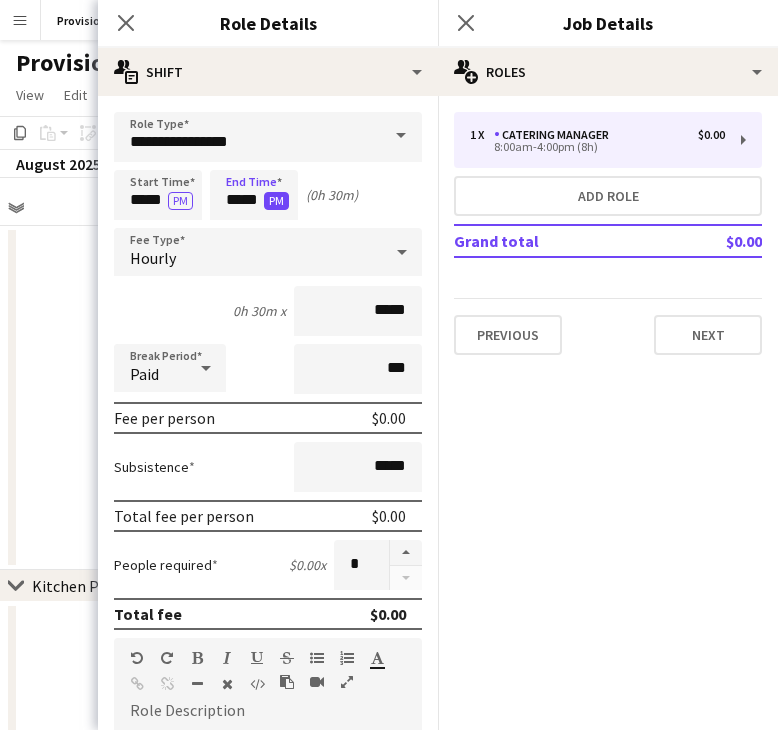 click on "PM" at bounding box center [276, 201] 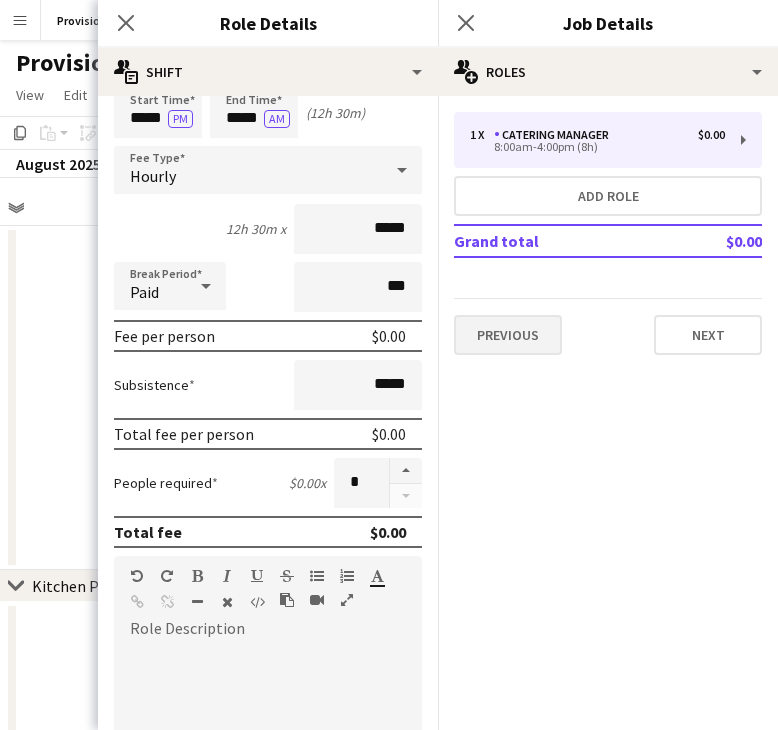 scroll, scrollTop: 0, scrollLeft: 0, axis: both 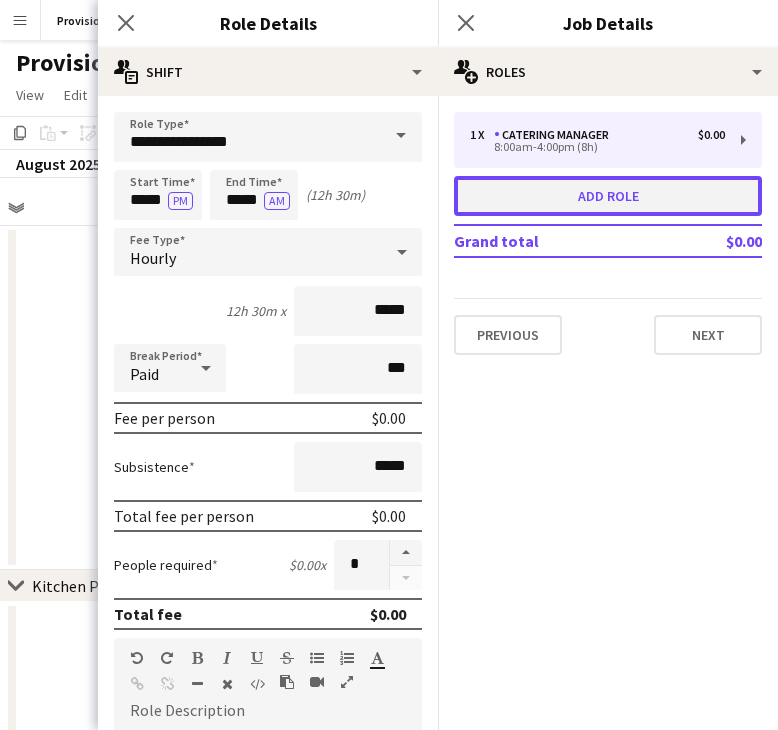 click on "Add role" at bounding box center (608, 196) 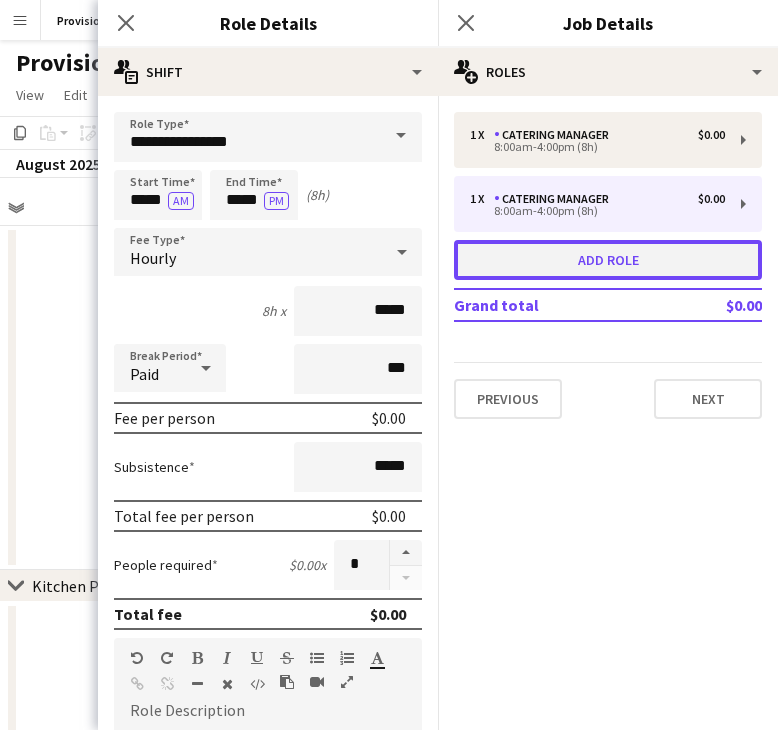 type on "*****" 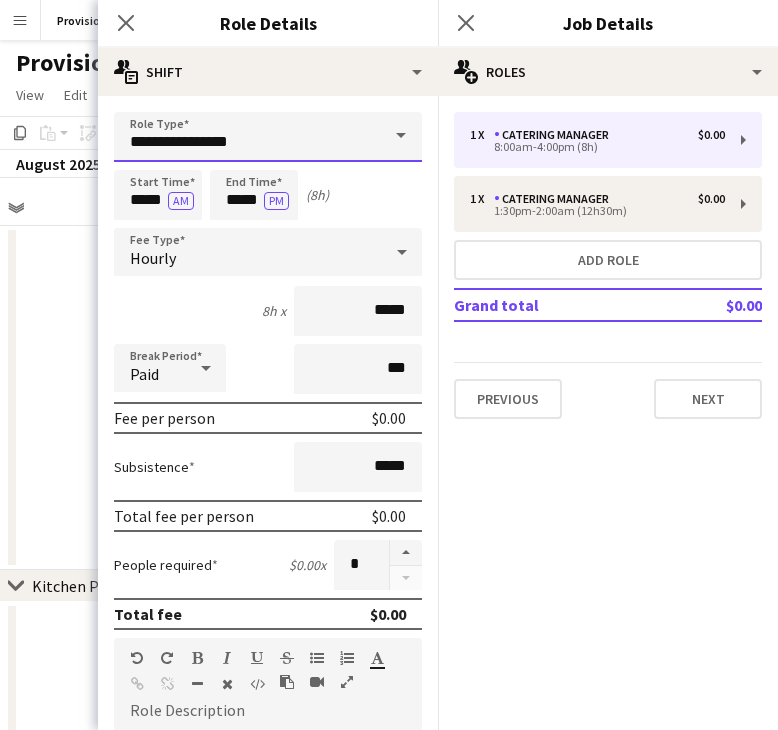 click on "**********" at bounding box center [268, 137] 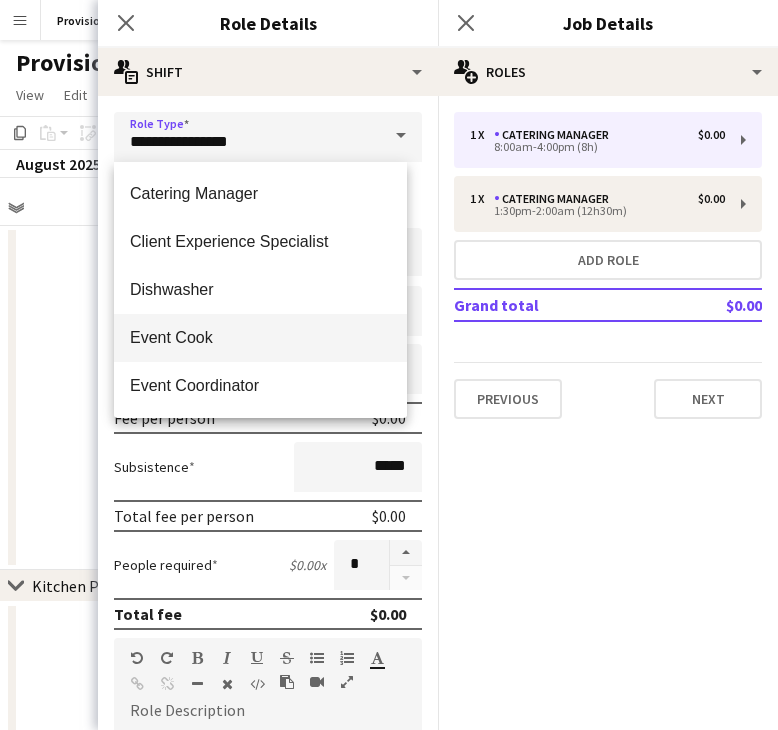 click on "Event Cook" at bounding box center (260, 337) 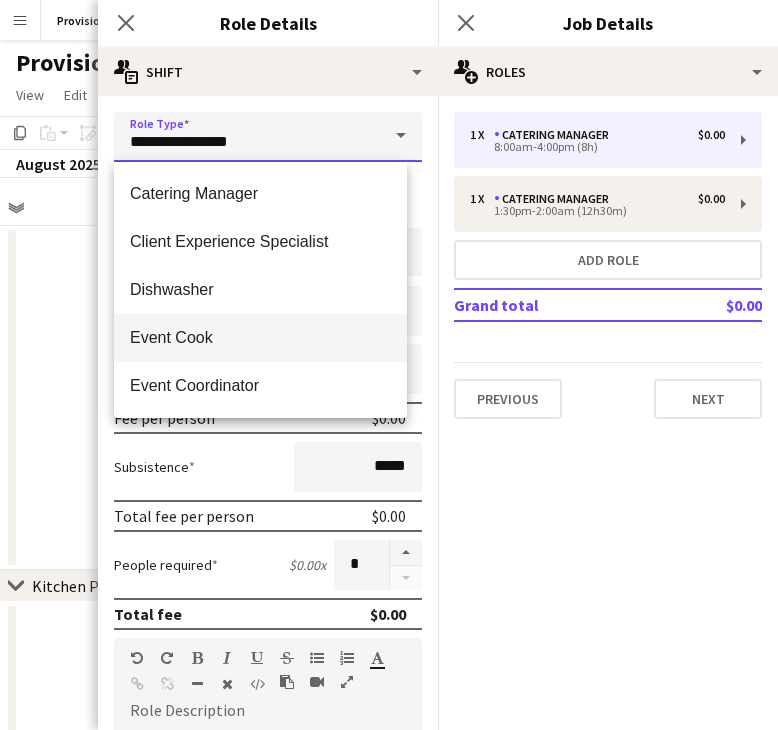 type on "**********" 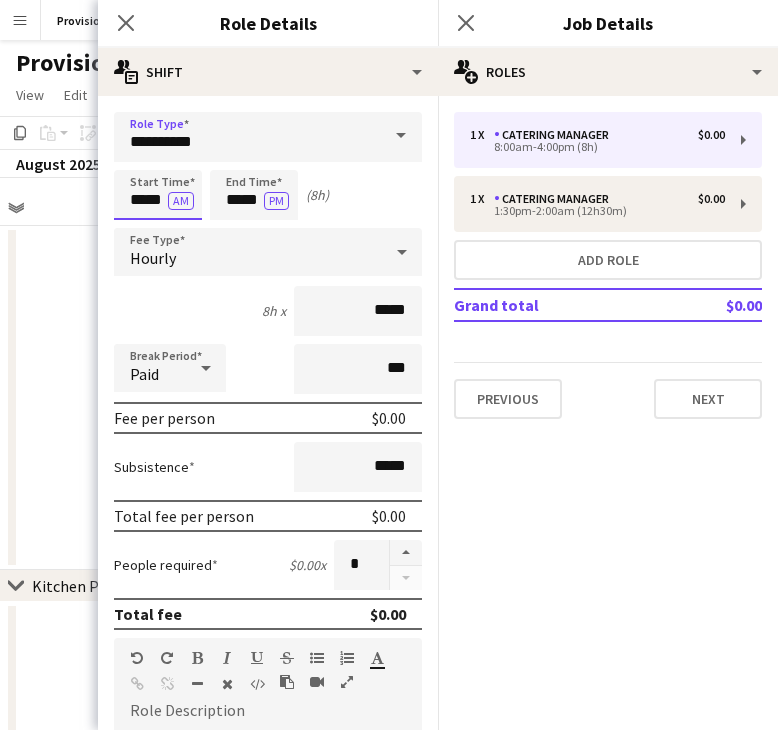 click on "*****" at bounding box center (158, 195) 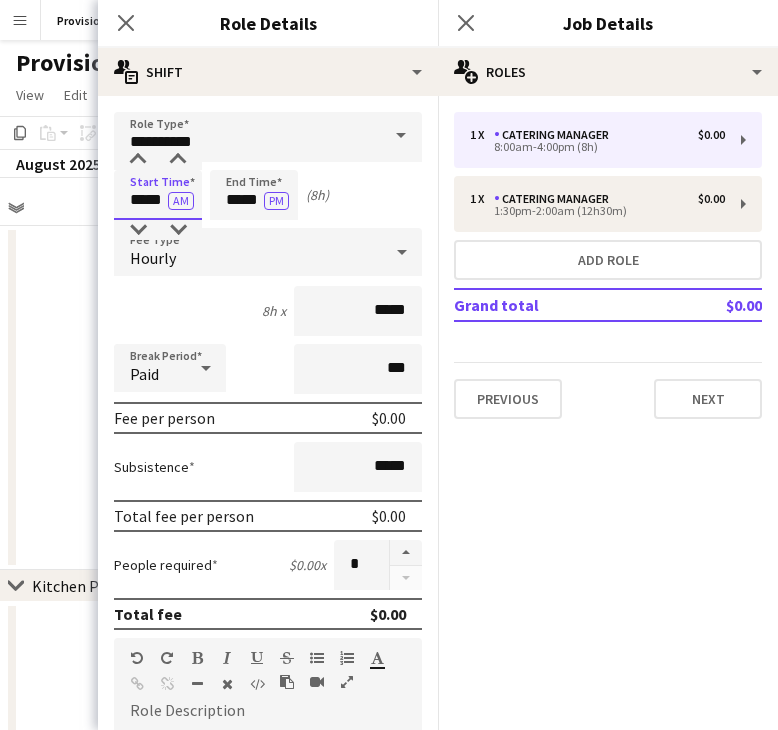 drag, startPoint x: 160, startPoint y: 204, endPoint x: 93, endPoint y: 204, distance: 67 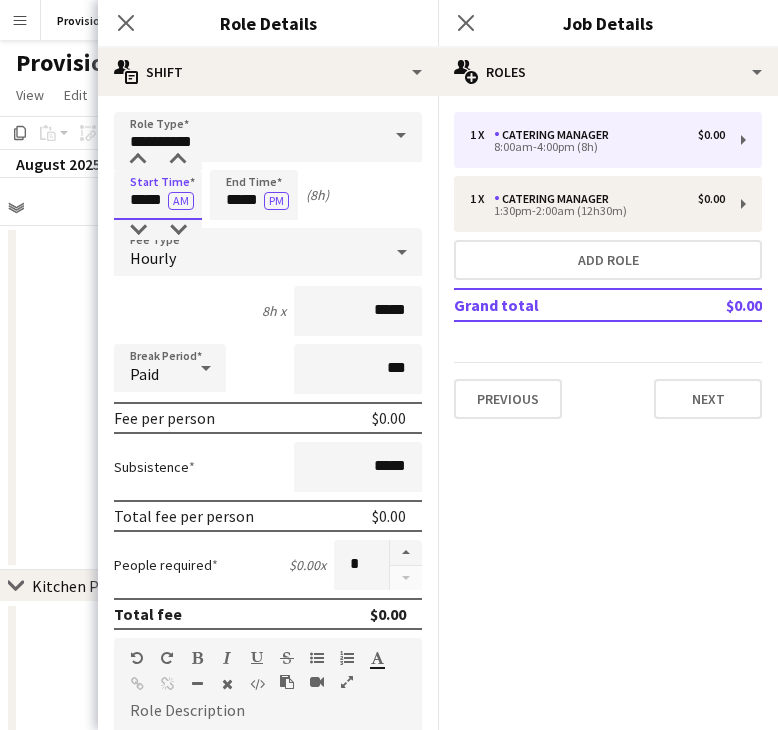 click on "Menu
Boards
Boards   Boards   All jobs   Status
Workforce
Workforce   My Workforce   Recruiting
Comms
Comms
Pay
Pay   Approvals
Platform Settings
Platform Settings   Your settings
Training Academy
Training Academy
Knowledge Base
Knowledge Base
Product Updates
Product Updates   Log Out   Privacy   Provisions Staff Board
Close
Add
Help
Notifications
Provisions Staff Board
user
View  Day view expanded Day view collapsed Month view Date picker Jump to today Expand Linked Jobs Collapse Linked Jobs Copy" at bounding box center (389, 719) 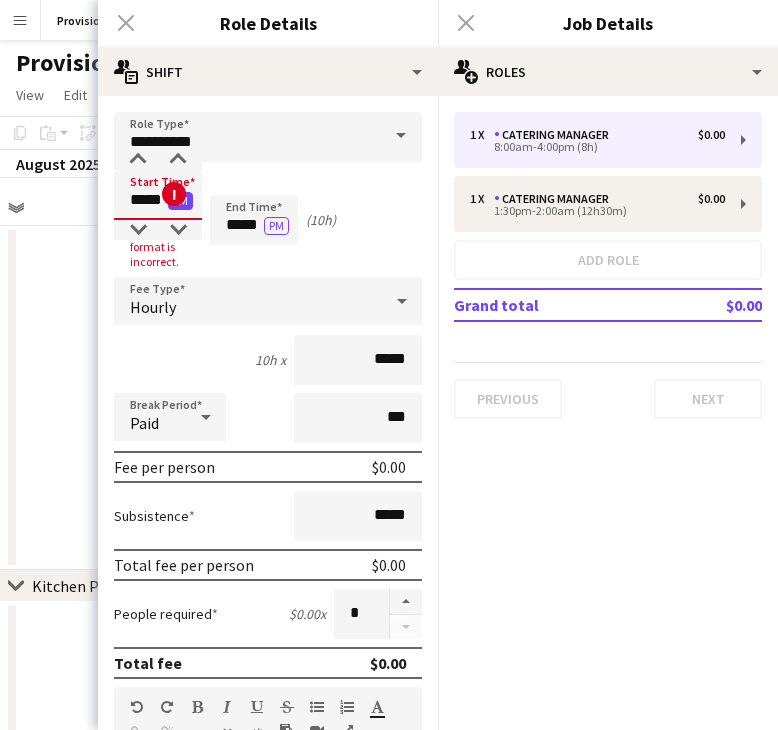 click on "PM" at bounding box center [180, 201] 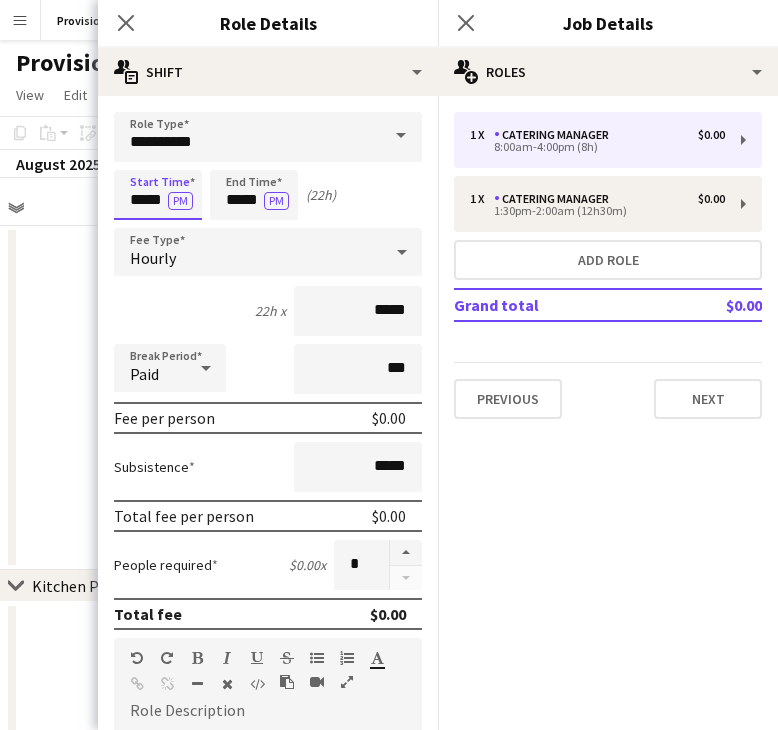 click on "*****" at bounding box center (158, 195) 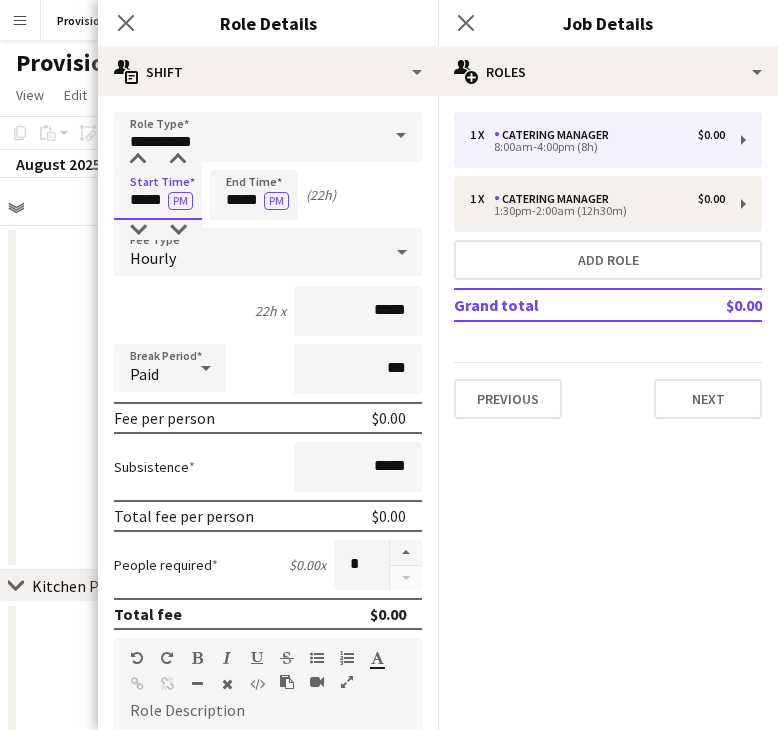 click on "*****" at bounding box center (158, 195) 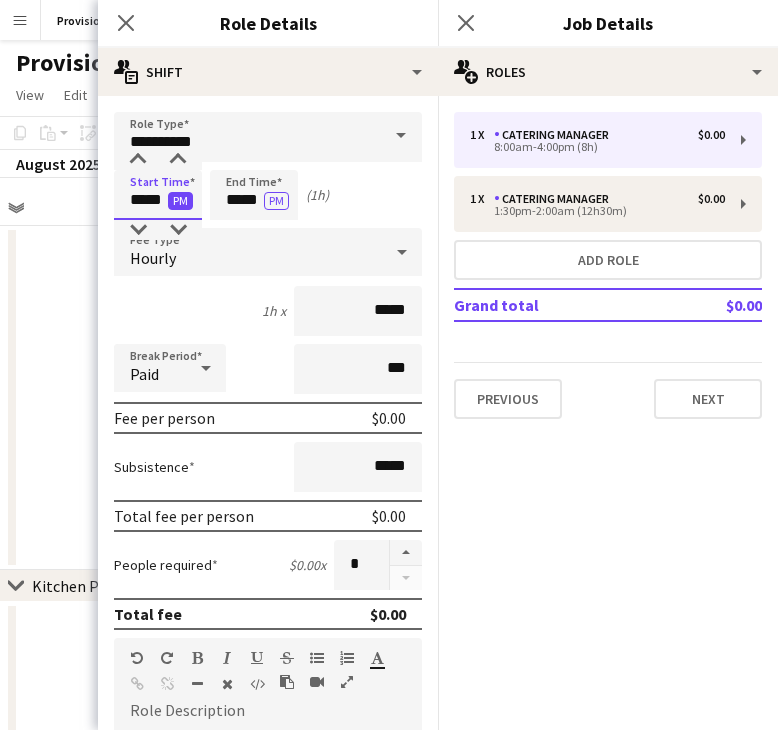 type on "*****" 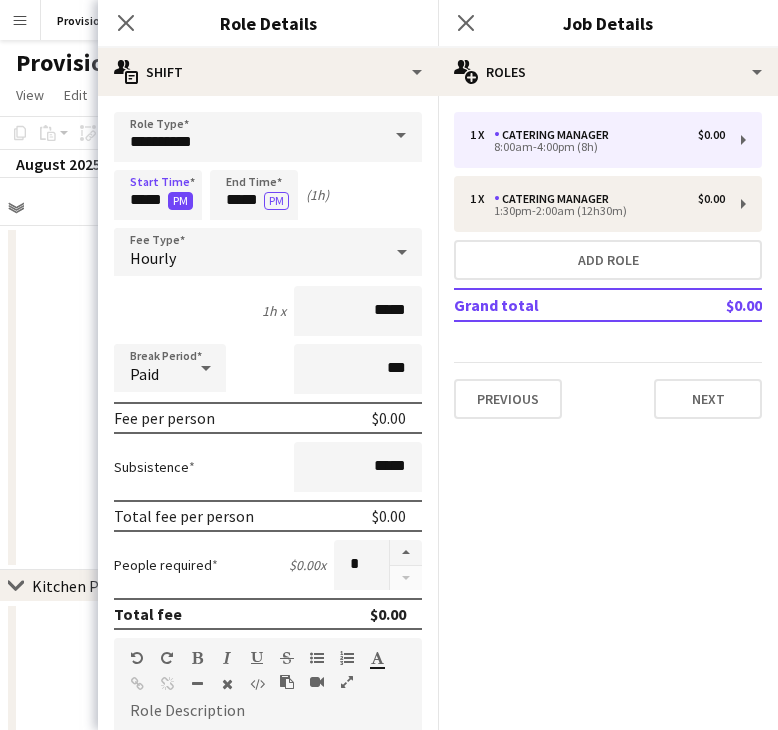 click on "PM" at bounding box center [180, 201] 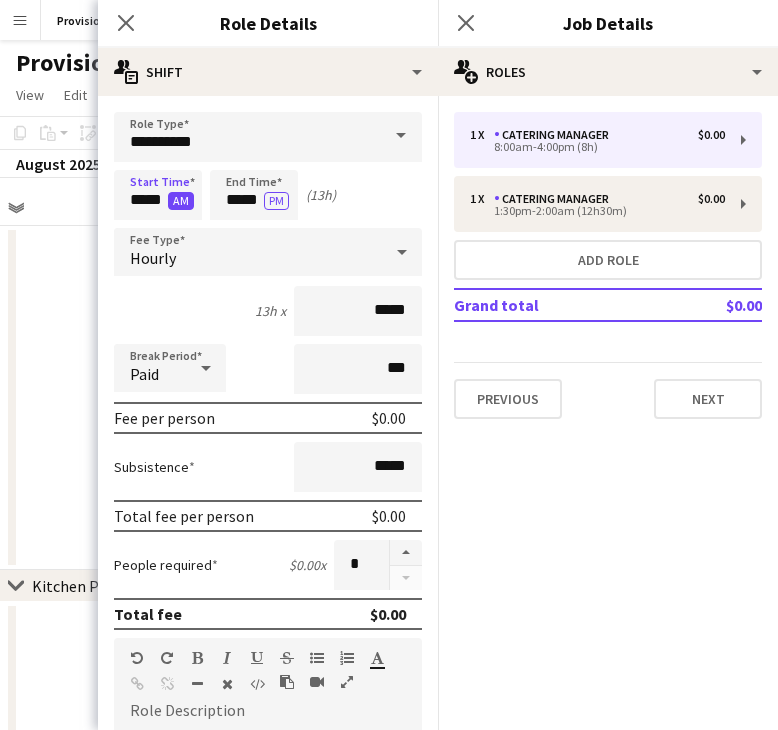 click on "AM" at bounding box center [181, 201] 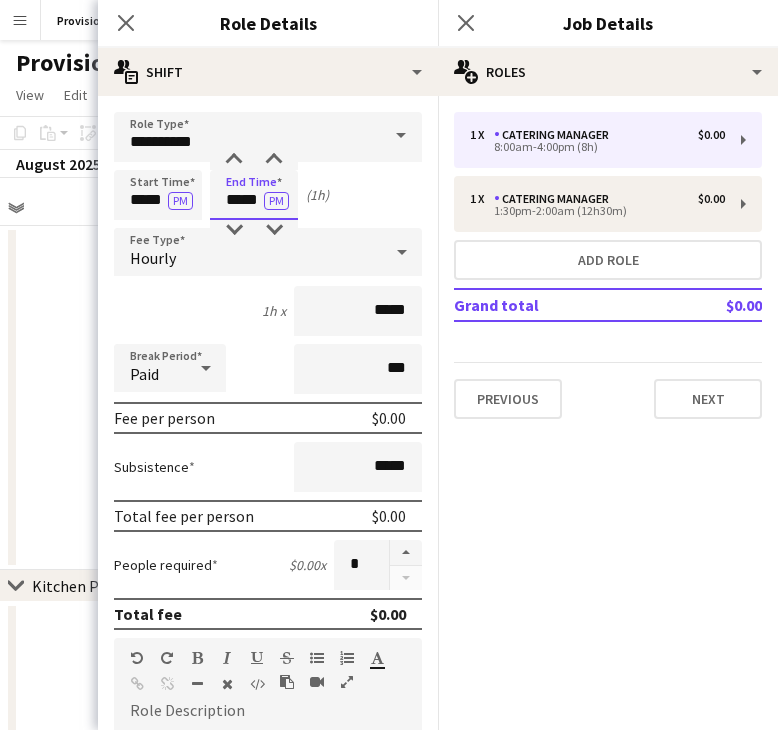 click on "*****" at bounding box center (254, 195) 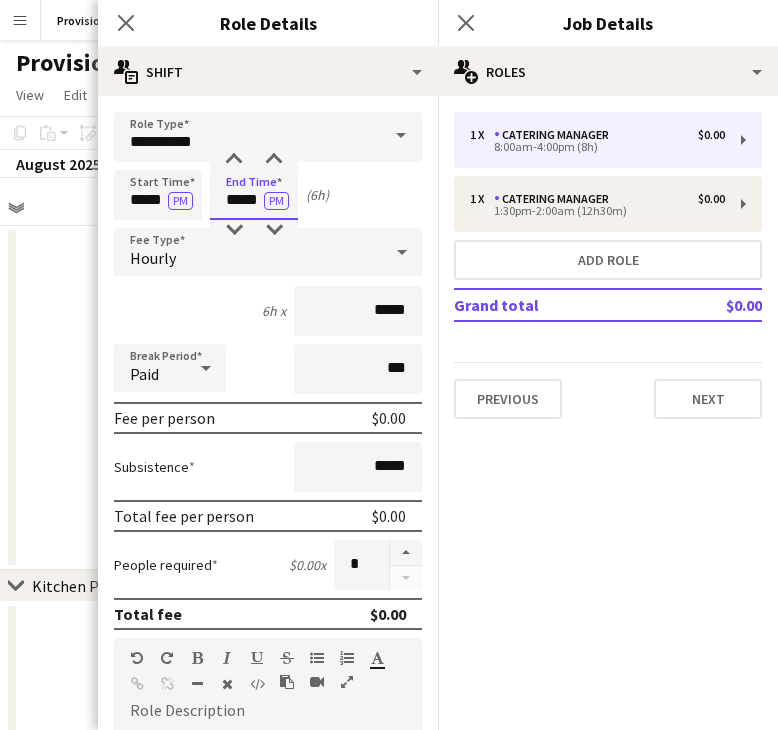 type on "*****" 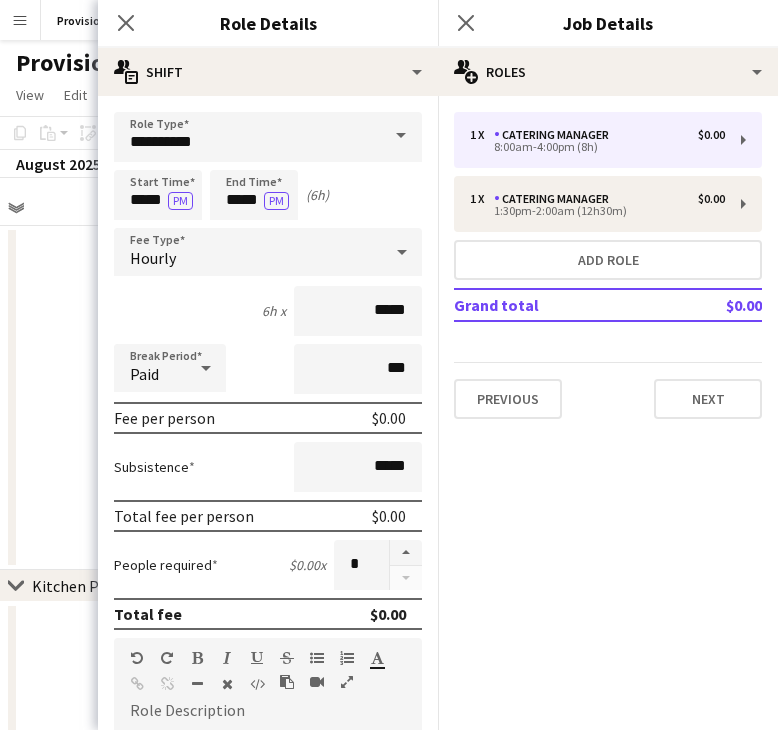 click on "Start Time  *****  PM
End Time  *****  PM
([HOURS]h)" at bounding box center (268, 195) 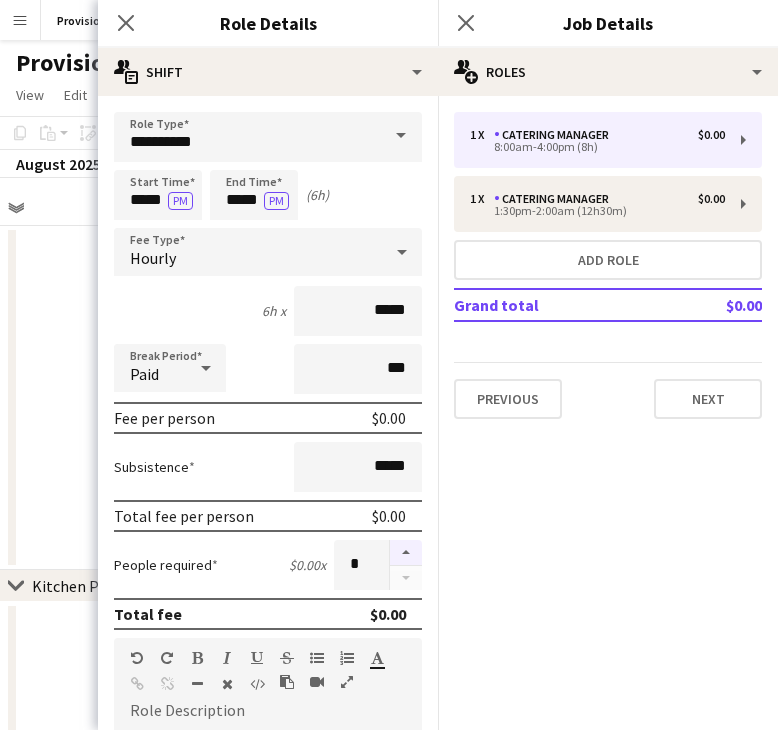 click at bounding box center (406, 553) 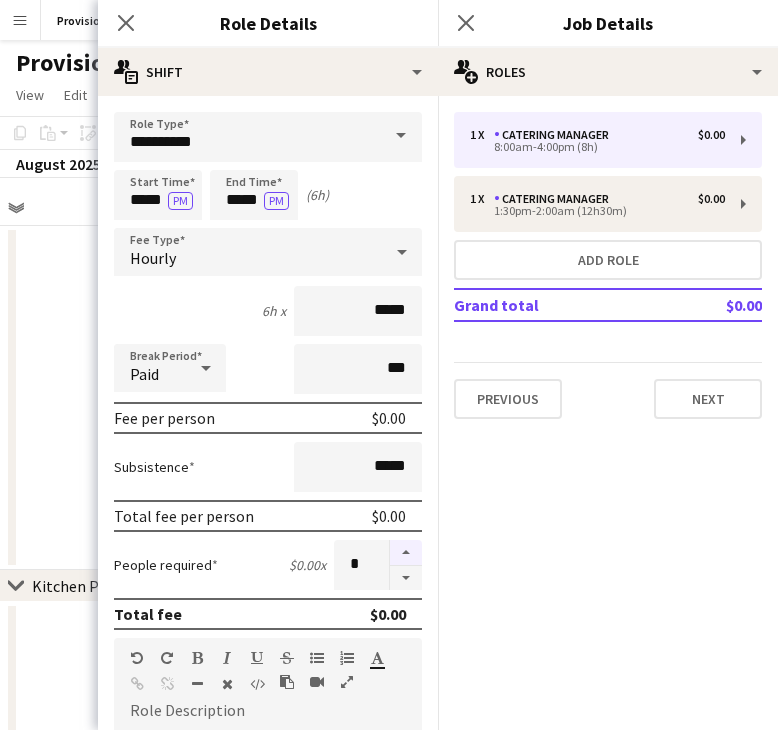 click at bounding box center (406, 553) 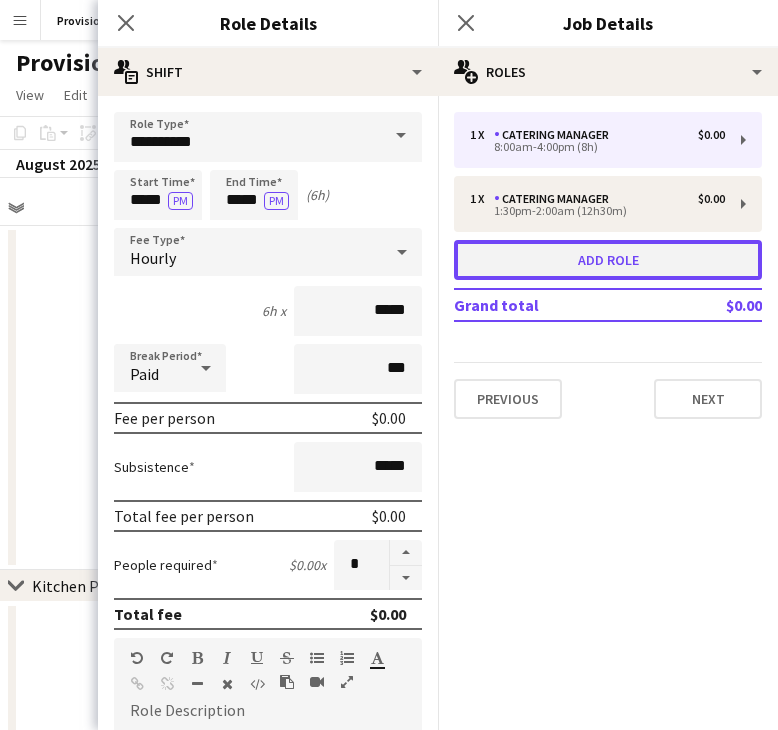 click on "Add role" at bounding box center (608, 260) 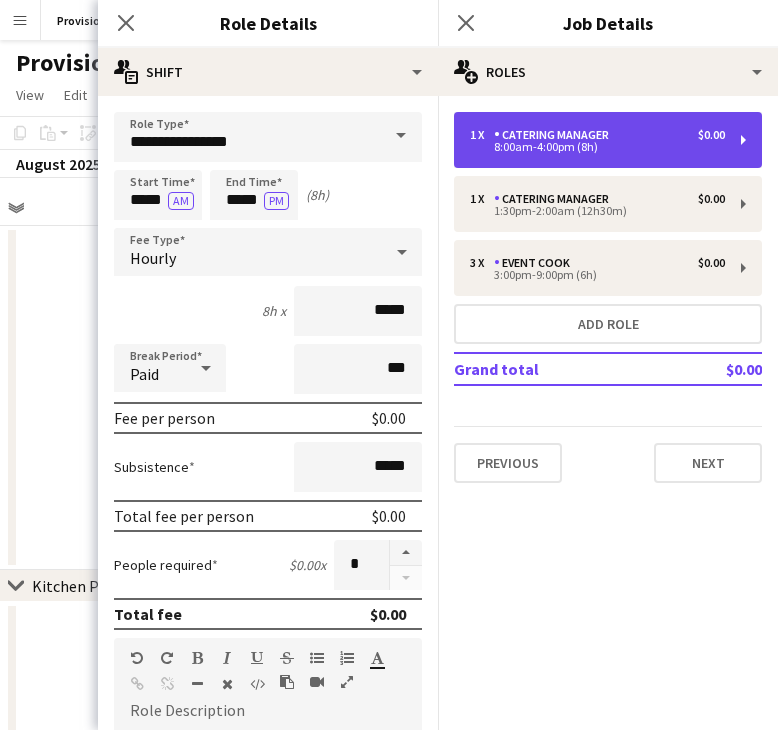 click on "Catering Manager" at bounding box center [555, 135] 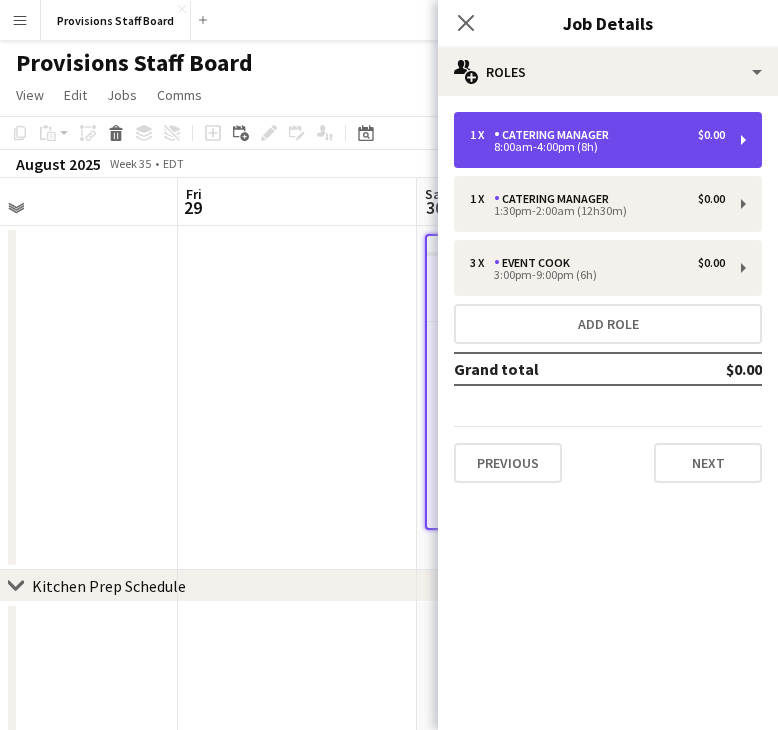 click on "1 x" at bounding box center [482, 135] 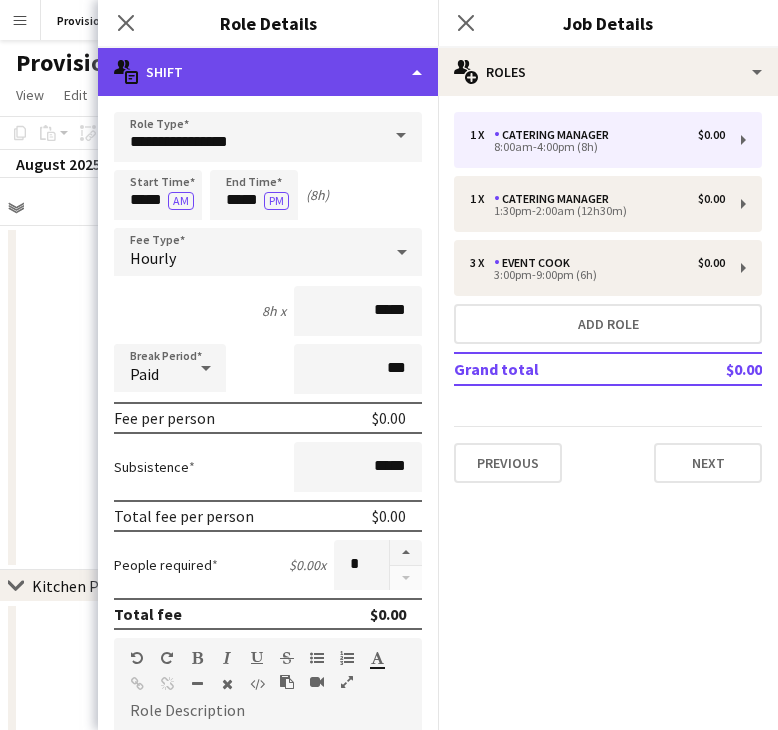 click on "multiple-actions-text
Shift" 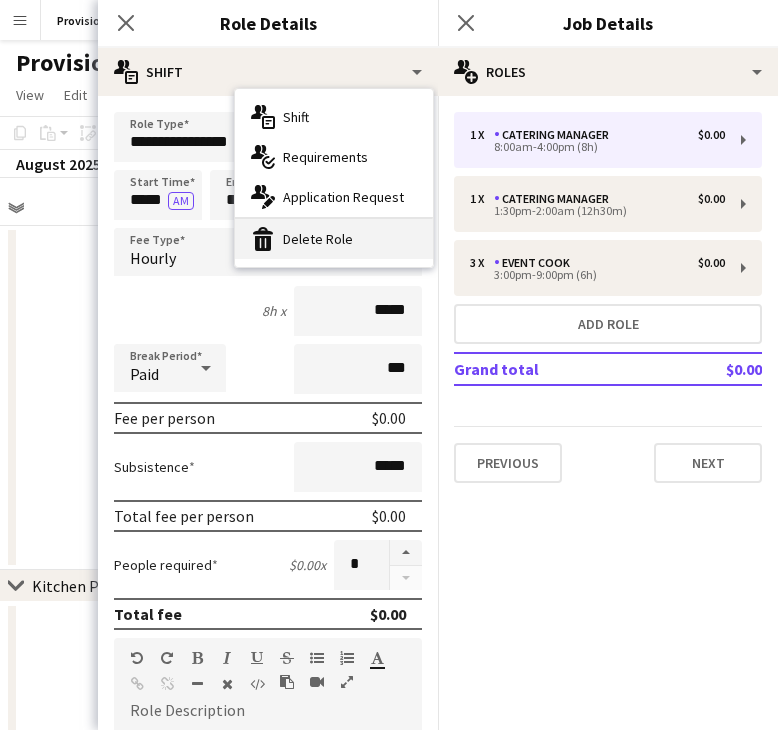 click on "bin-2
Delete Role" at bounding box center (334, 239) 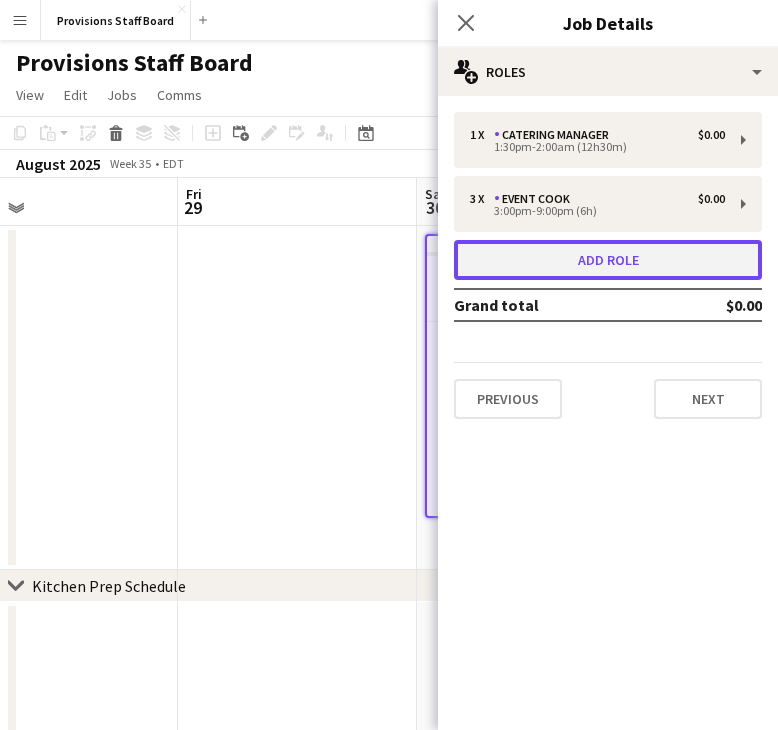 click on "Add role" at bounding box center [608, 260] 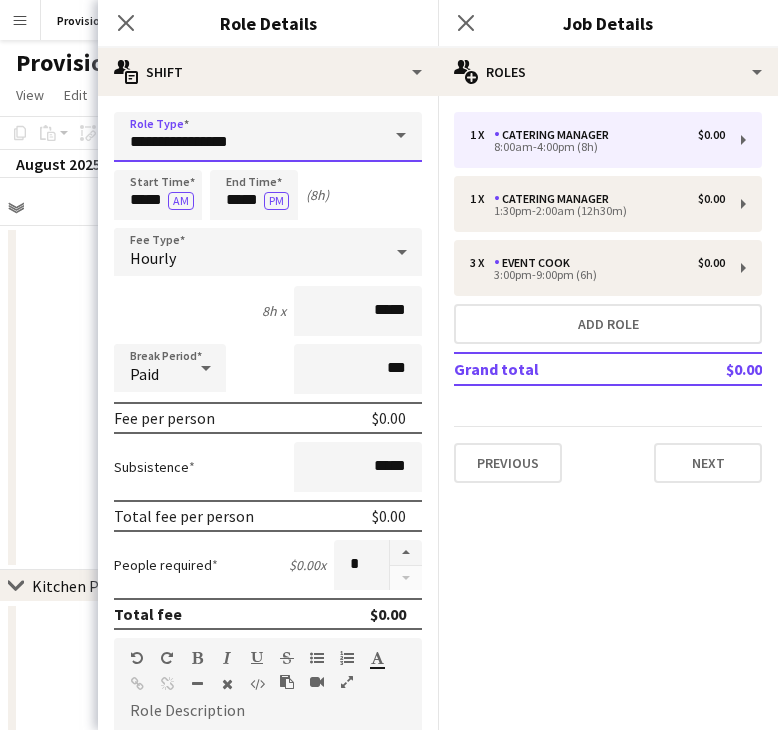 click on "**********" at bounding box center [268, 137] 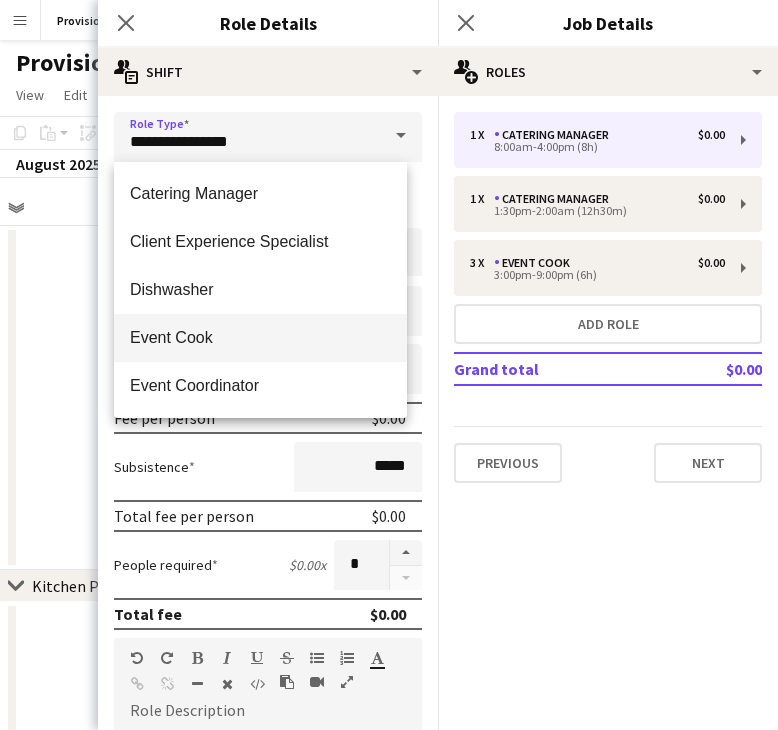 click on "Event Cook" at bounding box center (260, 337) 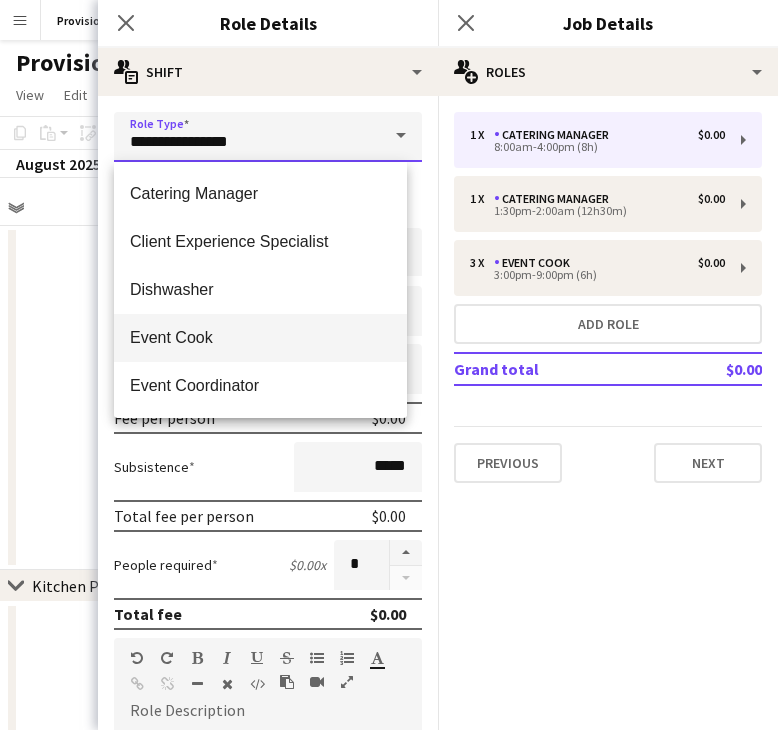 type on "**********" 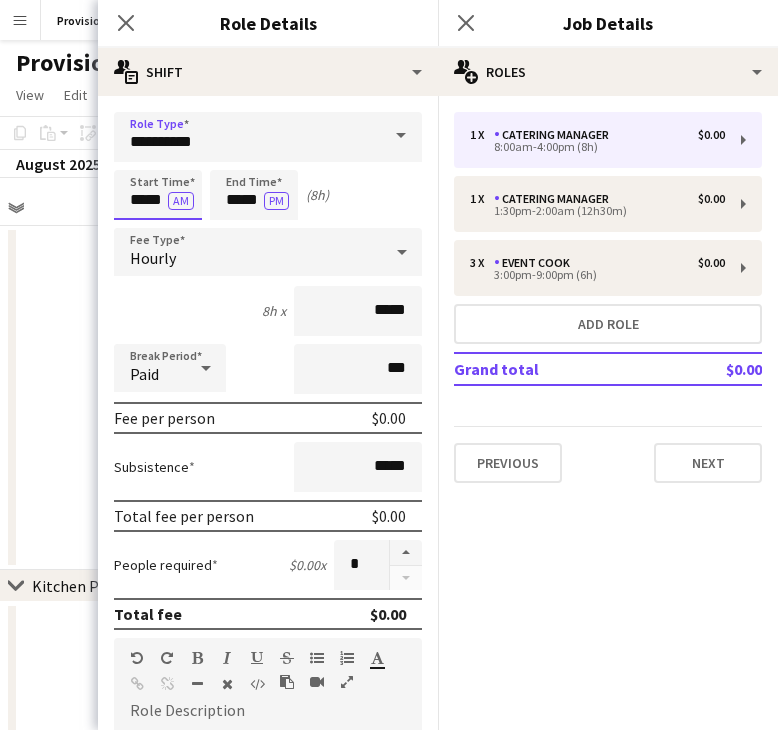 click on "*****" at bounding box center [158, 195] 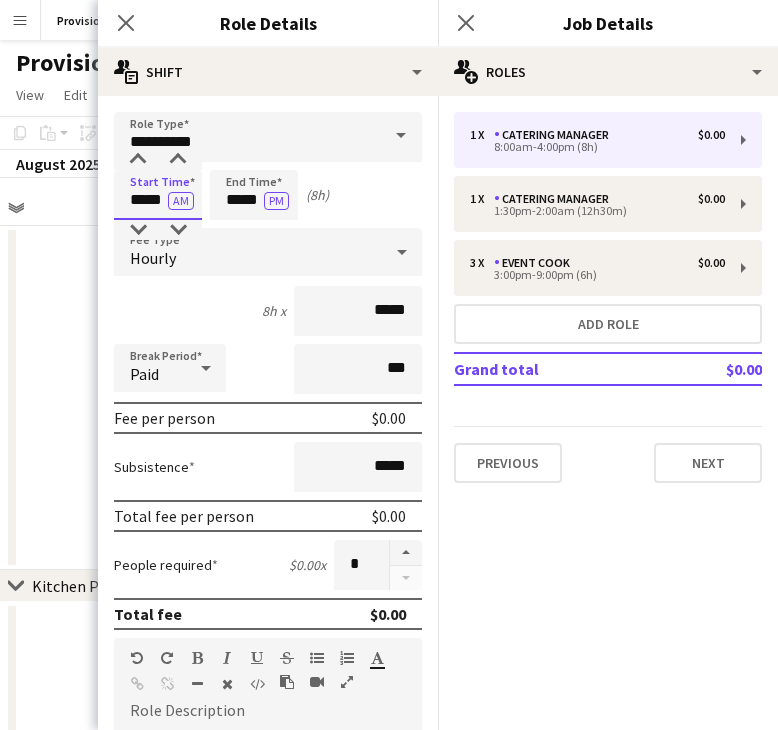 drag, startPoint x: 163, startPoint y: 200, endPoint x: 129, endPoint y: 199, distance: 34.0147 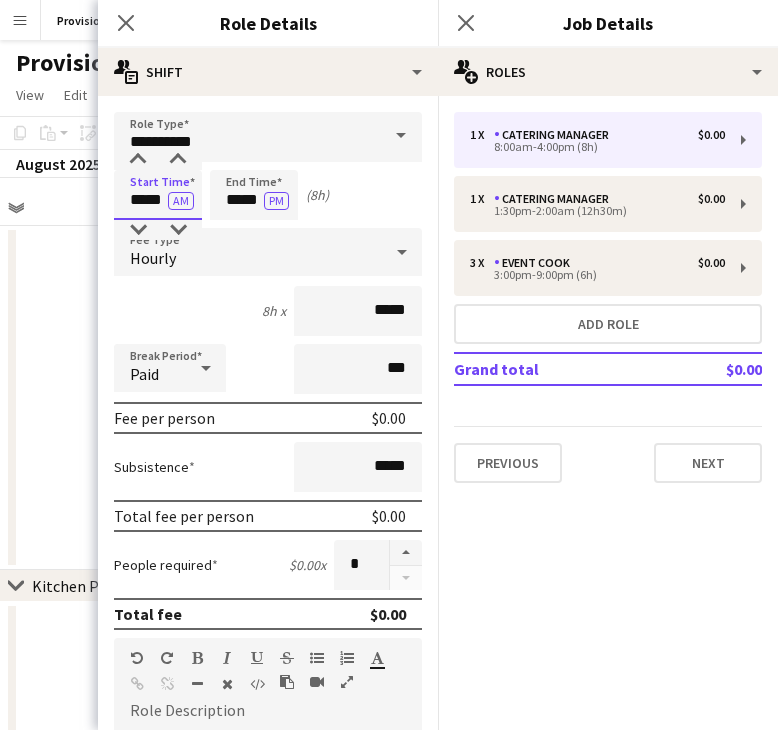 click on "*****" at bounding box center (158, 195) 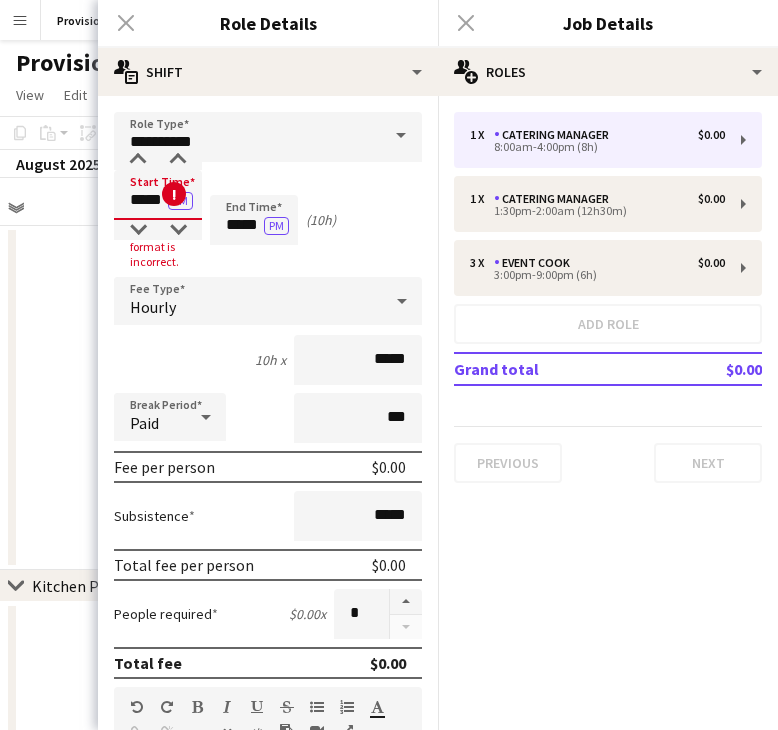 click on "*****" at bounding box center [158, 195] 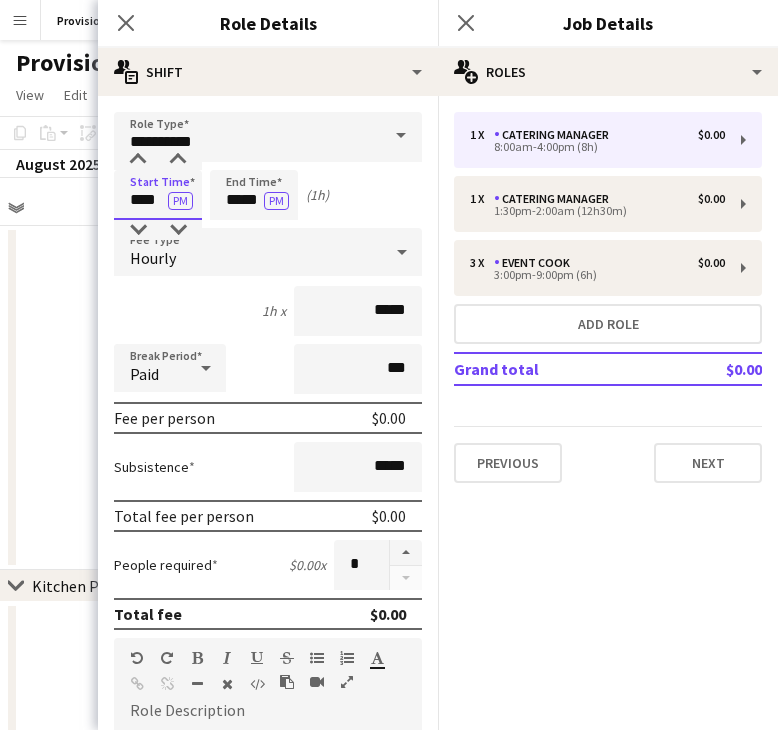 type on "****" 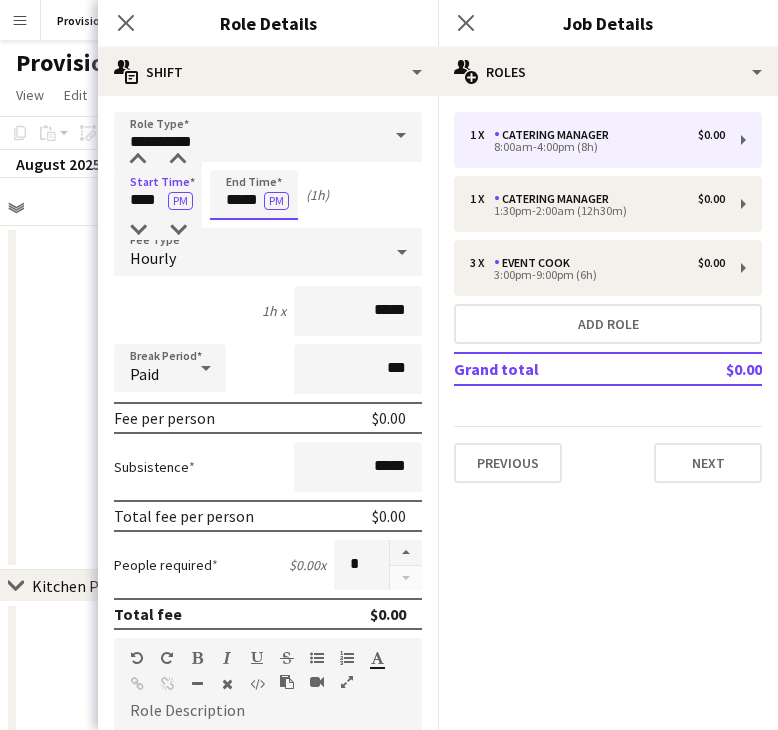 click on "*****" at bounding box center [254, 195] 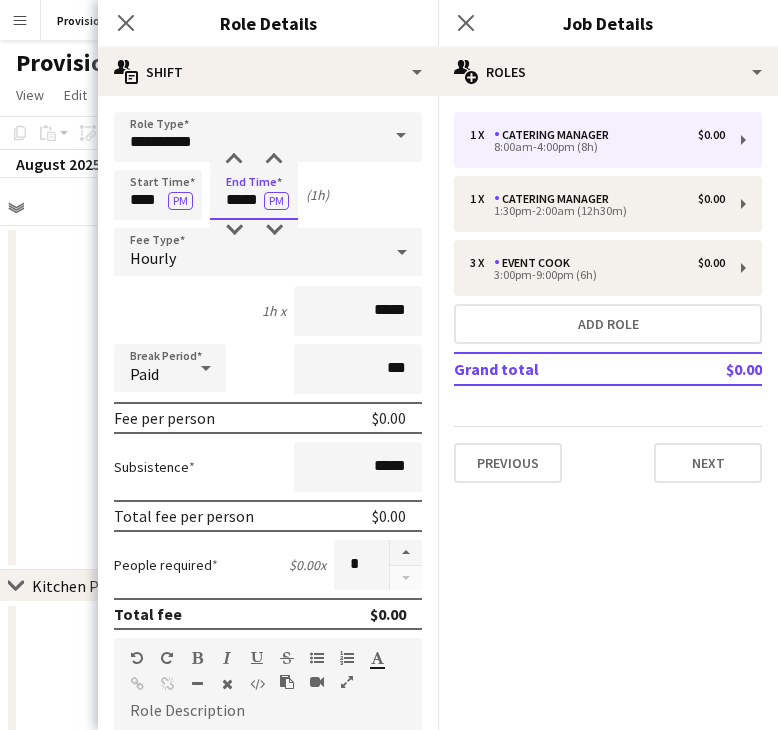 click on "*****" at bounding box center [254, 195] 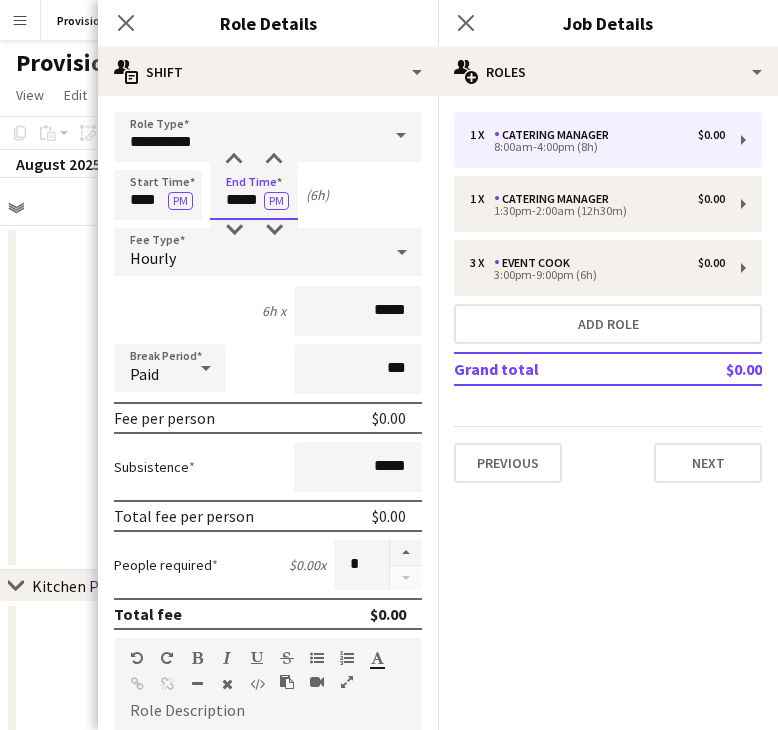 click on "*****" at bounding box center [254, 195] 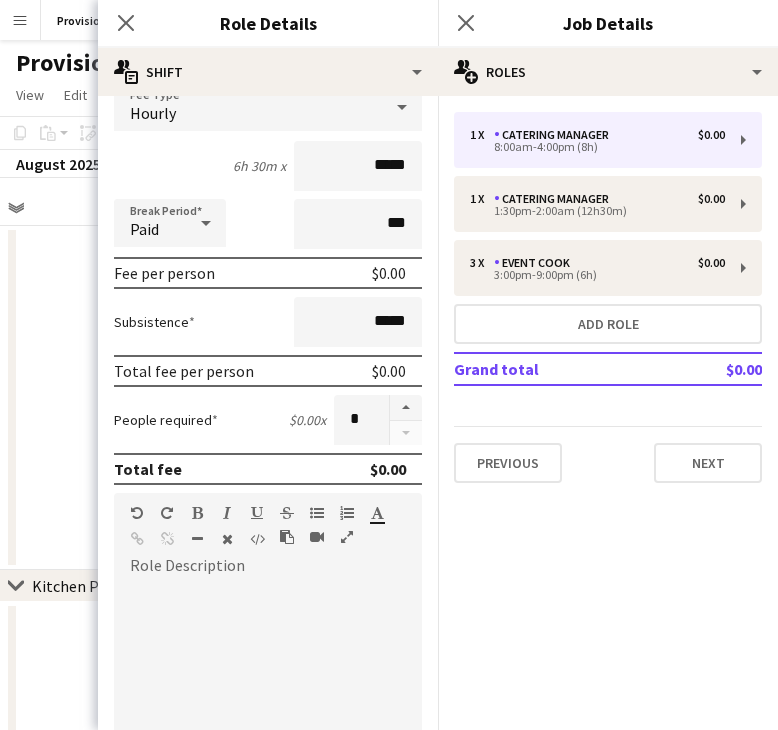 scroll, scrollTop: 0, scrollLeft: 0, axis: both 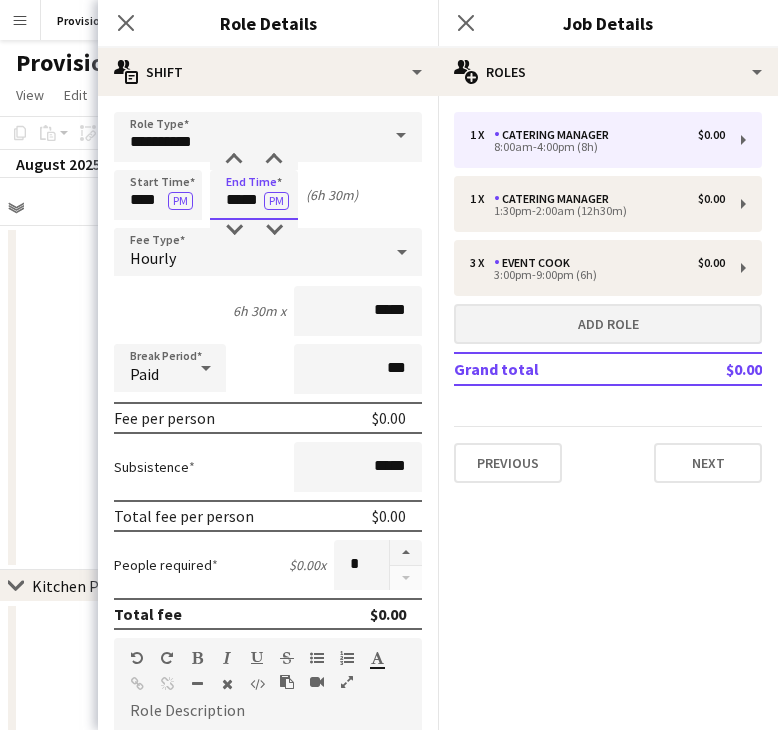 type on "*****" 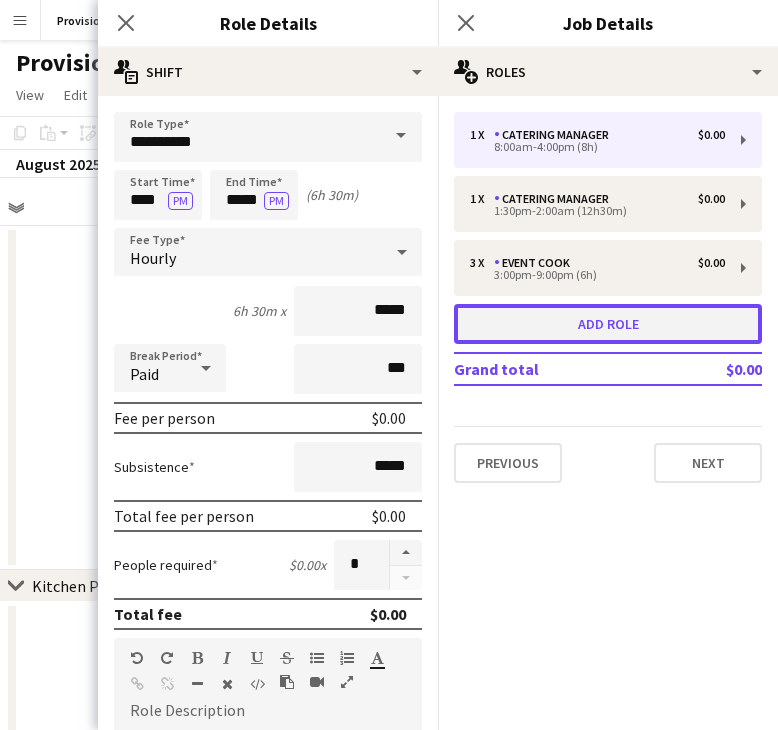 click on "Add role" at bounding box center (608, 324) 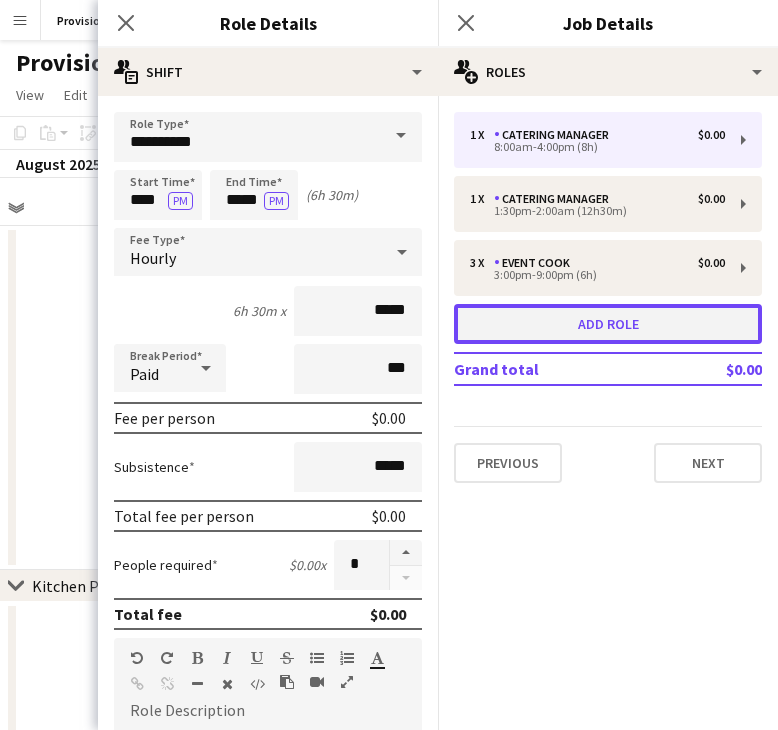type on "**********" 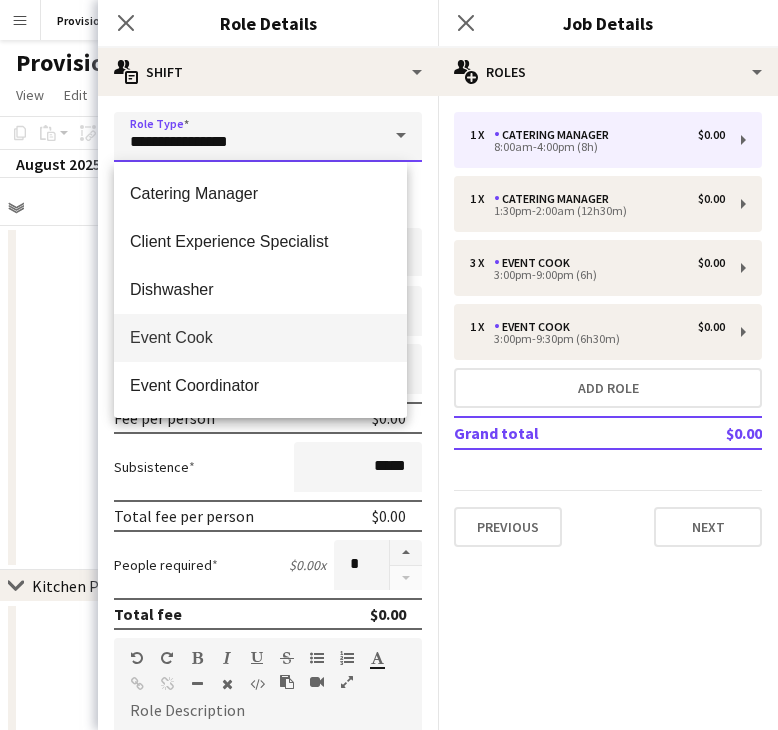 click on "**********" at bounding box center [268, 137] 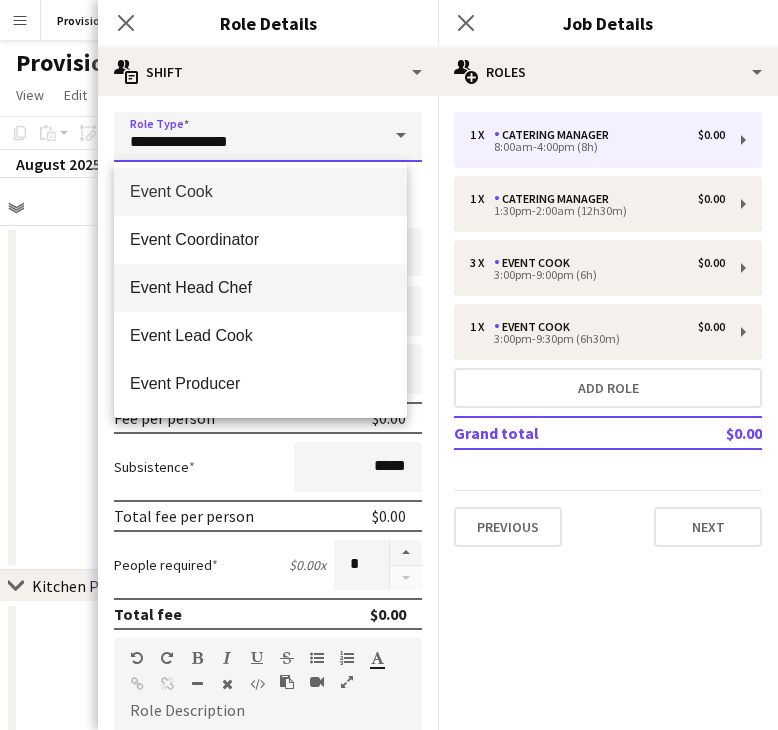 scroll, scrollTop: 100, scrollLeft: 0, axis: vertical 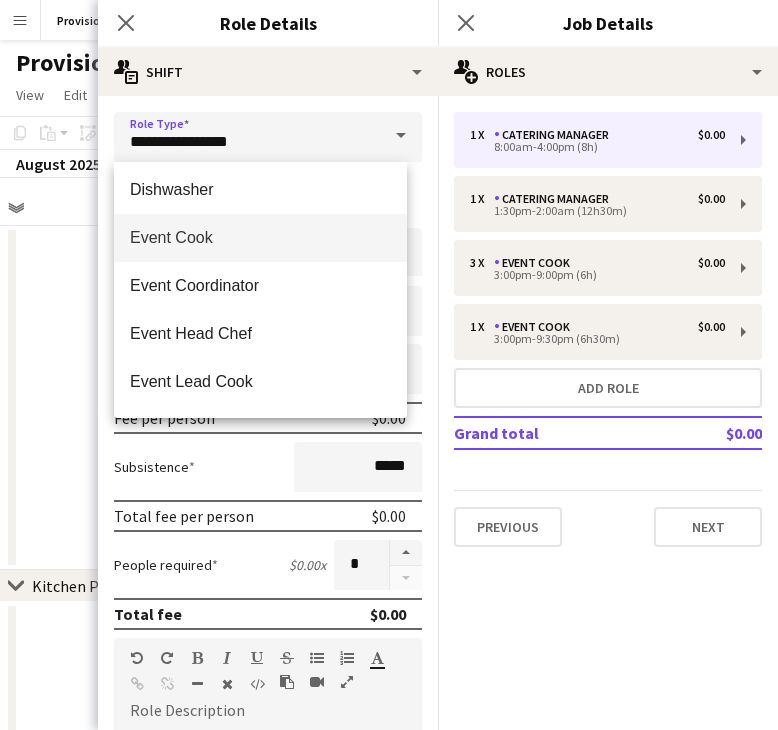 click on "Event Cook" at bounding box center [260, 237] 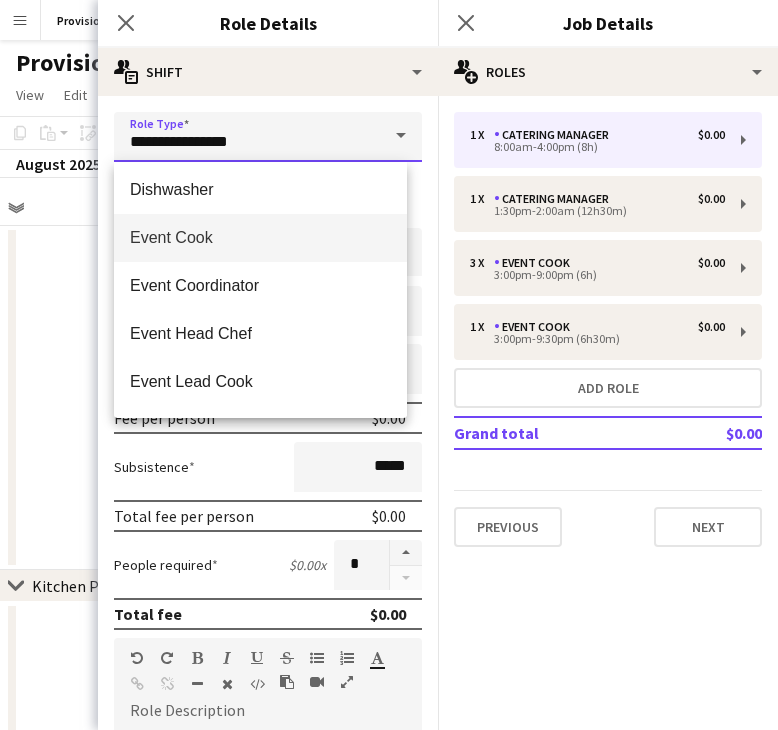 type on "**********" 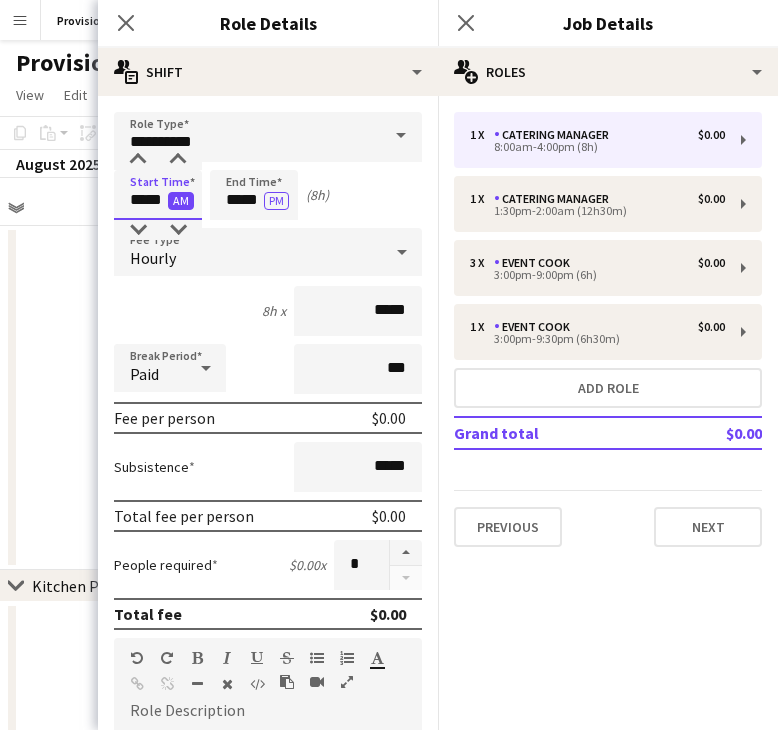 click on "*****  AM" at bounding box center (158, 199) 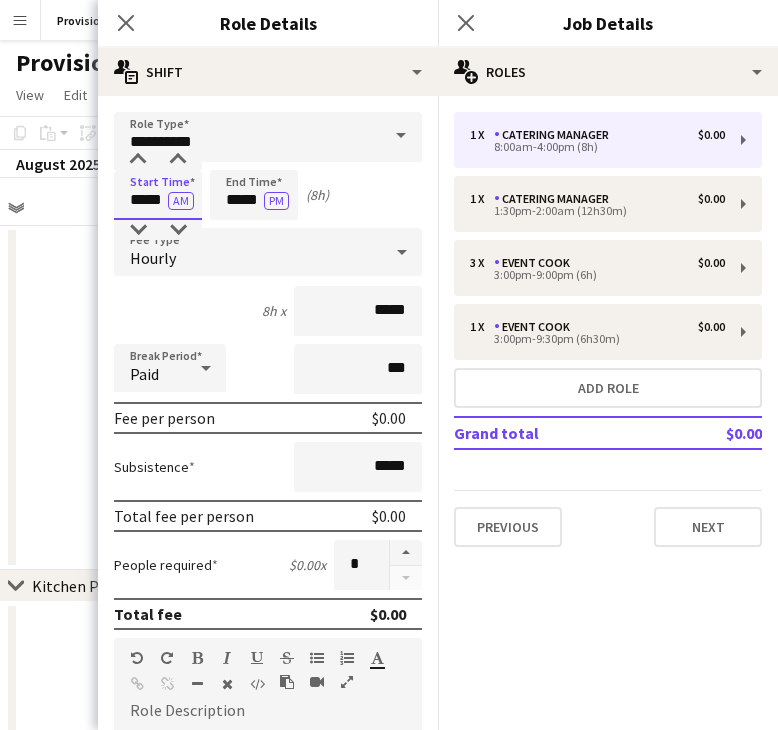 click on "*****" at bounding box center (158, 195) 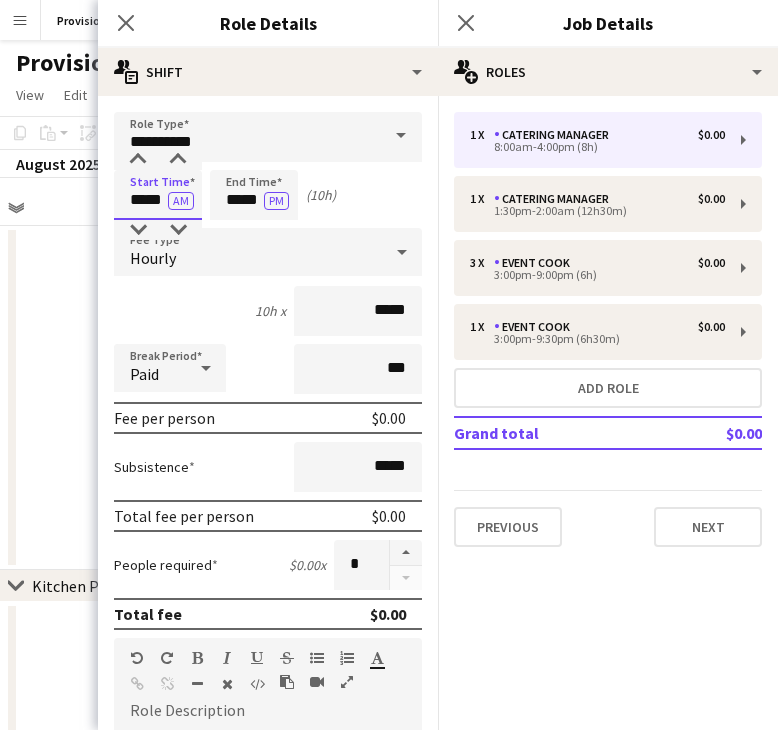 type on "*****" 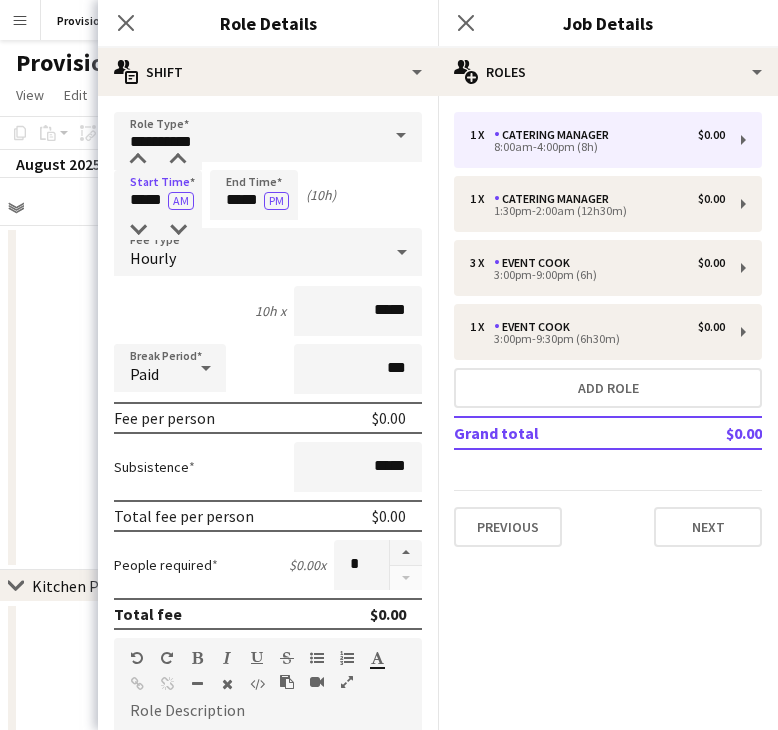 click on "AM" at bounding box center [181, 201] 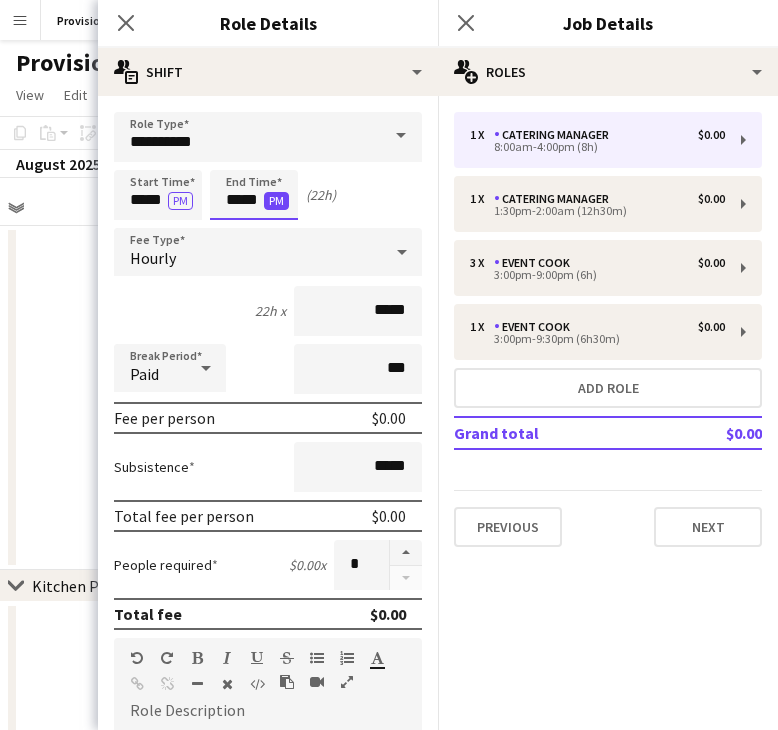drag, startPoint x: 260, startPoint y: 211, endPoint x: 272, endPoint y: 208, distance: 12.369317 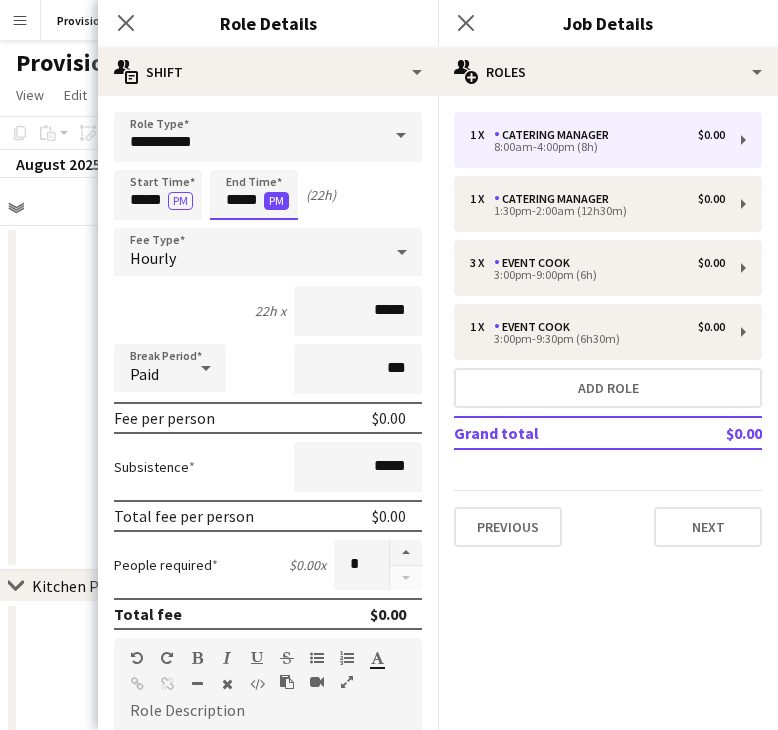 click on "*****" at bounding box center [254, 195] 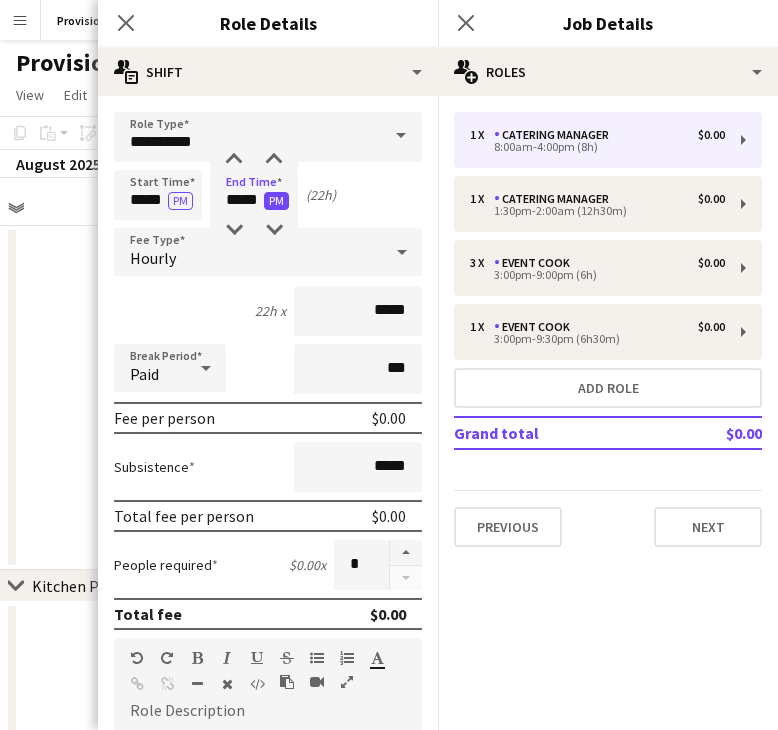 click on "PM" at bounding box center [276, 201] 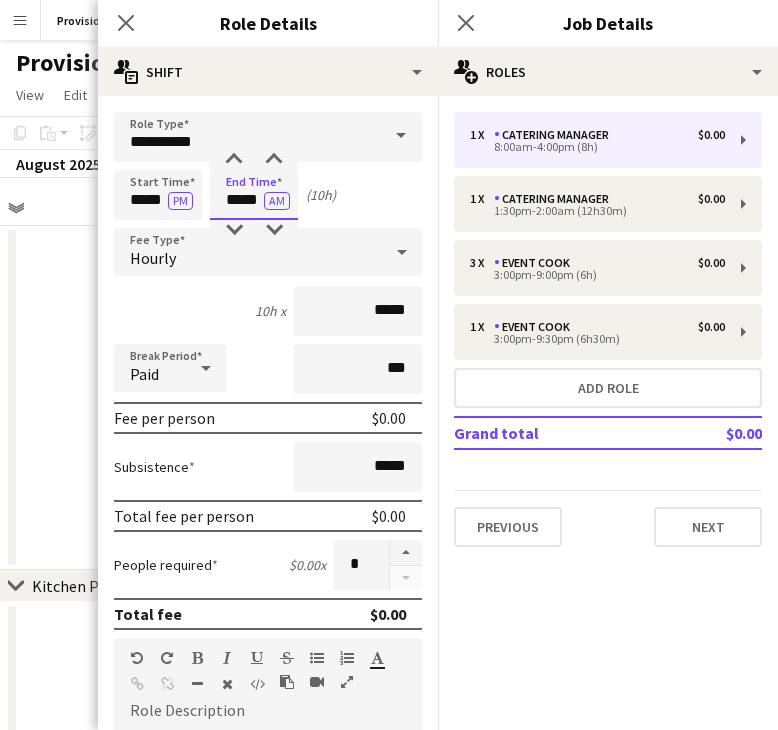 click on "*****" at bounding box center [254, 195] 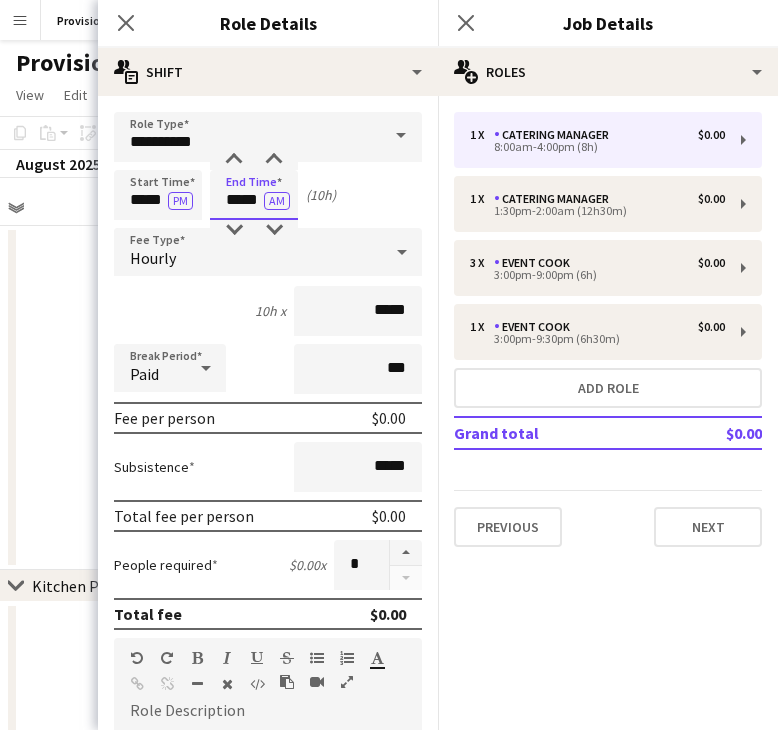 drag, startPoint x: 239, startPoint y: 200, endPoint x: 226, endPoint y: 201, distance: 13.038404 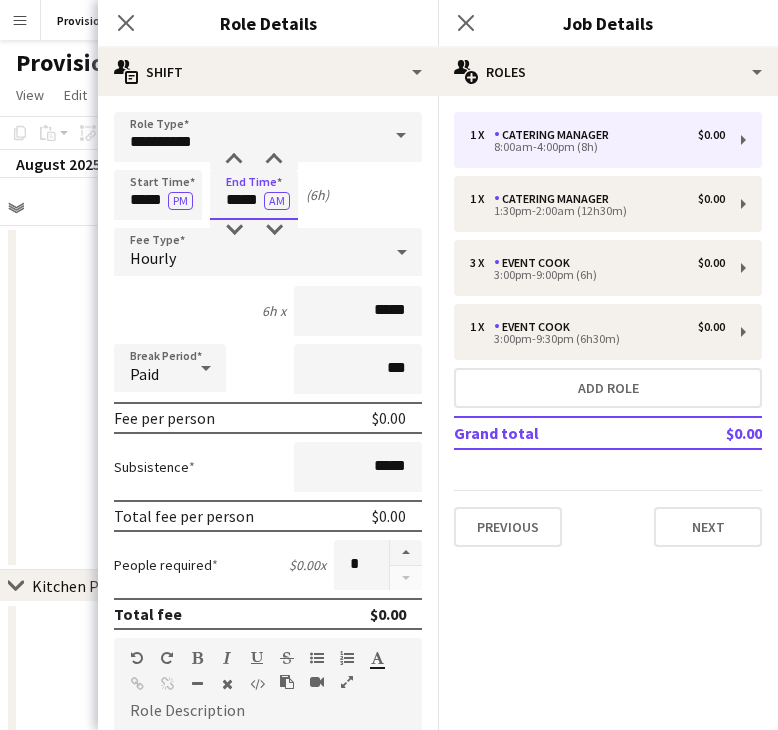 type on "*****" 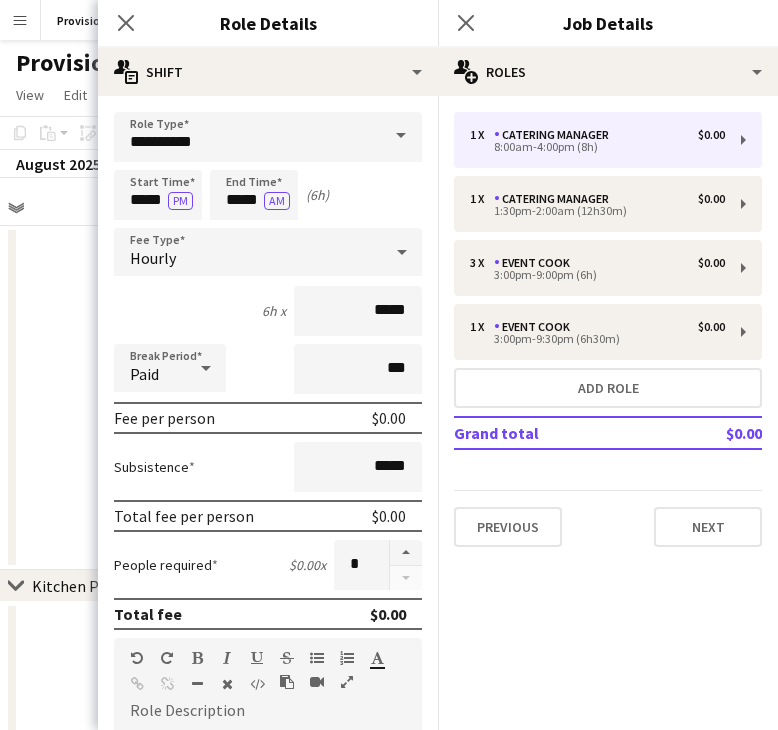 click on "Start Time  *****  PM
End Time  *****  AM
(6h)" at bounding box center [268, 195] 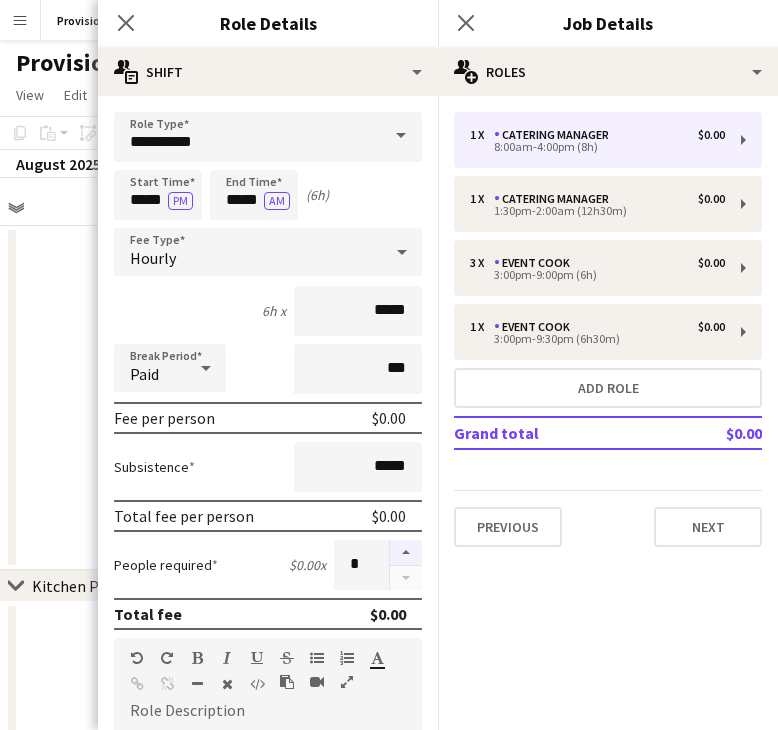 click at bounding box center [406, 553] 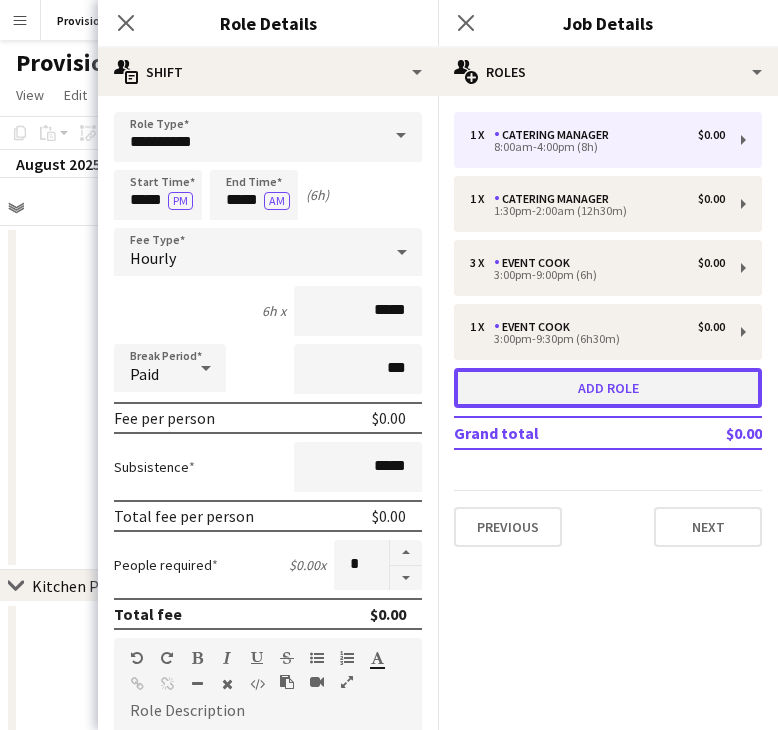 click on "Add role" at bounding box center [608, 388] 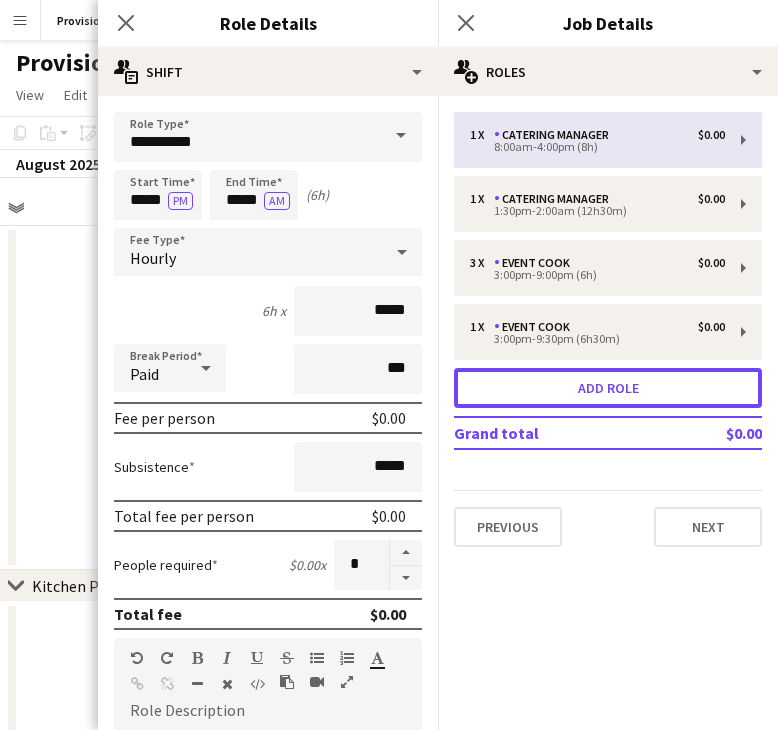 type on "**********" 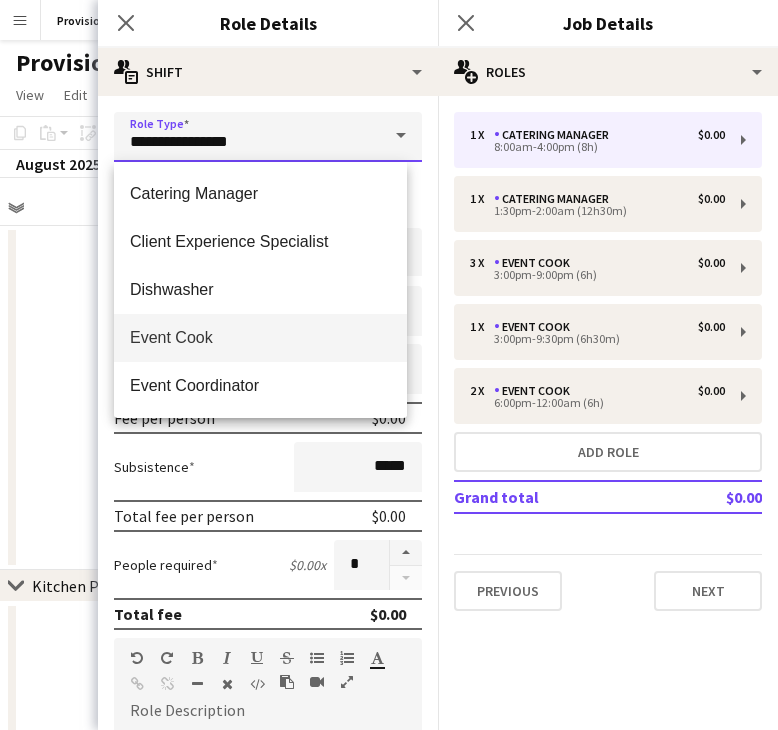 drag, startPoint x: 310, startPoint y: 144, endPoint x: 308, endPoint y: 172, distance: 28.071337 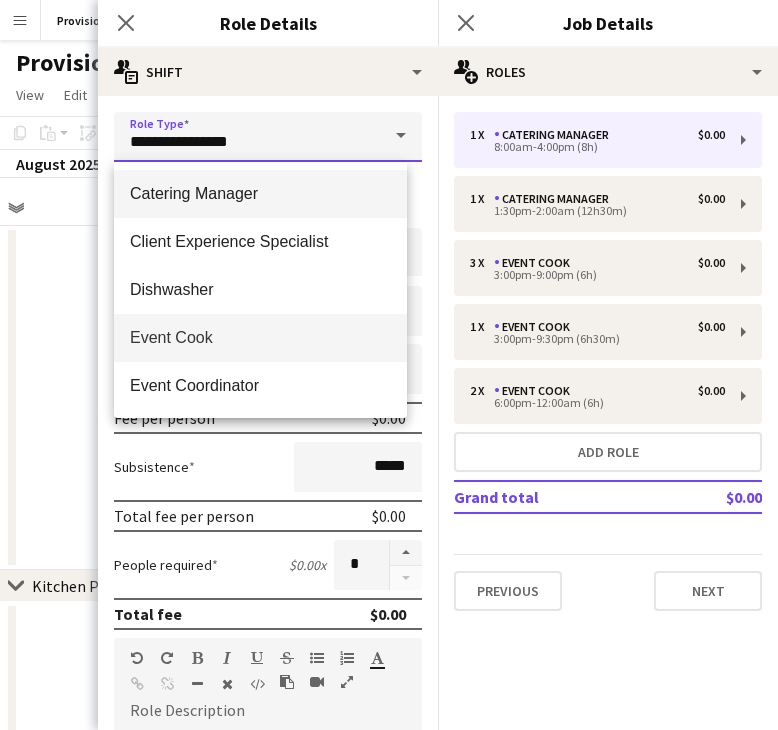 click on "**********" at bounding box center [268, 137] 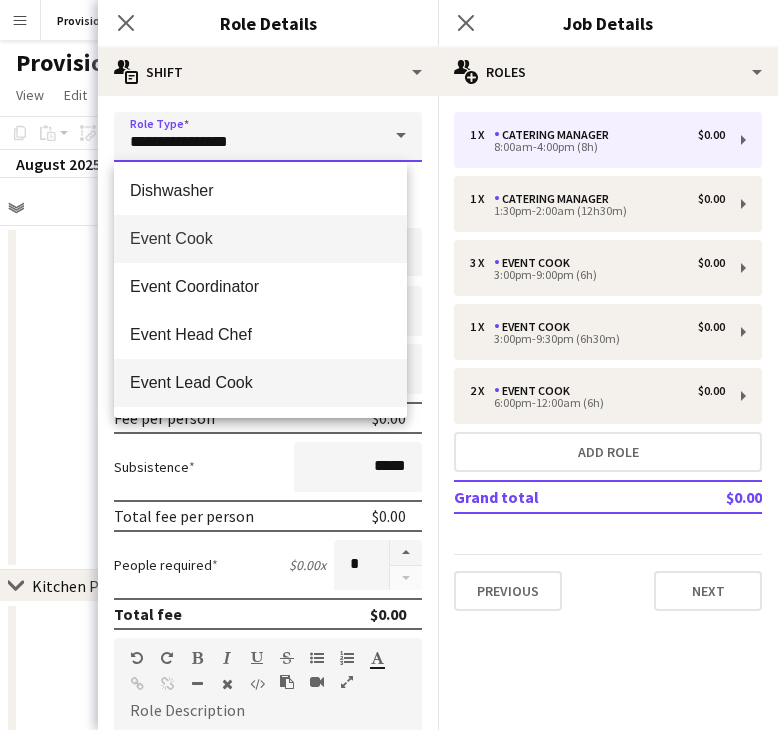 scroll, scrollTop: 100, scrollLeft: 0, axis: vertical 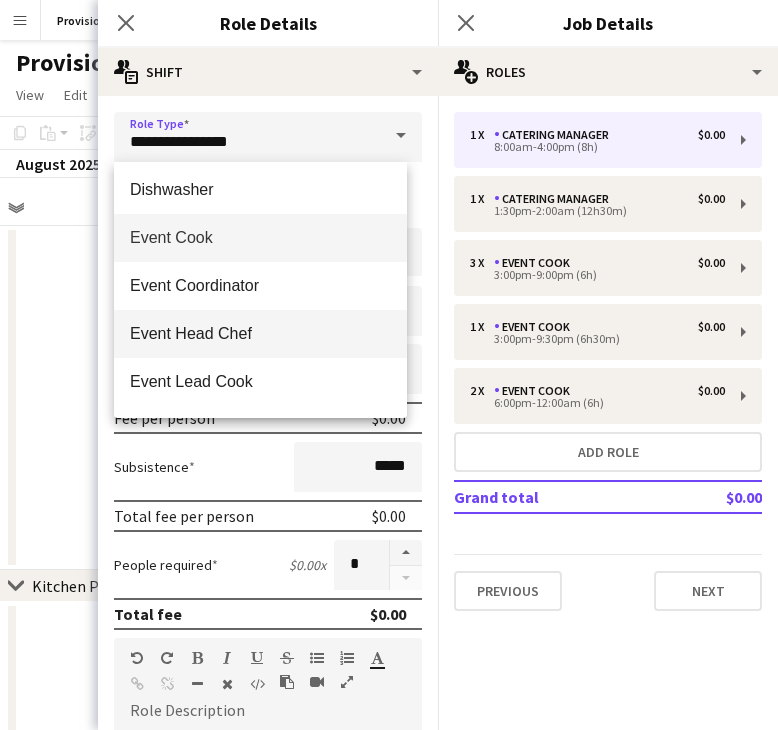 click on "Event Head Chef" at bounding box center [260, 333] 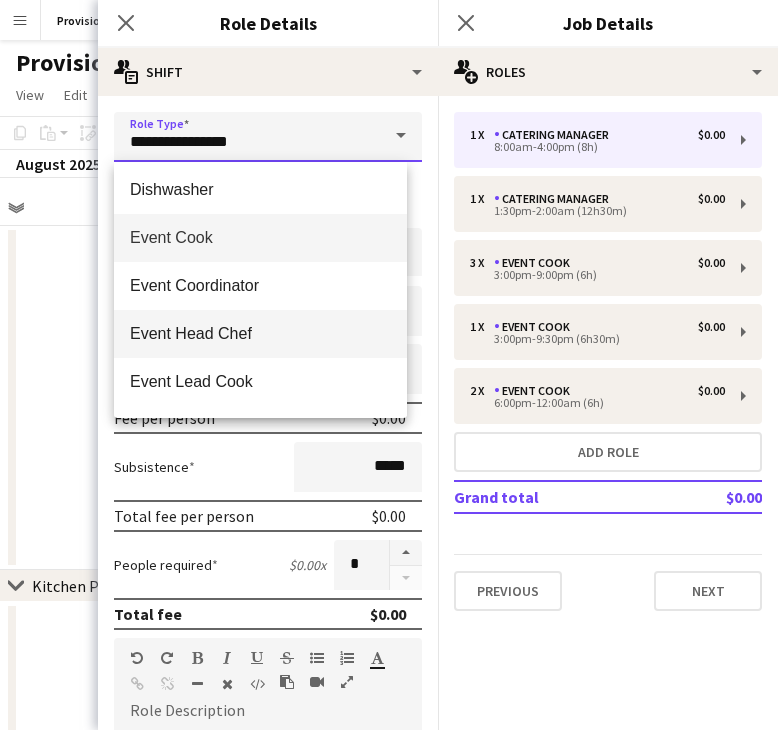 type on "**********" 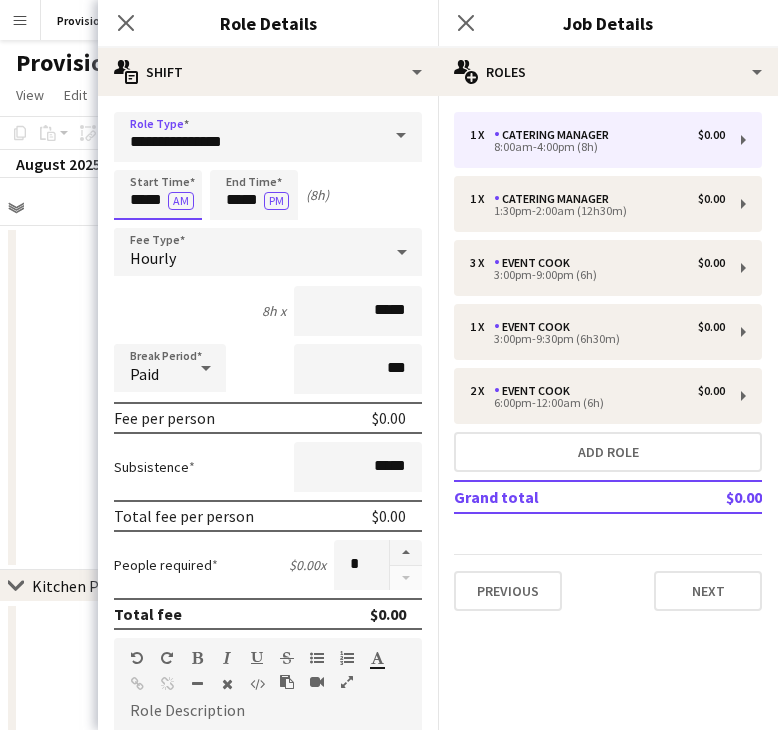 click on "*****" at bounding box center (158, 195) 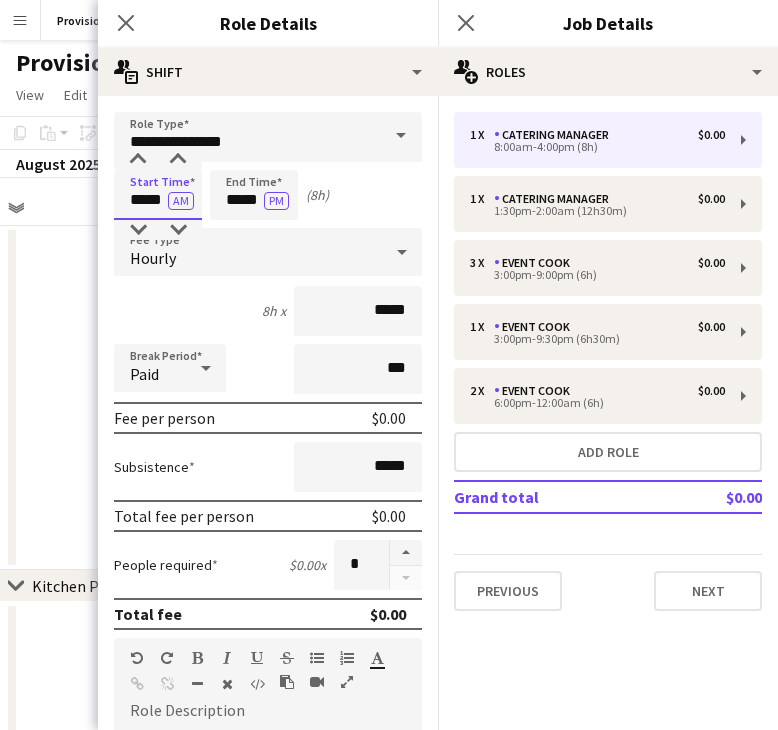 drag, startPoint x: 139, startPoint y: 200, endPoint x: 147, endPoint y: 256, distance: 56.568542 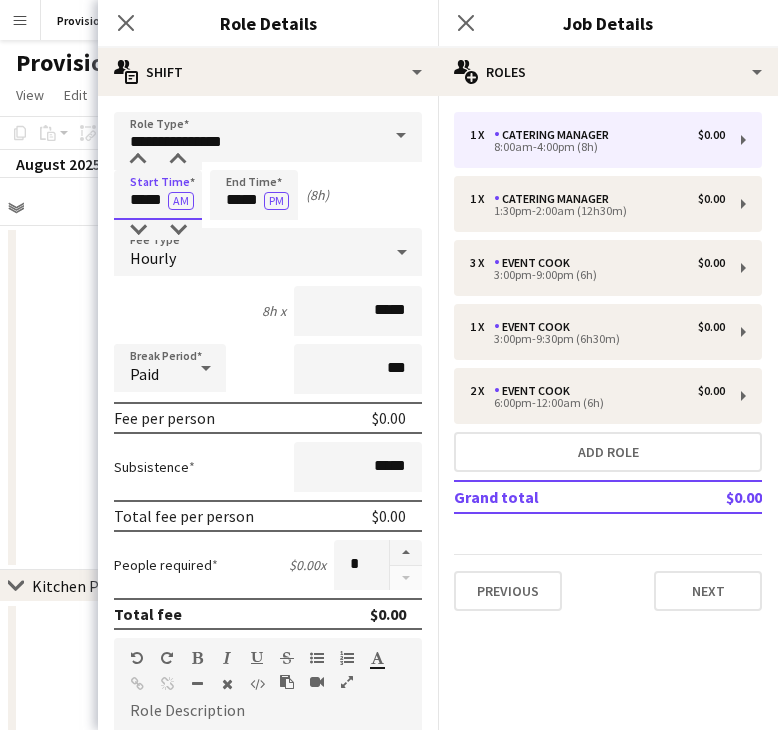 click on "**********" at bounding box center (268, 704) 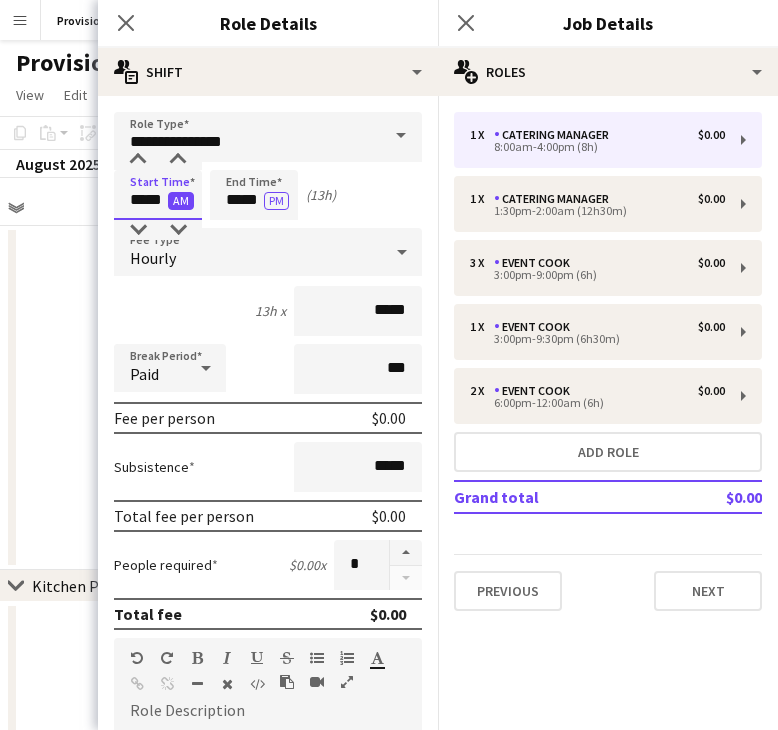 type on "*****" 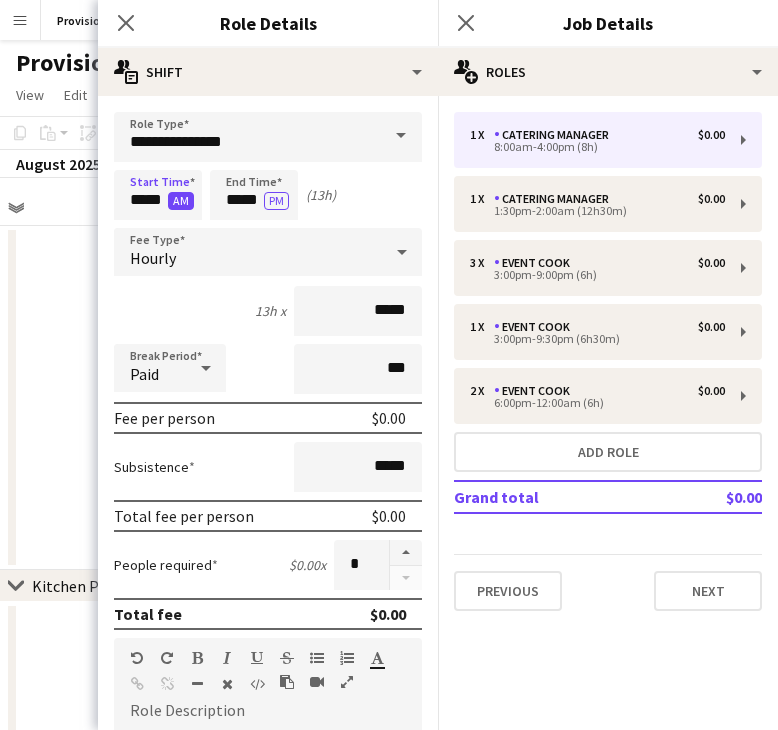 click on "AM" at bounding box center [181, 201] 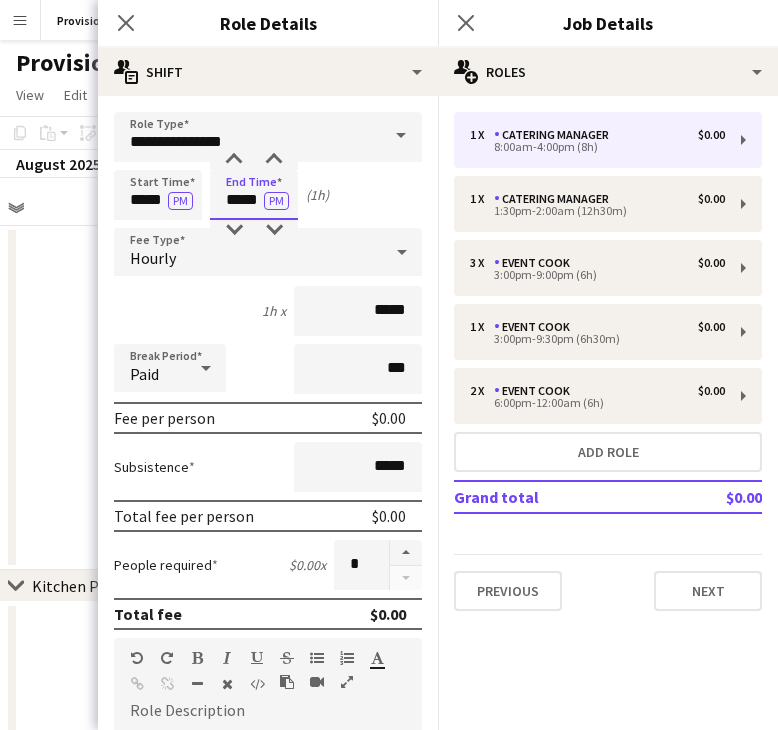drag, startPoint x: 240, startPoint y: 194, endPoint x: 225, endPoint y: 196, distance: 15.132746 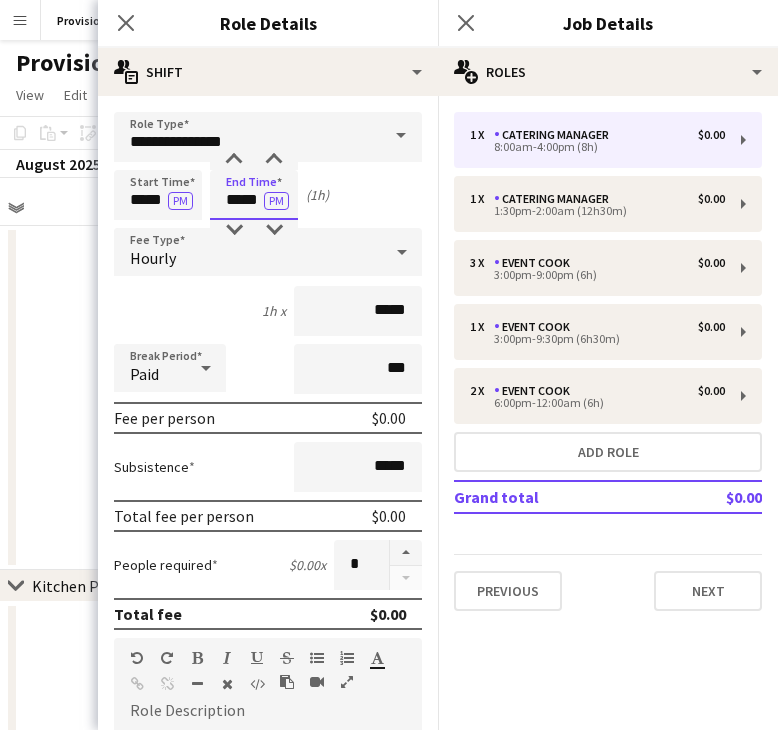 click on "*****" at bounding box center [254, 195] 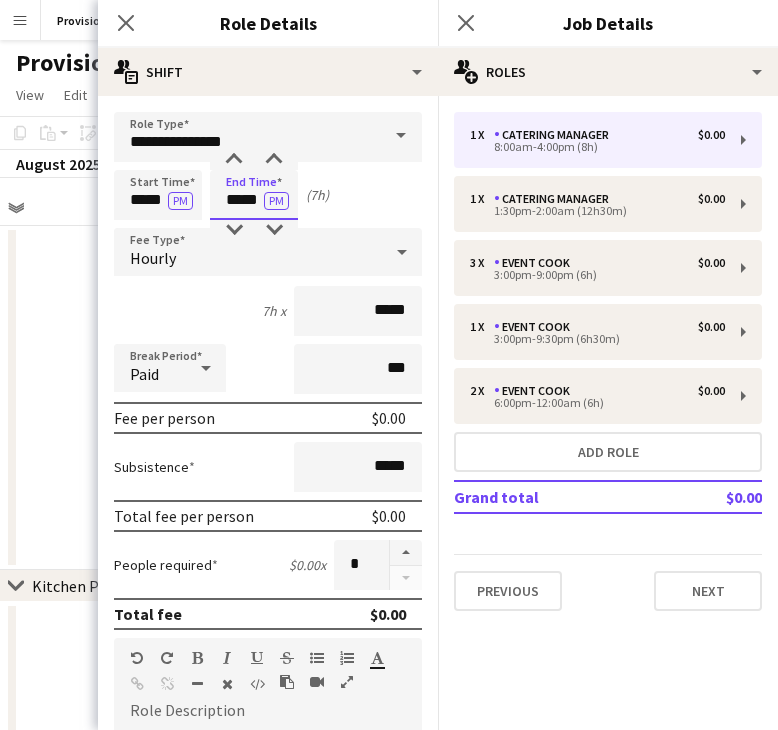 type on "*****" 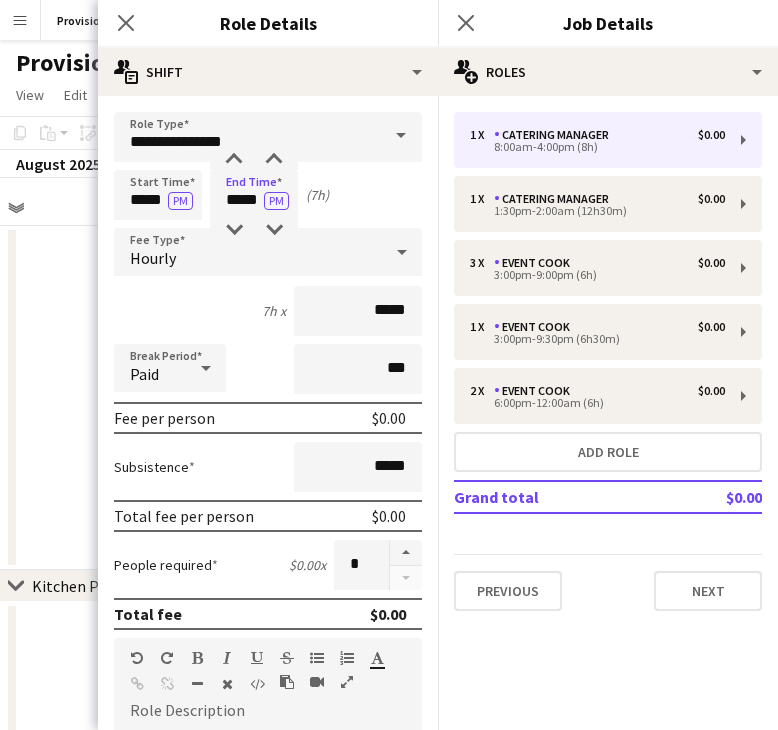 click on "Start Time  *****  PM
End Time  *****  PM
(7h)" at bounding box center (268, 195) 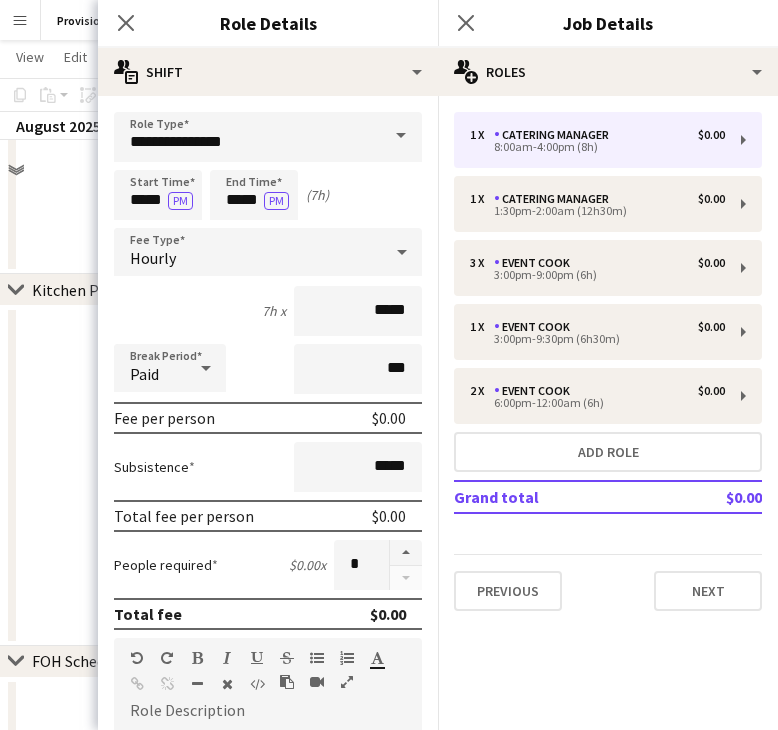 scroll, scrollTop: 300, scrollLeft: 0, axis: vertical 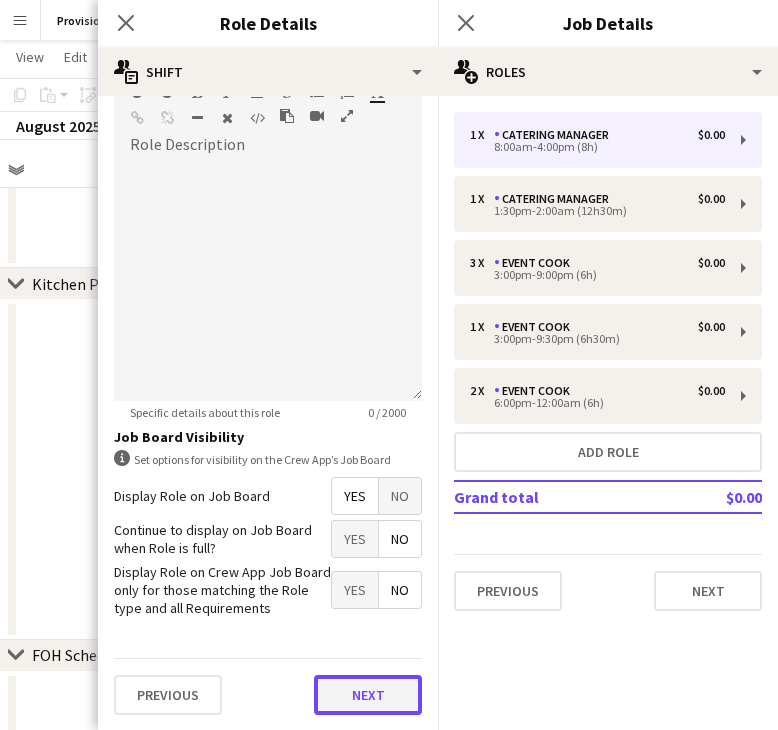 click on "Next" at bounding box center [368, 695] 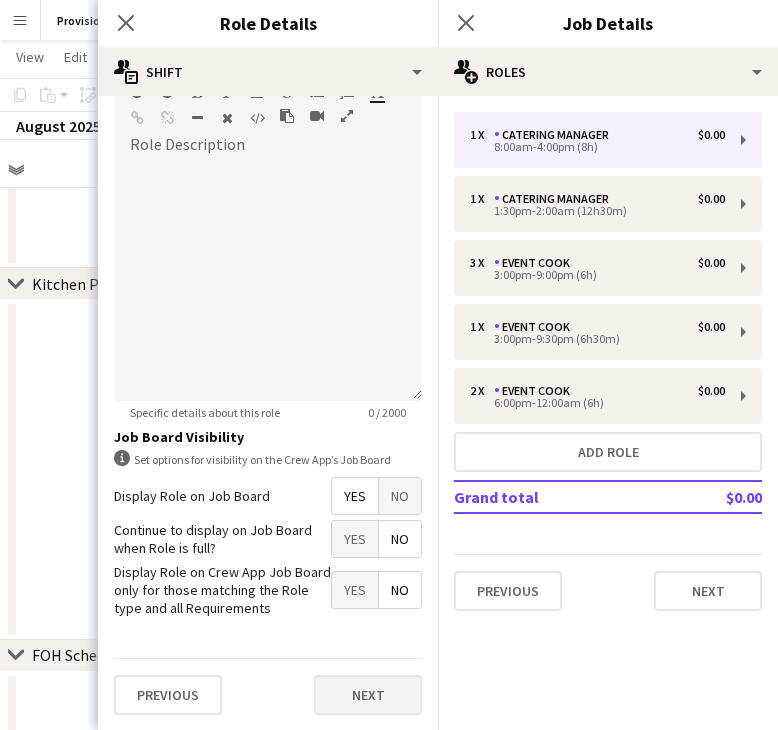 scroll, scrollTop: 0, scrollLeft: 0, axis: both 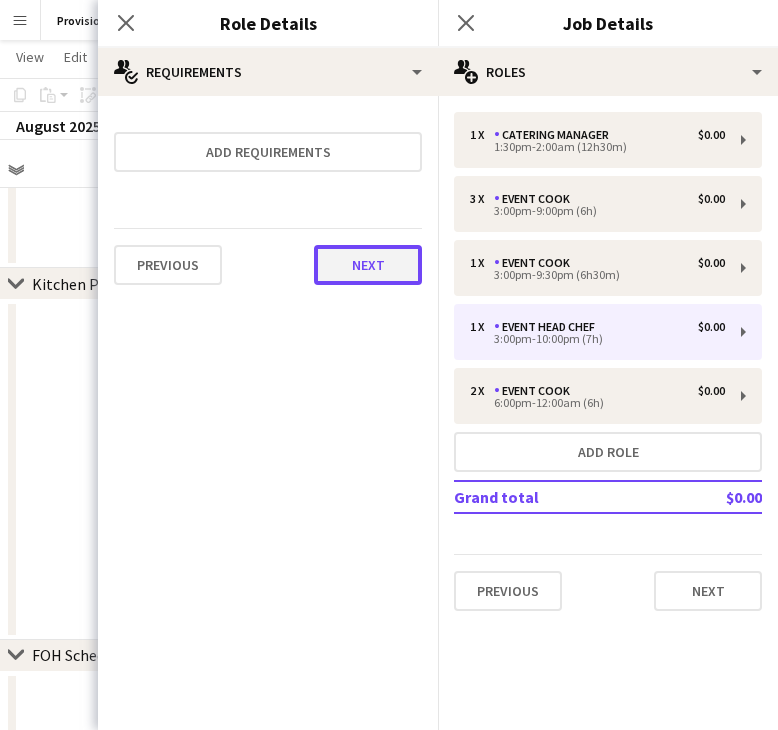 click on "Next" at bounding box center (368, 265) 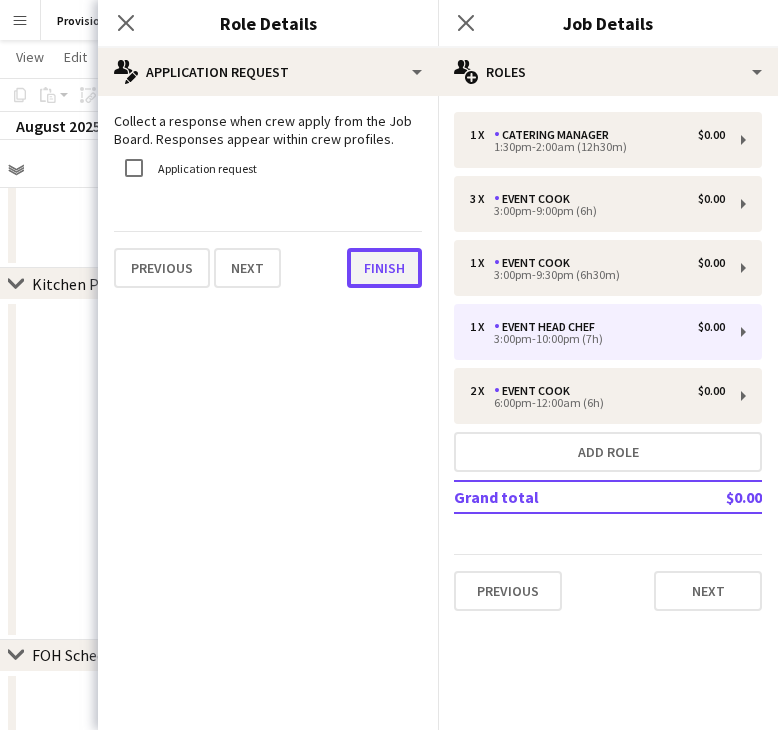 click on "Finish" at bounding box center (384, 268) 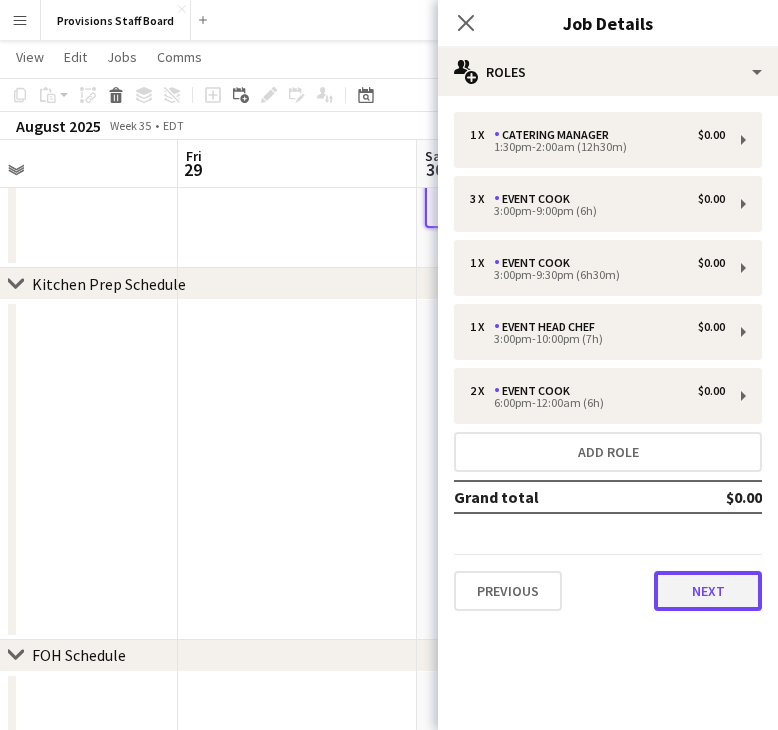 click on "Next" at bounding box center [708, 591] 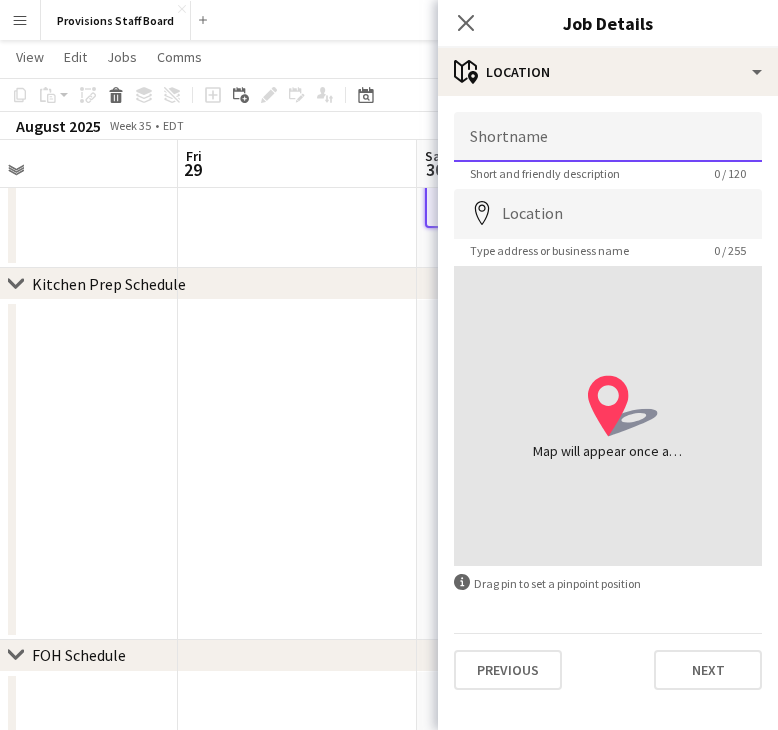 click on "Shortname" at bounding box center [608, 137] 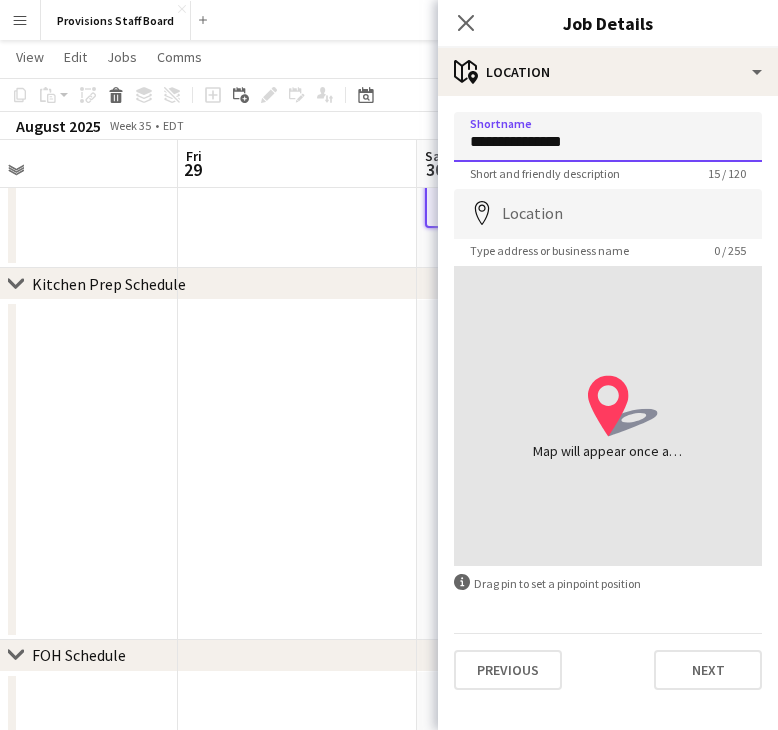 type on "**********" 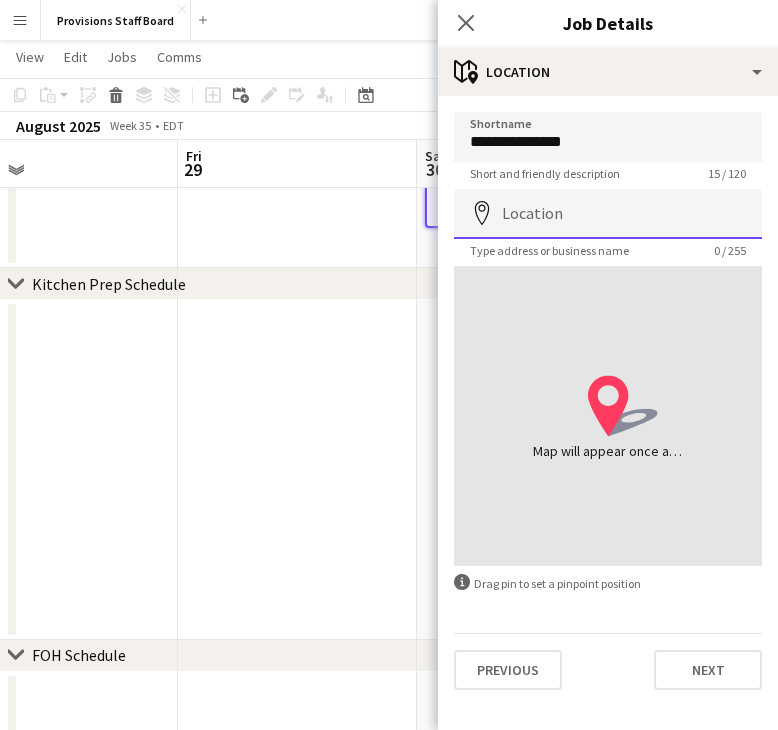 click on "Location" at bounding box center [608, 214] 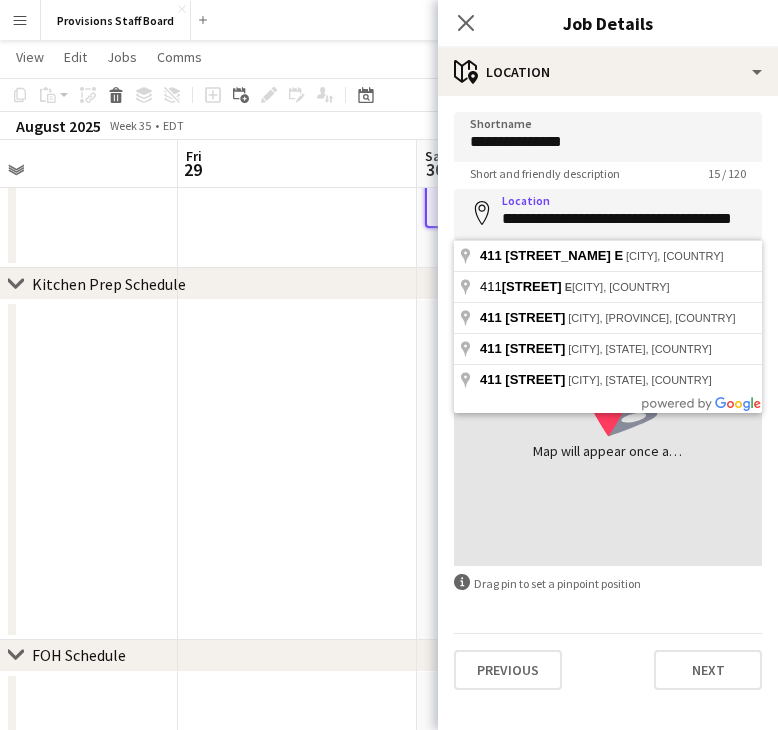 type on "**********" 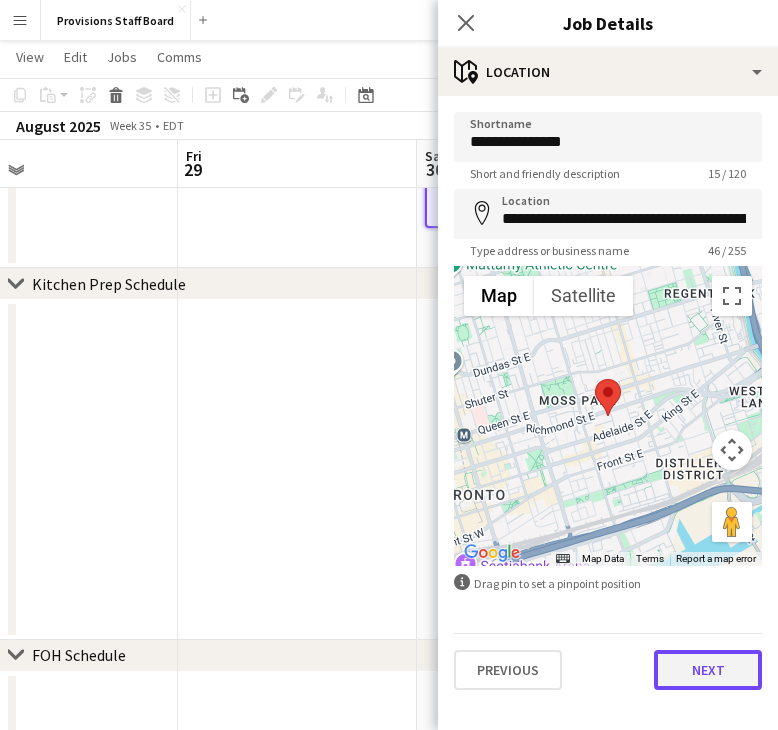 click on "Next" at bounding box center [708, 670] 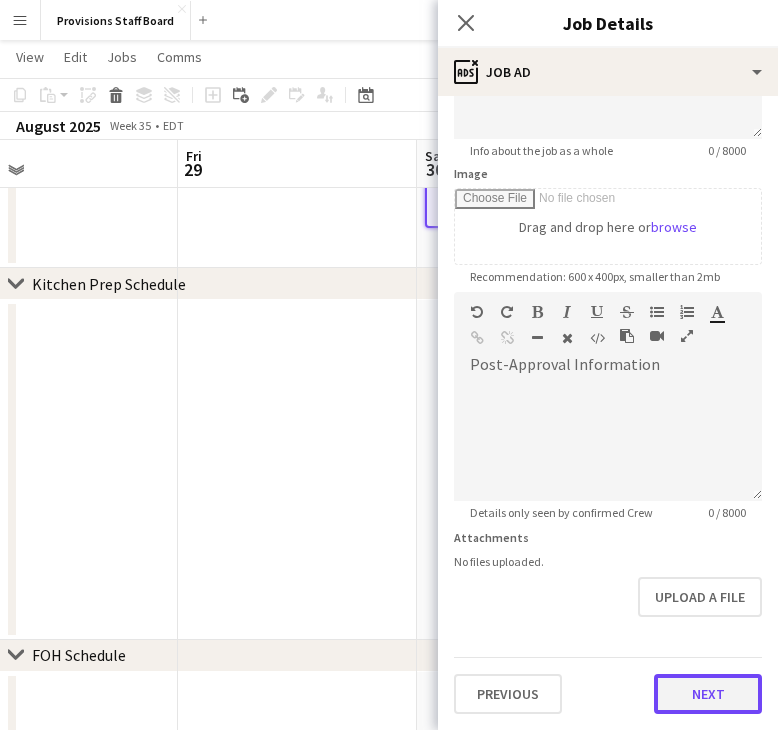 click on "**********" at bounding box center (608, 283) 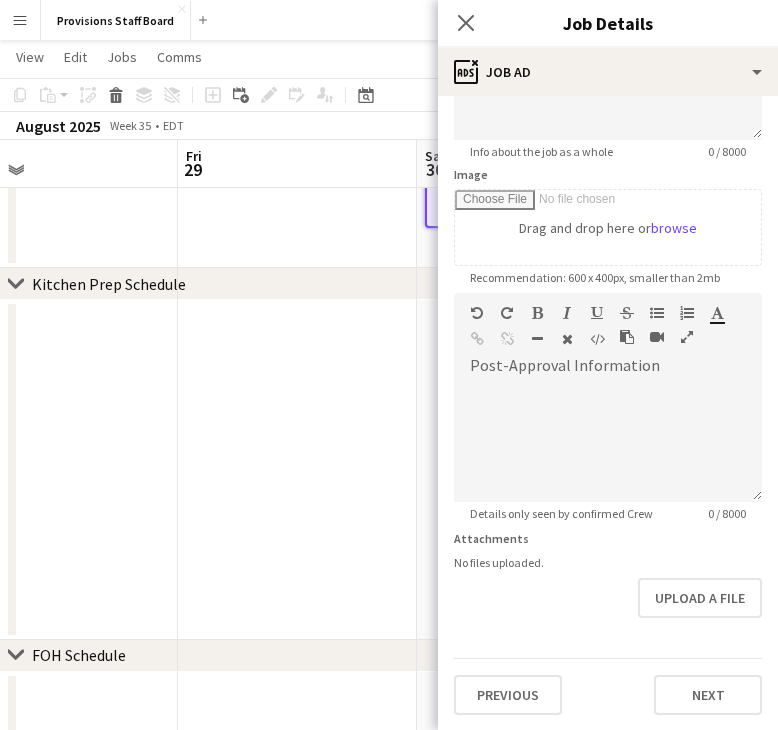 click on "Previous   Next" at bounding box center (608, 686) 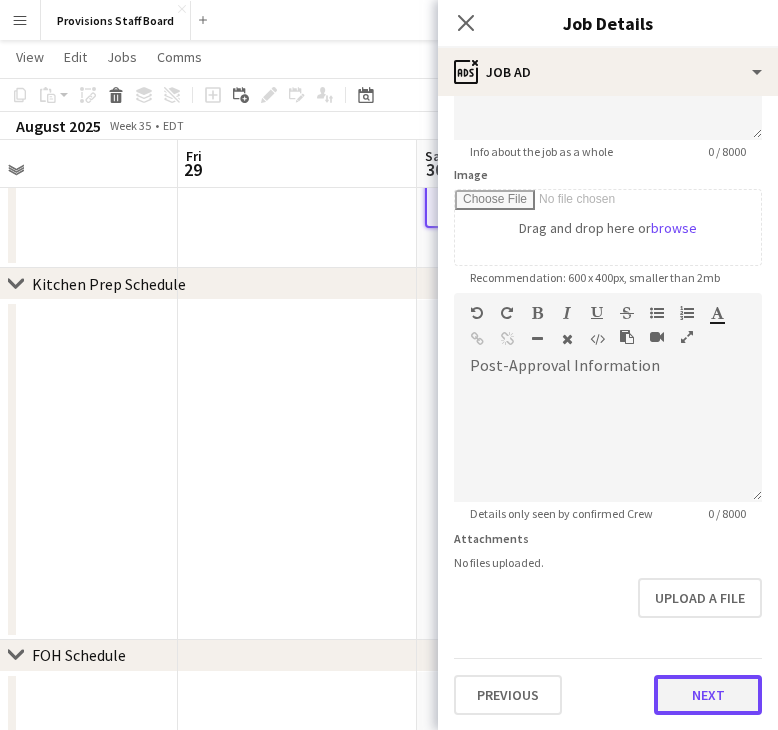 click on "Next" at bounding box center [708, 695] 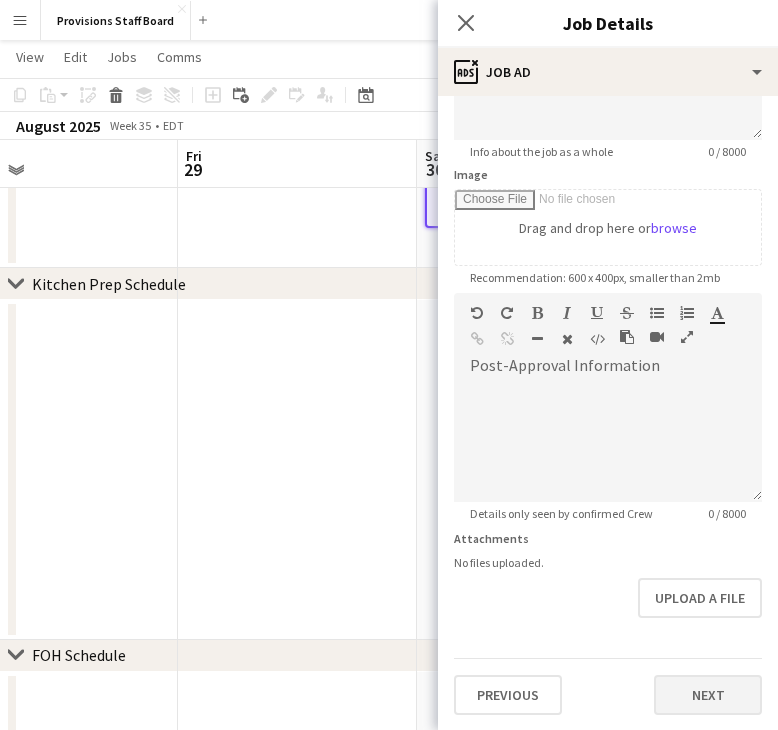scroll, scrollTop: 0, scrollLeft: 0, axis: both 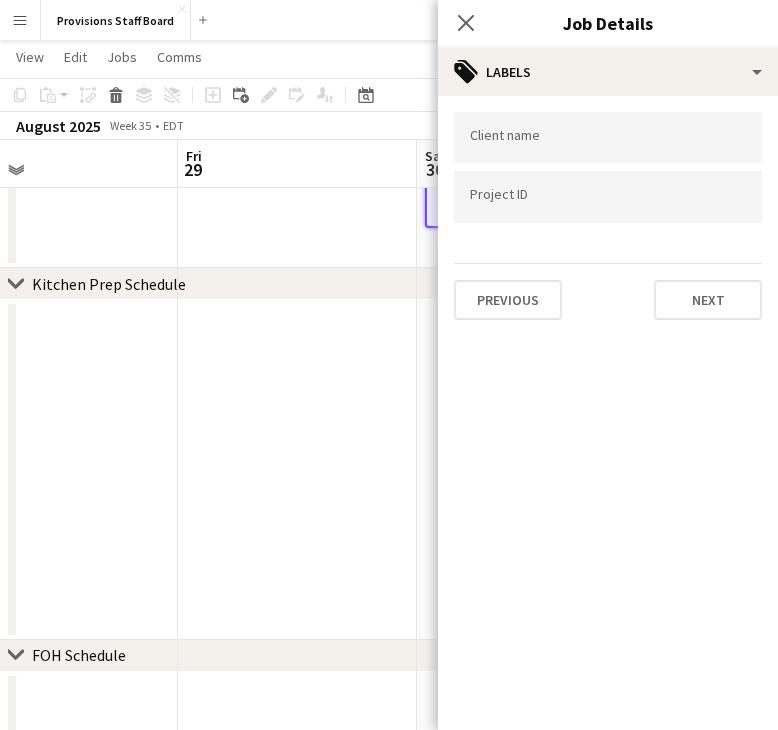 click at bounding box center (608, 138) 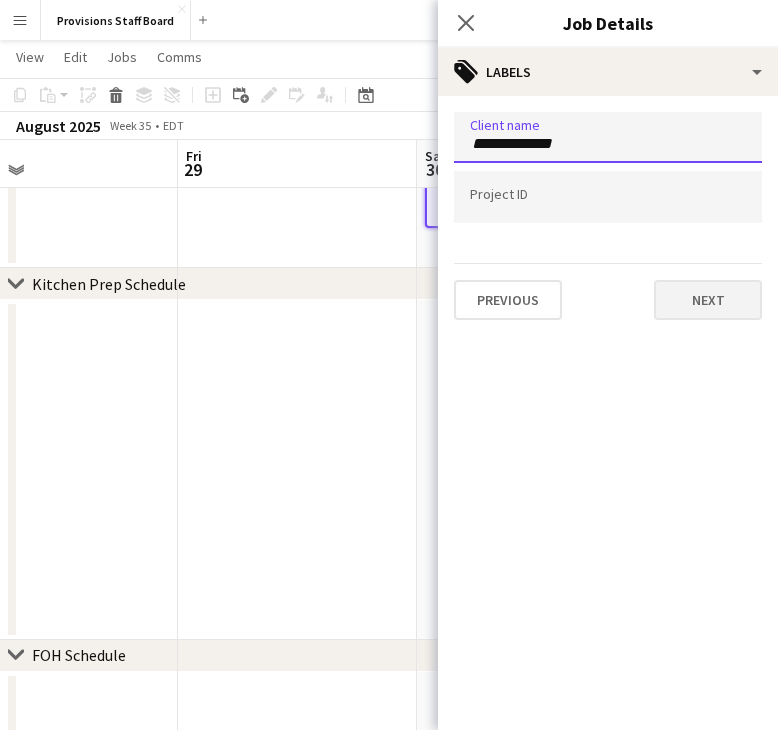 type on "**********" 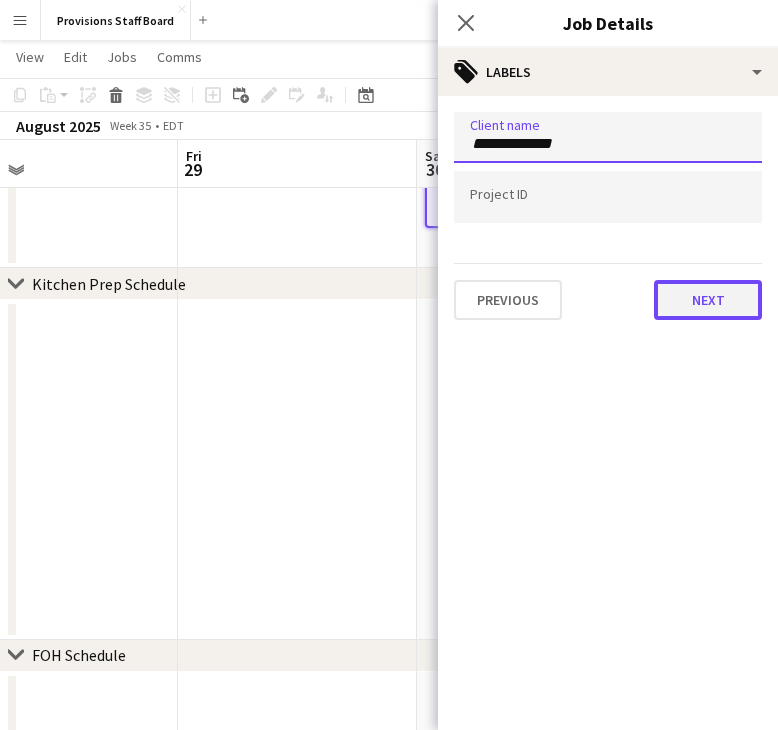 click on "Next" at bounding box center [708, 300] 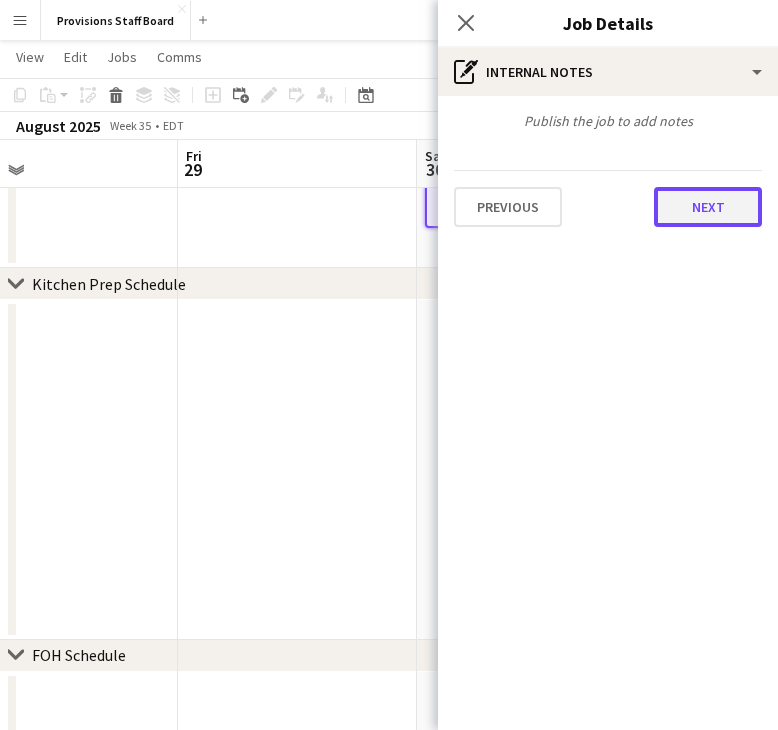 click on "Next" at bounding box center [708, 207] 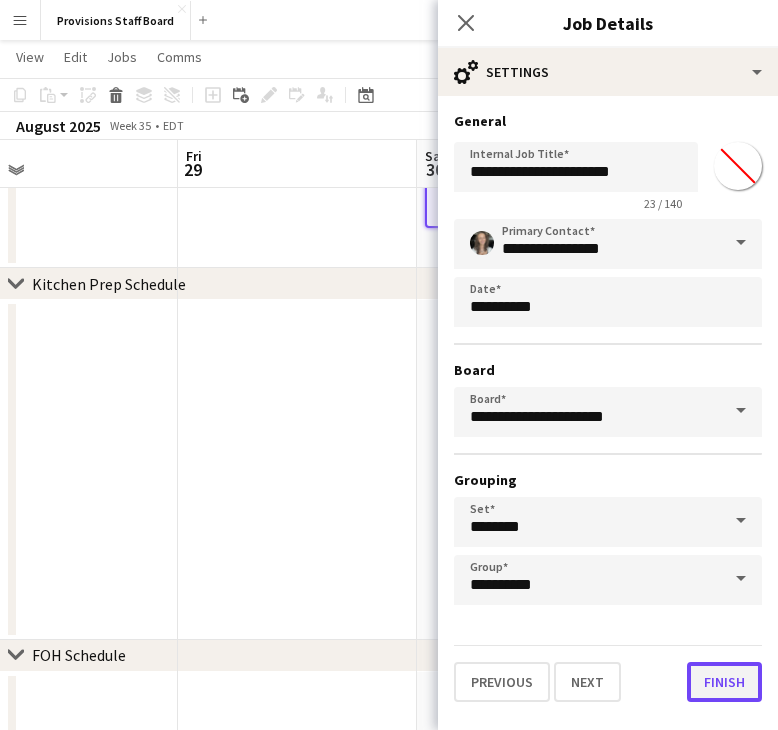 click on "Finish" at bounding box center (724, 682) 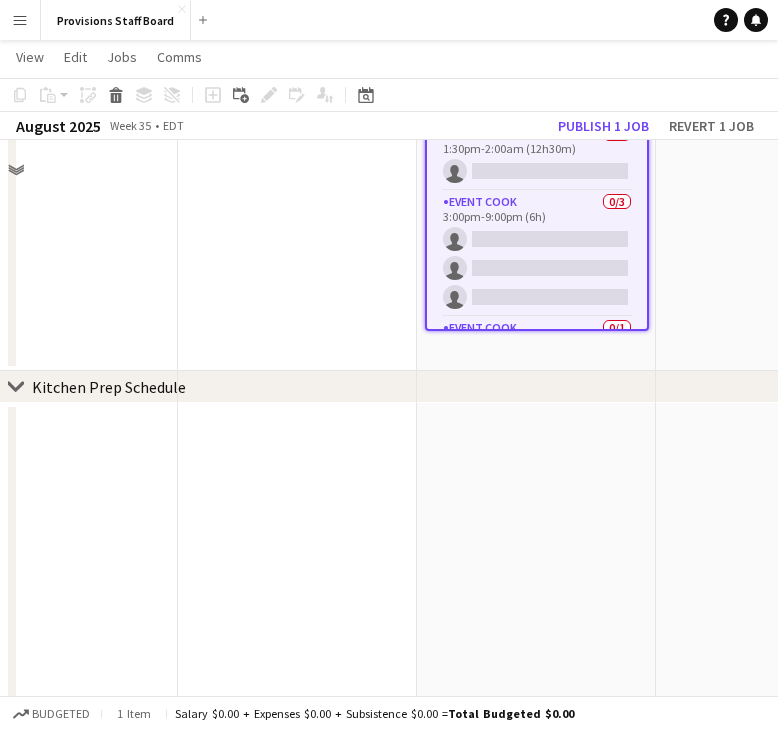 scroll, scrollTop: 0, scrollLeft: 0, axis: both 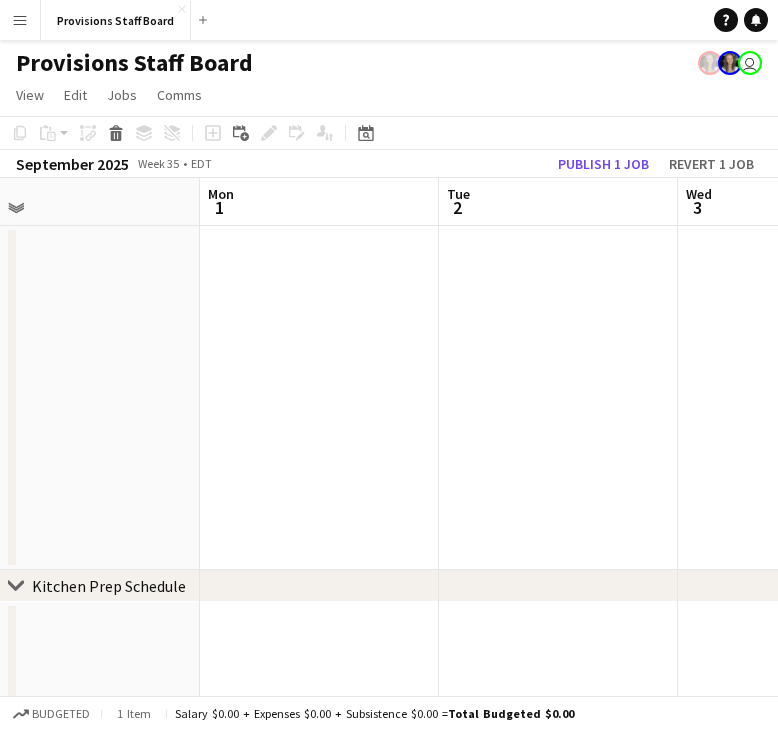 drag, startPoint x: 702, startPoint y: 260, endPoint x: -8, endPoint y: 254, distance: 710.0253 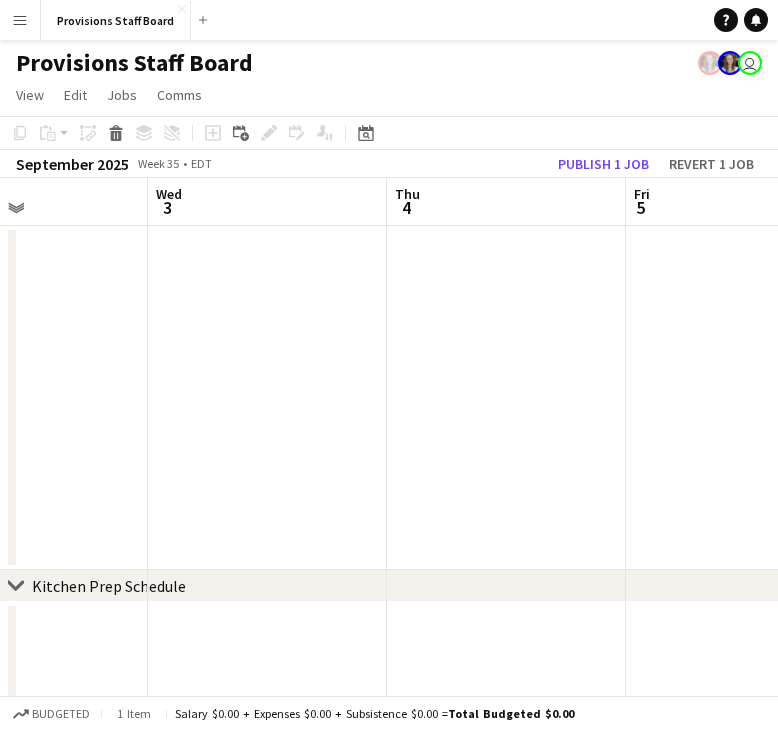 drag, startPoint x: 642, startPoint y: 197, endPoint x: 112, endPoint y: 324, distance: 545.00366 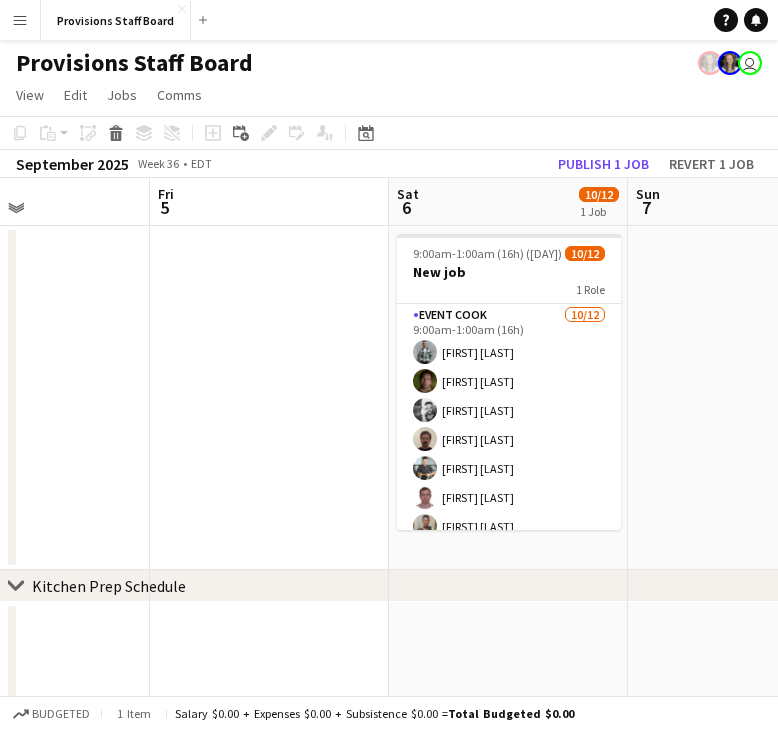 scroll, scrollTop: 0, scrollLeft: 893, axis: horizontal 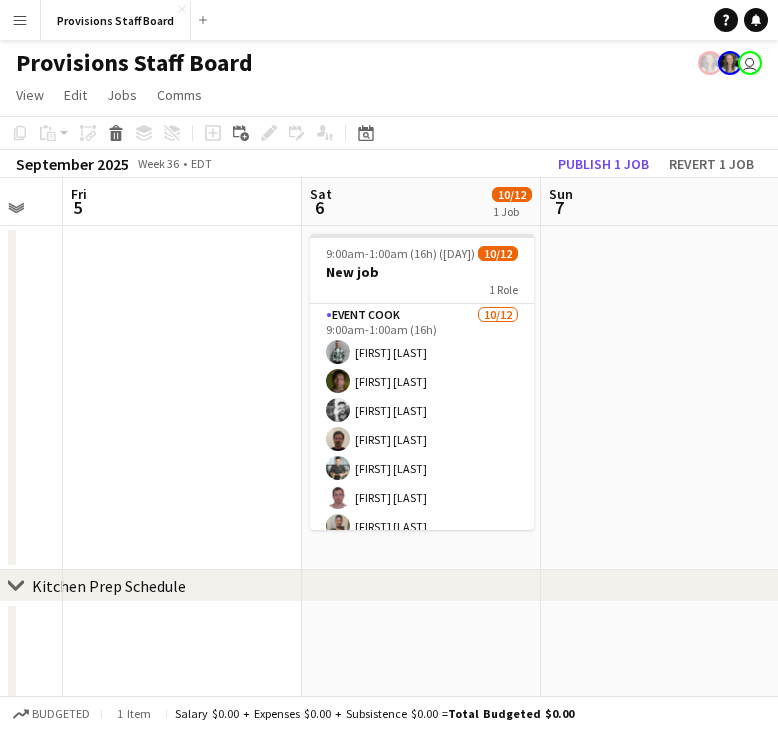 drag, startPoint x: 692, startPoint y: 182, endPoint x: 129, endPoint y: 237, distance: 565.6801 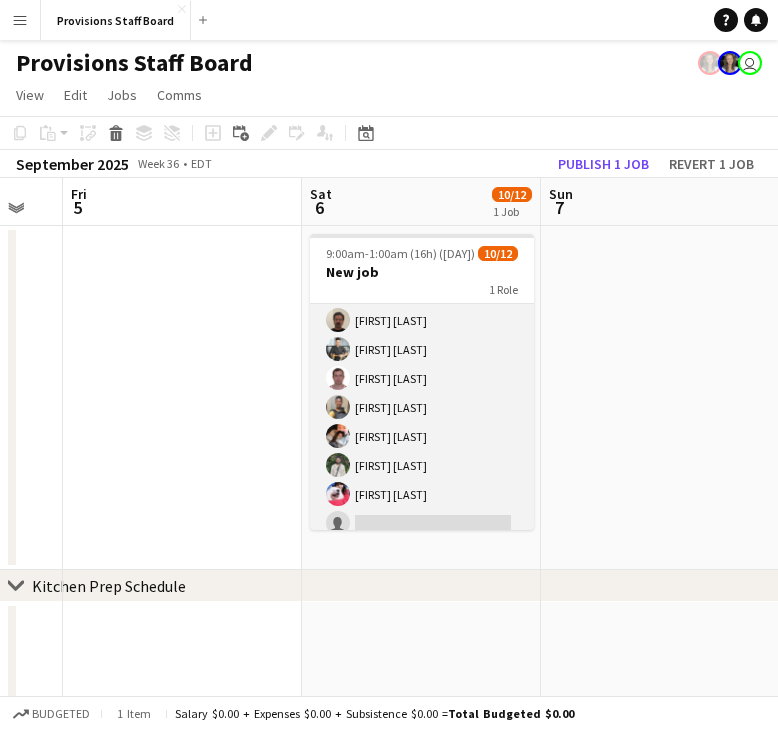 scroll, scrollTop: 161, scrollLeft: 0, axis: vertical 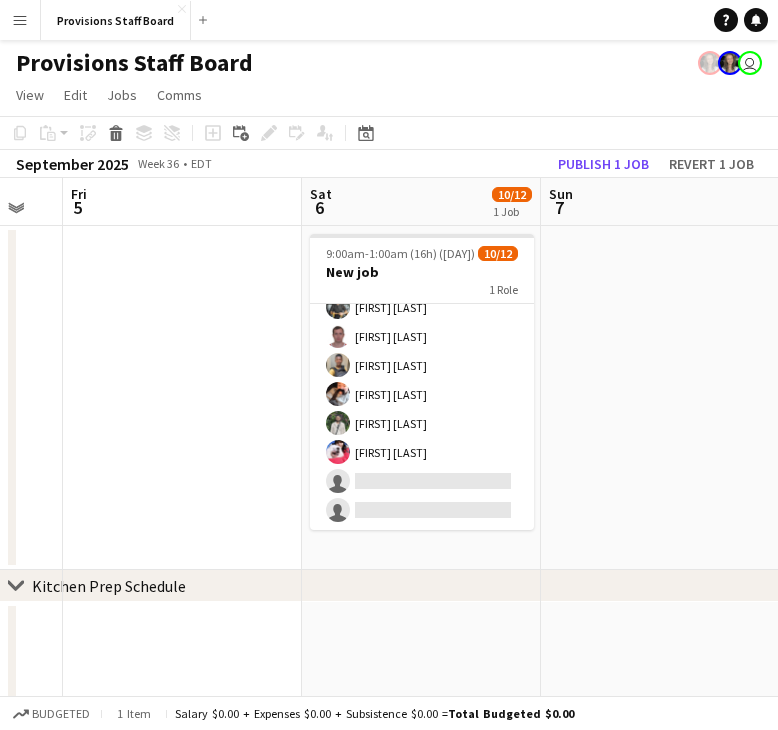 click on "9:00am-1:00am (16h) (Sun)   10/12   New job   1 Role   Event Cook   10/12   9:00am-1:00am (16h)
[FIRST] [LAST] [FIRST] [LAST] [FIRST] [LAST] [FIRST] [LAST] [FIRST] [LAST] [FIRST] [LAST] [FIRST] [LAST] [FIRST] [LAST] [FIRST] [LAST] [FIRST] [LAST]
single-neutral-actions
single-neutral-actions" at bounding box center (421, 398) 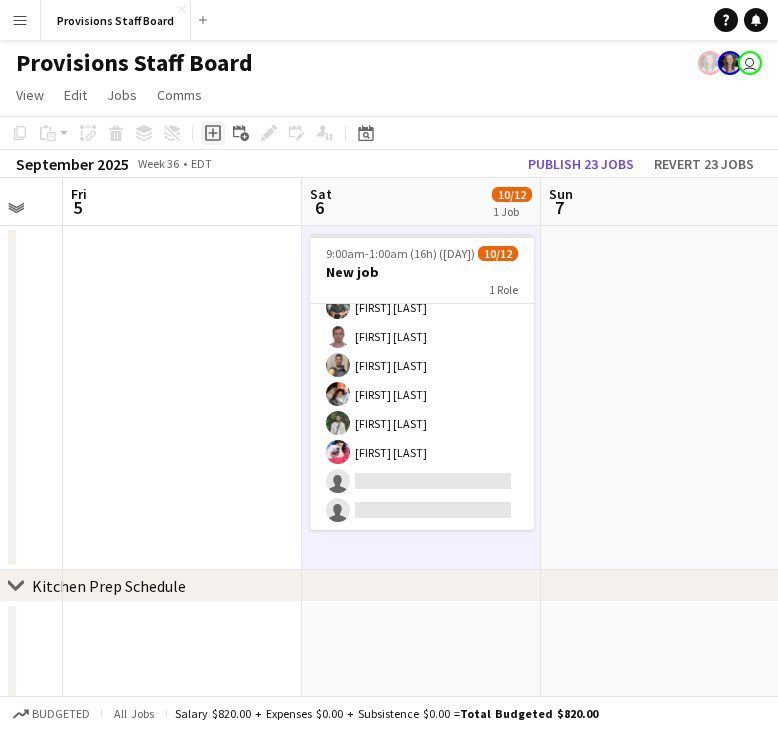 click on "Add job" 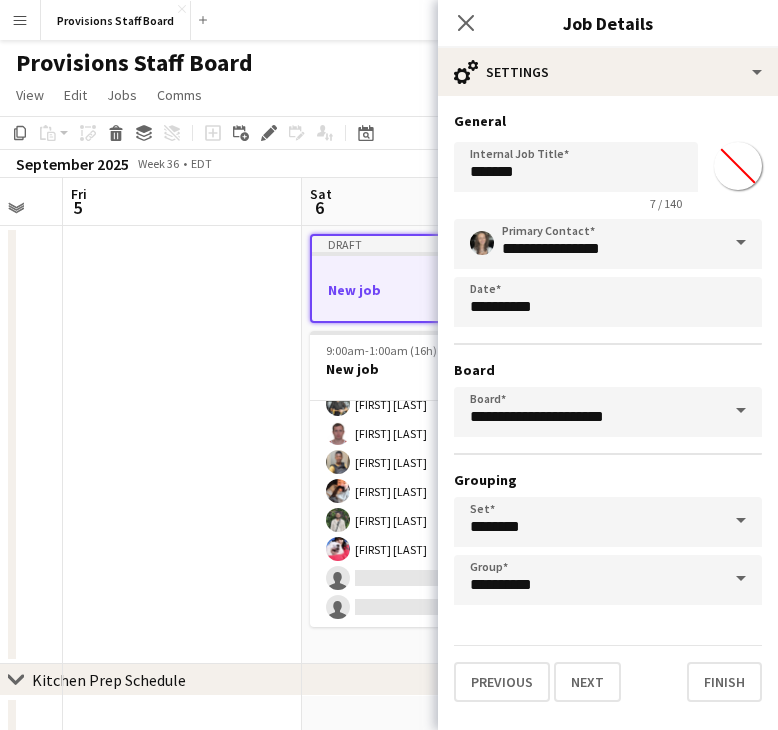 click on "Internal Job Title  *******  7 / 140  *******" at bounding box center [608, 172] 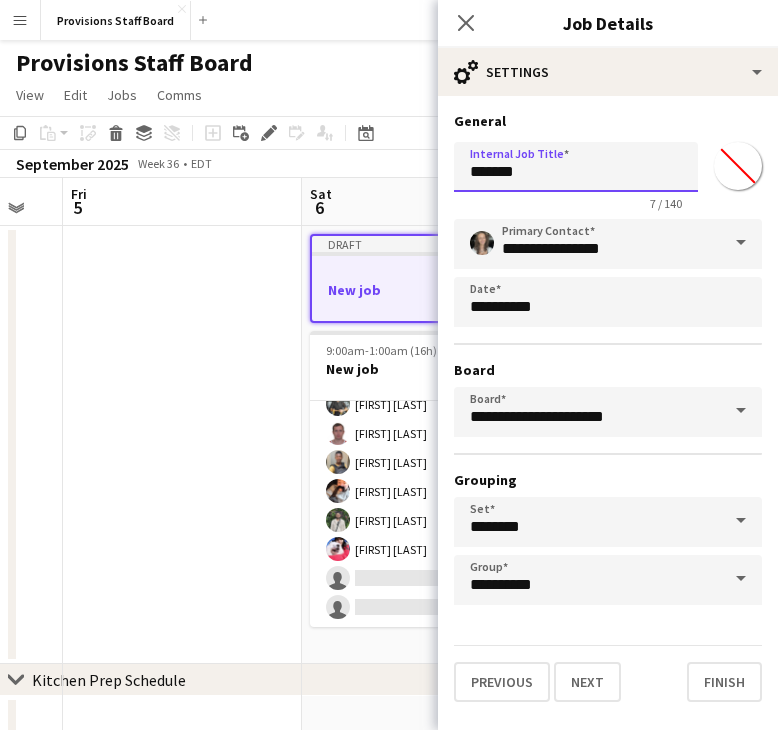 drag, startPoint x: 589, startPoint y: 161, endPoint x: 289, endPoint y: 174, distance: 300.28152 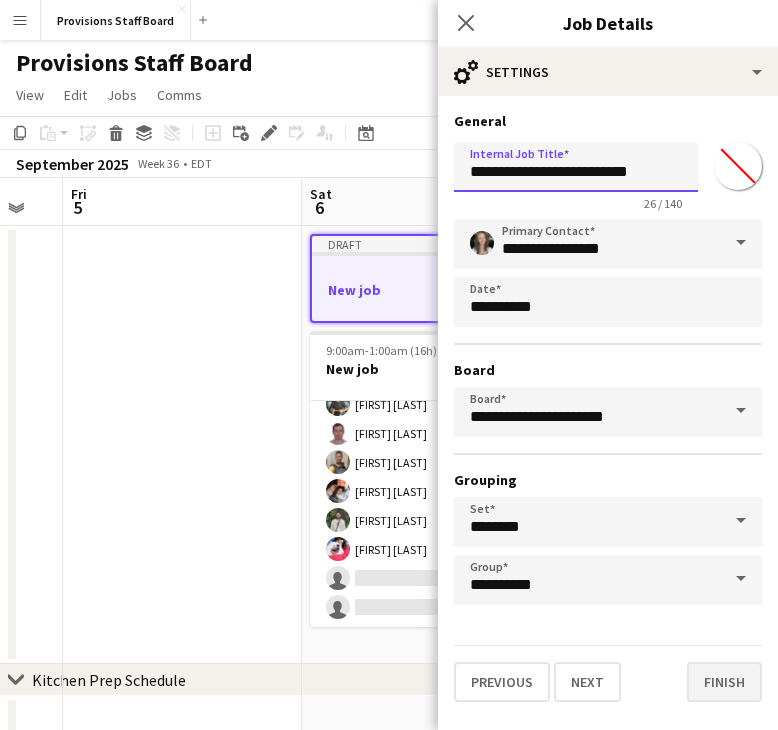 type on "**********" 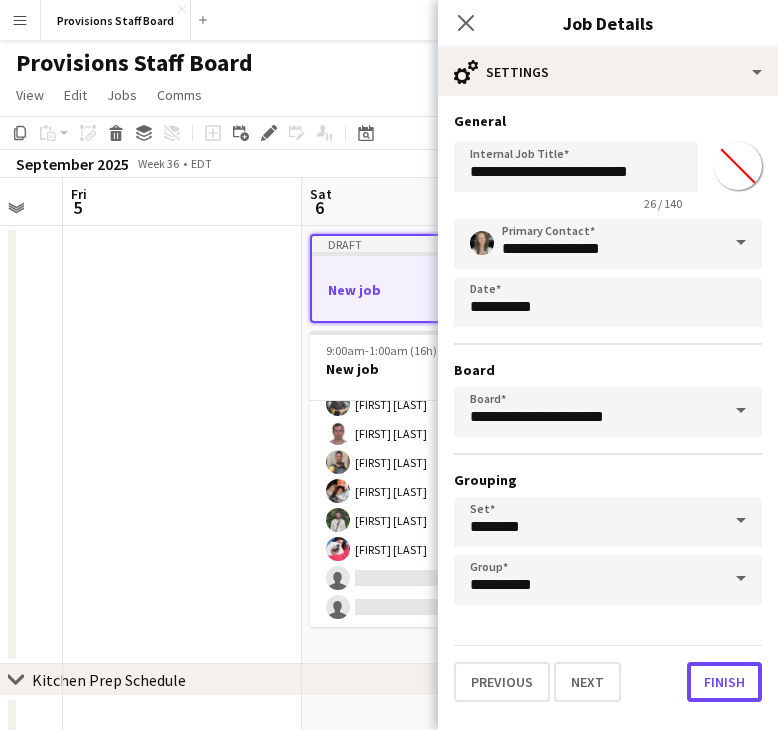 drag, startPoint x: 704, startPoint y: 698, endPoint x: 650, endPoint y: 589, distance: 121.64292 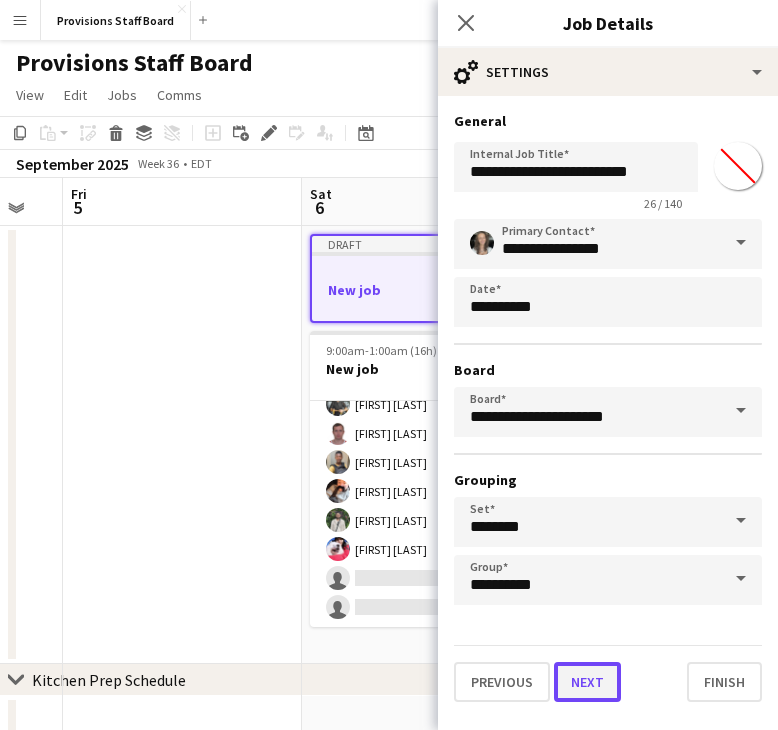 click on "Next" at bounding box center [587, 682] 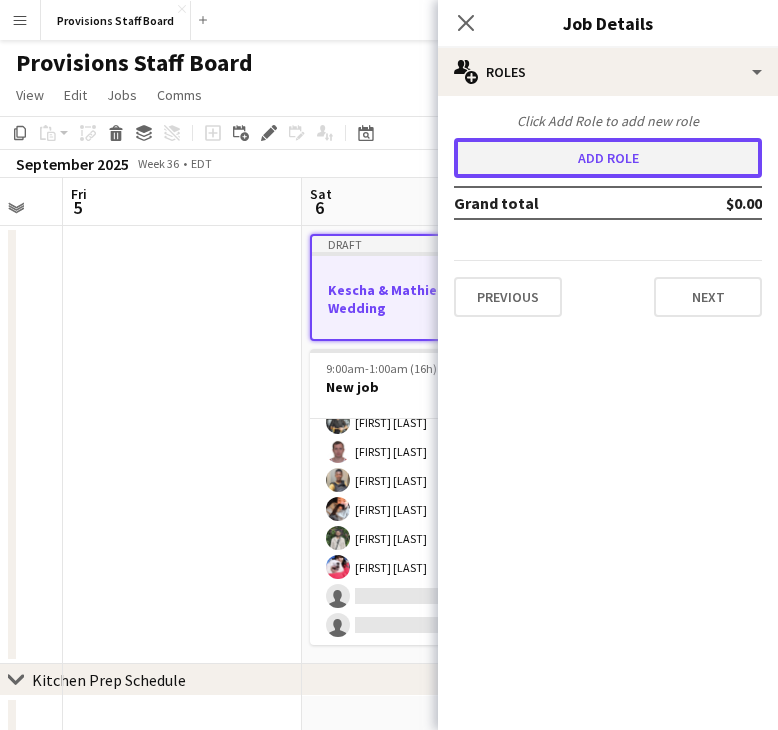 click on "Add role" at bounding box center (608, 158) 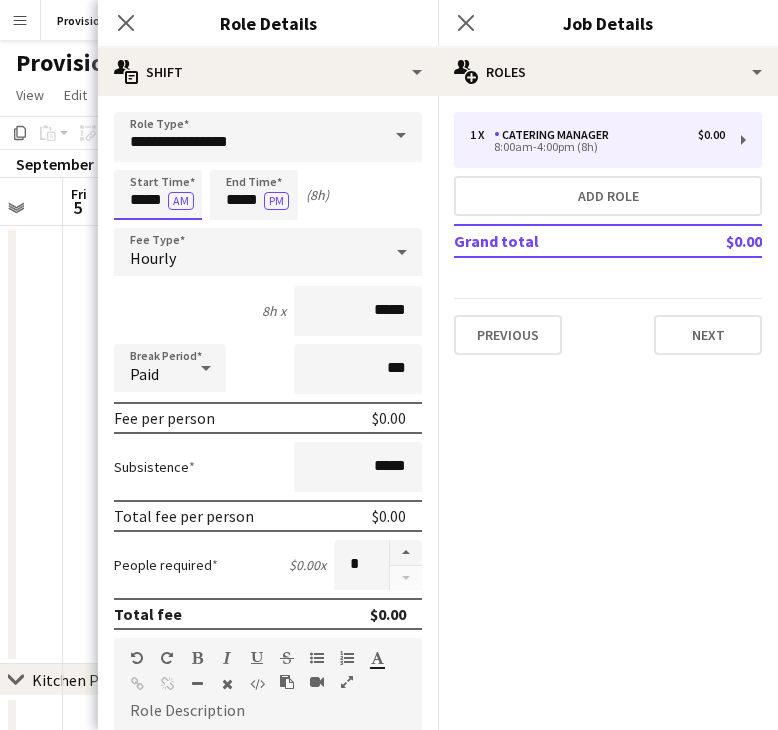 click on "*****" at bounding box center (158, 195) 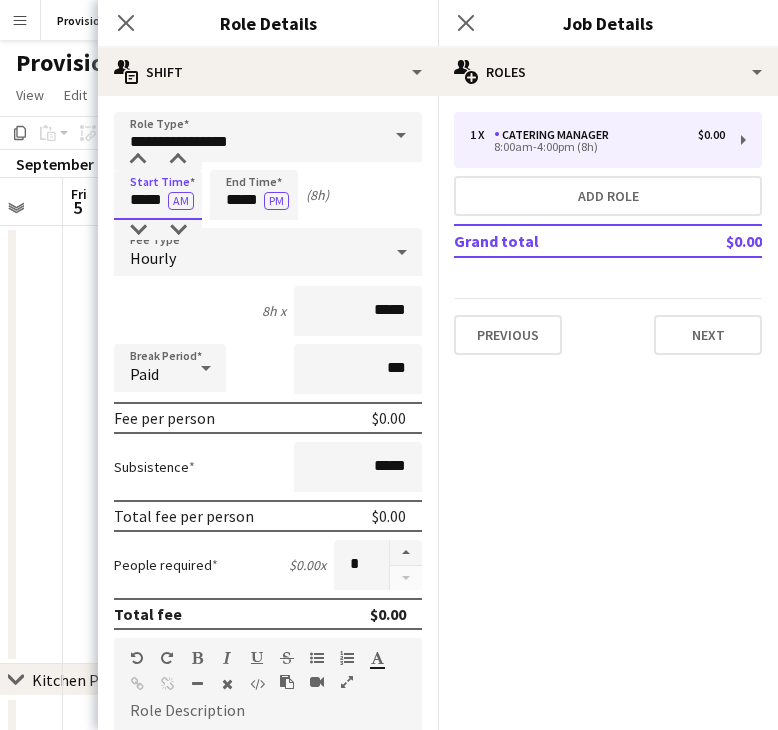drag, startPoint x: 141, startPoint y: 201, endPoint x: 103, endPoint y: 205, distance: 38.209946 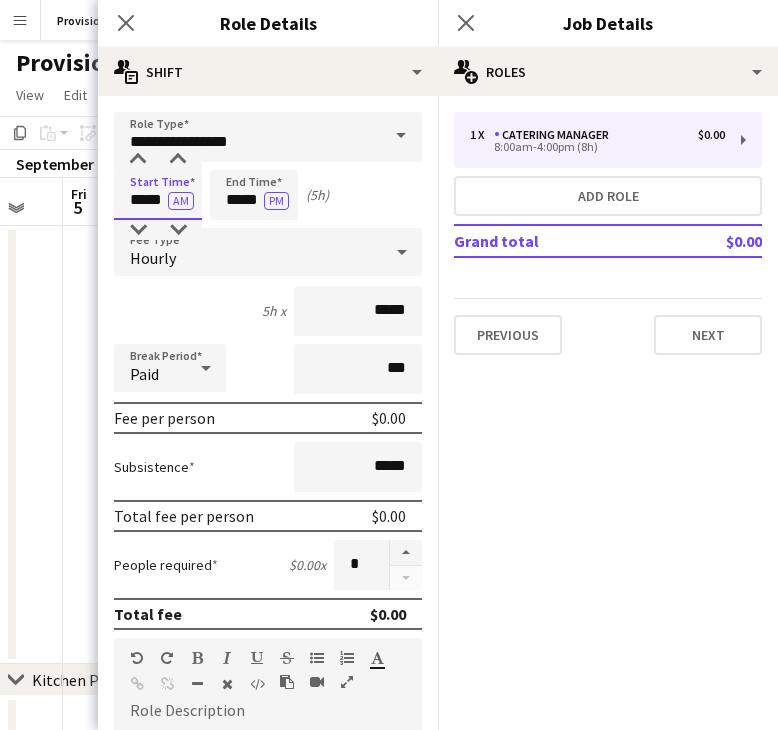 type on "*****" 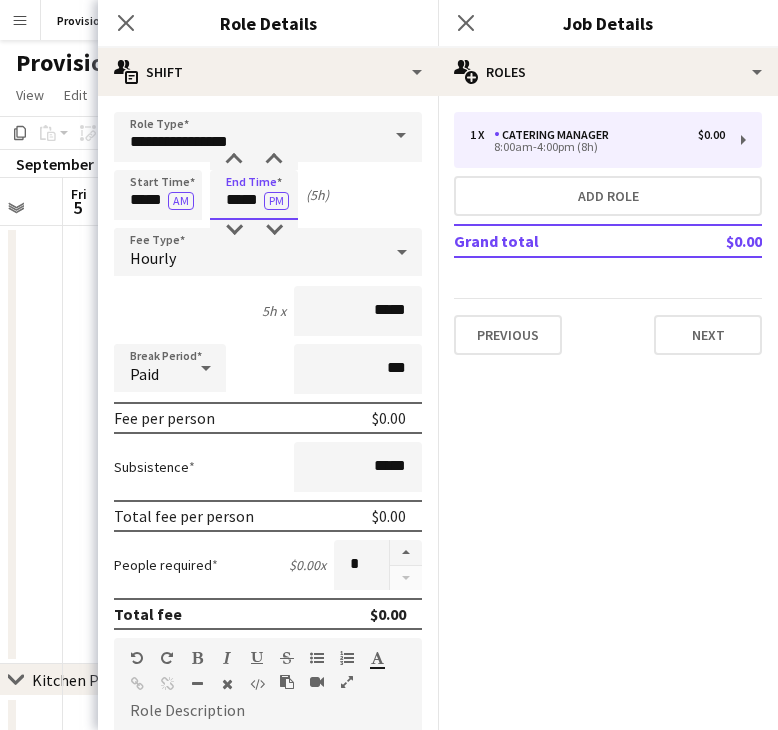 click on "*****" at bounding box center [254, 195] 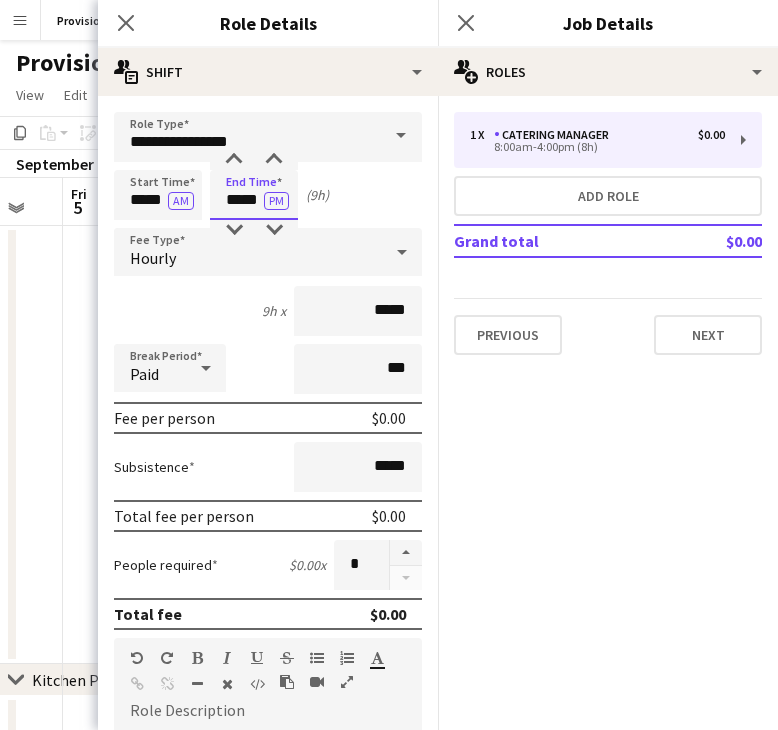 click on "*****" at bounding box center (254, 195) 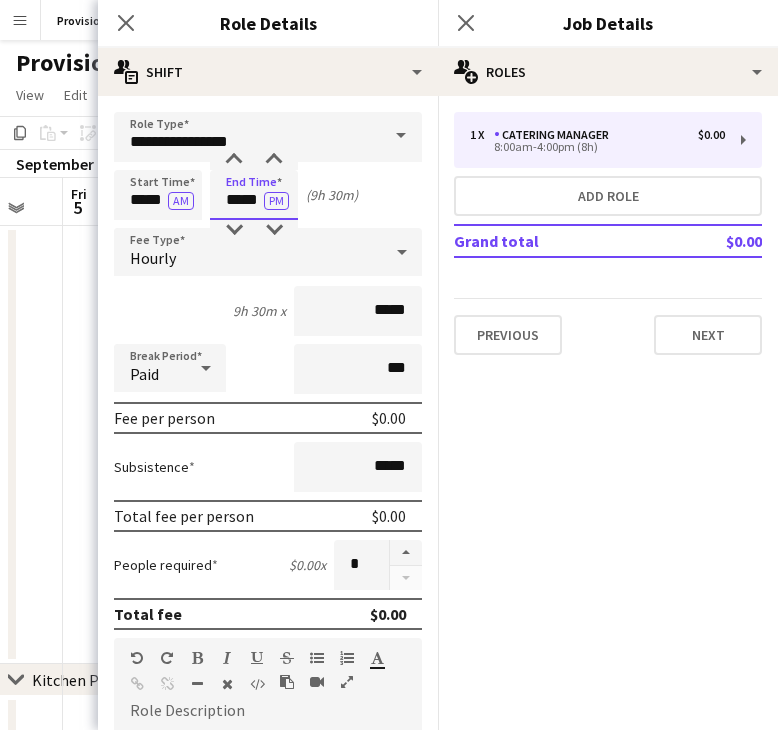 type on "*****" 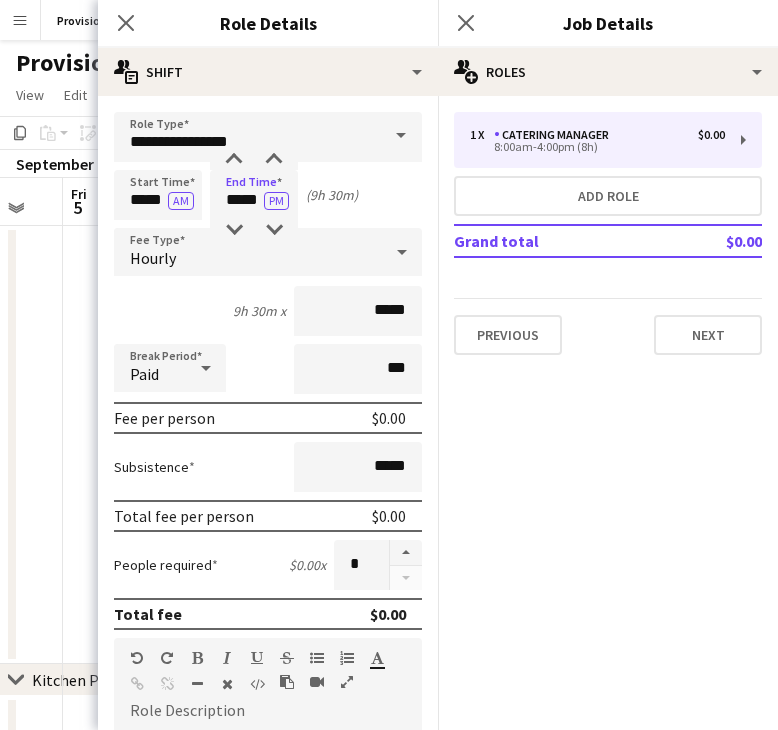 click on "(9h 30m)" at bounding box center (332, 195) 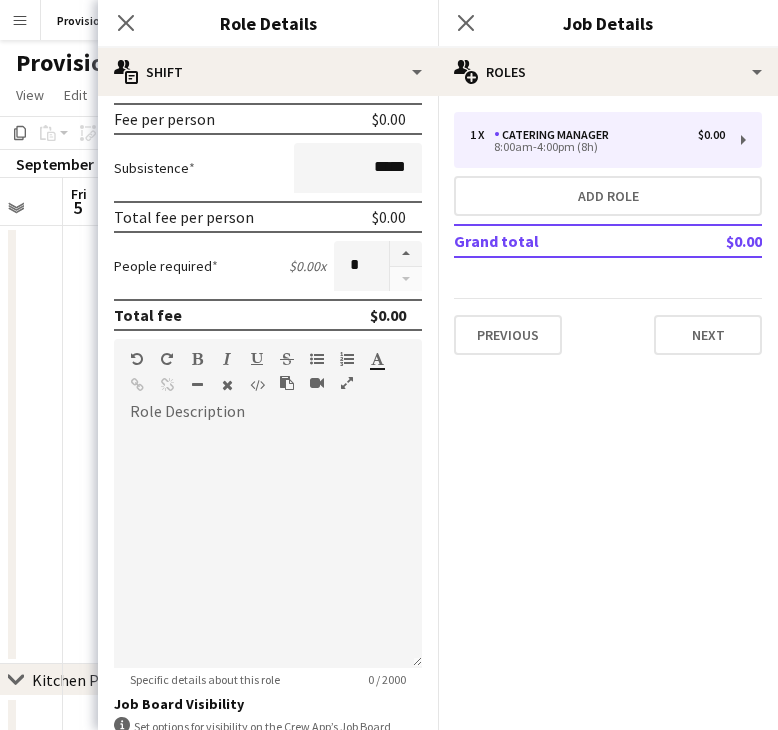 scroll, scrollTop: 266, scrollLeft: 0, axis: vertical 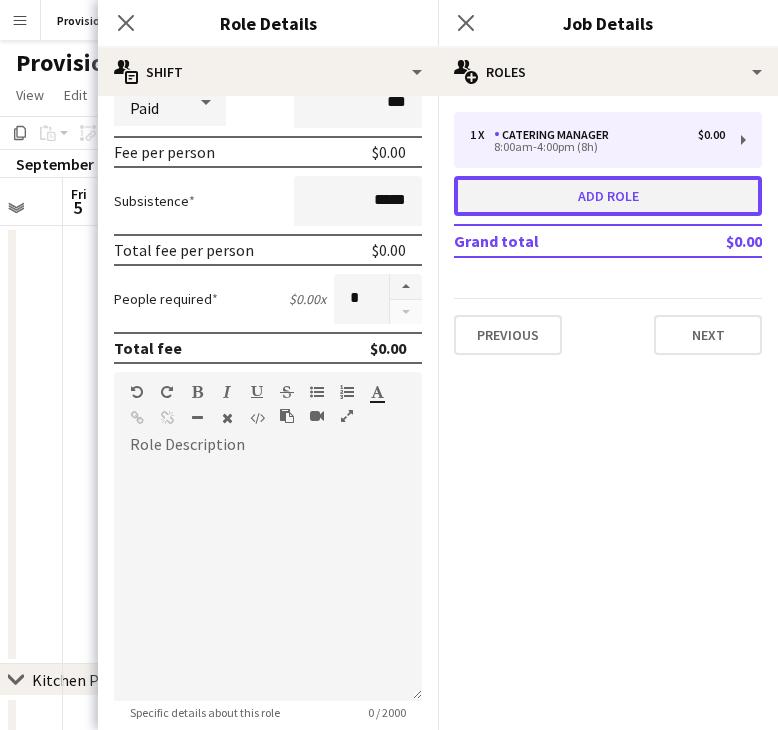 click on "Add role" at bounding box center [608, 196] 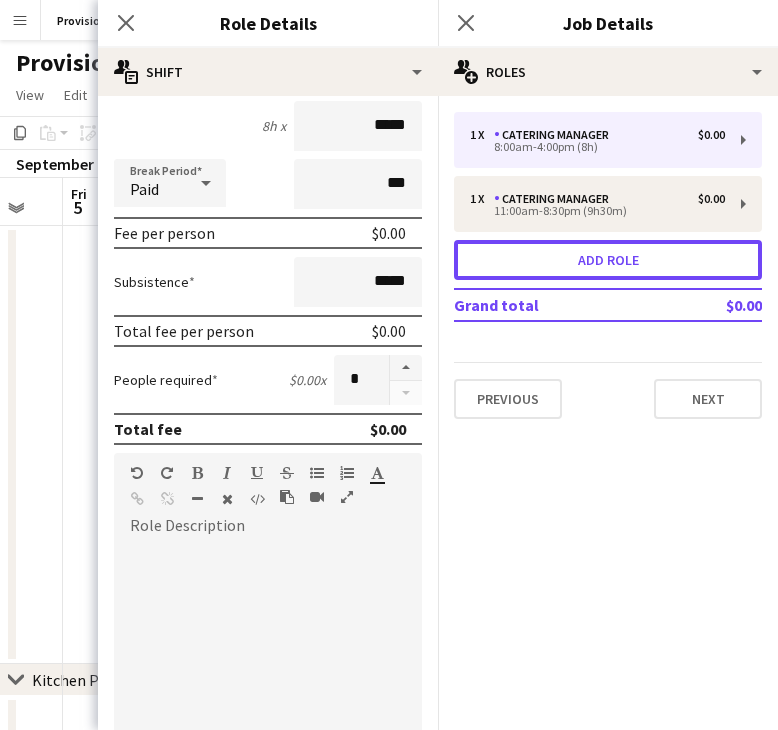 scroll, scrollTop: 0, scrollLeft: 0, axis: both 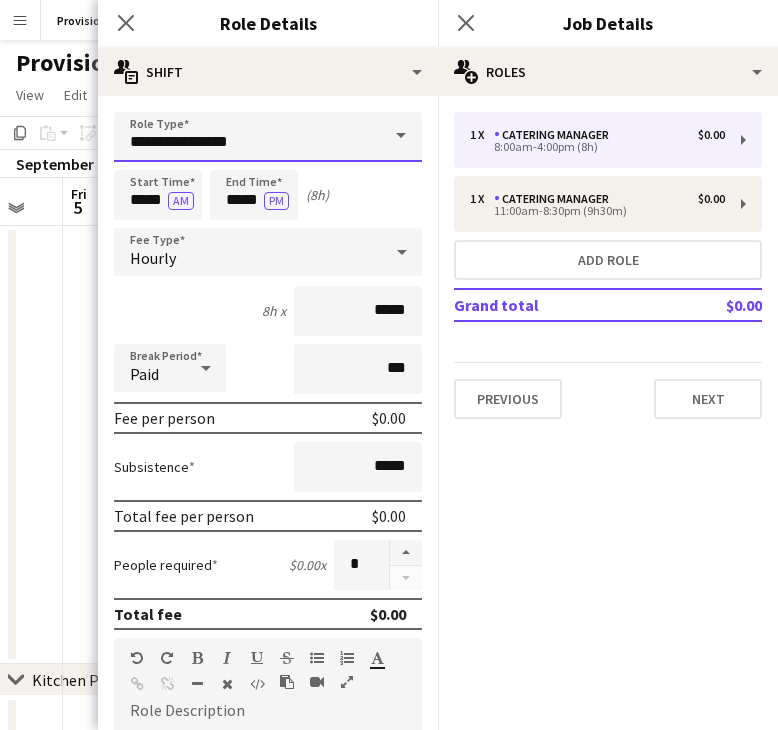 click on "**********" at bounding box center (268, 137) 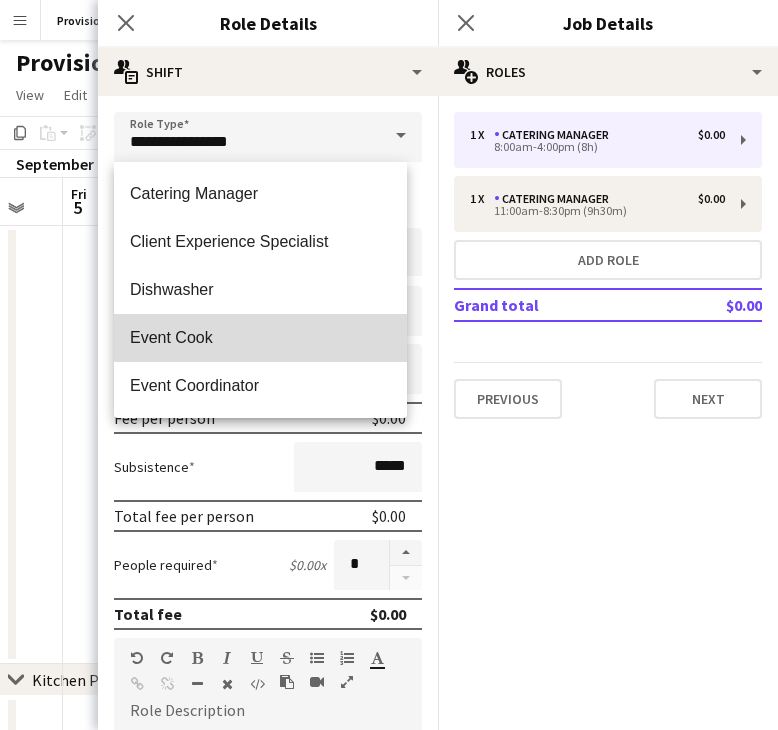 click on "Event Cook" at bounding box center [260, 337] 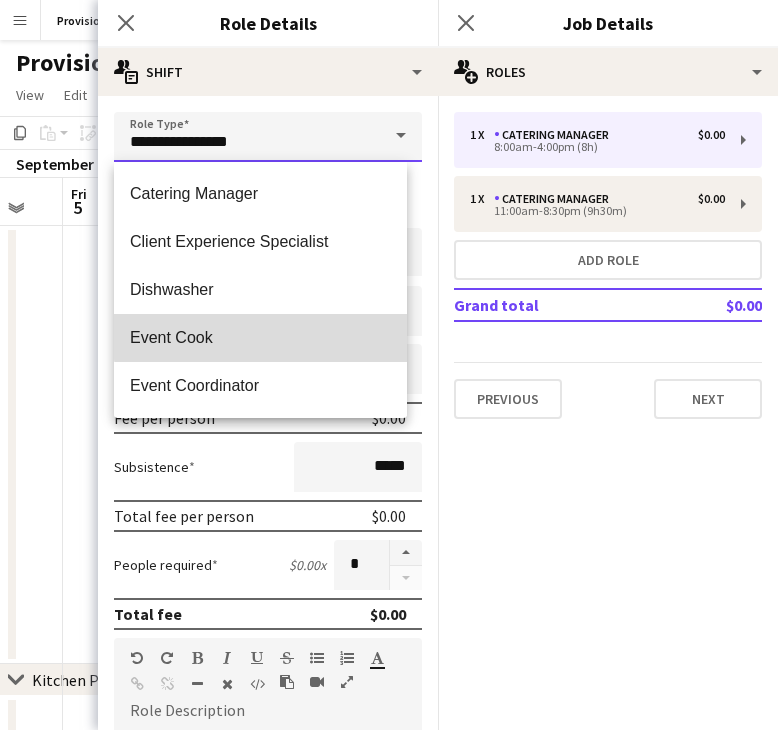 type on "**********" 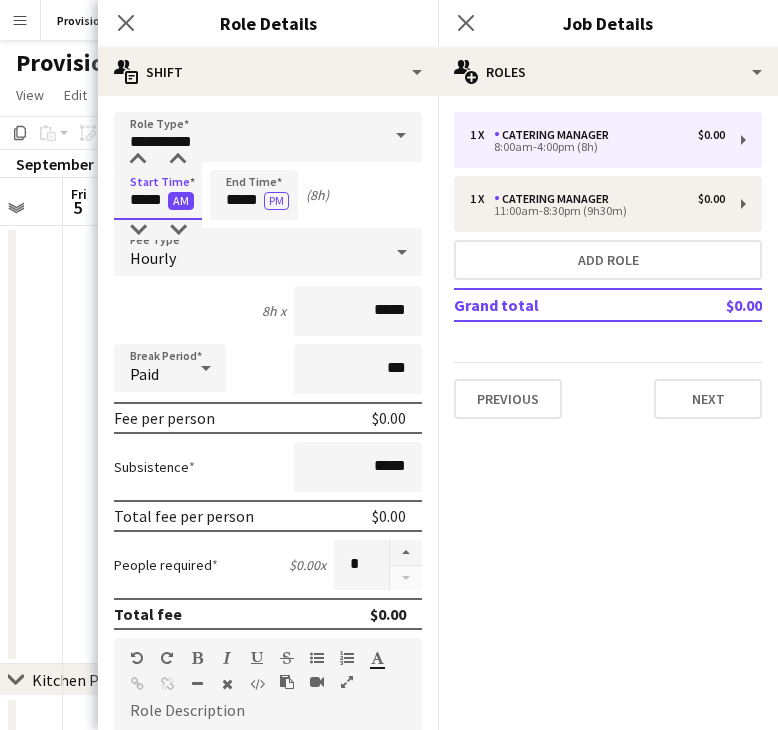 drag, startPoint x: 133, startPoint y: 199, endPoint x: 168, endPoint y: 205, distance: 35.510563 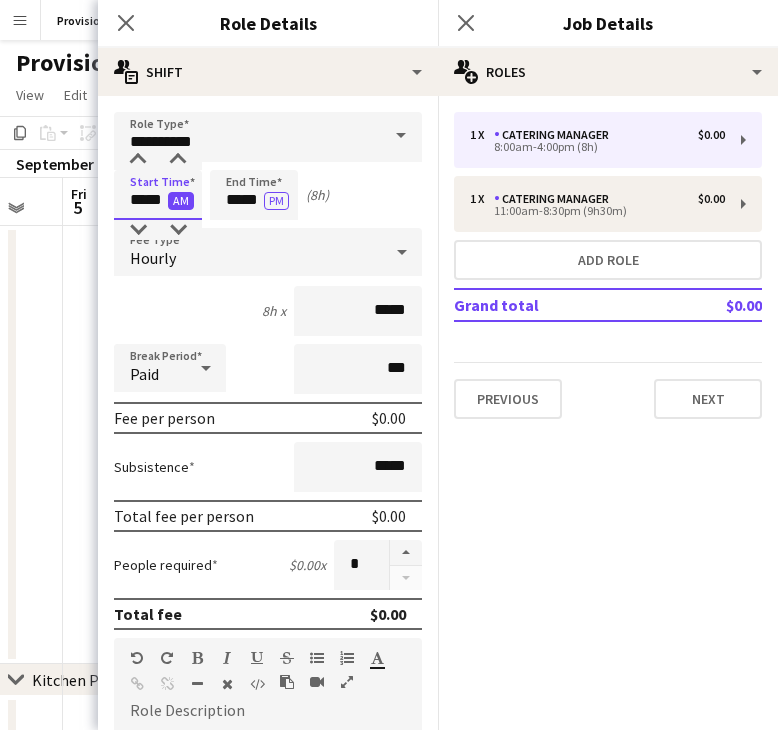 click on "*****  AM" at bounding box center [158, 199] 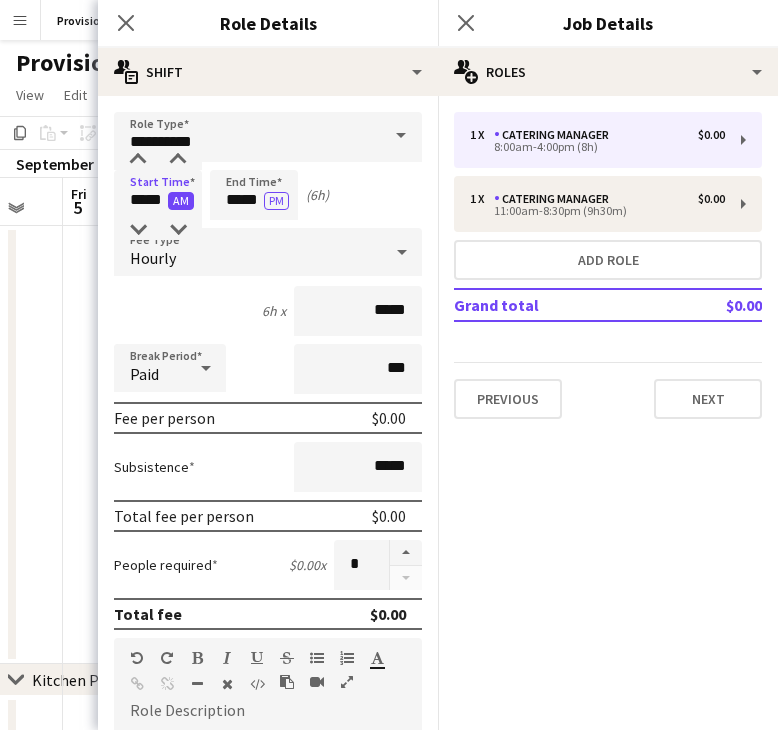 click on "AM" at bounding box center [181, 201] 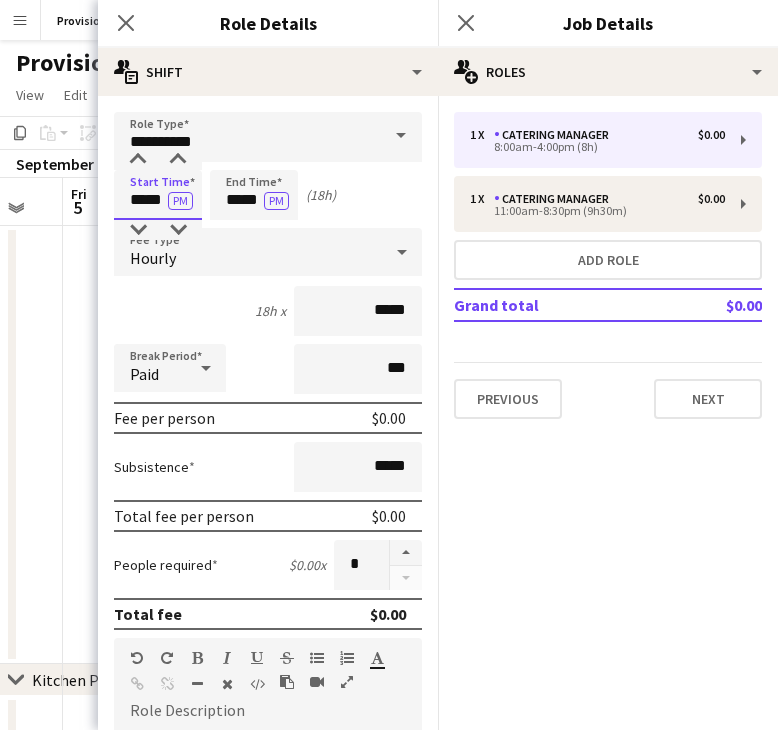 click on "*****" at bounding box center (158, 195) 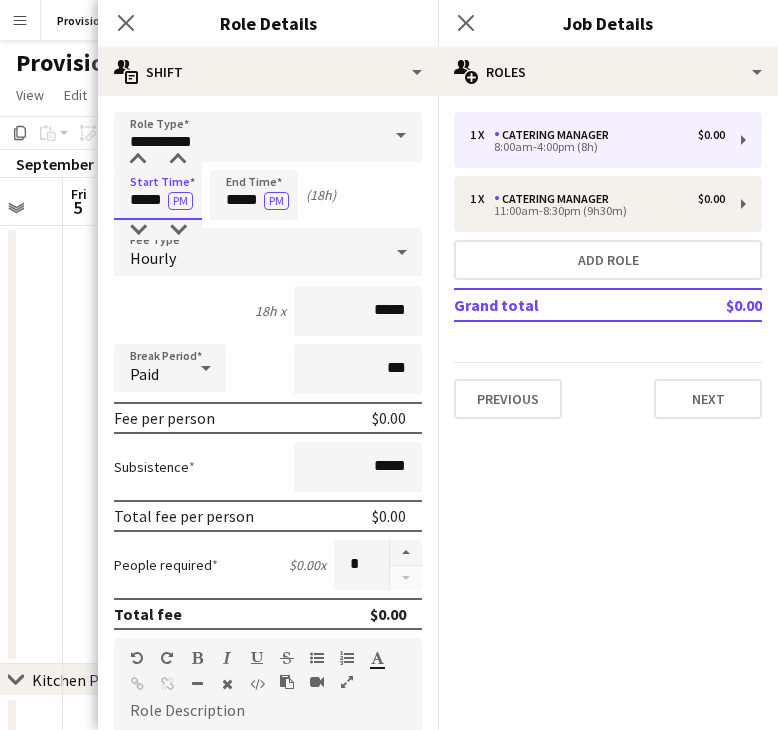 drag, startPoint x: 147, startPoint y: 202, endPoint x: 119, endPoint y: 202, distance: 28 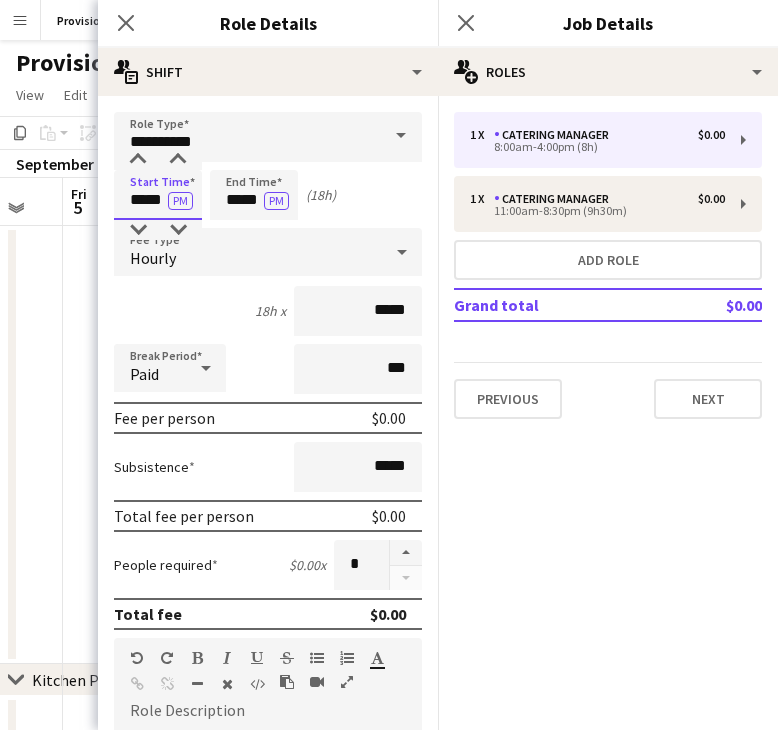 click on "*****" at bounding box center (158, 195) 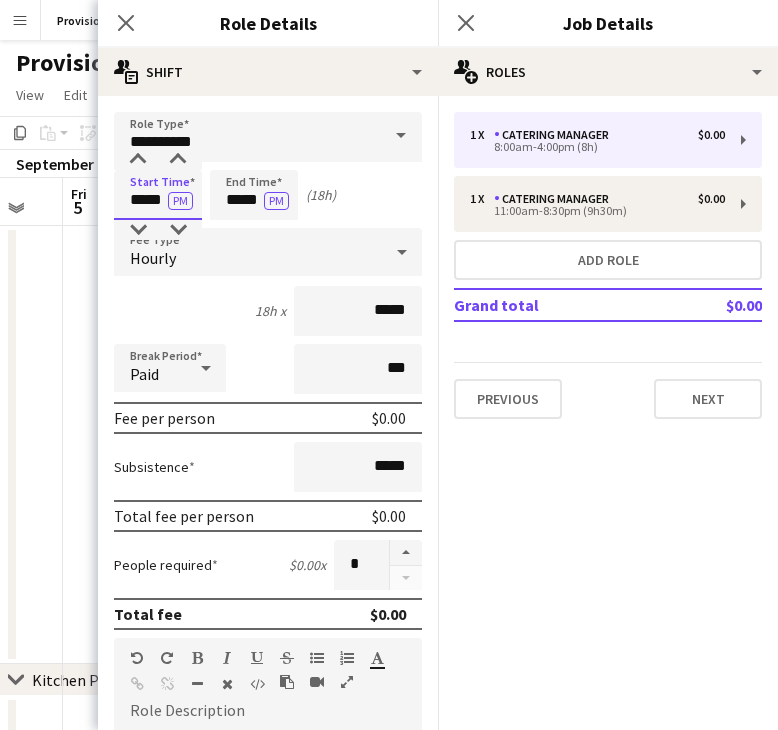 click on "*****" at bounding box center [158, 195] 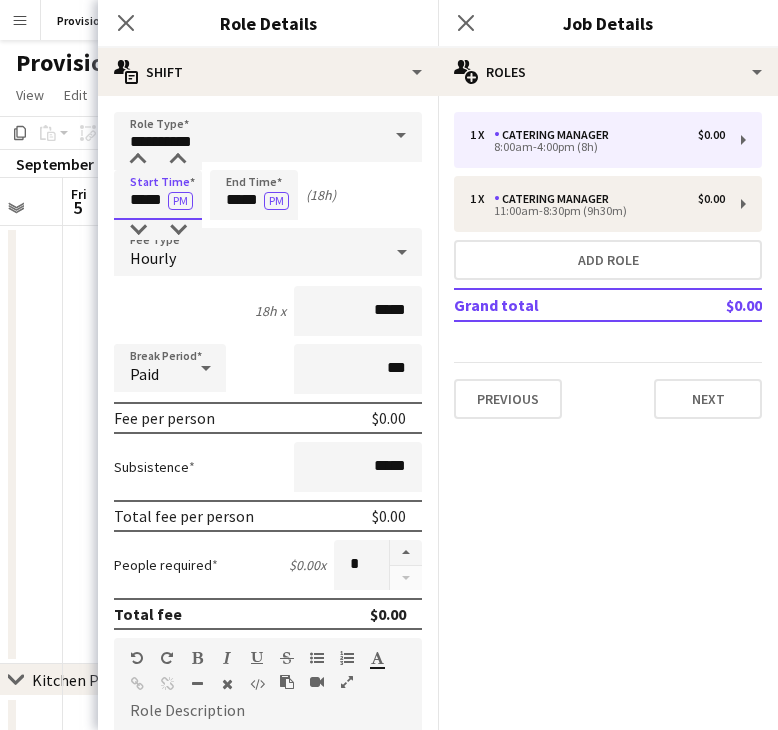type on "*****" 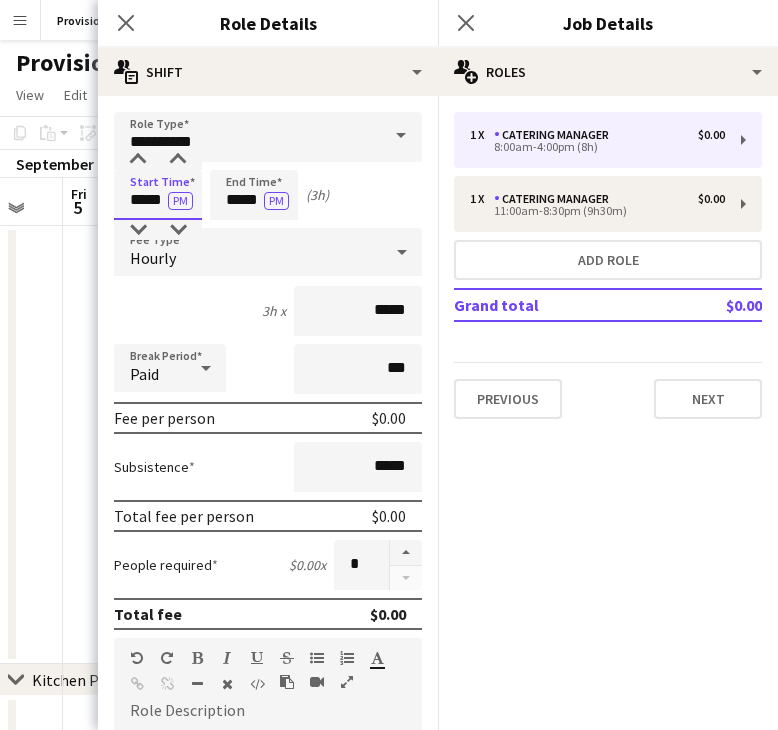 type on "*****" 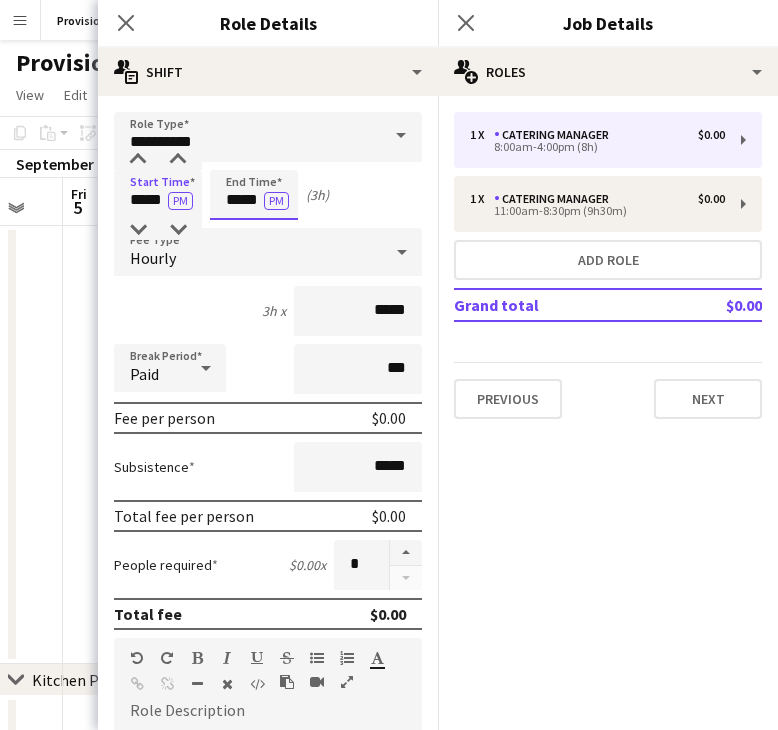 click on "*****" at bounding box center (254, 195) 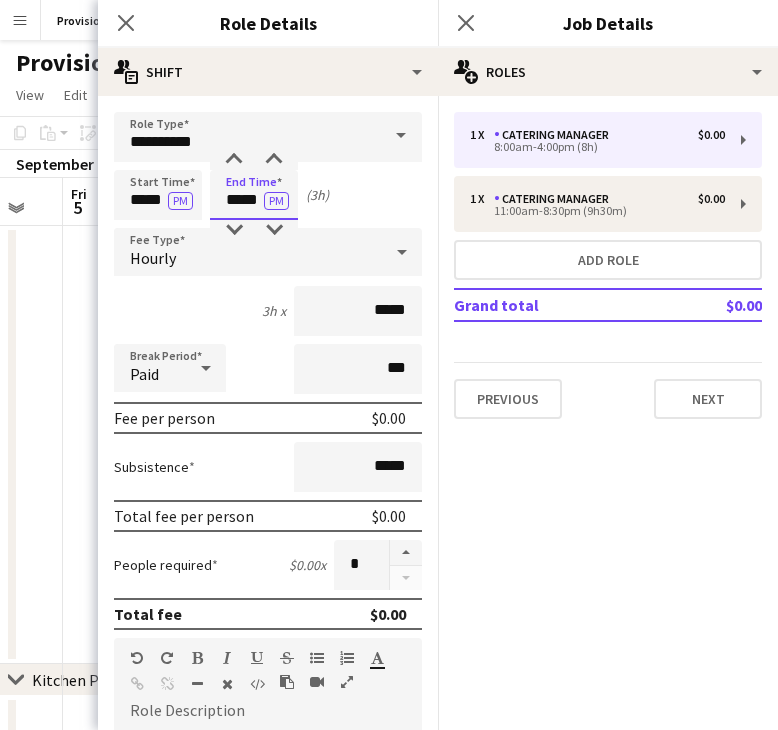 click on "*****" at bounding box center [254, 195] 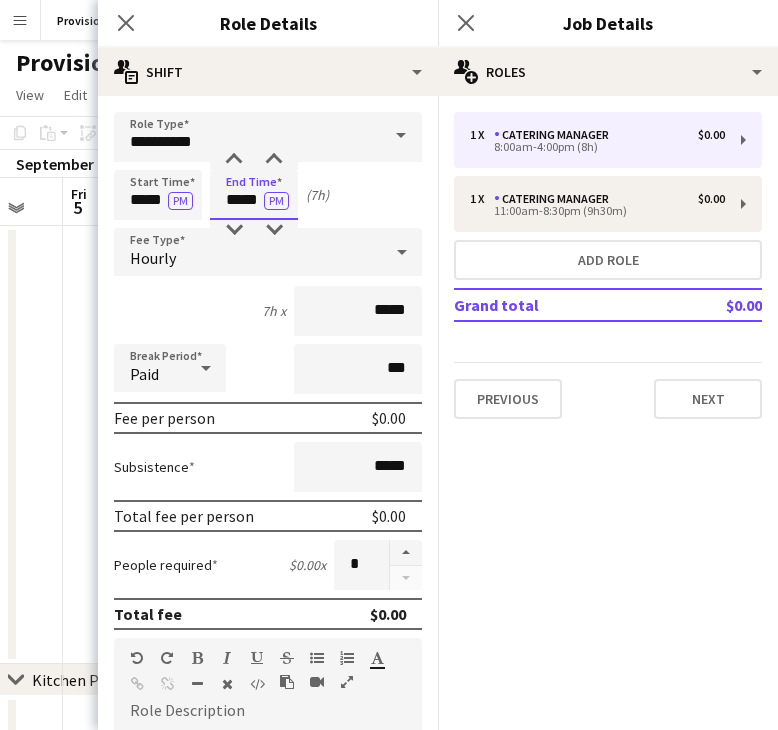 click on "*****" at bounding box center [254, 195] 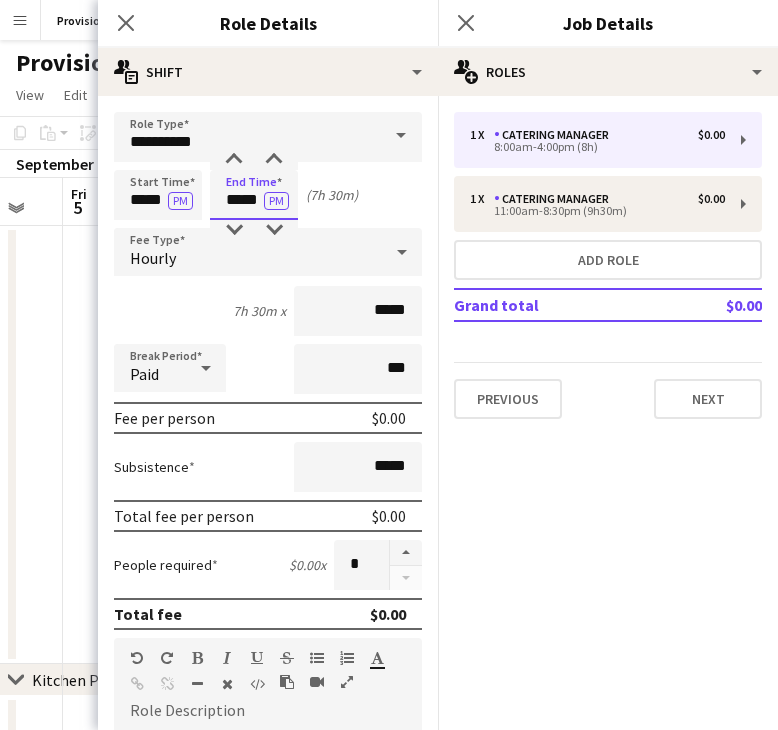 type on "*****" 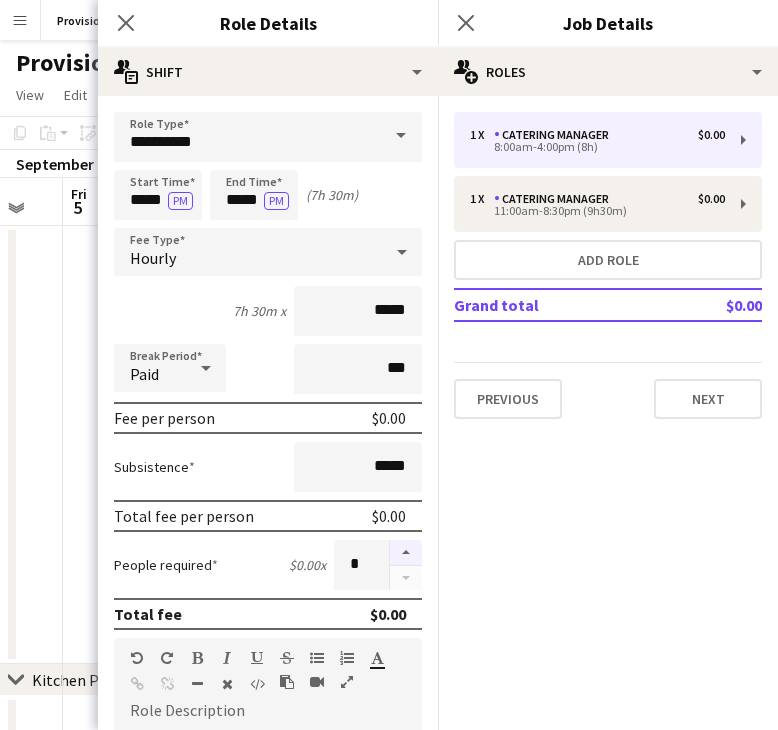 click at bounding box center (406, 553) 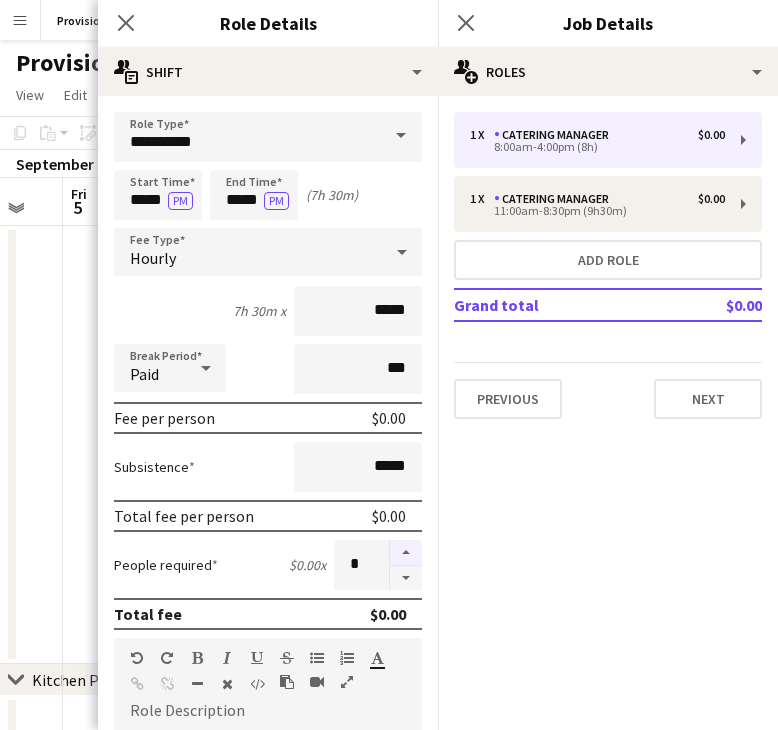 click at bounding box center (406, 553) 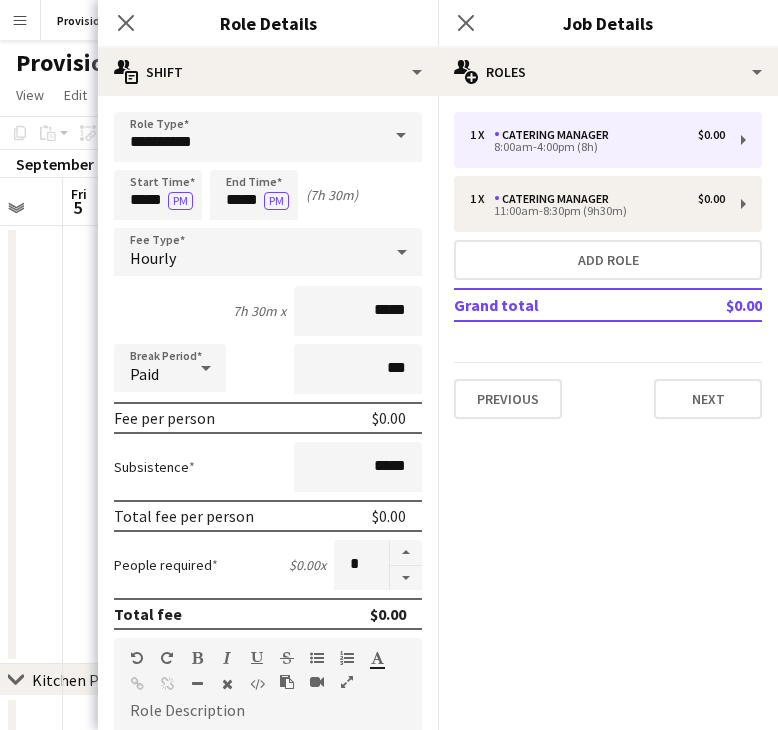 click on "pencil3
General details   1 x   Catering Manager   $0.00   8:00am-4:00pm (8h)   1 x   Catering Manager   $0.00   11:00am-8:30pm (9h30m)   Add role   Grand total   $0.00   Previous   Next" 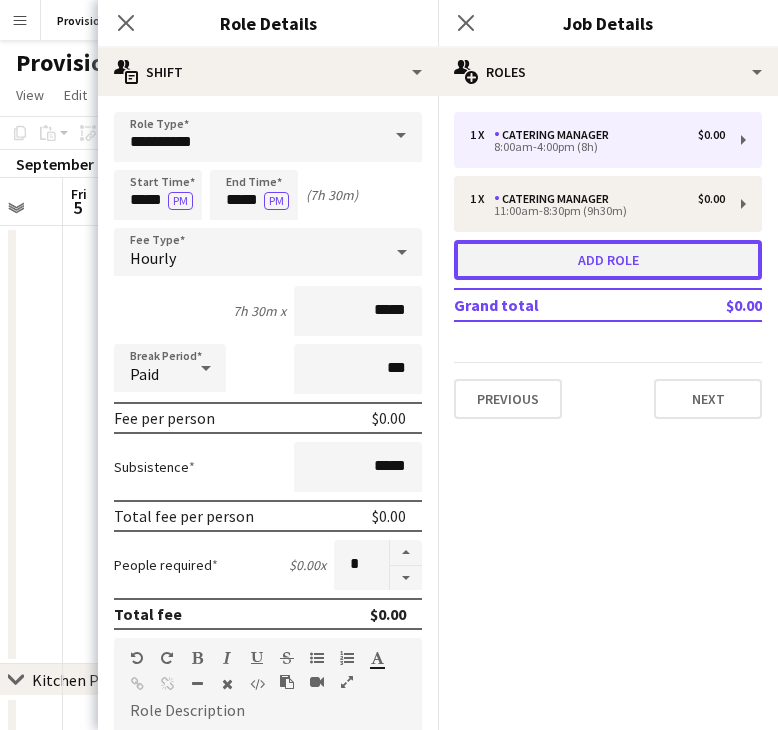 click on "Add role" at bounding box center [608, 260] 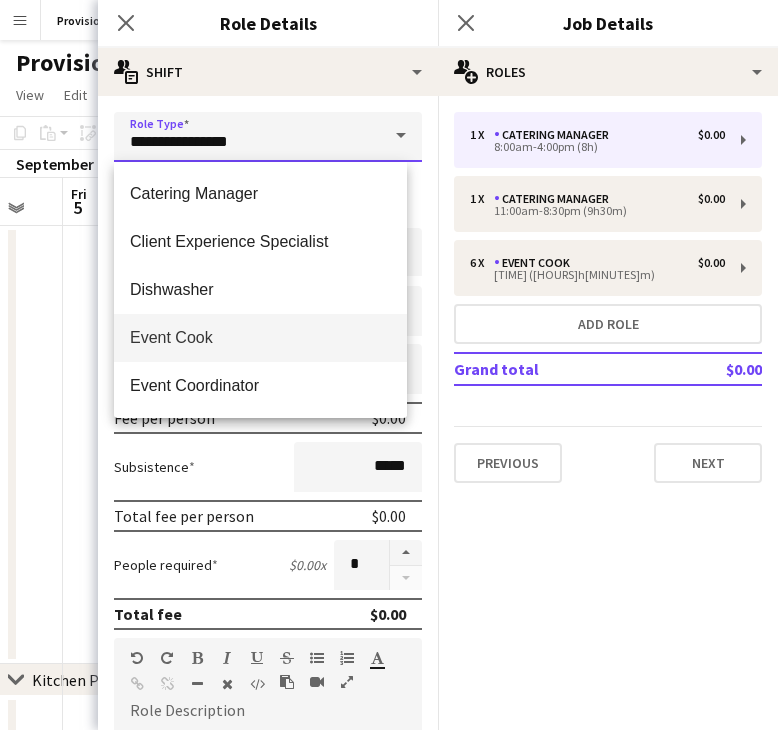 click on "**********" at bounding box center (268, 137) 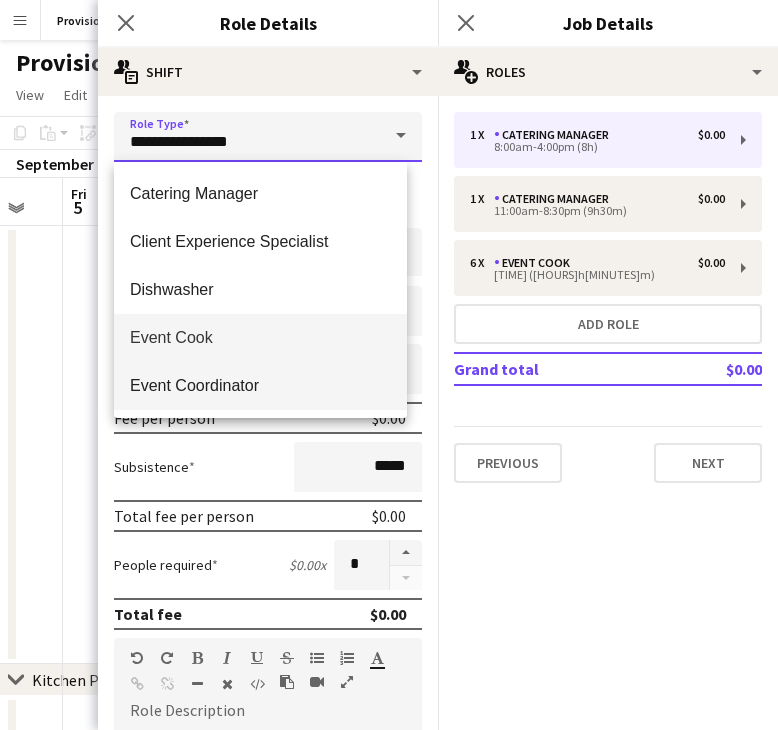 scroll, scrollTop: 100, scrollLeft: 0, axis: vertical 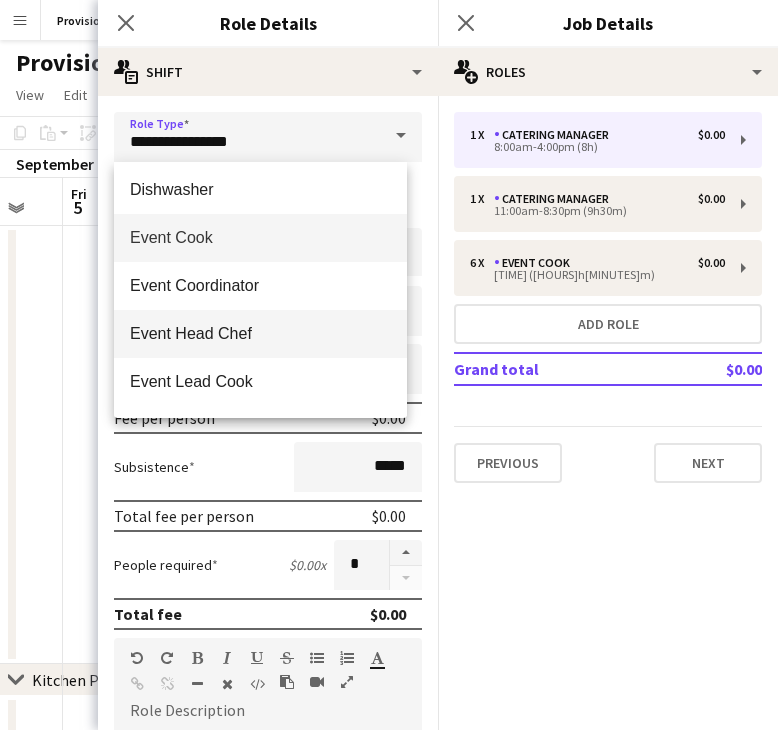 click on "Event Head Chef" at bounding box center [260, 333] 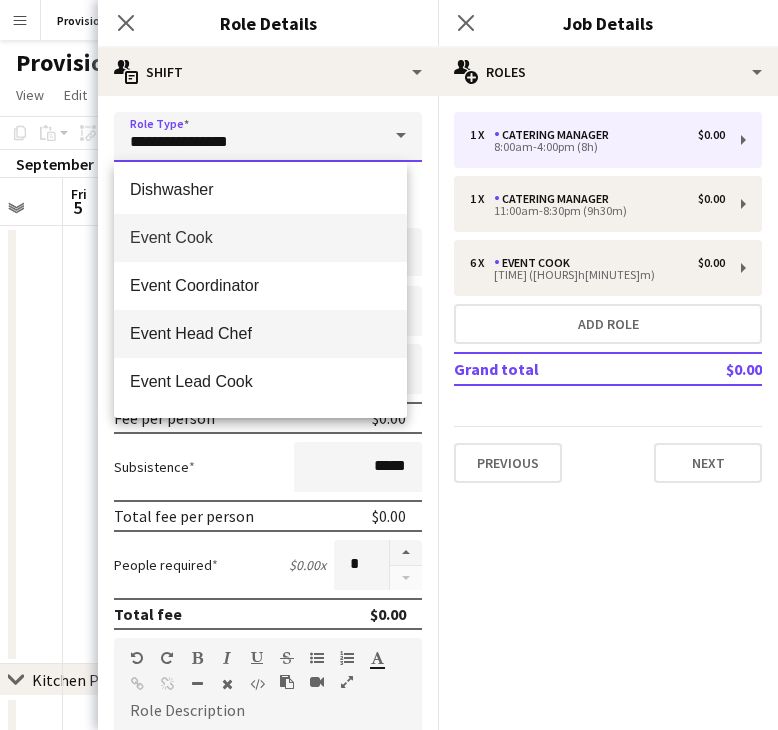 type on "**********" 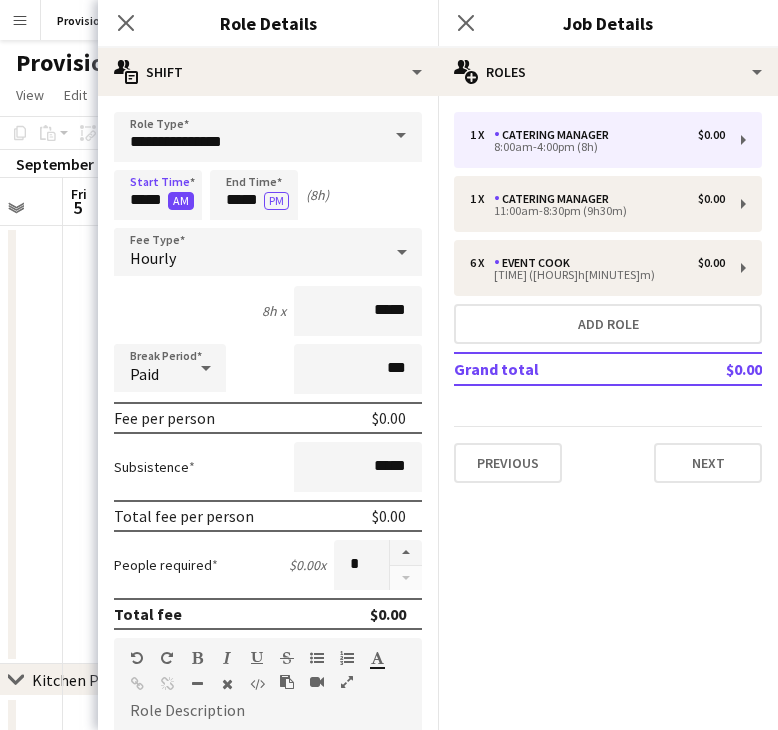 click on "AM" at bounding box center (181, 201) 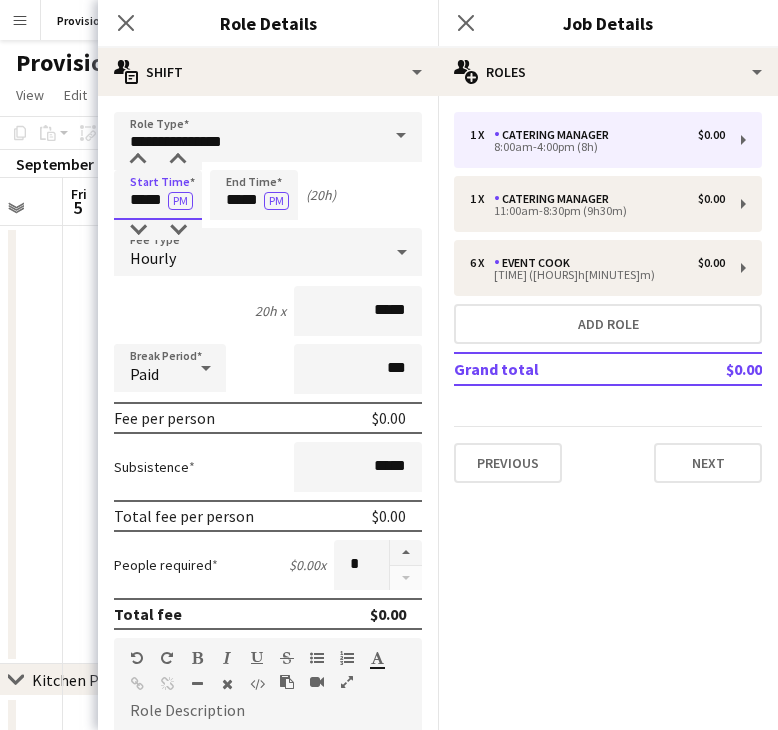 click on "*****" at bounding box center [158, 195] 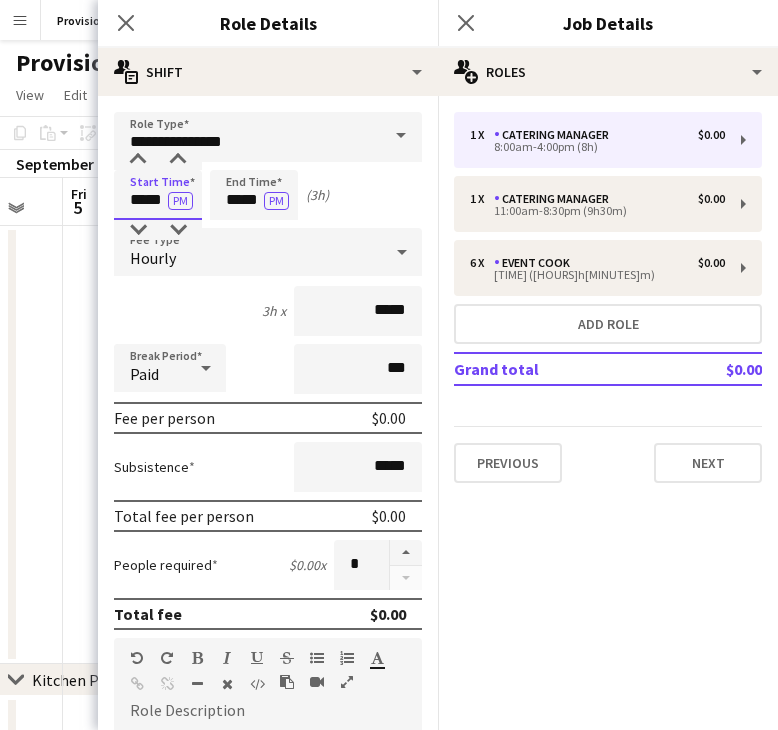 type on "*****" 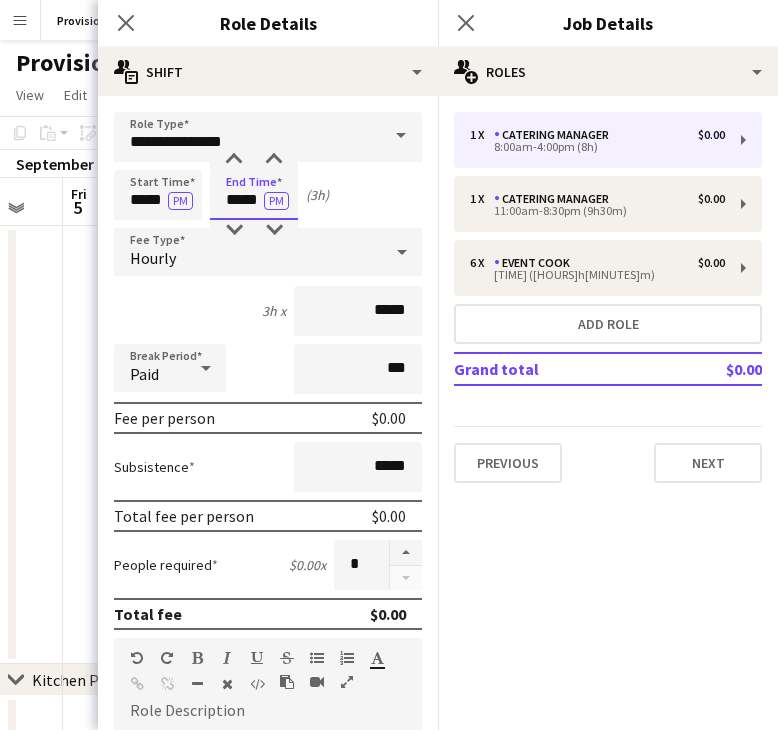 click on "*****" at bounding box center (254, 195) 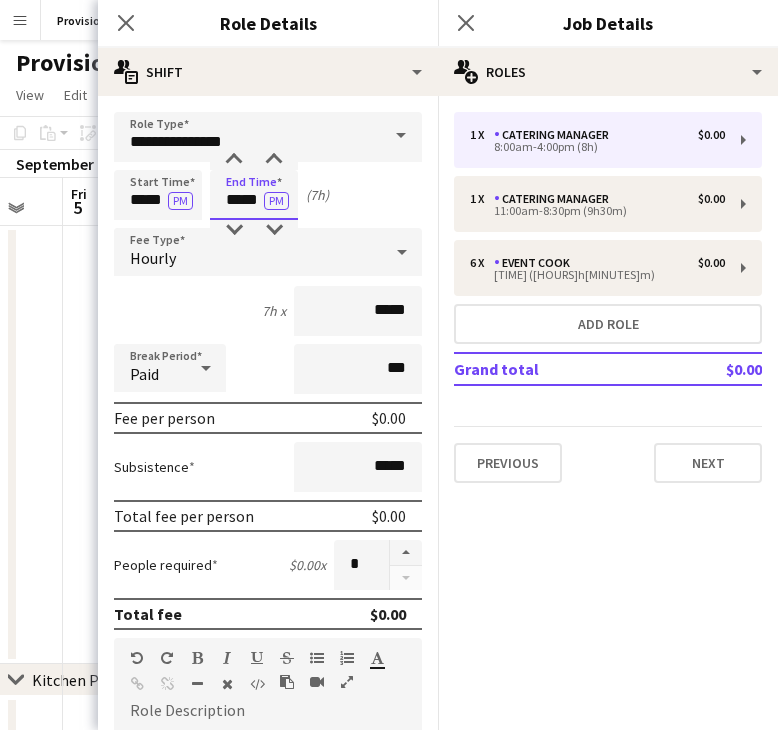 click on "*****" at bounding box center (254, 195) 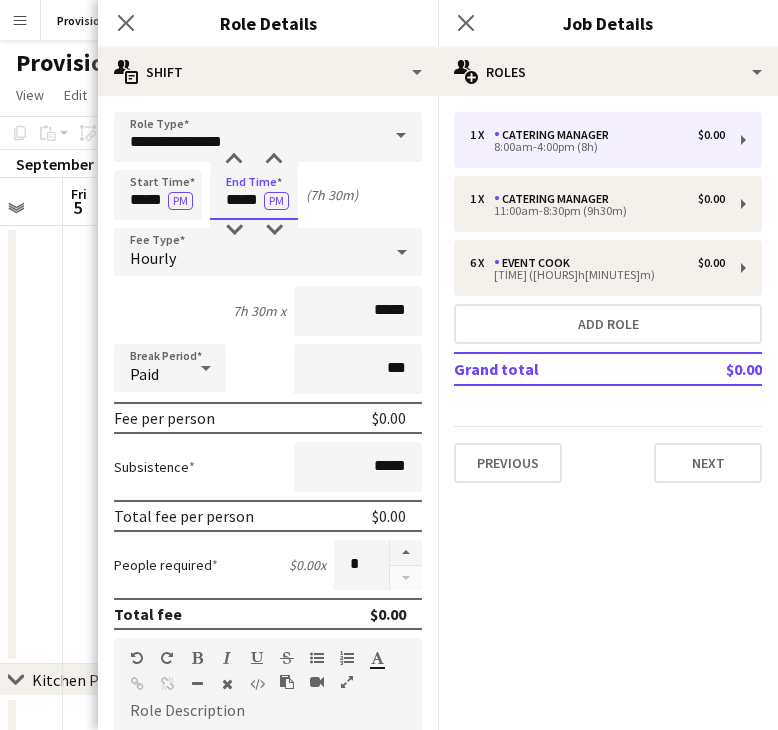 type on "*****" 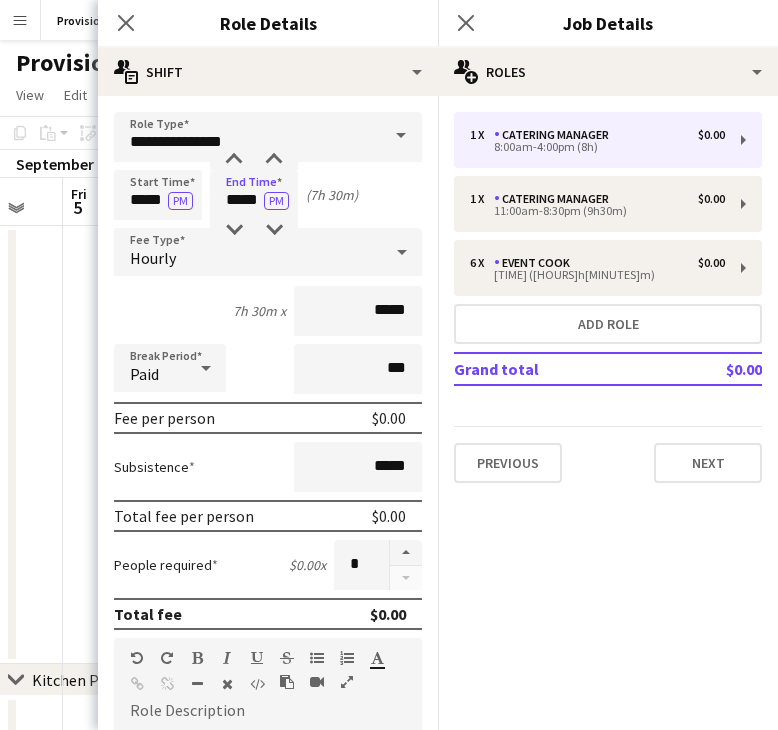 click on "Start Time ***** PM
End Time ***** PM
(7h 30m)" at bounding box center (268, 195) 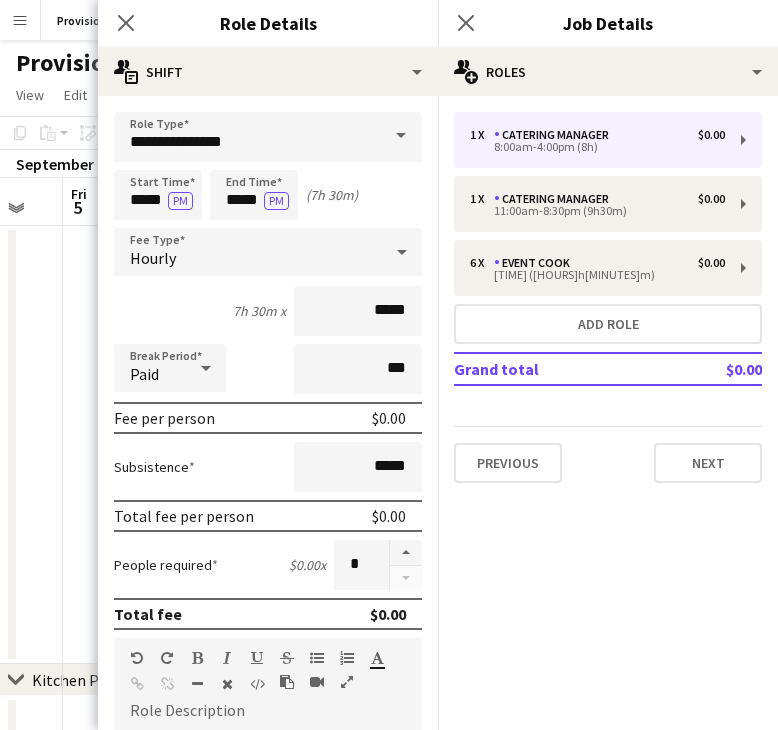 click on "pencil3
General details 1 x Catering Manager $0.00 8:00am-4:00pm (8h) 1 x Catering Manager $0.00 11:00am-8:30pm (9h30m) 6 x Event Cook $0.00 1:00pm-8:30pm (7h30m) Add role Grand total $0.00 Previous Next" 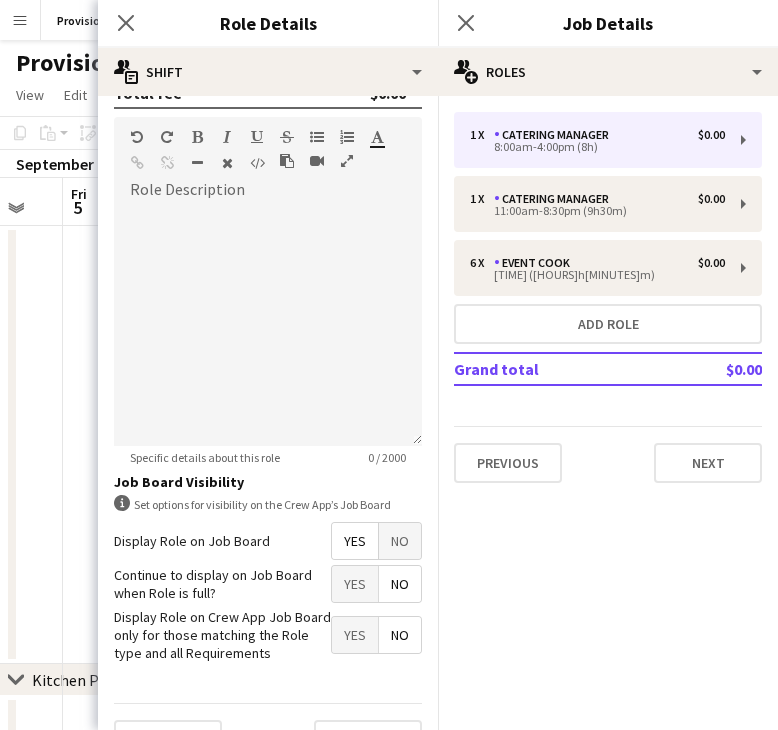 scroll, scrollTop: 566, scrollLeft: 0, axis: vertical 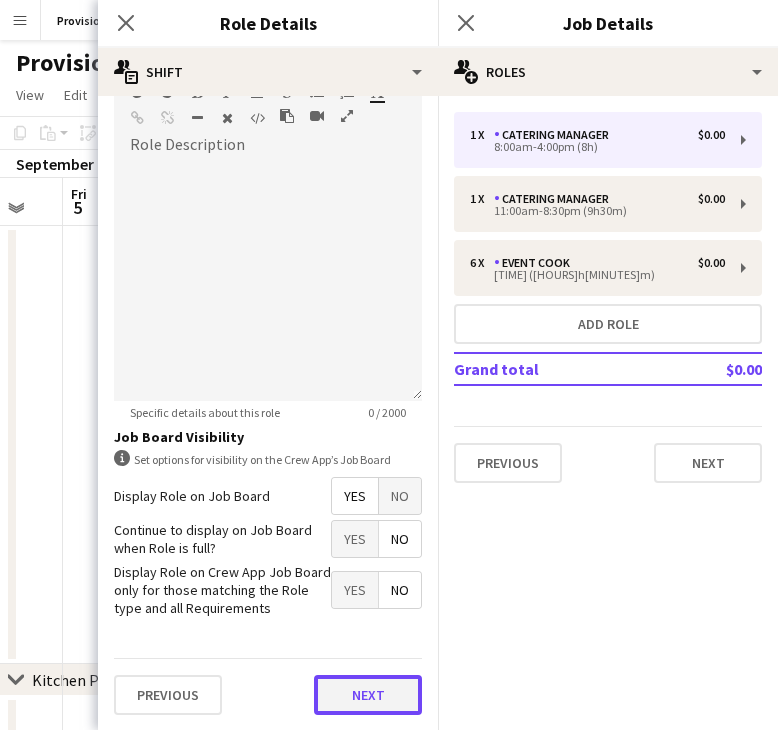 click on "Next" at bounding box center [368, 695] 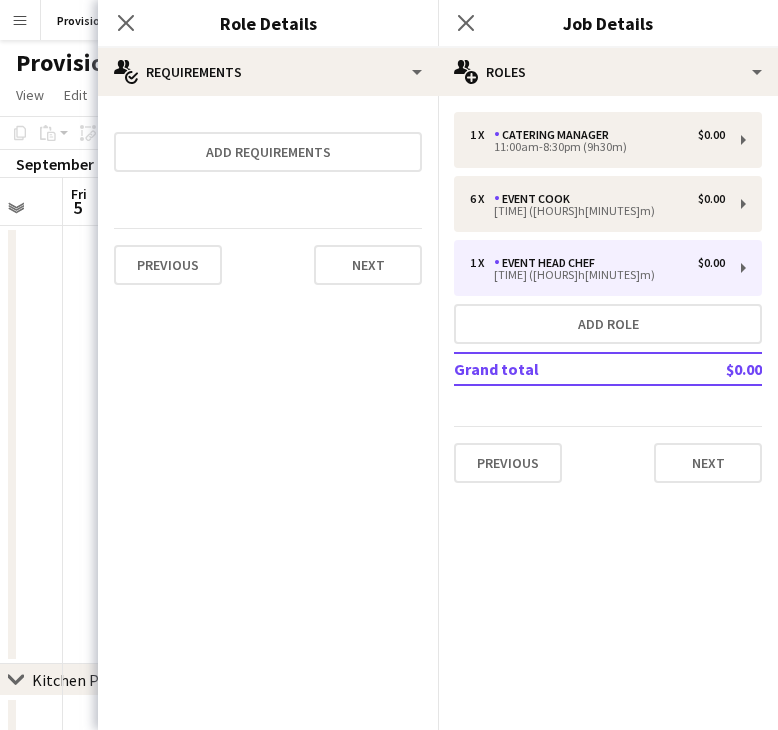 scroll, scrollTop: 0, scrollLeft: 0, axis: both 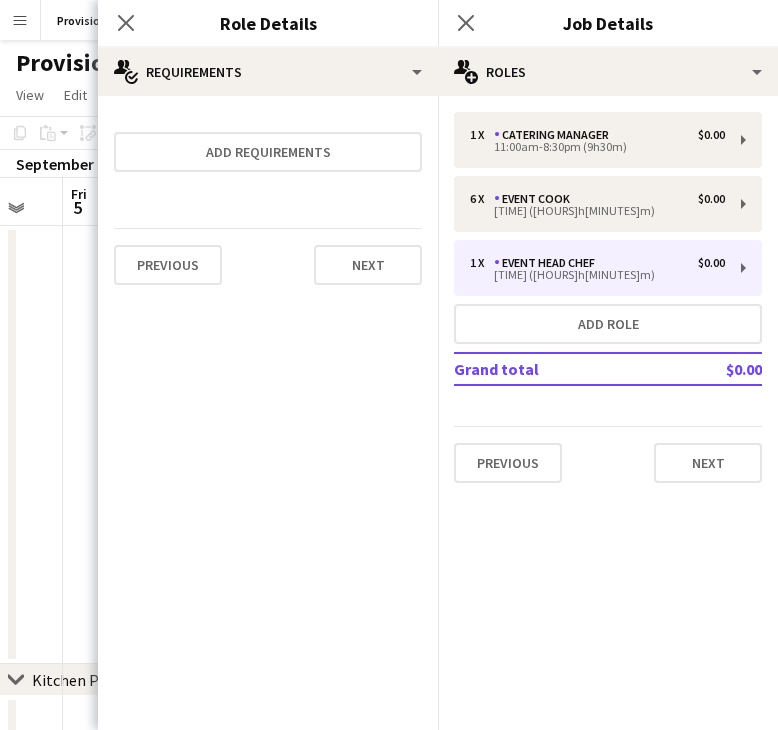 click on "Previous   Next" at bounding box center (268, 264) 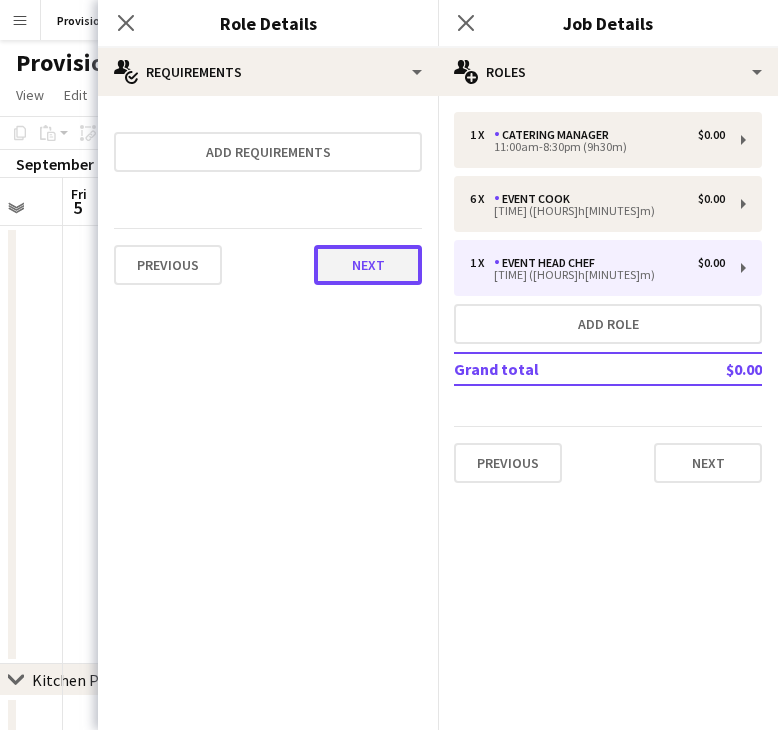 click on "Next" at bounding box center (368, 265) 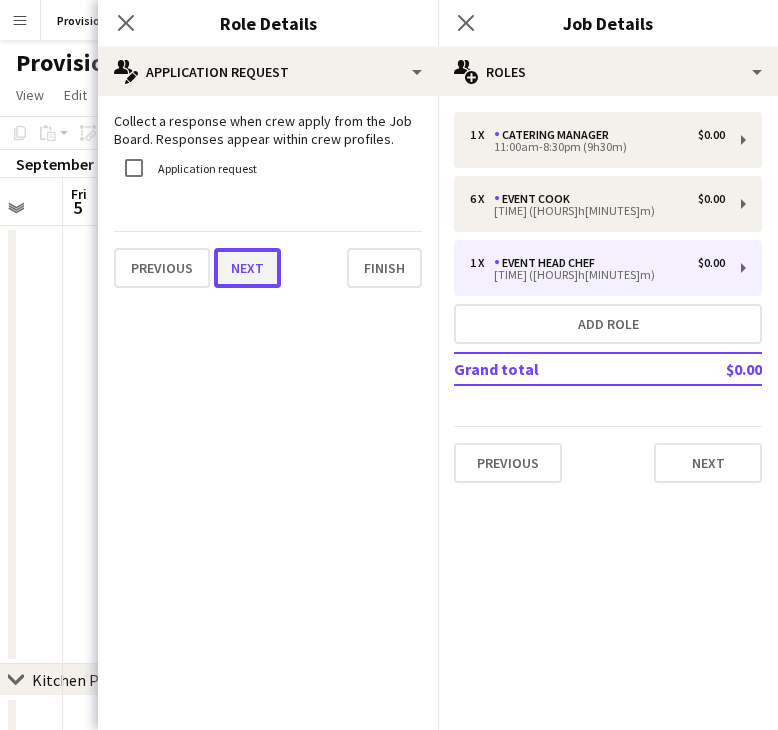 click on "Next" at bounding box center (247, 268) 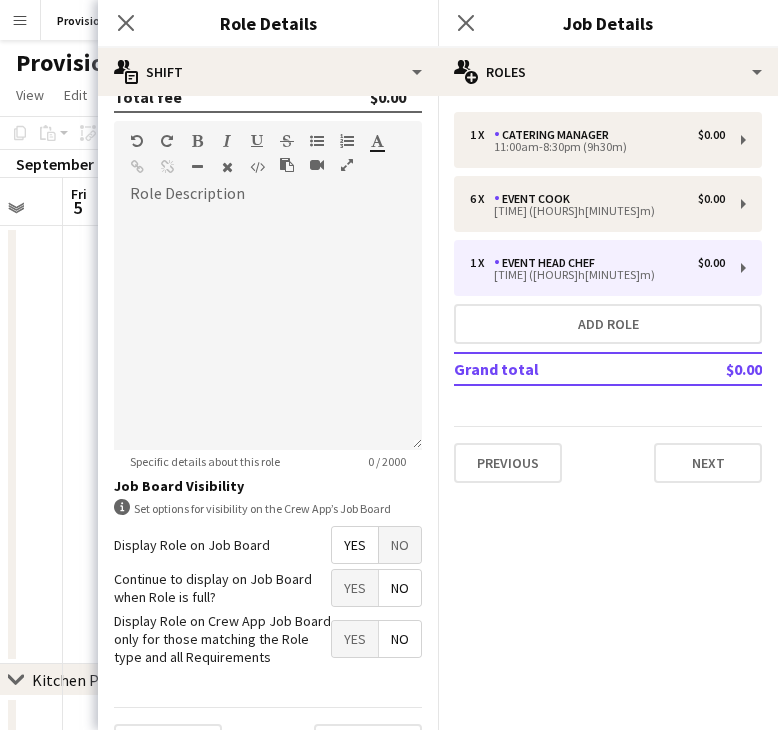 scroll, scrollTop: 619, scrollLeft: 0, axis: vertical 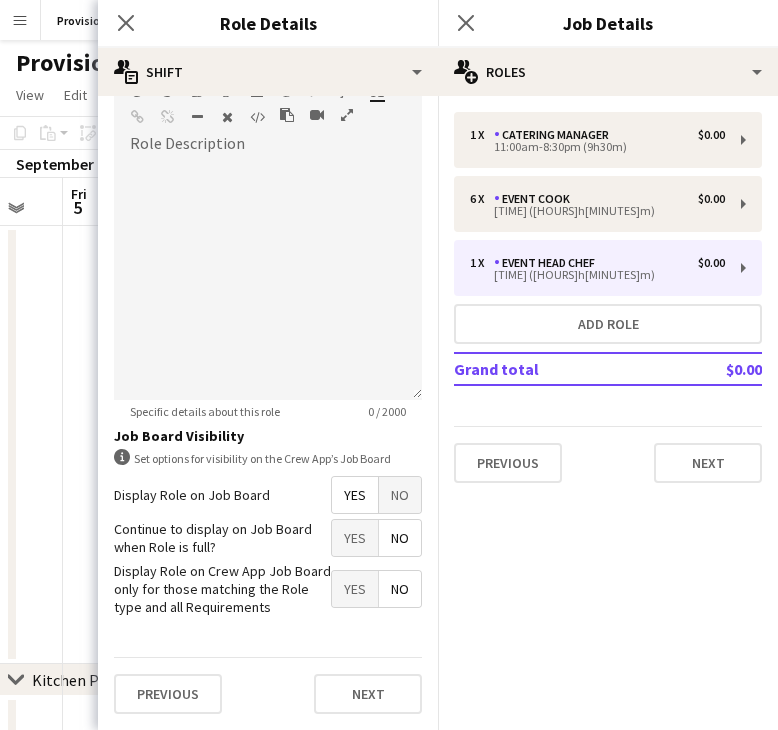 click on "pencil3
General details   1 x   Catering Manager   $0.00   11:00am-8:30pm (9h30m)   6 x   Event Cook   $0.00   1:00pm-8:30pm (7h30m)   1 x   Event Head Chef   $0.00   1:00pm-8:30pm (7h30m)   Add role   Grand total   $0.00   Previous   Next" 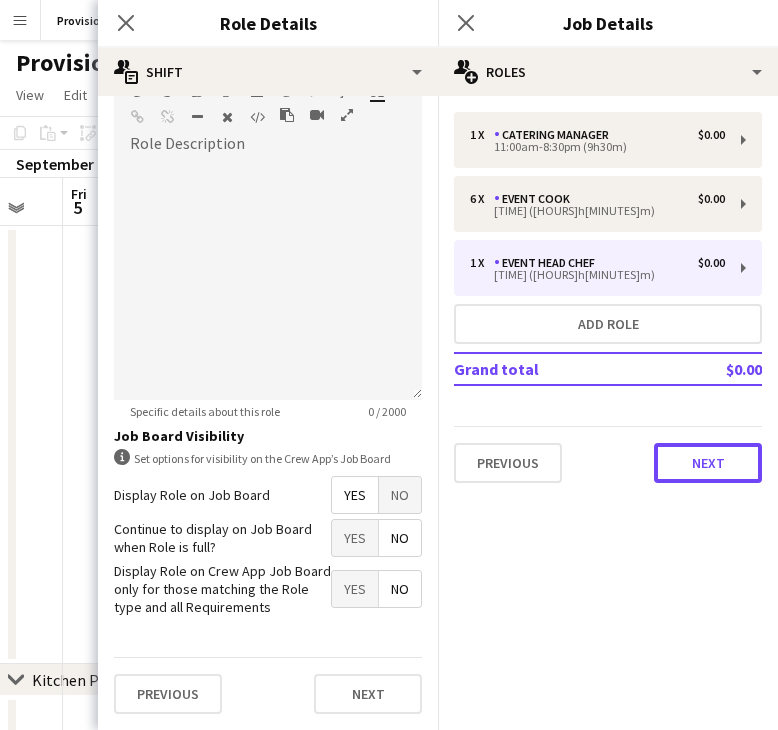 click on "Next" at bounding box center (708, 463) 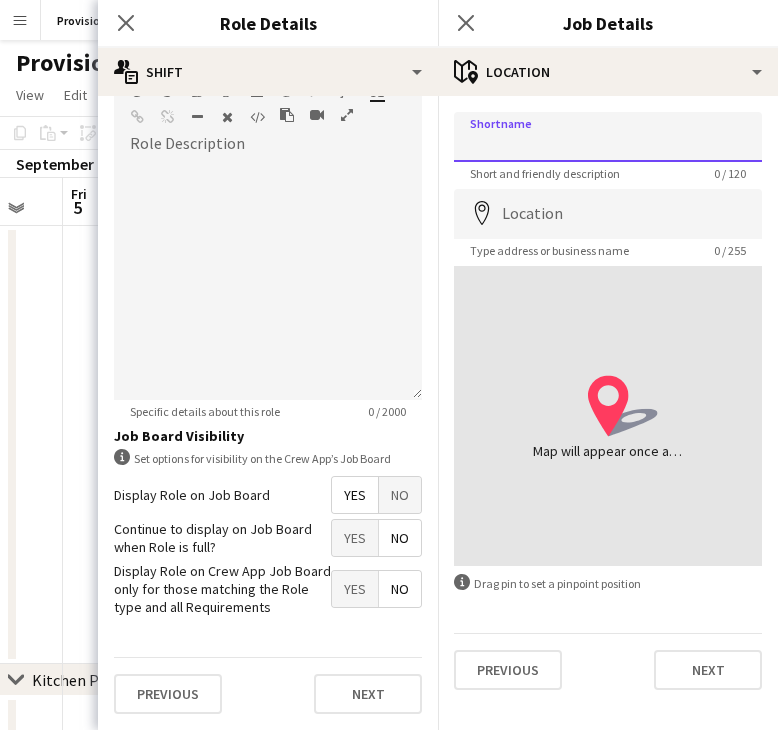 click on "Shortname" at bounding box center (608, 137) 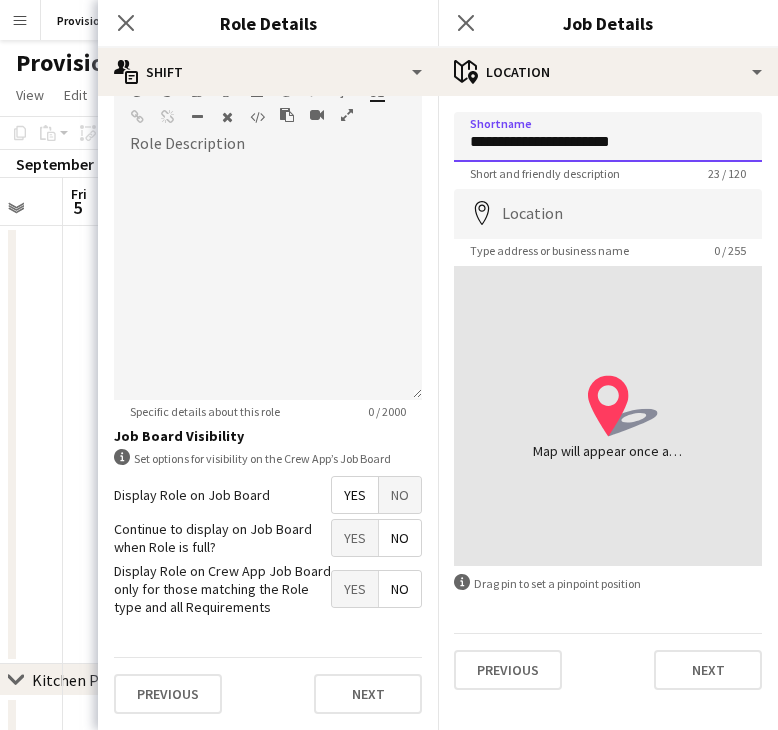 drag, startPoint x: 530, startPoint y: 148, endPoint x: 309, endPoint y: 165, distance: 221.65288 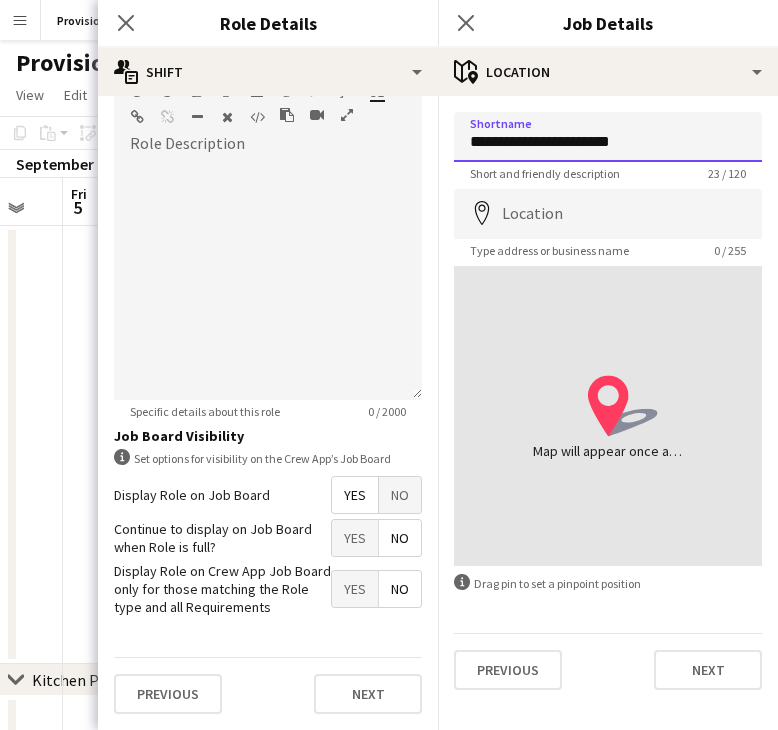 scroll, scrollTop: 566, scrollLeft: 0, axis: vertical 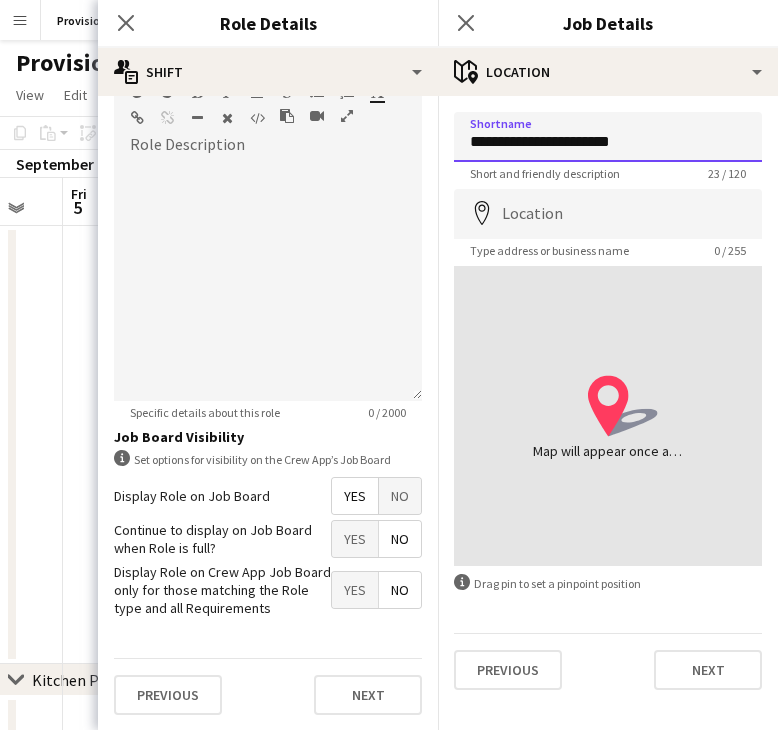 click on "**********" at bounding box center (608, 137) 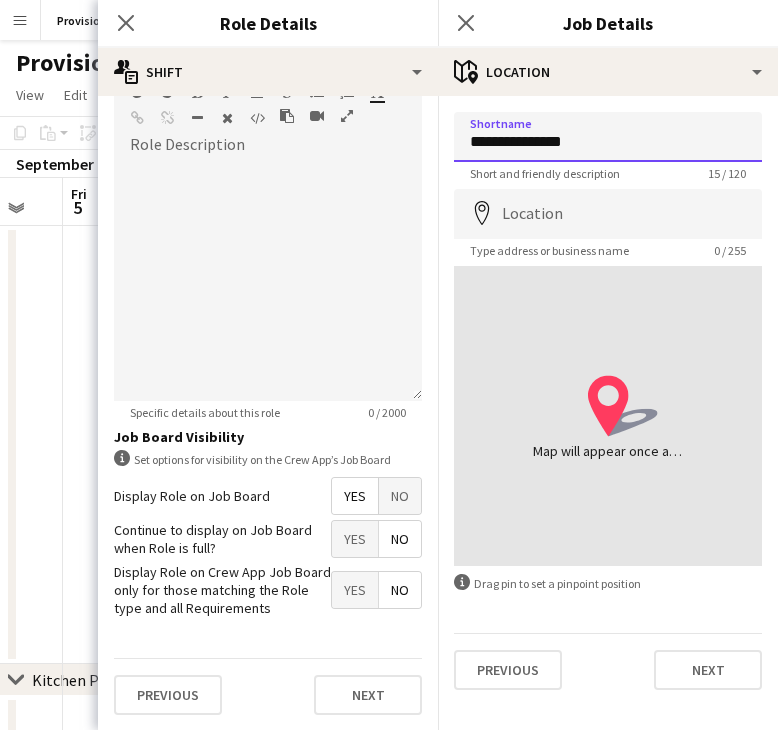 type on "**********" 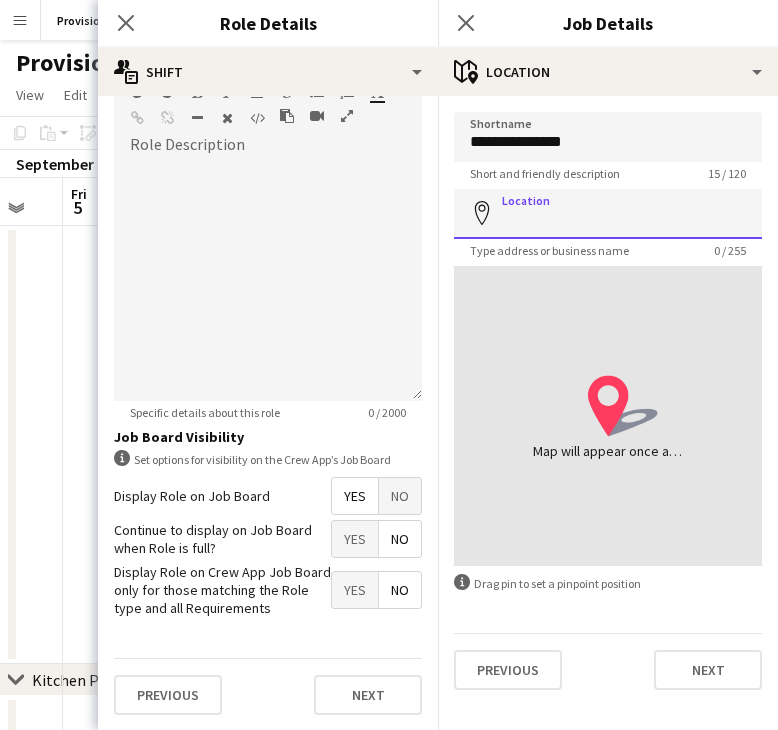 click on "Location" at bounding box center [608, 214] 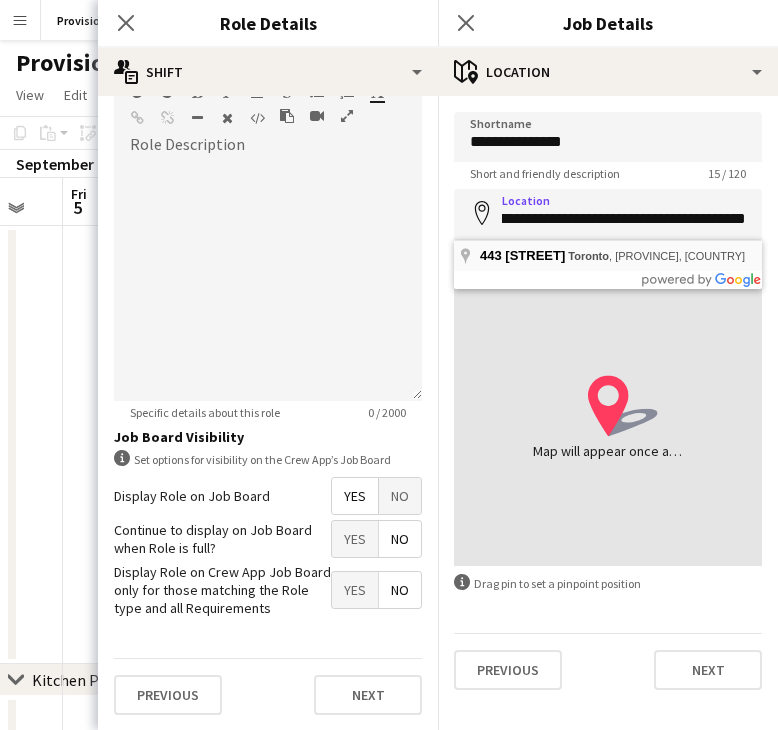 scroll, scrollTop: 0, scrollLeft: 0, axis: both 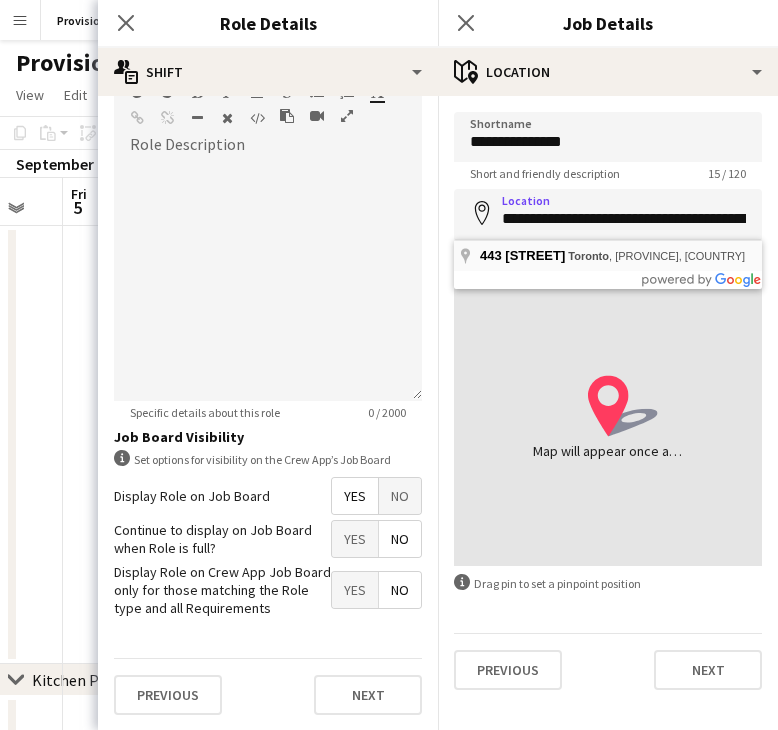 type on "**********" 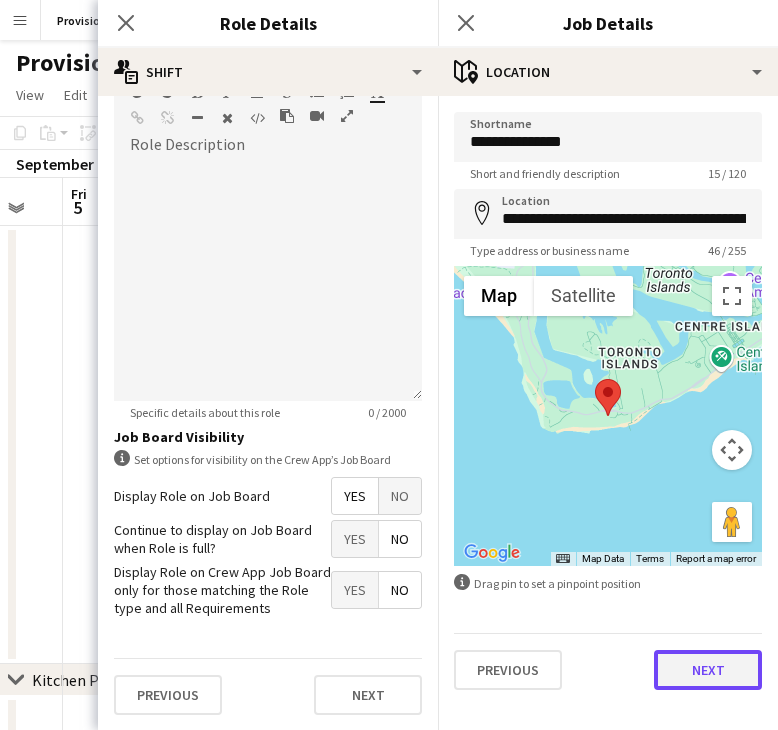 click on "Next" at bounding box center [708, 670] 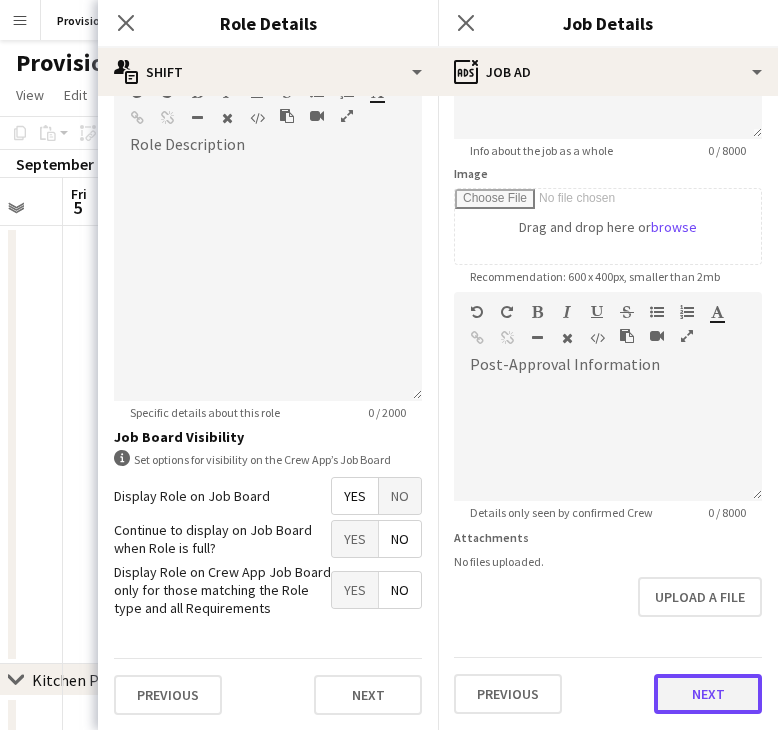 click on "Previous   Next" at bounding box center (608, 685) 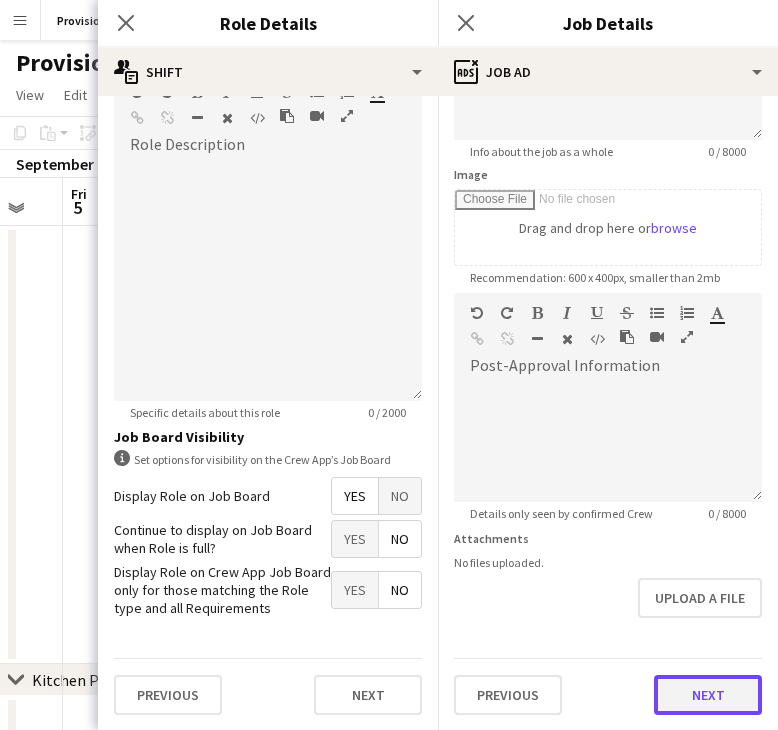 click on "Next" at bounding box center [708, 695] 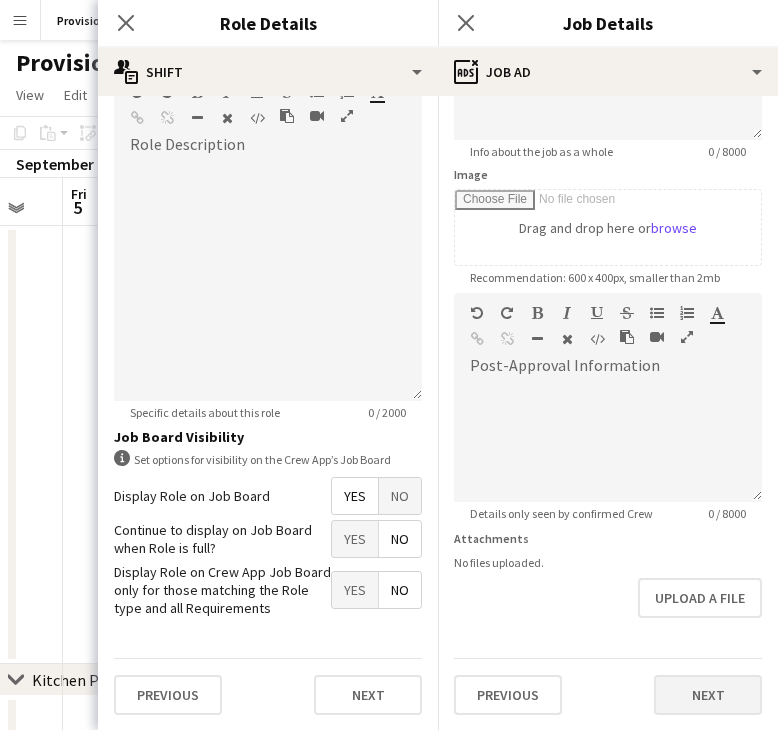 scroll, scrollTop: 0, scrollLeft: 0, axis: both 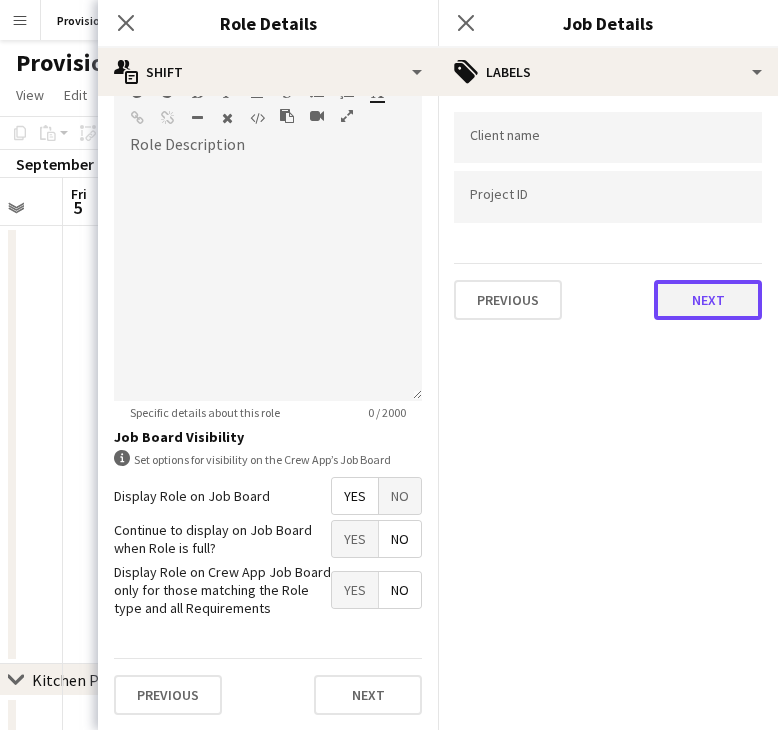 click on "Next" at bounding box center [708, 300] 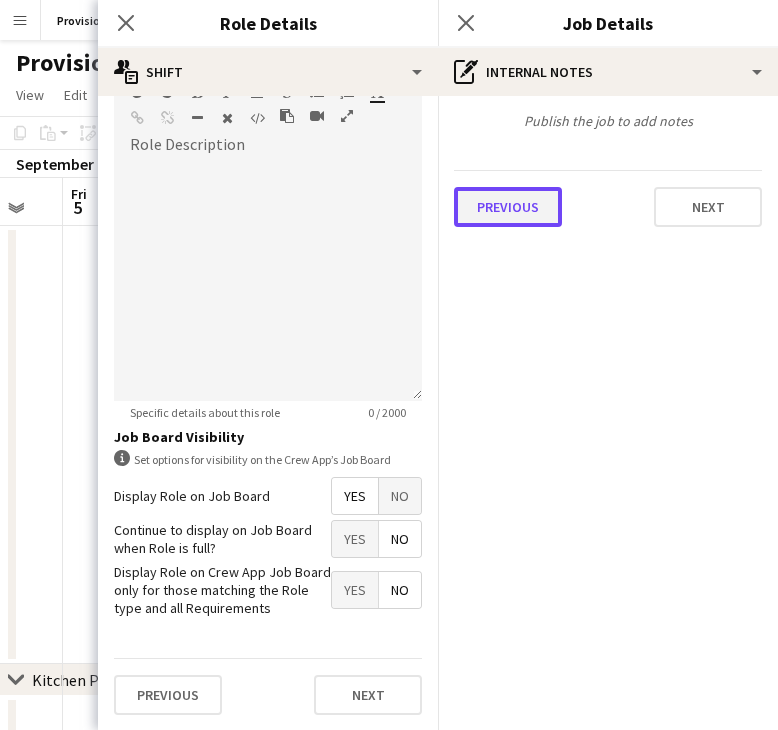 click on "Previous" at bounding box center (508, 207) 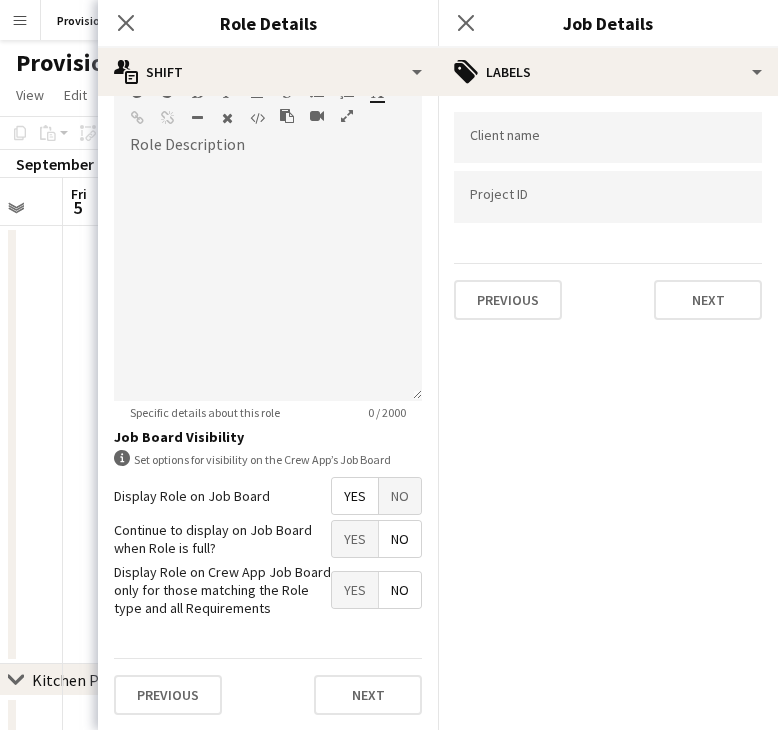 click at bounding box center (608, 137) 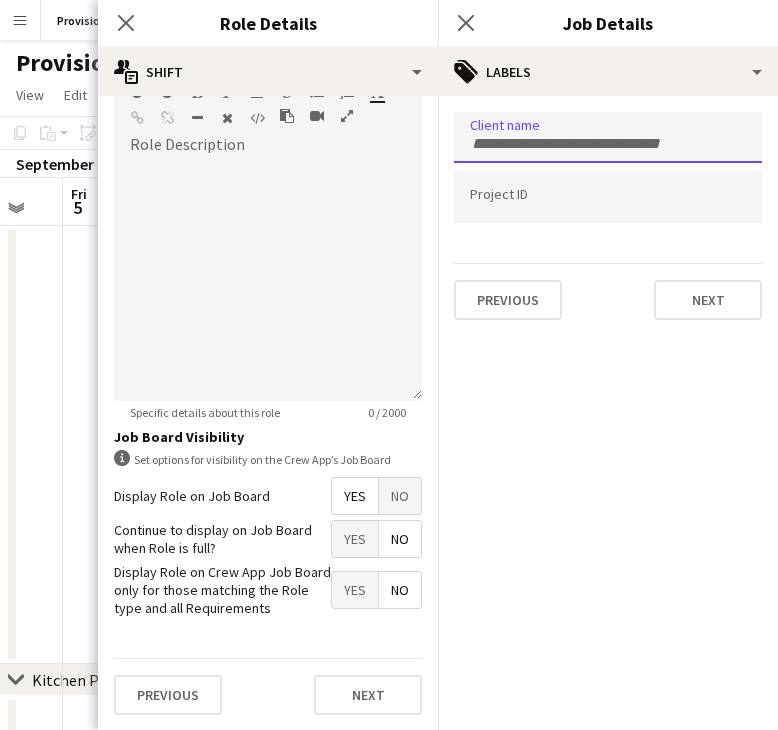 click at bounding box center [608, 137] 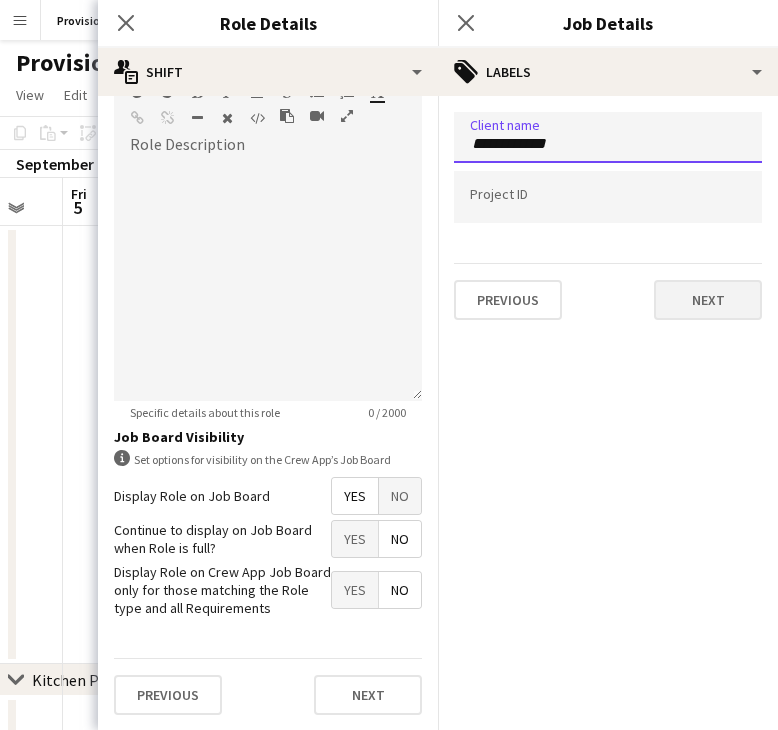 type on "**********" 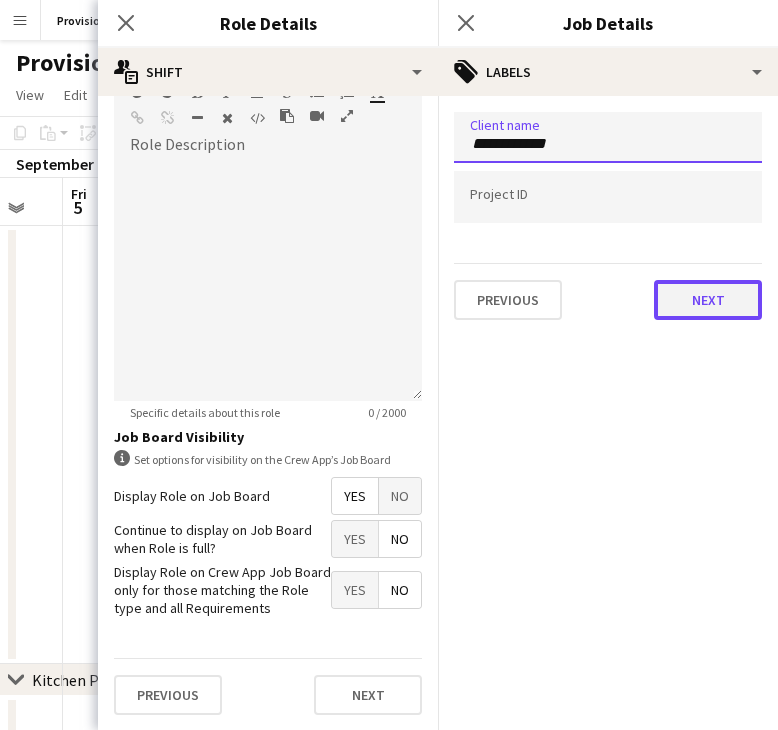 click on "Next" at bounding box center [708, 300] 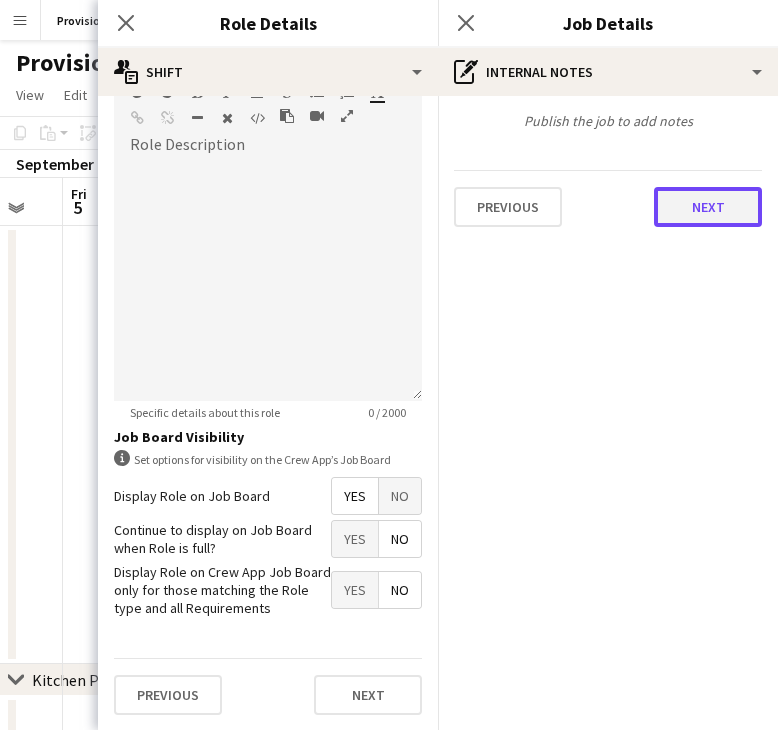click on "Next" at bounding box center [708, 207] 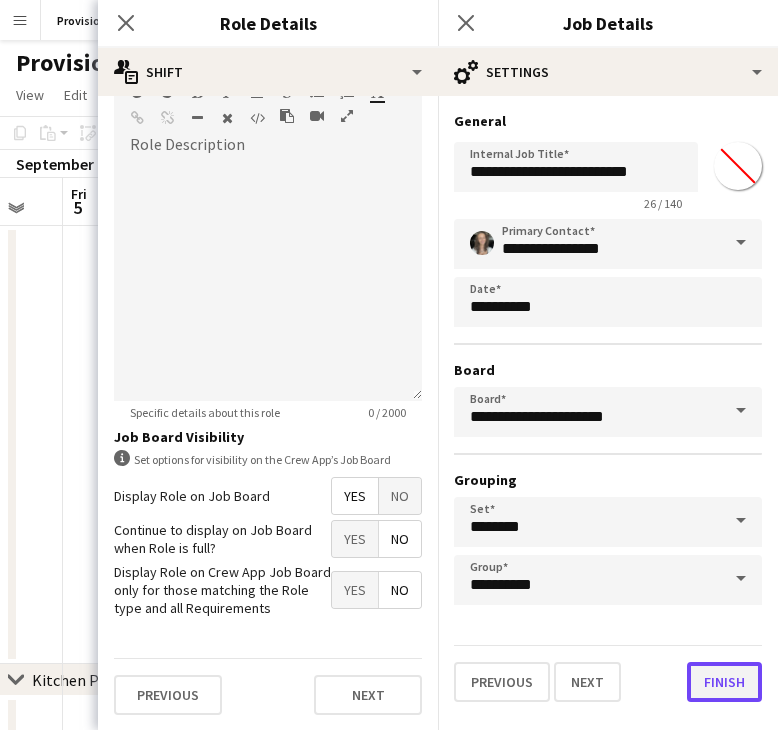 click on "Finish" at bounding box center (724, 682) 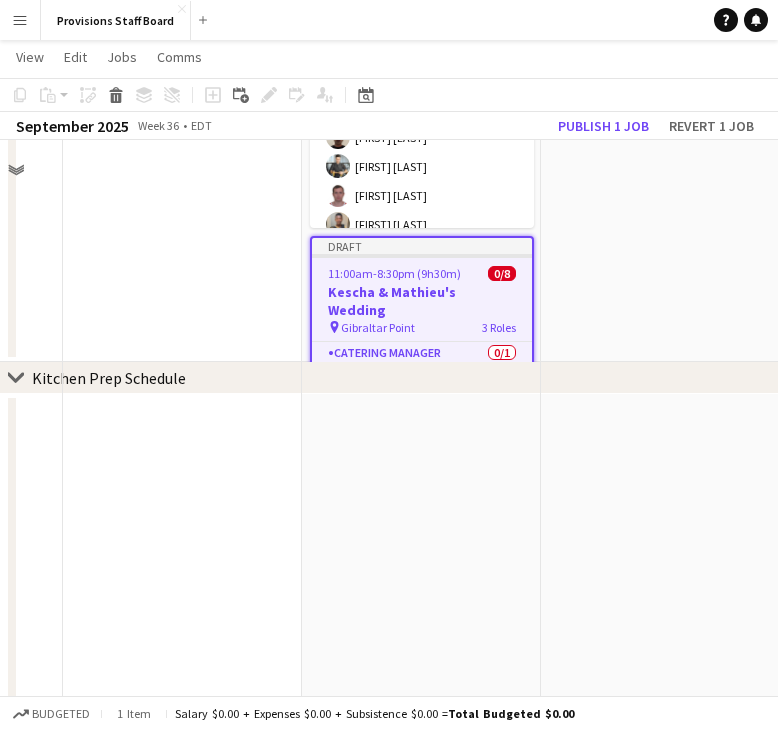 scroll, scrollTop: 0, scrollLeft: 0, axis: both 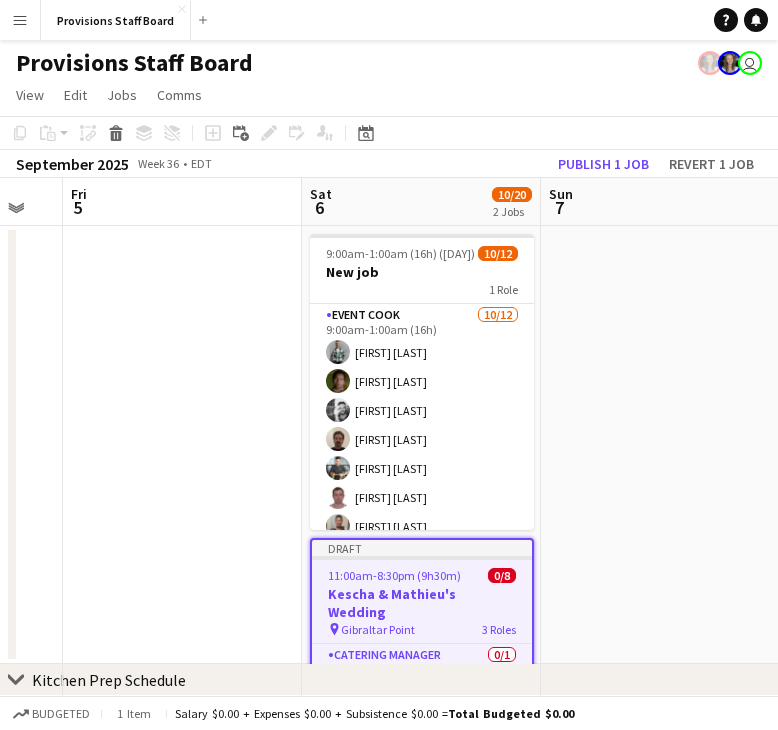 click on "6" at bounding box center [319, 207] 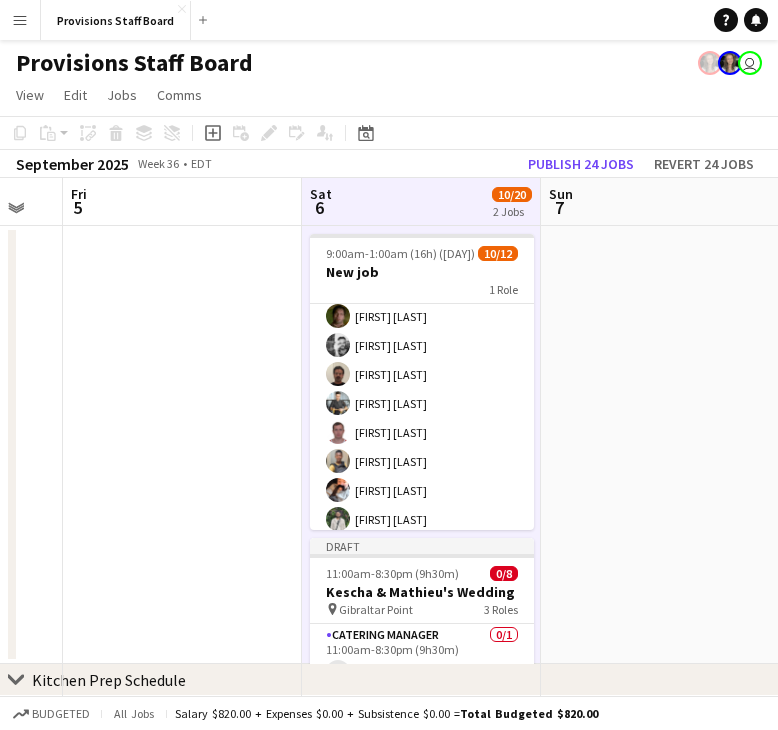 scroll, scrollTop: 161, scrollLeft: 0, axis: vertical 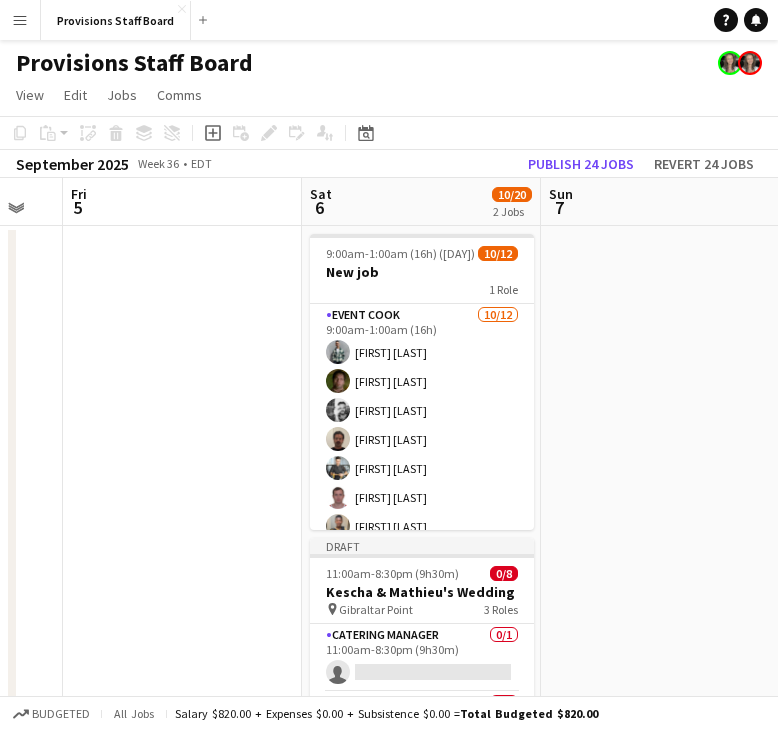 click at bounding box center (-57, 550) 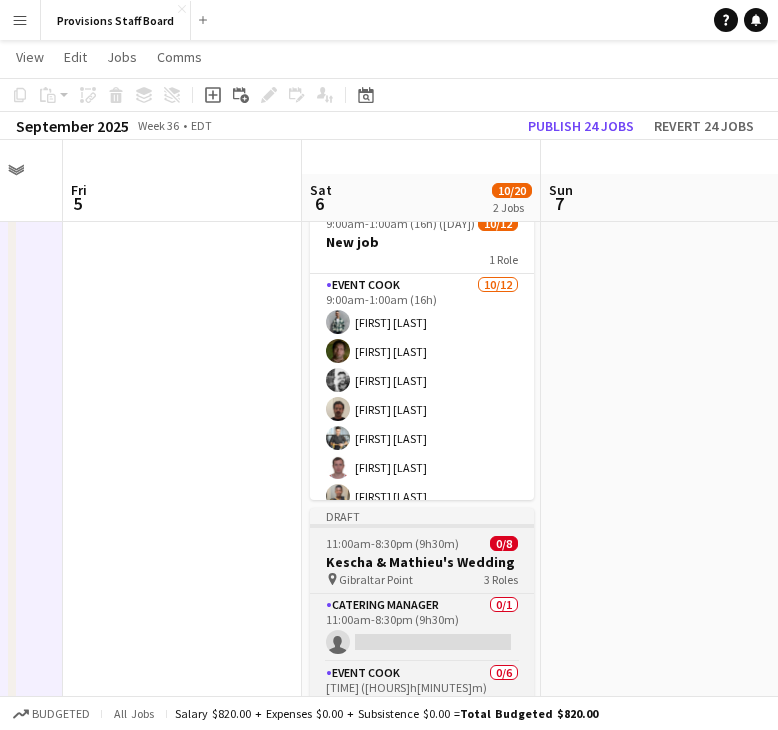 scroll, scrollTop: 0, scrollLeft: 0, axis: both 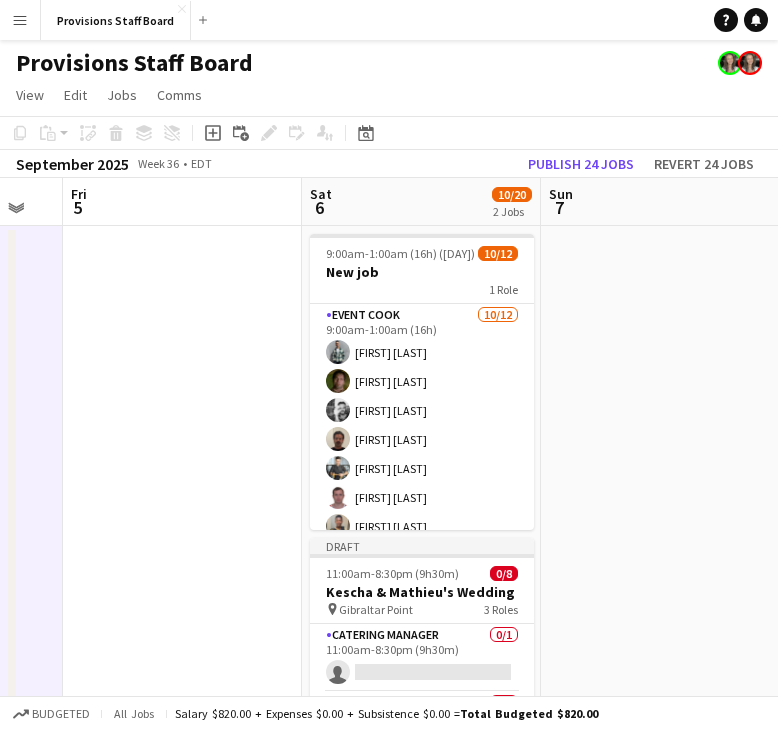 click on "9:00am-1:00am (16h) ([DAY]) 10/12 New job 1 Role Event Cook 10/12 9:00am-1:00am (16h) [FIRST] [LAST] [FIRST] [LAST] [FIRST] [LAST] [FIRST] [LAST] [FIRST] [LAST] [FIRST] [LAST] [FIRST] [LAST] [FIRST] [LAST] single-neutral-actions single-neutral-actions Draft 11:00am-8:30pm (9h30m) 0/8 [FIRST] & [LAST]'s Wedding
pin
Gibraltar Point 3 Roles Catering Manager 0/1 11:00am-8:30pm (9h30m) single-neutral-actions Event Cook 0/6 1:00pm-8:30pm (7h30m) single-neutral-actions single-neutral-actions single-neutral-actions single-neutral-actions single-neutral-actions single-neutral-actions single-neutral-actions Event Head Chef 0/1" at bounding box center (421, 550) 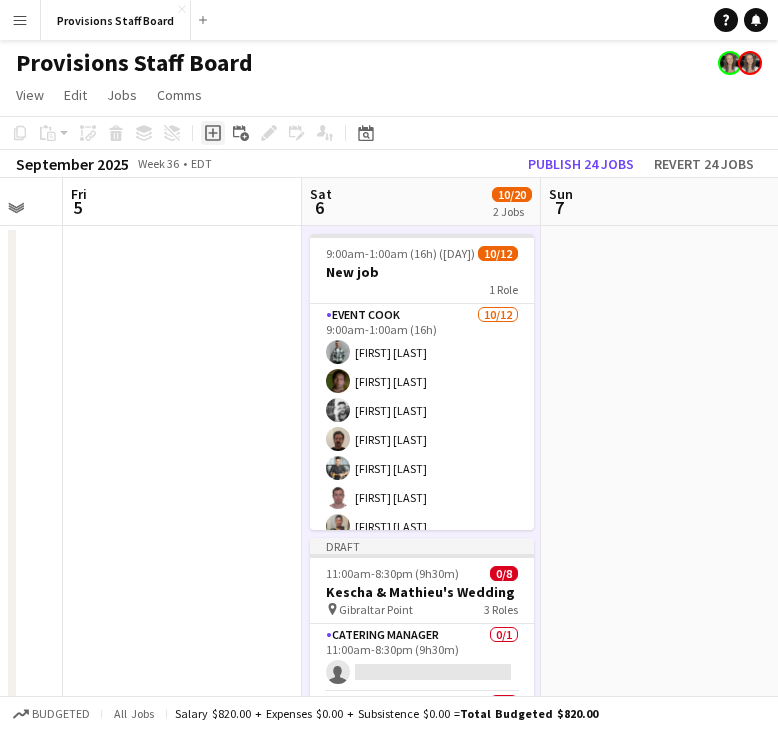 click on "Add job" 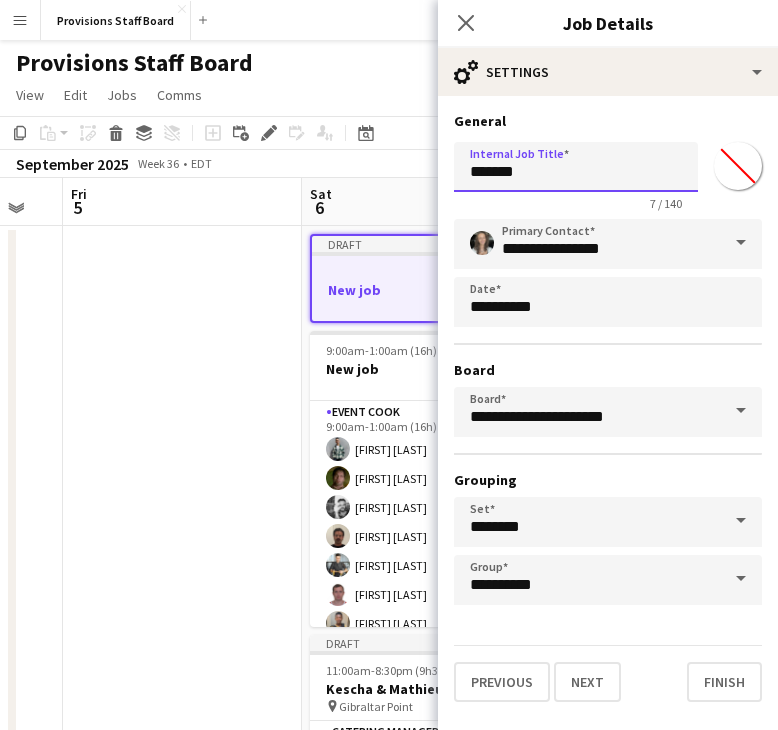 drag, startPoint x: 575, startPoint y: 160, endPoint x: 425, endPoint y: 169, distance: 150.26976 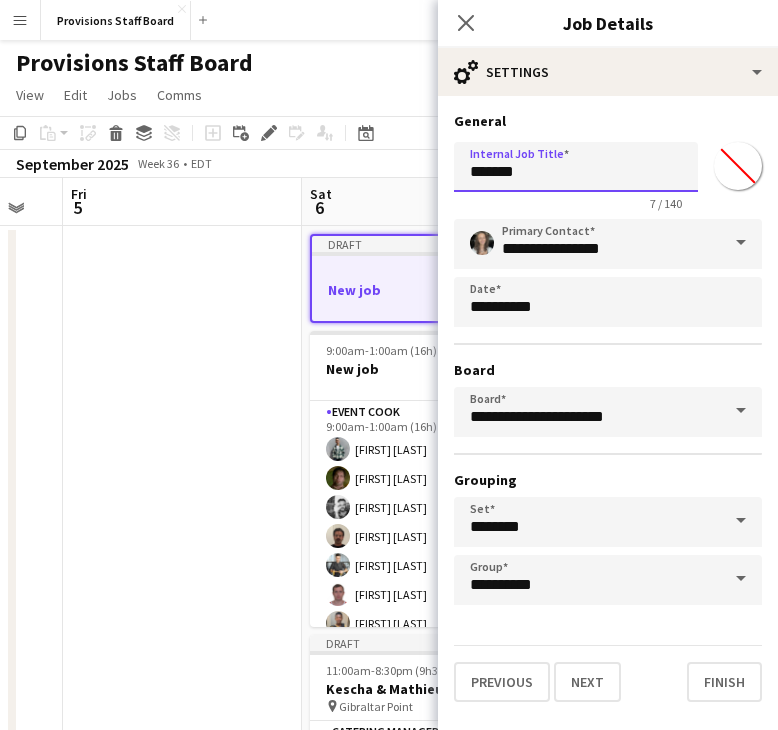 click on "Menu
Boards
Boards Boards All jobs Status
Workforce
Workforce My Workforce Recruiting
Comms
Comms
Pay
Pay Approvals
Platform Settings
Platform Settings Your settings
Training Academy
Training Academy
Knowledge Base
Knowledge Base
Product Updates
Product Updates Log Out Privacy Provisions Staff Board
Close
Add
Help
Notifications
Provisions Staff Board View Day view expanded Day view collapsed Month view Date picker Jump to today Expand Linked Jobs Collapse Linked Jobs Edit Copy Ctrl+C Paste Without Crew" at bounding box center [389, 639] 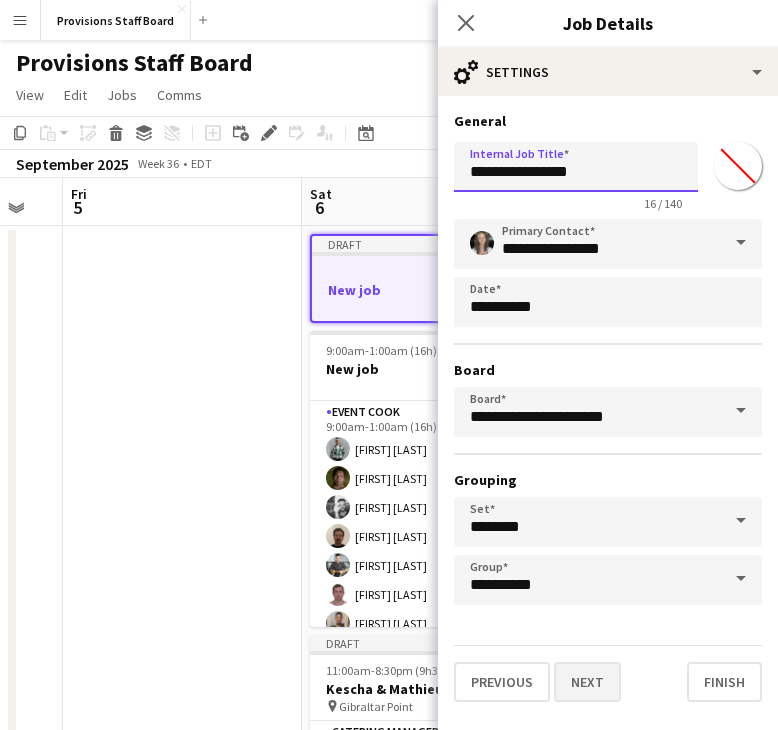 type on "**********" 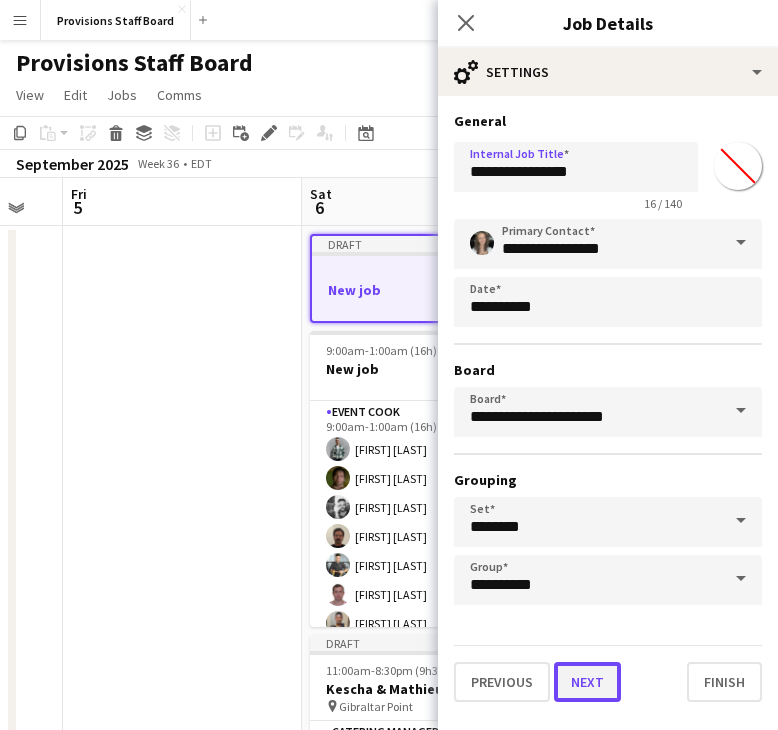 click on "Next" at bounding box center (587, 682) 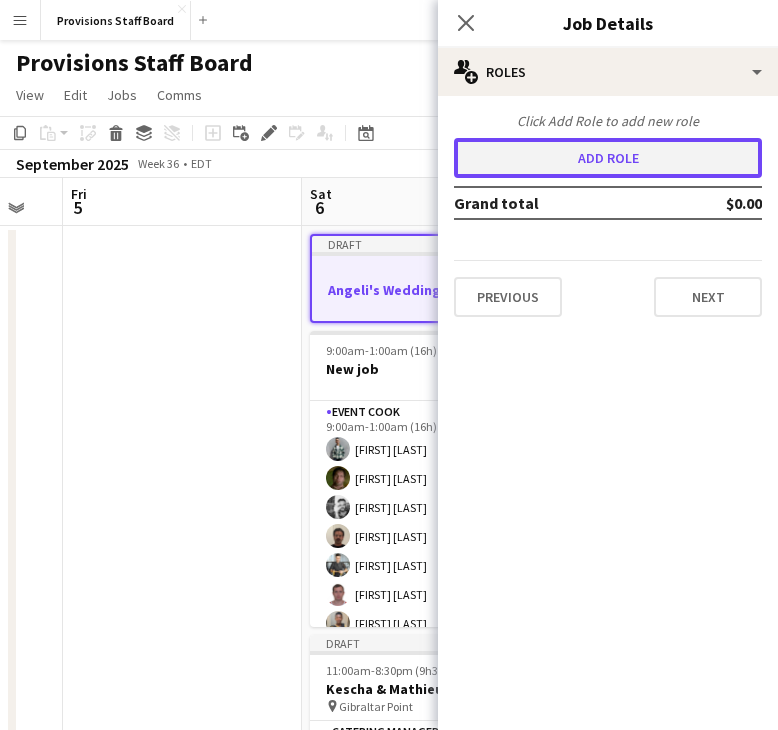 click on "Add role" at bounding box center [608, 158] 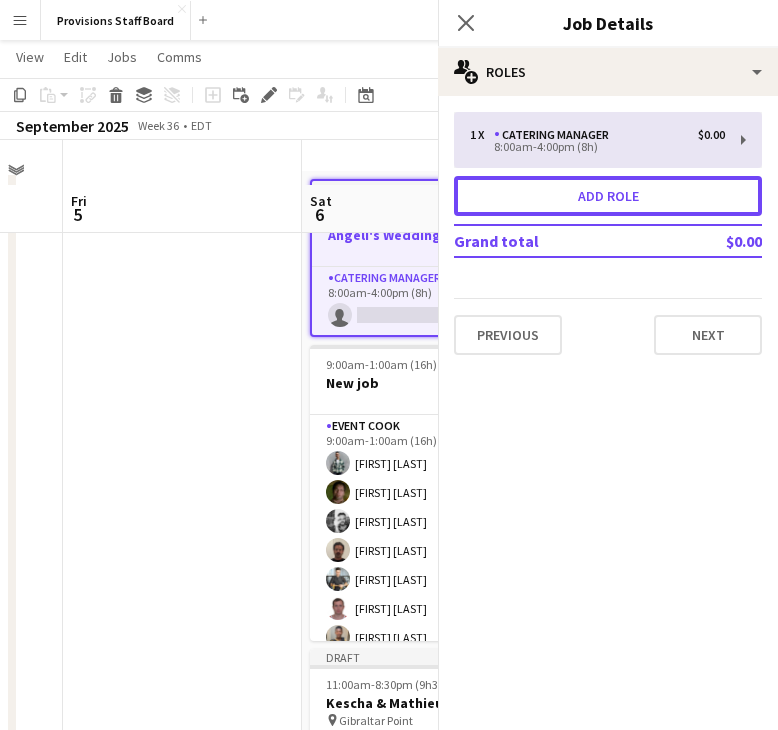 scroll, scrollTop: 100, scrollLeft: 0, axis: vertical 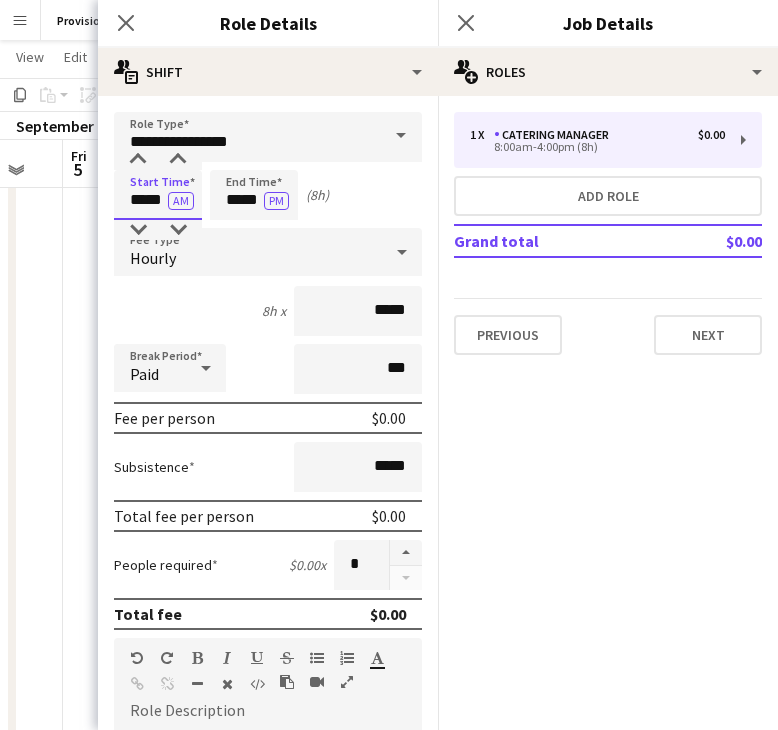 click on "*****" at bounding box center [158, 195] 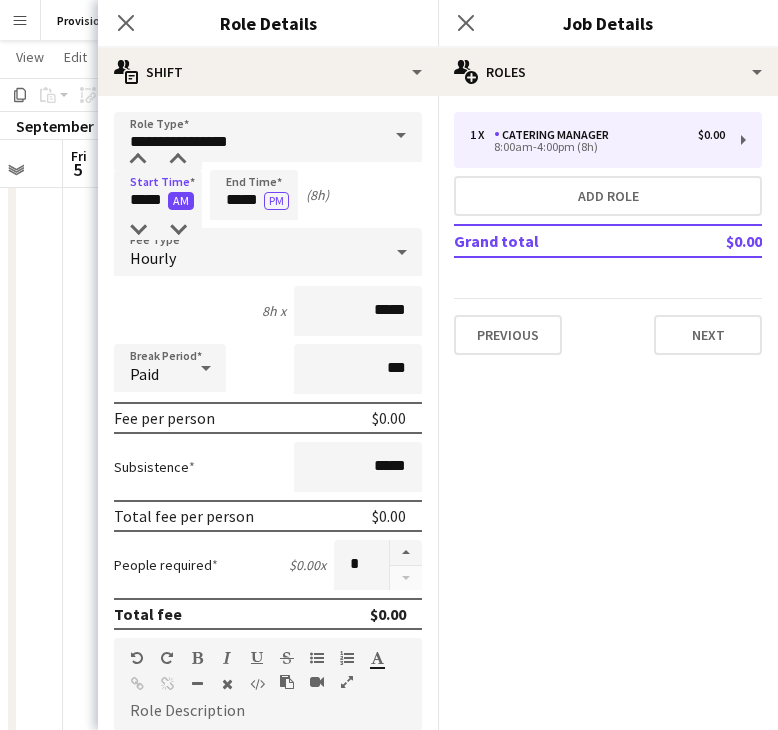 click on "AM" at bounding box center [181, 201] 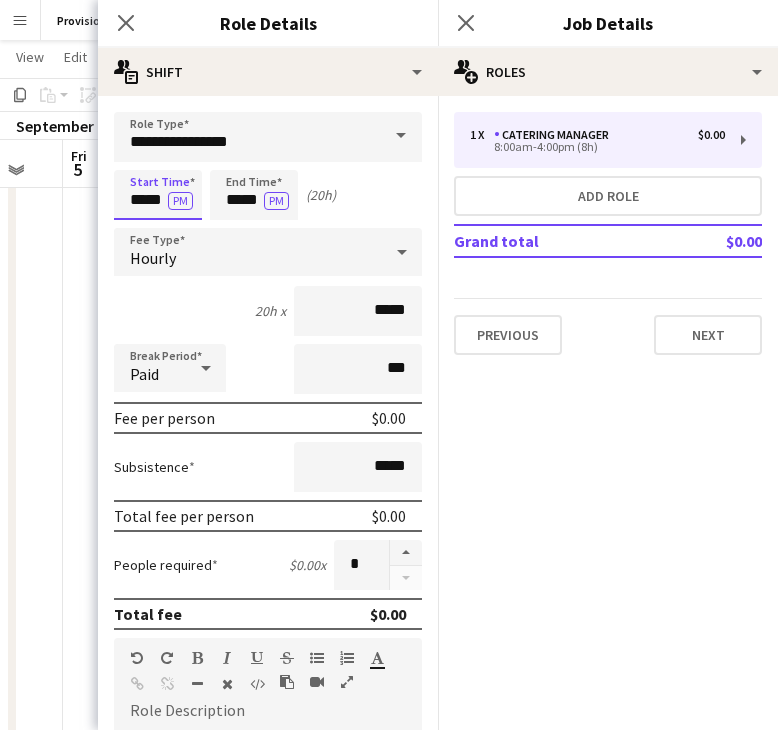 click on "*****" at bounding box center (158, 195) 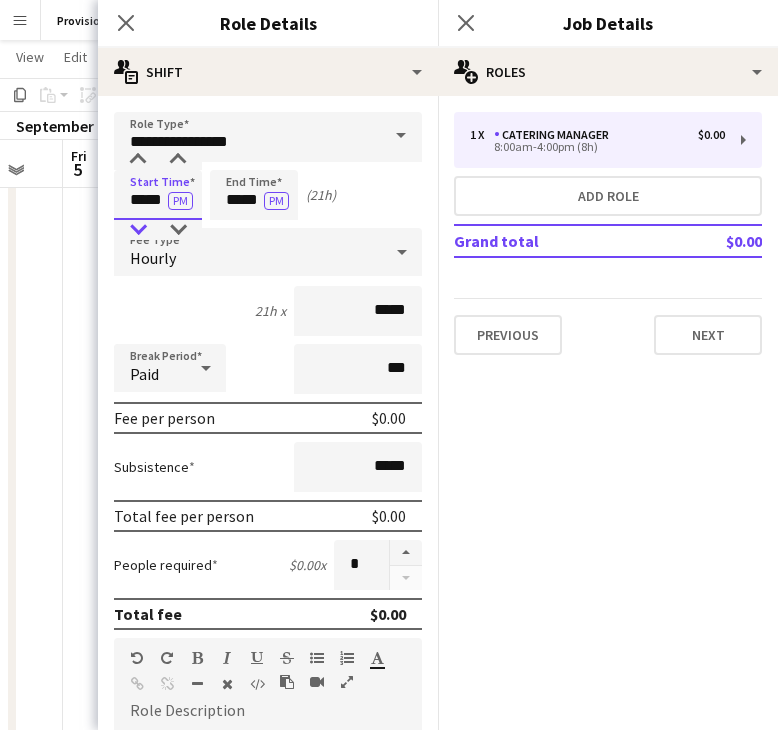 click at bounding box center (138, 230) 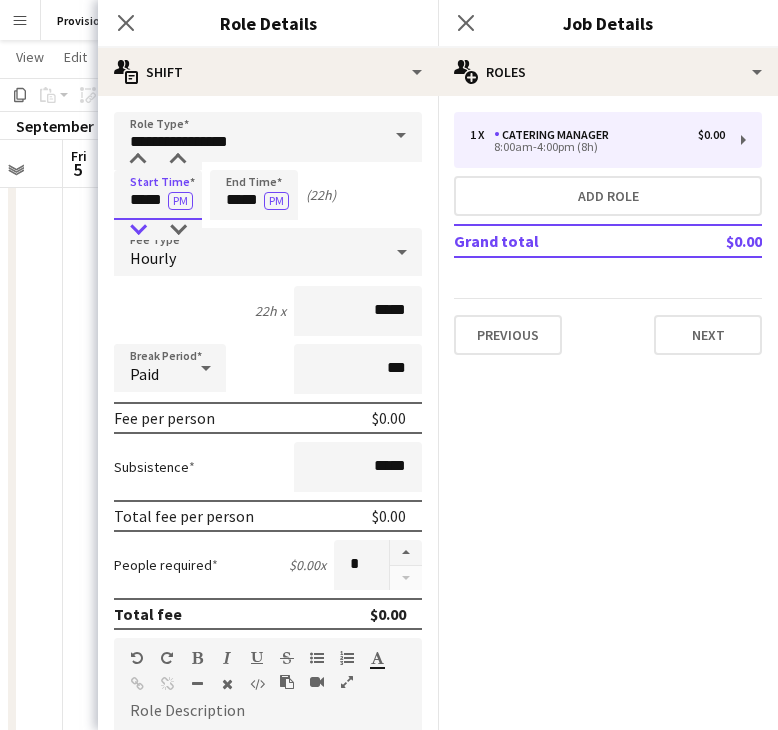 click at bounding box center [138, 230] 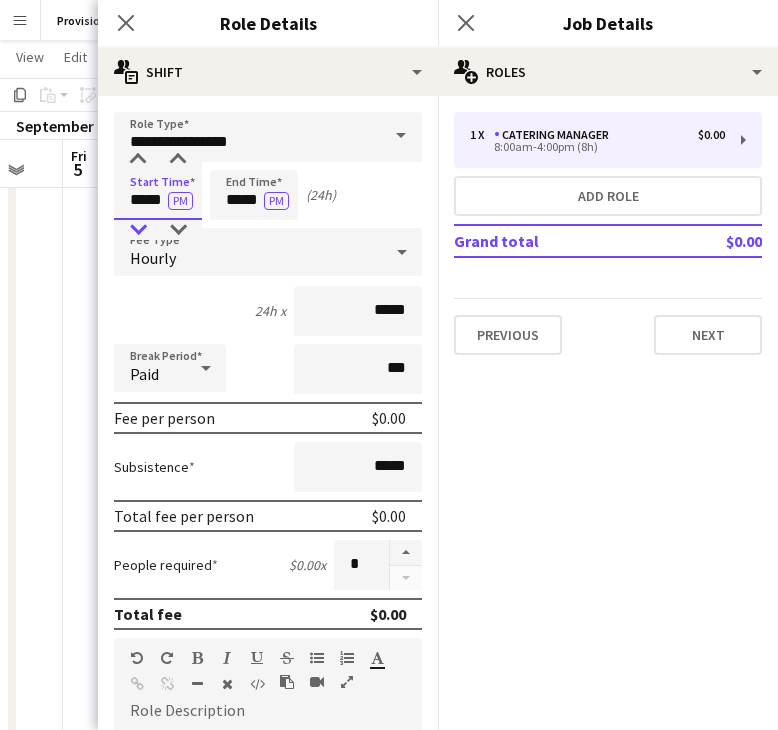 click at bounding box center (138, 230) 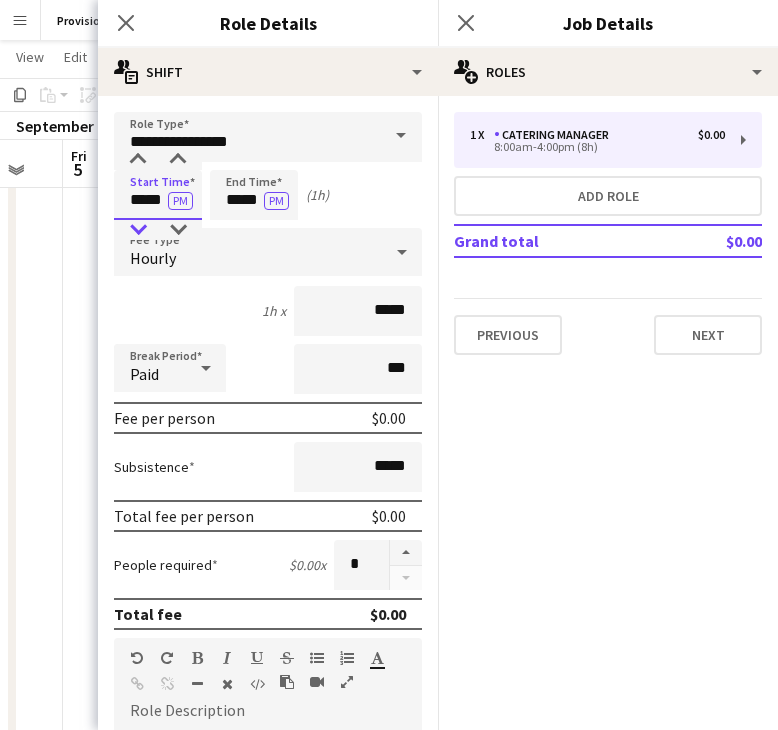 type on "*****" 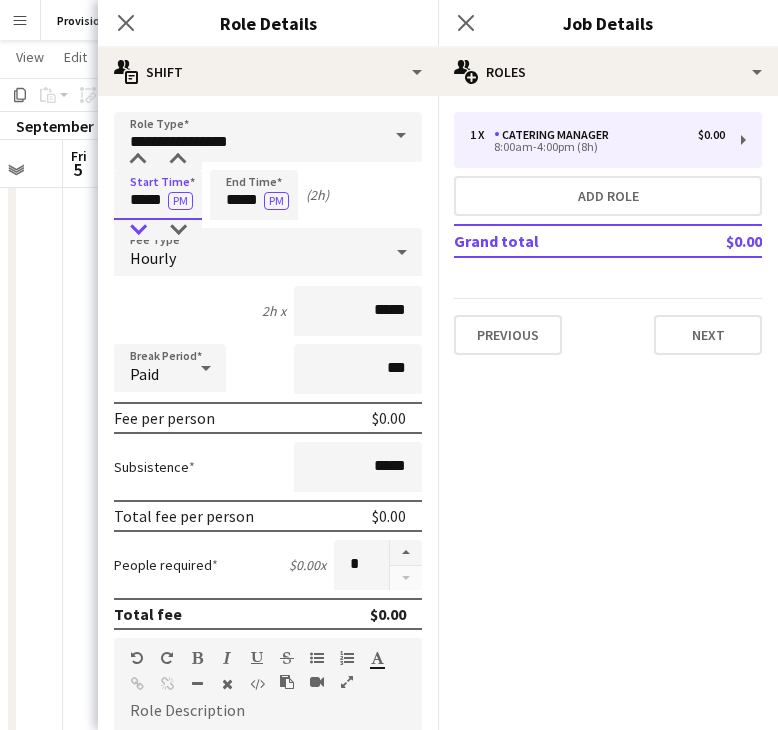 click at bounding box center [138, 230] 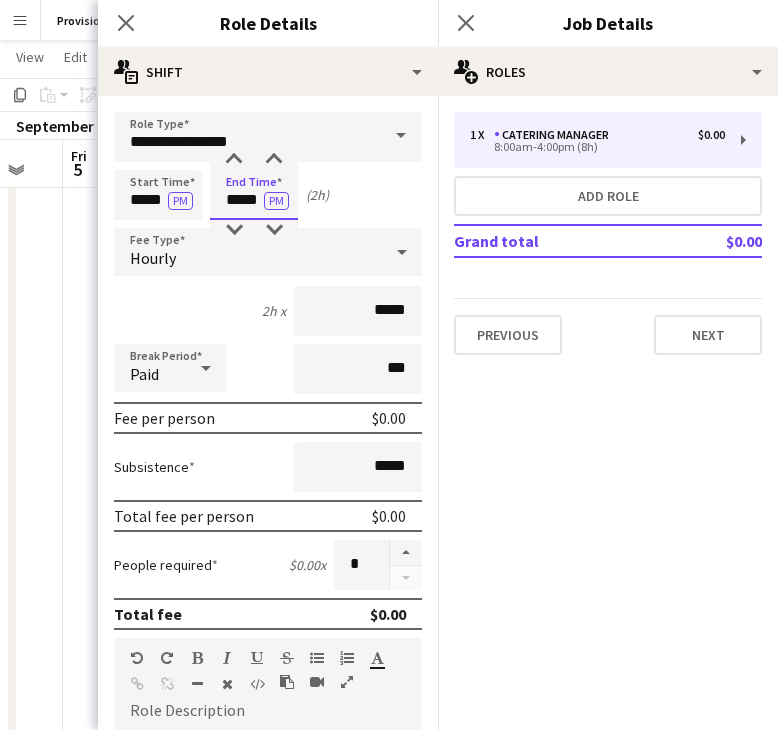 click on "*****" at bounding box center [254, 195] 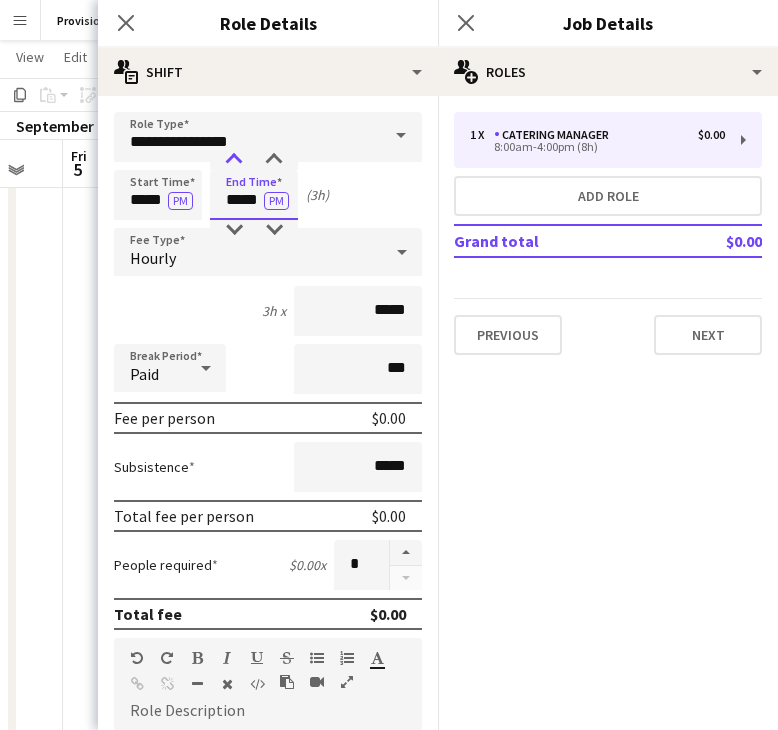 click at bounding box center (234, 160) 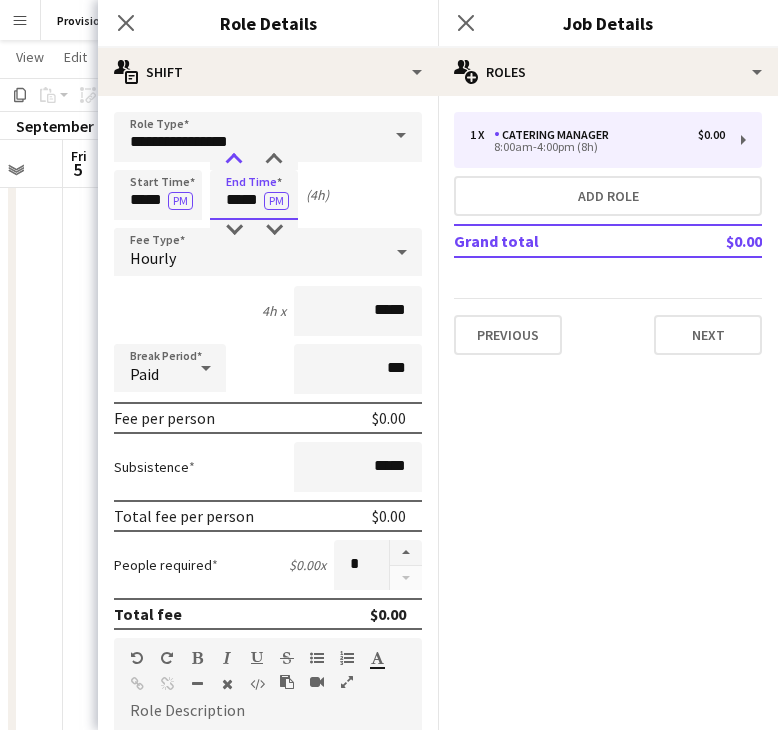 click at bounding box center (234, 160) 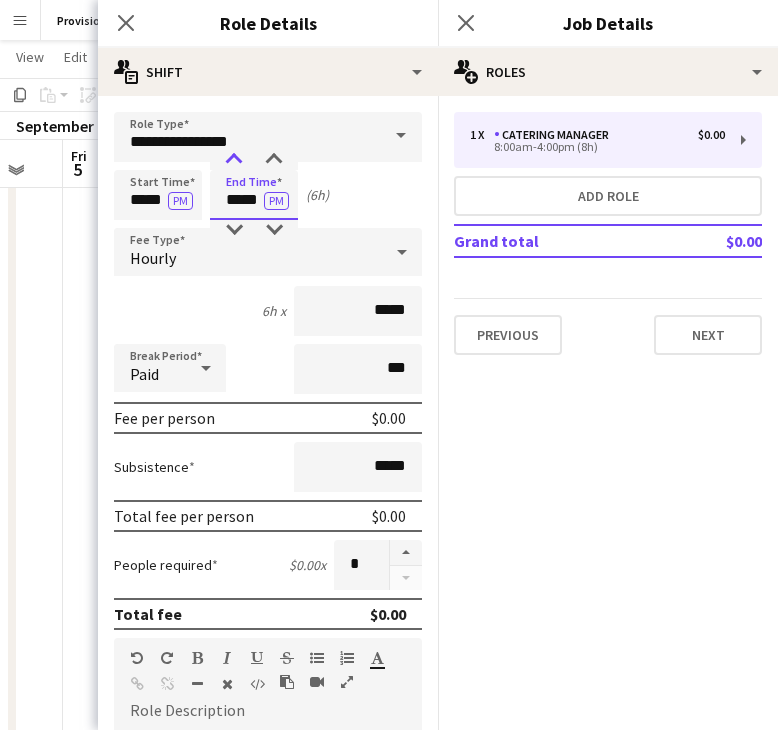 click at bounding box center (234, 160) 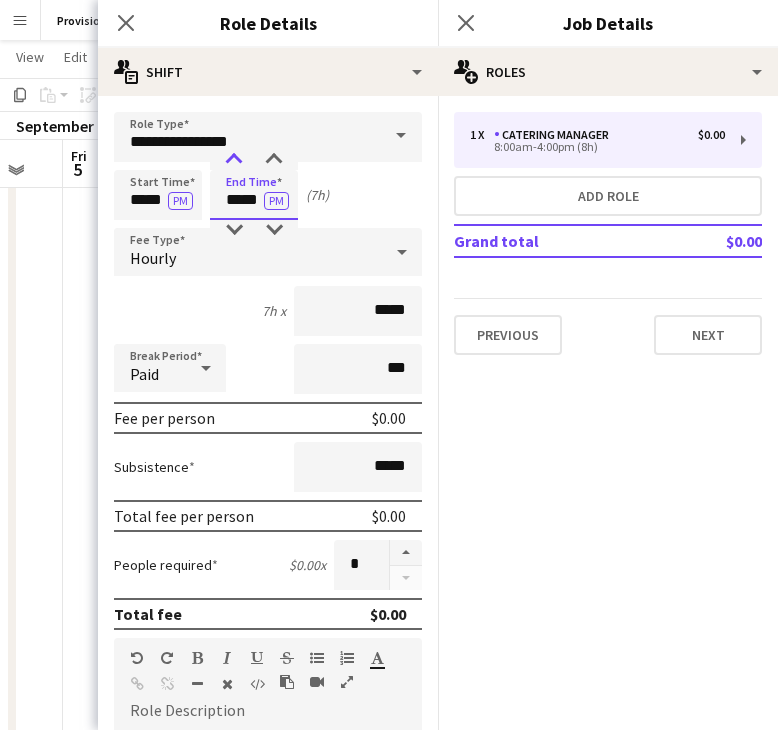 click at bounding box center [234, 160] 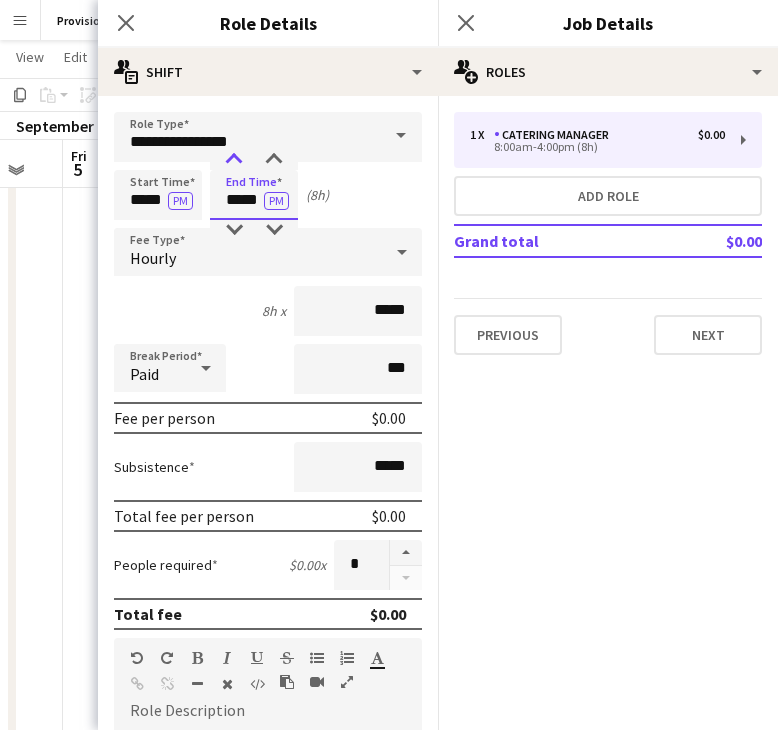 type on "*****" 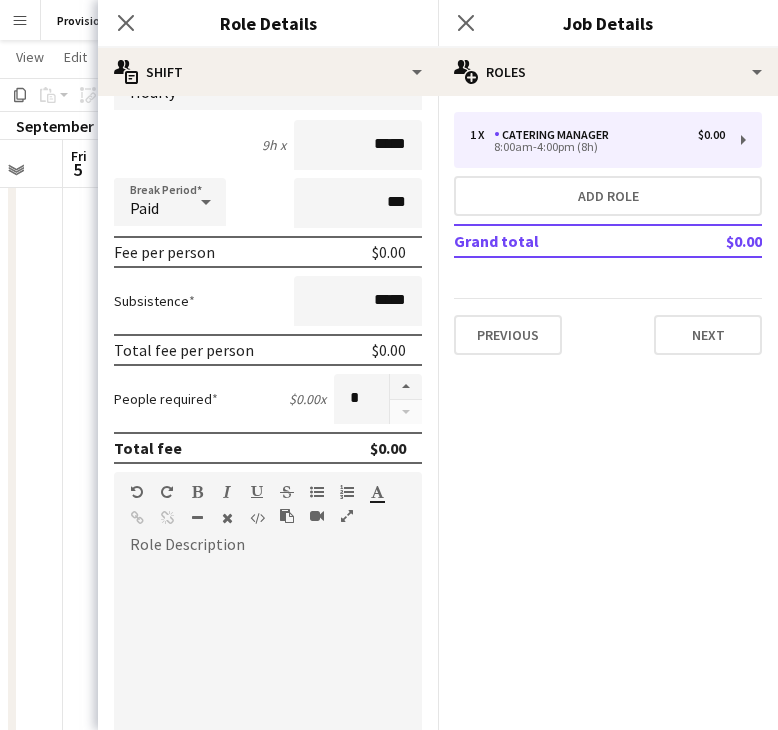 scroll, scrollTop: 0, scrollLeft: 0, axis: both 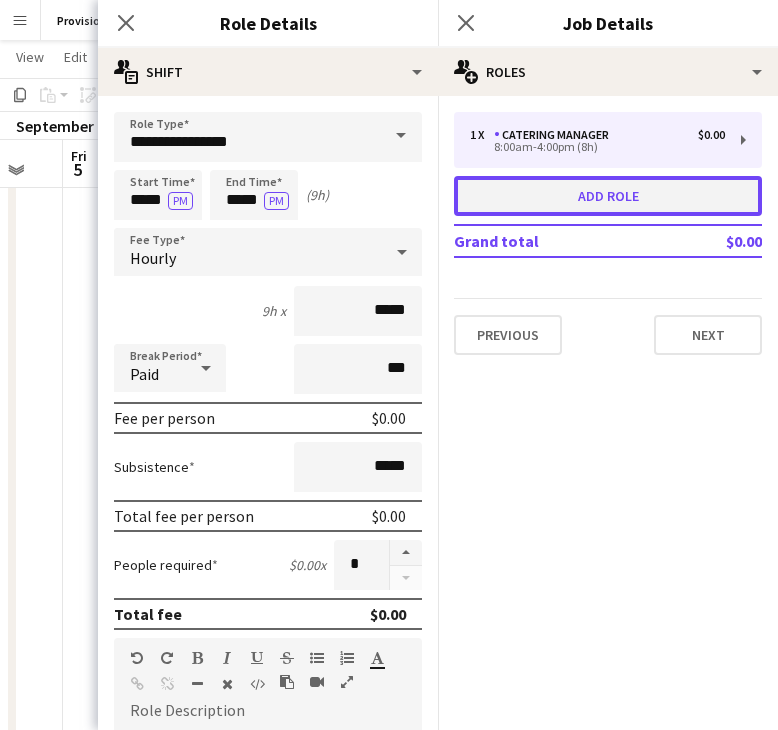 click on "Add role" at bounding box center [608, 196] 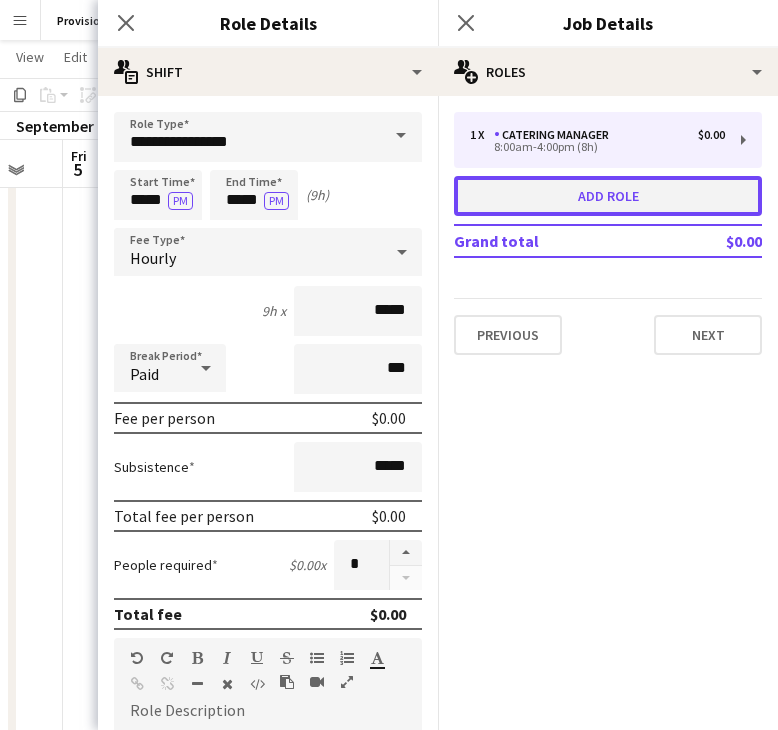 type on "*****" 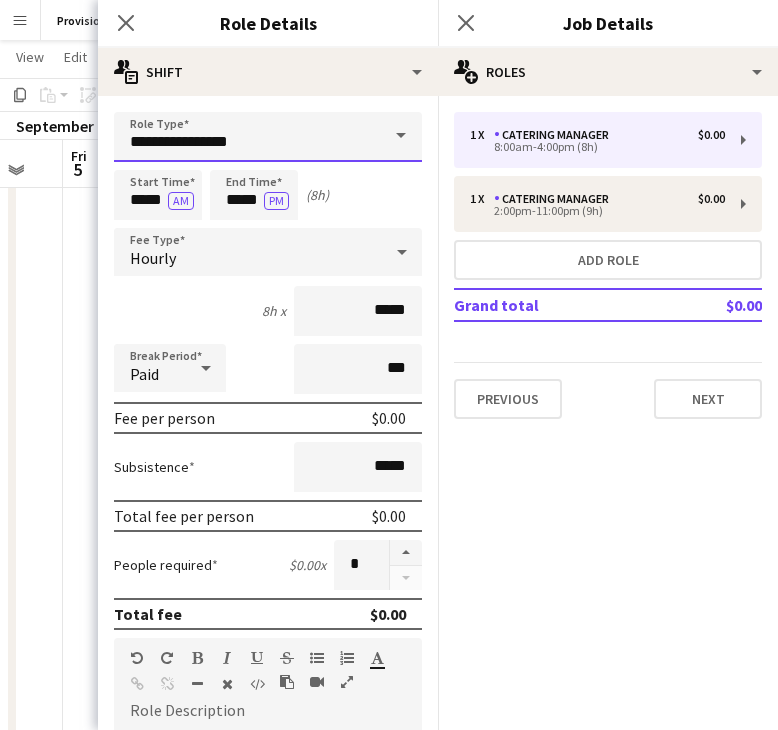 click on "**********" at bounding box center (268, 137) 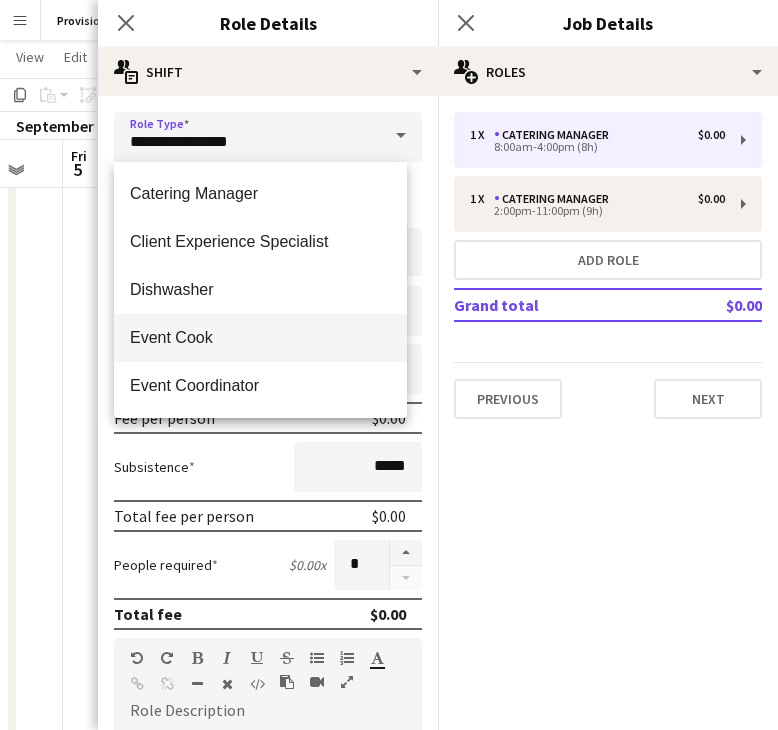 click on "Event Cook" at bounding box center (260, 337) 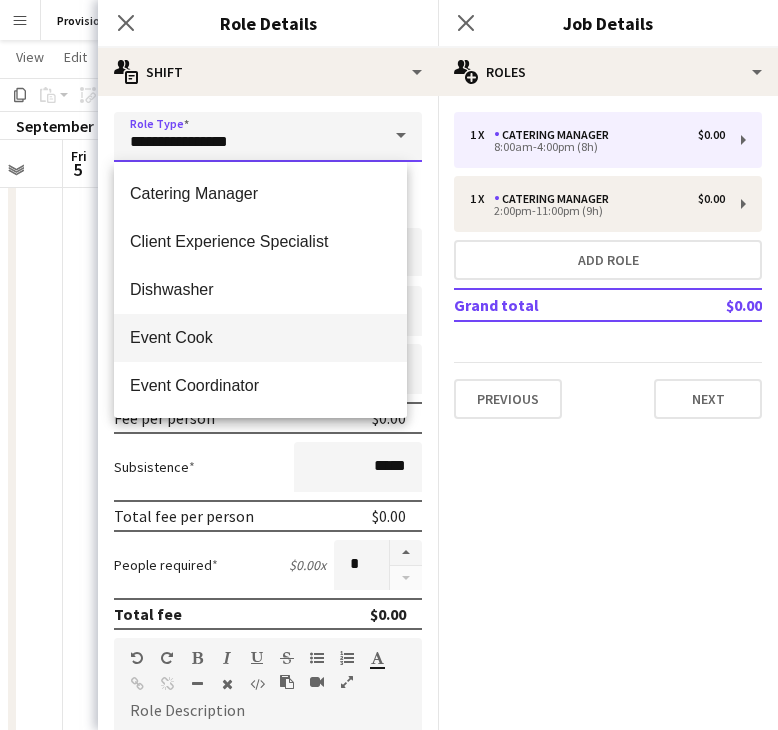 type on "**********" 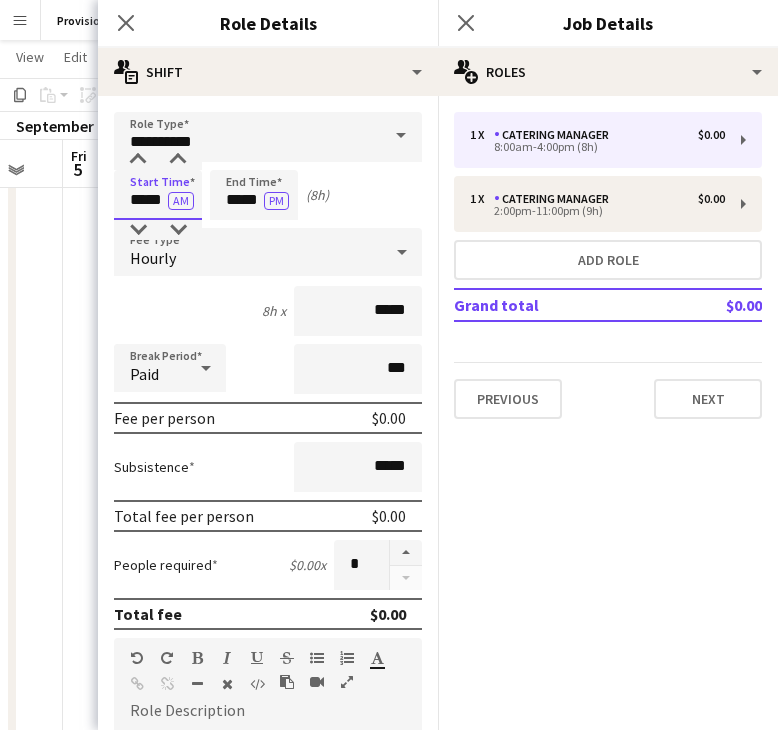 click on "*****" at bounding box center (158, 195) 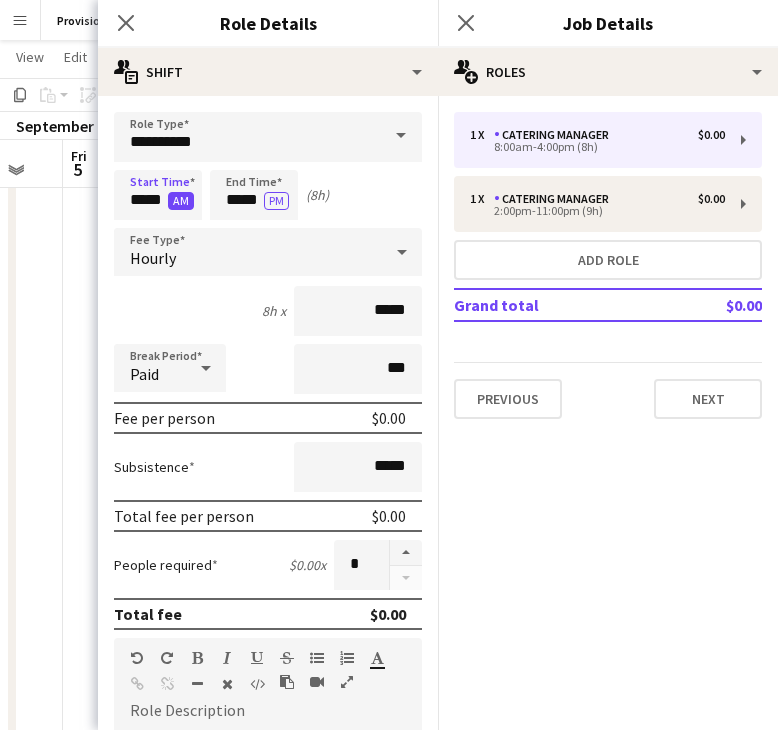 click on "AM" at bounding box center [181, 201] 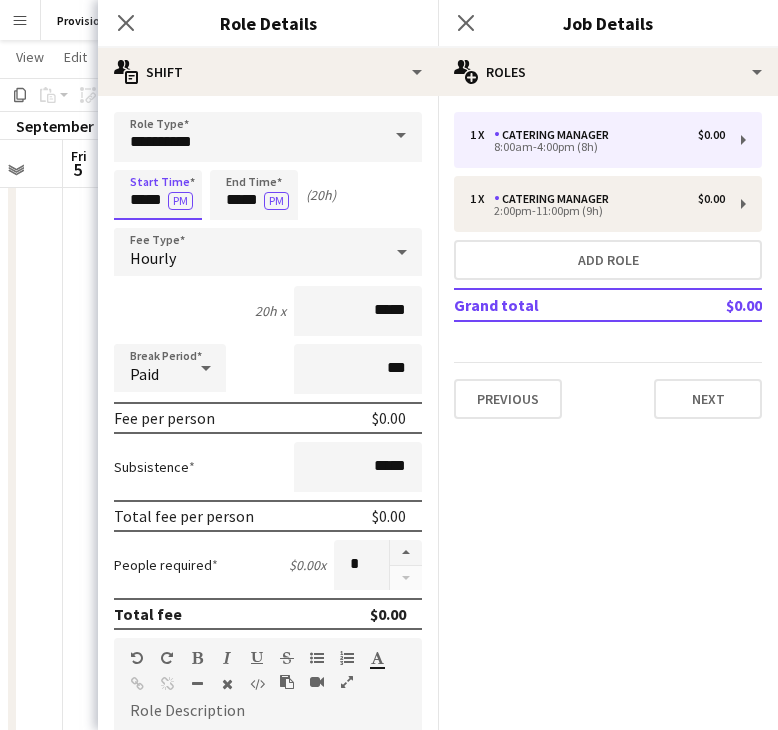 click on "*****" at bounding box center [158, 195] 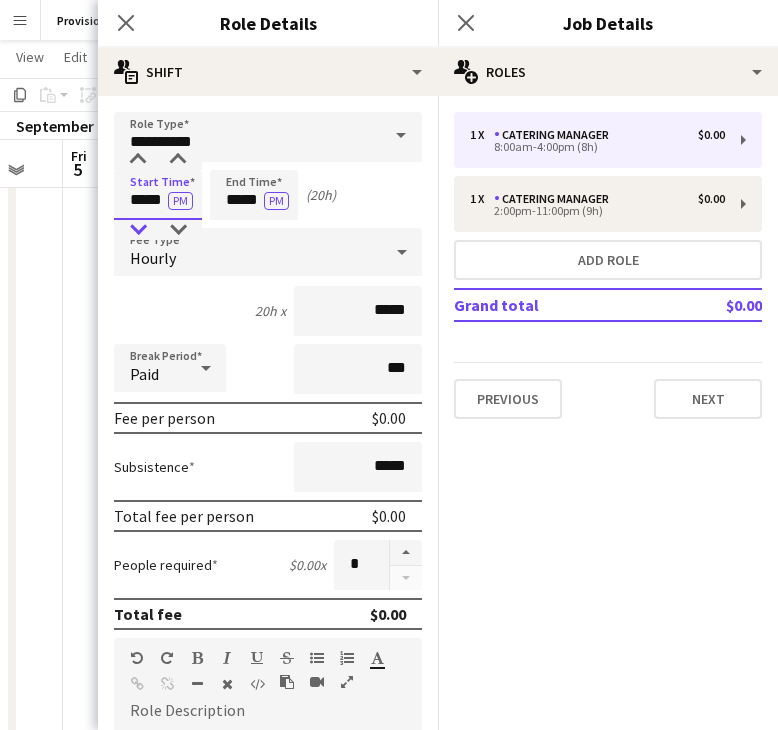 click at bounding box center (138, 230) 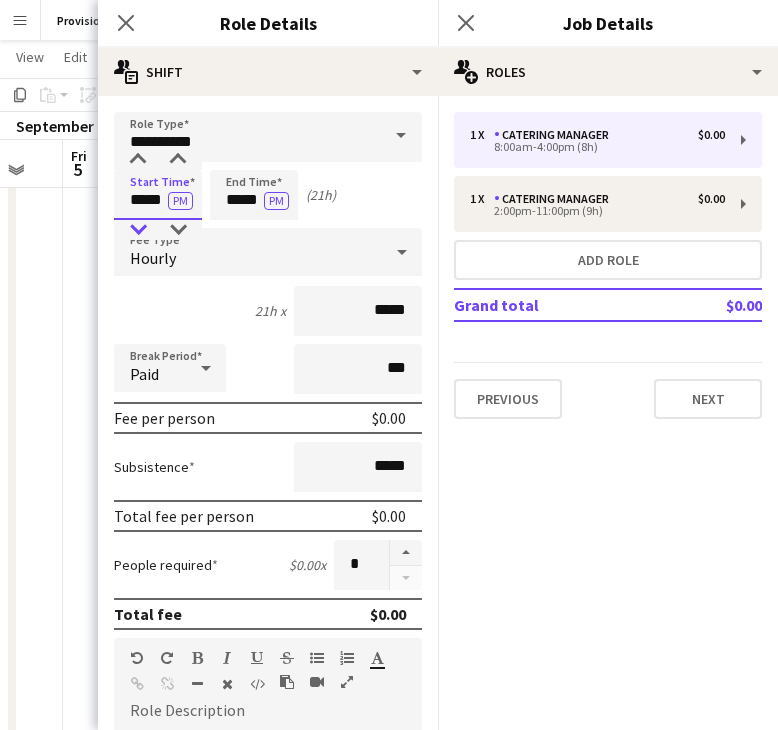 click at bounding box center [138, 230] 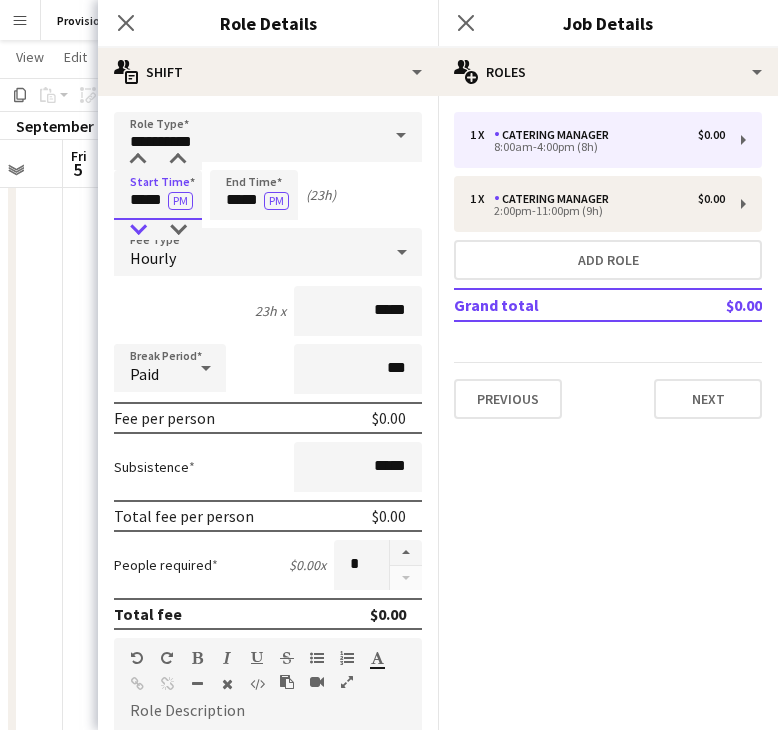 click at bounding box center (138, 230) 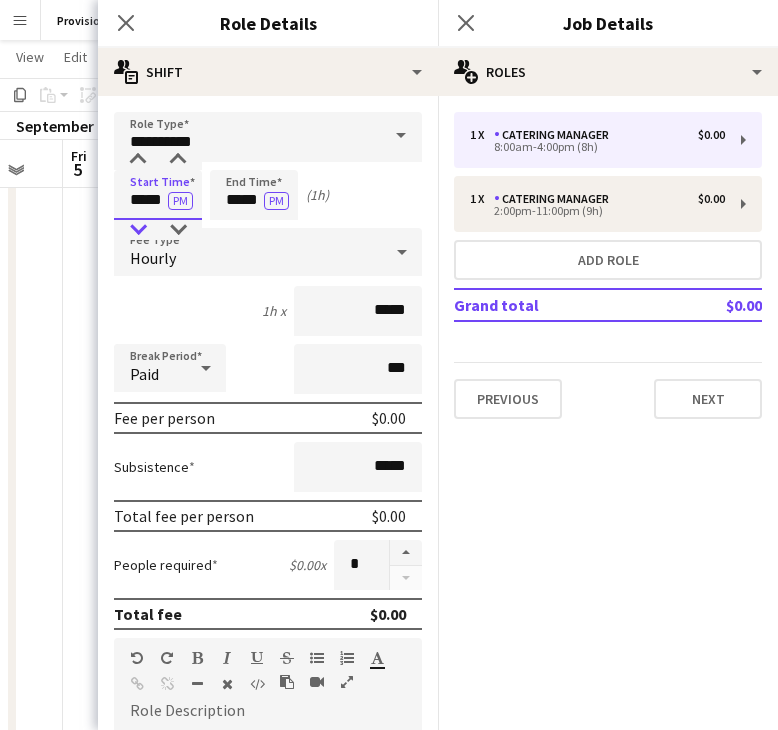 type on "*****" 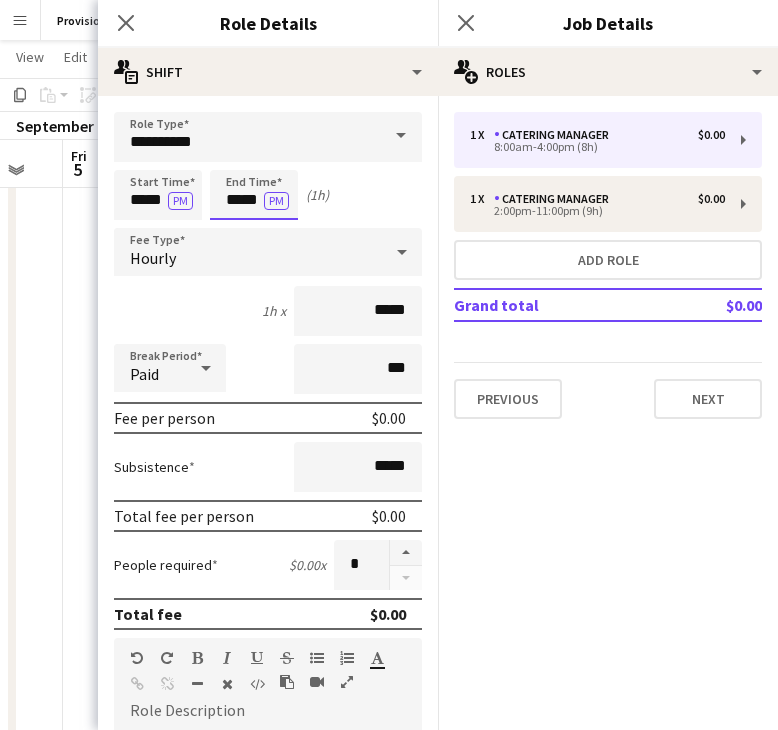 click on "*****" at bounding box center [254, 195] 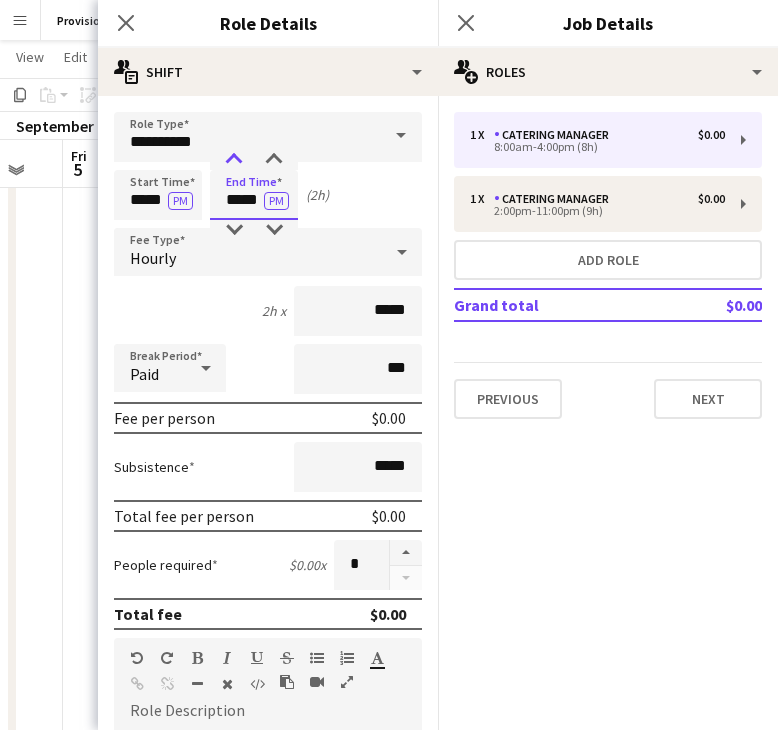 click at bounding box center [234, 160] 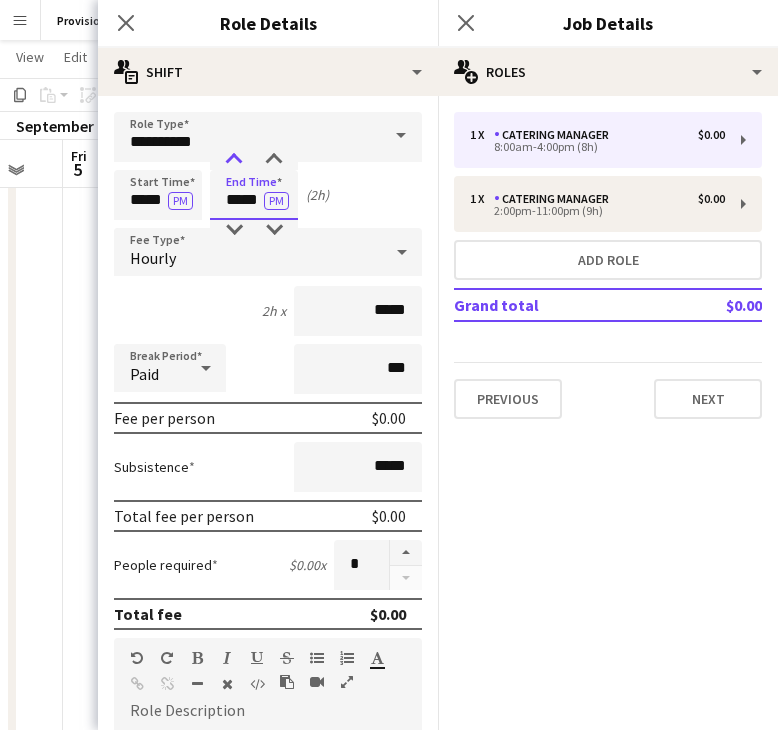 click at bounding box center (234, 160) 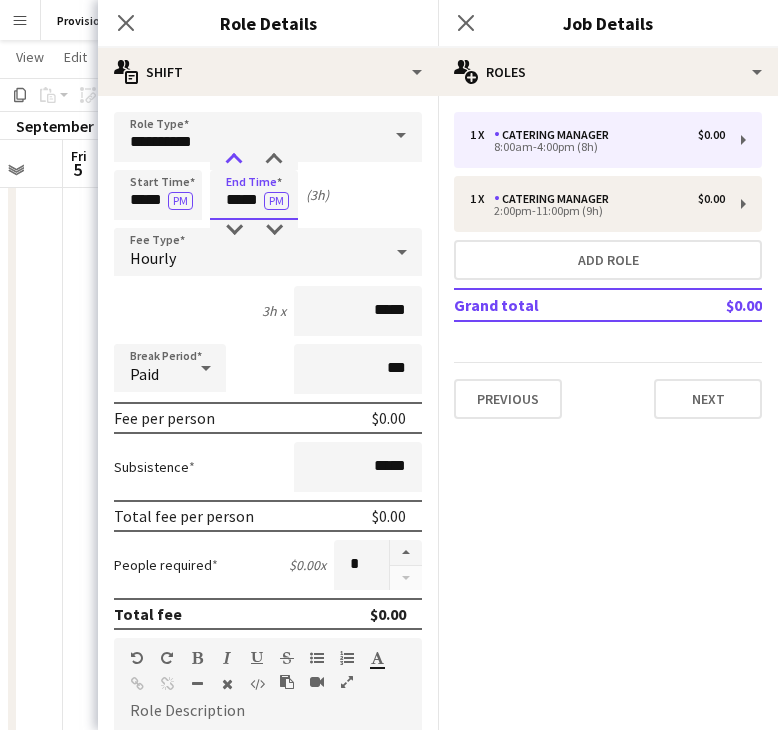 click at bounding box center (234, 160) 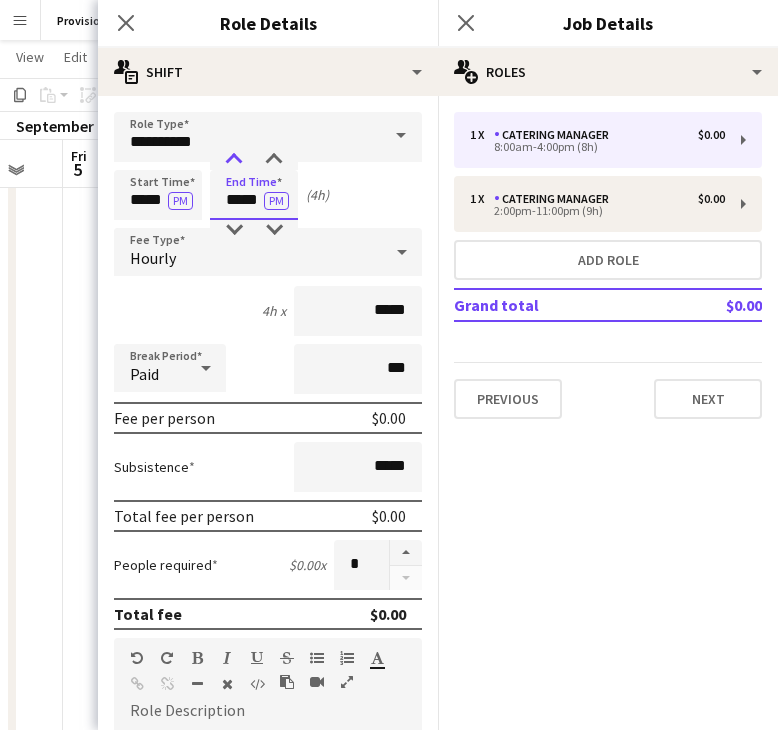 click at bounding box center [234, 160] 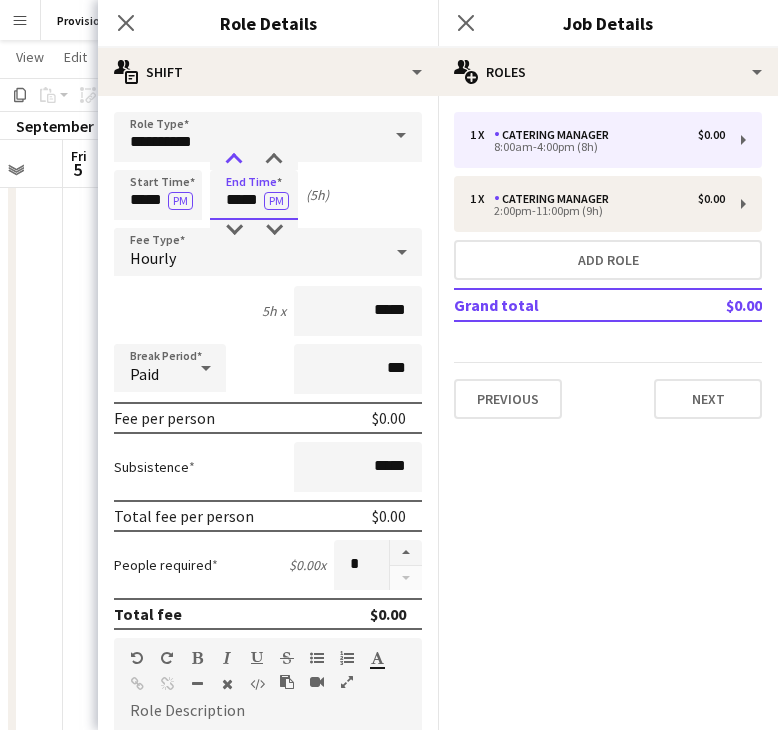 click at bounding box center (234, 160) 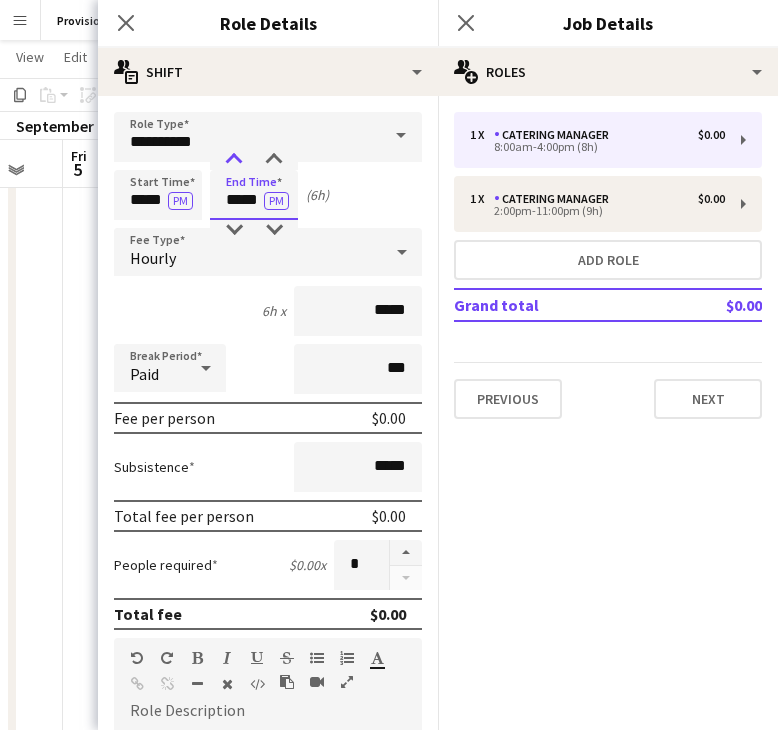 type on "*****" 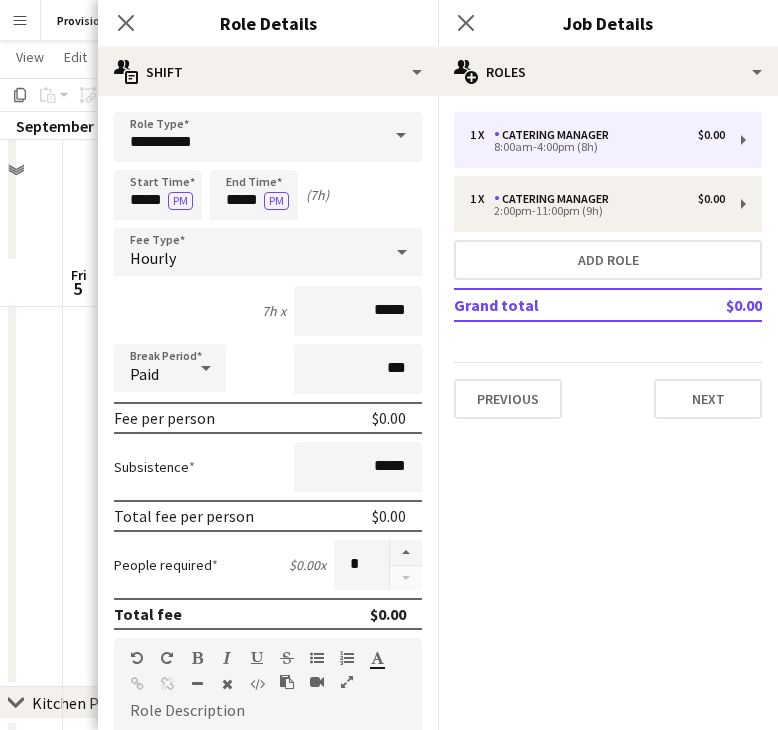scroll, scrollTop: 400, scrollLeft: 0, axis: vertical 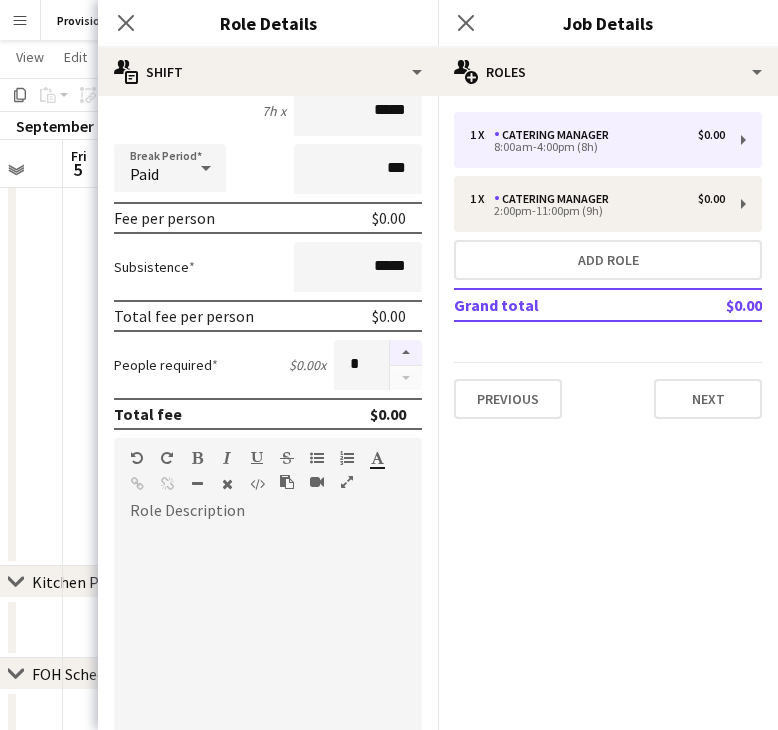 click at bounding box center (406, 353) 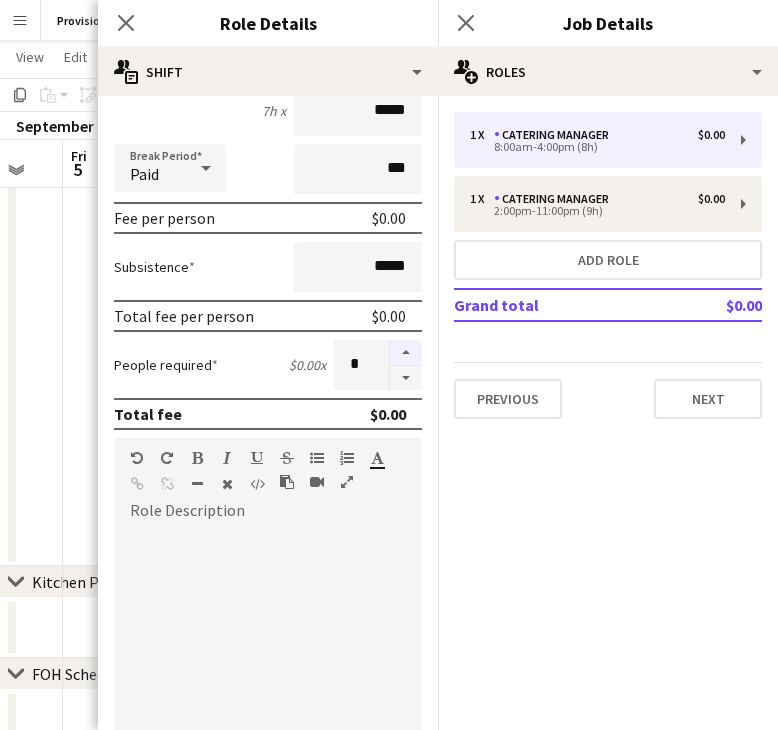 click at bounding box center (406, 353) 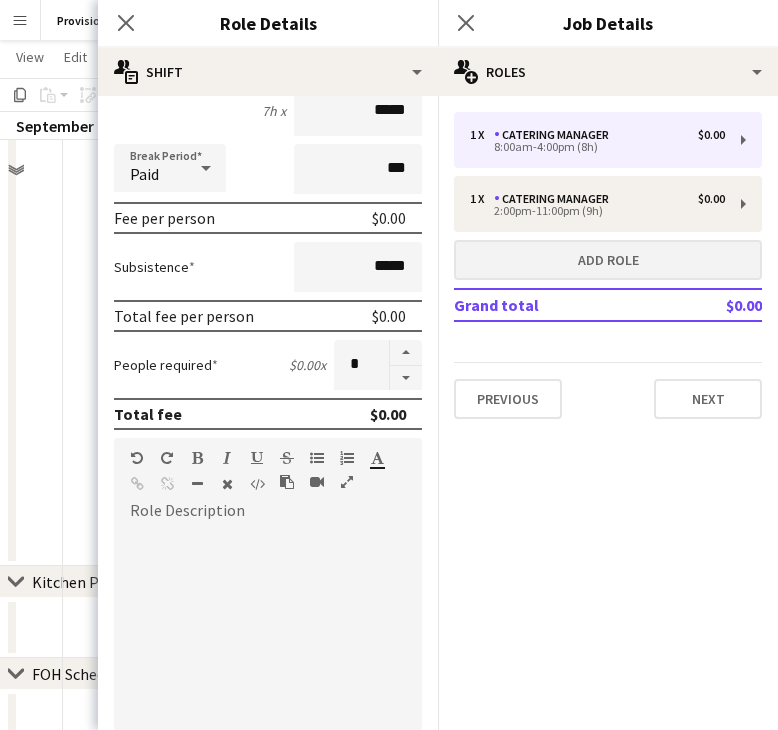 scroll, scrollTop: 200, scrollLeft: 0, axis: vertical 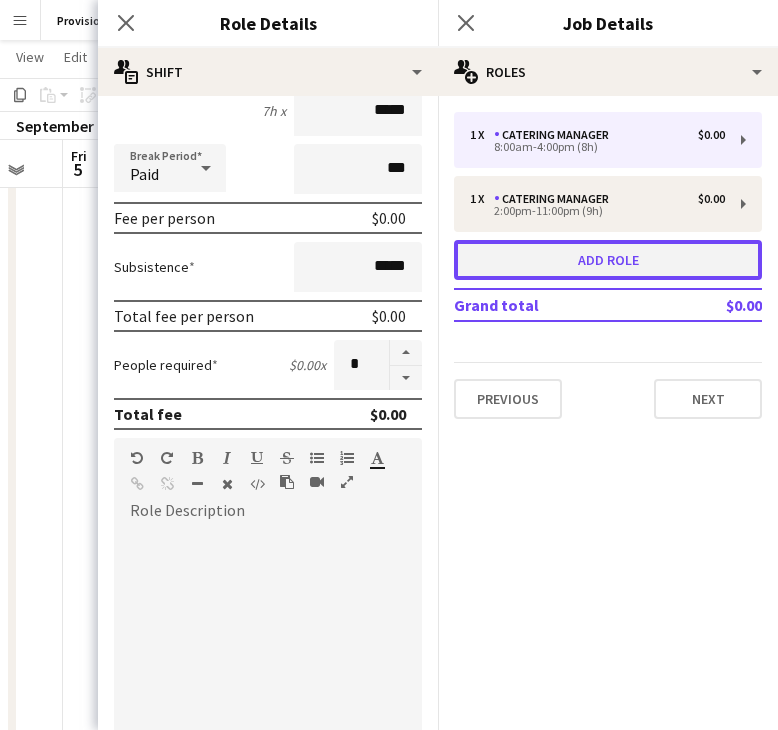 click on "Add role" at bounding box center (608, 260) 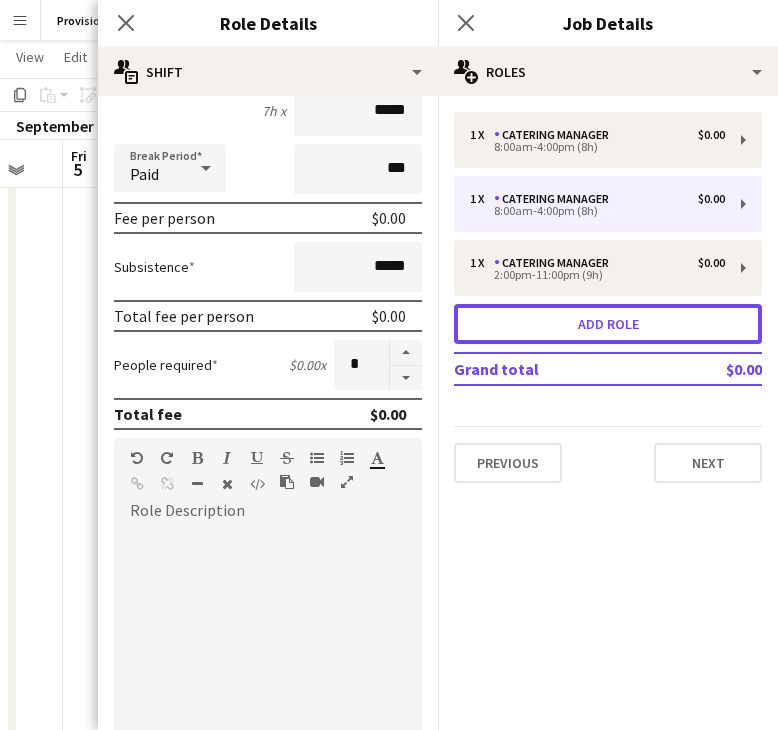 type on "**********" 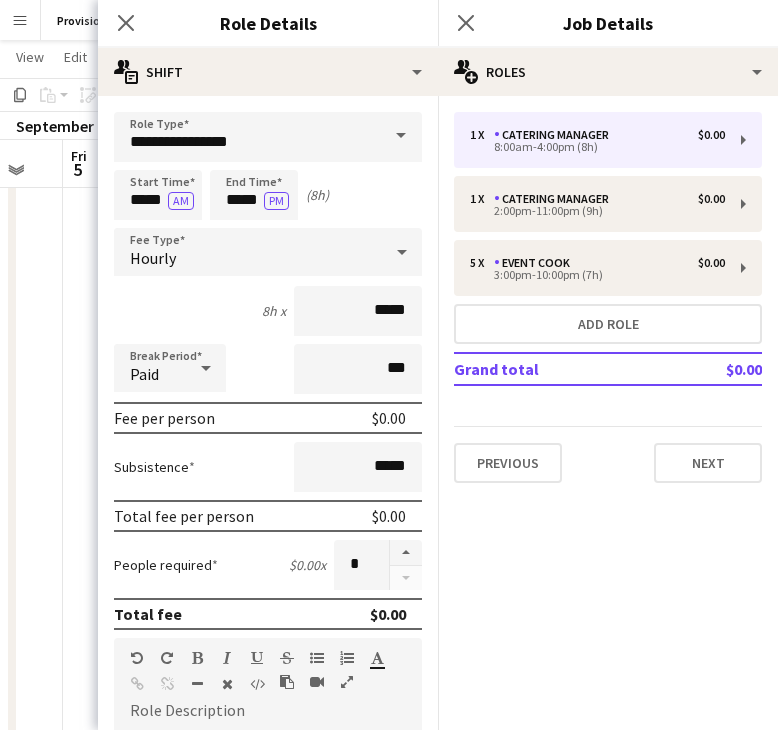 scroll, scrollTop: 0, scrollLeft: 0, axis: both 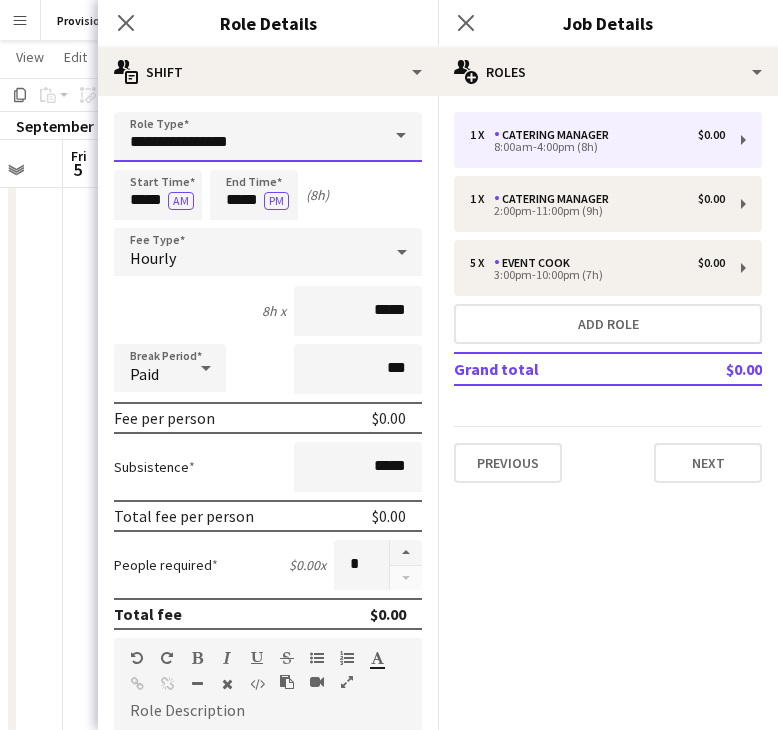 click on "**********" at bounding box center (268, 137) 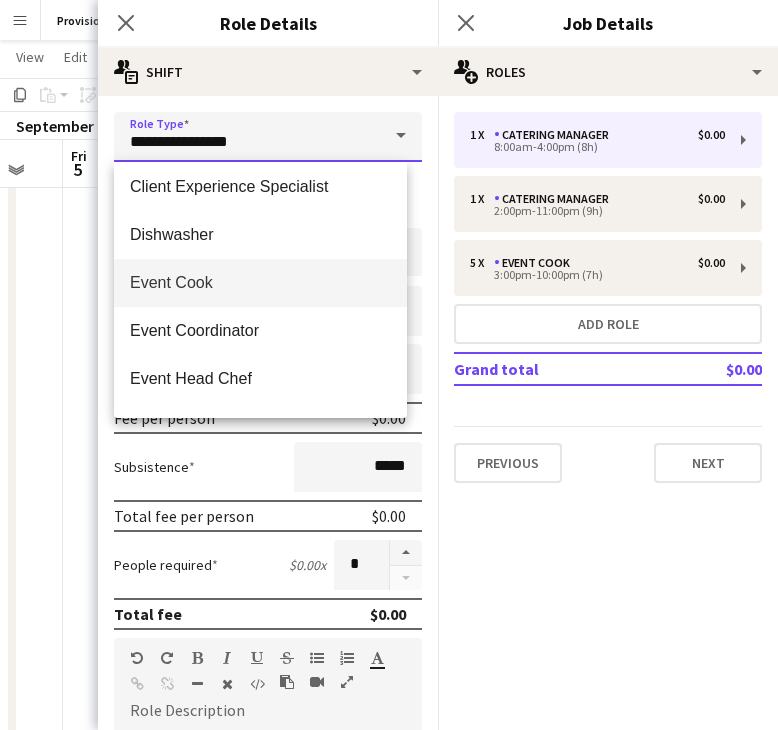 scroll, scrollTop: 100, scrollLeft: 0, axis: vertical 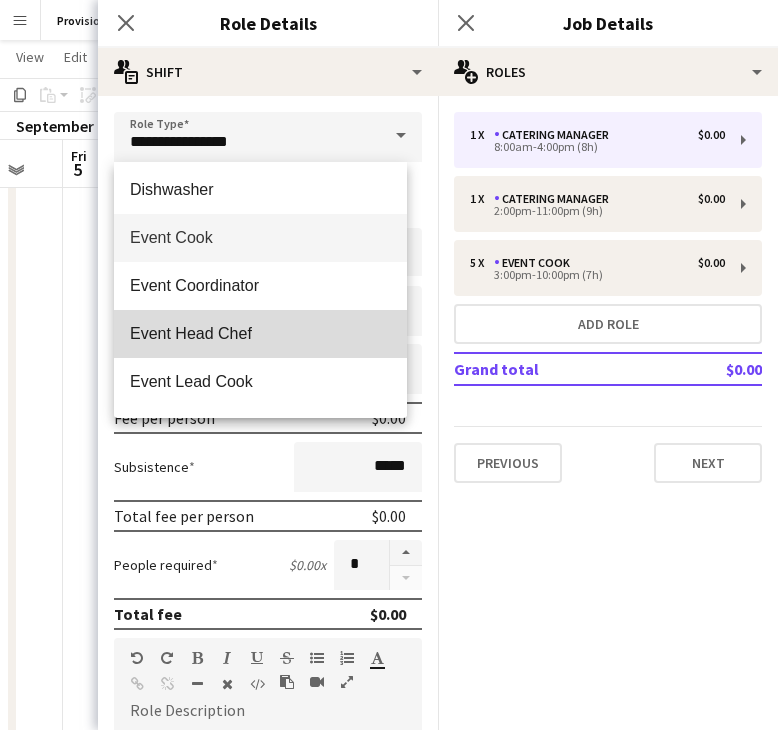 click on "Event Head Chef" at bounding box center [260, 334] 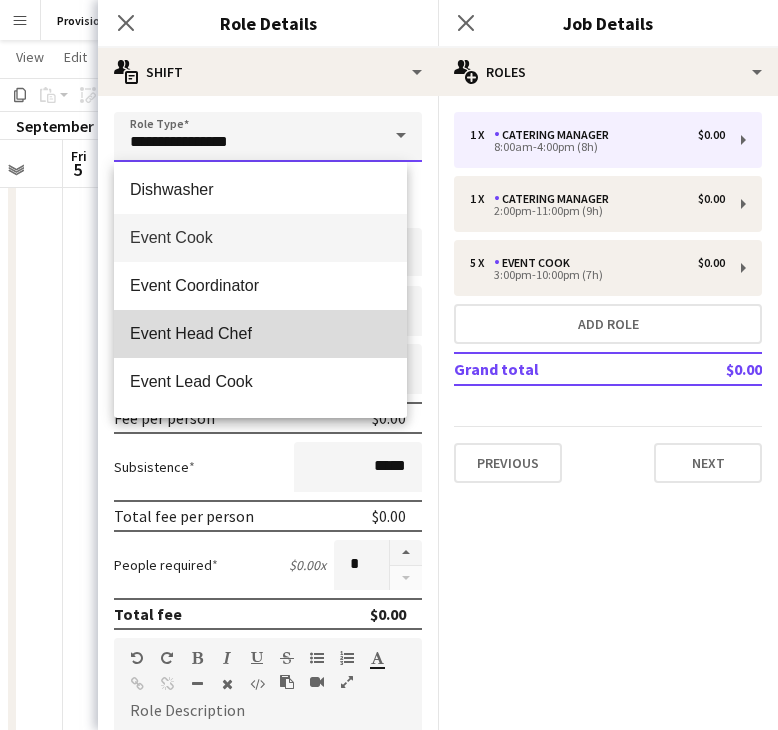 type on "**********" 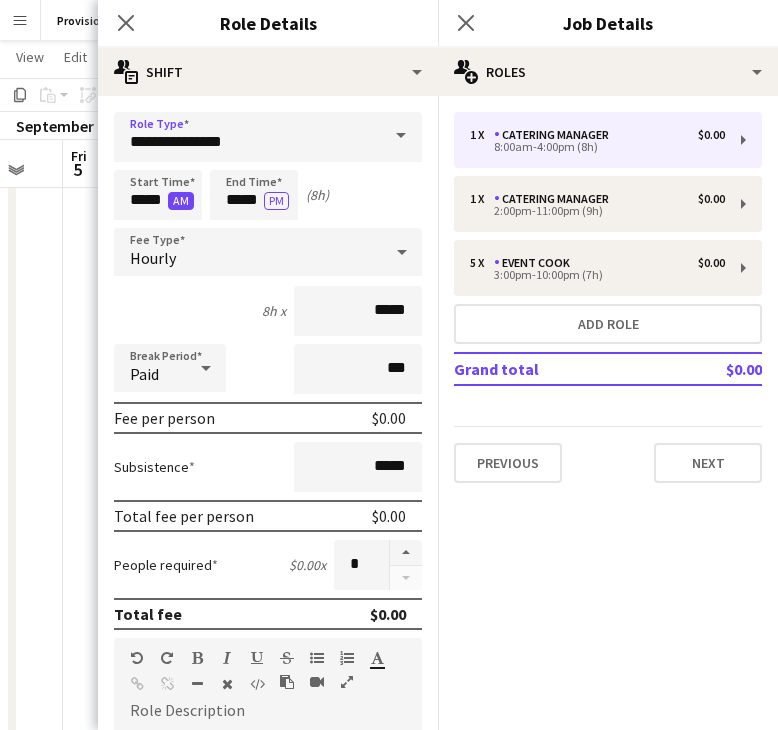 click on "AM" at bounding box center (181, 201) 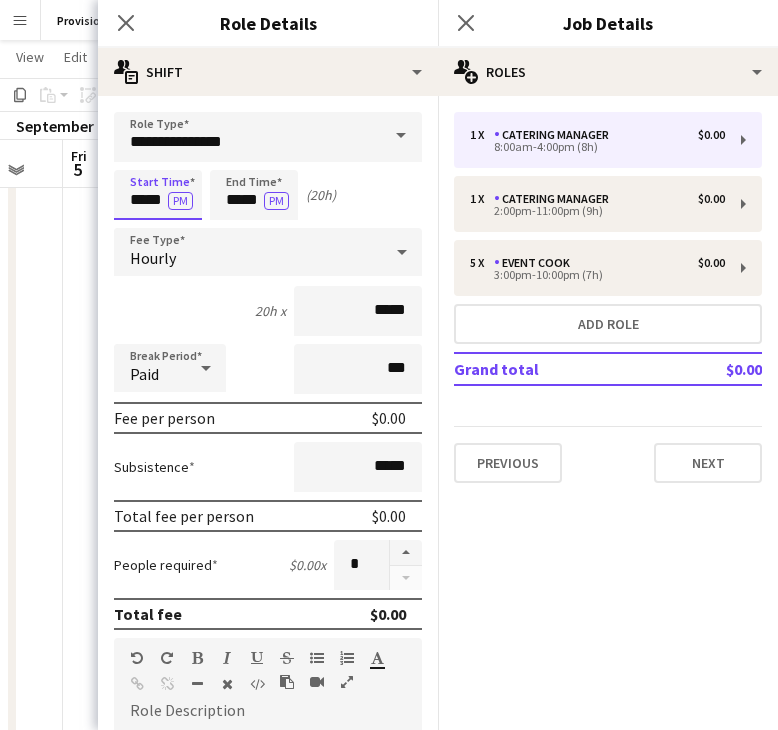 click on "*****" at bounding box center [158, 195] 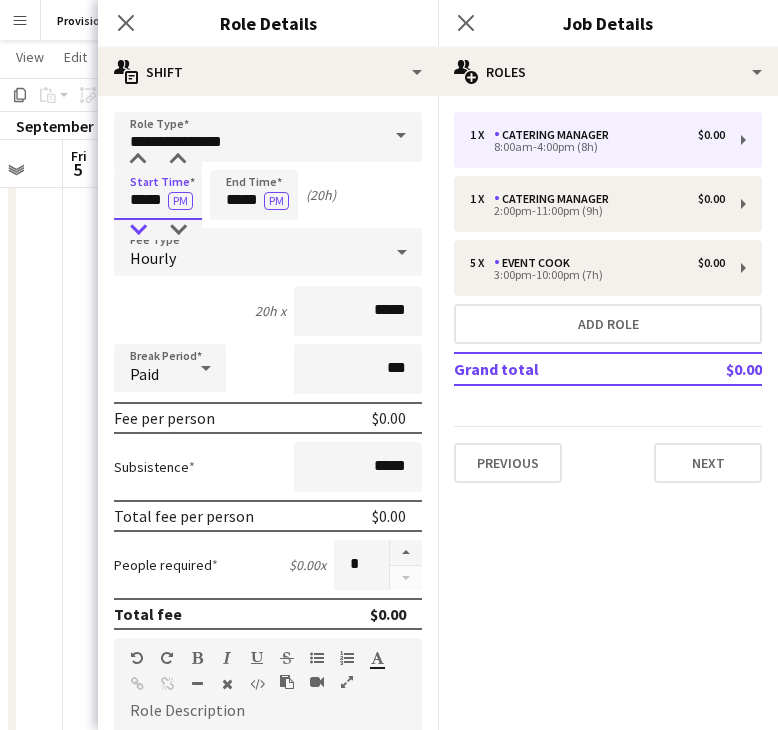 click at bounding box center (138, 230) 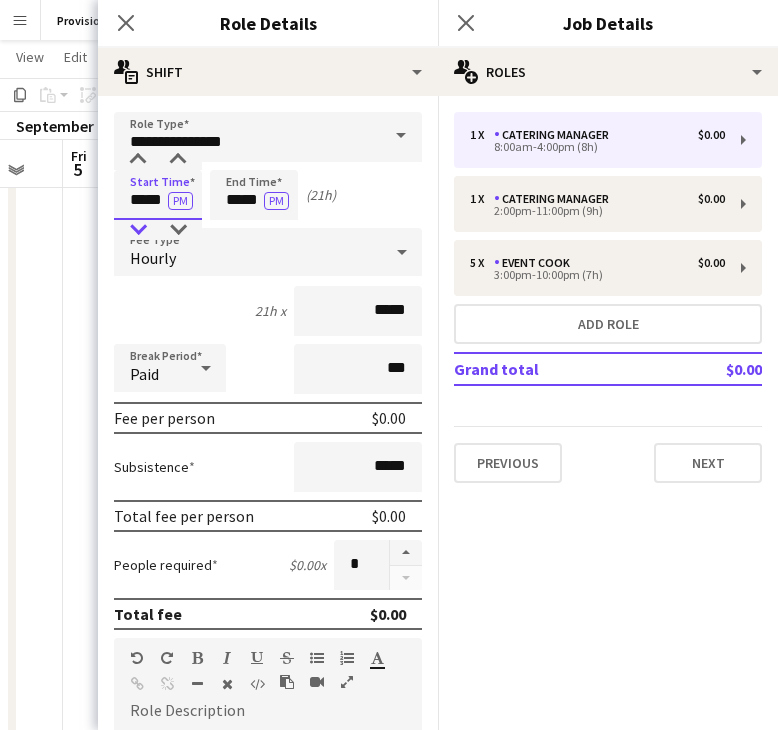 click at bounding box center (138, 230) 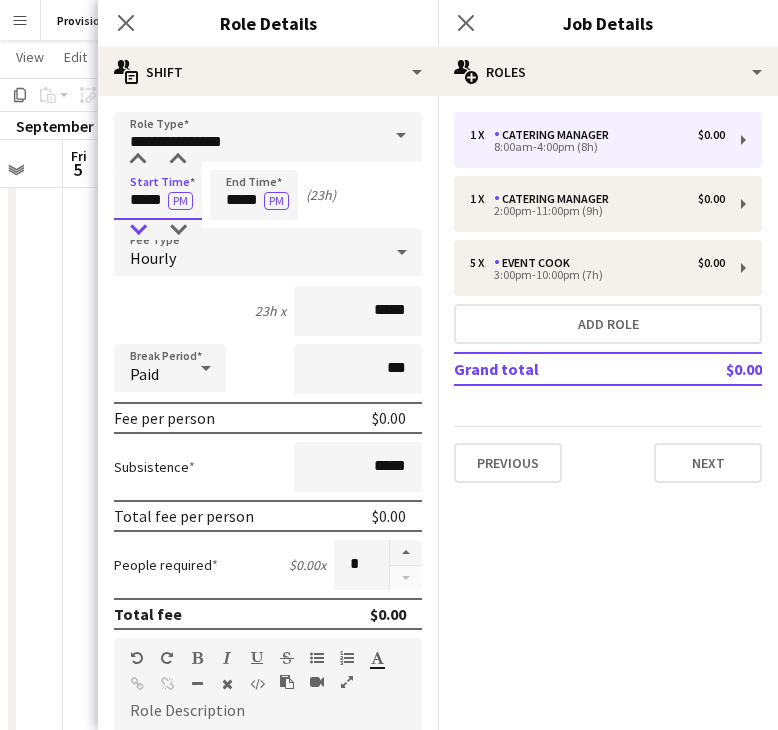click at bounding box center [138, 230] 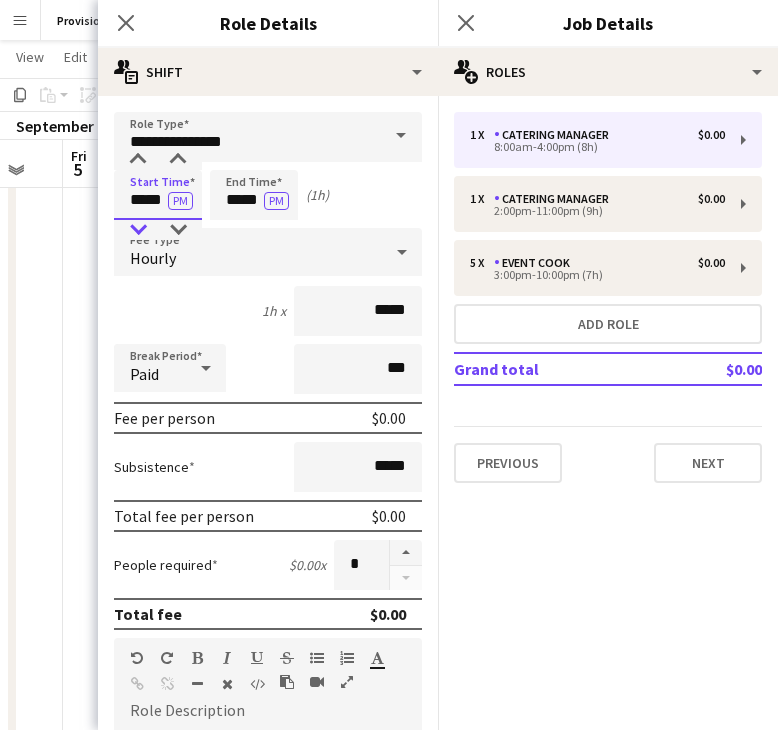 type on "*****" 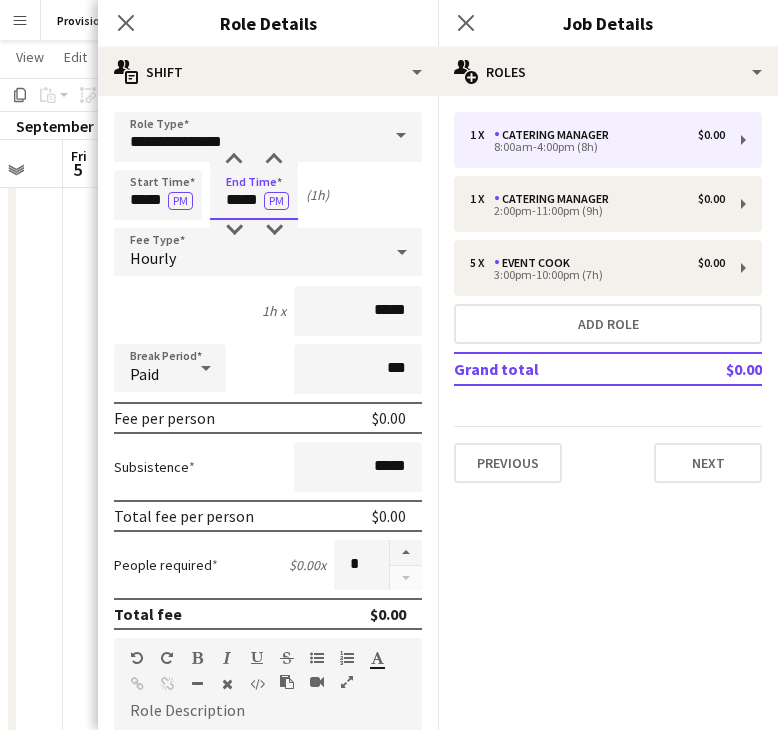click on "*****" at bounding box center [254, 195] 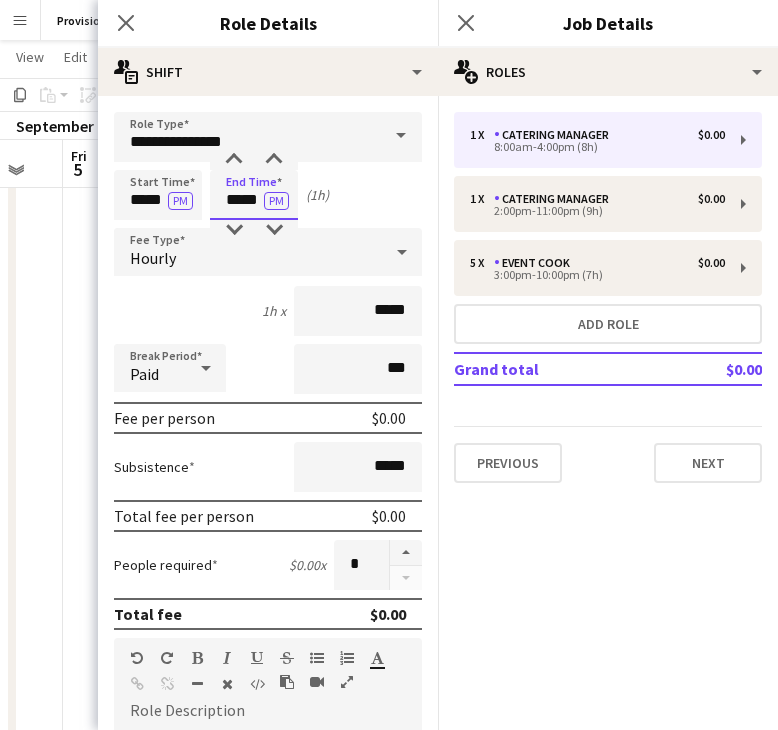 click on "*****" at bounding box center [254, 195] 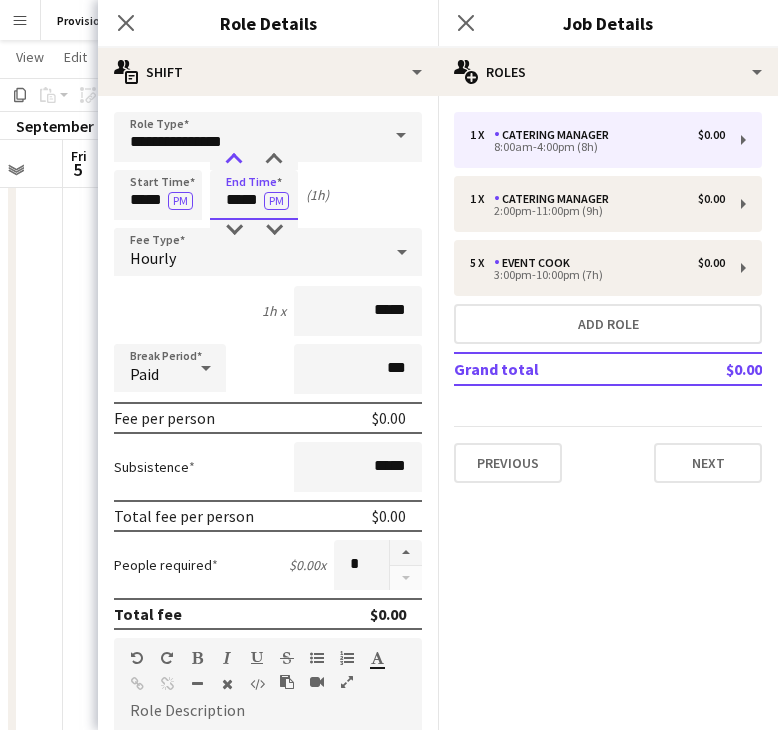 click at bounding box center (234, 160) 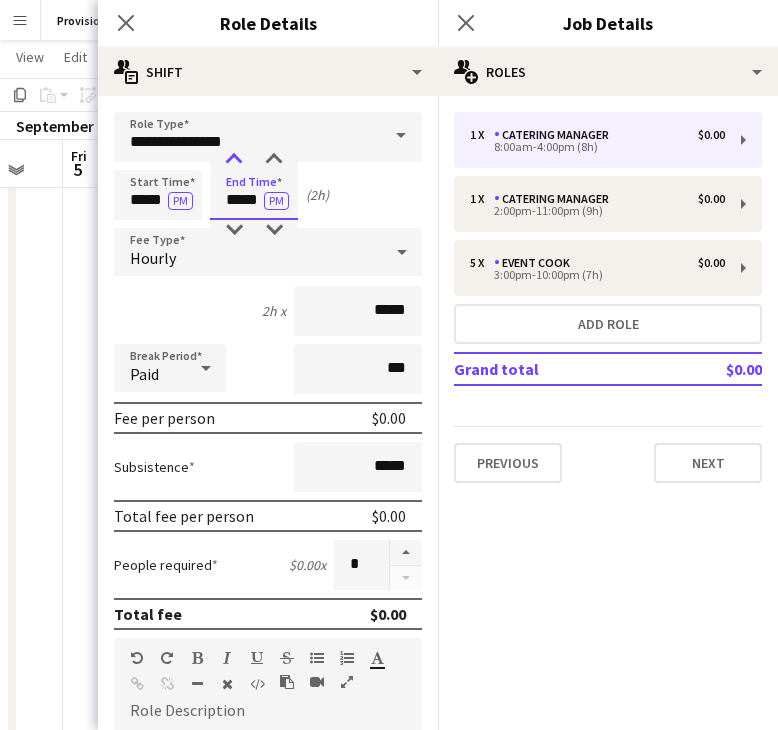 click at bounding box center [234, 160] 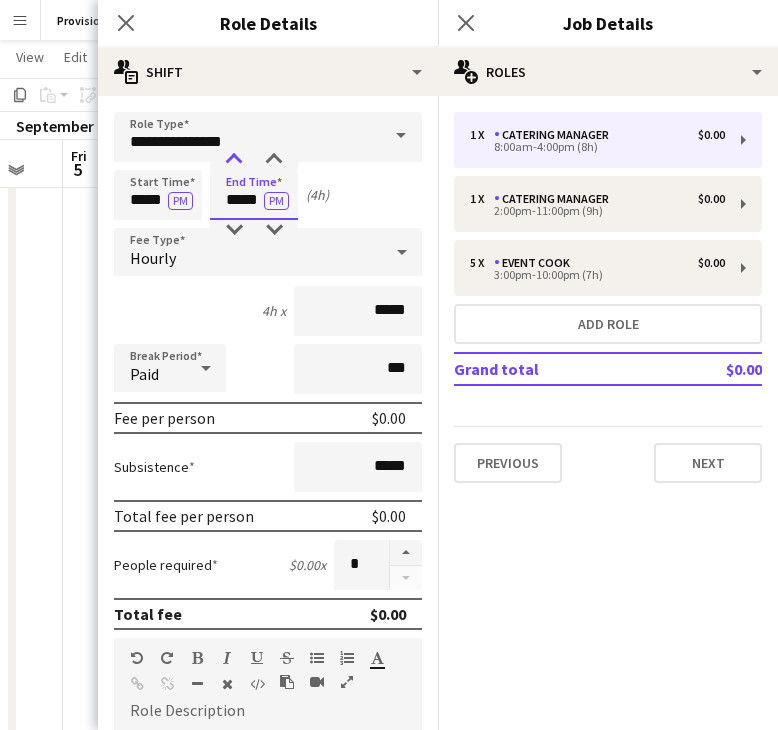 click at bounding box center [234, 160] 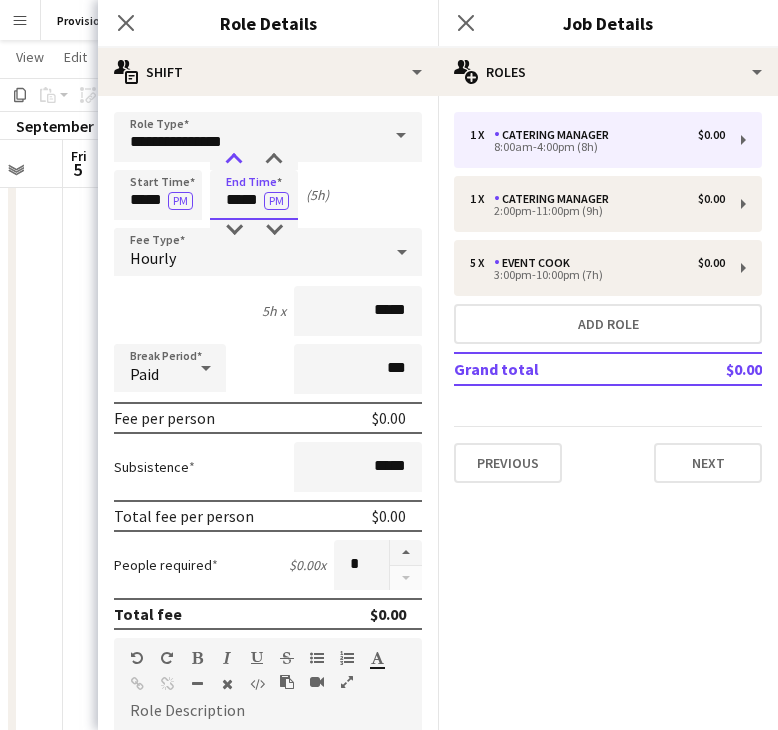 click at bounding box center (234, 160) 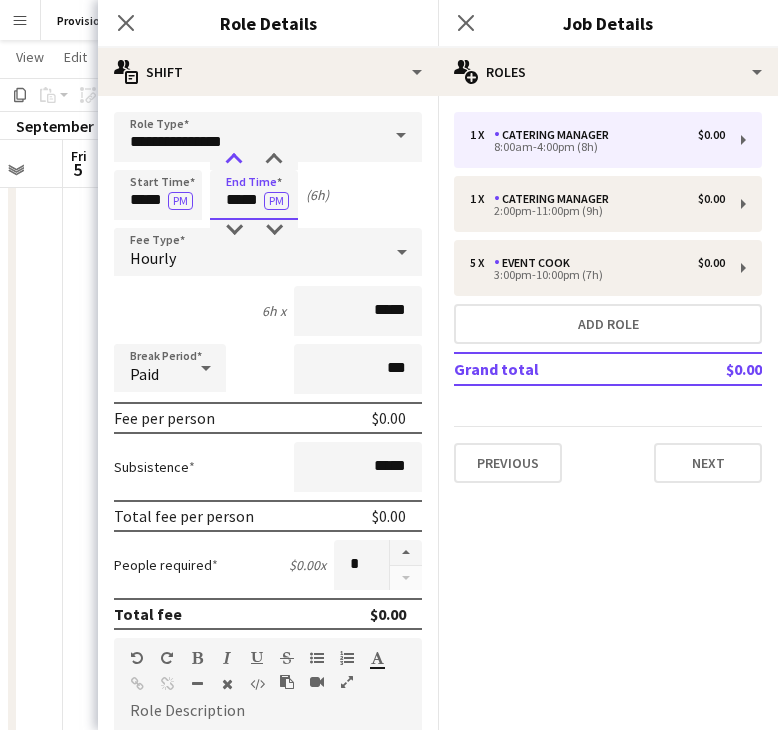 click at bounding box center [234, 160] 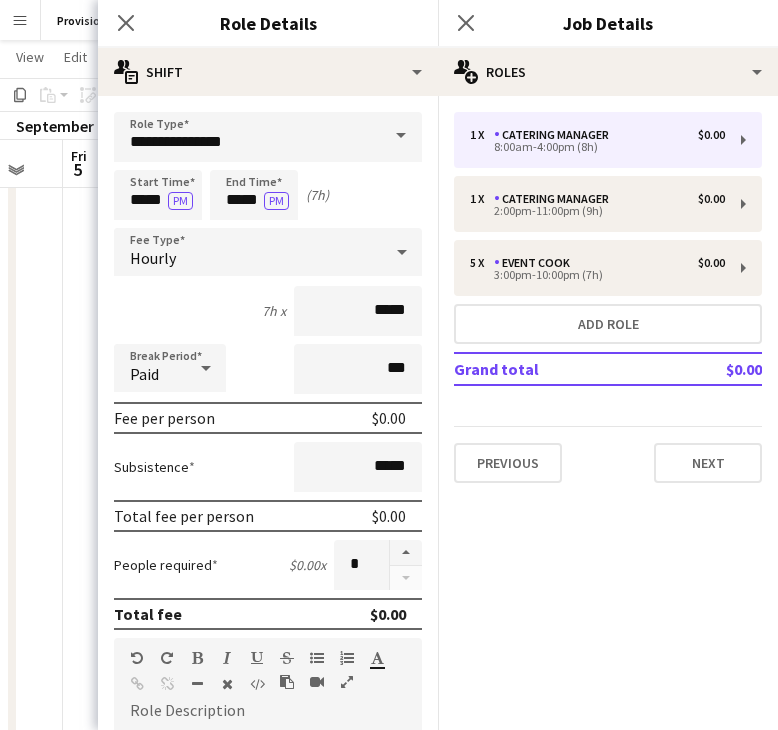 click on "Start Time  *****  PM
End Time  *****  PM
(7h)" at bounding box center (268, 195) 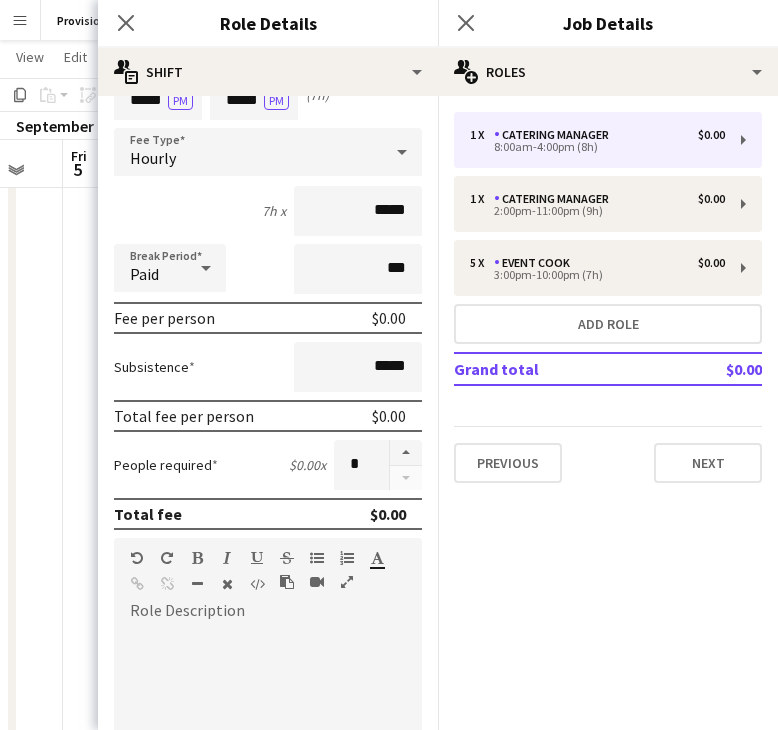 scroll, scrollTop: 400, scrollLeft: 0, axis: vertical 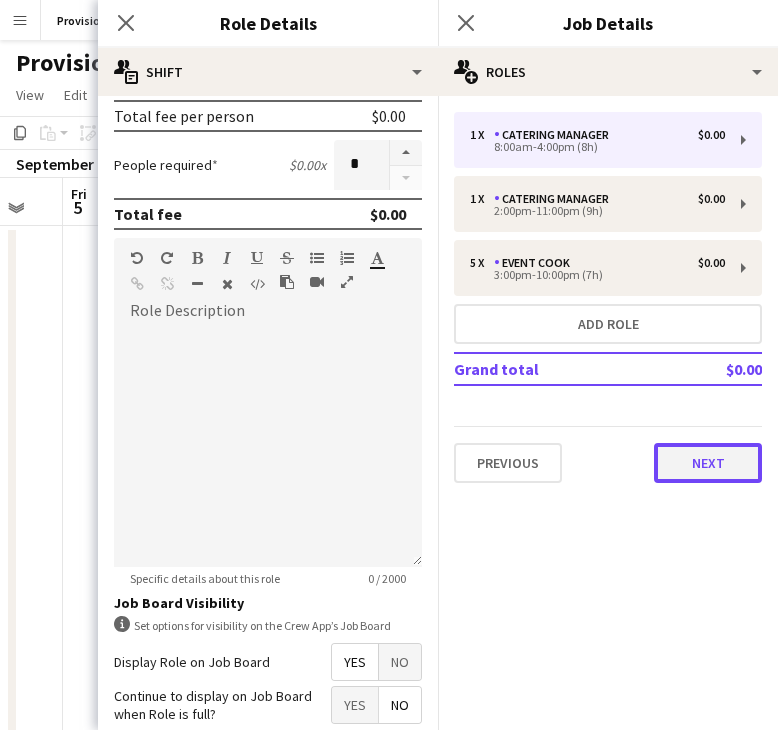 click on "Next" at bounding box center (708, 463) 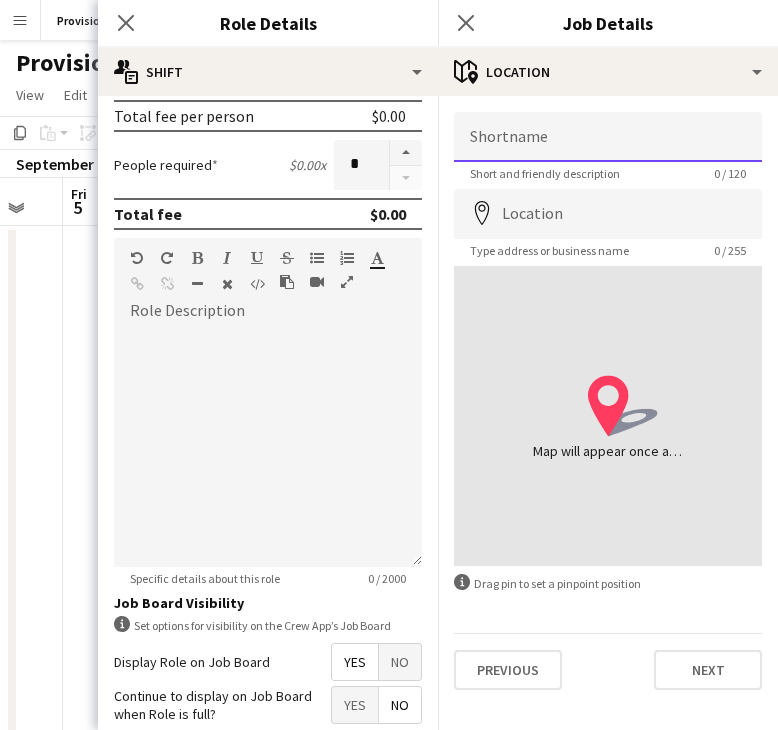 click on "Shortname" at bounding box center (608, 137) 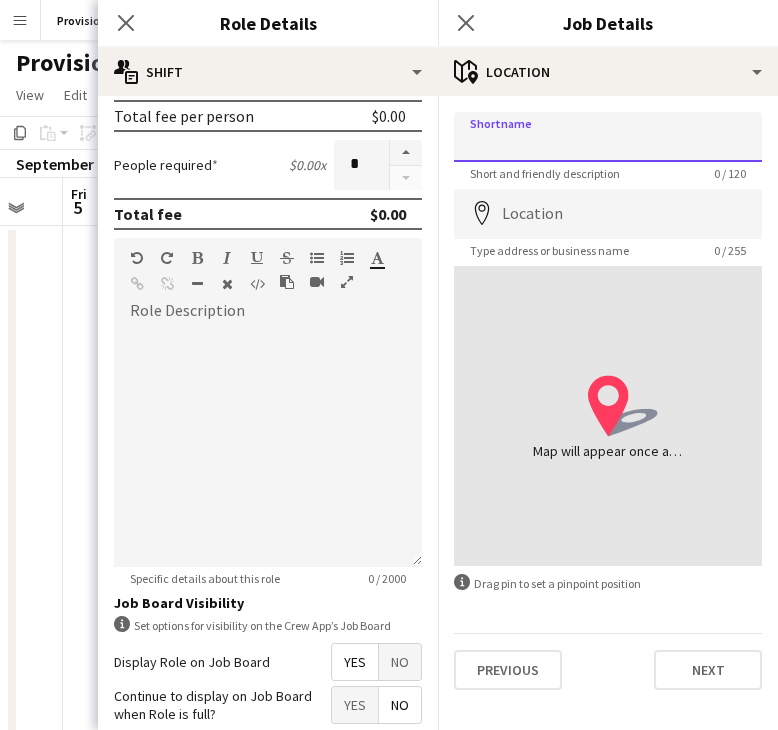 paste on "**********" 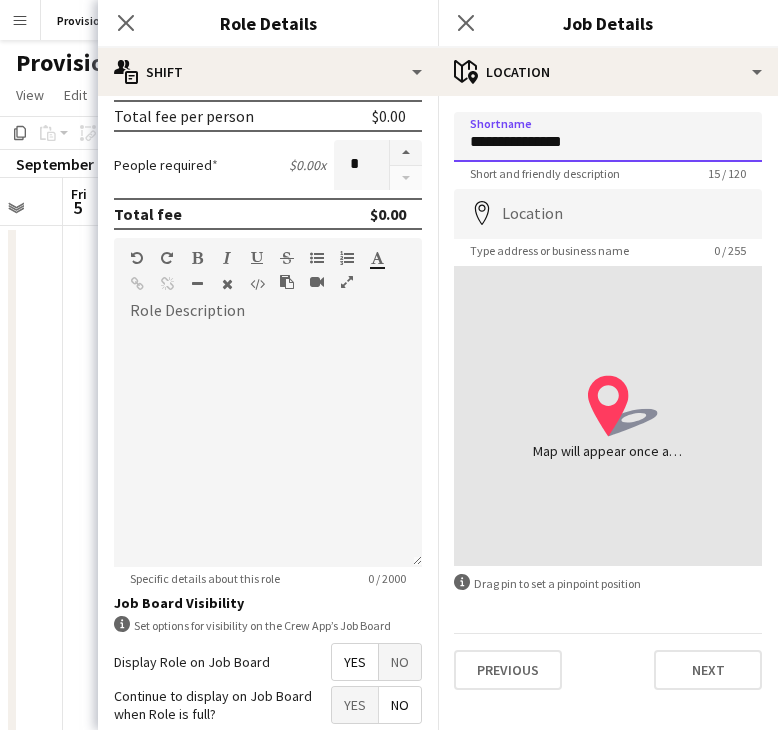 type on "**********" 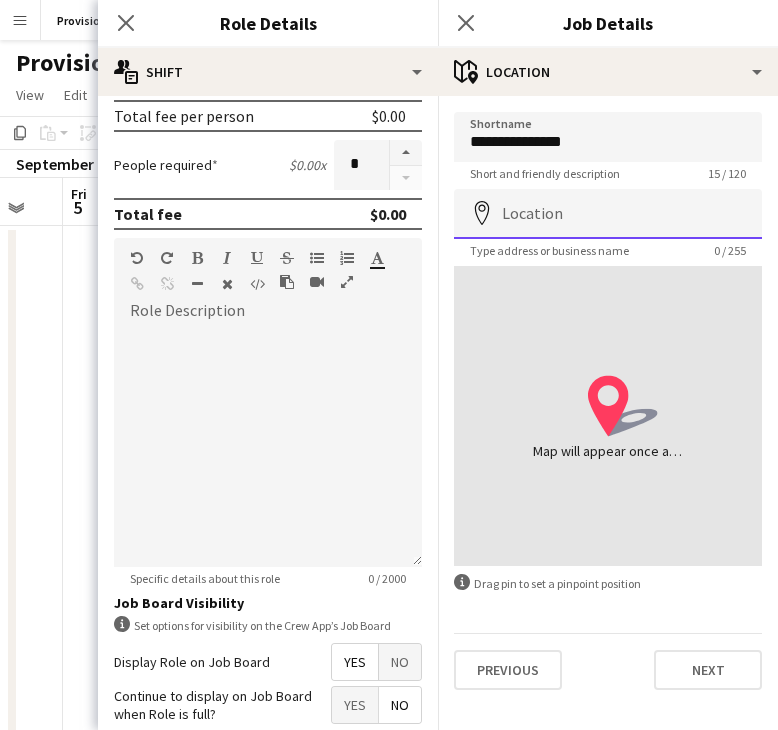 click on "Location" at bounding box center (608, 214) 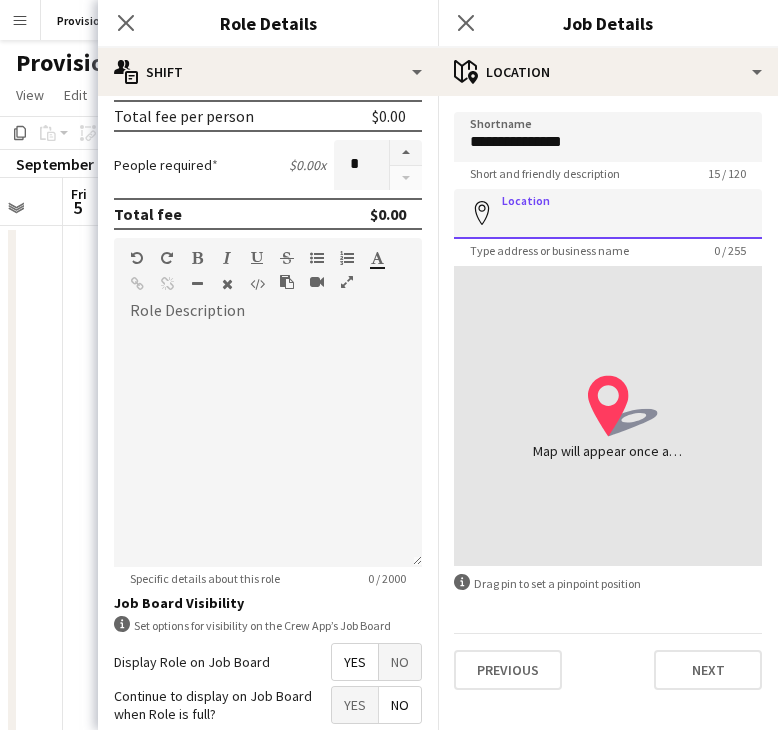 paste on "**********" 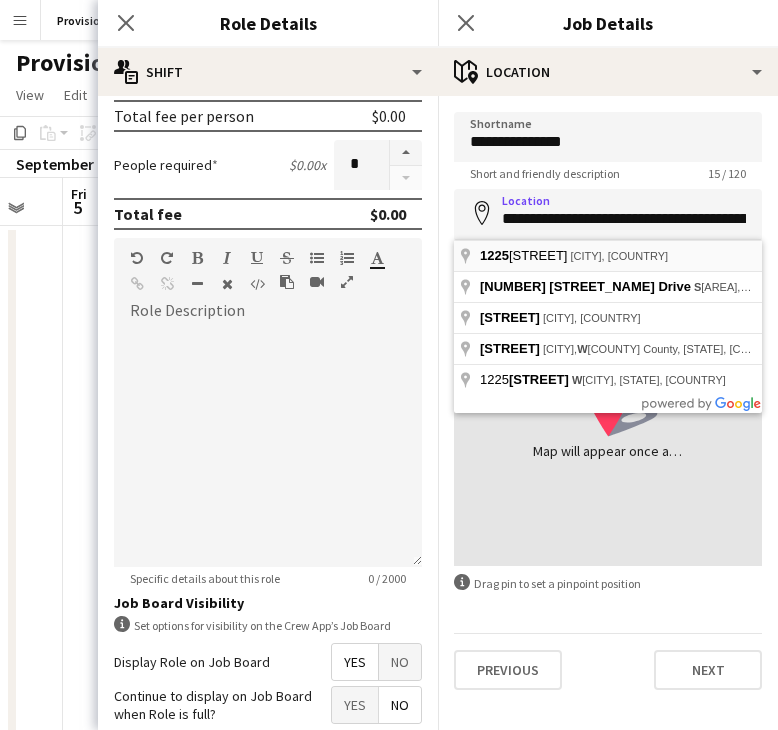 type on "**********" 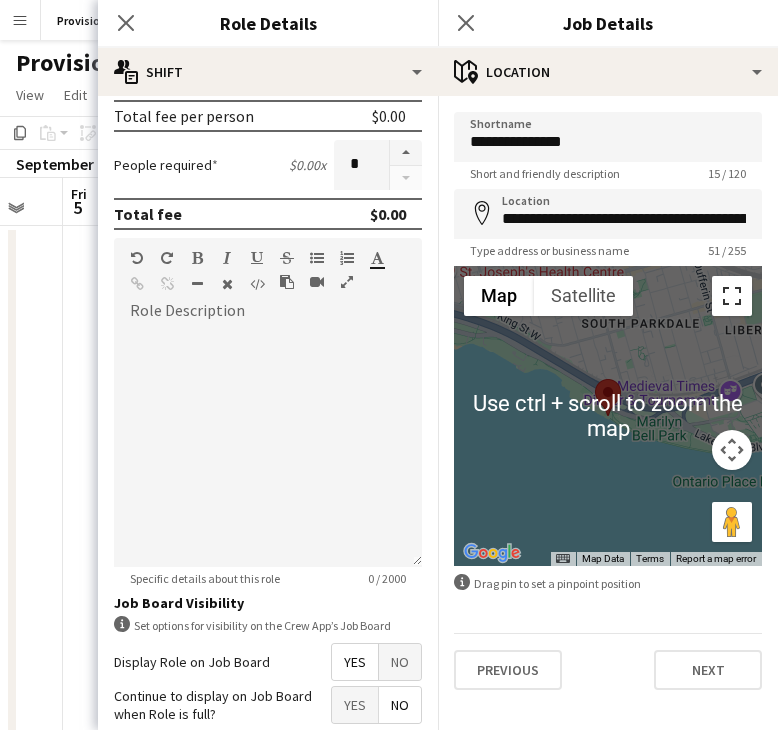 click at bounding box center [732, 296] 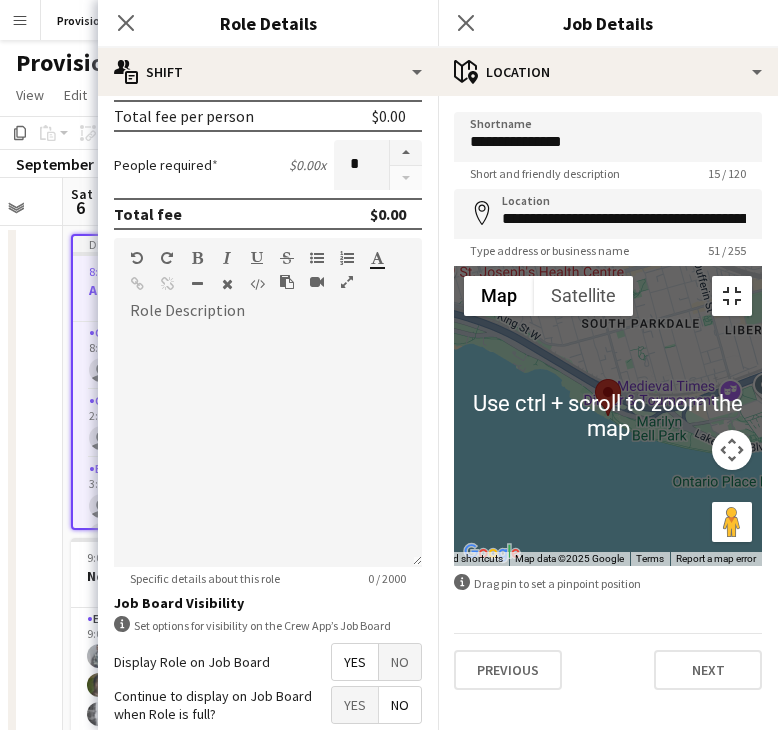 scroll, scrollTop: 396, scrollLeft: 0, axis: vertical 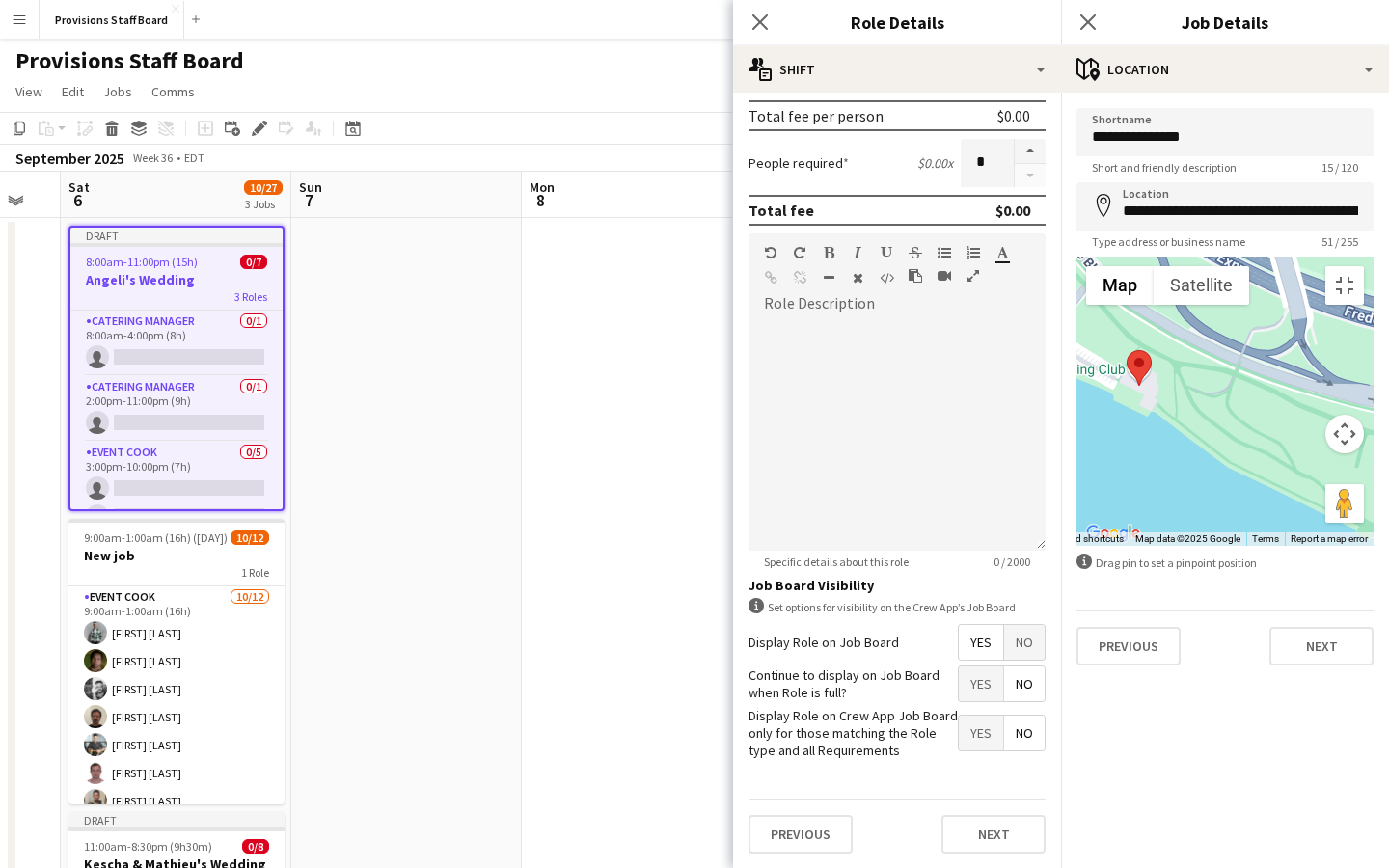 drag, startPoint x: 539, startPoint y: 277, endPoint x: 725, endPoint y: 603, distance: 375.329 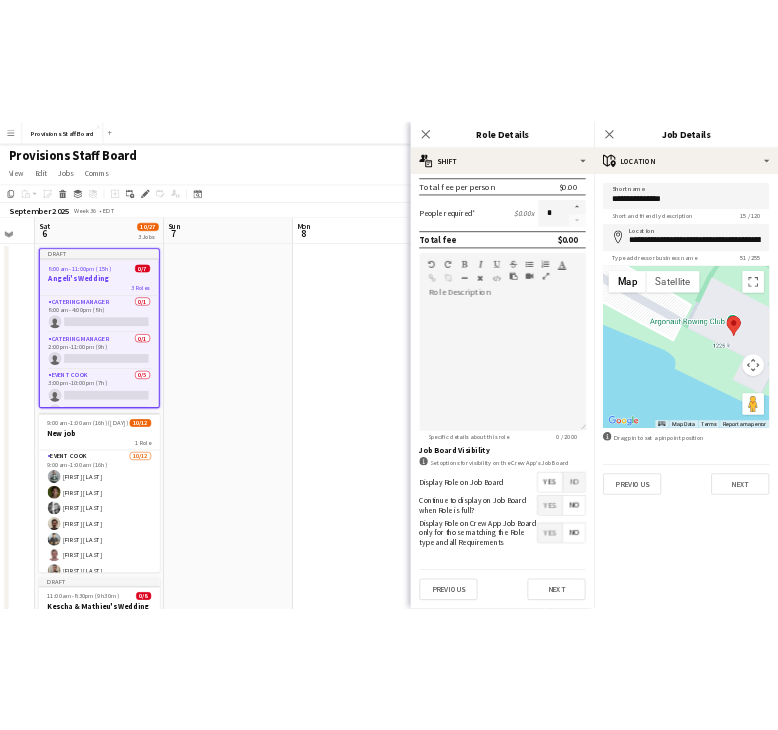 scroll, scrollTop: 400, scrollLeft: 0, axis: vertical 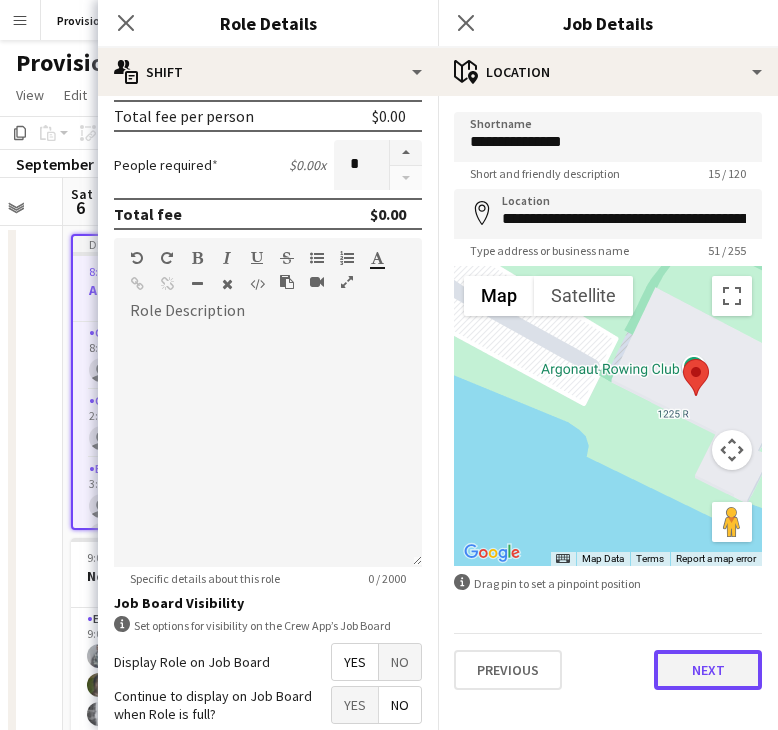 click on "Next" at bounding box center (708, 670) 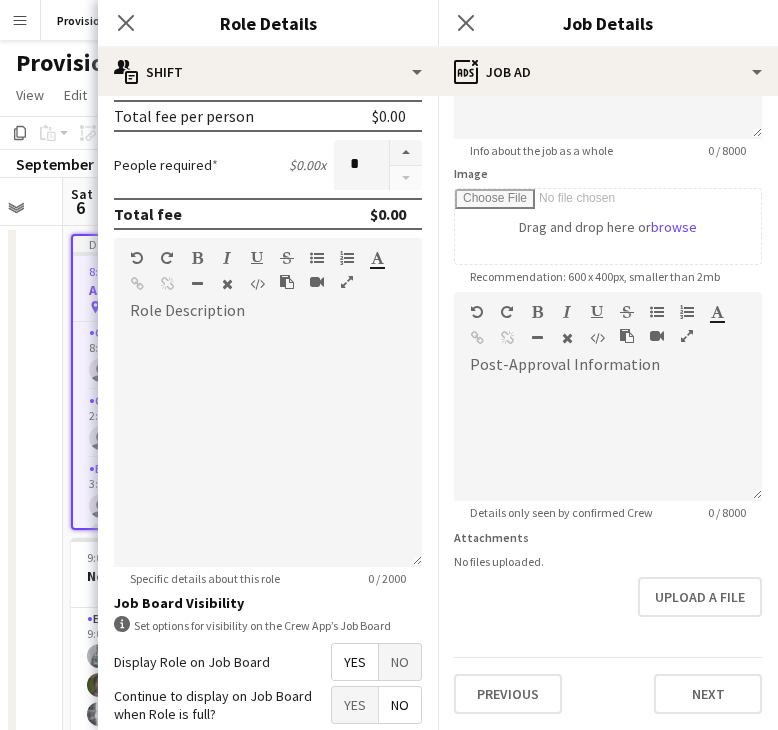 scroll, scrollTop: 321, scrollLeft: 0, axis: vertical 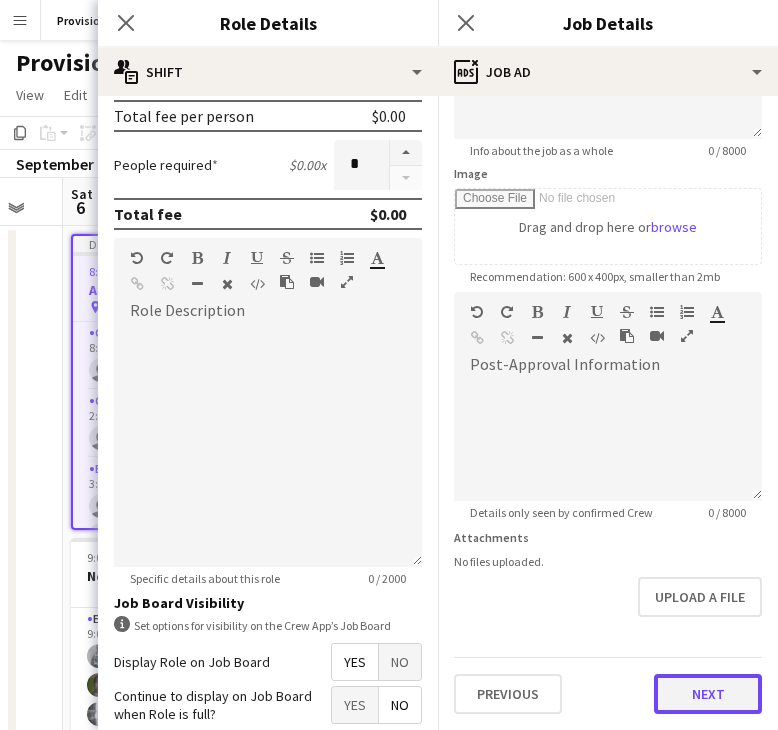 click on "**********" at bounding box center [608, 283] 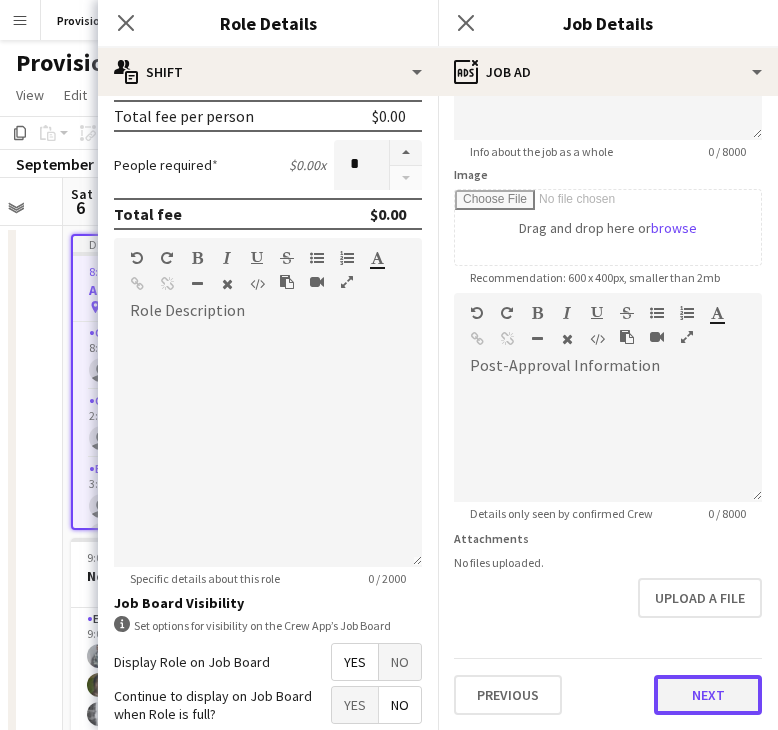 click on "Next" at bounding box center (708, 695) 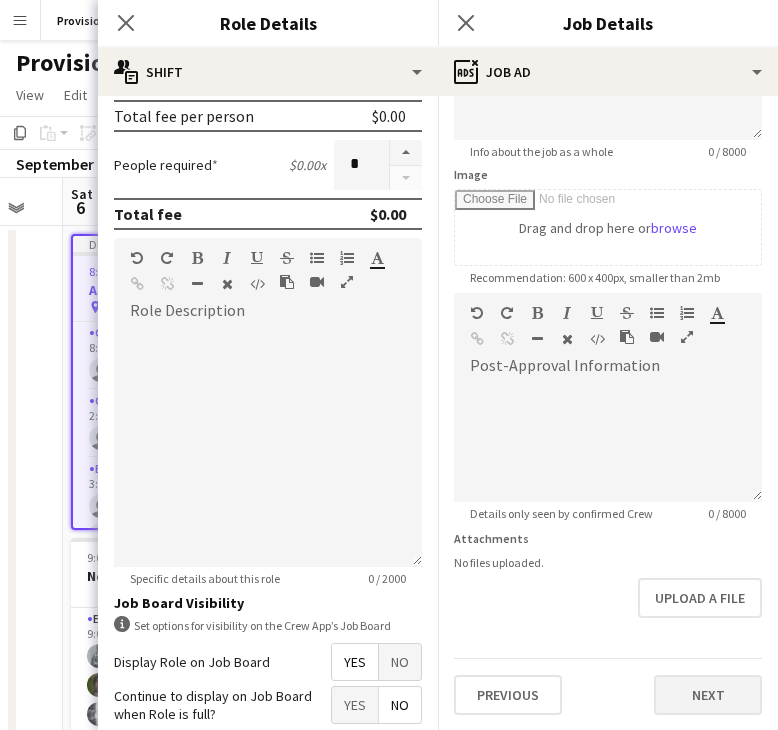 scroll, scrollTop: 0, scrollLeft: 0, axis: both 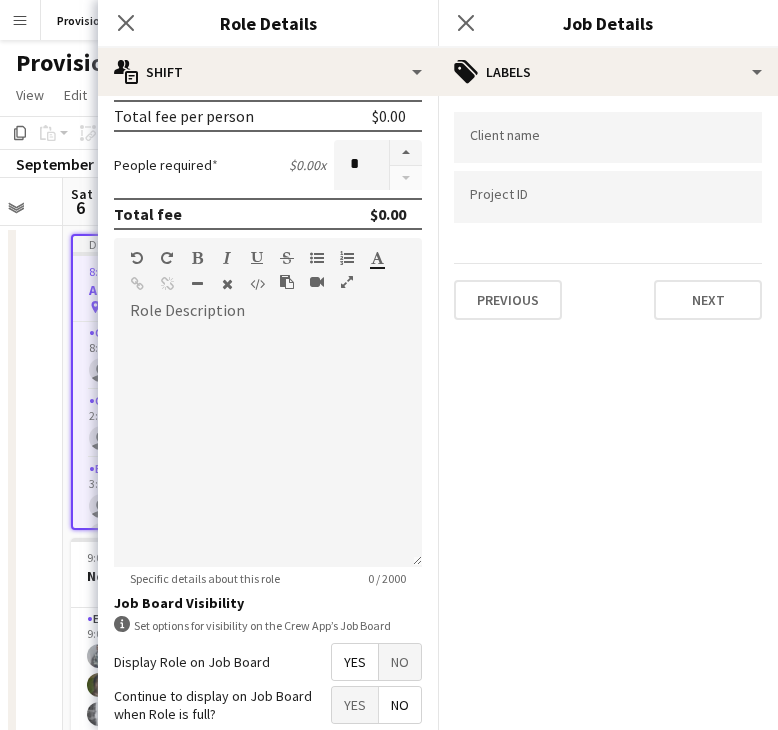 click at bounding box center [608, 137] 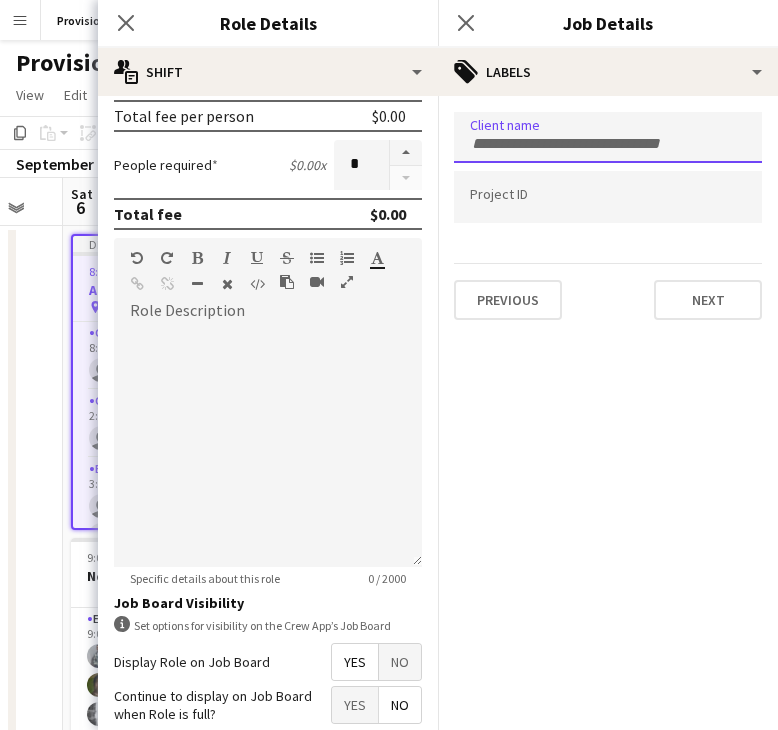 paste on "**********" 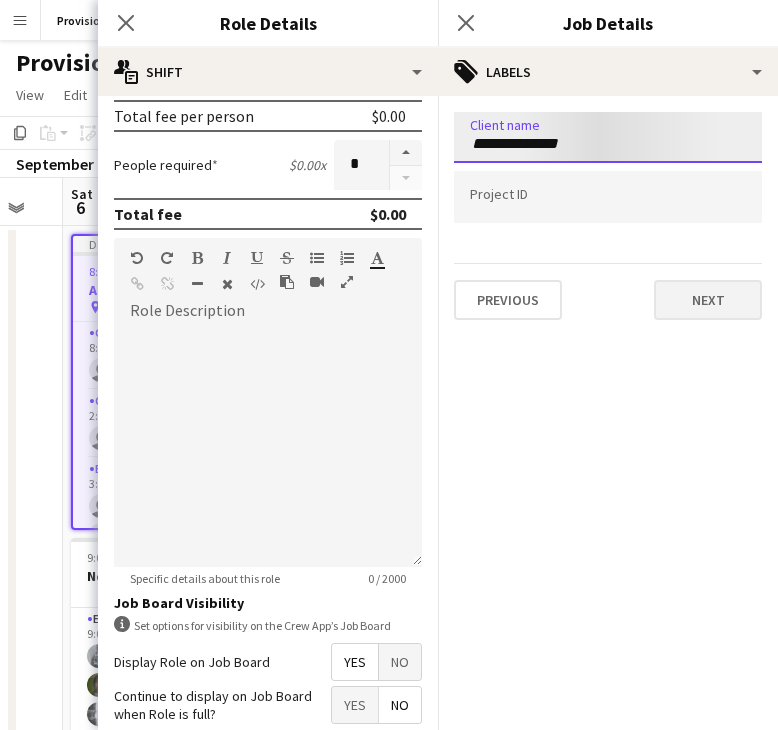 type on "**********" 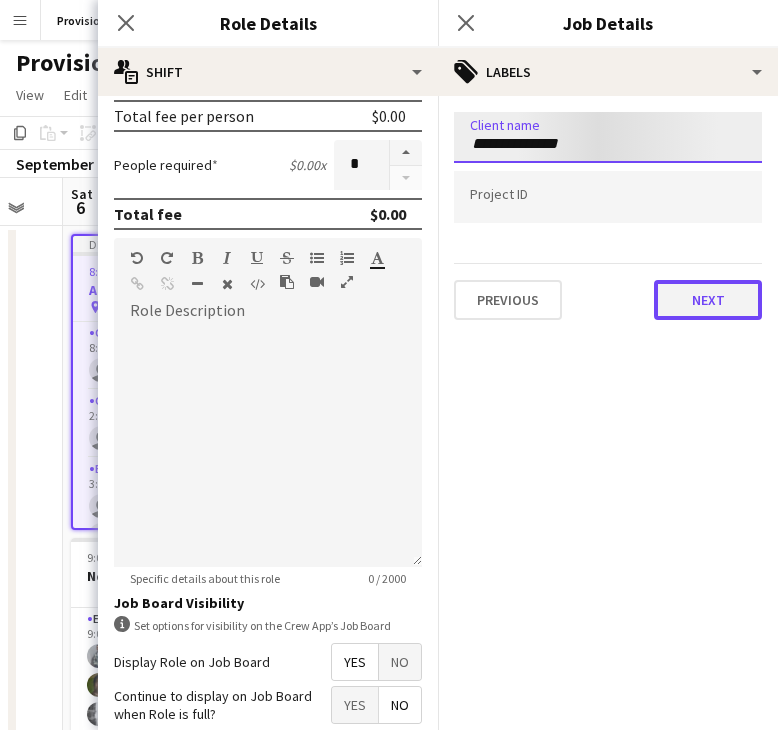 click on "Next" at bounding box center [708, 300] 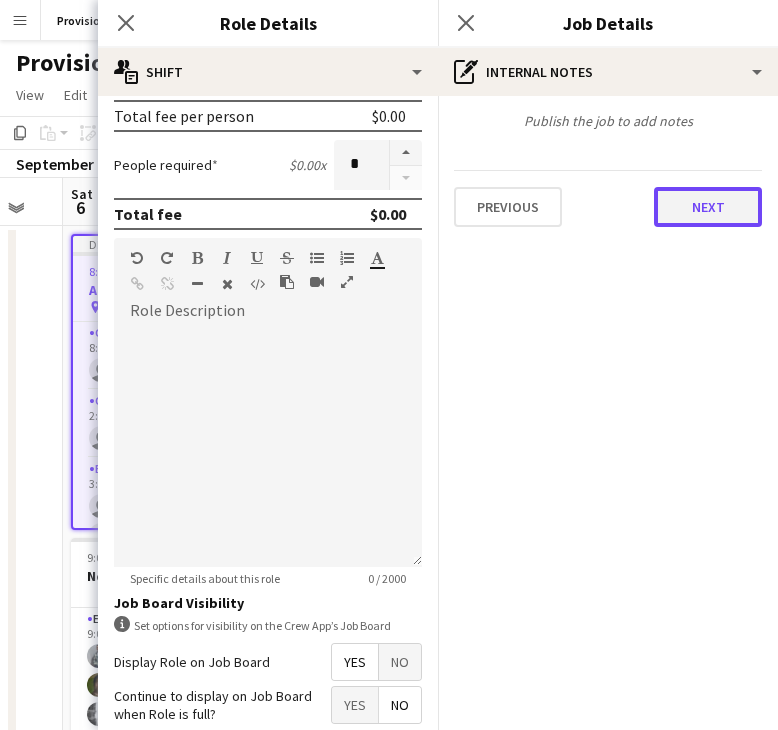 click on "Next" at bounding box center (708, 207) 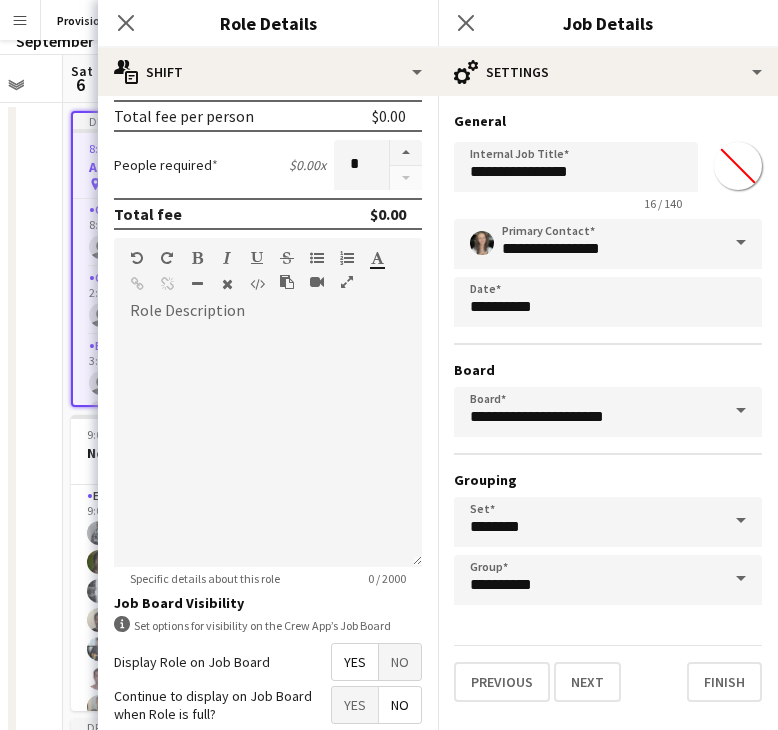 scroll, scrollTop: 300, scrollLeft: 0, axis: vertical 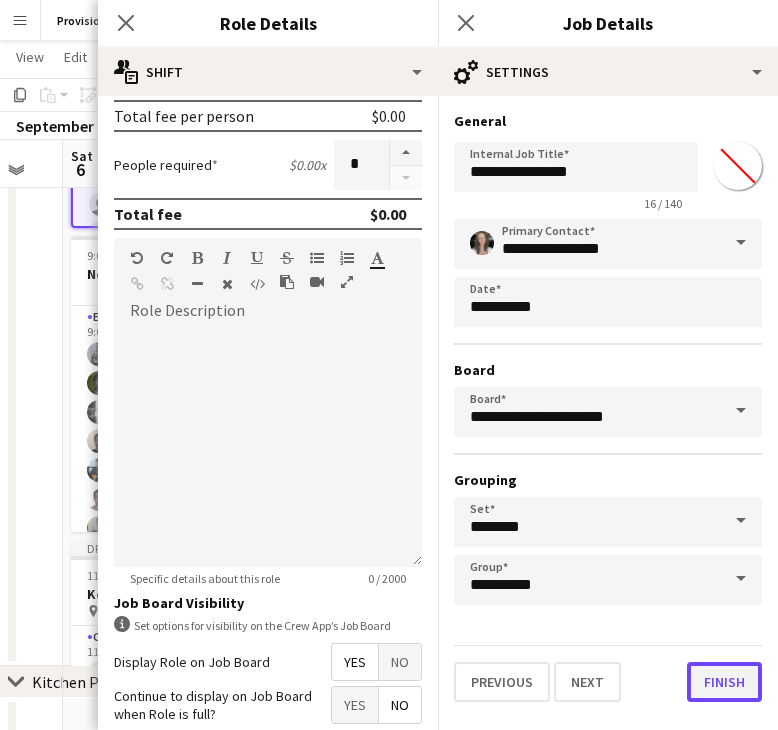 click on "Finish" at bounding box center (724, 682) 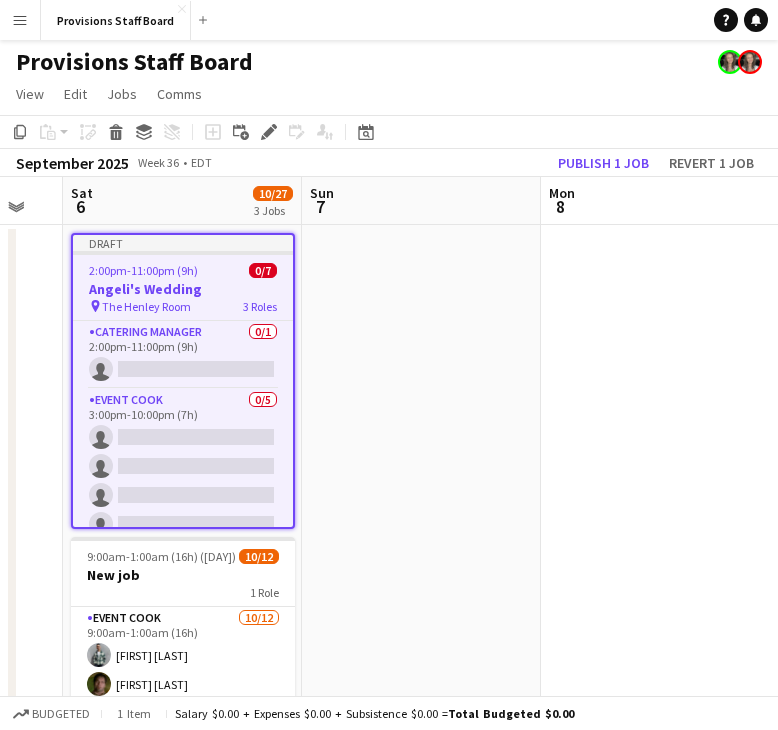 scroll, scrollTop: 0, scrollLeft: 0, axis: both 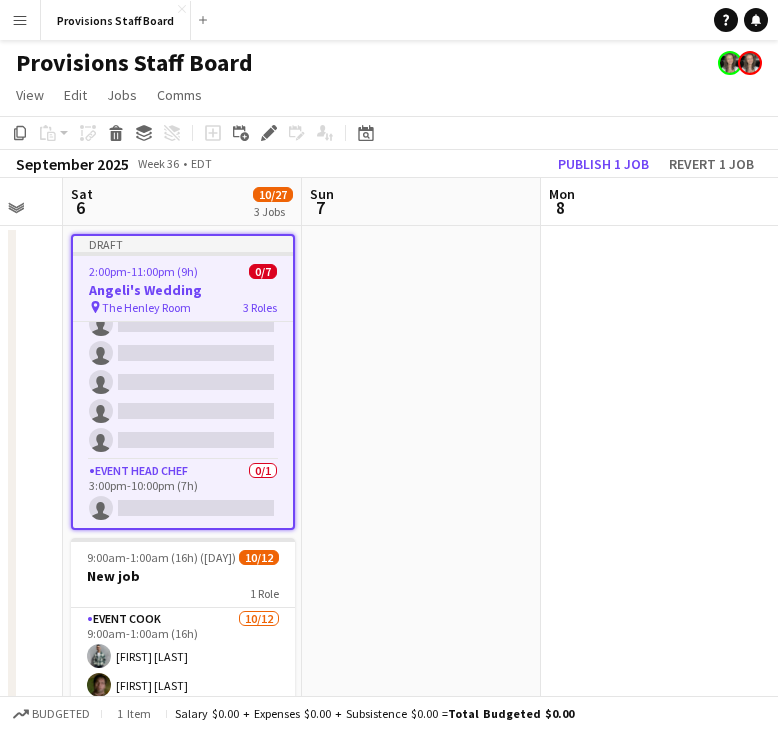 click on "Draft   2:00pm-11:00pm (9h)    0/7   [FIRST]'s Wedding
pin
The Henley Room   3 Roles   Catering Manager   0/1   2:00pm-11:00pm (9h)
single-neutral-actions
Event Cook   0/5   3:00pm-10:00pm (7h)
single-neutral-actions
single-neutral-actions
single-neutral-actions
single-neutral-actions
single-neutral-actions
Event Head Chef   0/1   3:00pm-10:00pm (7h)
single-neutral-actions
9:00am-1:00am (16h) (Sun)   10/12   New job   1 Role   Event Cook   10/12   9:00am-1:00am (16h)
[FIRST] [LAST] [FIRST] [LAST] [FIRST] [LAST] [FIRST] [LAST] [FIRST] [LAST] [FIRST] [LAST] [FIRST] [LAST] [FIRST] [LAST]
single-neutral-actions
single-neutral-actions
0/8" at bounding box center (182, 597) 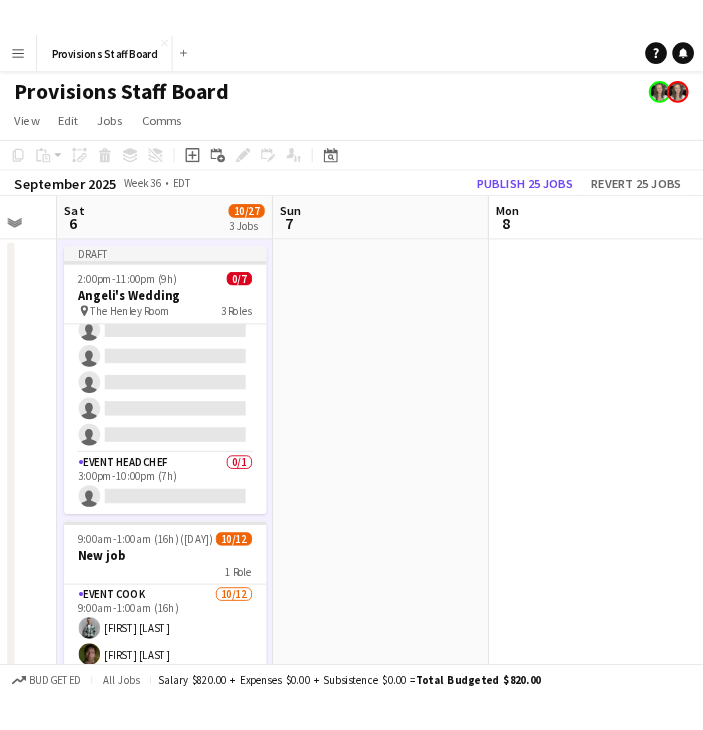 scroll, scrollTop: 110, scrollLeft: 0, axis: vertical 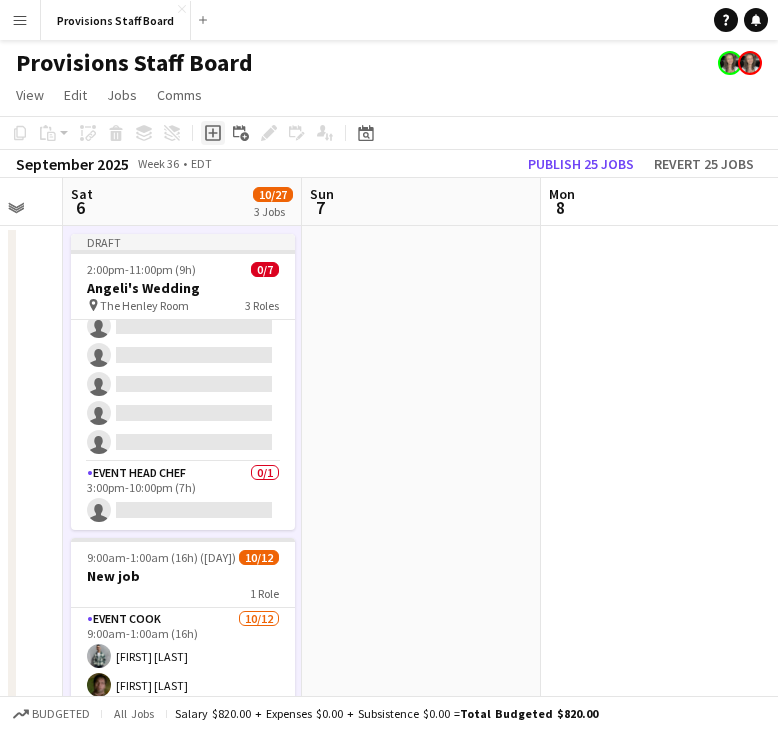 click on "Add job" at bounding box center [213, 133] 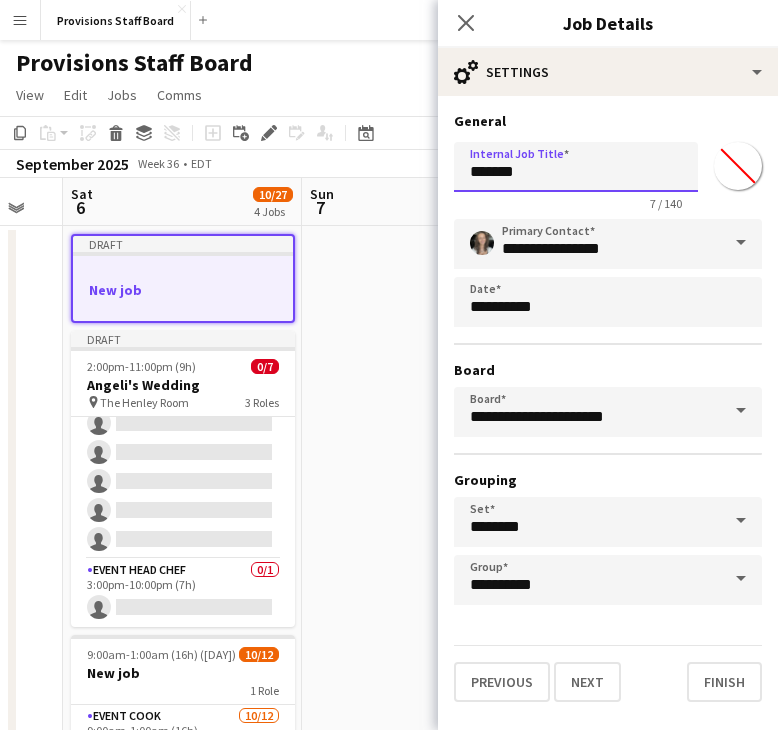drag, startPoint x: 536, startPoint y: 167, endPoint x: 447, endPoint y: 167, distance: 89 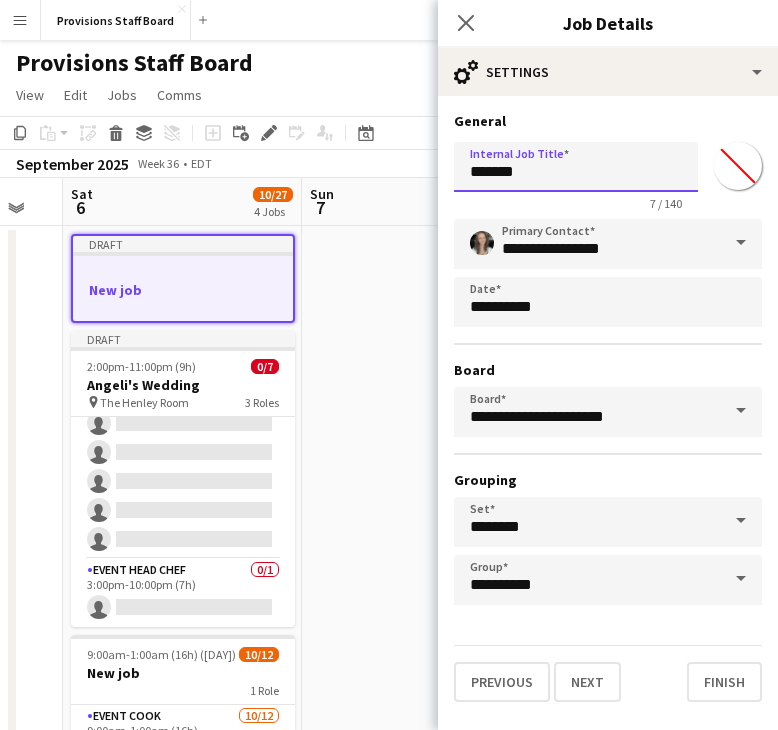 click on "Menu
Boards
Boards Boards All jobs Status
Workforce
Workforce My Workforce Recruiting
Comms
Comms
Pay
Pay Approvals
Platform Settings
Platform Settings Your settings
Training Academy
Training Academy
Knowledge Base
Knowledge Base
Product Updates
Product Updates Log Out Privacy Provisions Staff Board
Close
Add
Help
Notifications
Provisions Staff Board View Day view expanded Day view collapsed Month view Date picker Jump to today Expand Linked Jobs Collapse Linked Jobs Edit Copy Ctrl+C Paste Without Crew" at bounding box center [389, 686] 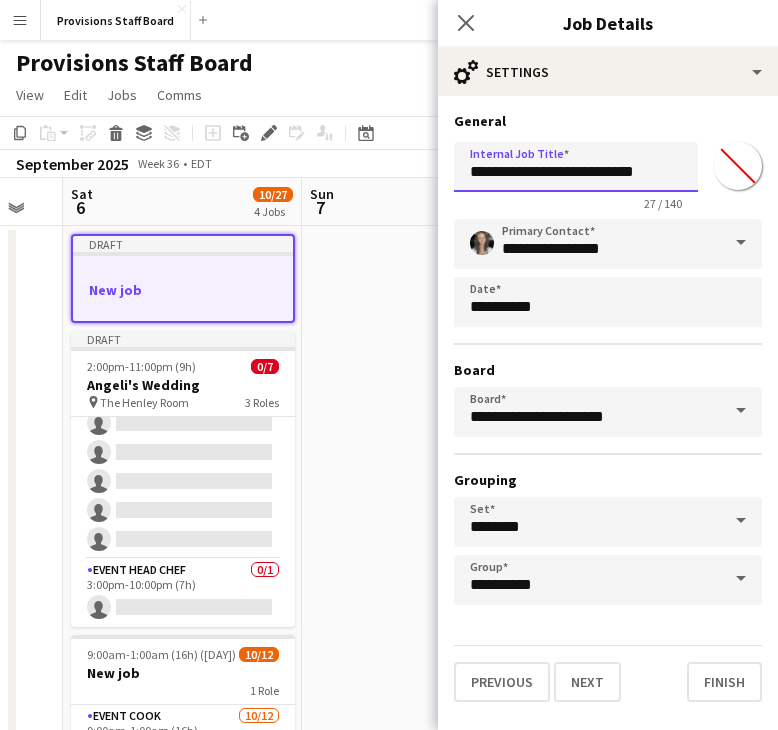 type on "**********" 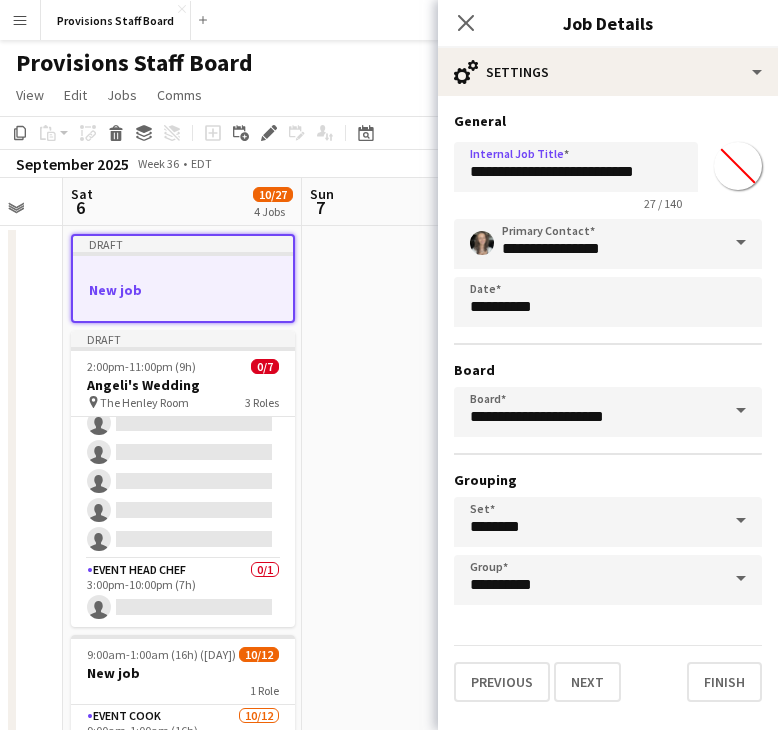 click on "**********" at bounding box center (608, 412) 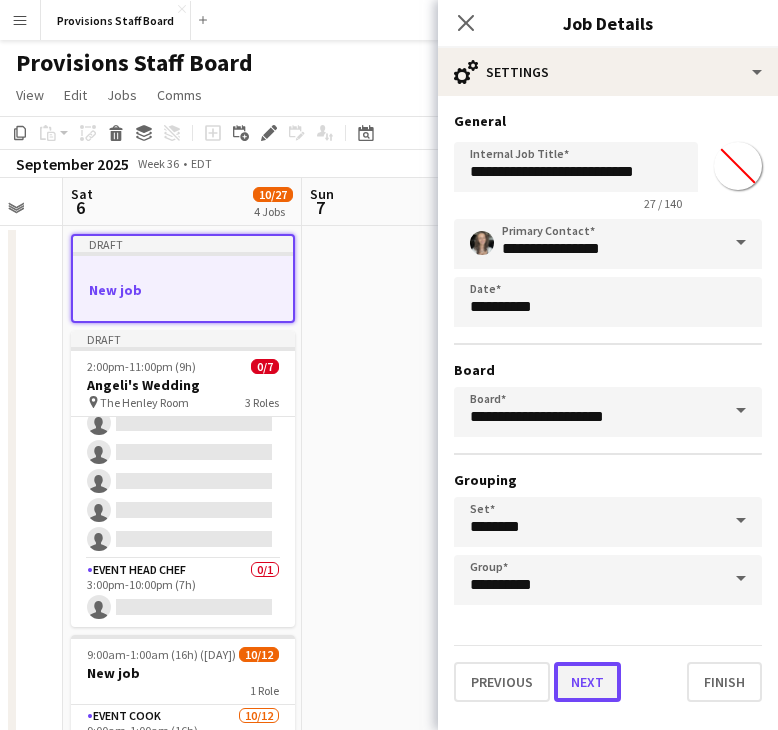 click on "Next" at bounding box center [587, 682] 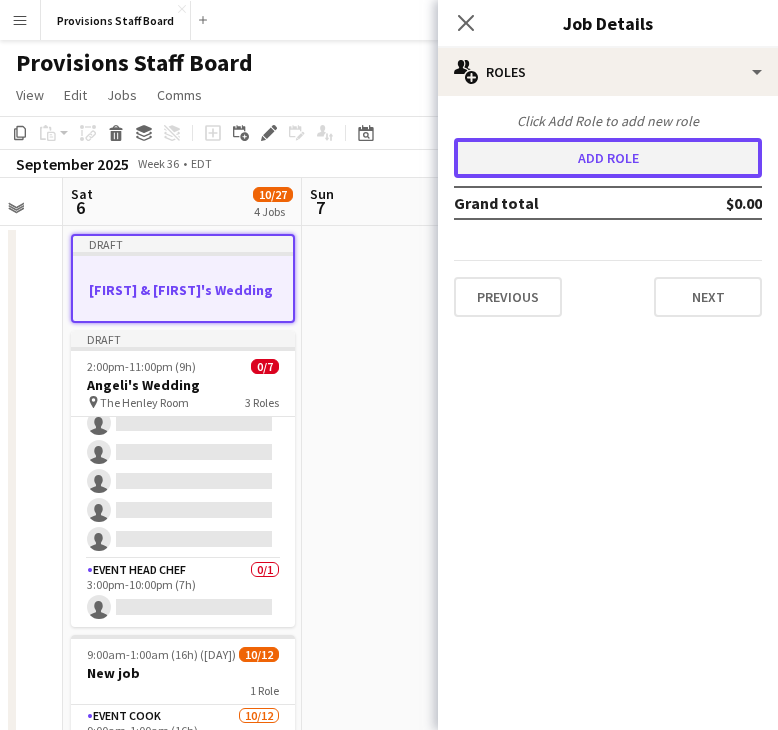 click on "Add role" at bounding box center [608, 158] 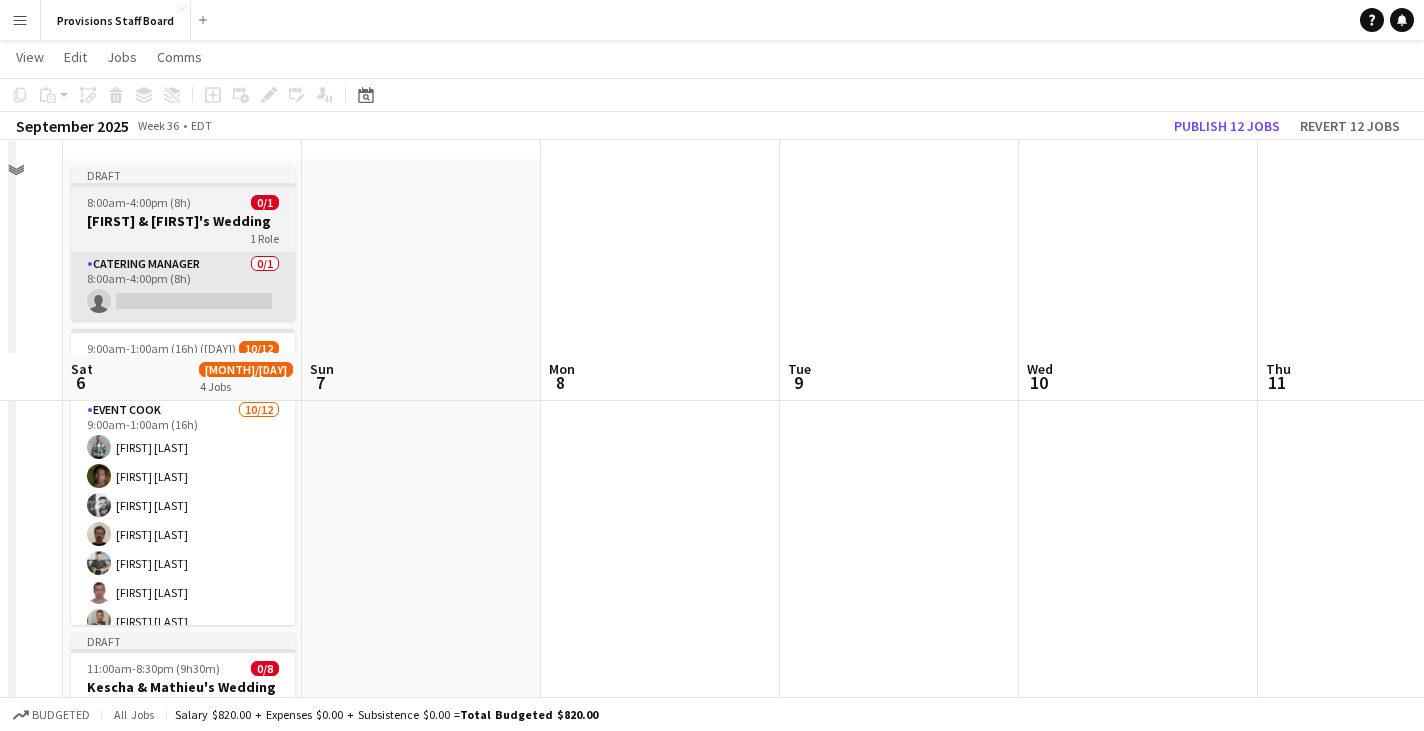 scroll, scrollTop: 0, scrollLeft: 0, axis: both 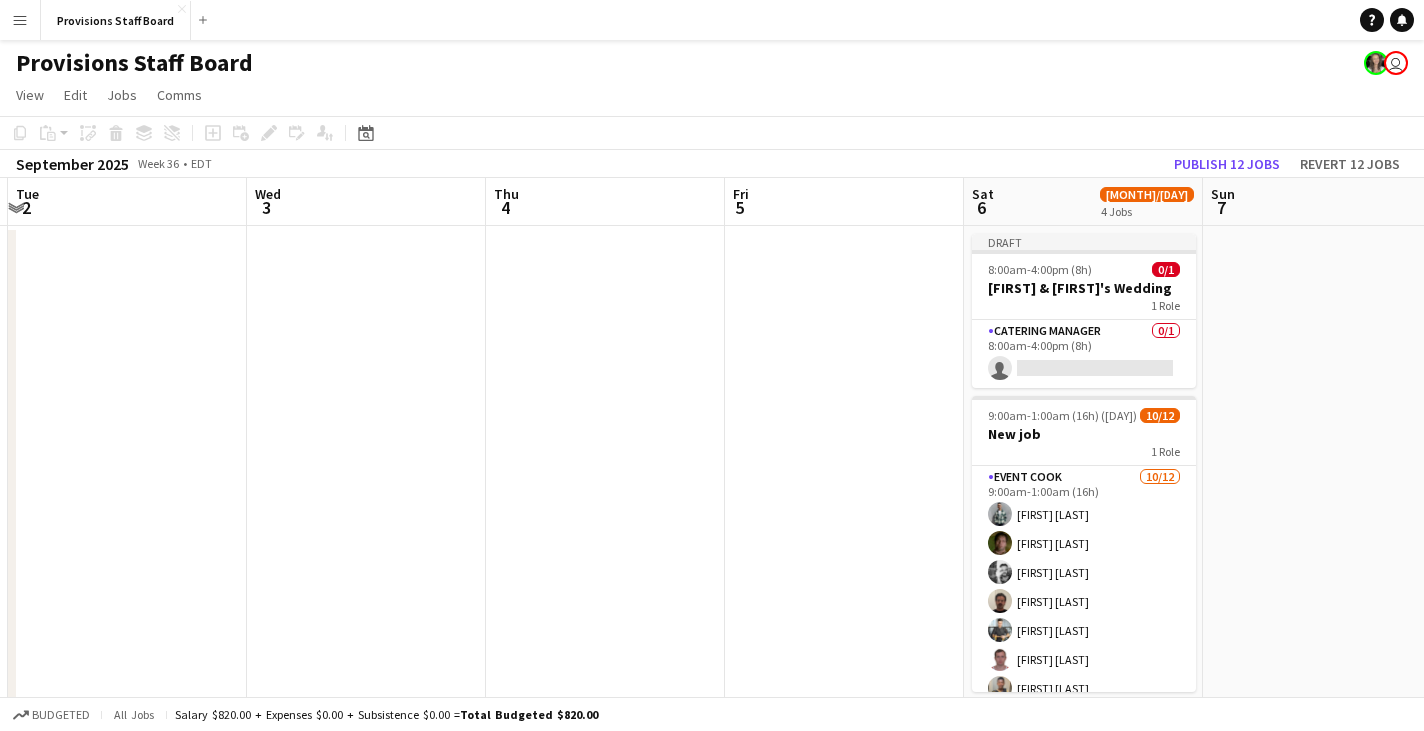 drag, startPoint x: 131, startPoint y: 193, endPoint x: 1032, endPoint y: 227, distance: 901.6413 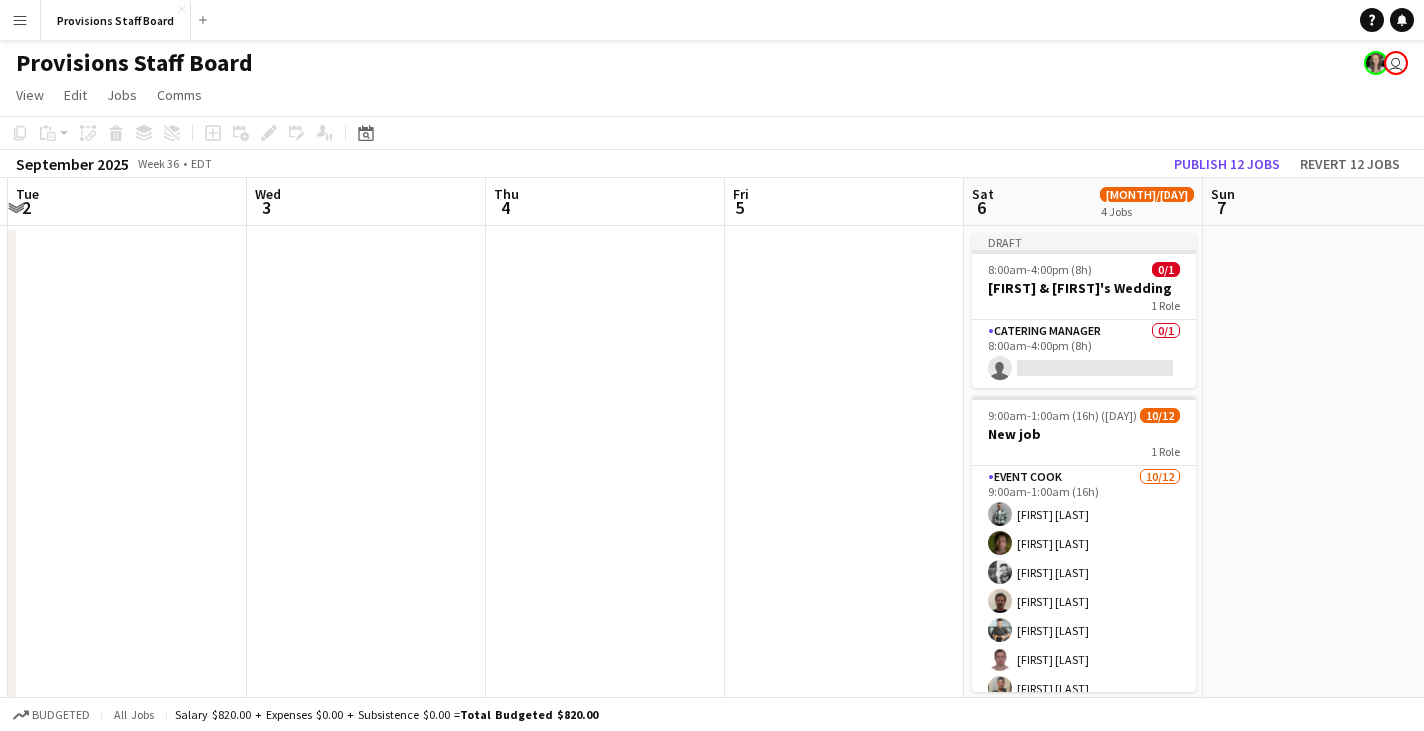 drag, startPoint x: 128, startPoint y: 240, endPoint x: 135, endPoint y: 381, distance: 141.17365 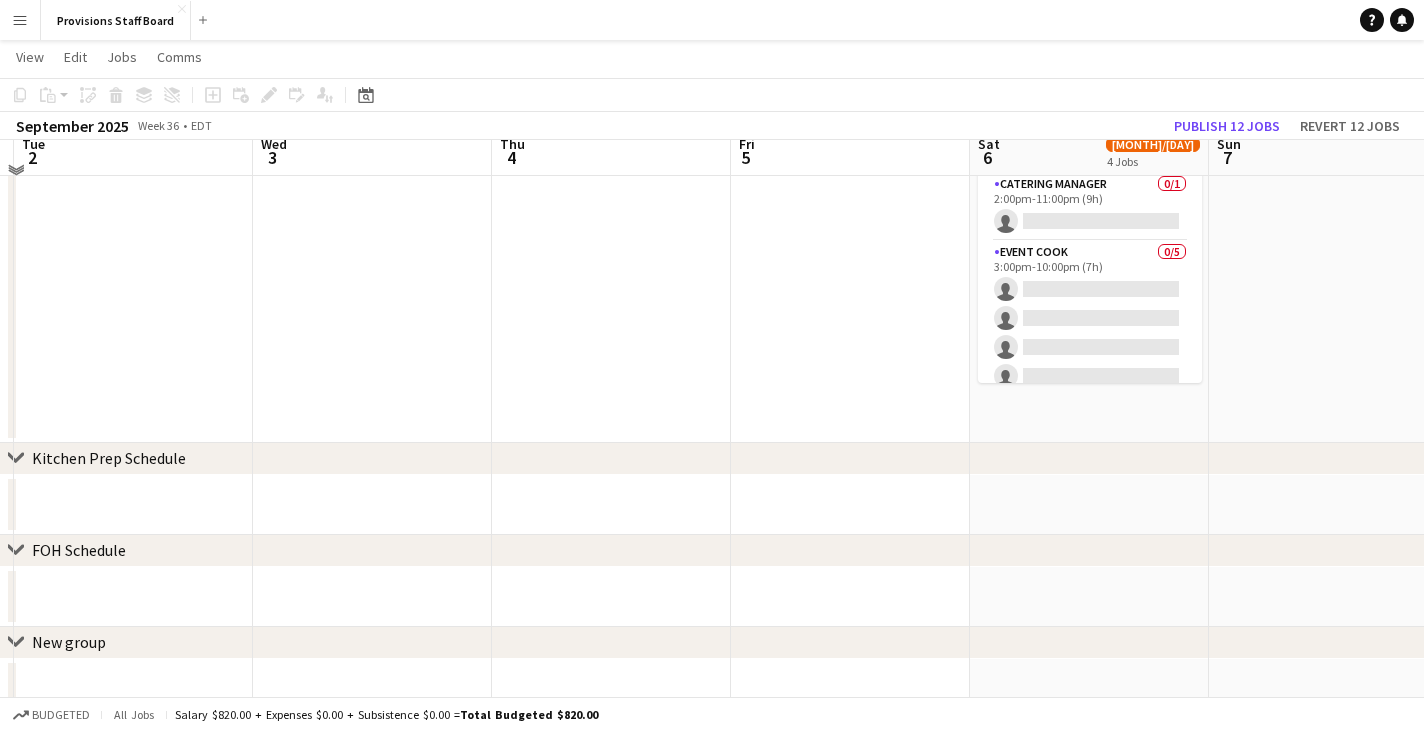 scroll, scrollTop: 936, scrollLeft: 0, axis: vertical 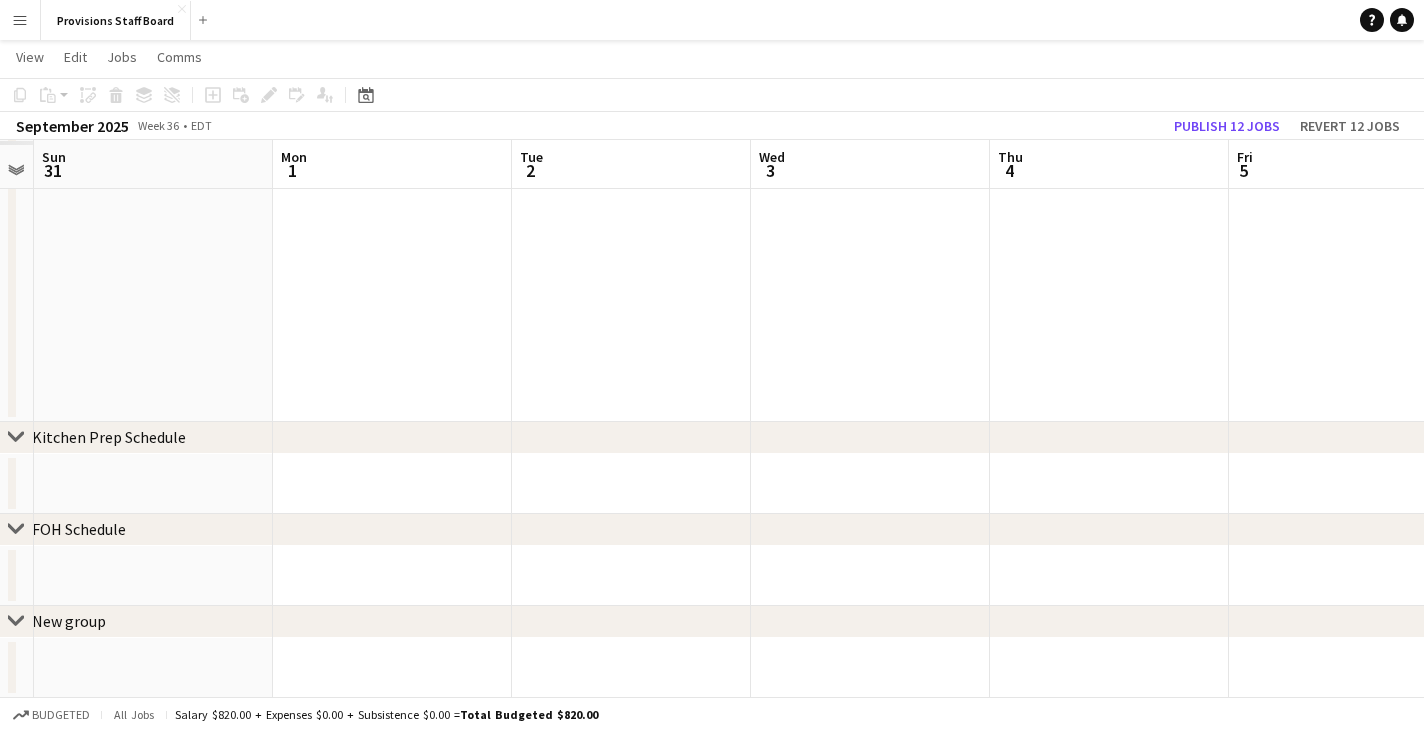 drag, startPoint x: 370, startPoint y: 490, endPoint x: 657, endPoint y: 483, distance: 287.08536 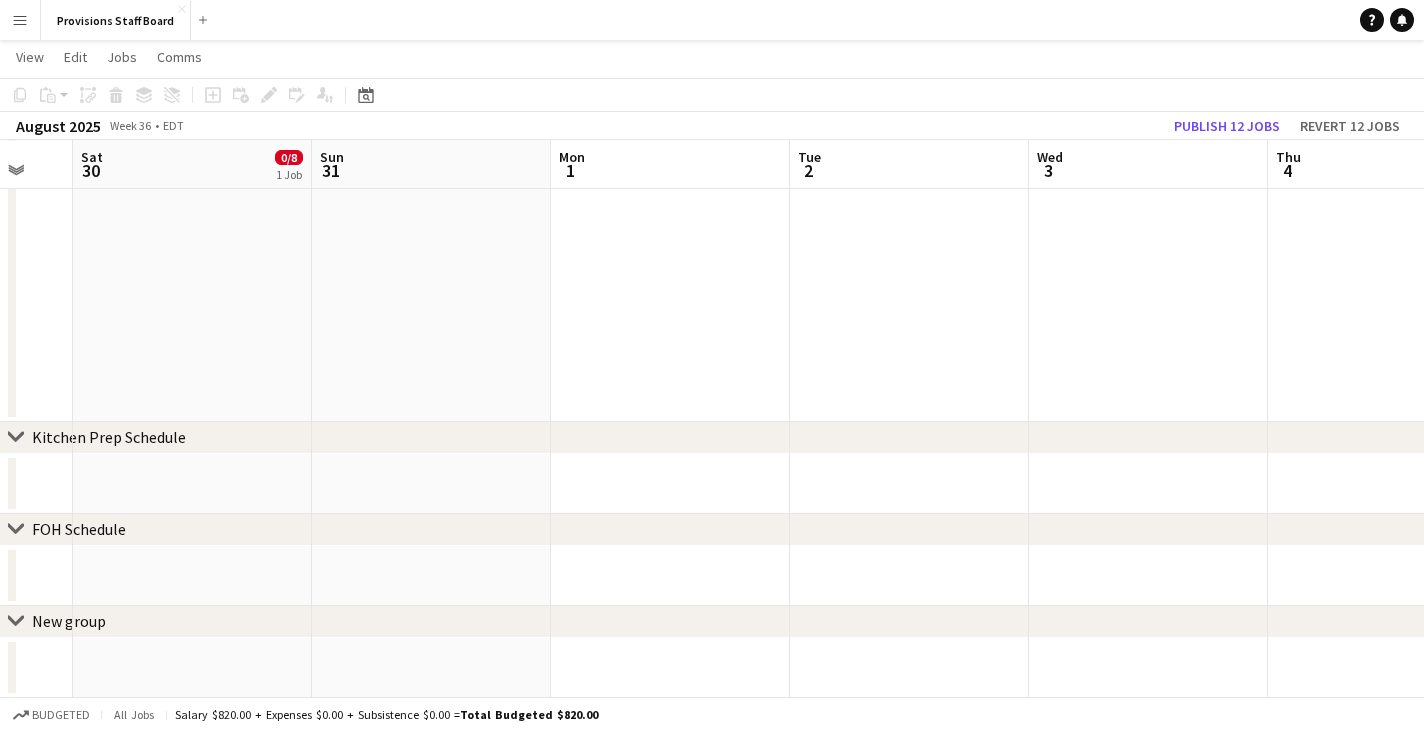 drag, startPoint x: 500, startPoint y: 463, endPoint x: 917, endPoint y: 461, distance: 417.0048 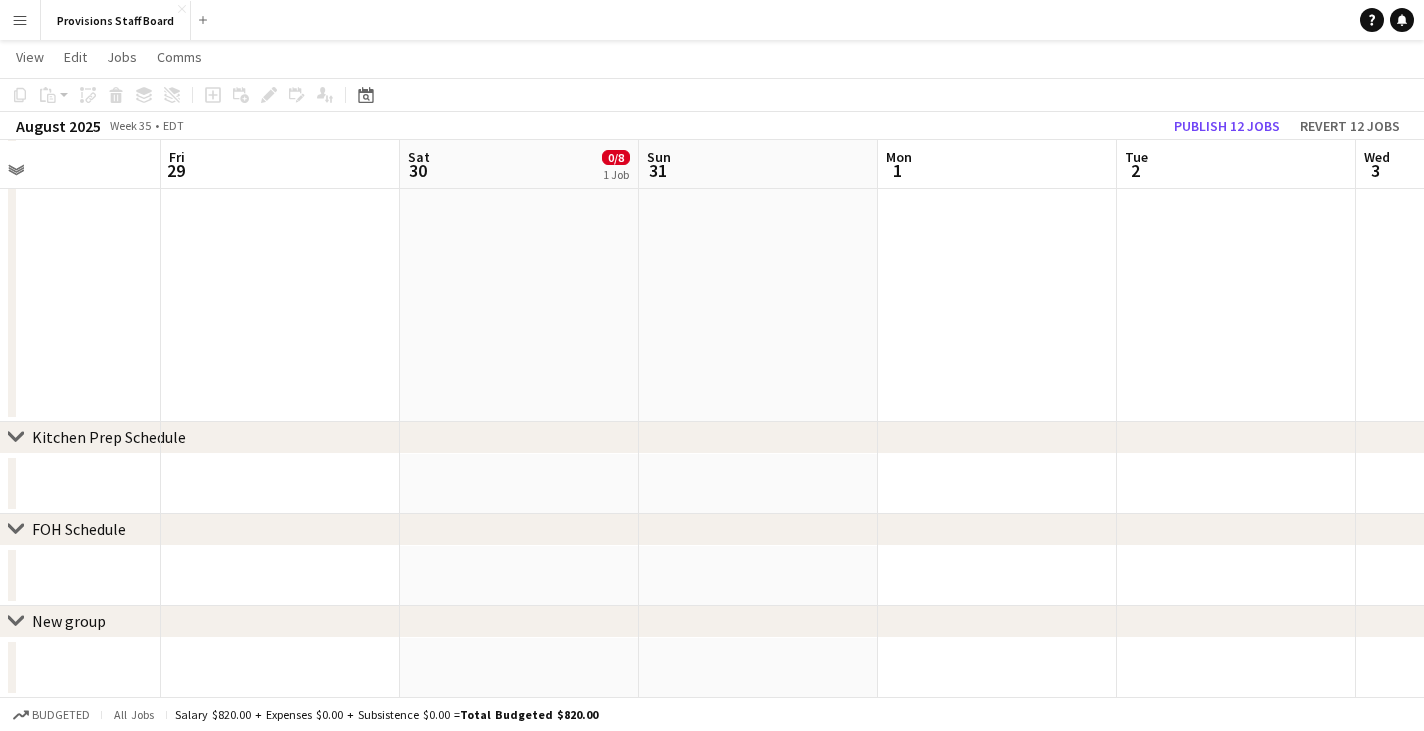 drag, startPoint x: 462, startPoint y: 448, endPoint x: 1352, endPoint y: 441, distance: 890.0275 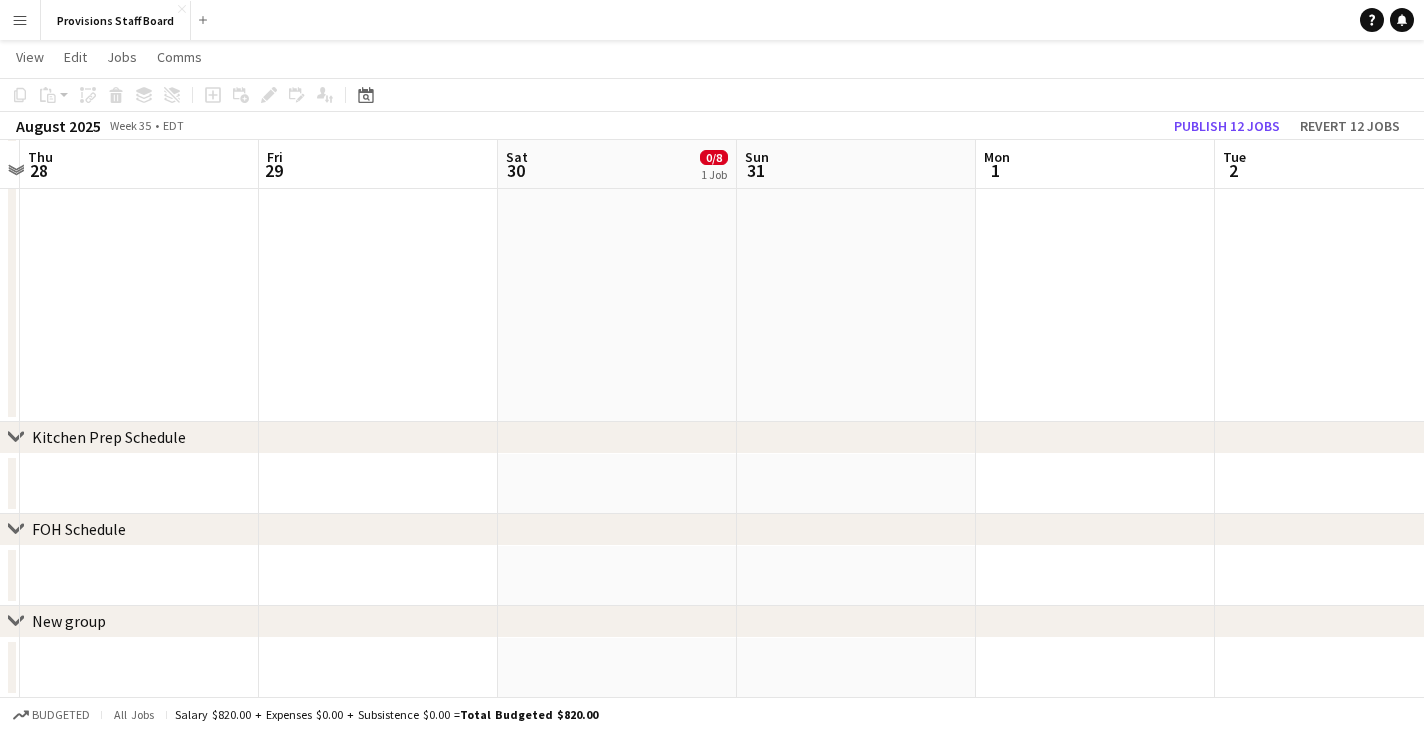 drag, startPoint x: 415, startPoint y: 463, endPoint x: 691, endPoint y: 457, distance: 276.06522 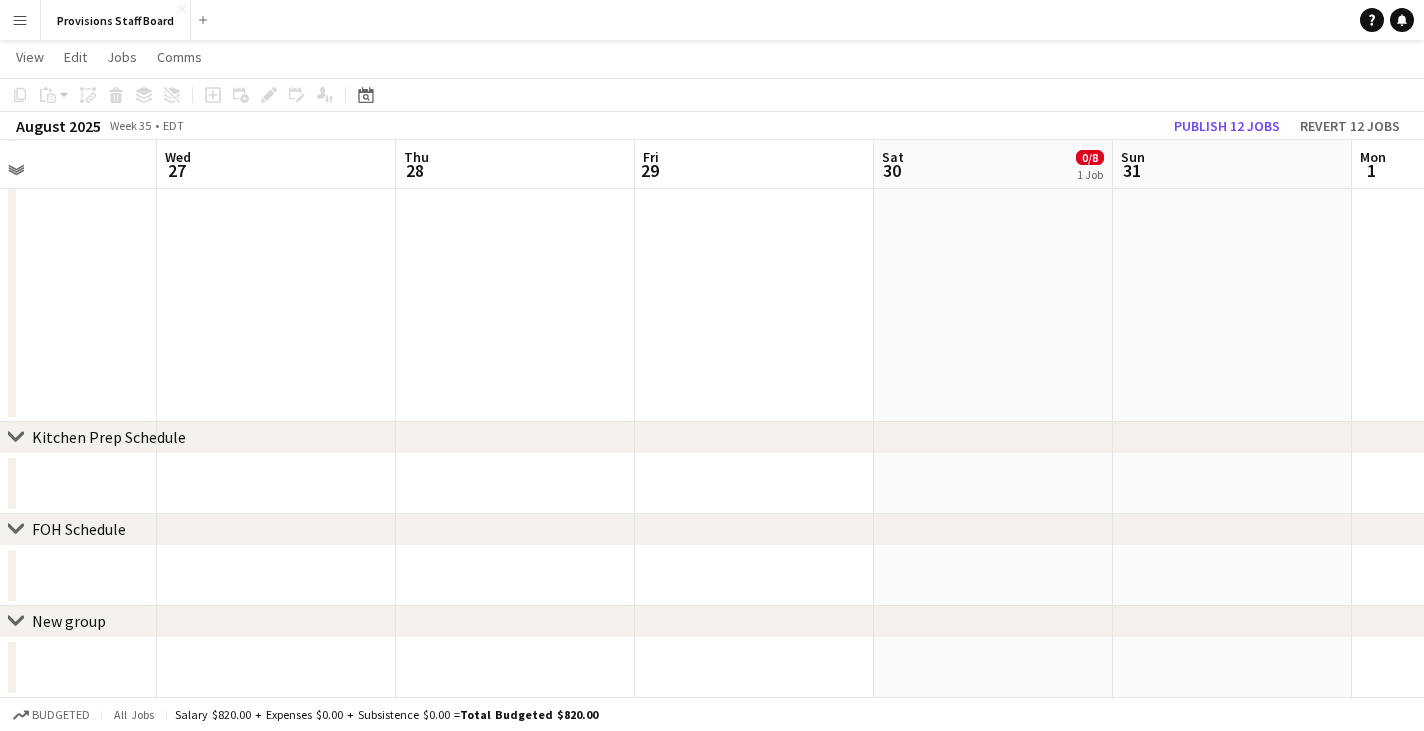 drag, startPoint x: 217, startPoint y: 467, endPoint x: 689, endPoint y: 459, distance: 472.06778 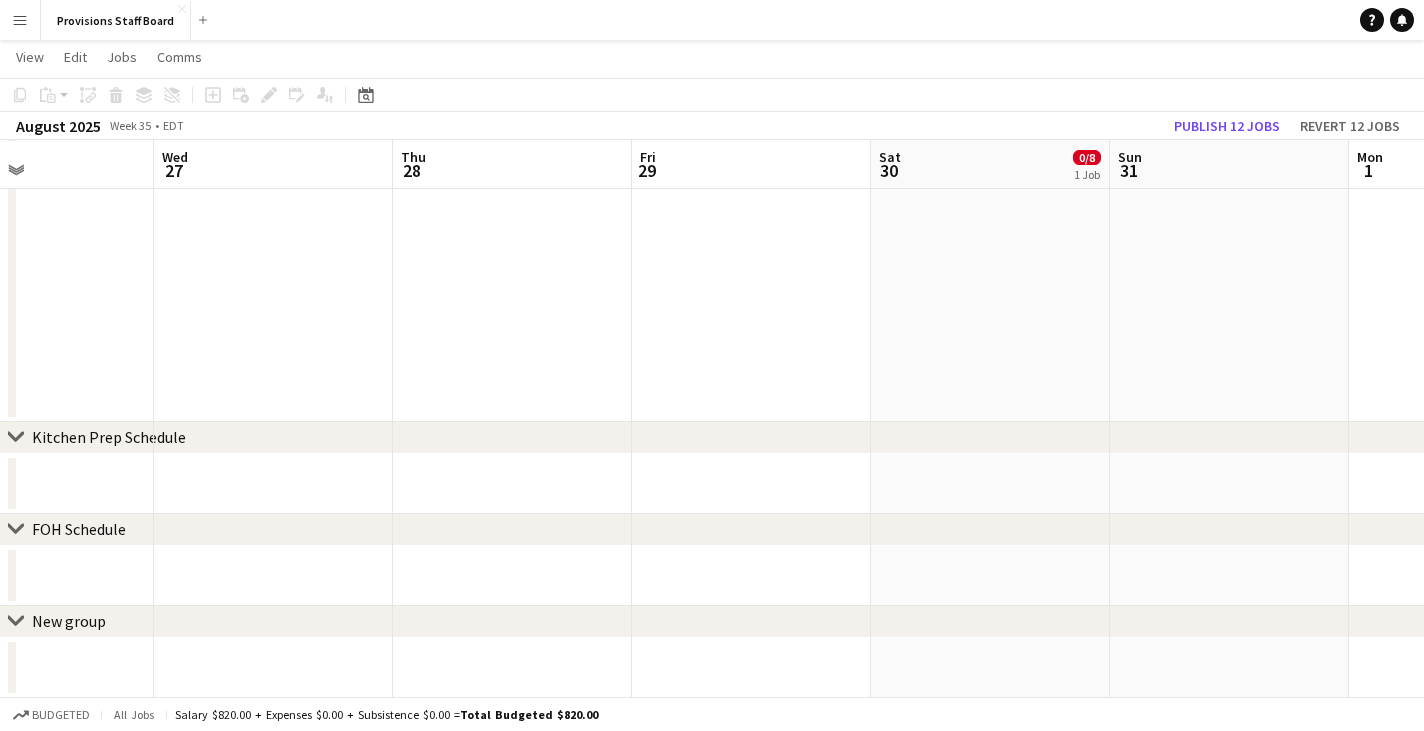 click on "Sun   24   Mon   25   Tue   26   Wed   27   Thu   28   Fri   29   Sat   30   0/8   1 Job   Sun   31   Mon   1   Tue   2   Wed   3   Draft   1:30pm-2:00am (12h30m) (Sun)   0/8   [FIRST] & [LAST]'s Wedding
pin
Archive Studios   5 Roles   Catering Manager   0/1   1:30pm-2:00am (12h30m)
single-neutral-actions
Event Cook   0/3   3:00pm-9:00pm (6h)
single-neutral-actions
single-neutral-actions
single-neutral-actions
Event Cook   0/1   3:00pm-9:30pm (6h30m)
single-neutral-actions
Event Head Chef   0/1   3:00pm-10:00pm (7h)
single-neutral-actions
Event Cook   0/2   6:00pm-12:00am (6h)
single-neutral-actions
single-neutral-actions" at bounding box center [712, -80] 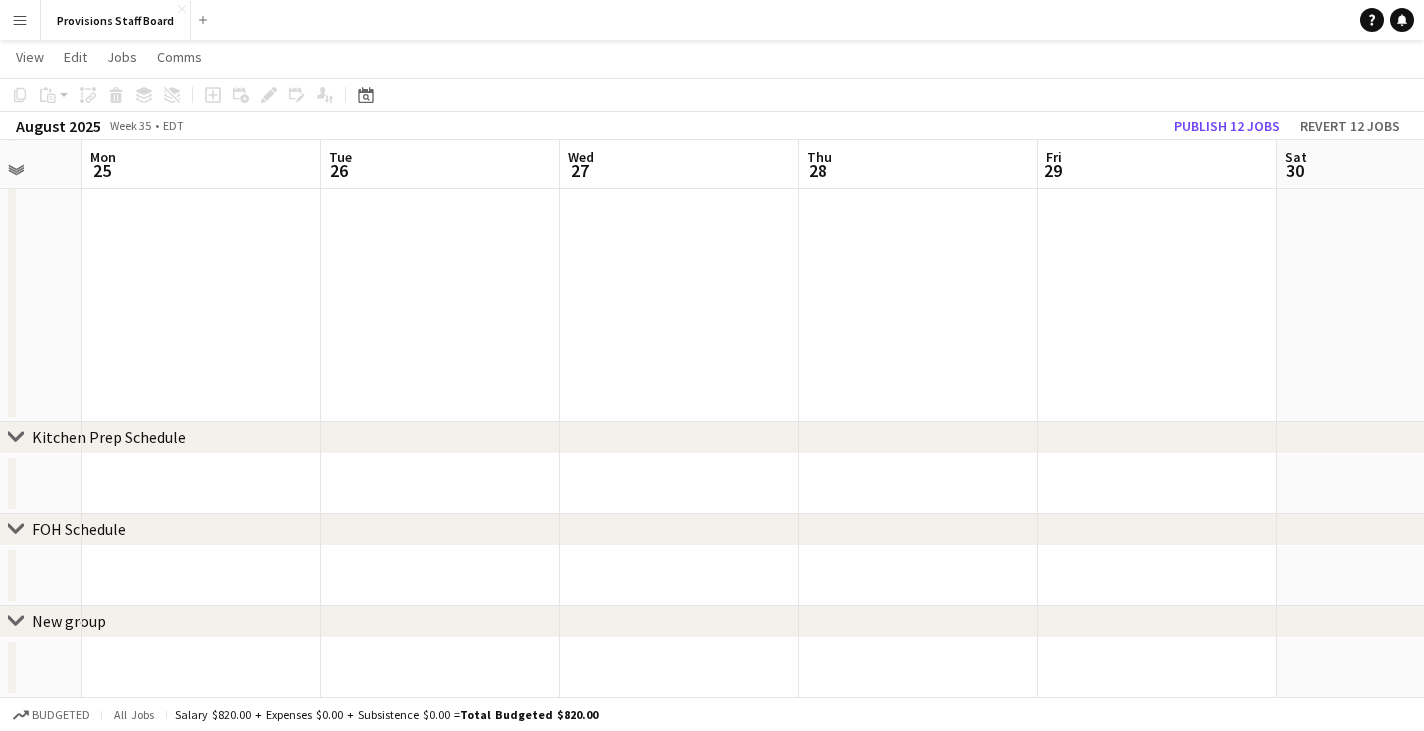 scroll, scrollTop: 0, scrollLeft: 475, axis: horizontal 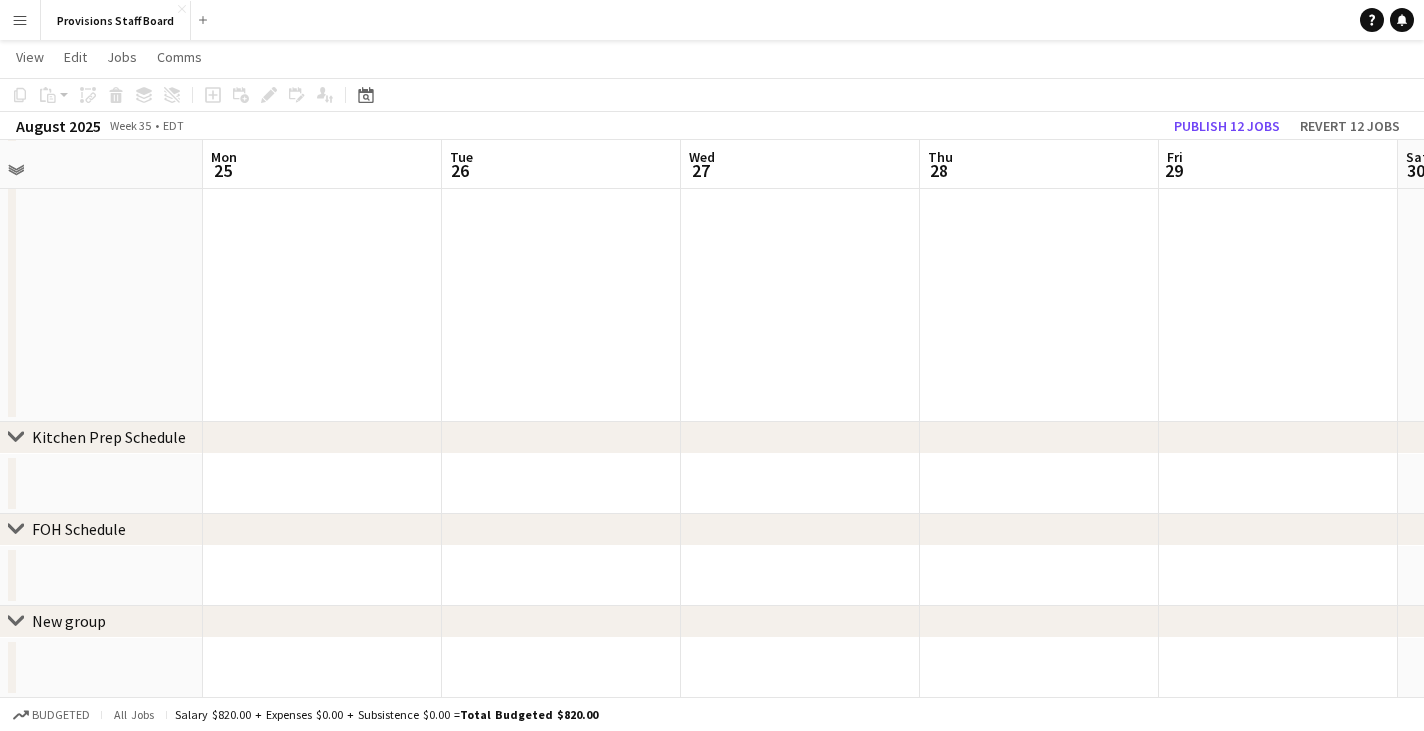 drag, startPoint x: 321, startPoint y: 459, endPoint x: 701, endPoint y: 446, distance: 380.2223 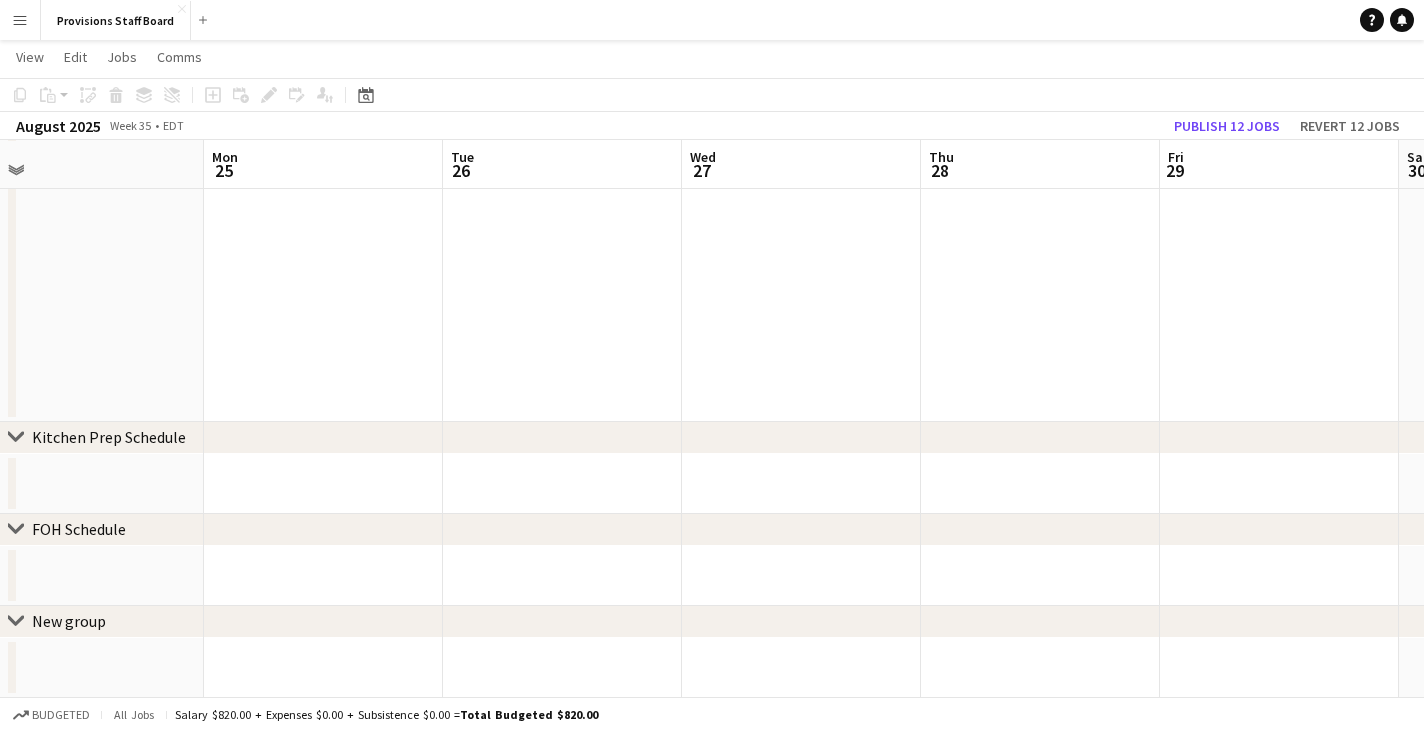 click on "chevron-right
Kitchen Prep Schedule
chevron-right
FOH Schedule
chevron-right
New group   Fri   22   Sat   23   Sun   24   Mon   25   Tue   26   Wed   27   Thu   28   Fri   29   Sat   30   0/8   1 Job   Sun   31   Mon   1   Draft   1:30pm-2:00am (12h30m) (Sun)   0/8   [FIRST] & [FIRST]'s Wedding
pin
Archive Studios   5 Roles   Catering Manager   0/1   1:30pm-2:00am (12h30m)
single-neutral-actions
Event Cook   0/3   3:00pm-9:00pm (6h)
single-neutral-actions
single-neutral-actions
single-neutral-actions
Event Cook   0/1   3:00pm-9:30pm (6h30m)
single-neutral-actions
Event Head Chef   0/1   3:00pm-10:00pm (7h)
single-neutral-actions
Event Cook   0/2   6:00pm-12:00am (6h)" 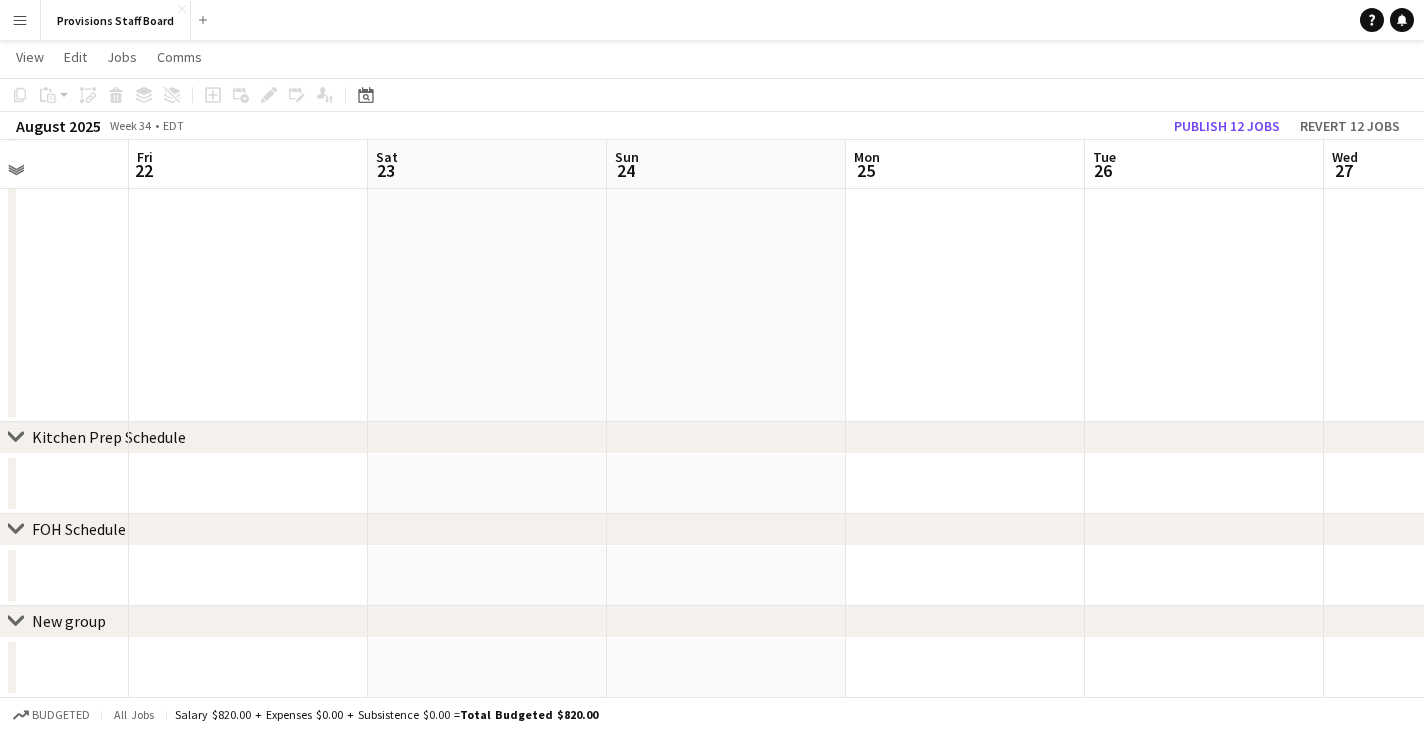 drag, startPoint x: 220, startPoint y: 162, endPoint x: 1063, endPoint y: 179, distance: 843.1714 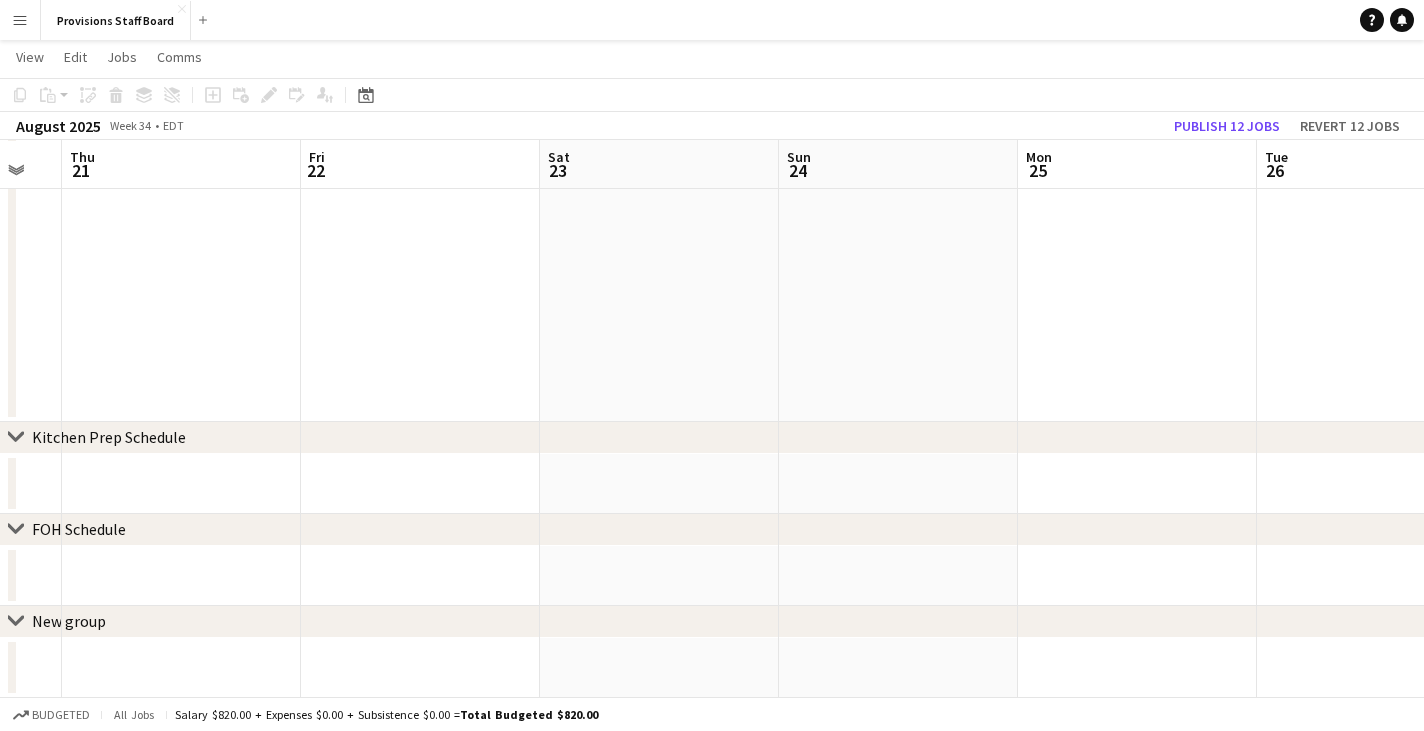 drag, startPoint x: 1354, startPoint y: 159, endPoint x: 603, endPoint y: 171, distance: 751.0959 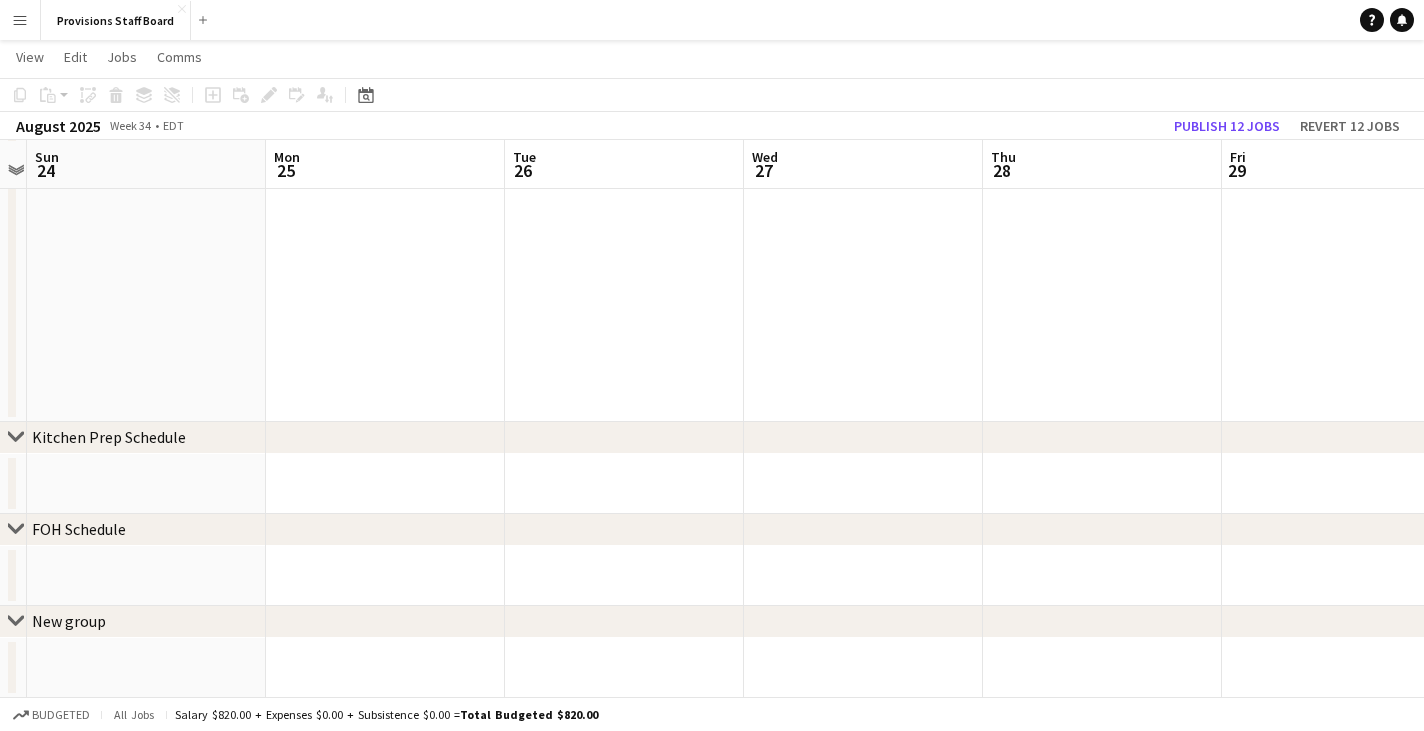drag, startPoint x: 1241, startPoint y: 172, endPoint x: 426, endPoint y: 171, distance: 815.0006 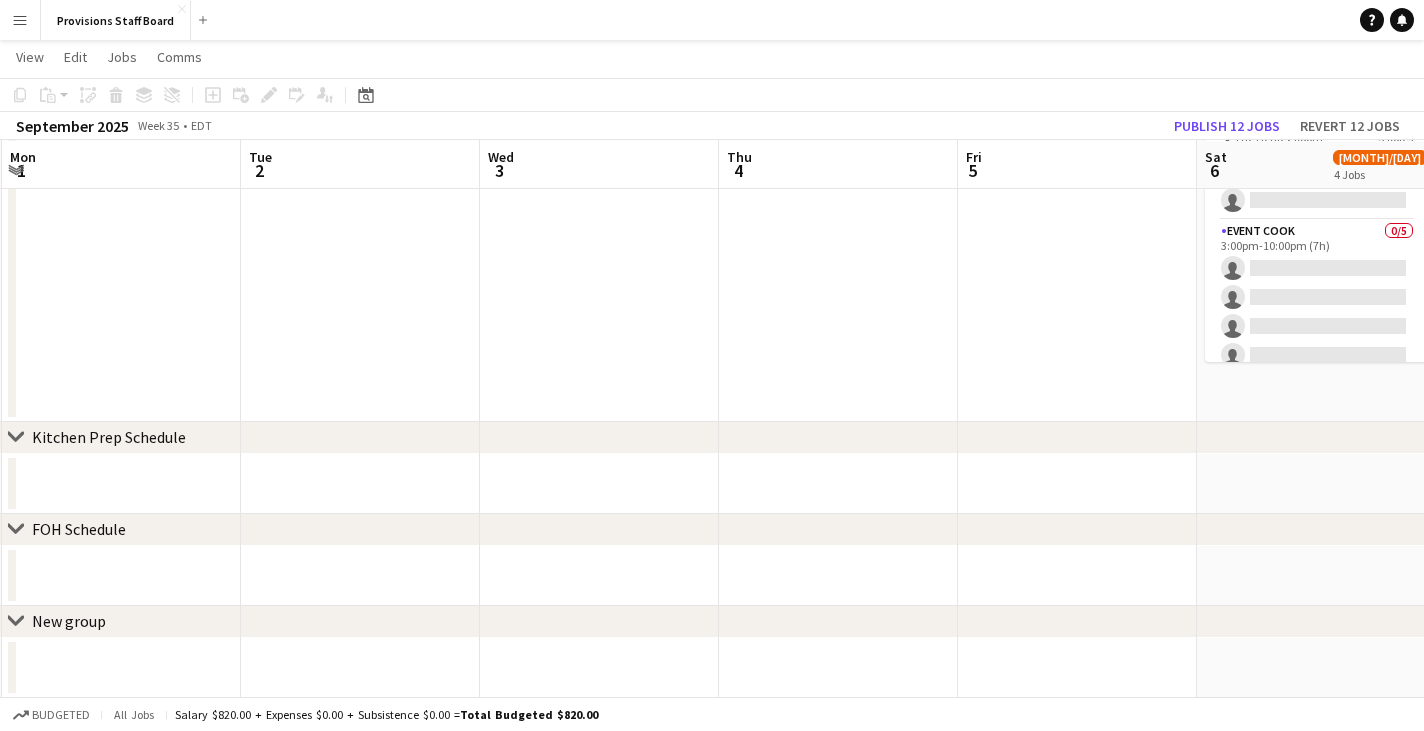 drag, startPoint x: 1052, startPoint y: 205, endPoint x: -1, endPoint y: 251, distance: 1054.0043 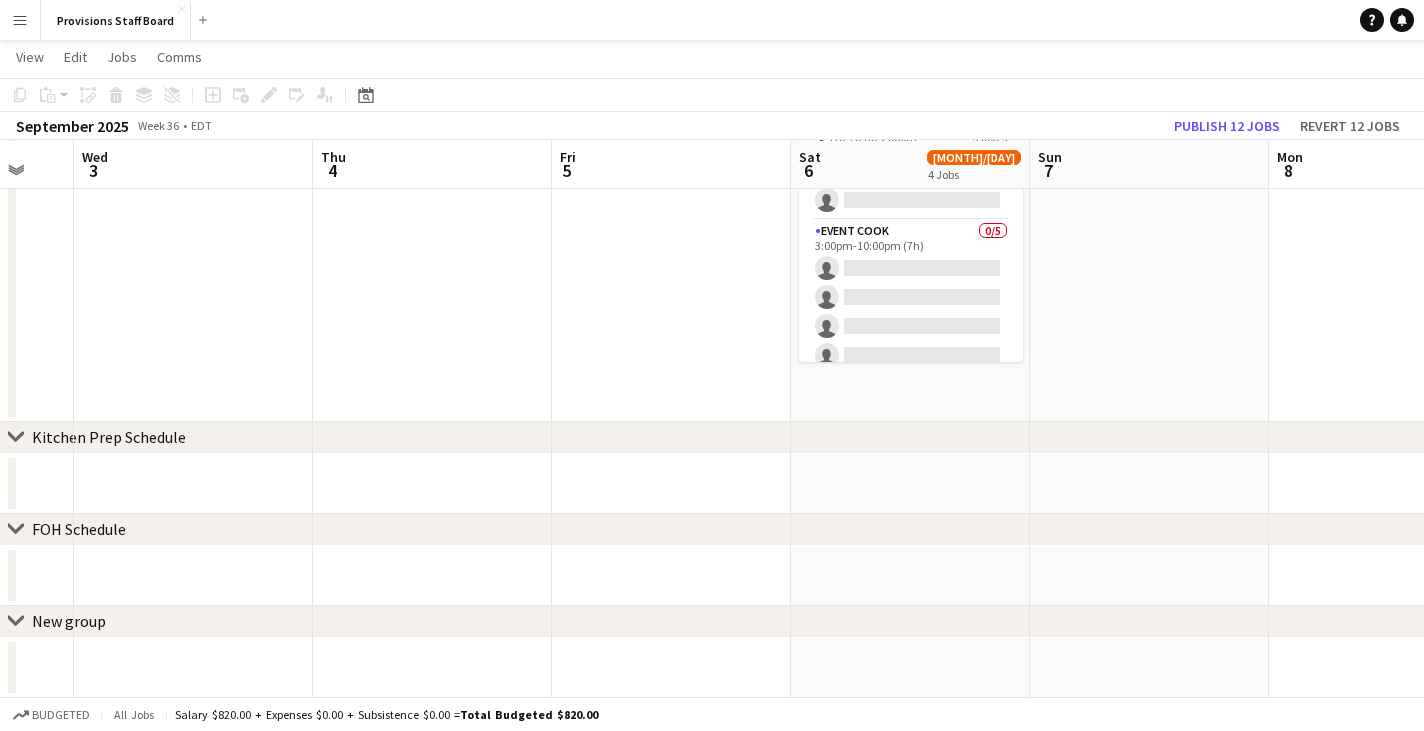scroll, scrollTop: 0, scrollLeft: 689, axis: horizontal 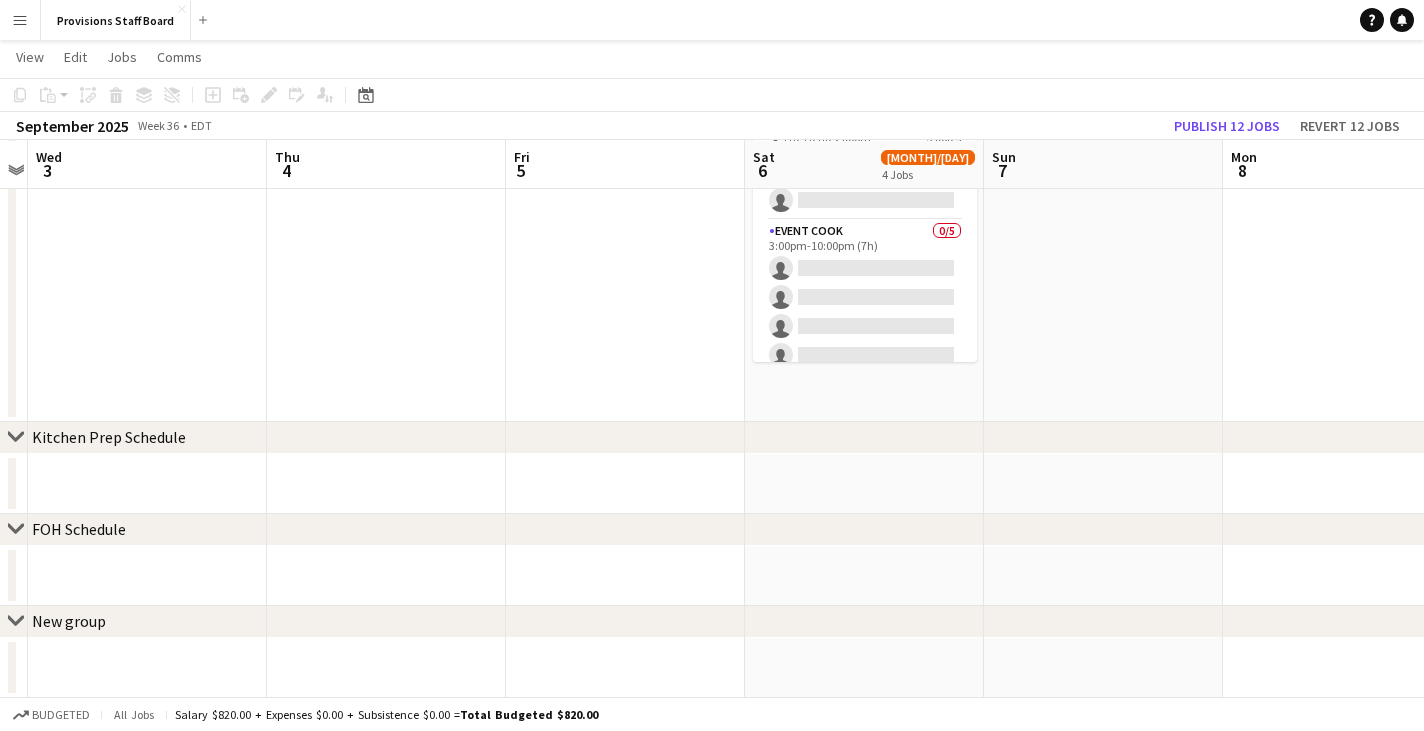 drag, startPoint x: 1152, startPoint y: 164, endPoint x: 716, endPoint y: 230, distance: 440.96713 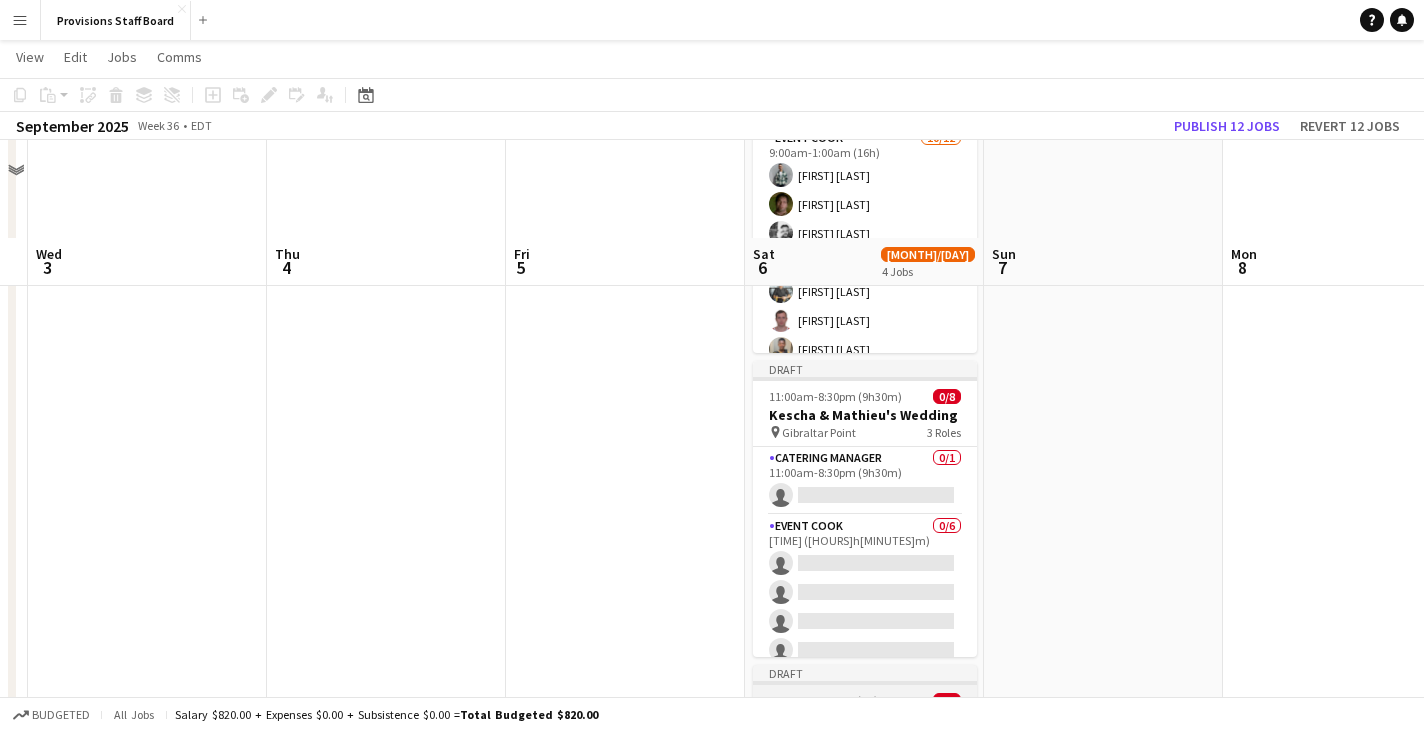 scroll, scrollTop: 336, scrollLeft: 0, axis: vertical 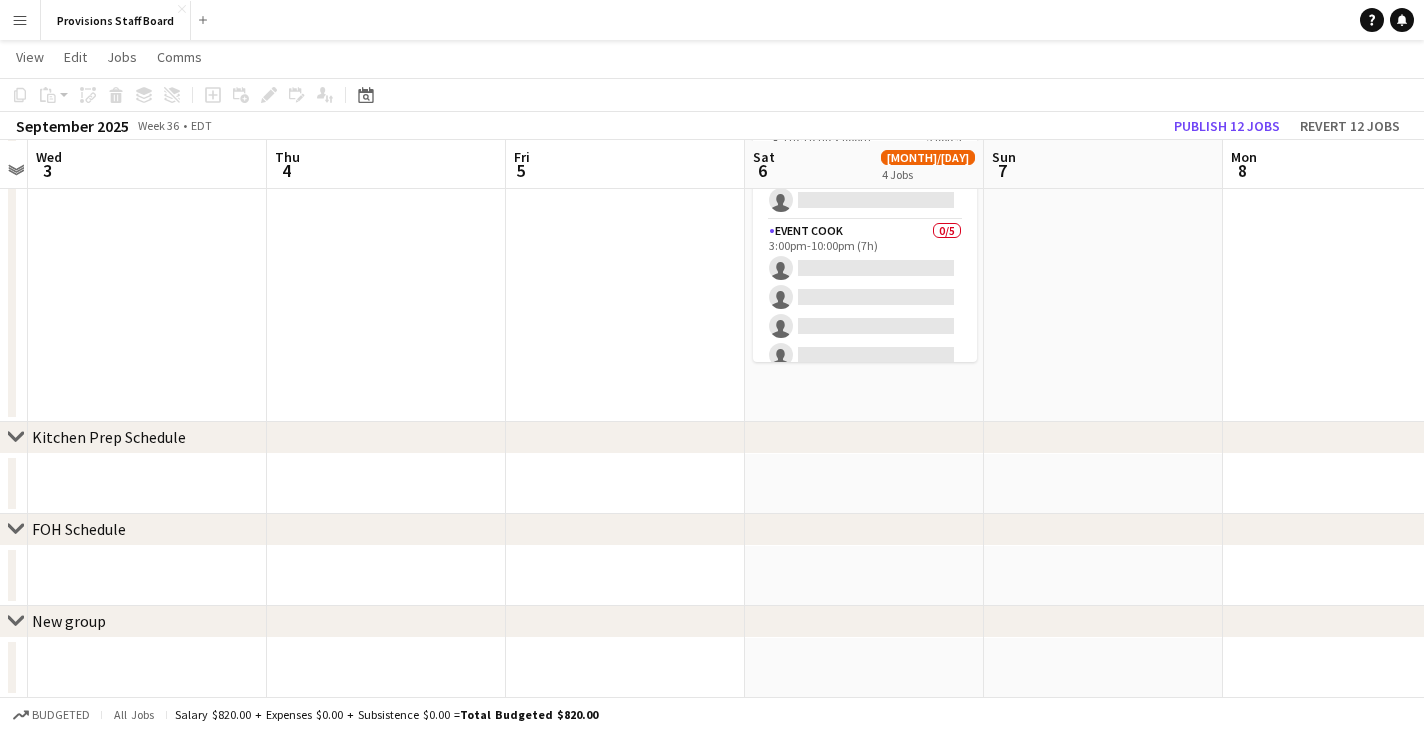 click on "chevron-right
Kitchen Prep Schedule" 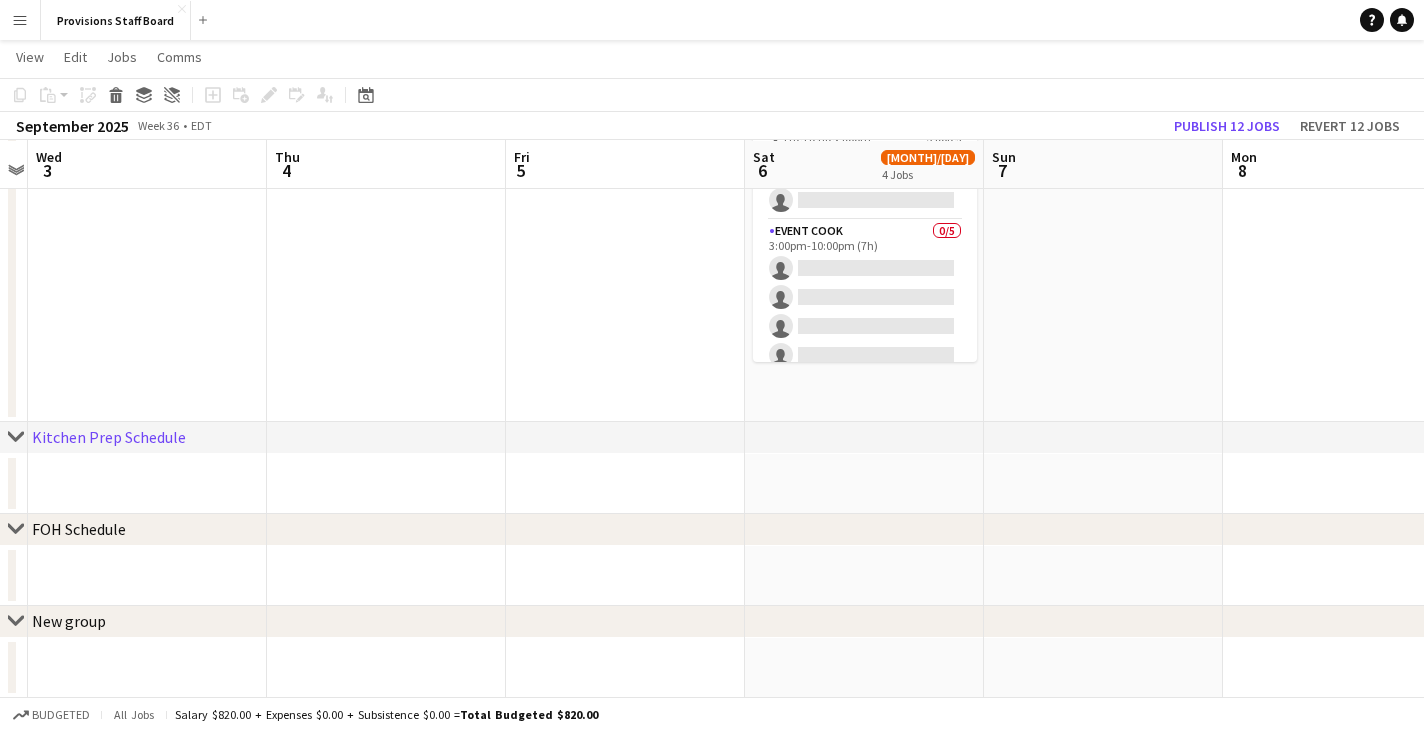 click on "chevron-right" 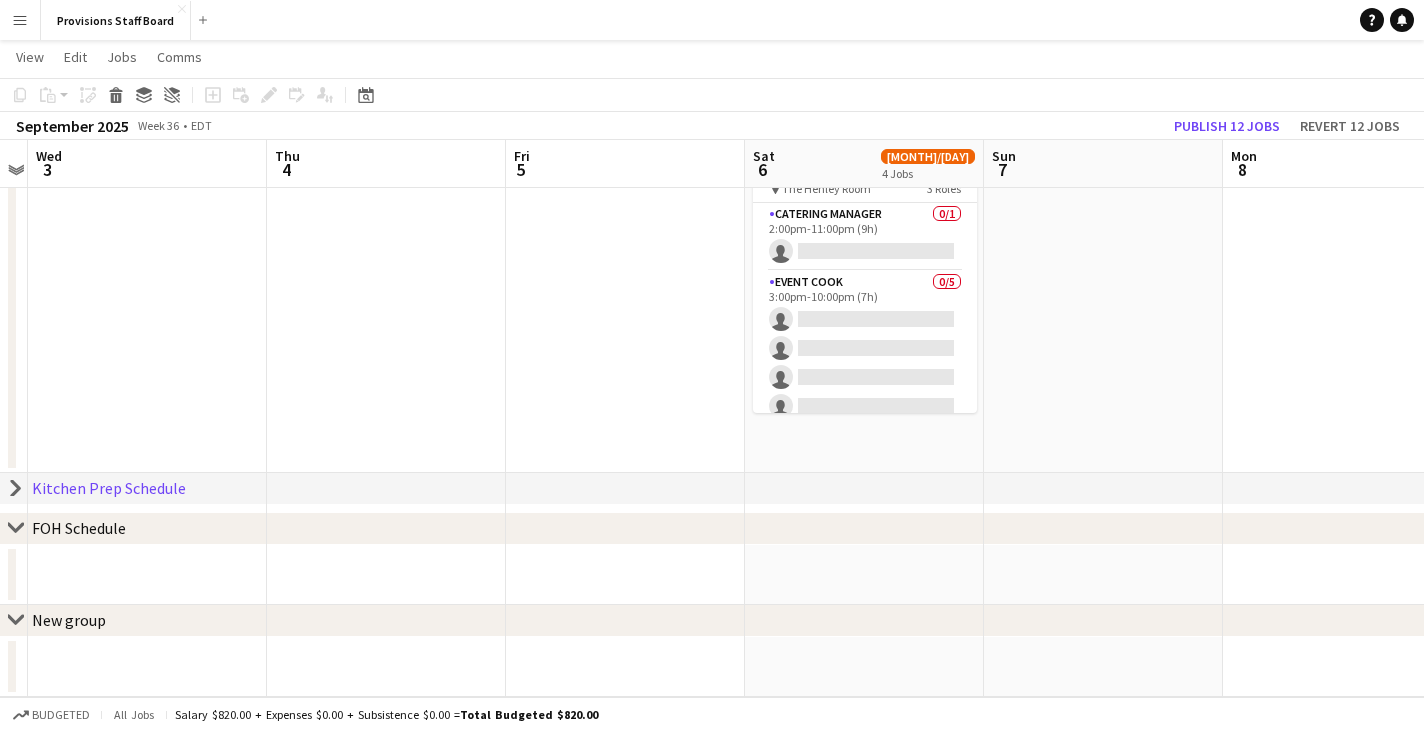 scroll, scrollTop: 884, scrollLeft: 0, axis: vertical 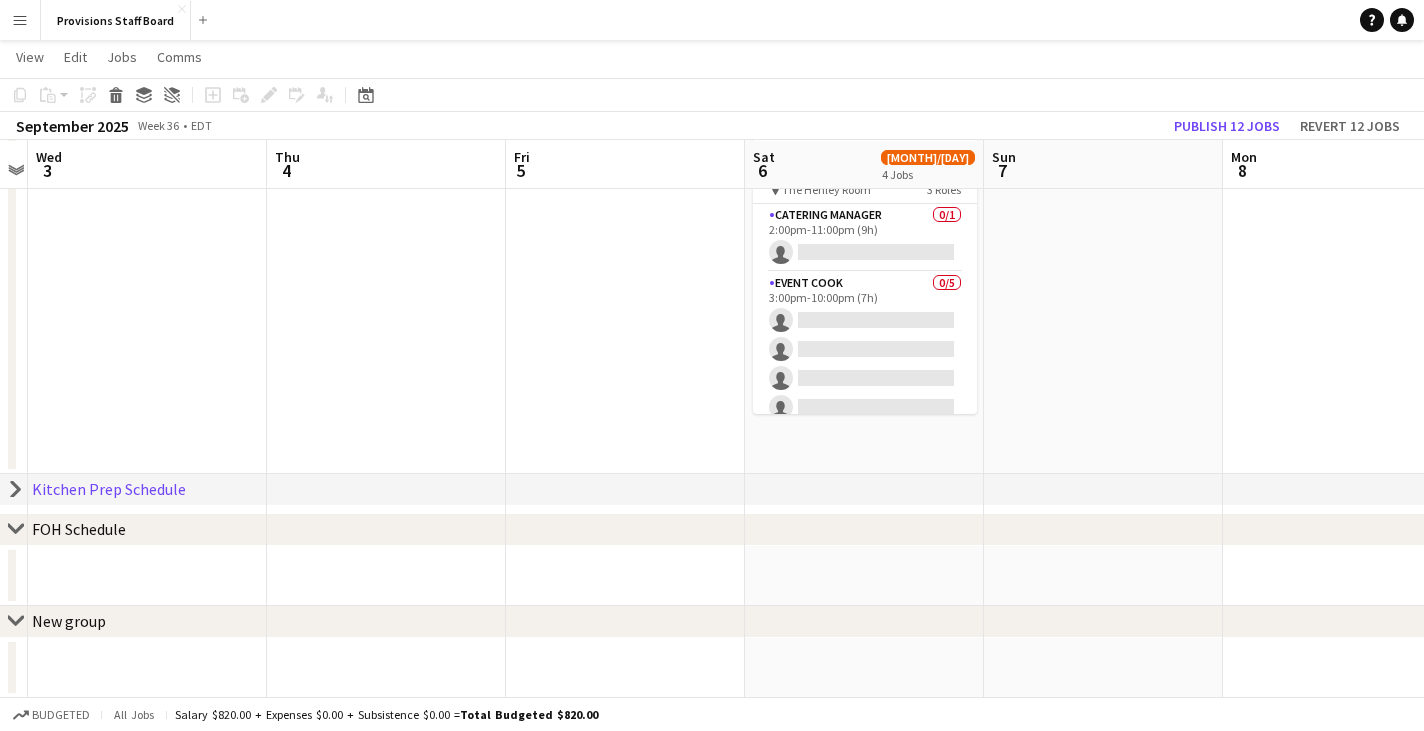 click on "chevron-right
Kitchen Prep Schedule" 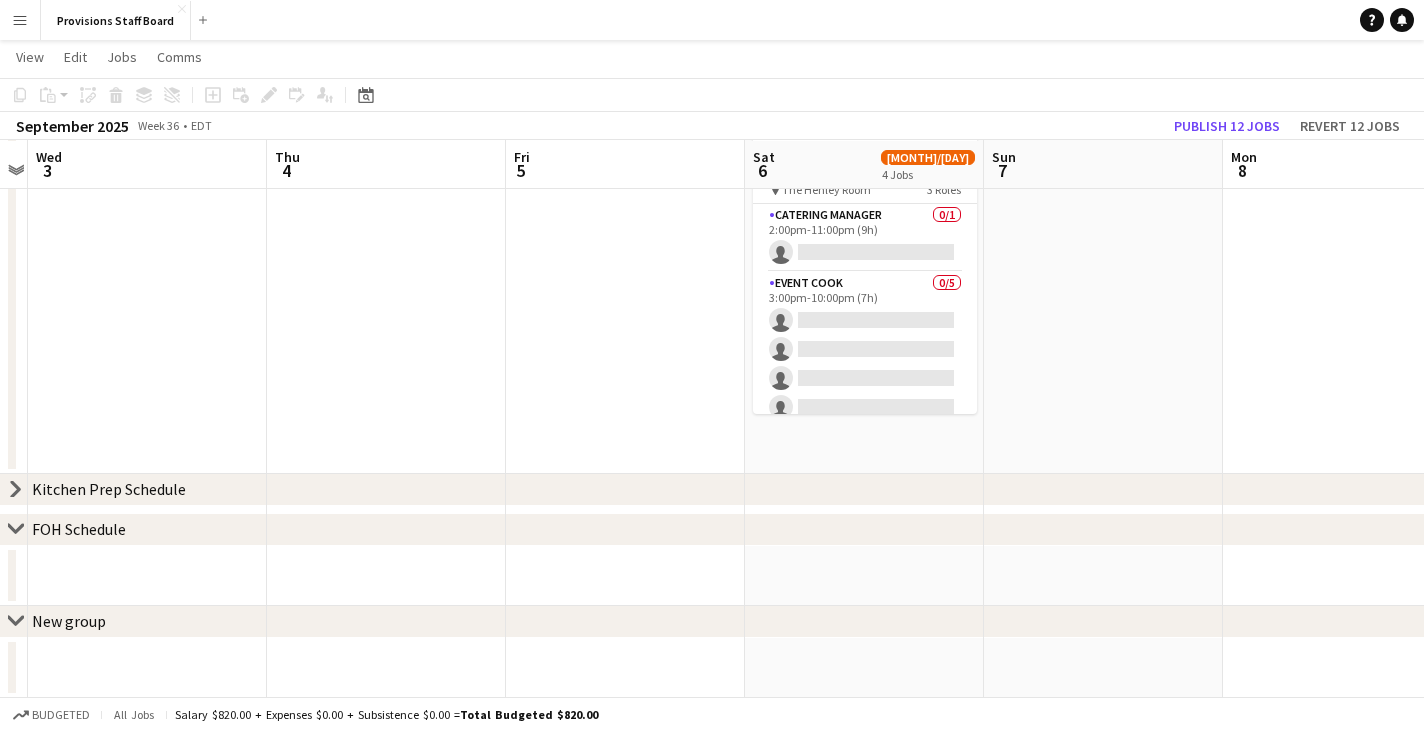 click on "chevron-right" 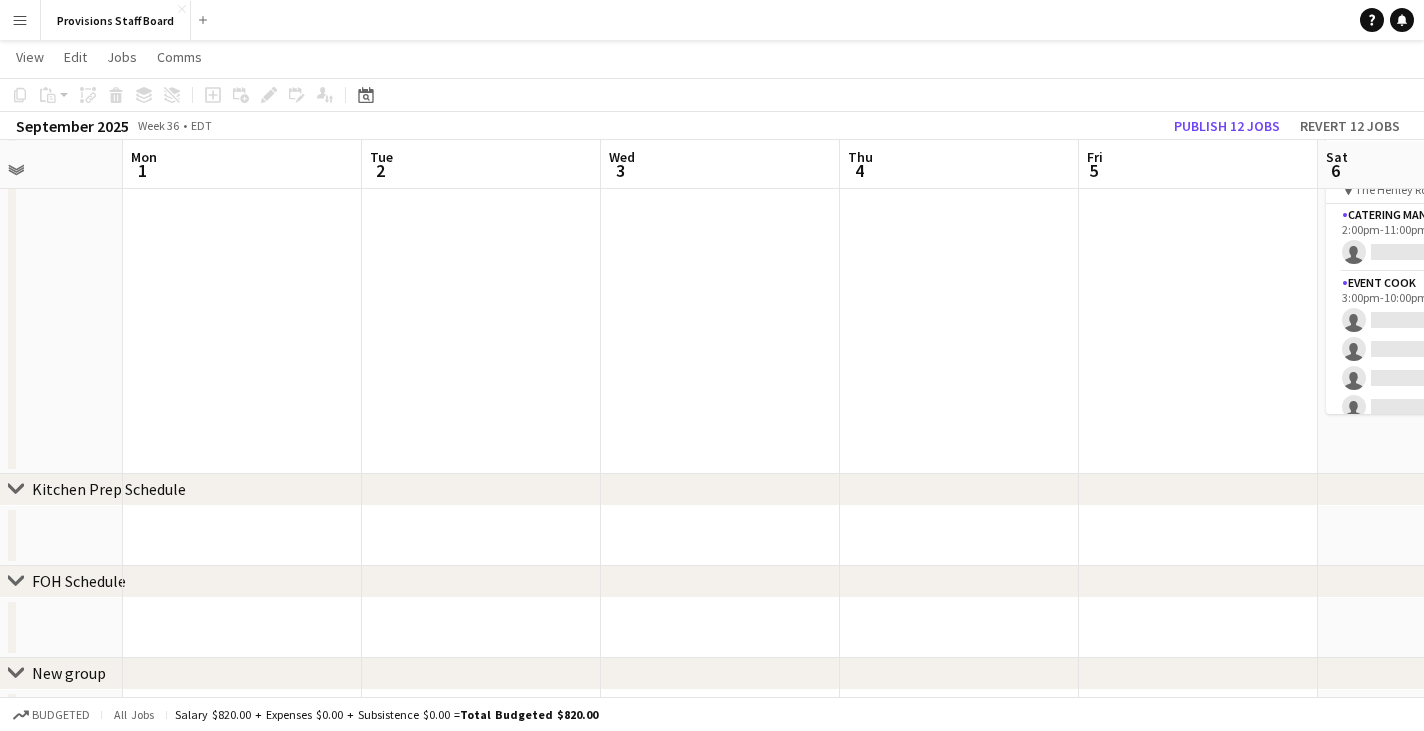 drag, startPoint x: 320, startPoint y: 181, endPoint x: 979, endPoint y: 181, distance: 659 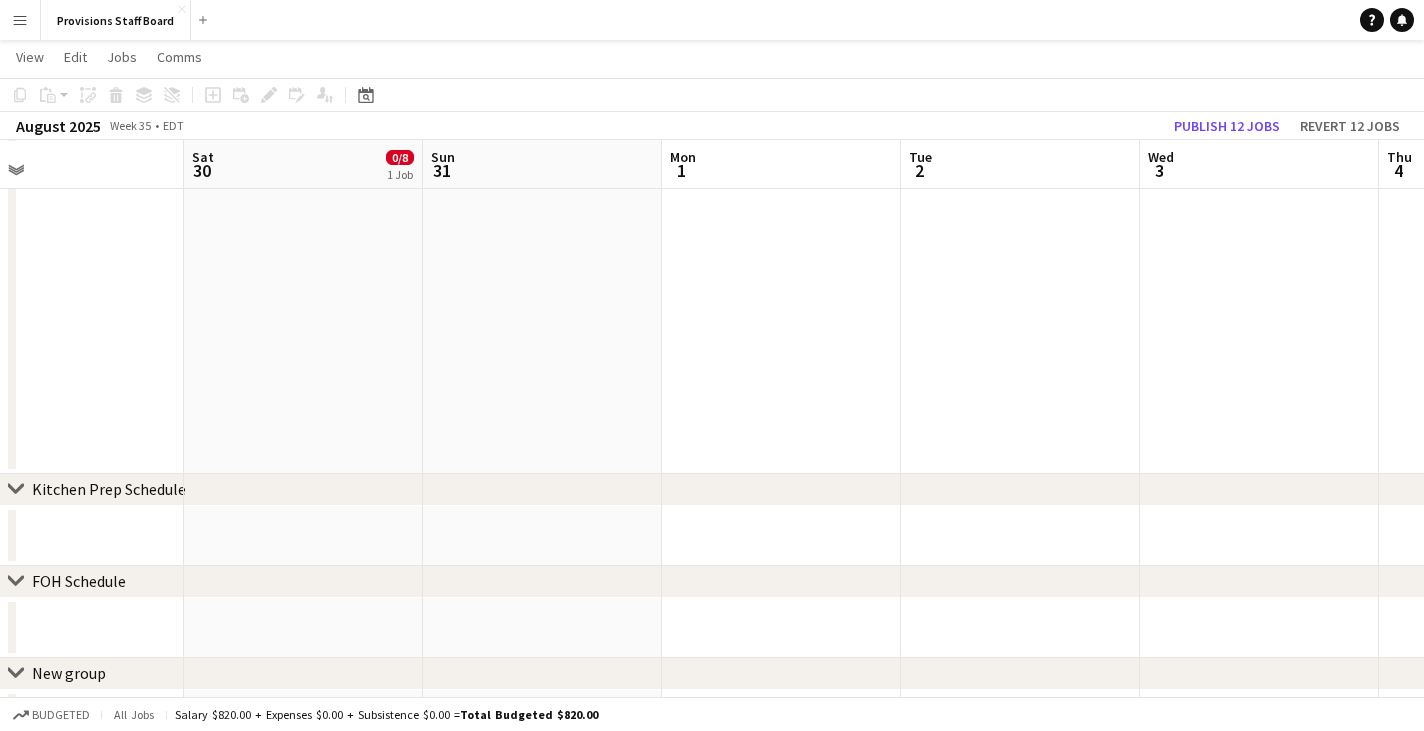 drag, startPoint x: 758, startPoint y: 163, endPoint x: 785, endPoint y: 167, distance: 27.294687 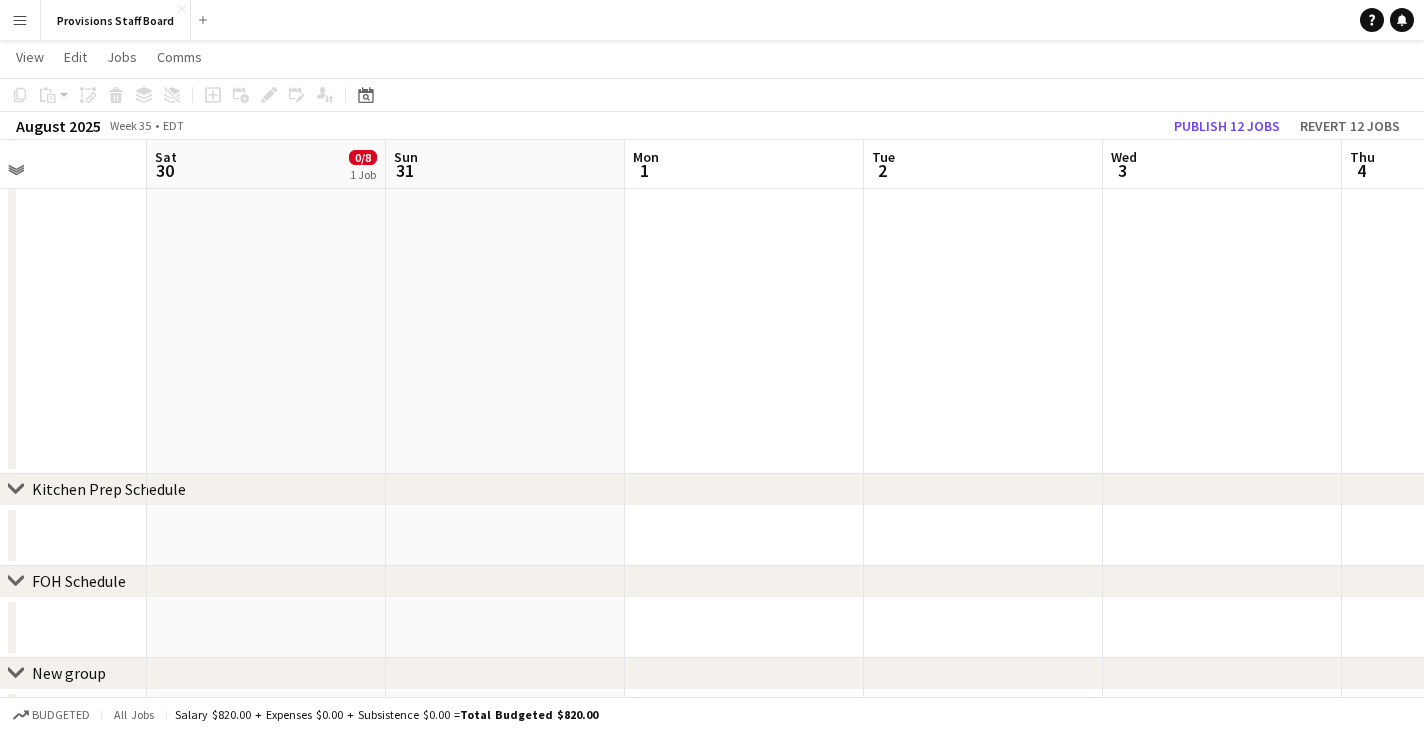 drag, startPoint x: 299, startPoint y: 172, endPoint x: 1031, endPoint y: 191, distance: 732.2465 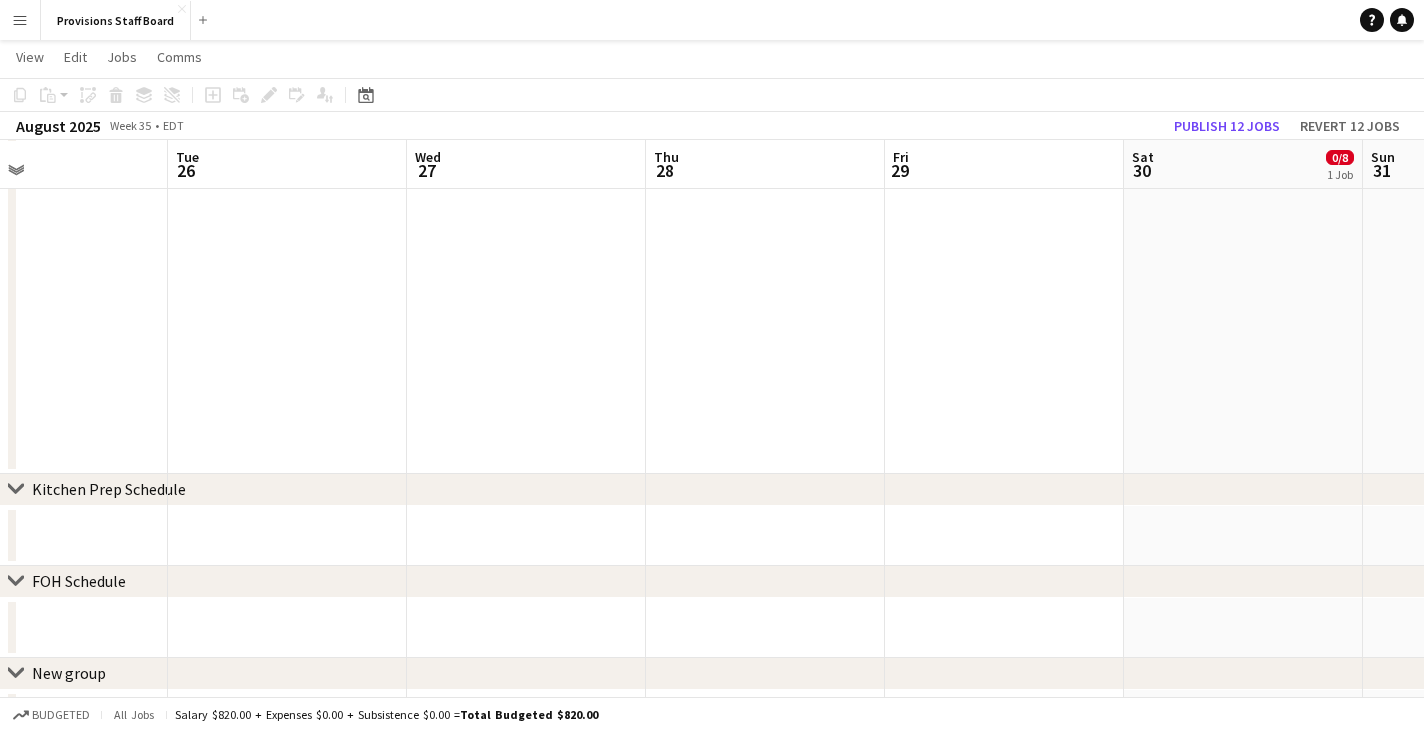 drag, startPoint x: 431, startPoint y: 164, endPoint x: 1055, endPoint y: 168, distance: 624.0128 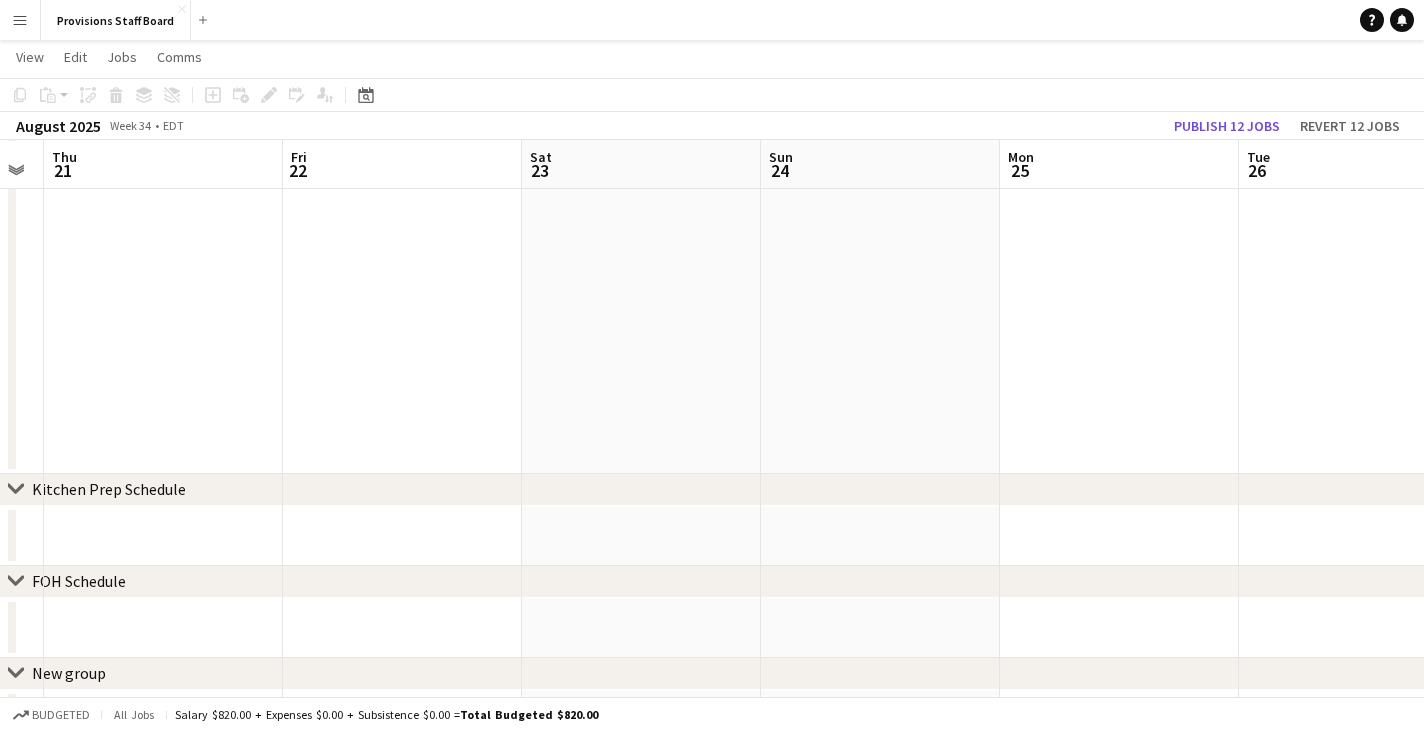 drag, startPoint x: 135, startPoint y: 166, endPoint x: 1176, endPoint y: 165, distance: 1041.0005 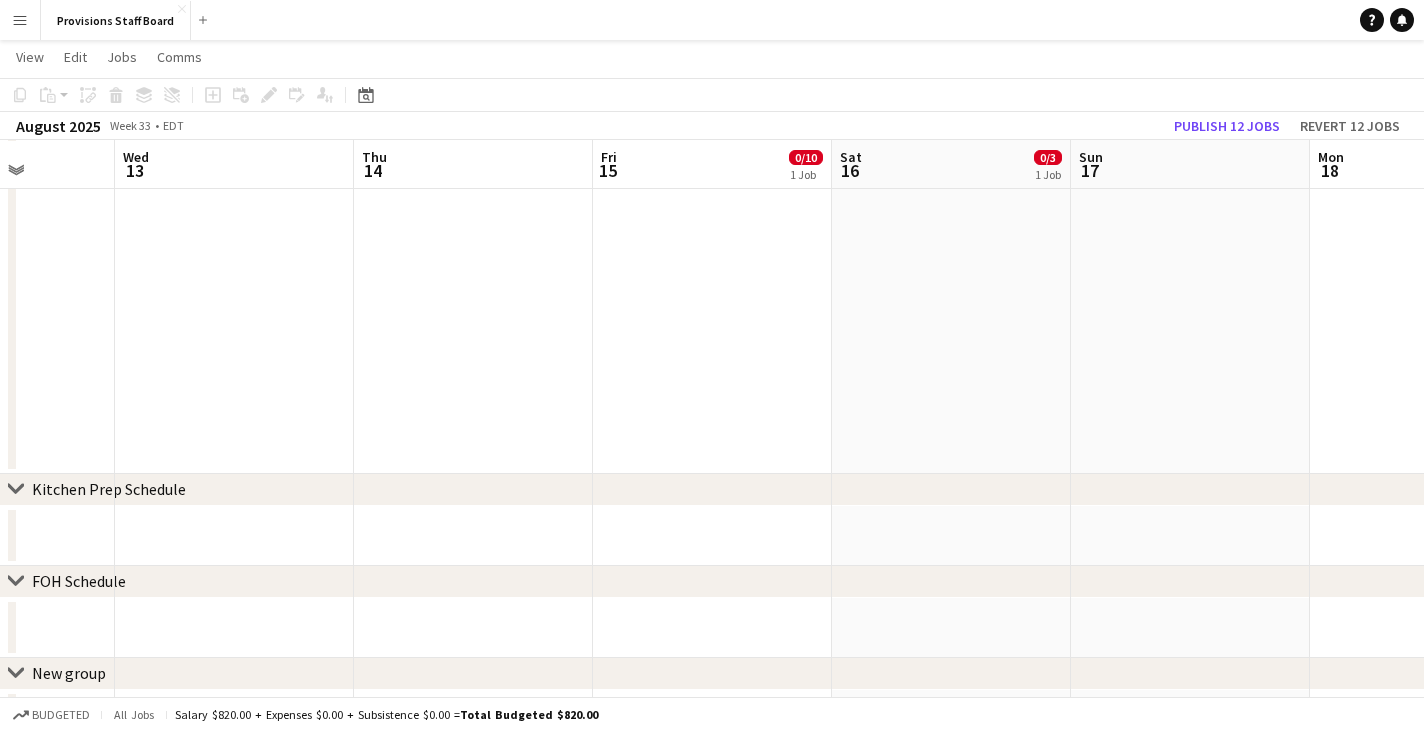 drag, startPoint x: 578, startPoint y: 166, endPoint x: 1438, endPoint y: 154, distance: 860.08374 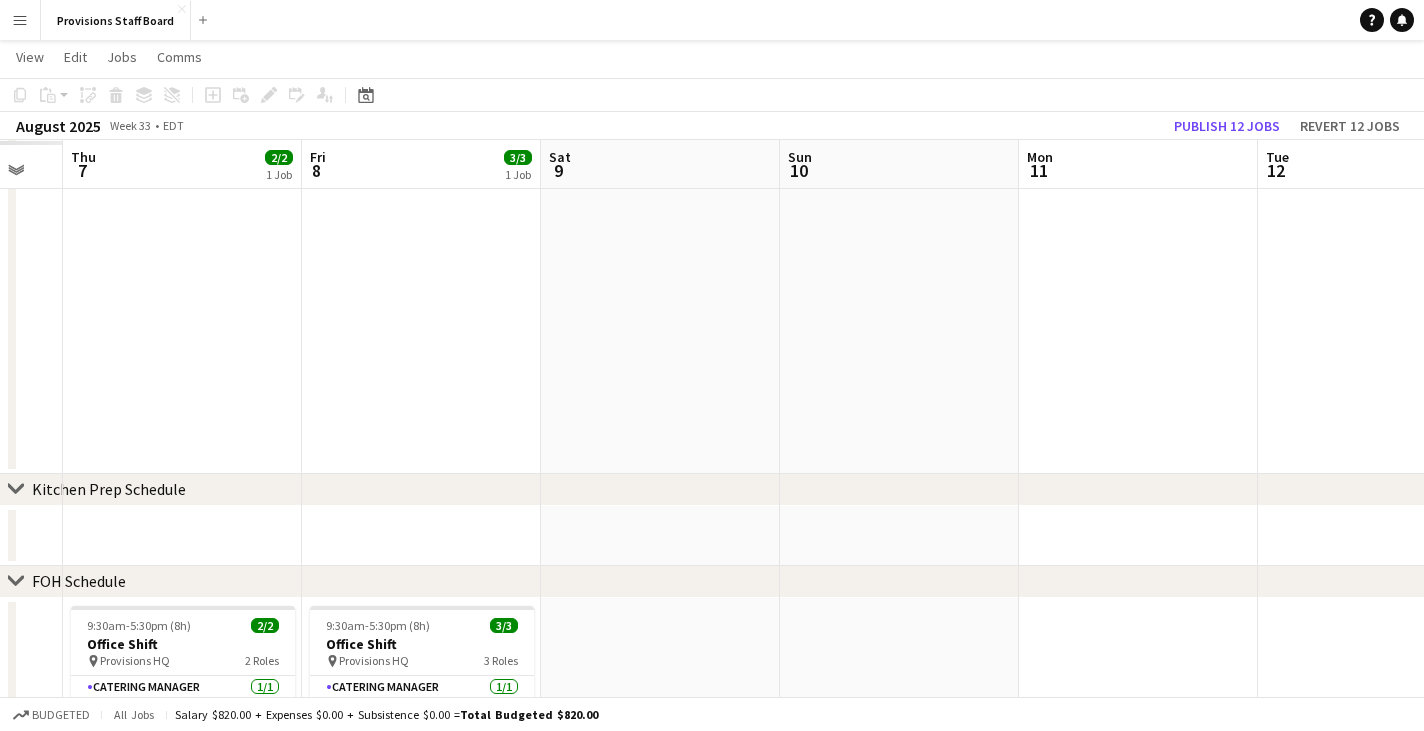 drag, startPoint x: 84, startPoint y: 149, endPoint x: 1413, endPoint y: 145, distance: 1329.006 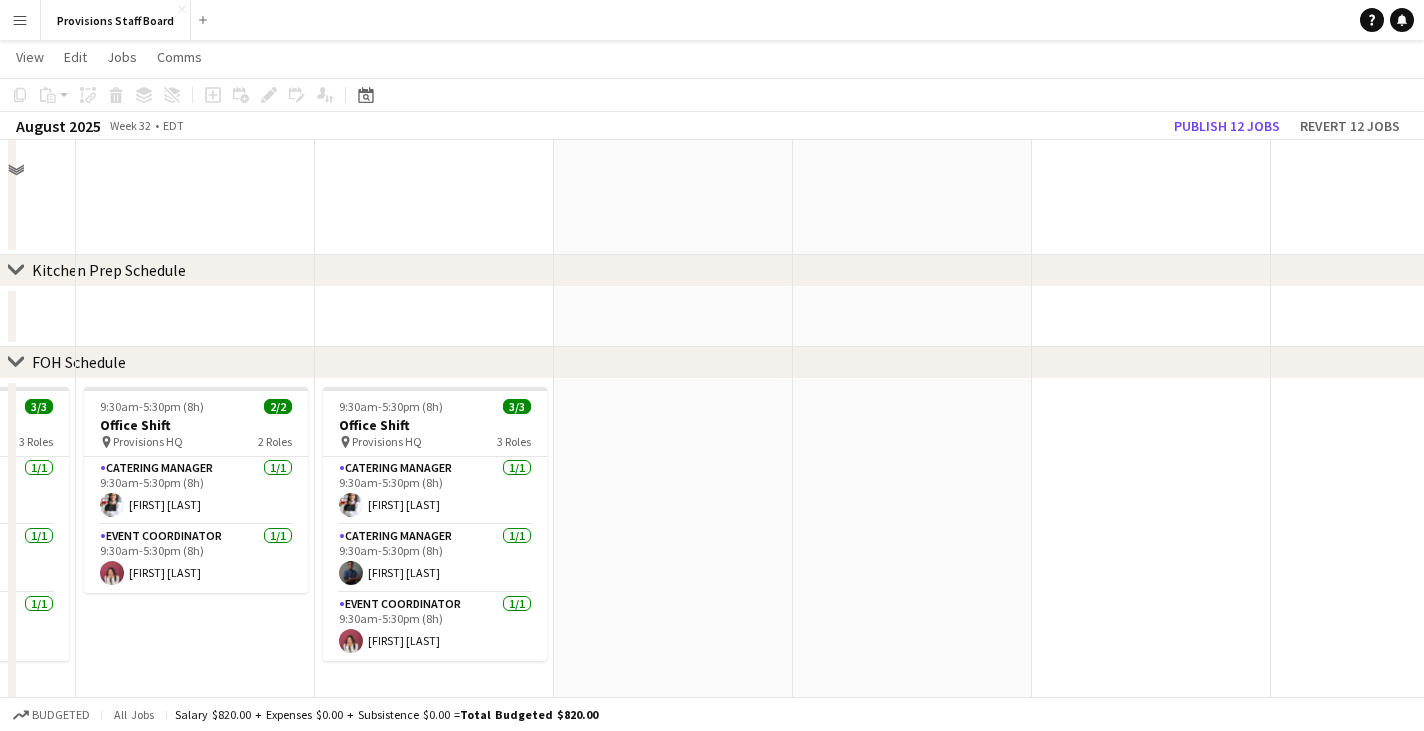 scroll, scrollTop: 984, scrollLeft: 0, axis: vertical 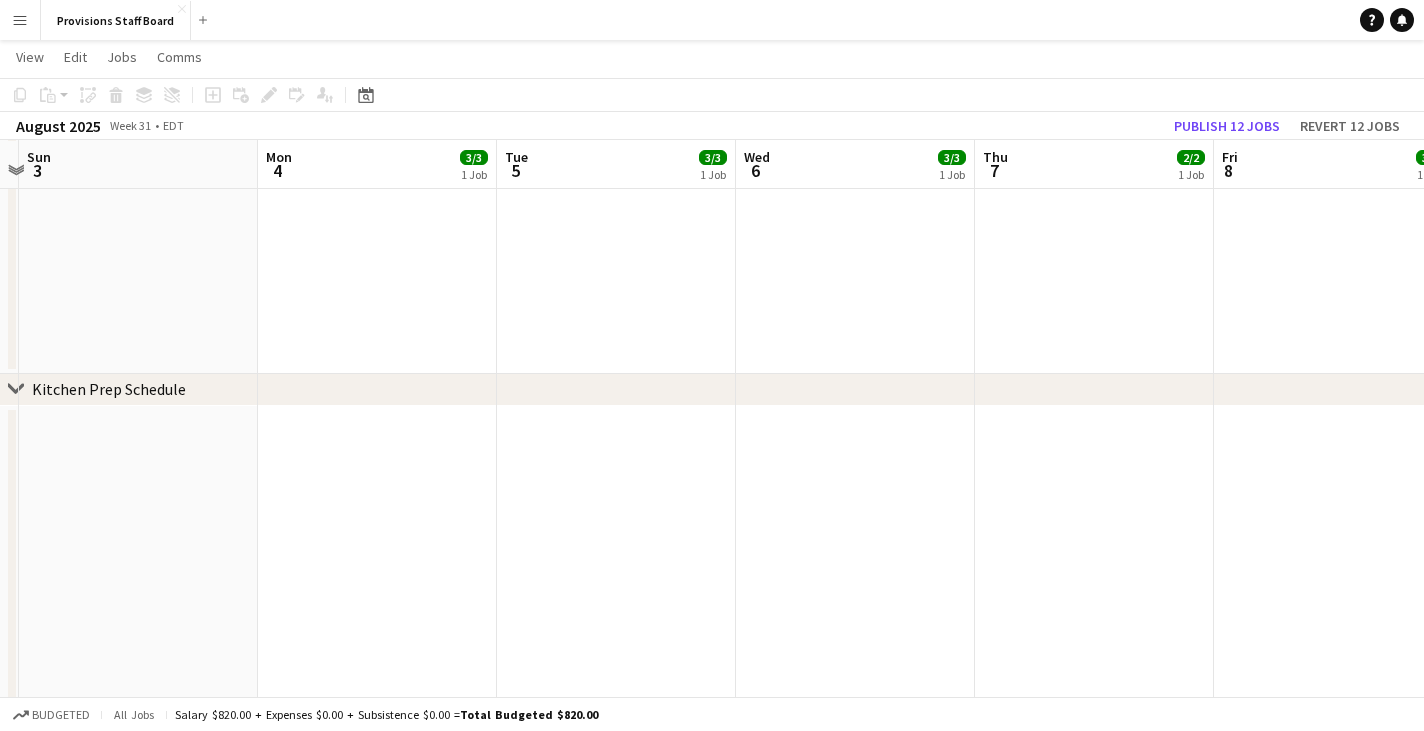 drag, startPoint x: 123, startPoint y: 160, endPoint x: 1022, endPoint y: 209, distance: 900.3344 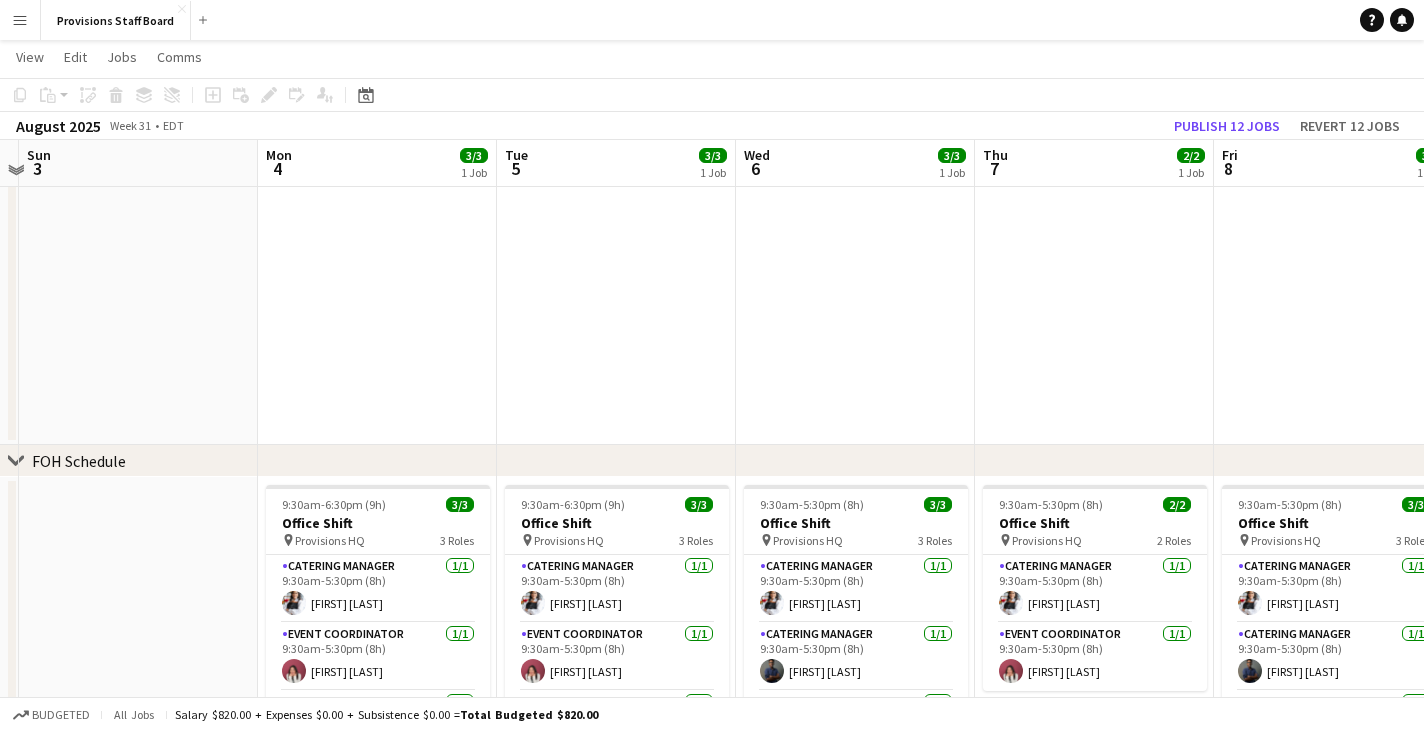 scroll, scrollTop: 884, scrollLeft: 0, axis: vertical 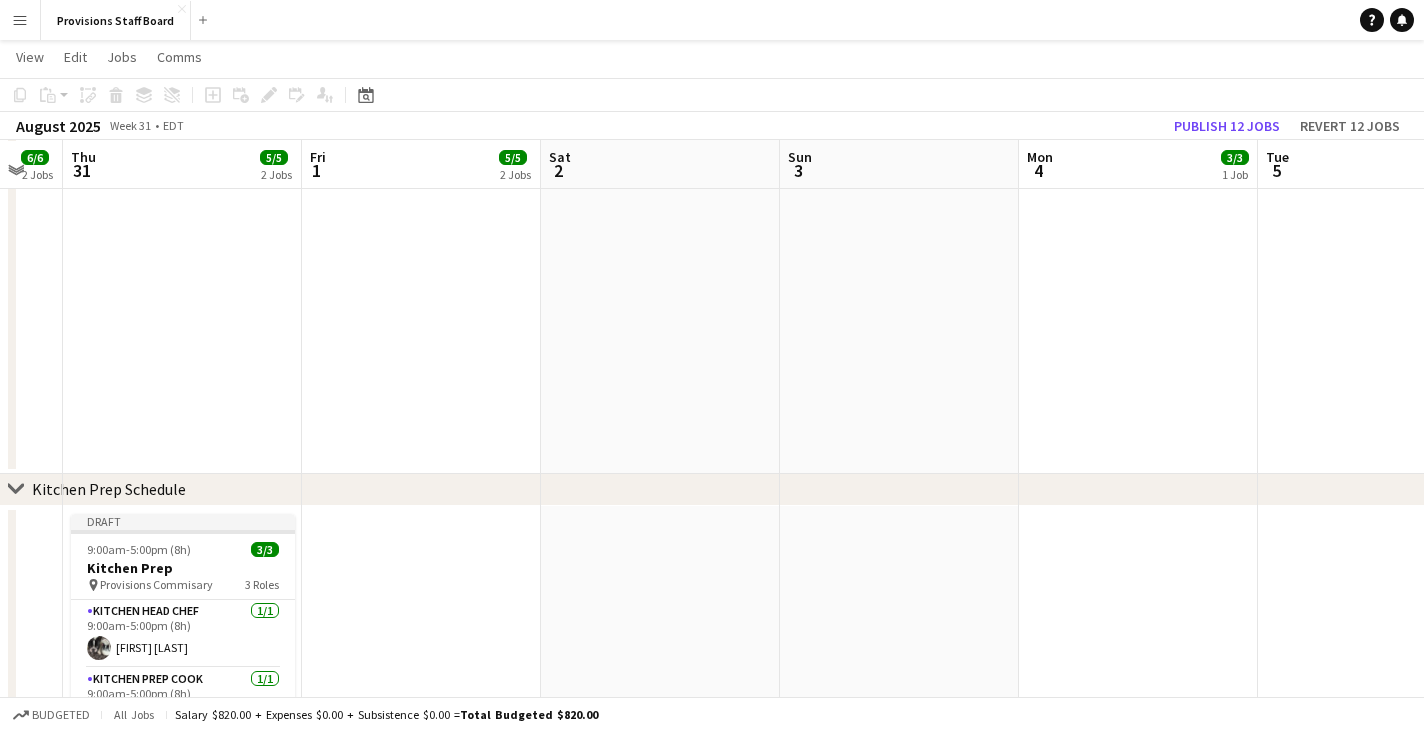 drag, startPoint x: 708, startPoint y: 179, endPoint x: 1438, endPoint y: 177, distance: 730.00275 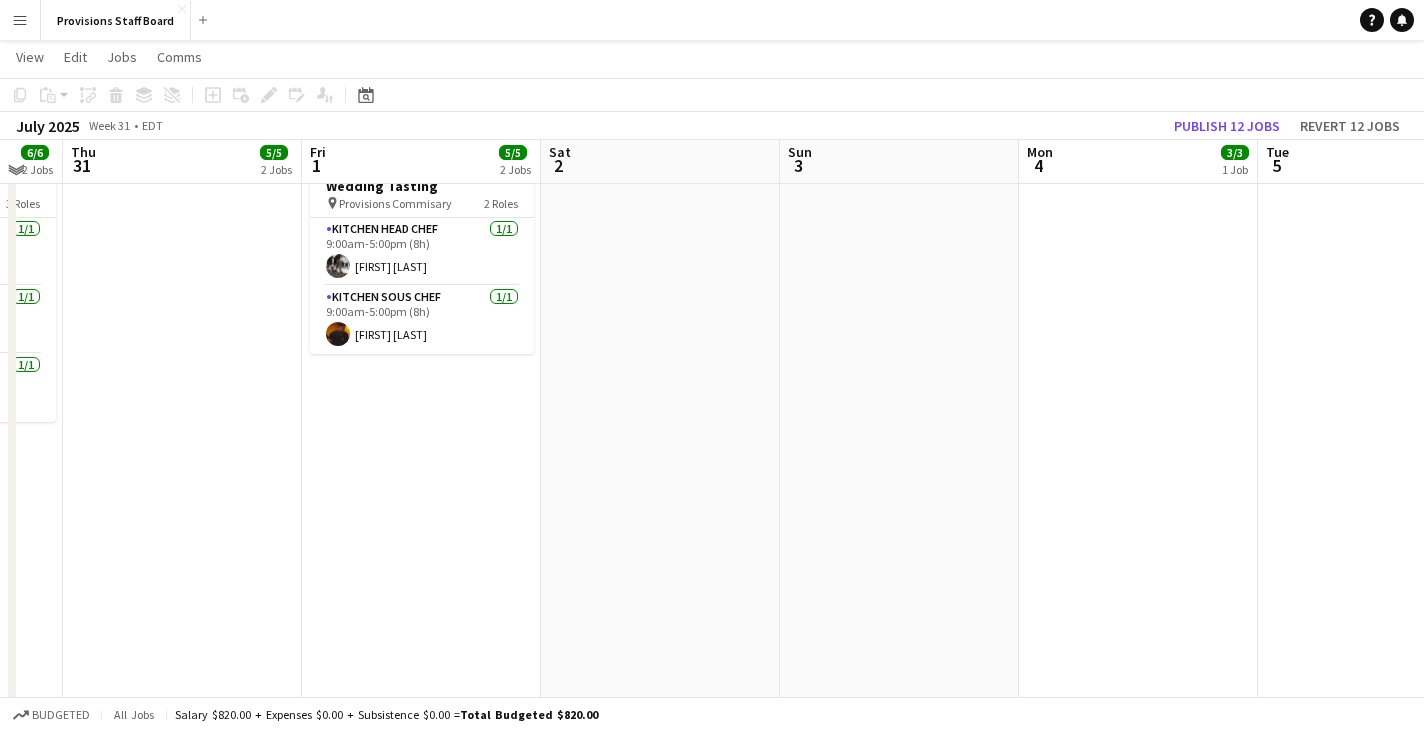 scroll, scrollTop: 0, scrollLeft: 0, axis: both 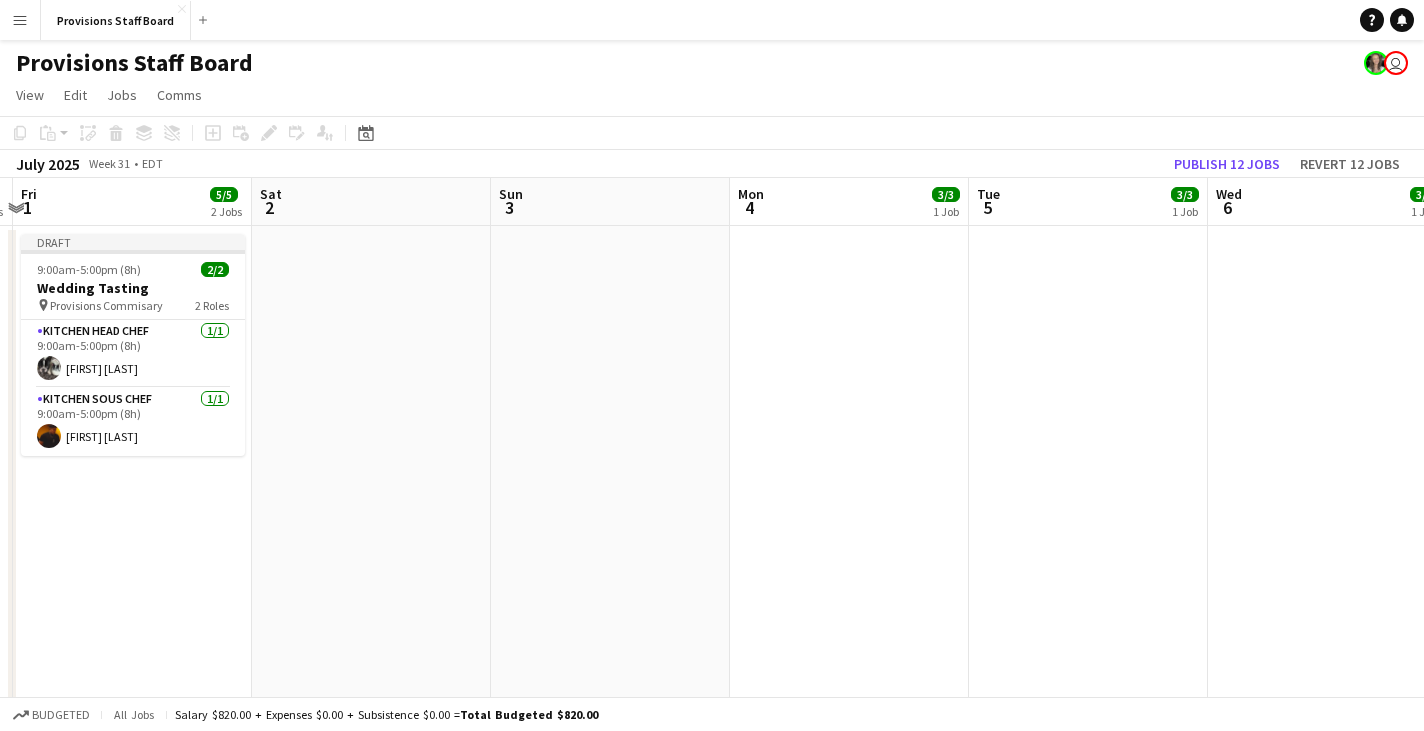 drag, startPoint x: 1357, startPoint y: 192, endPoint x: 771, endPoint y: 195, distance: 586.0077 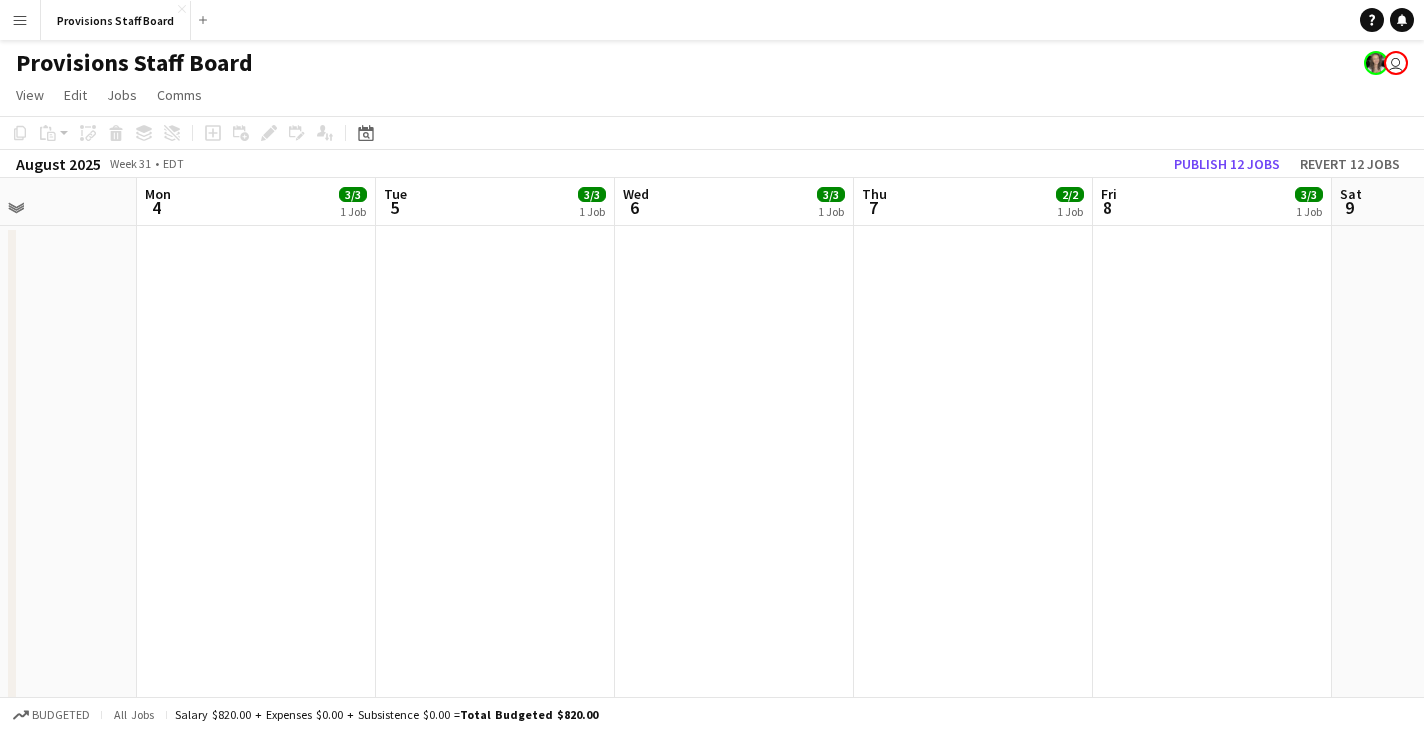drag, startPoint x: 1037, startPoint y: 210, endPoint x: 1133, endPoint y: 196, distance: 97.015465 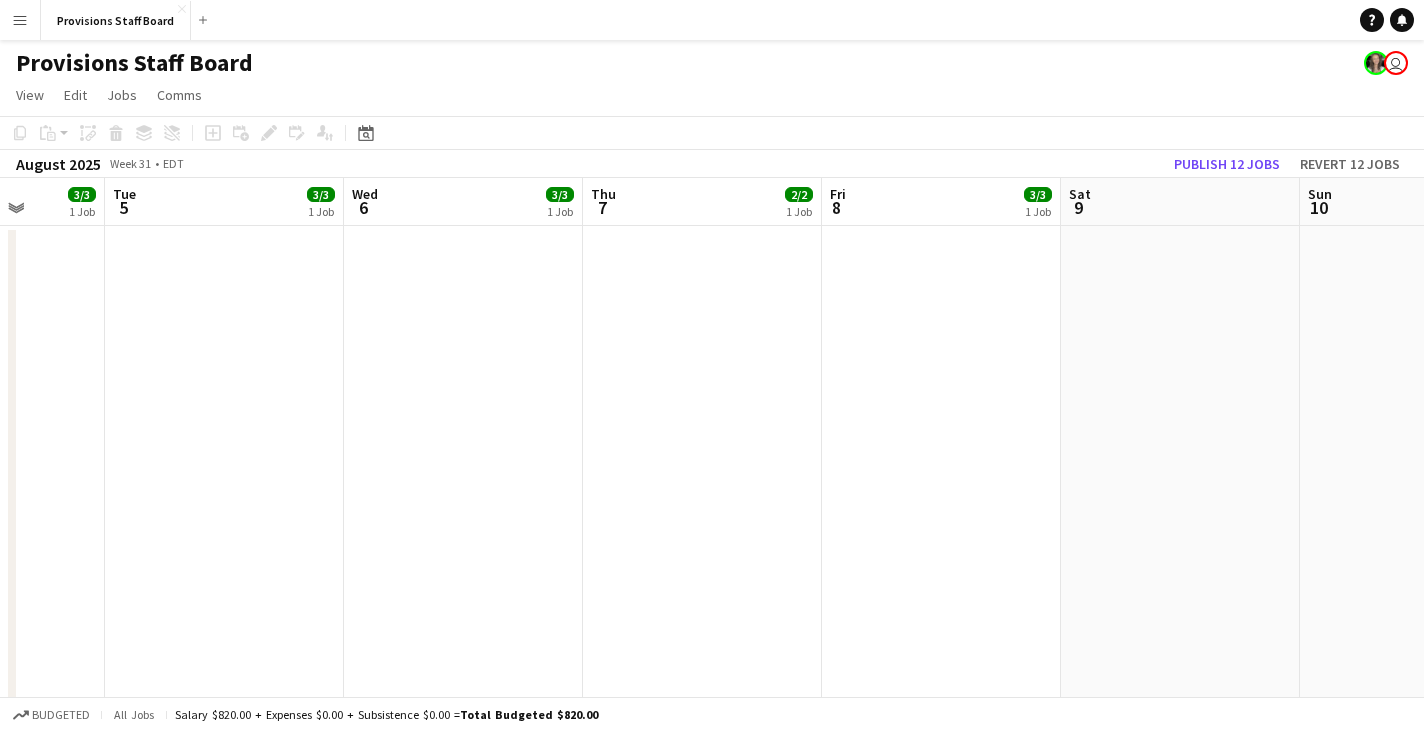 drag, startPoint x: 1152, startPoint y: 215, endPoint x: 1031, endPoint y: 209, distance: 121.14867 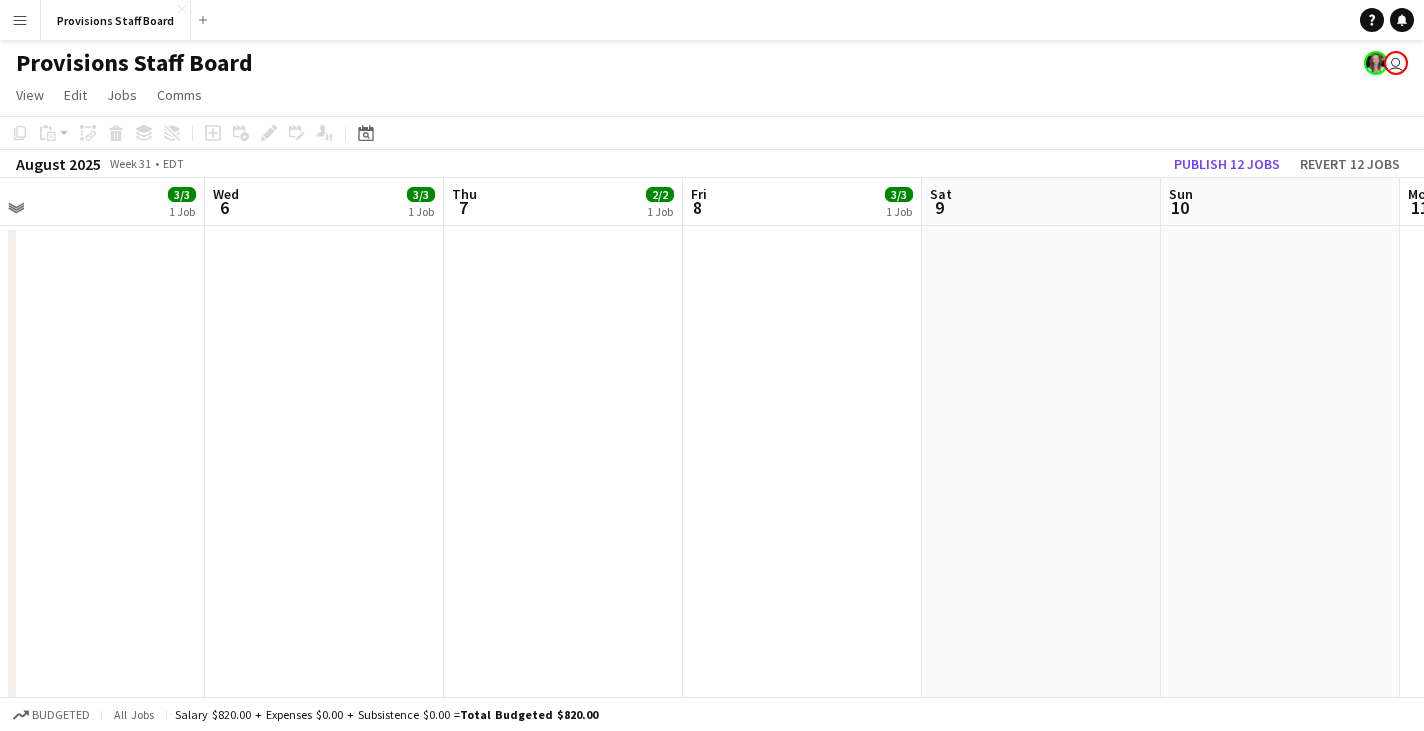 drag, startPoint x: 1189, startPoint y: 209, endPoint x: 952, endPoint y: 213, distance: 237.03375 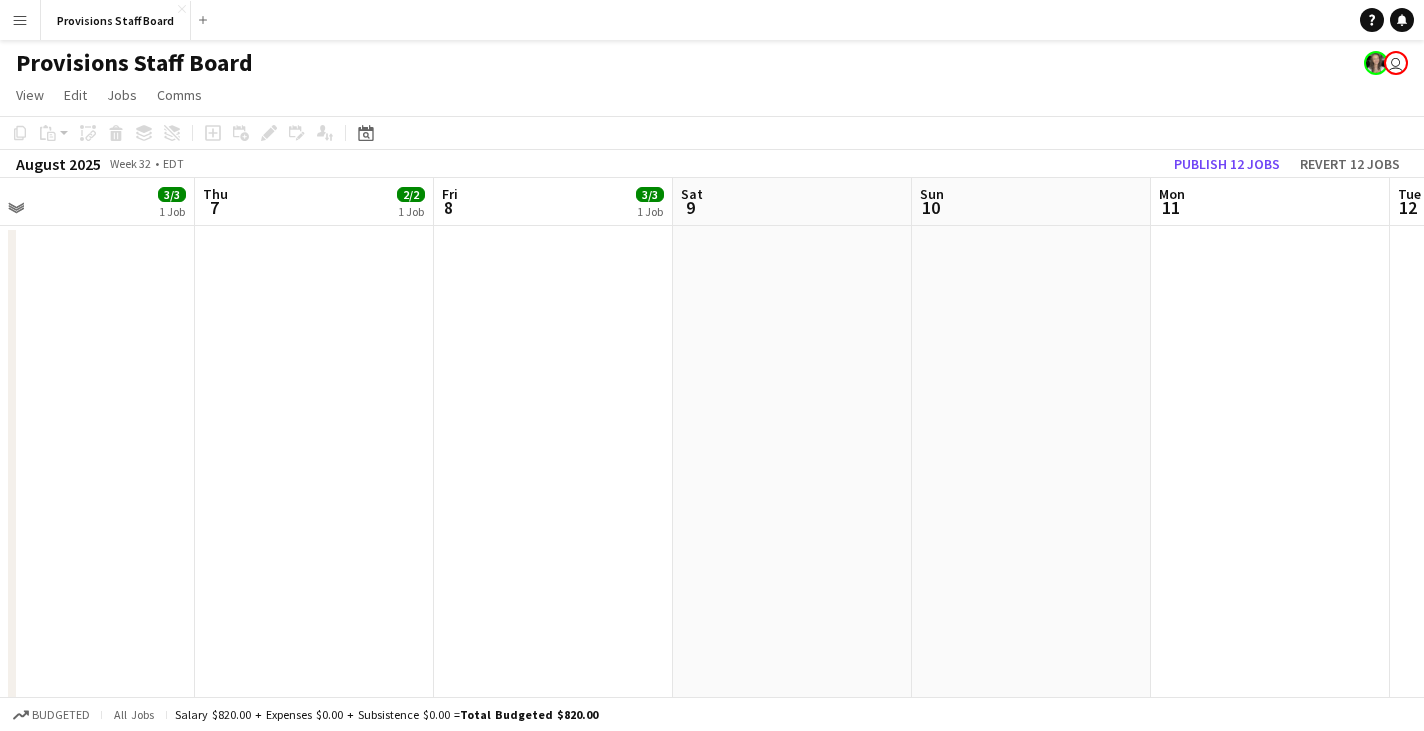 click on "Sun   3   Mon   4   3/3   1 Job   Tue   5   3/3   1 Job   Wed   6   3/3   1 Job   Thu   7   2/2   1 Job   Fri   8   3/3   1 Job   Sat   9   Sun   10   Mon   11   Tue   12      9:30am-6:30pm (9h)    3/3   Office Shift
pin
Provisions HQ   3 Roles   Catering Manager   1/1   9:30am-5:30pm (8h)
[FIRST] [LAST]  Event Coordinator   1/1   9:30am-5:30pm (8h)
[FIRST] [LAST]  Catering Manager   1/1   2:30pm-6:30pm (4h)
[FIRST] [LAST]     9:30am-6:30pm (9h)    3/3   Office Shift
pin
Provisions HQ   3 Roles   Catering Manager   1/1   9:30am-5:30pm (8h)
[FIRST] [LAST]  Event Coordinator   1/1   9:30am-5:30pm (8h)
[FIRST] [LAST]  Catering Manager   1/1   2:30pm-6:30pm (4h)
[FIRST] [LAST]     9:30am-5:30pm (8h)    3/3   Office Shift
pin
Provisions HQ   3 Roles   Catering Manager   1/1   9:30am-5:30pm (8h)
[FIRST] [LAST]  Catering Manager   1/1   9:30am-5:30pm (8h)
1/1" at bounding box center (712, 1178) 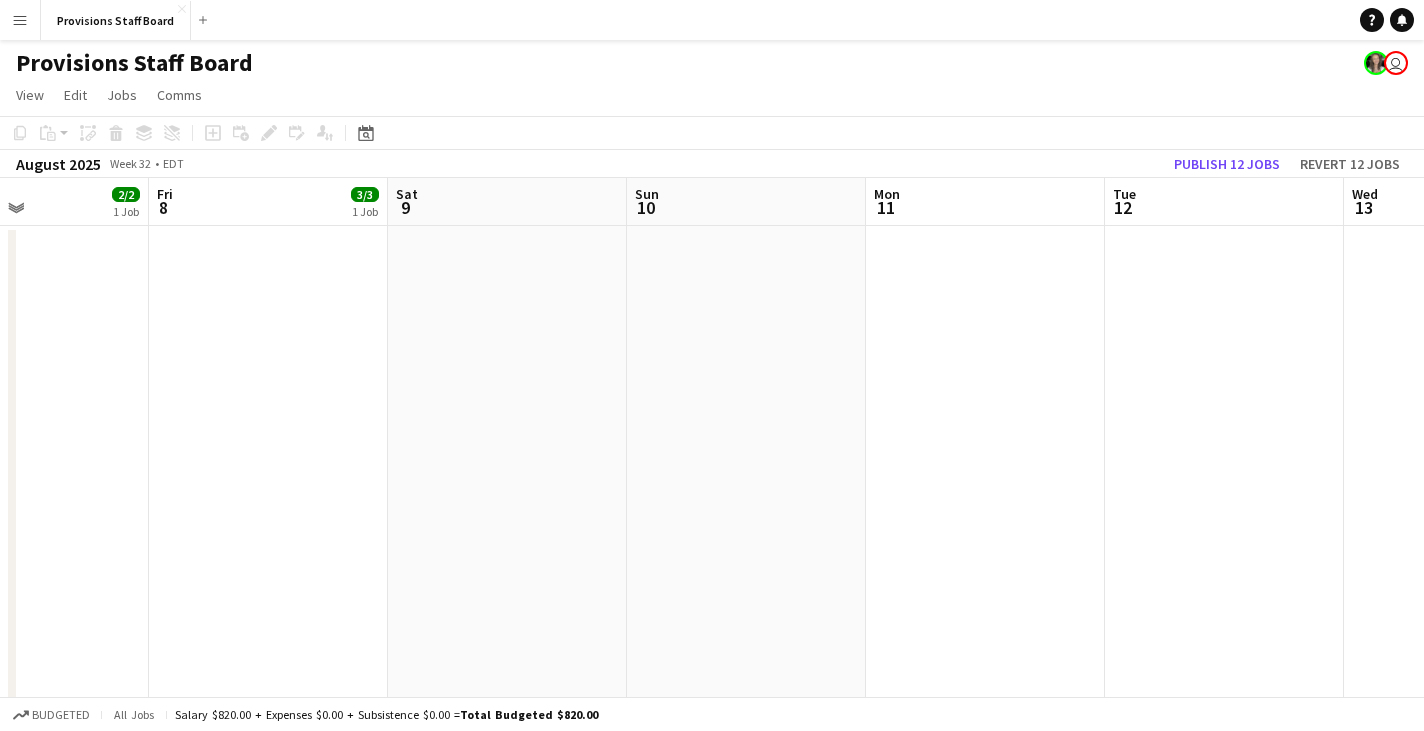 drag, startPoint x: 1105, startPoint y: 222, endPoint x: 966, endPoint y: 222, distance: 139 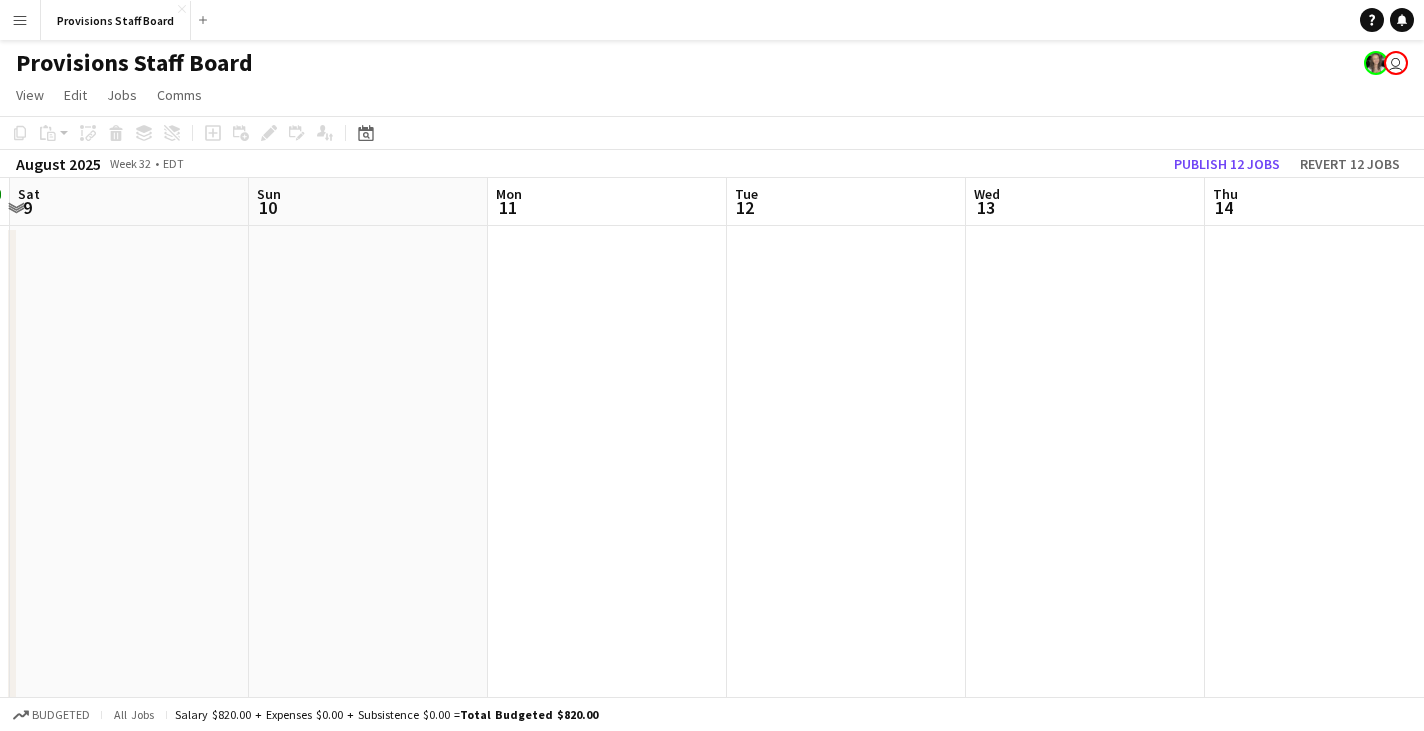 click on "Wed   6   3/3   1 Job   Thu   7   2/2   1 Job   Fri   8   3/3   1 Job   Sat   9   Sun   10   Mon   11   Tue   12   Wed   13   Thu   14   Fri   15   0/10   1 Job   Sat   16   0/3   1 Job   Draft   3:30pm-11:00pm (7h30m)    0/10   Ahmed & Asiya's Wedding
pin
Client's House   3 Roles   Catering Manager   0/1   3:30pm-11:00pm (7h30m)
single-neutral-actions
Event Cook   0/8   3:30pm-11:00pm (7h30m)
single-neutral-actions
single-neutral-actions
single-neutral-actions
single-neutral-actions
single-neutral-actions
single-neutral-actions
single-neutral-actions
single-neutral-actions
Event Head Chef   0/1   3:30pm-11:00pm (7h30m)" at bounding box center [712, 1178] 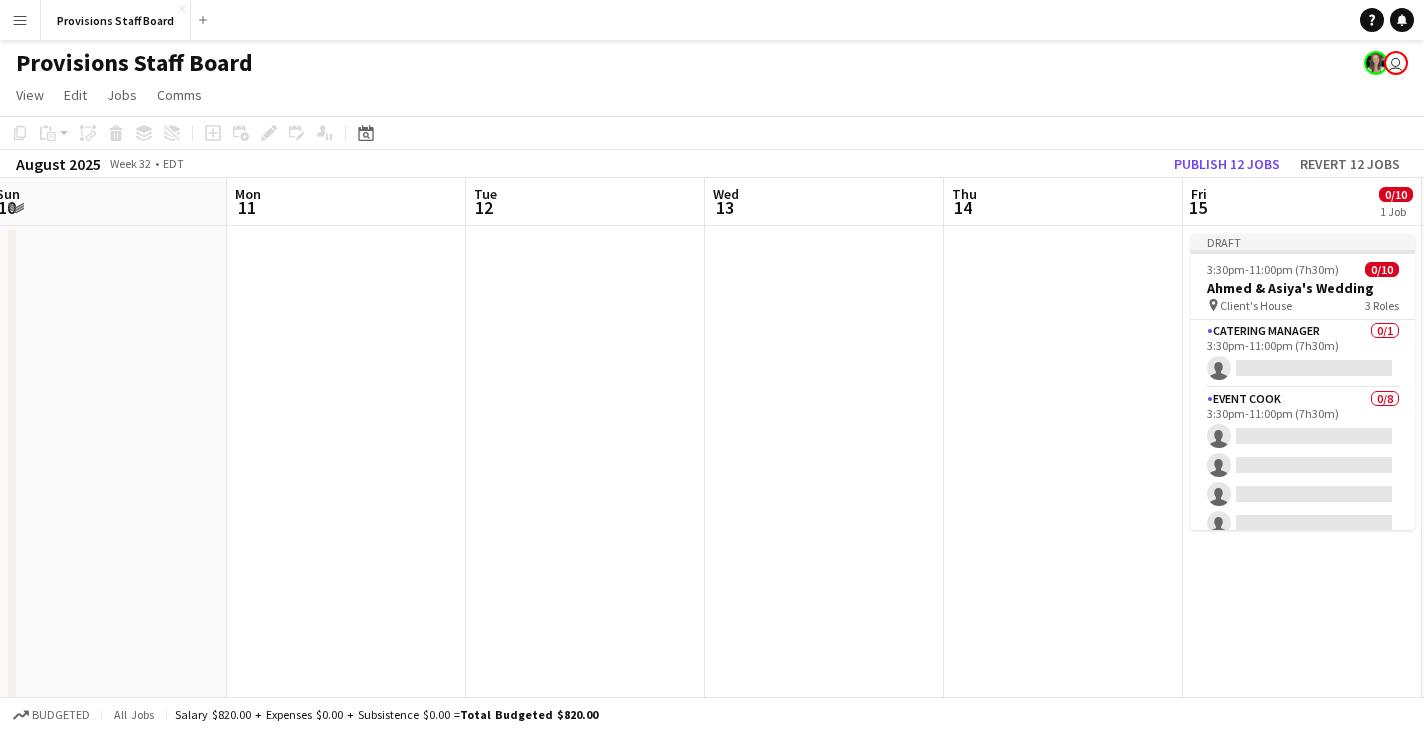 click on "Thu   7   2/2   1 Job   Fri   8   3/3   1 Job   Sat   9   Sun   10   Mon   11   Tue   12   Wed   13   Thu   14   Fri   15   0/10   1 Job   Sat   16   0/3   1 Job   Sun   17   Draft   3:30pm-11:00pm (7h30m)    0/10   [FIRST] & [LAST]'s Wedding
pin
Client's House   3 Roles   Catering Manager   0/1   3:30pm-11:00pm (7h30m)
single-neutral-actions
Event Cook   0/8   3:30pm-11:00pm (7h30m)
single-neutral-actions
single-neutral-actions
single-neutral-actions
single-neutral-actions
single-neutral-actions
single-neutral-actions
single-neutral-actions
single-neutral-actions
Event Head Chef   0/1   3:30pm-11:00pm (7h30m)
single-neutral-actions" at bounding box center (712, 1178) 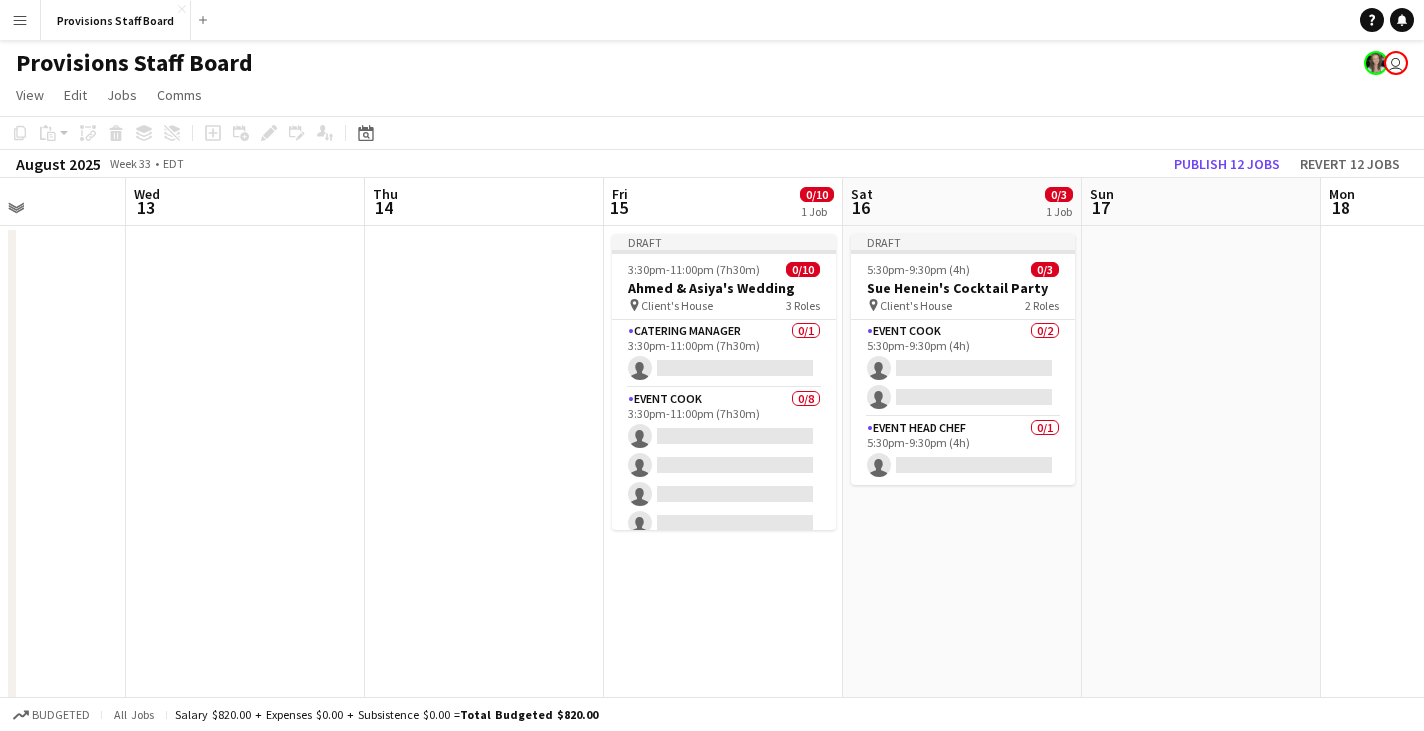 drag, startPoint x: 984, startPoint y: 214, endPoint x: 854, endPoint y: 214, distance: 130 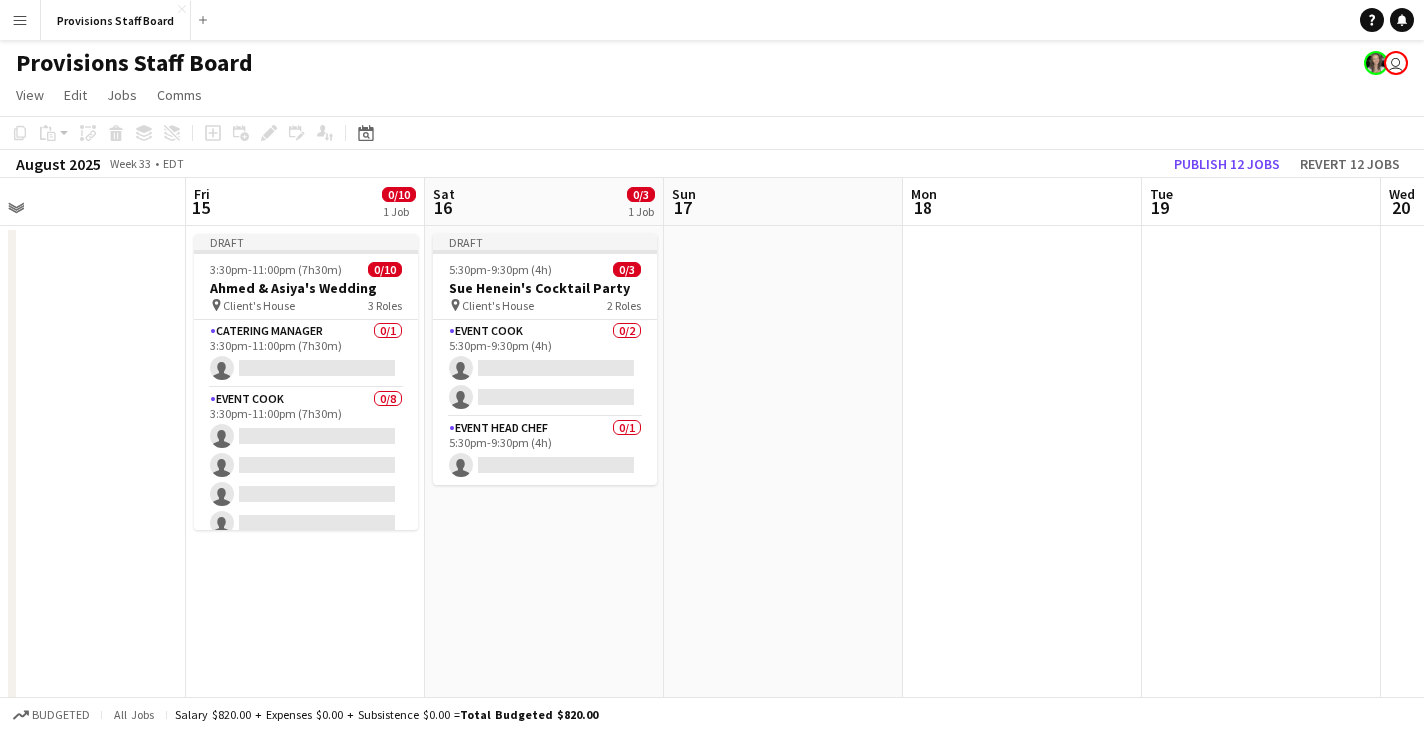 drag, startPoint x: 1124, startPoint y: 218, endPoint x: 417, endPoint y: 242, distance: 707.4072 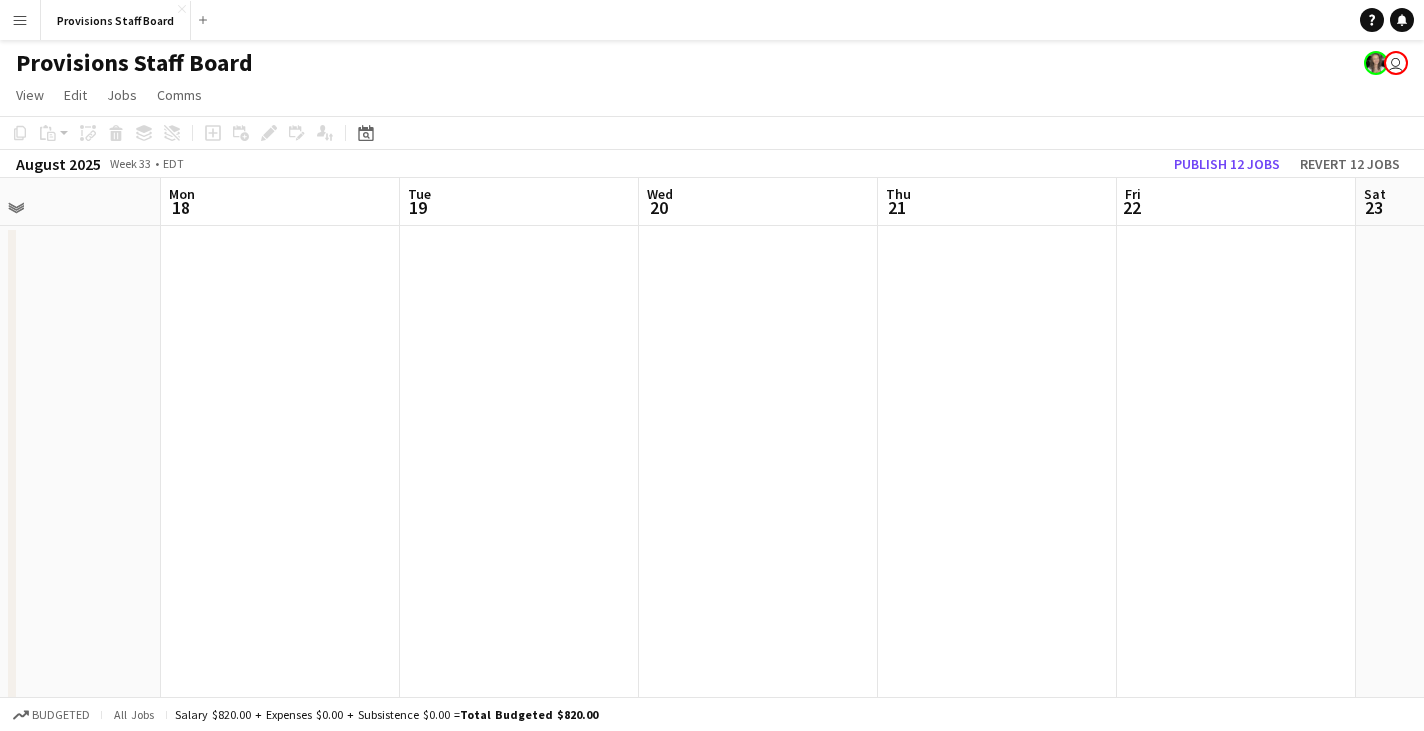 drag, startPoint x: 1168, startPoint y: 202, endPoint x: 445, endPoint y: 208, distance: 723.0249 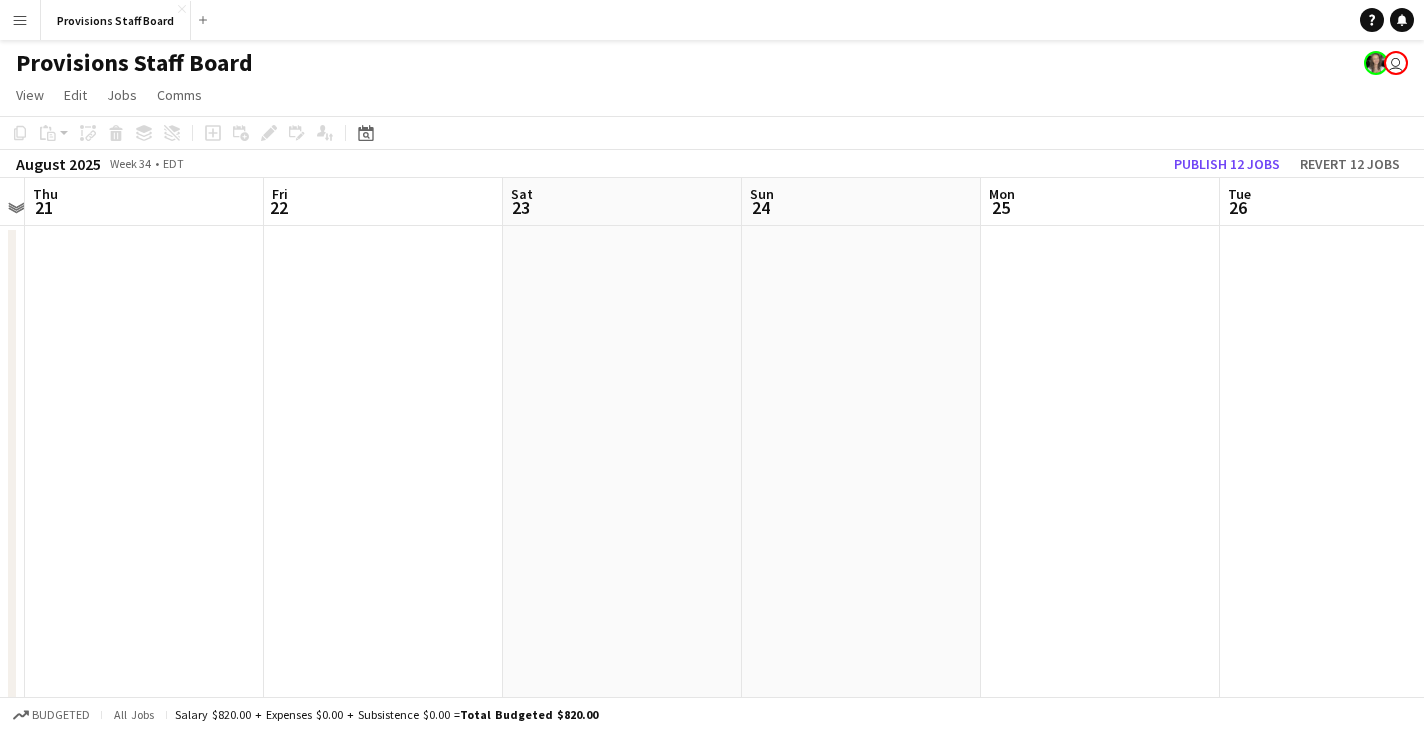 scroll, scrollTop: 0, scrollLeft: 586, axis: horizontal 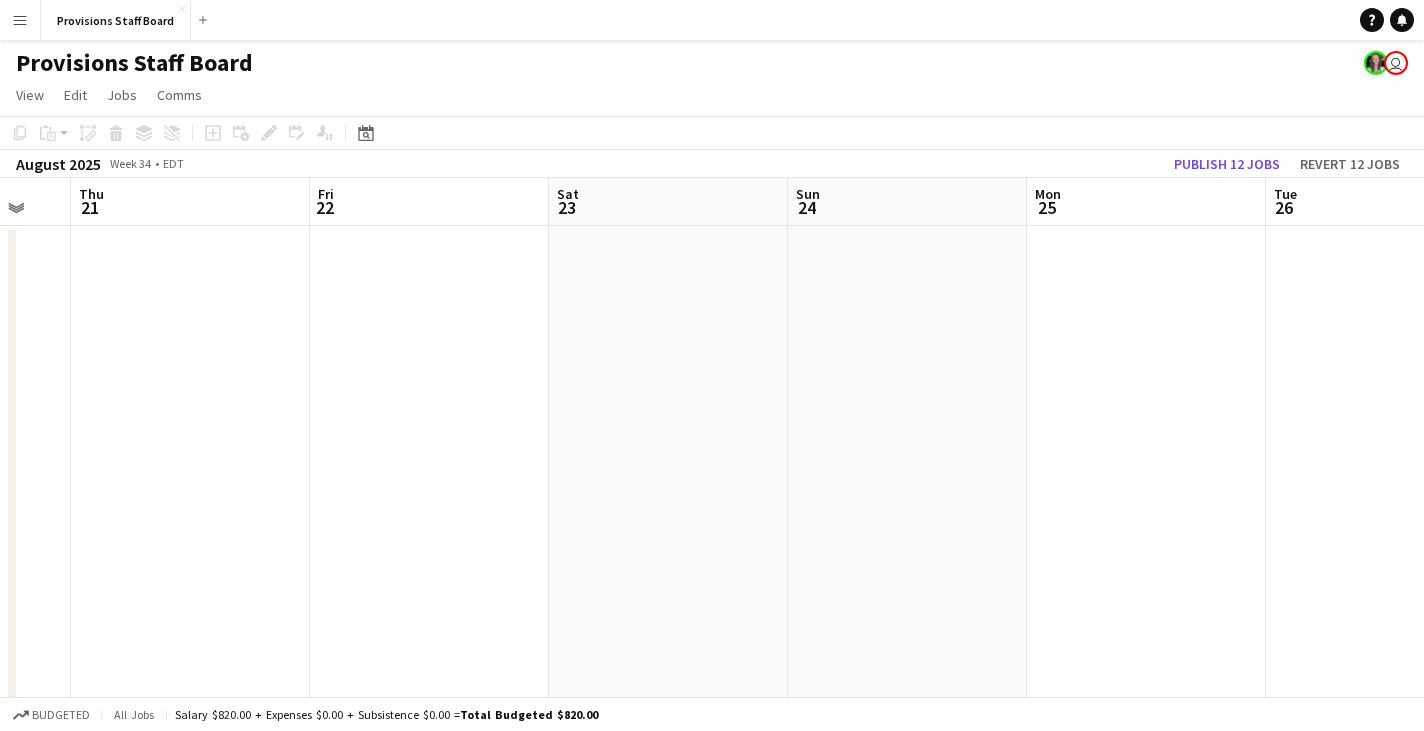 drag, startPoint x: 1308, startPoint y: 189, endPoint x: 328, endPoint y: 192, distance: 980.0046 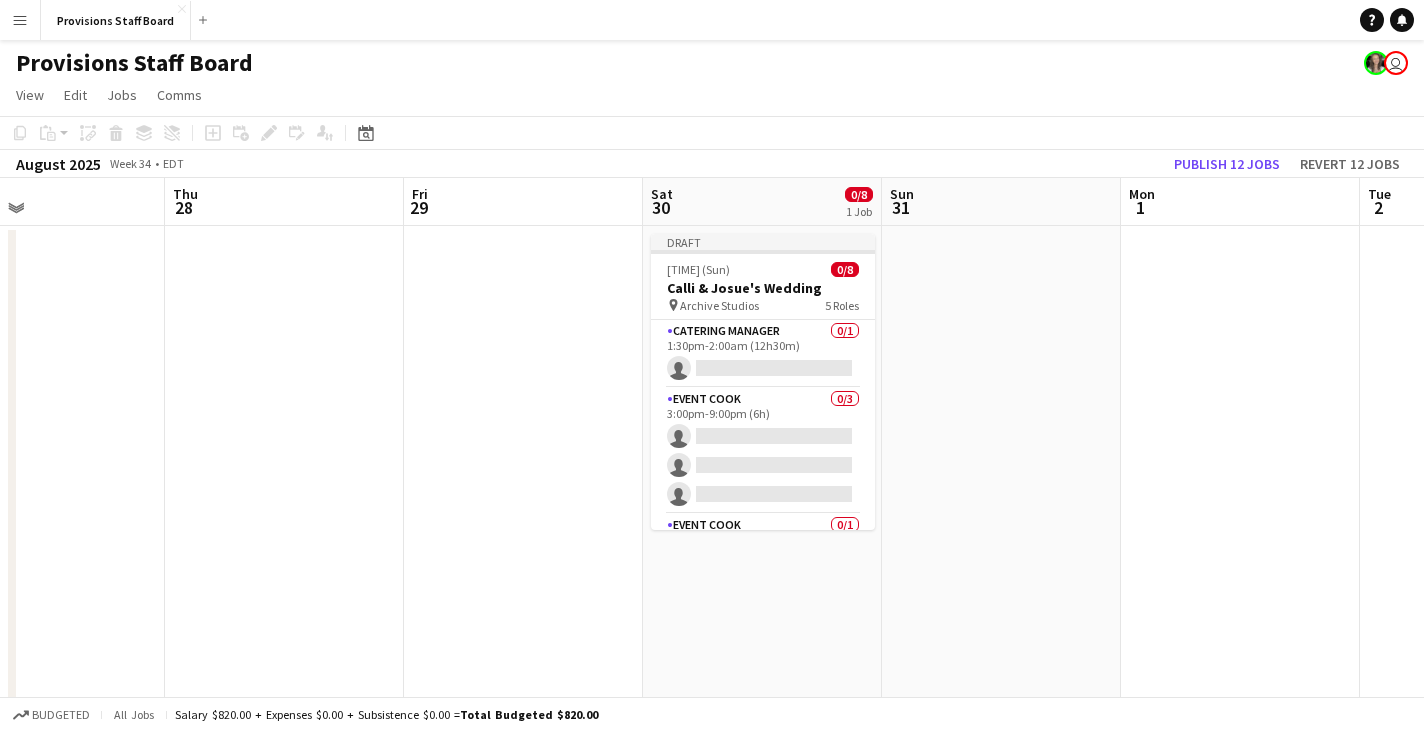 scroll, scrollTop: 0, scrollLeft: 713, axis: horizontal 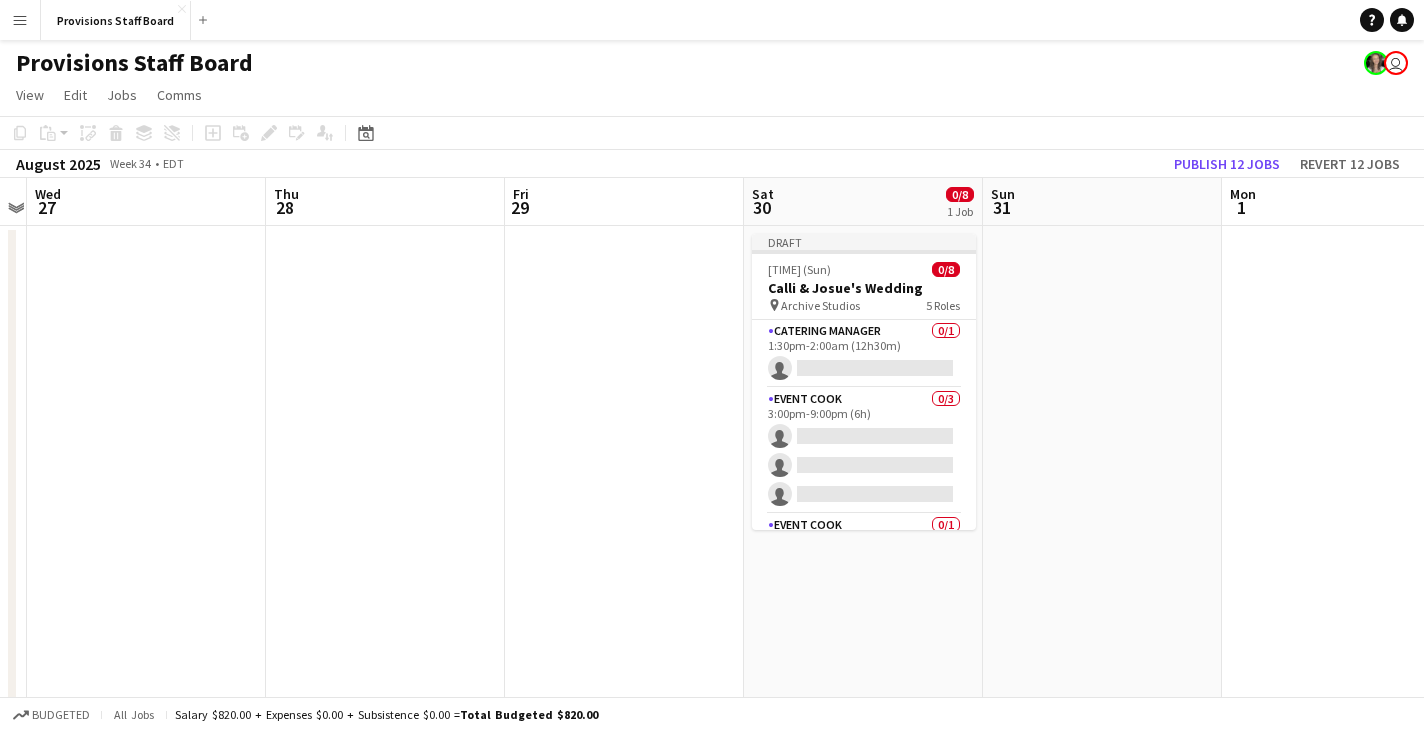 drag, startPoint x: 1283, startPoint y: 191, endPoint x: 461, endPoint y: 184, distance: 822.0298 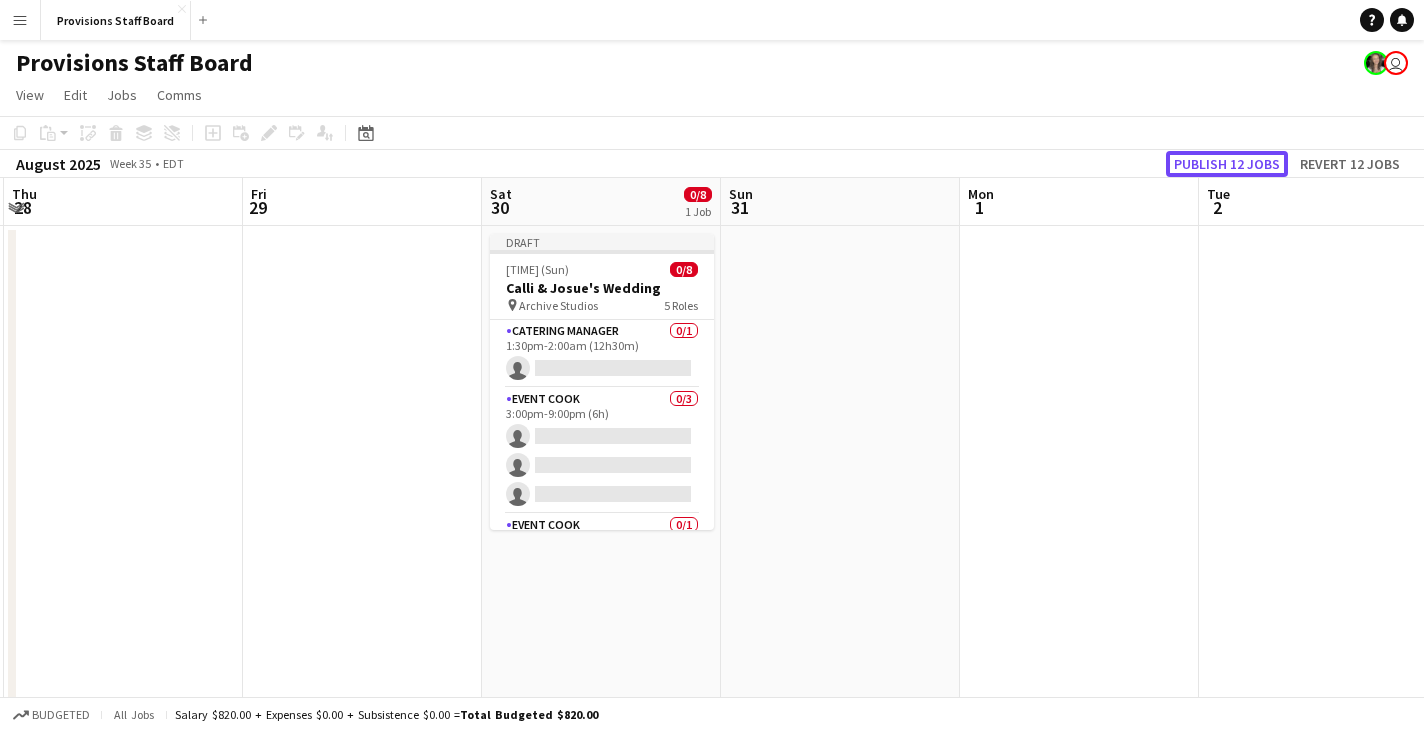 drag, startPoint x: 1221, startPoint y: 175, endPoint x: 458, endPoint y: 234, distance: 765.2777 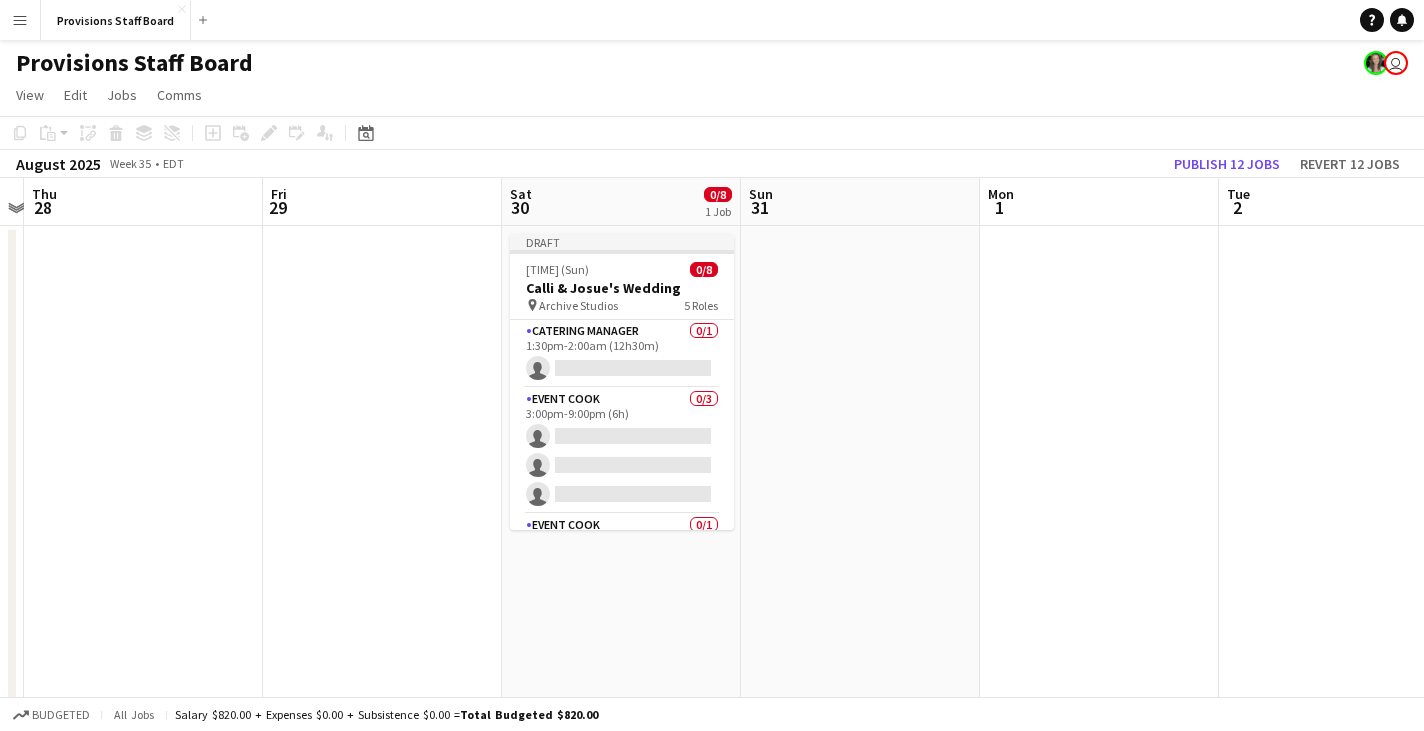 drag, startPoint x: 1304, startPoint y: 200, endPoint x: 692, endPoint y: 203, distance: 612.0073 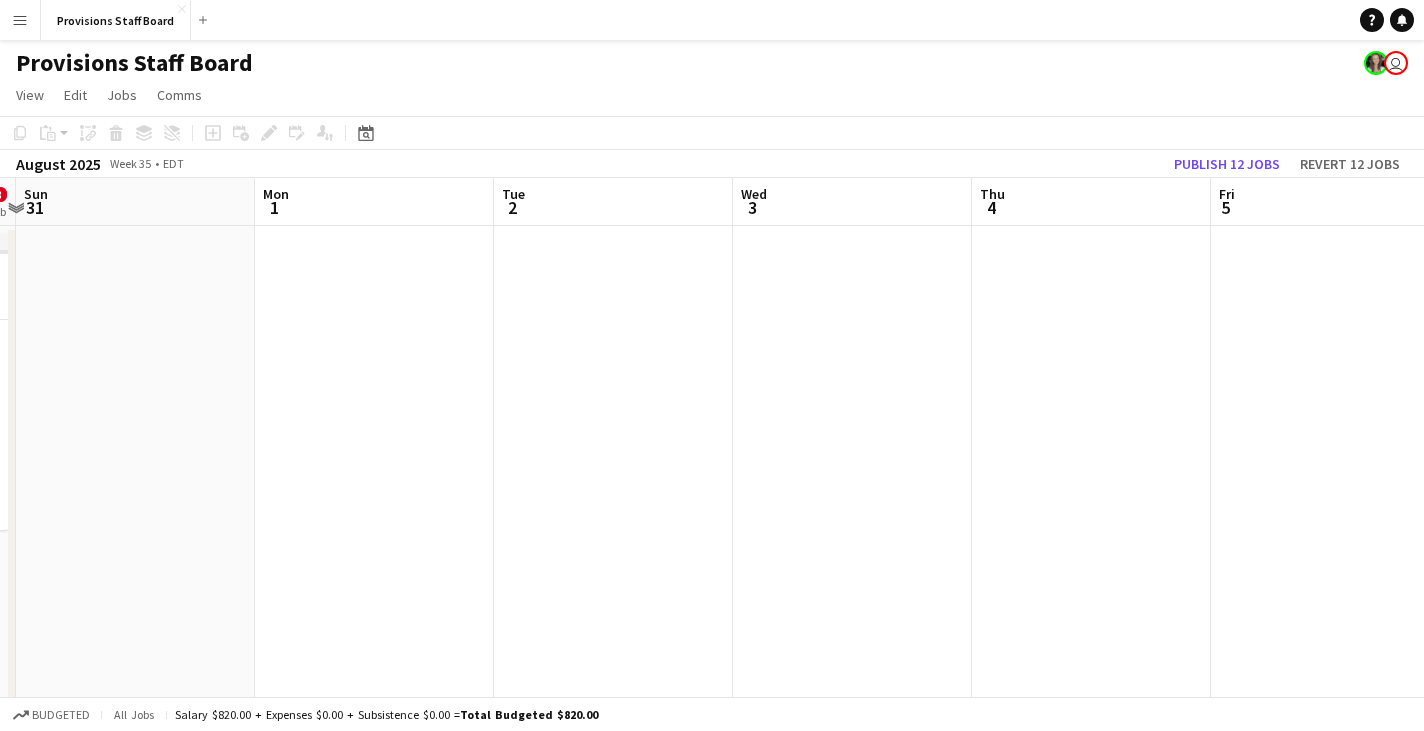 drag, startPoint x: 1315, startPoint y: 212, endPoint x: 596, endPoint y: 242, distance: 719.6256 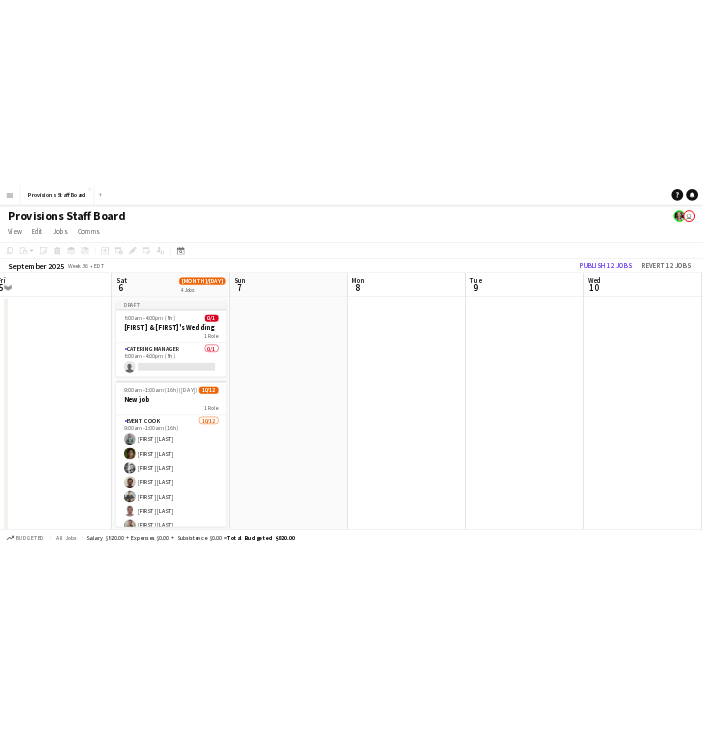 scroll, scrollTop: 0, scrollLeft: 757, axis: horizontal 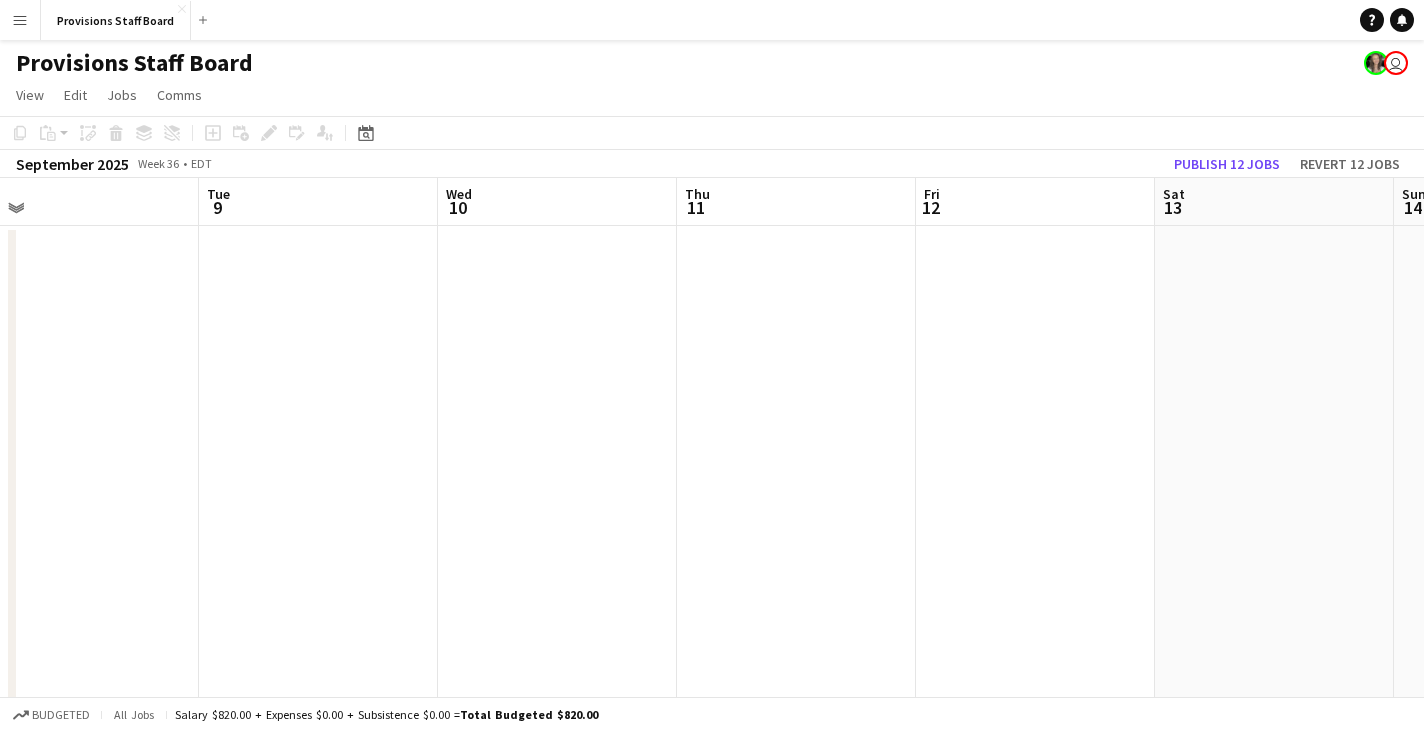 drag, startPoint x: 1223, startPoint y: 218, endPoint x: 106, endPoint y: 235, distance: 1117.1294 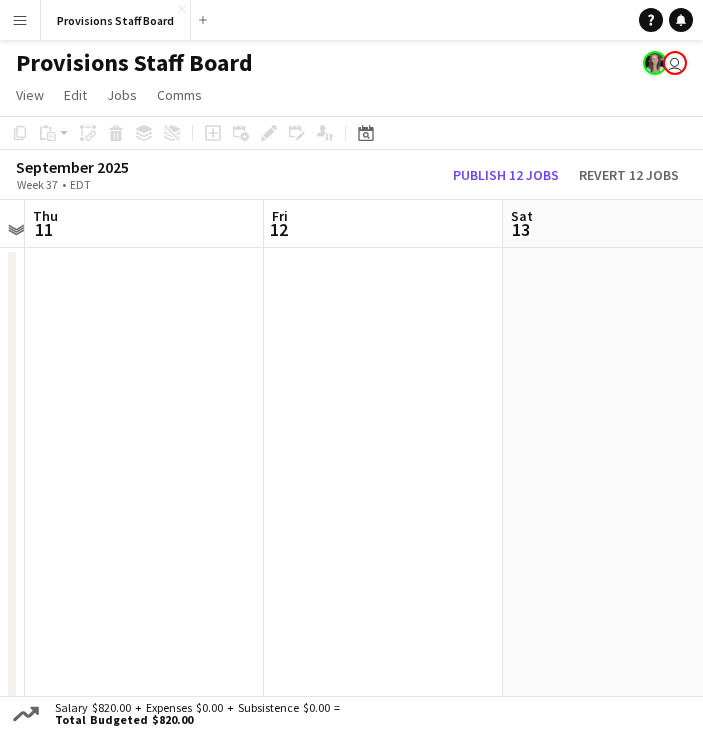 drag, startPoint x: 507, startPoint y: 219, endPoint x: -82, endPoint y: 222, distance: 589.0076 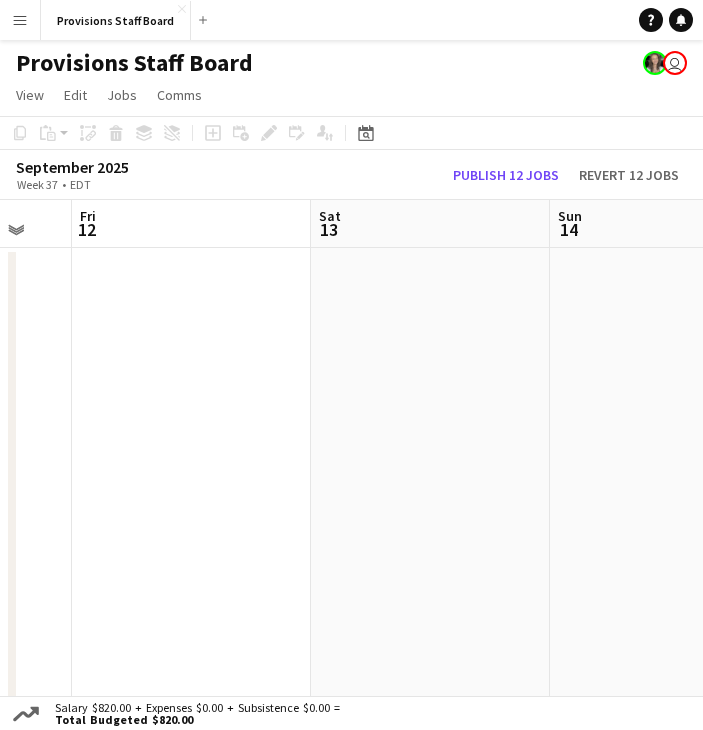 drag, startPoint x: 292, startPoint y: 222, endPoint x: 174, endPoint y: 235, distance: 118.71394 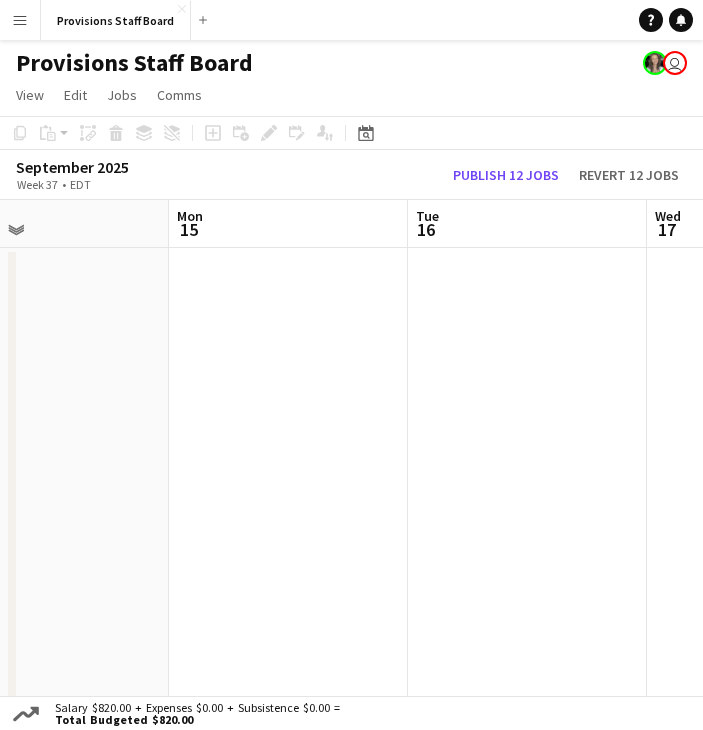 drag, startPoint x: 572, startPoint y: 226, endPoint x: 214, endPoint y: 243, distance: 358.4034 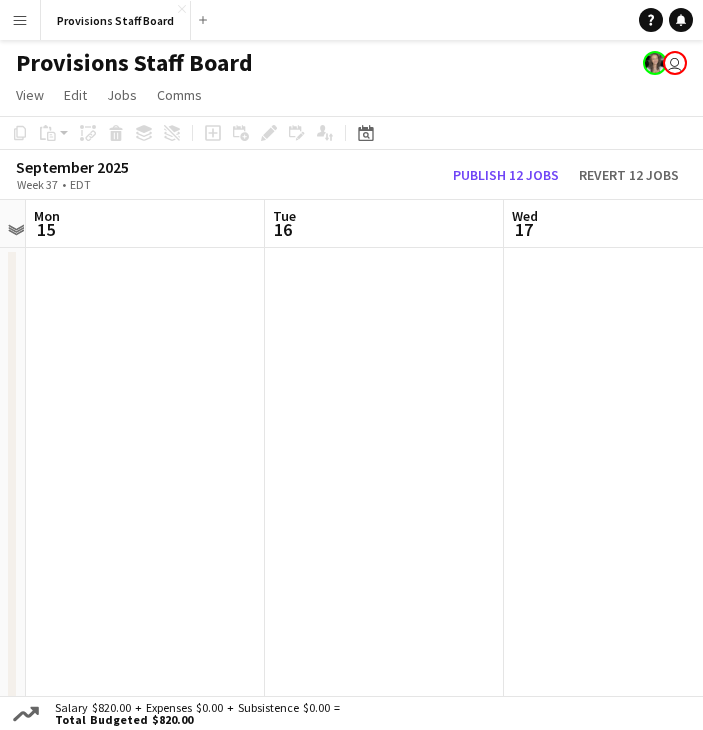 drag, startPoint x: 408, startPoint y: 247, endPoint x: 84, endPoint y: 260, distance: 324.2607 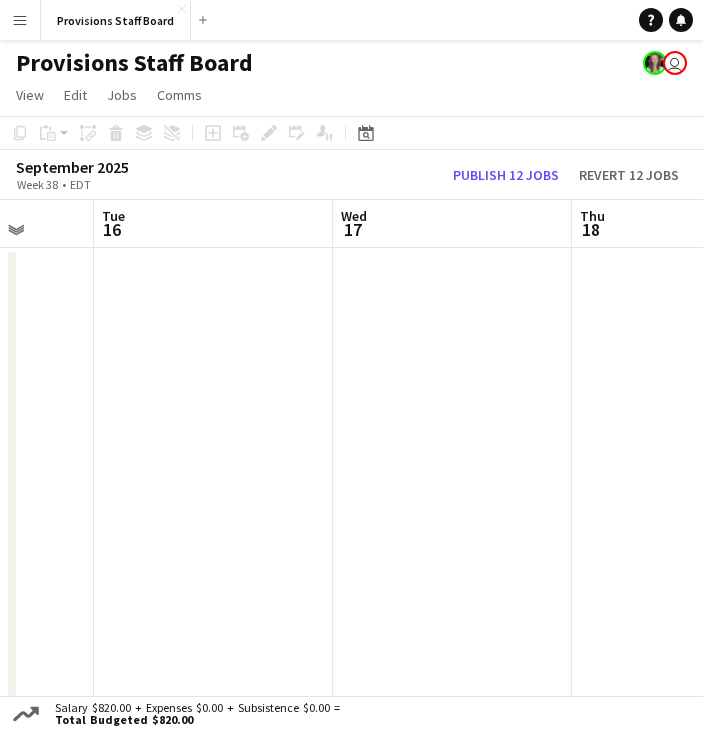 drag, startPoint x: 565, startPoint y: 234, endPoint x: 179, endPoint y: 231, distance: 386.01166 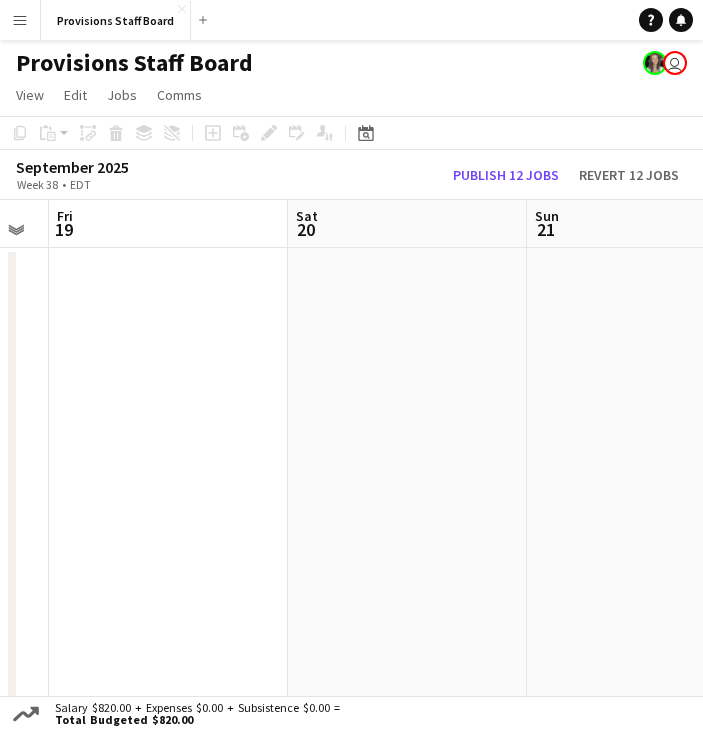 drag, startPoint x: 373, startPoint y: 244, endPoint x: 194, endPoint y: 250, distance: 179.10052 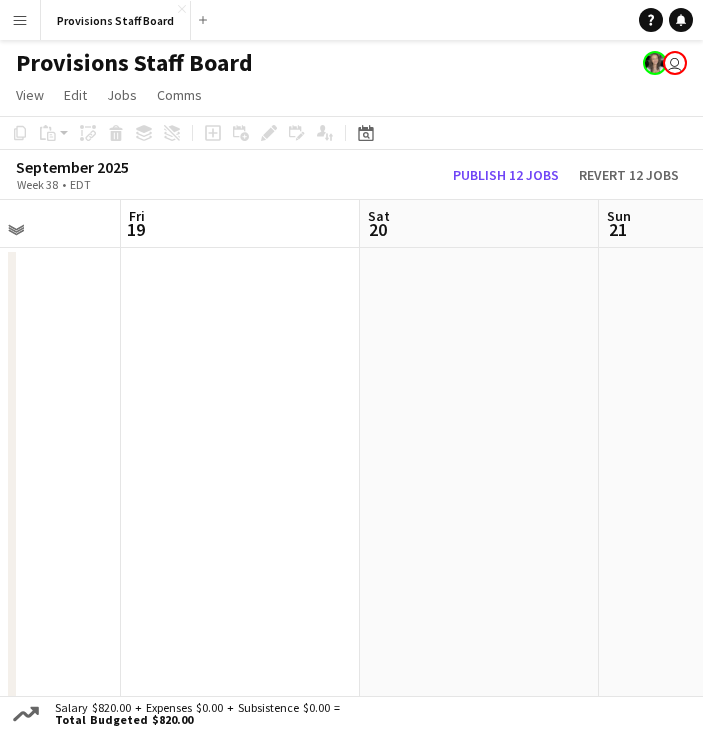 drag, startPoint x: 585, startPoint y: 242, endPoint x: 260, endPoint y: 252, distance: 325.1538 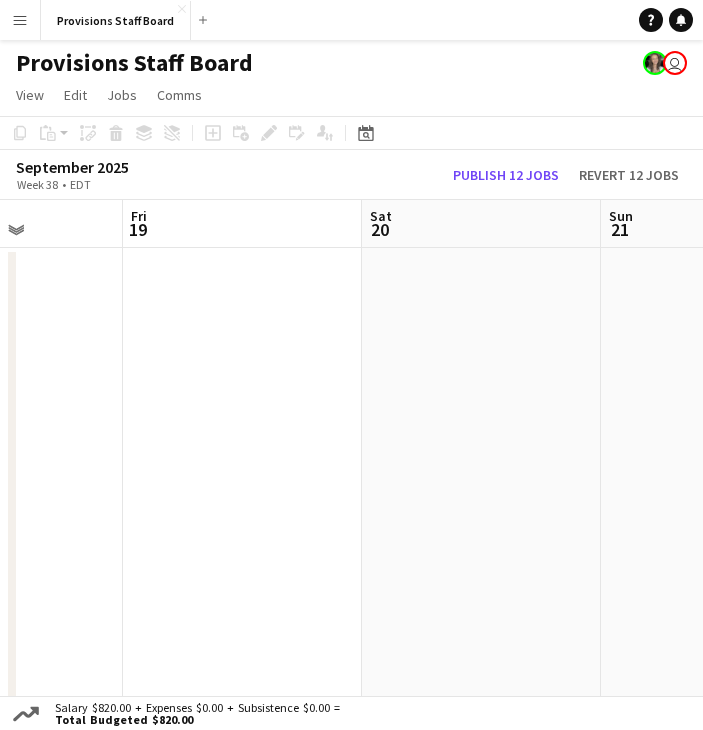 click on "Tue   16   Wed   17   Thu   18   Fri   19   Sat   20   Sun   21   Mon   22   Tue   23" at bounding box center (351, 1200) 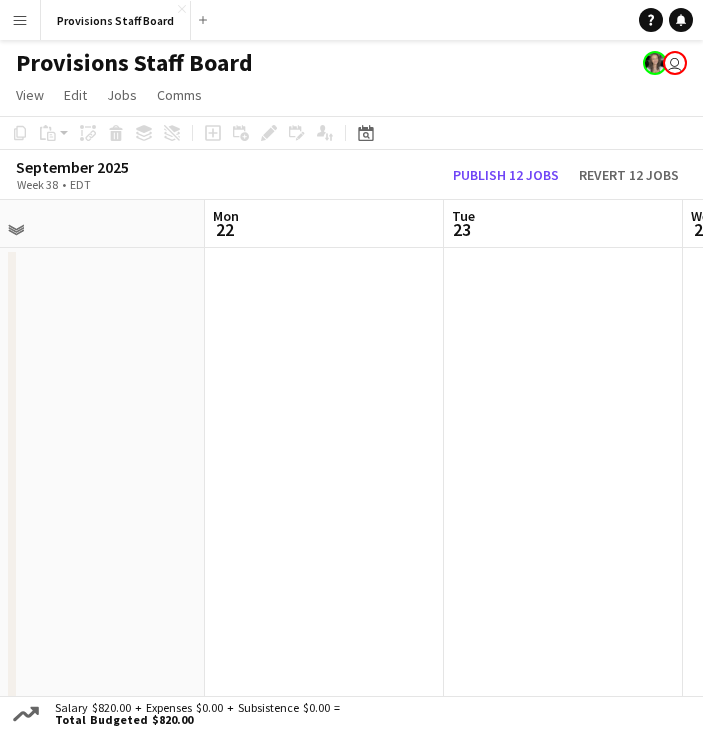 drag, startPoint x: 506, startPoint y: 253, endPoint x: 356, endPoint y: 249, distance: 150.05333 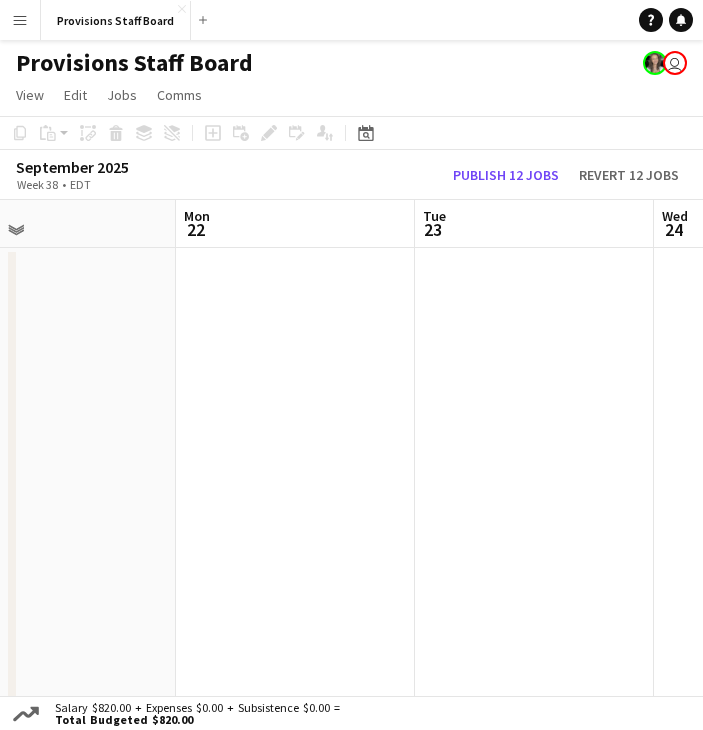 drag, startPoint x: 522, startPoint y: 224, endPoint x: 294, endPoint y: 242, distance: 228.70943 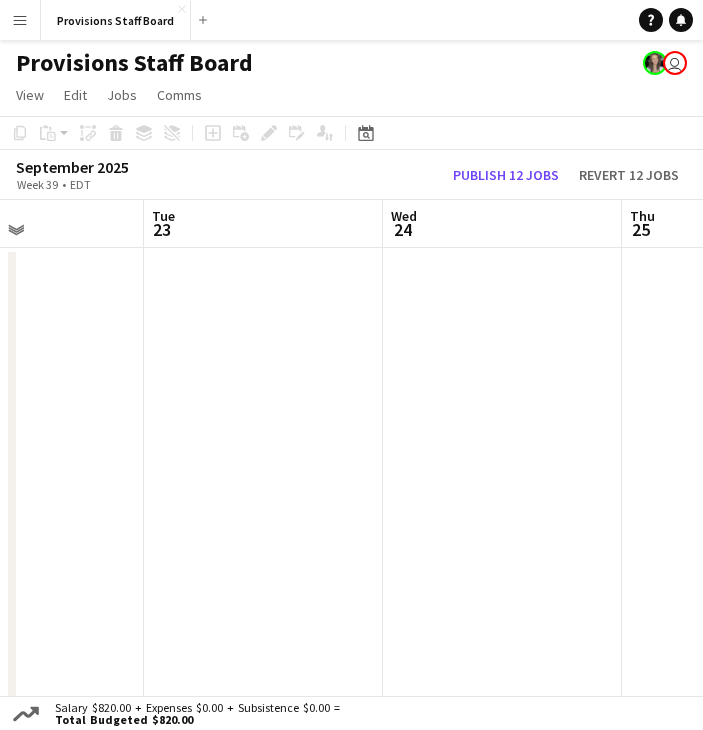 scroll, scrollTop: 0, scrollLeft: 573, axis: horizontal 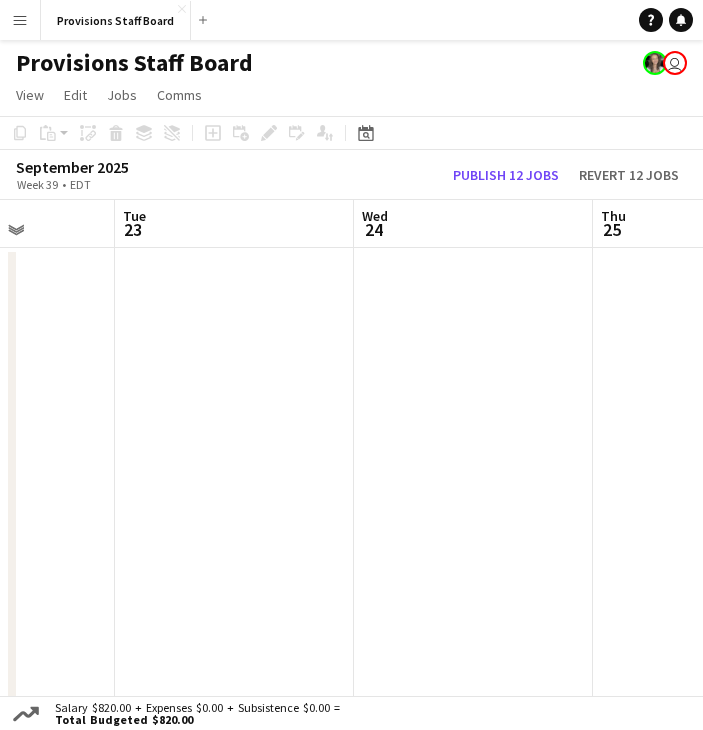 drag, startPoint x: 587, startPoint y: 235, endPoint x: 406, endPoint y: 249, distance: 181.54063 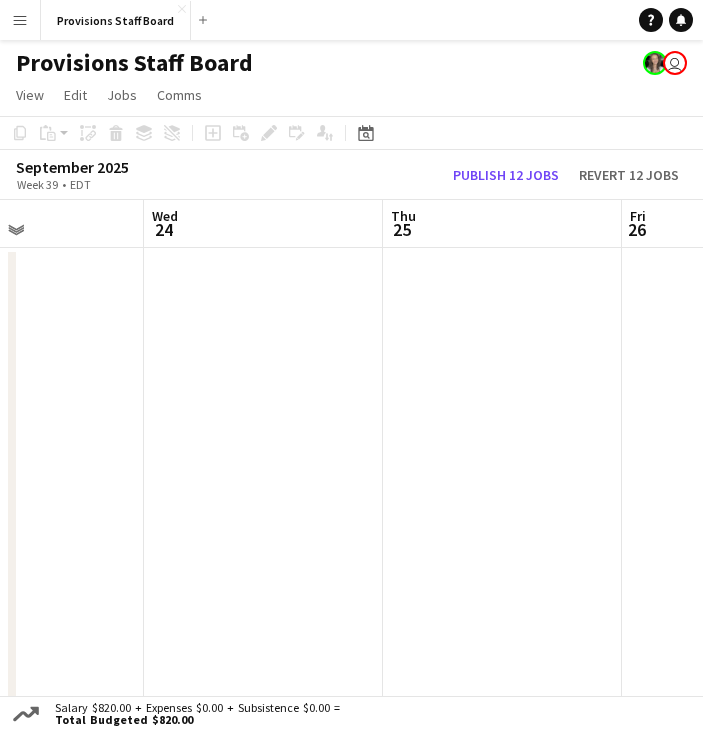 scroll, scrollTop: 0, scrollLeft: 0, axis: both 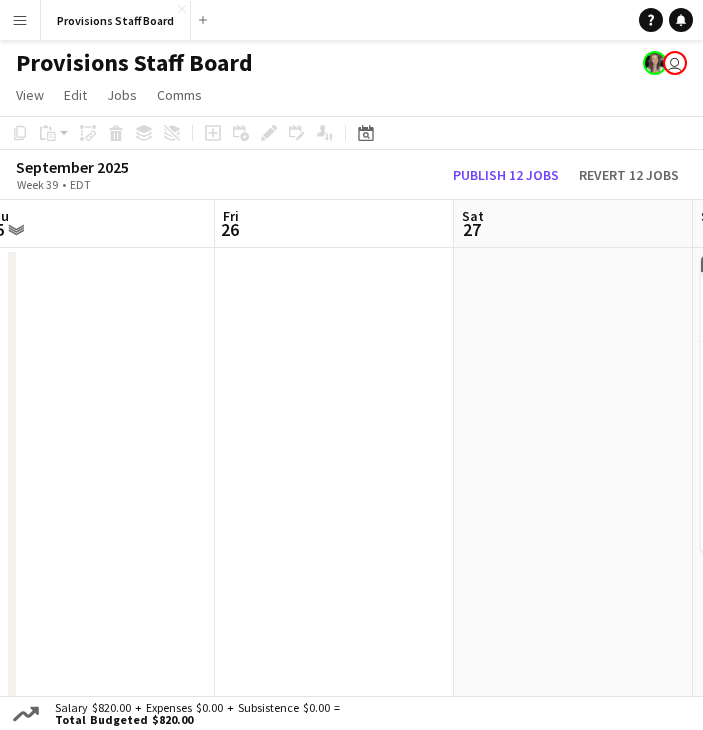 drag, startPoint x: 470, startPoint y: 205, endPoint x: 211, endPoint y: 214, distance: 259.1563 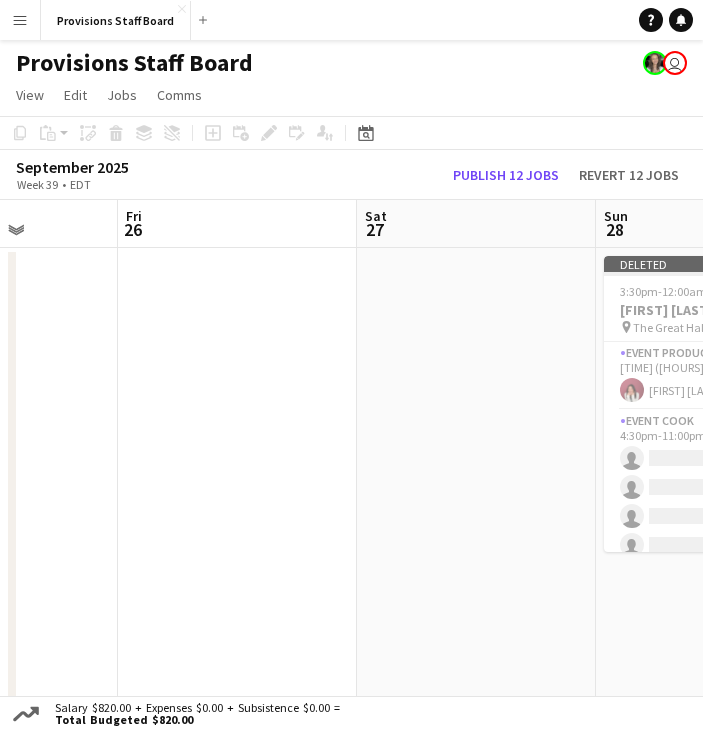 drag, startPoint x: 427, startPoint y: 234, endPoint x: 140, endPoint y: 247, distance: 287.29428 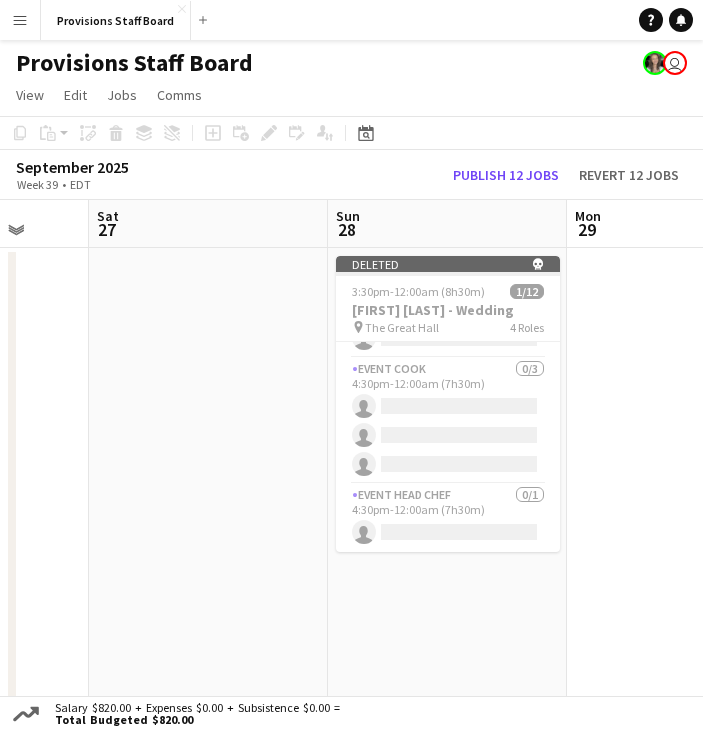 scroll, scrollTop: 0, scrollLeft: 0, axis: both 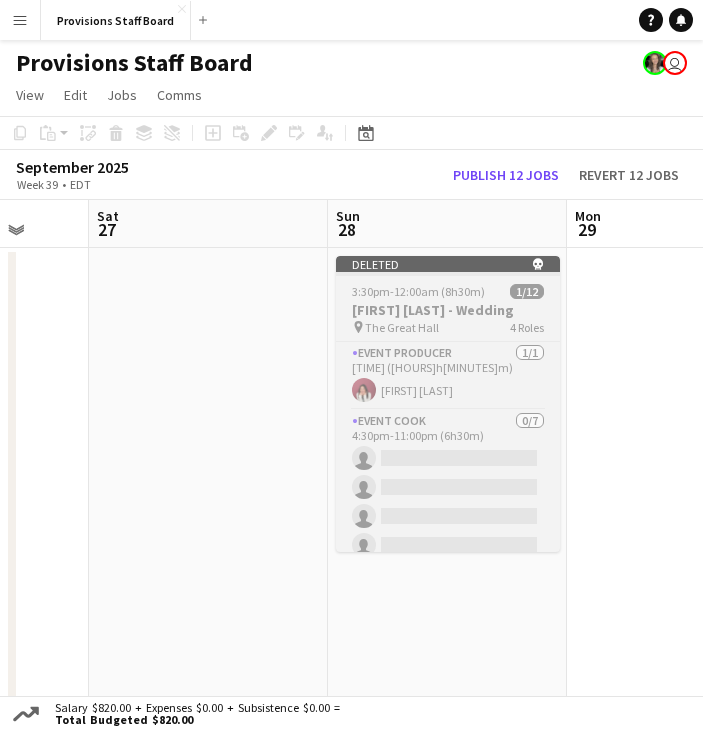 click 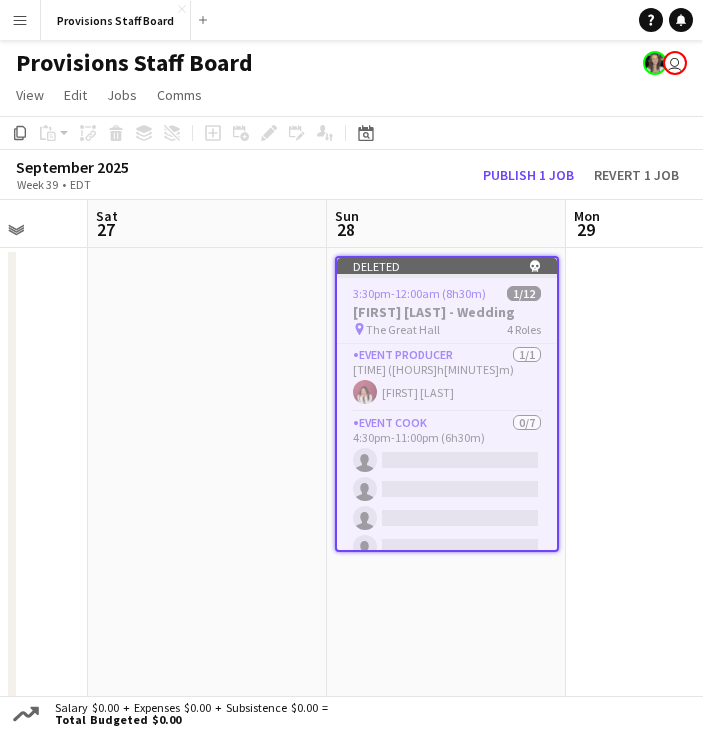 click on "Deleted
skull
3:30pm-12:00am (8h30m) (Mon)   1/12   [FIRST]  [LAST] - Wedding
pin
The Great Hall    4 Roles   Event Producer   1/1   3:30pm-12:00am (8h30m)
[FIRST] [LAST]  Event Cook   0/7   4:30pm-11:00pm (6h30m)
single-neutral-actions
single-neutral-actions
single-neutral-actions
single-neutral-actions
single-neutral-actions
single-neutral-actions
single-neutral-actions
Event Cook   0/3   4:30pm-12:00am (7h30m)
single-neutral-actions
single-neutral-actions
single-neutral-actions
Event Head Chef   0/1   4:30pm-12:00am (7h30m)
single-neutral-actions" at bounding box center [446, 815] 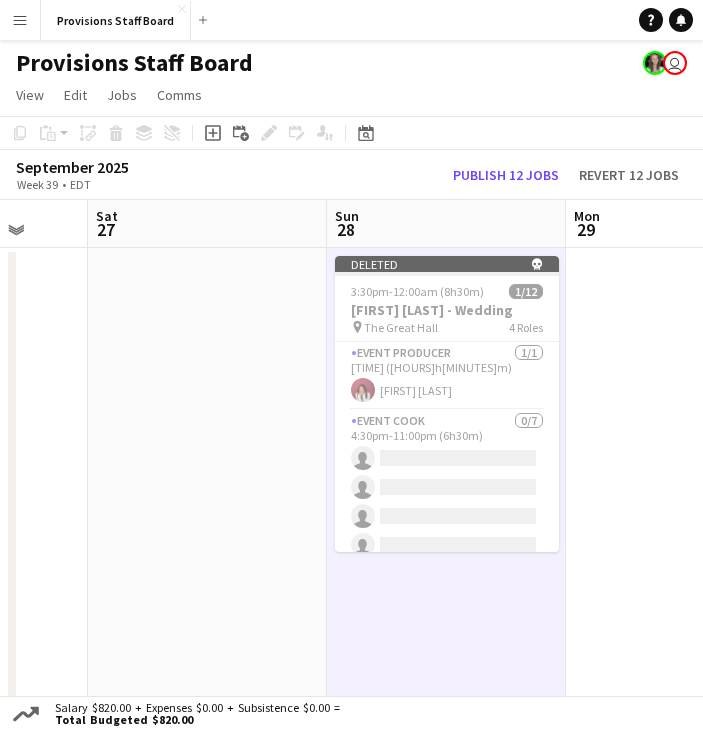 click on "Add job" at bounding box center (213, 133) 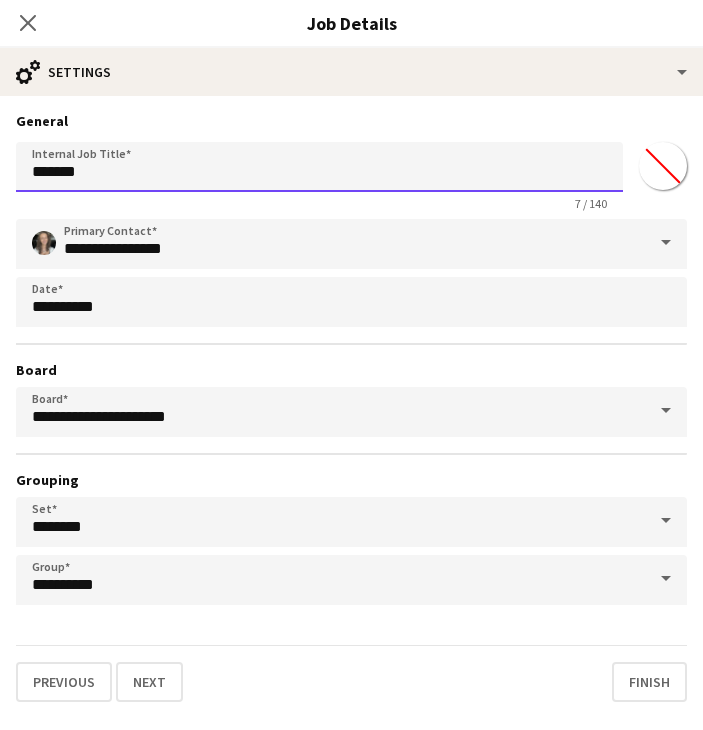 drag, startPoint x: 190, startPoint y: 178, endPoint x: -15, endPoint y: 185, distance: 205.11948 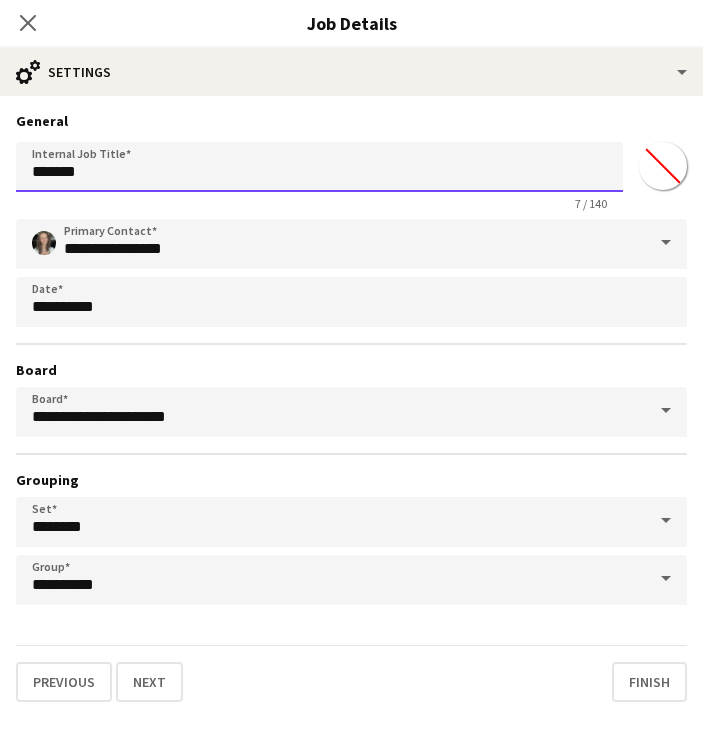 click on "Menu
Boards
Boards   Boards   All jobs   Status
Workforce
Workforce   My Workforce   Recruiting
Comms
Comms
Pay
Pay   Approvals
Platform Settings
Platform Settings   Your settings
Training Academy
Training Academy
Knowledge Base
Knowledge Base
Product Updates
Product Updates   Log Out   Privacy   Provisions Staff Board
Close
Add
Help
Notifications
Provisions Staff Board
user
View  Day view expanded Day view collapsed Month view Date picker Jump to today Expand Linked Jobs Collapse Linked Jobs" at bounding box center (351, 1117) 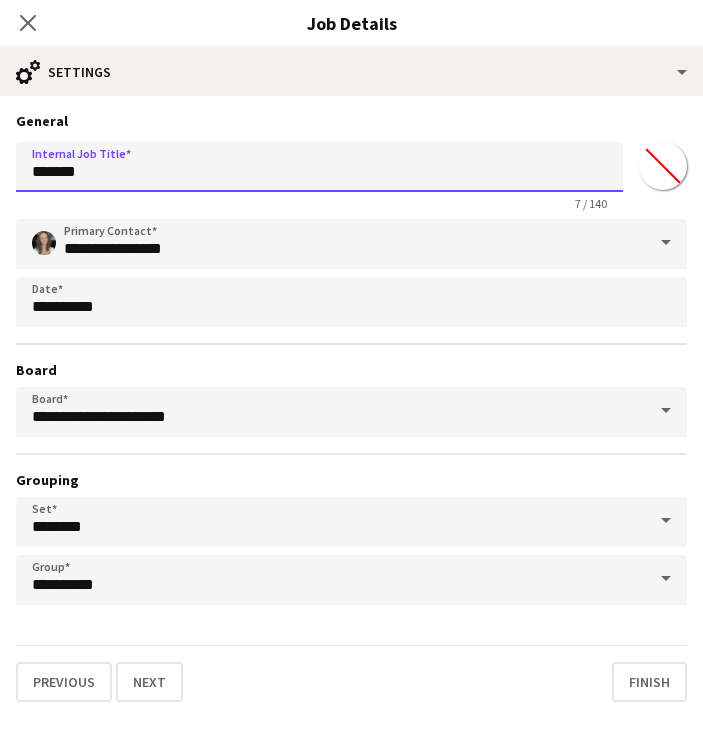 paste on "**********" 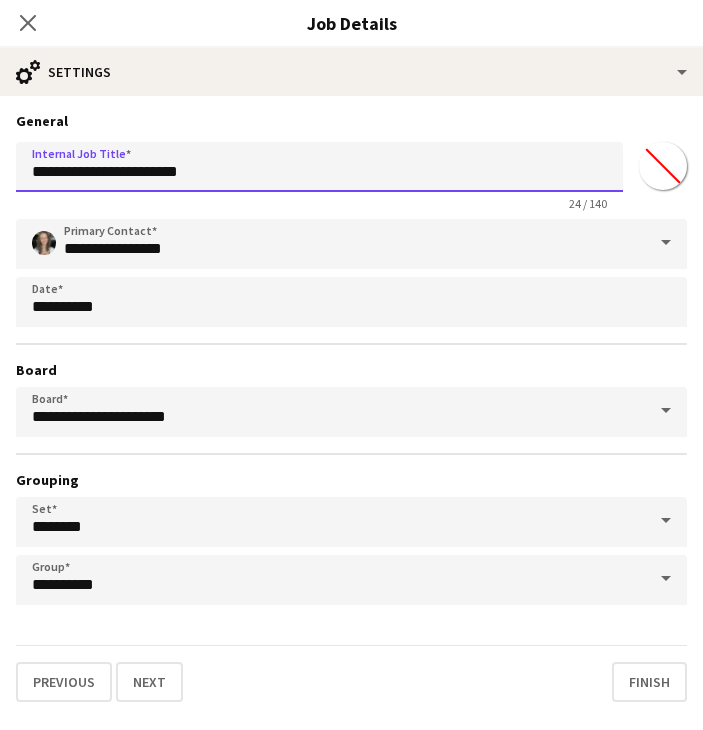 type on "**********" 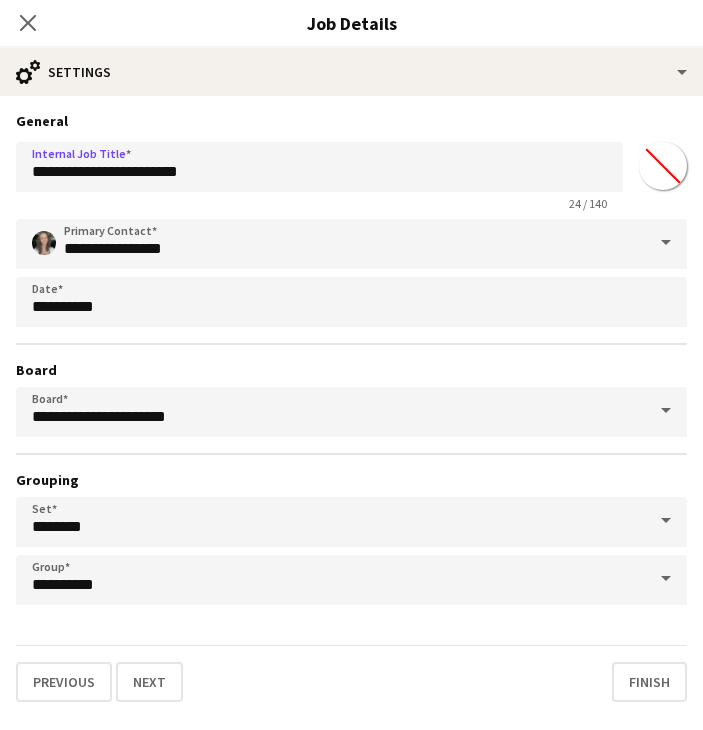 click on "**********" at bounding box center [351, 412] 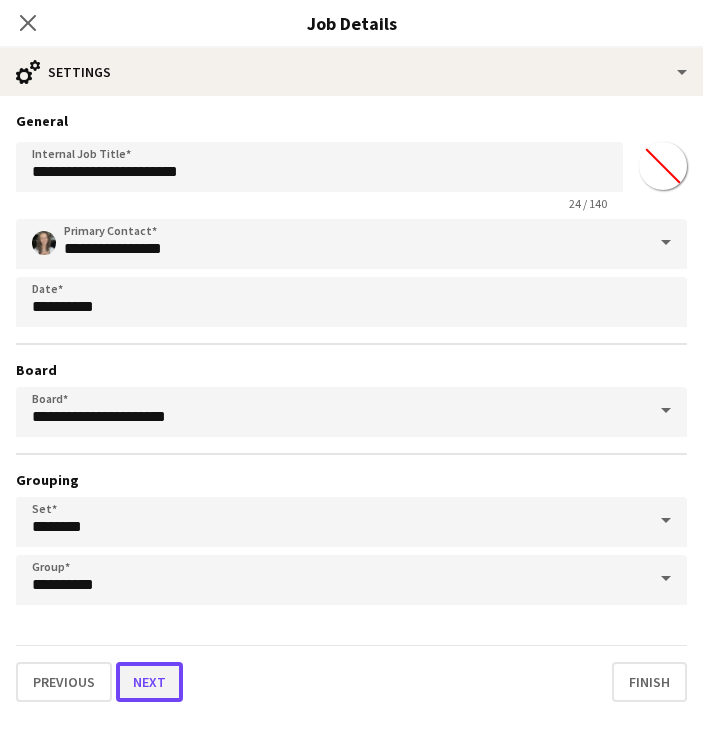 click on "Next" at bounding box center (149, 682) 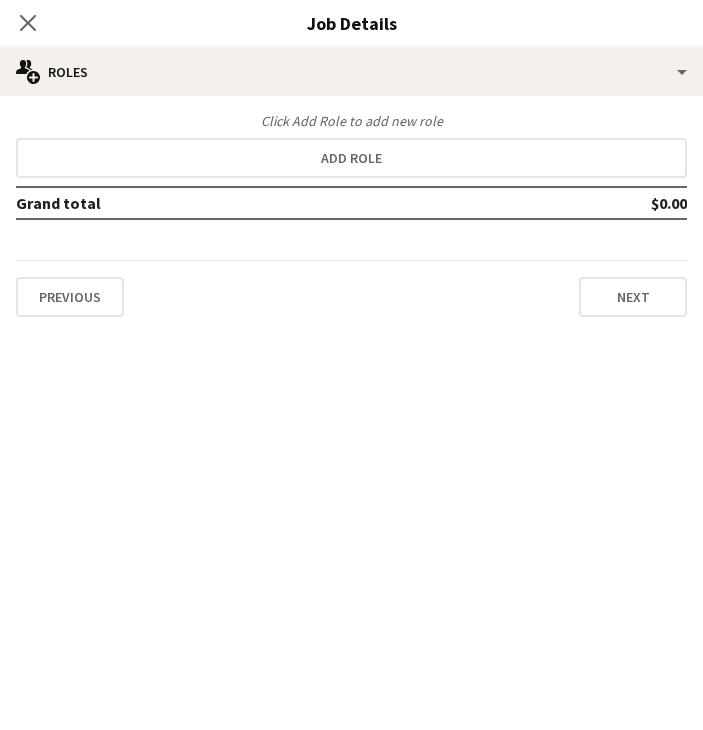 click on "Grand total" at bounding box center (249, 203) 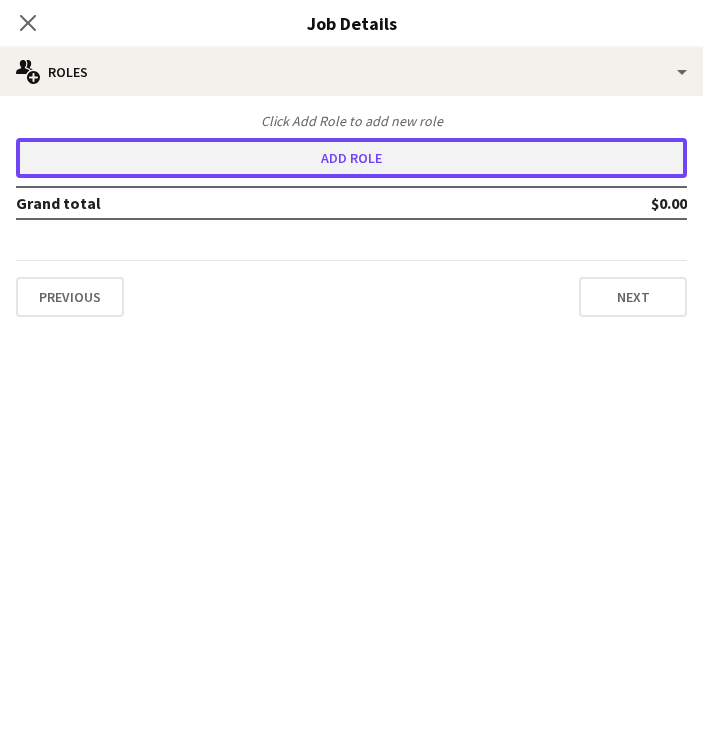 click on "Add role" at bounding box center (351, 158) 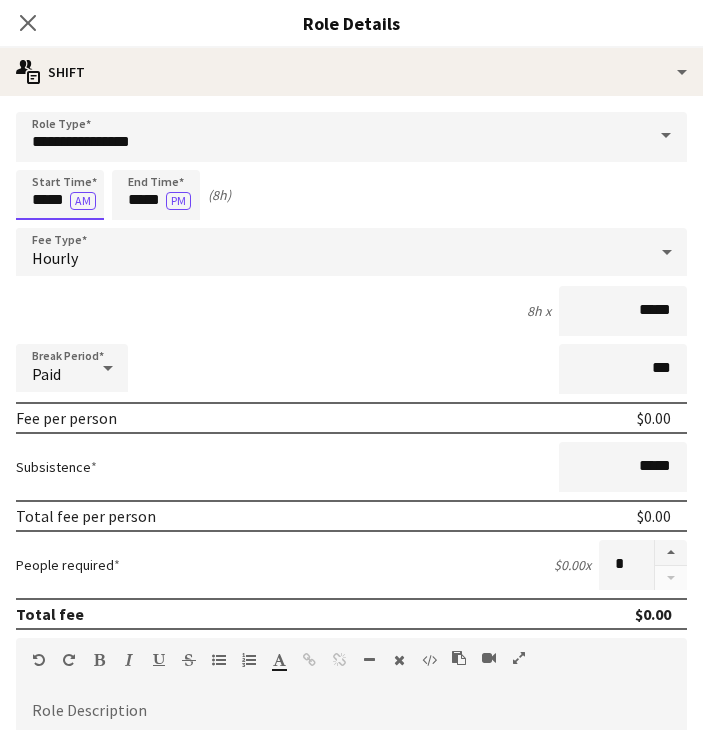 click on "*****" at bounding box center (60, 195) 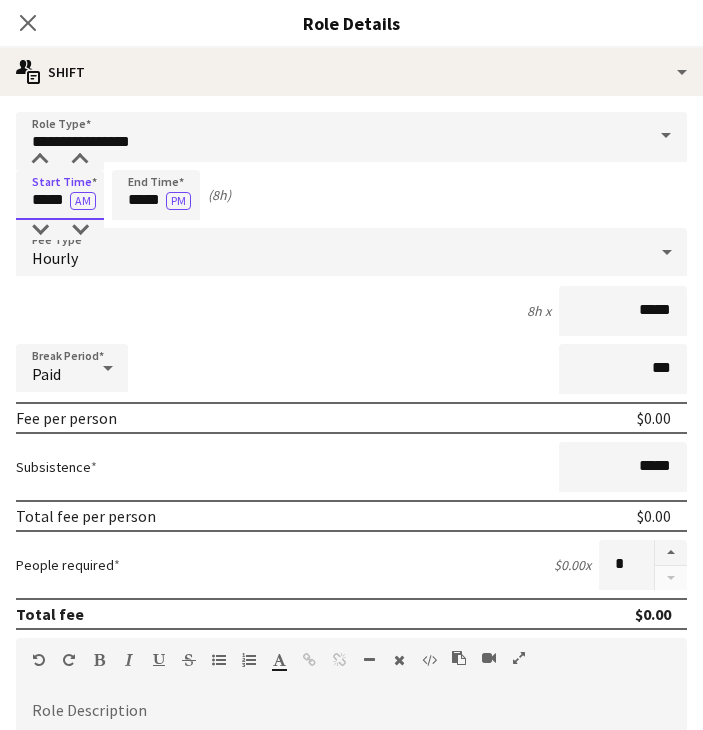 drag, startPoint x: 65, startPoint y: 201, endPoint x: 4, endPoint y: 201, distance: 61 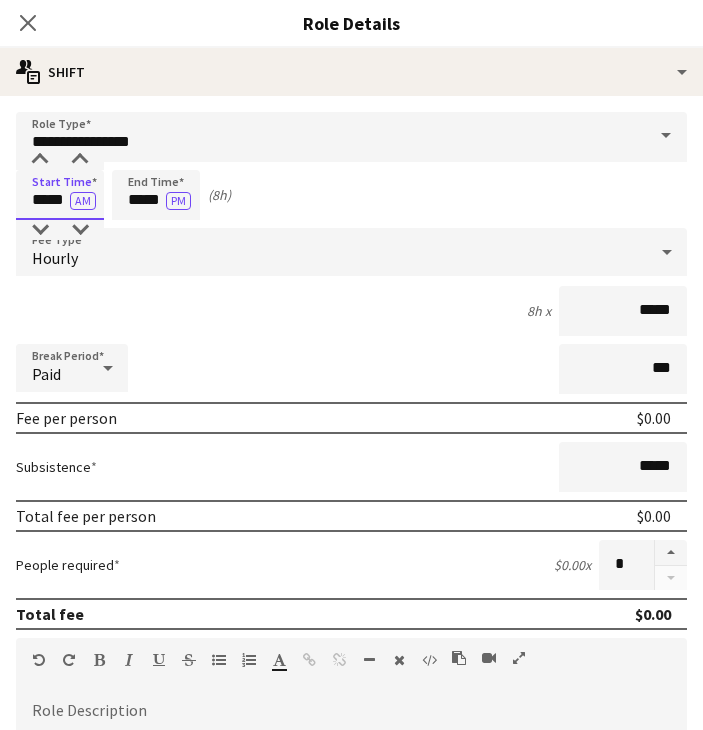 click on "**********" at bounding box center (351, 684) 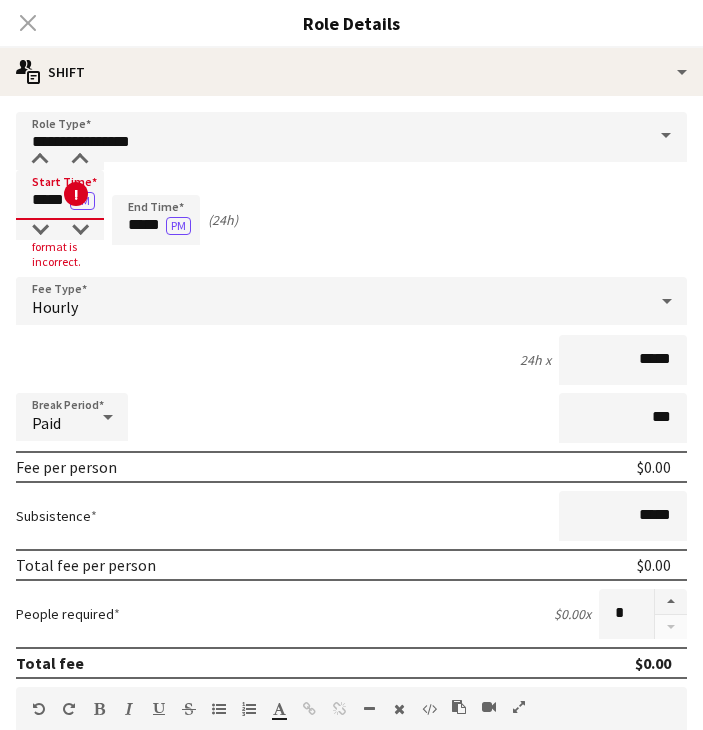type on "*****" 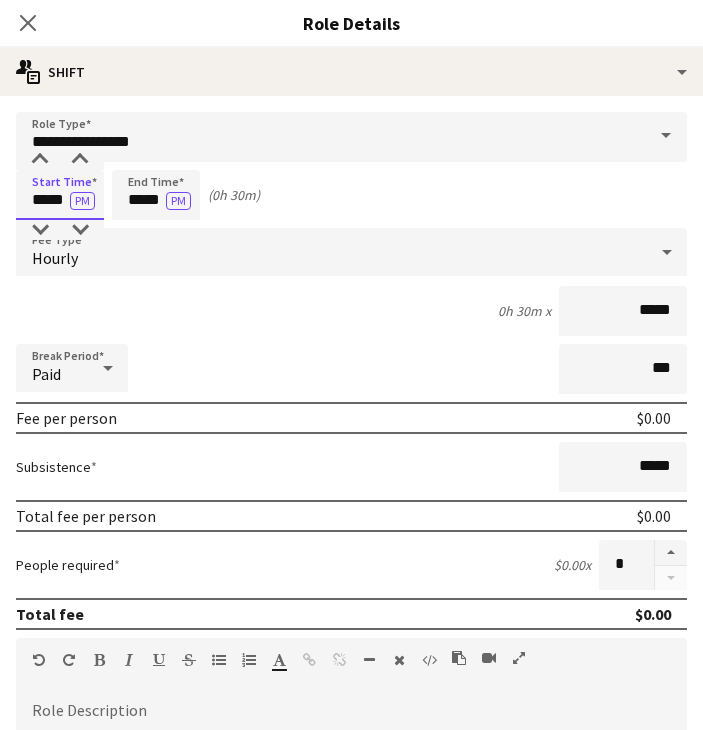 type on "*****" 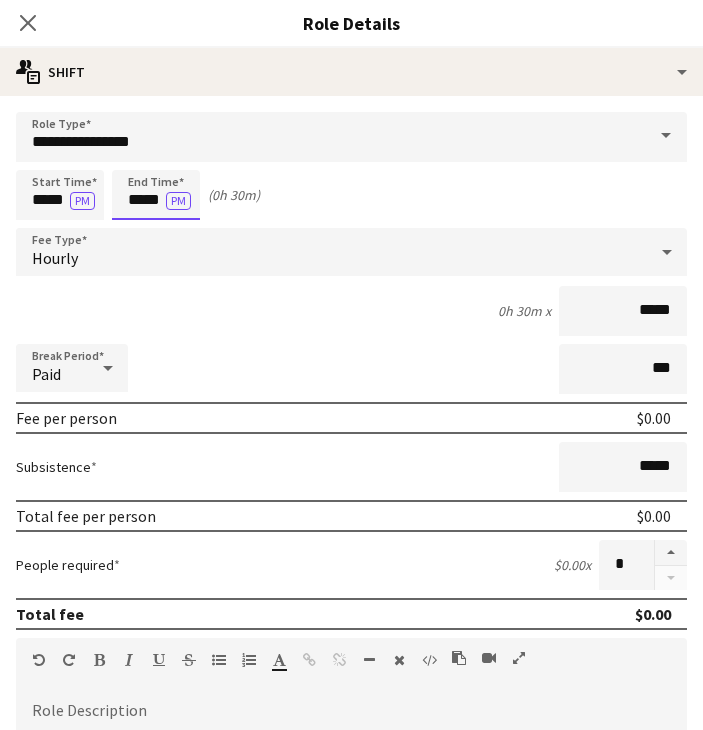 click on "*****" at bounding box center [156, 195] 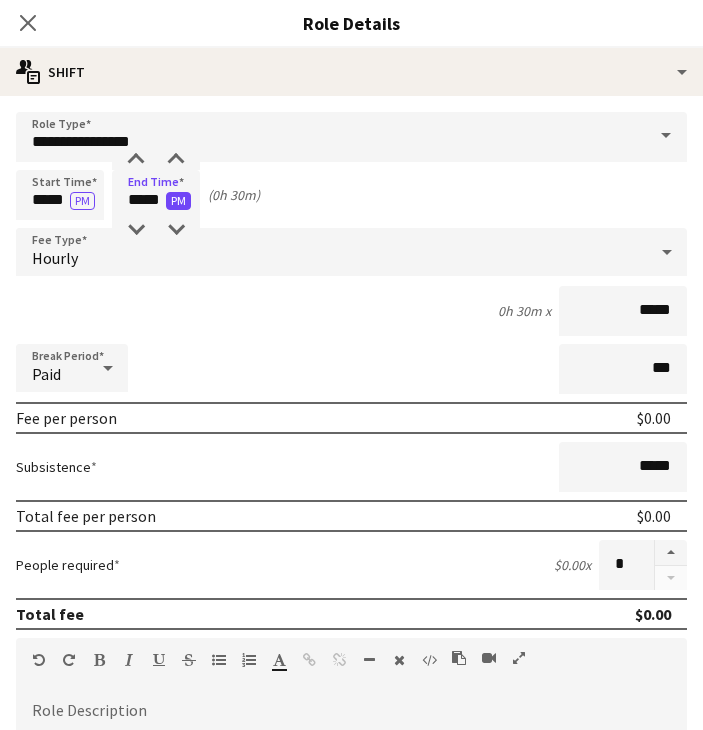 click on "PM" at bounding box center [178, 201] 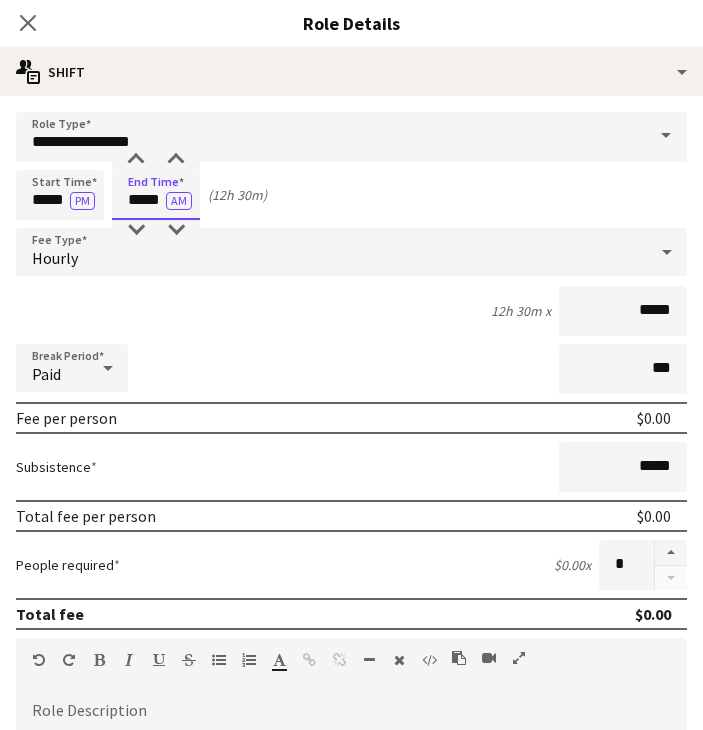 click on "*****" at bounding box center [156, 195] 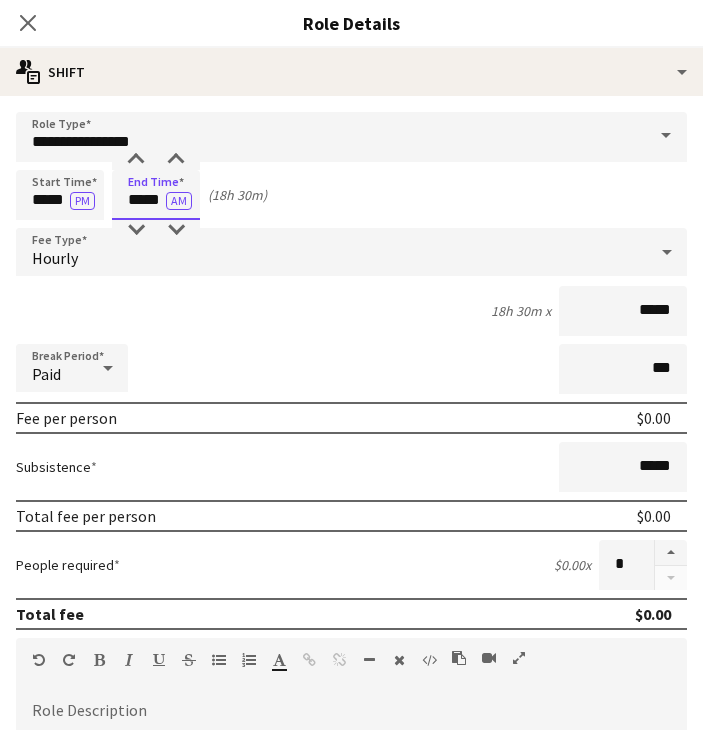 type on "*****" 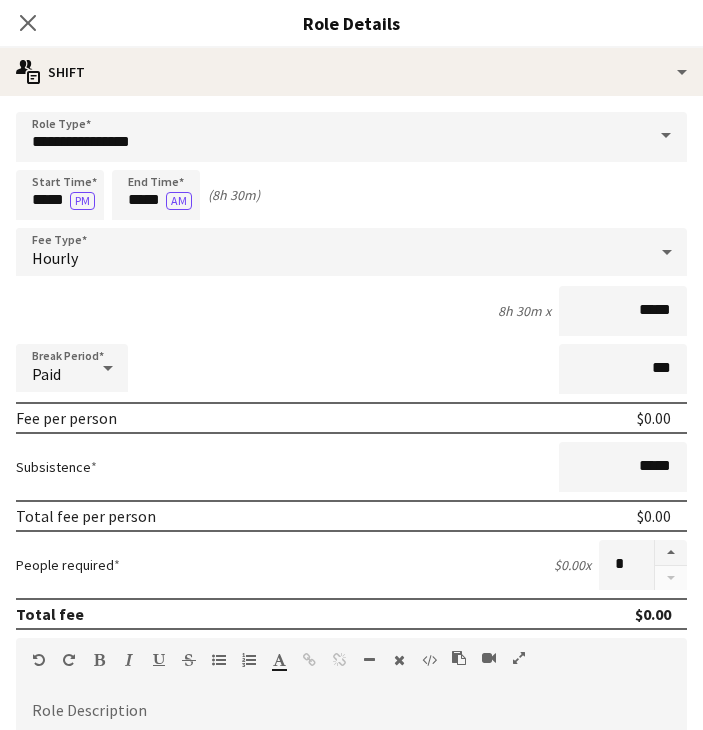 click on "8h 30m x  *****" at bounding box center (351, 311) 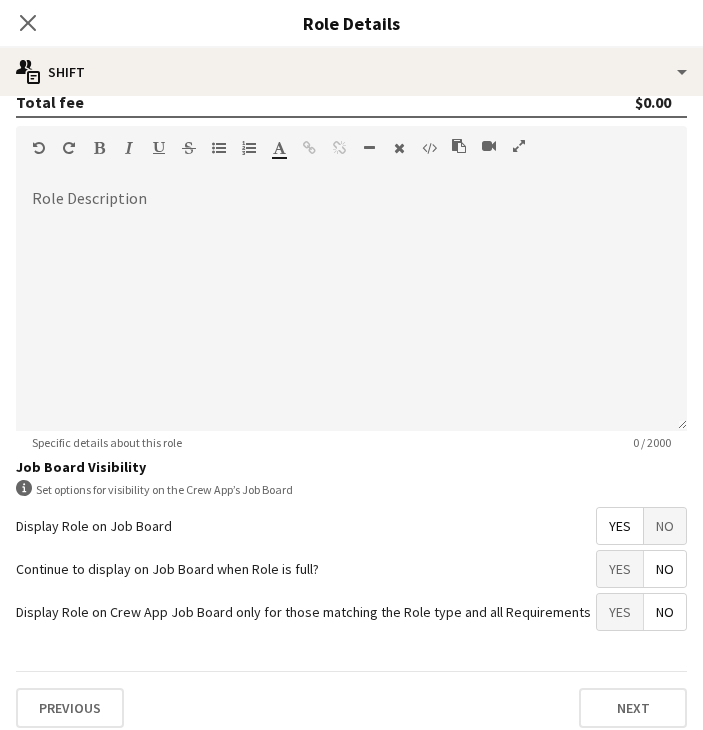 scroll, scrollTop: 526, scrollLeft: 0, axis: vertical 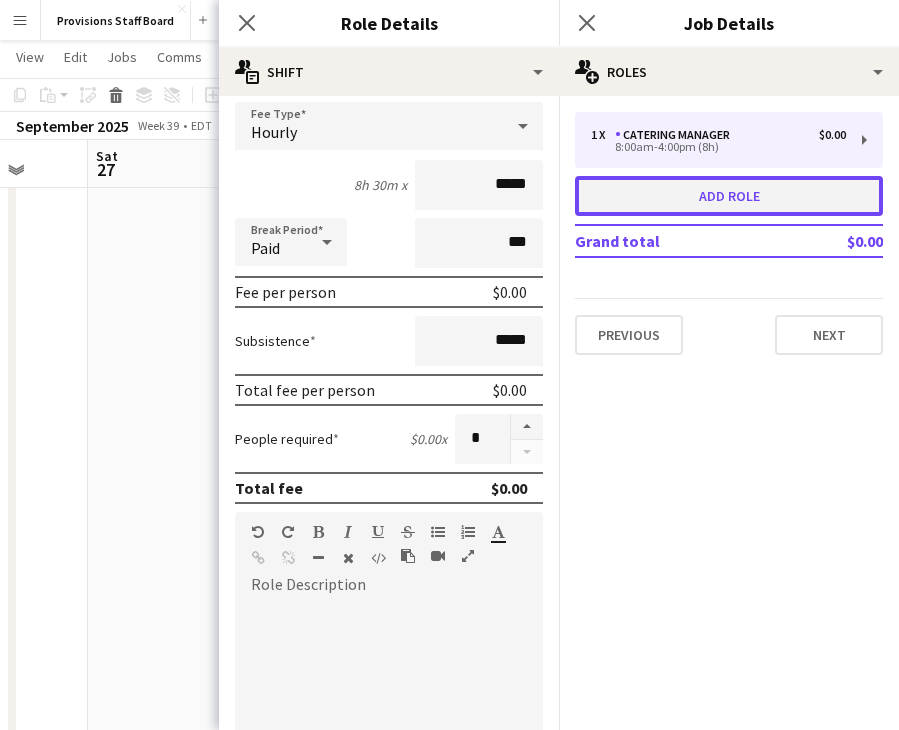 click on "Add role" at bounding box center [729, 196] 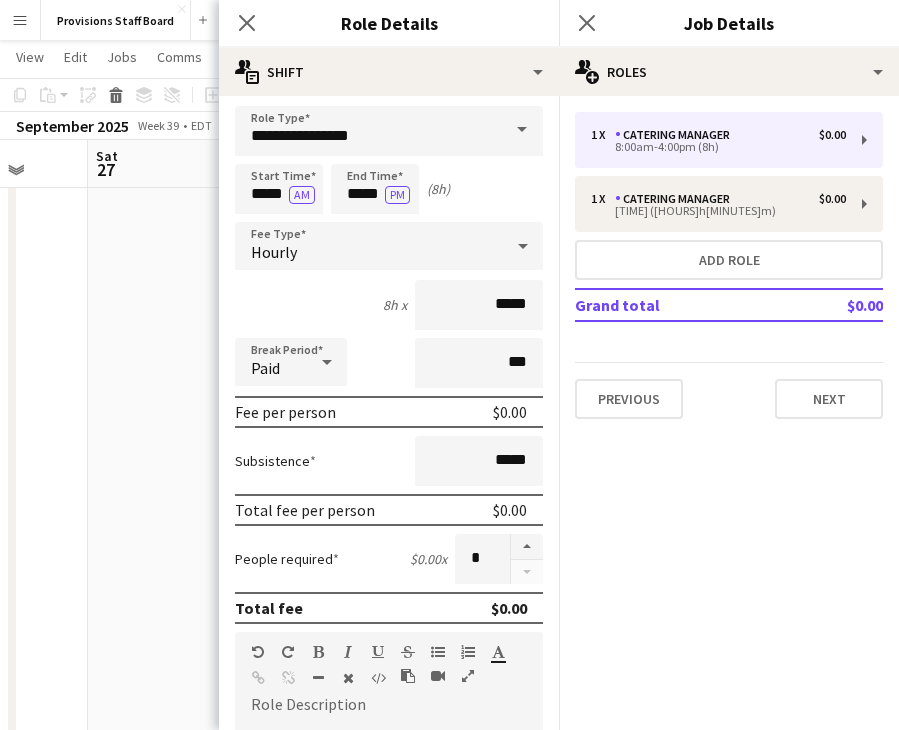 scroll, scrollTop: 0, scrollLeft: 0, axis: both 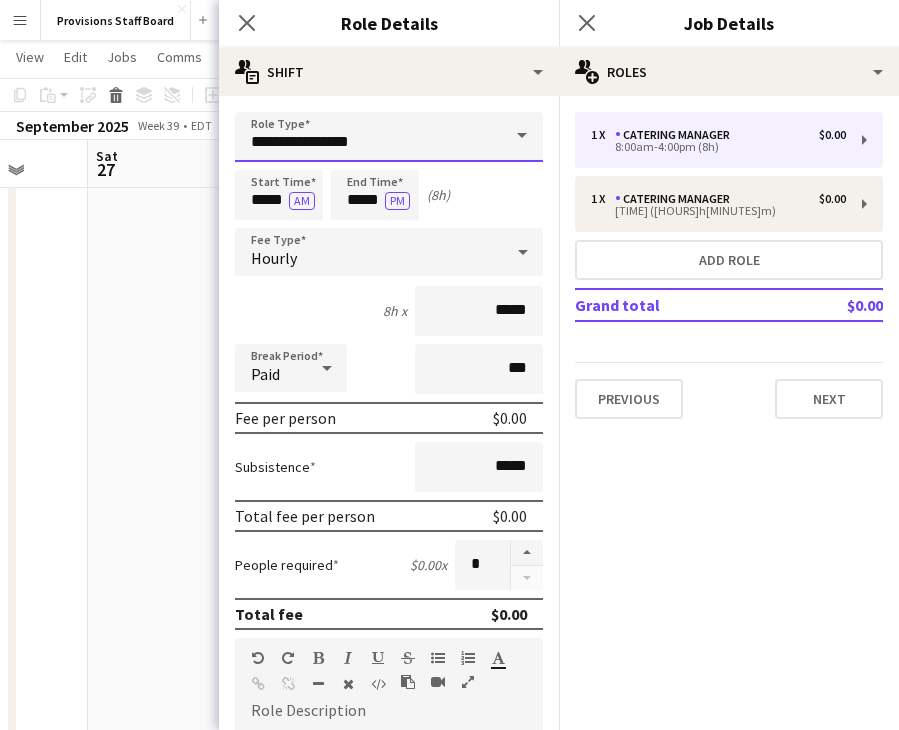 click on "**********" at bounding box center [389, 137] 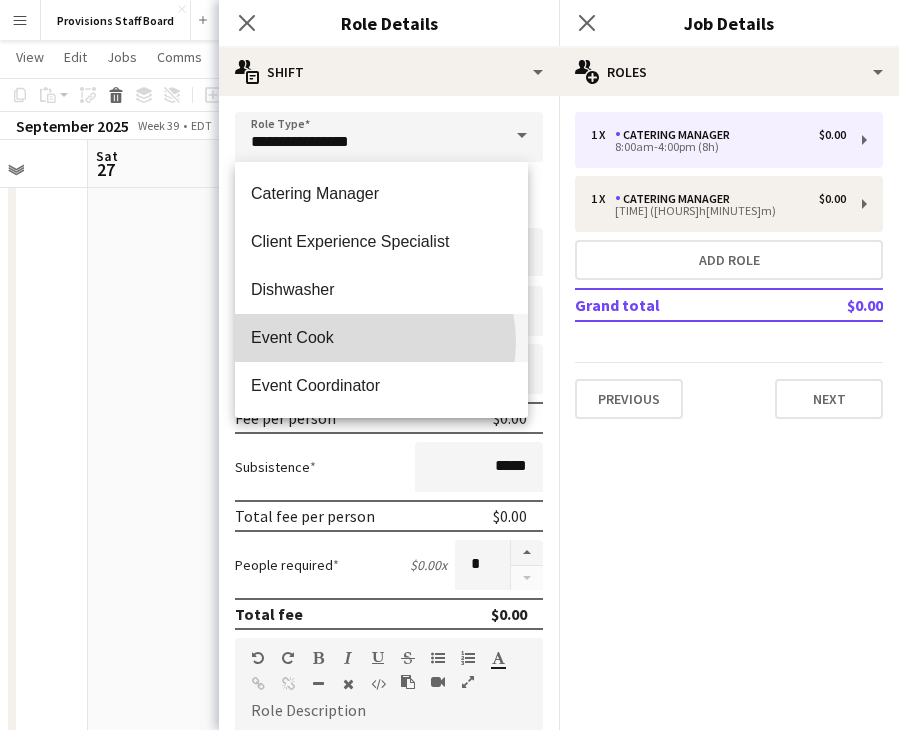 click on "Event Cook" at bounding box center [381, 337] 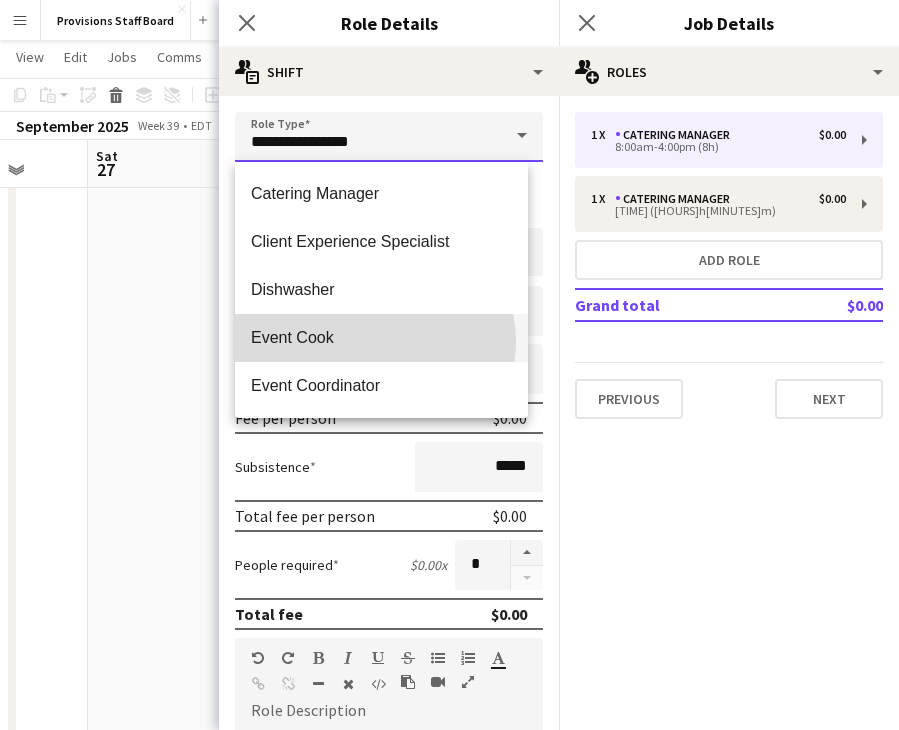 type on "**********" 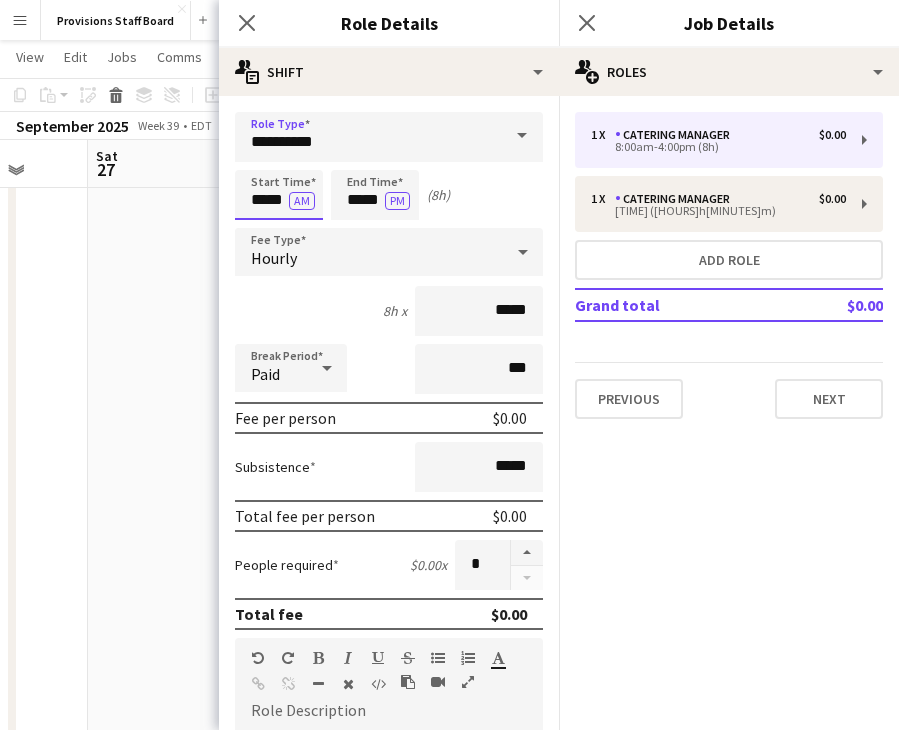 click on "*****" at bounding box center [279, 195] 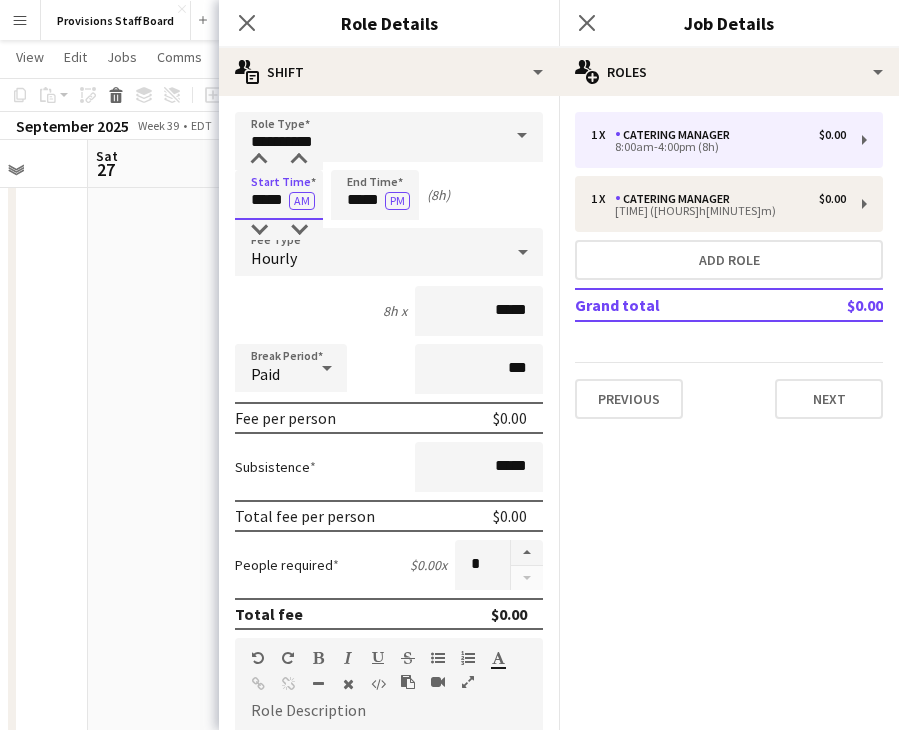 drag, startPoint x: 264, startPoint y: 203, endPoint x: 240, endPoint y: 201, distance: 24.083189 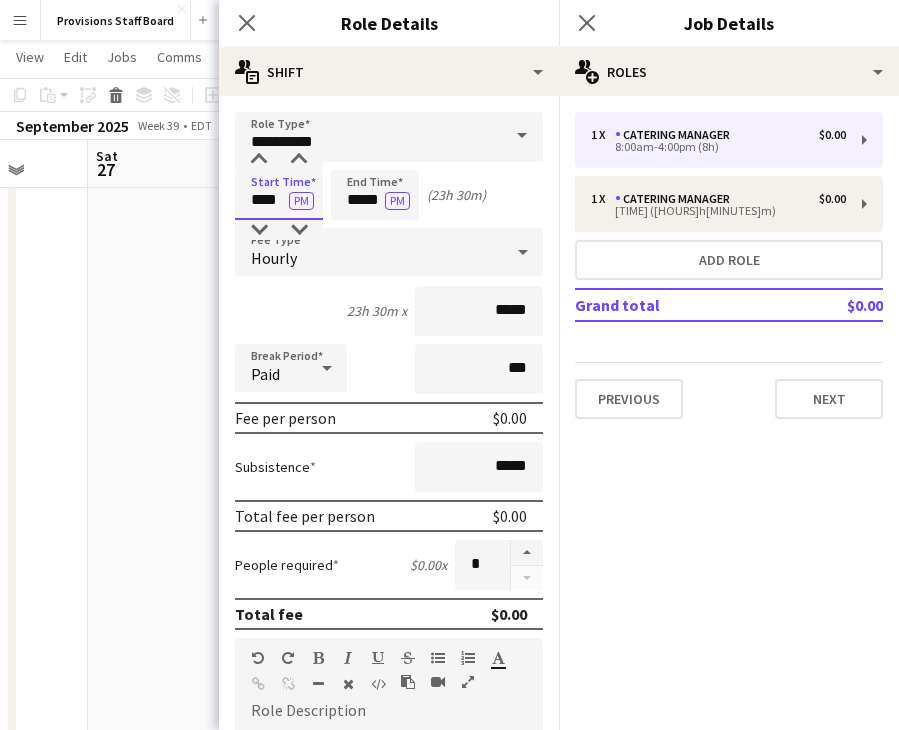 type on "****" 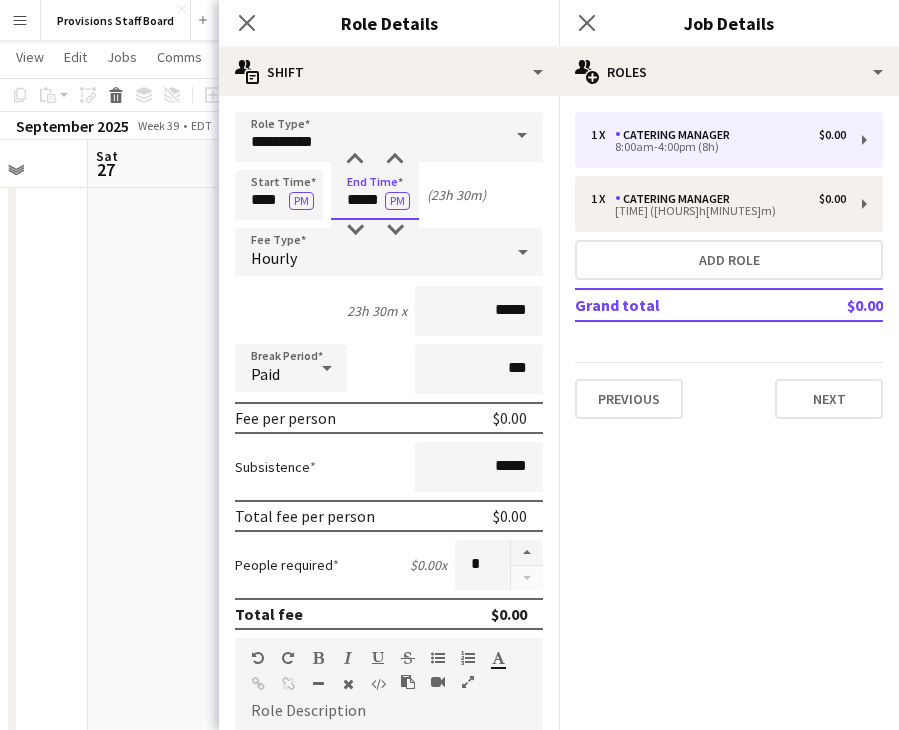 click on "*****" at bounding box center (375, 195) 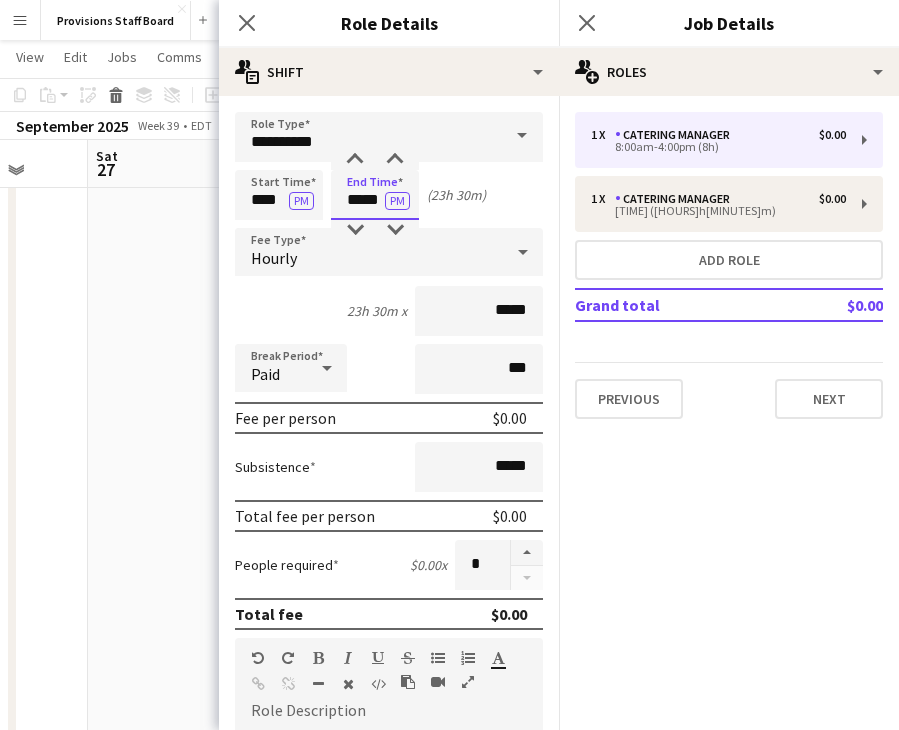 drag, startPoint x: 366, startPoint y: 203, endPoint x: 348, endPoint y: 203, distance: 18 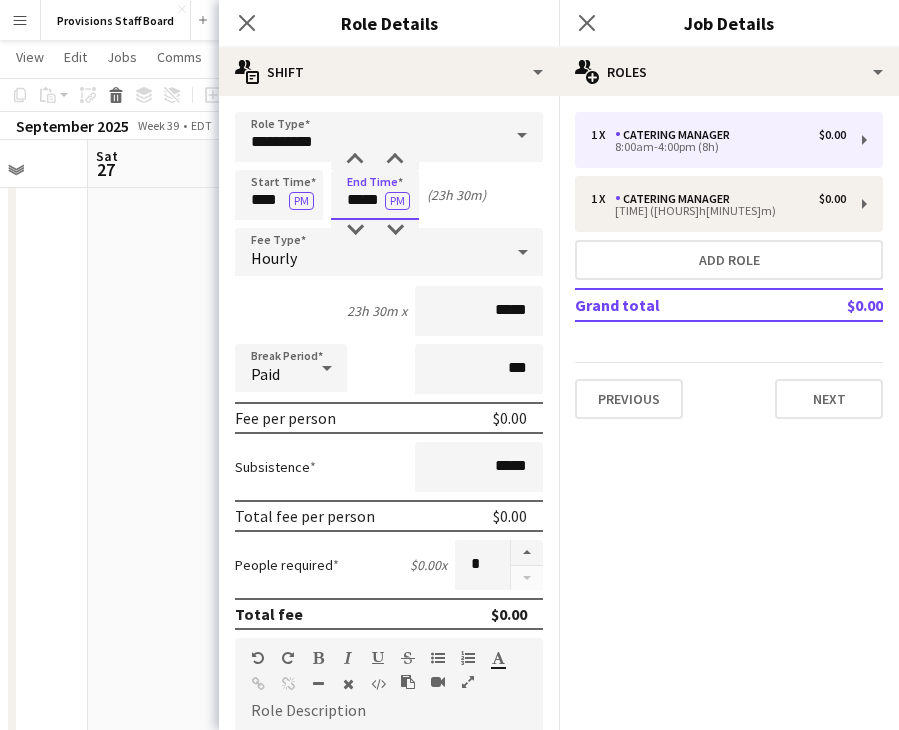 click on "*****" at bounding box center [375, 195] 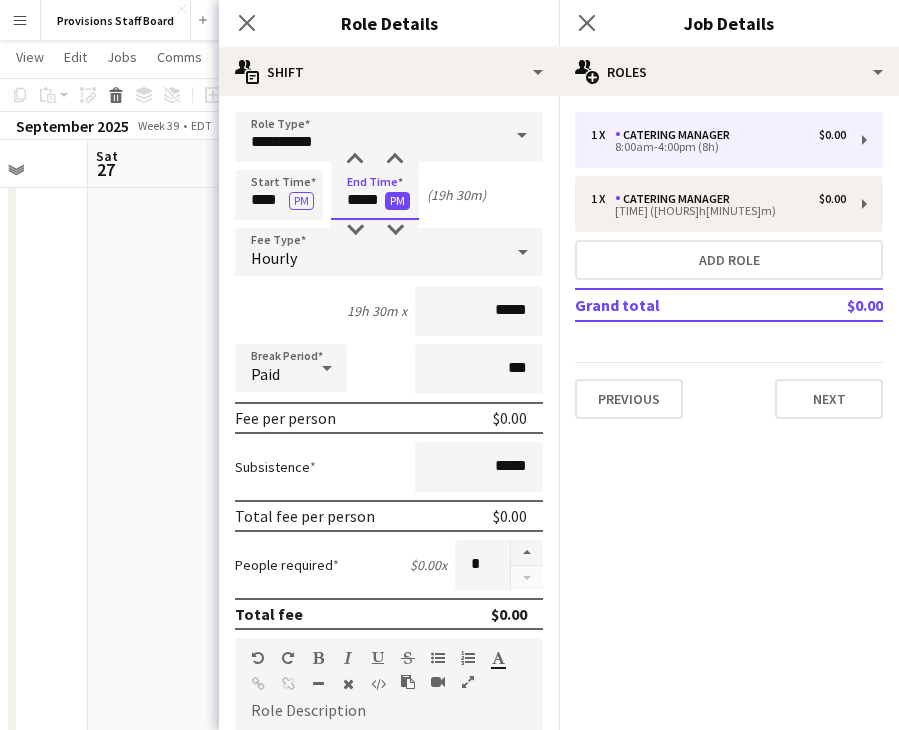 type on "*****" 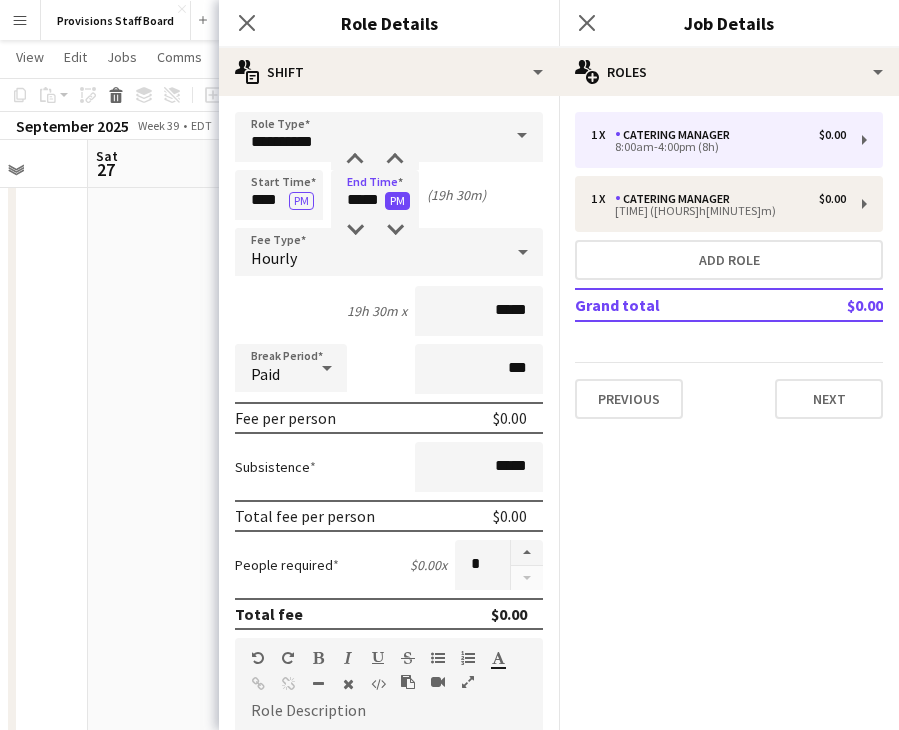 click on "PM" at bounding box center (397, 201) 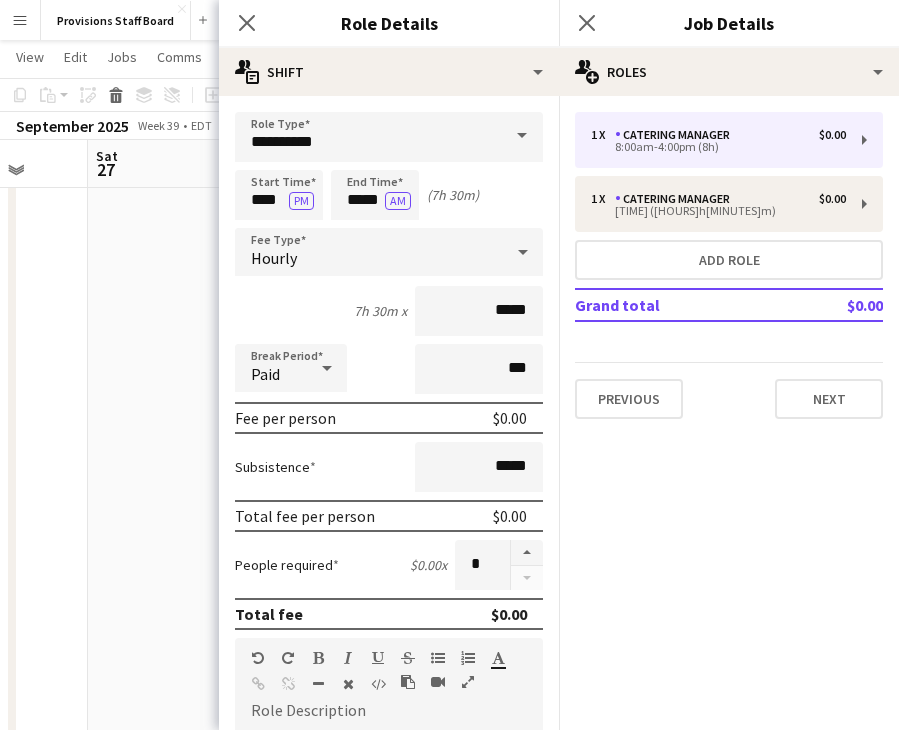 click on "7h 30m x  *****" at bounding box center (389, 311) 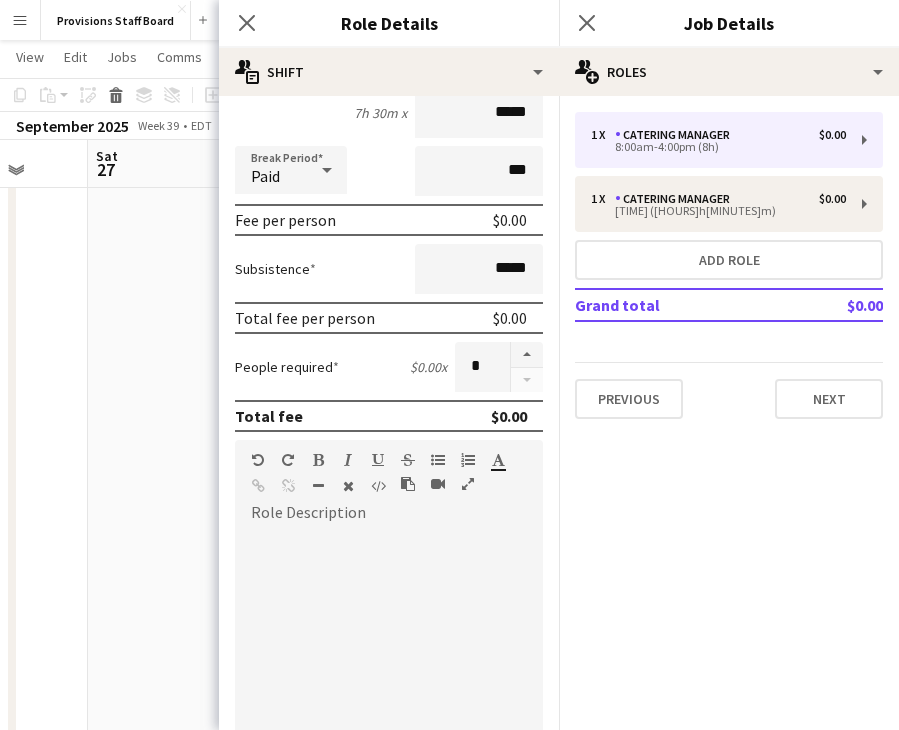scroll, scrollTop: 200, scrollLeft: 0, axis: vertical 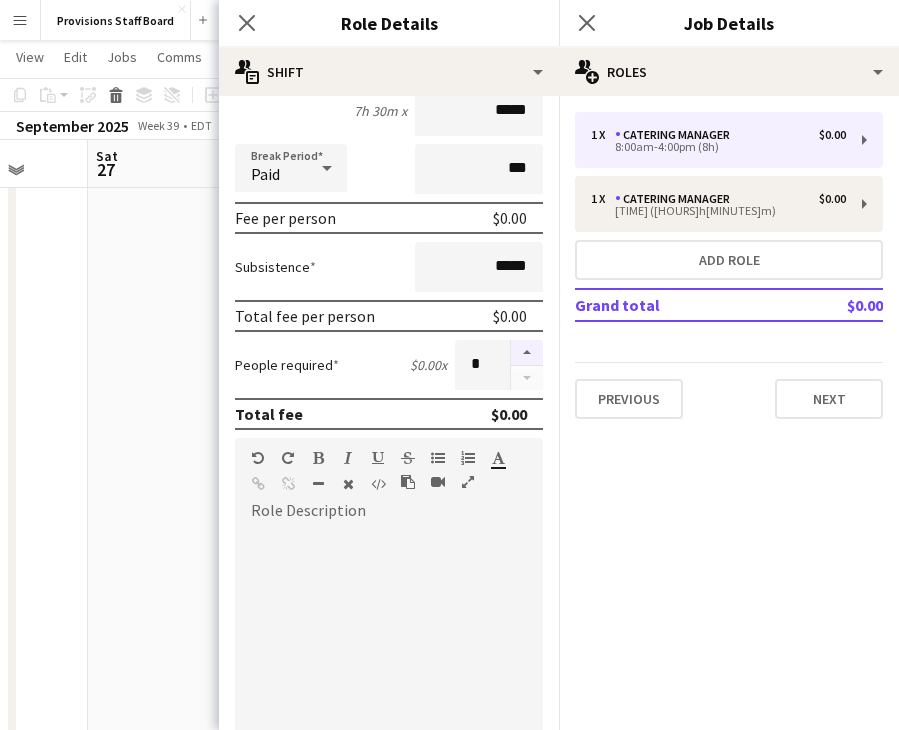 click at bounding box center (527, 353) 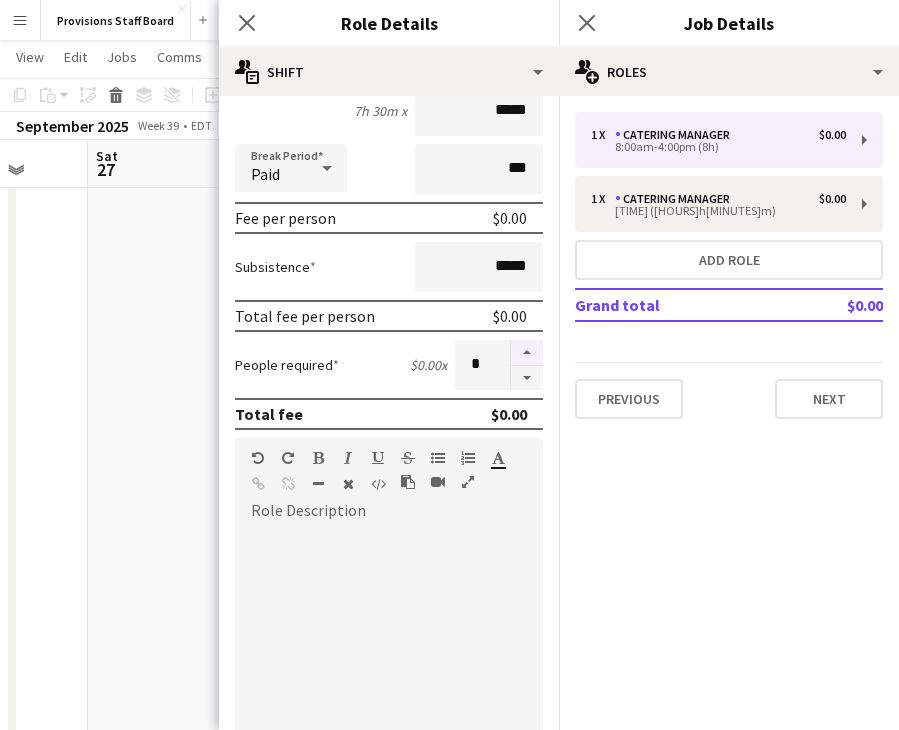 click at bounding box center [527, 353] 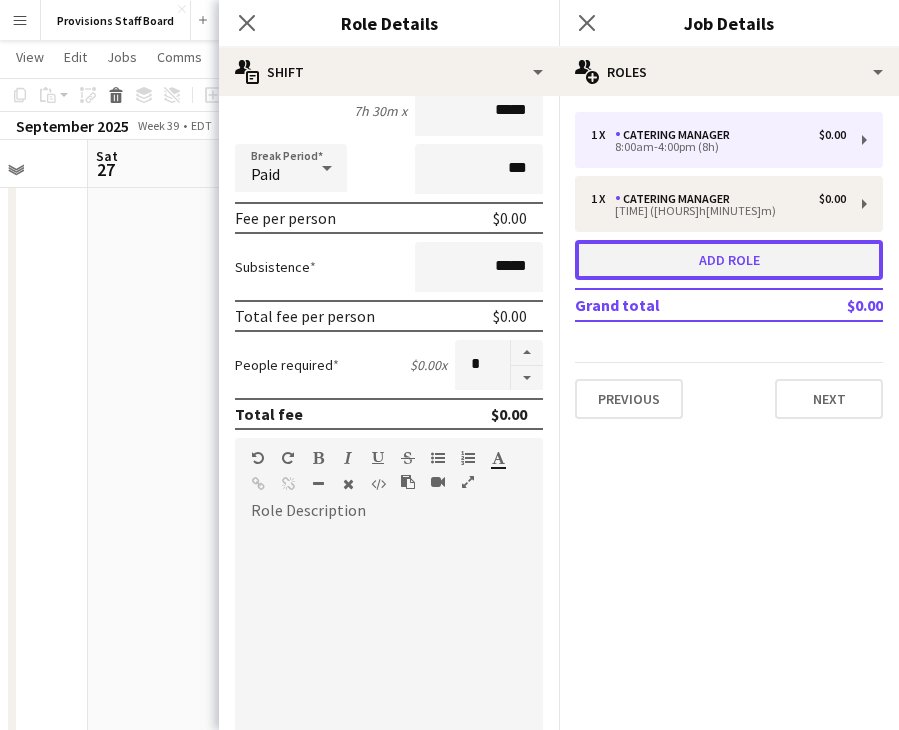 click on "Add role" at bounding box center [729, 260] 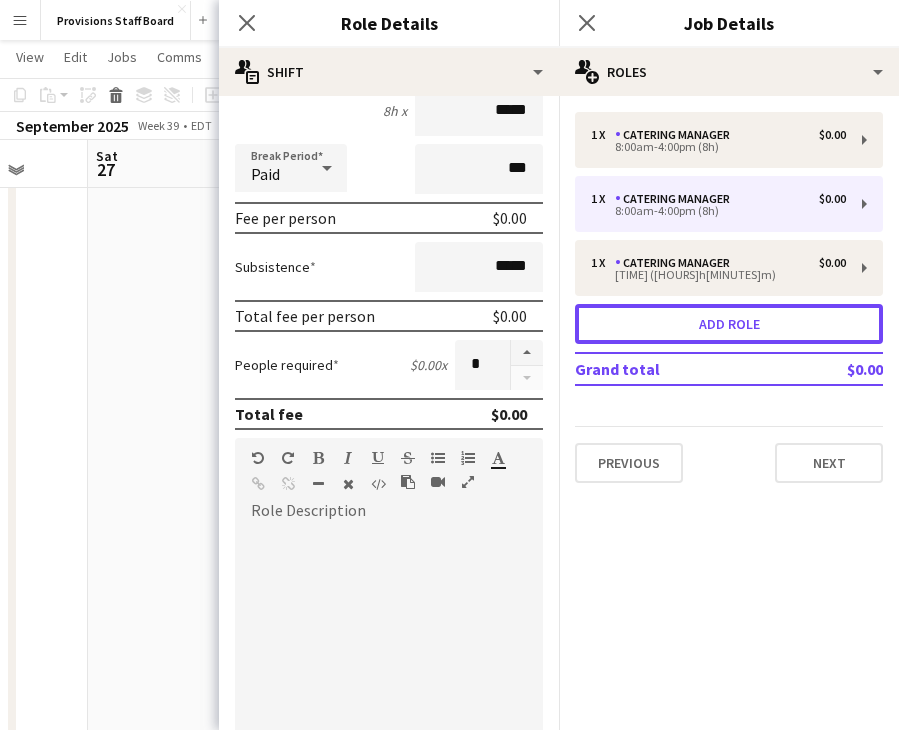 type on "**********" 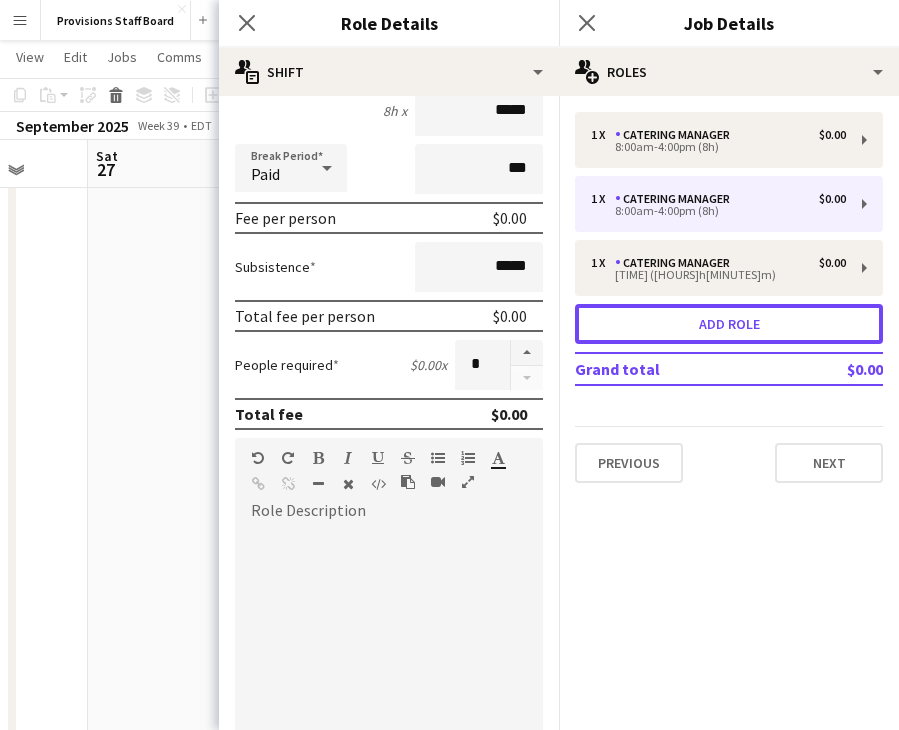 type on "*****" 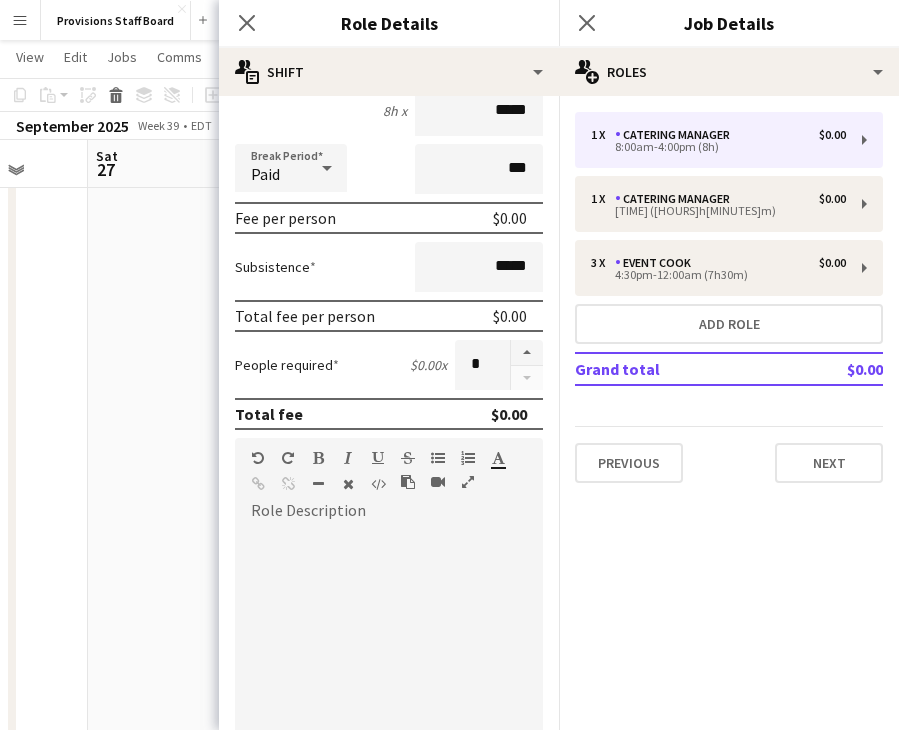 scroll, scrollTop: 0, scrollLeft: 0, axis: both 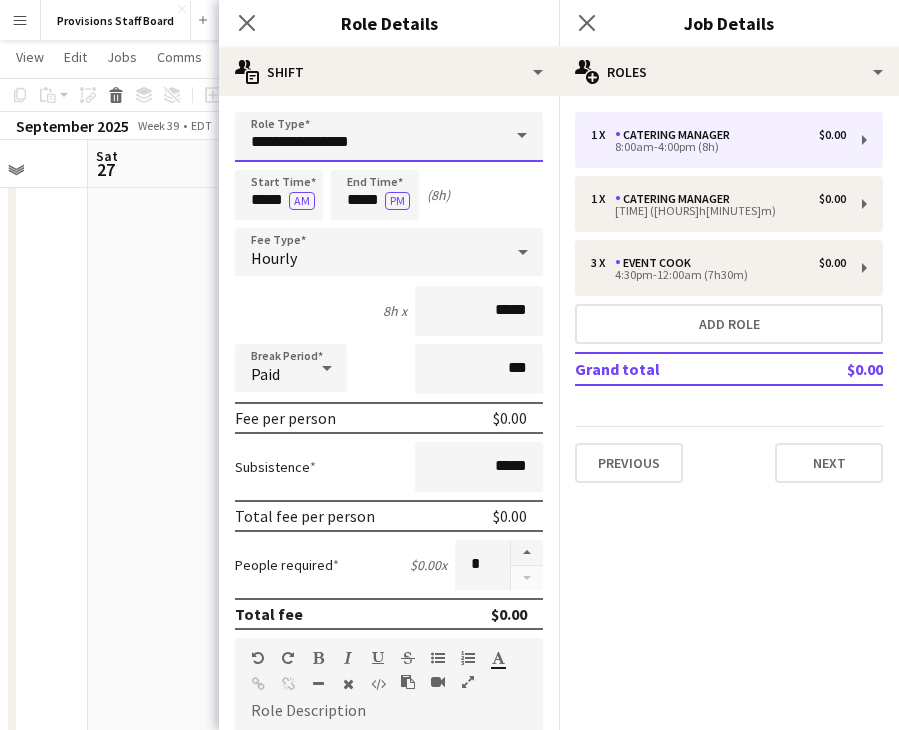 click on "**********" at bounding box center [389, 137] 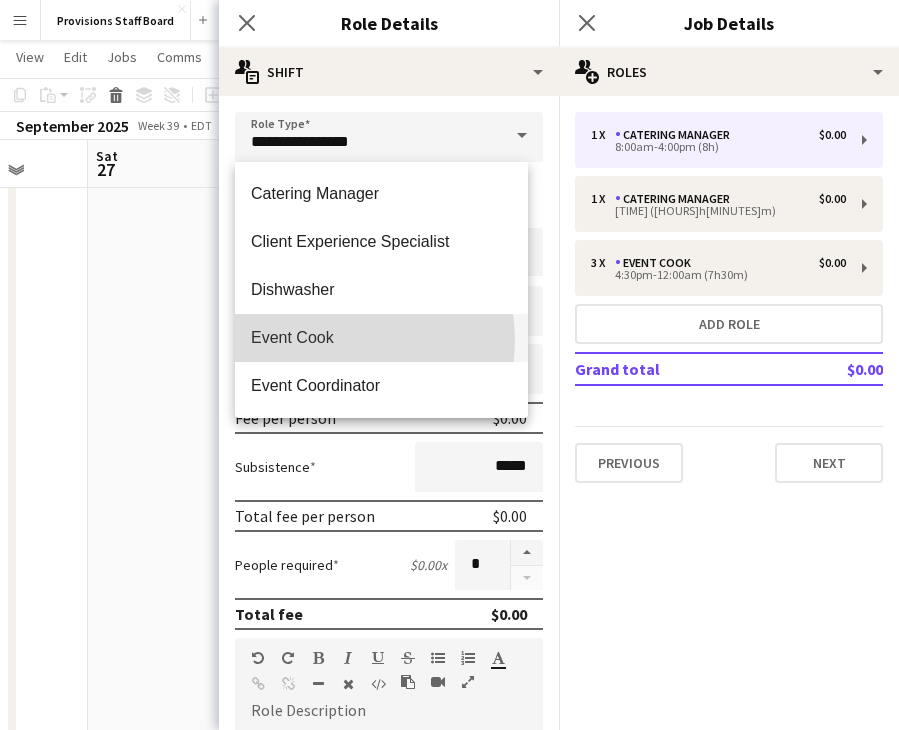 click on "Event Cook" at bounding box center [381, 337] 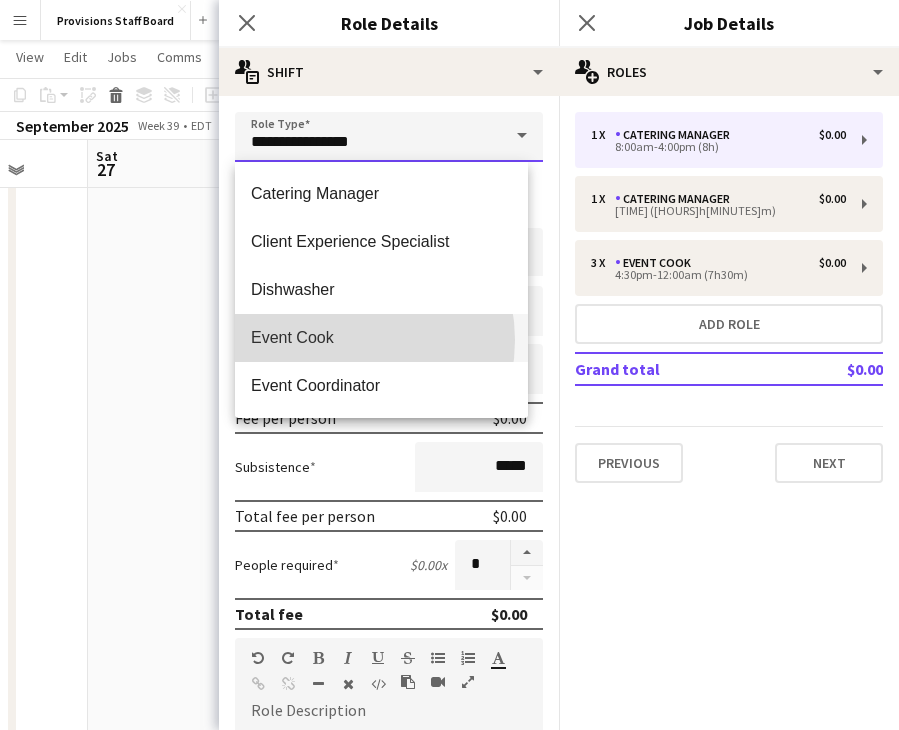 type on "**********" 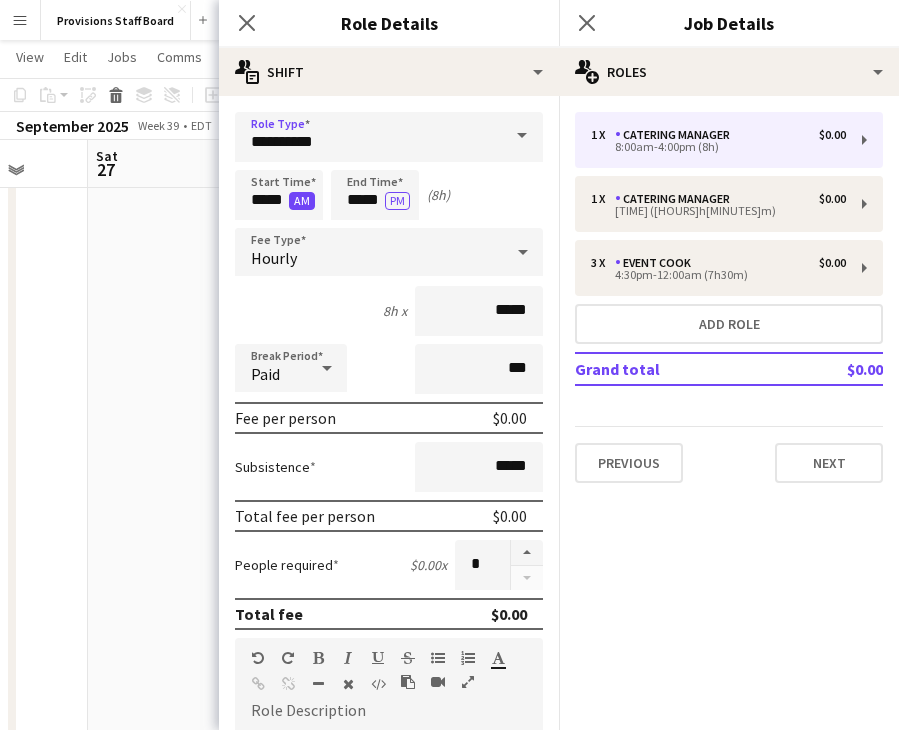 click on "AM" at bounding box center [302, 201] 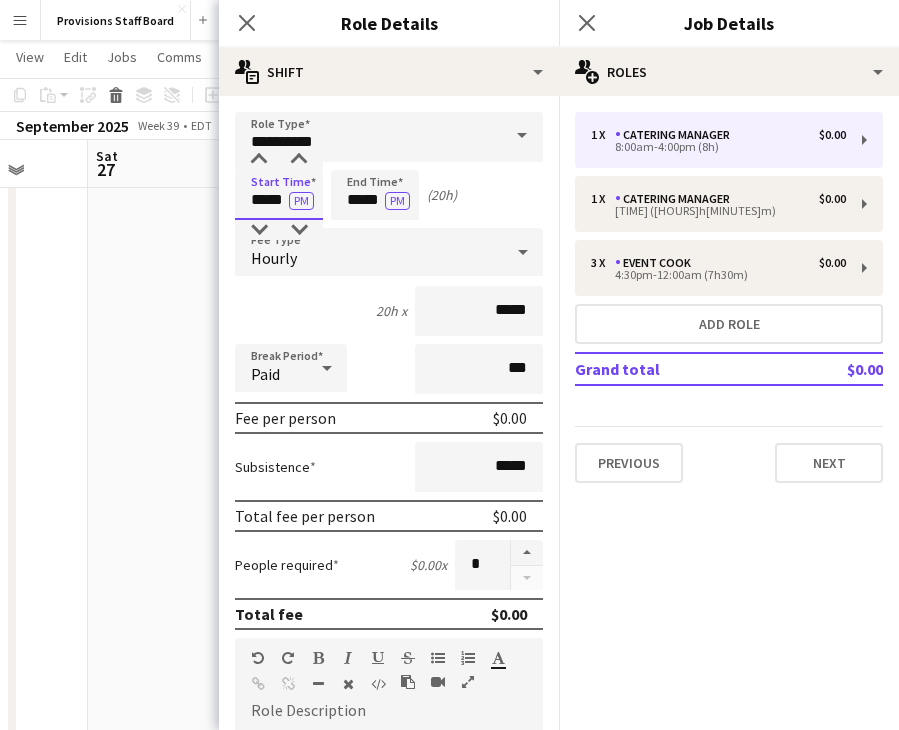 drag, startPoint x: 282, startPoint y: 202, endPoint x: 215, endPoint y: 202, distance: 67 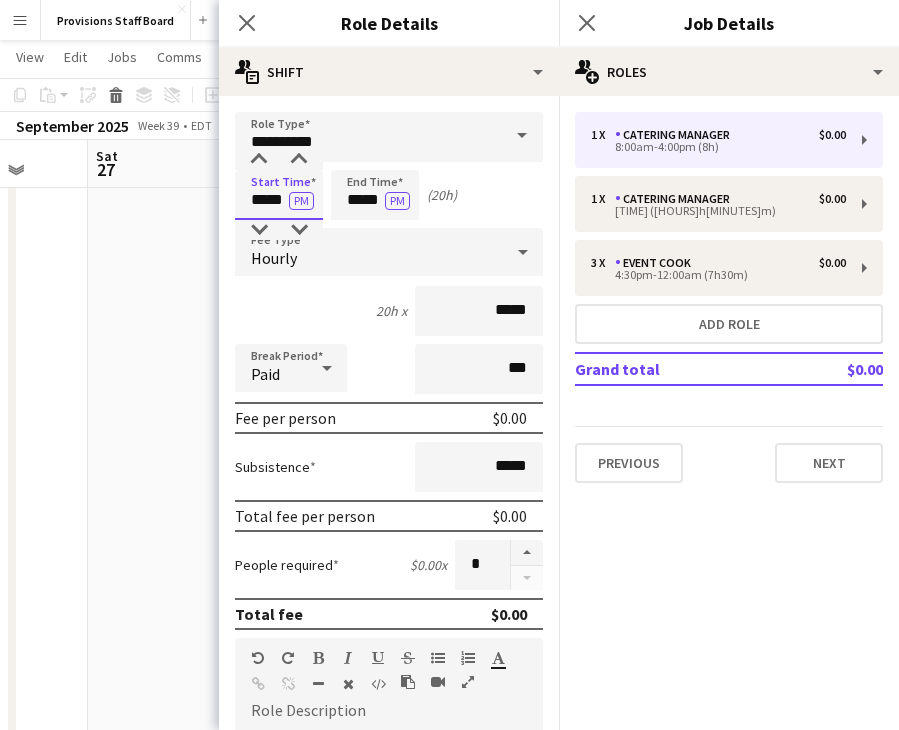 click on "Menu
Boards
Boards   Boards   All jobs   Status
Workforce
Workforce   My Workforce   Recruiting
Comms
Comms
Pay
Pay   Approvals
Platform Settings
Platform Settings   Your settings
Training Academy
Training Academy
Knowledge Base
Knowledge Base
Product Updates
Product Updates   Log Out   Privacy   Provisions Staff Board
Close
Add
Help
Notifications
Provisions Staff Board
user
View  Day view expanded Day view collapsed Month view Date picker Jump to today Expand Linked Jobs Collapse Linked Jobs Copy" at bounding box center [449, 716] 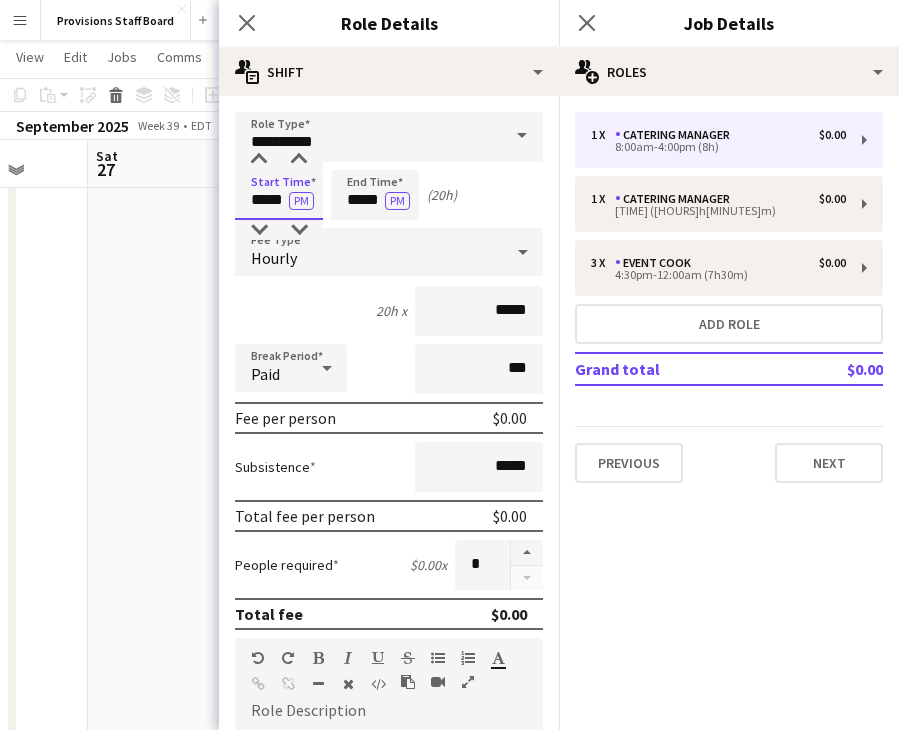 click on "*****" at bounding box center (279, 195) 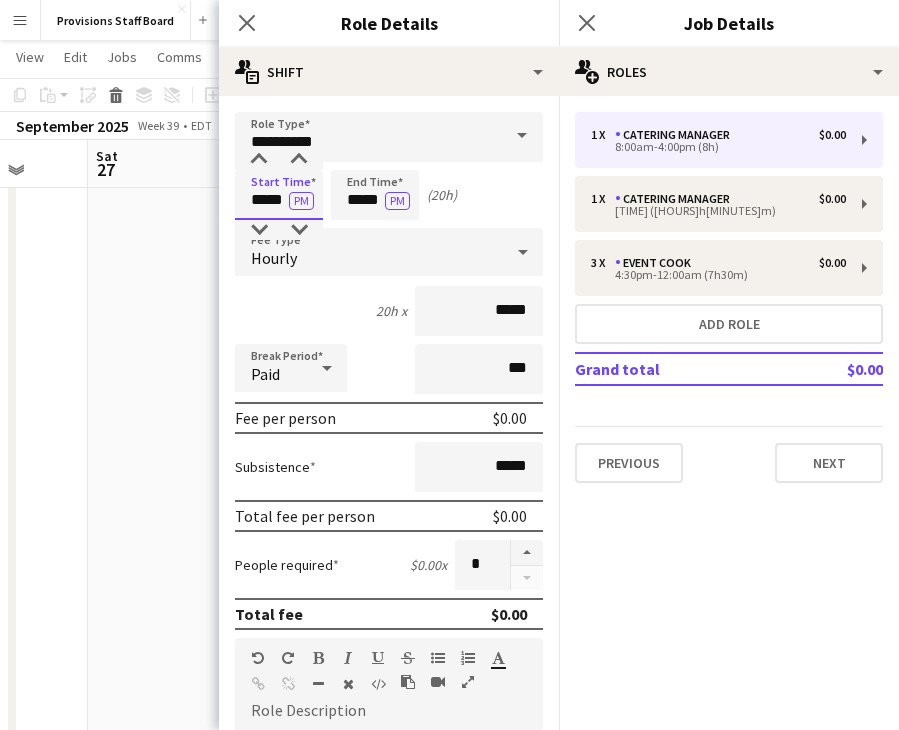 click on "*****" at bounding box center (279, 195) 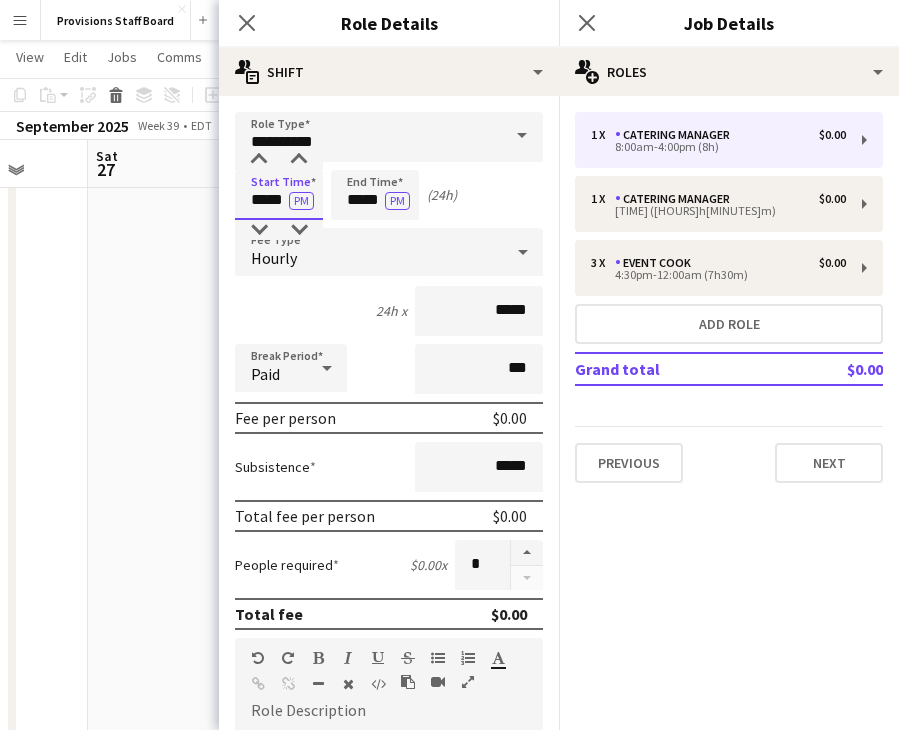 click on "*****" at bounding box center [279, 195] 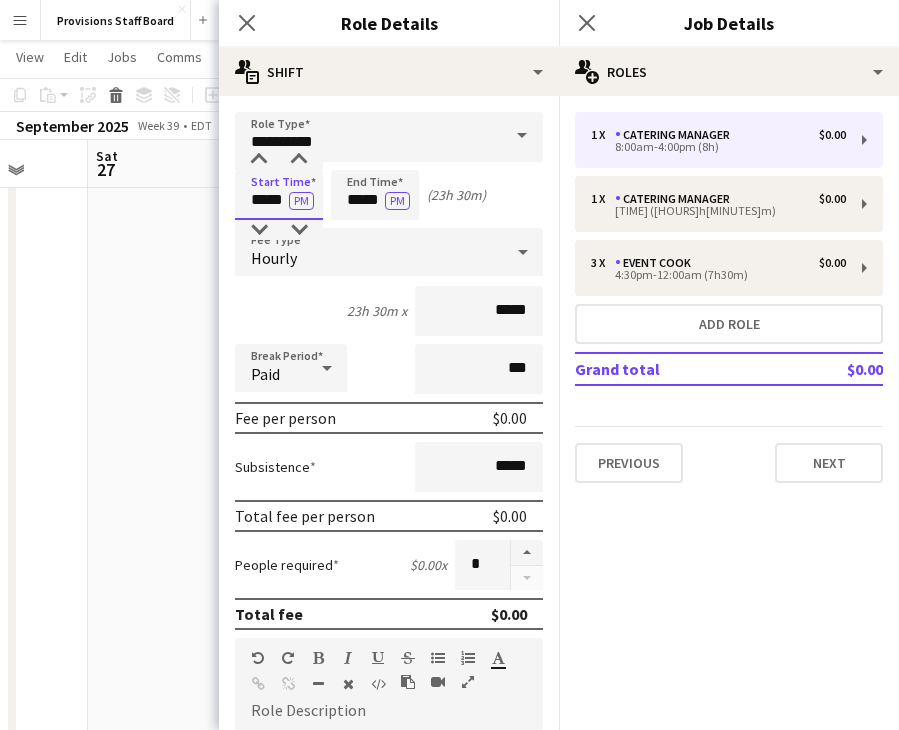 type on "*****" 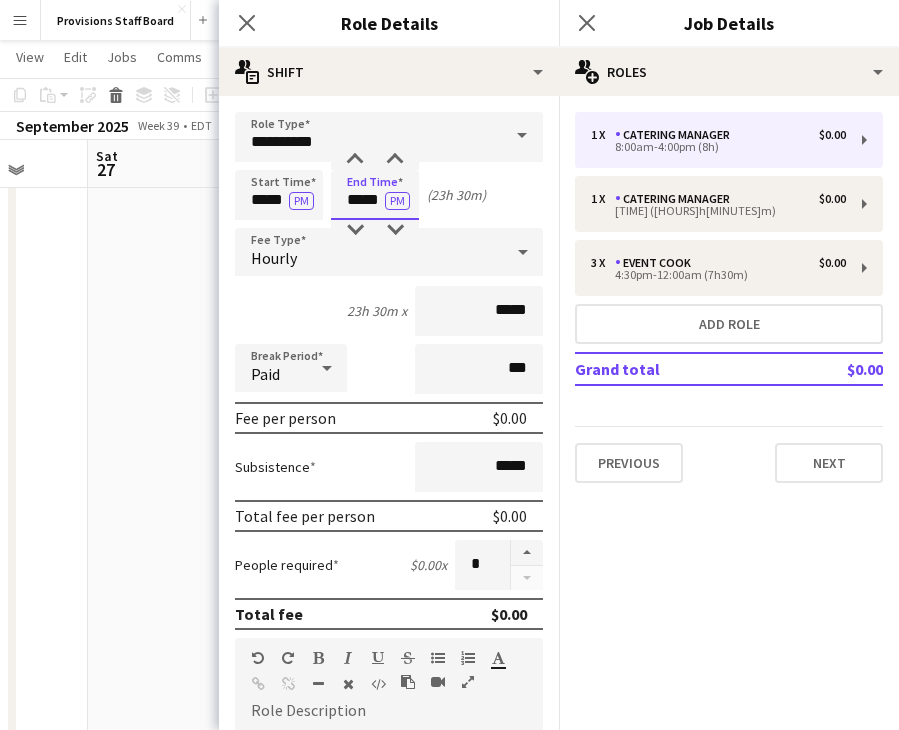 click on "*****" at bounding box center (375, 195) 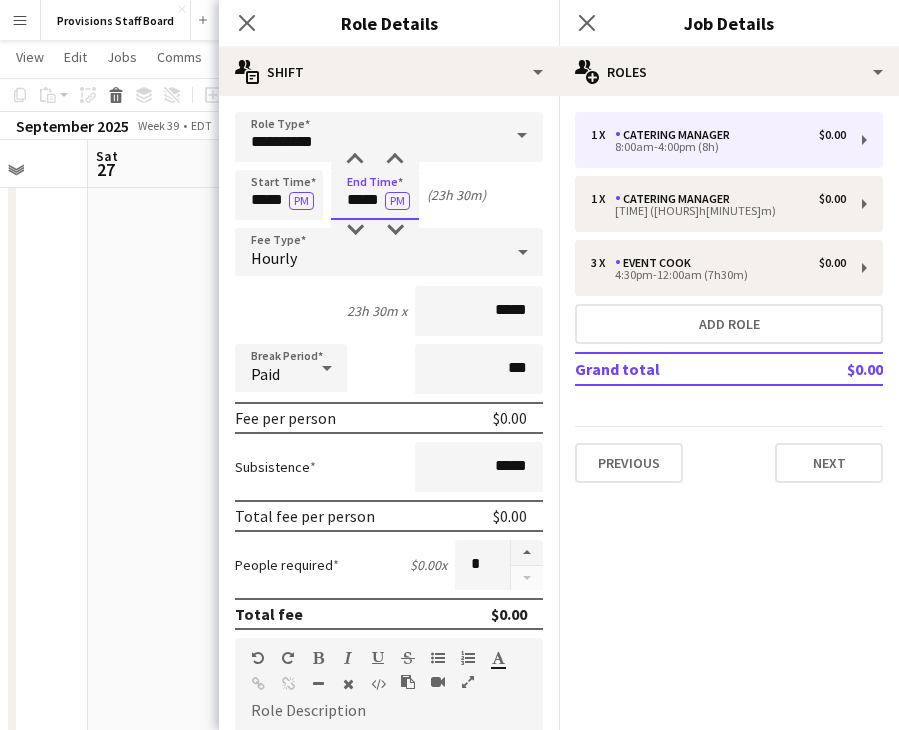 click on "*****" at bounding box center (375, 195) 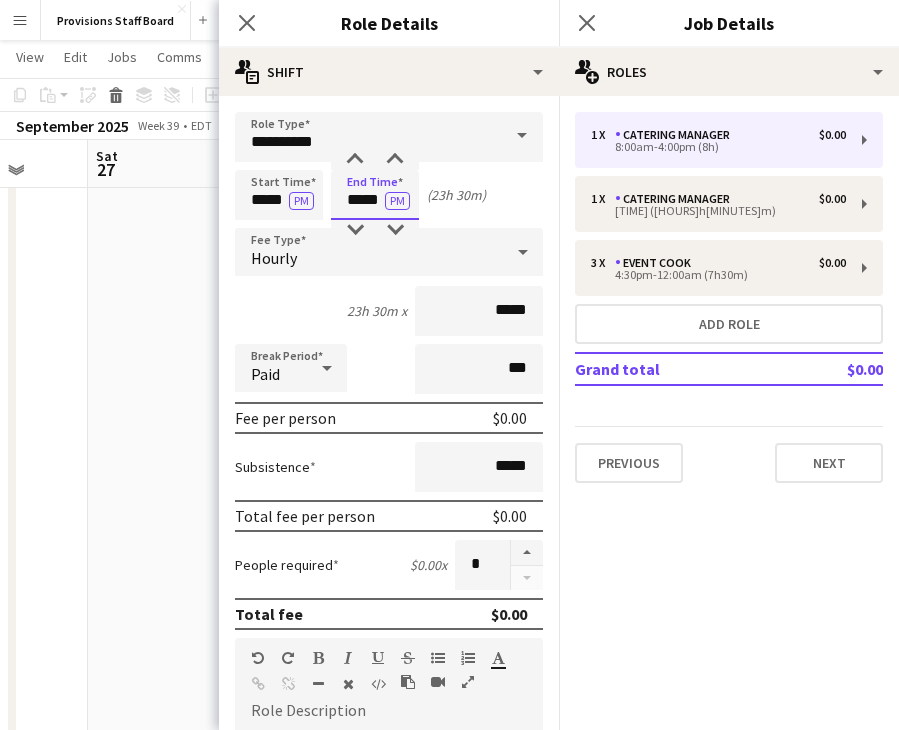 drag, startPoint x: 360, startPoint y: 200, endPoint x: 343, endPoint y: 201, distance: 17.029387 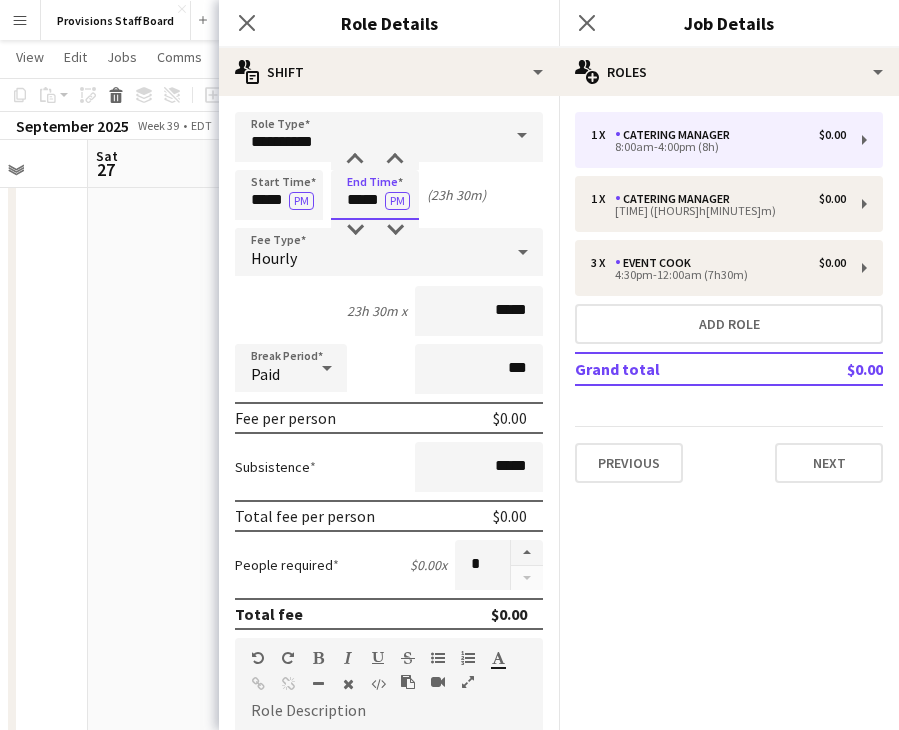 click on "*****" at bounding box center (375, 195) 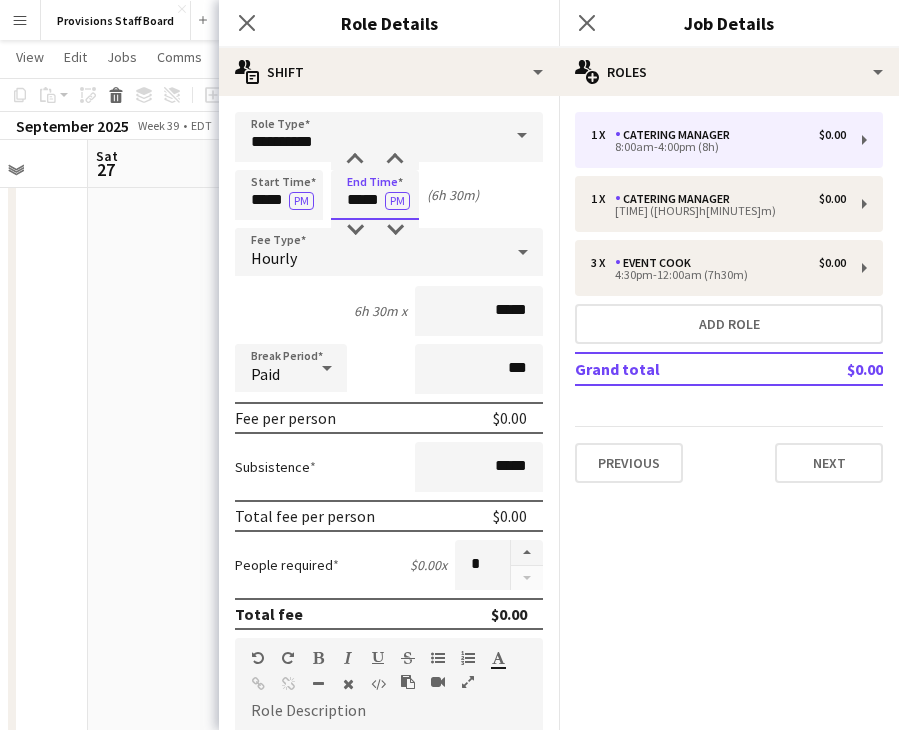 type on "*****" 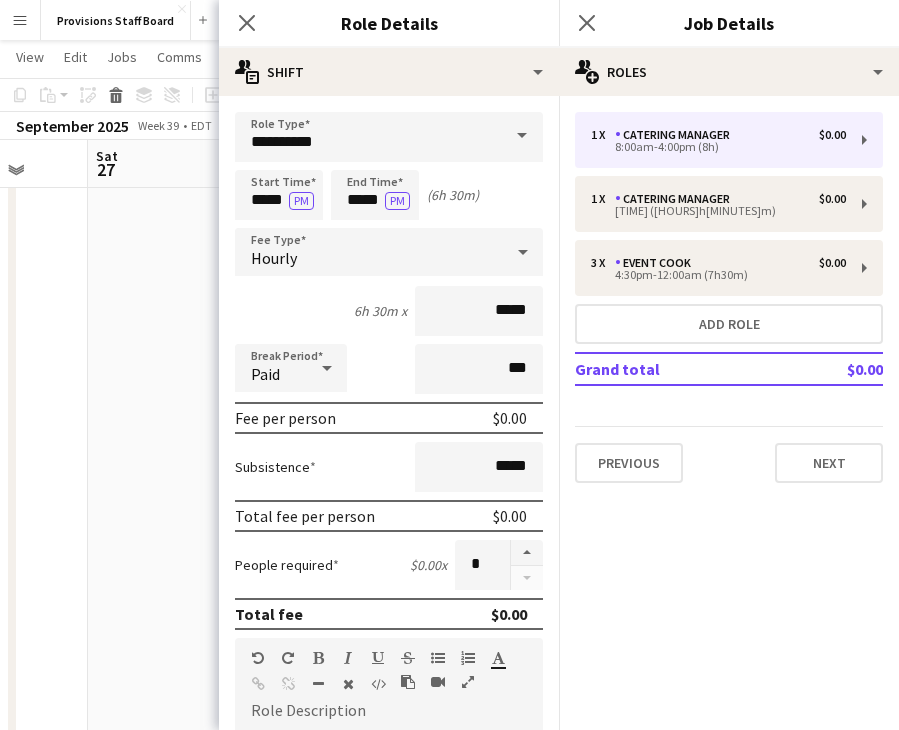 click on "(6h 30m)" at bounding box center (453, 195) 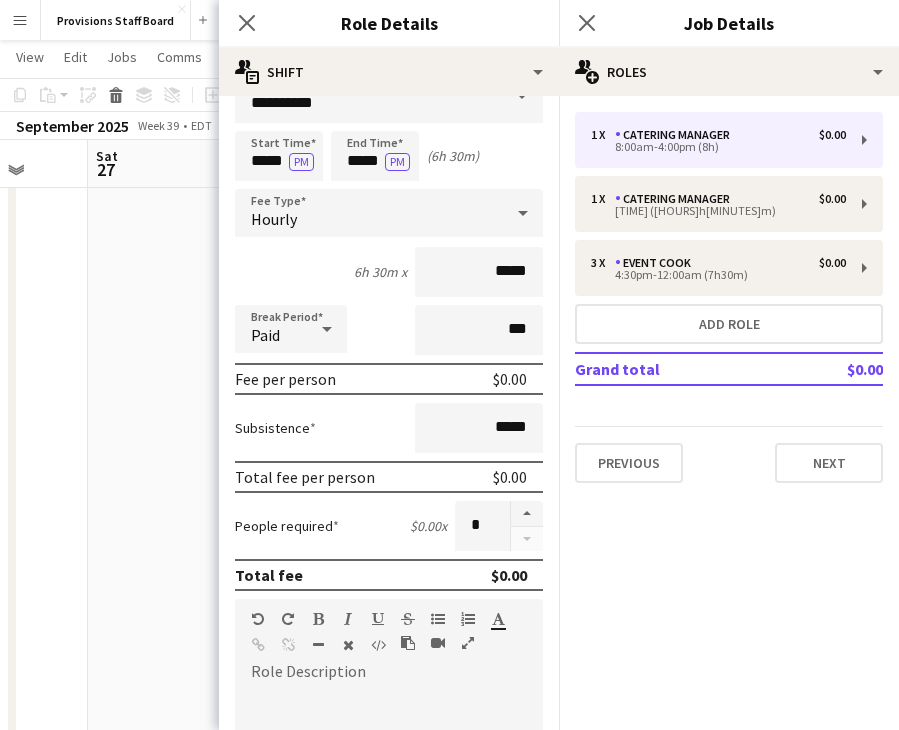 scroll, scrollTop: 100, scrollLeft: 0, axis: vertical 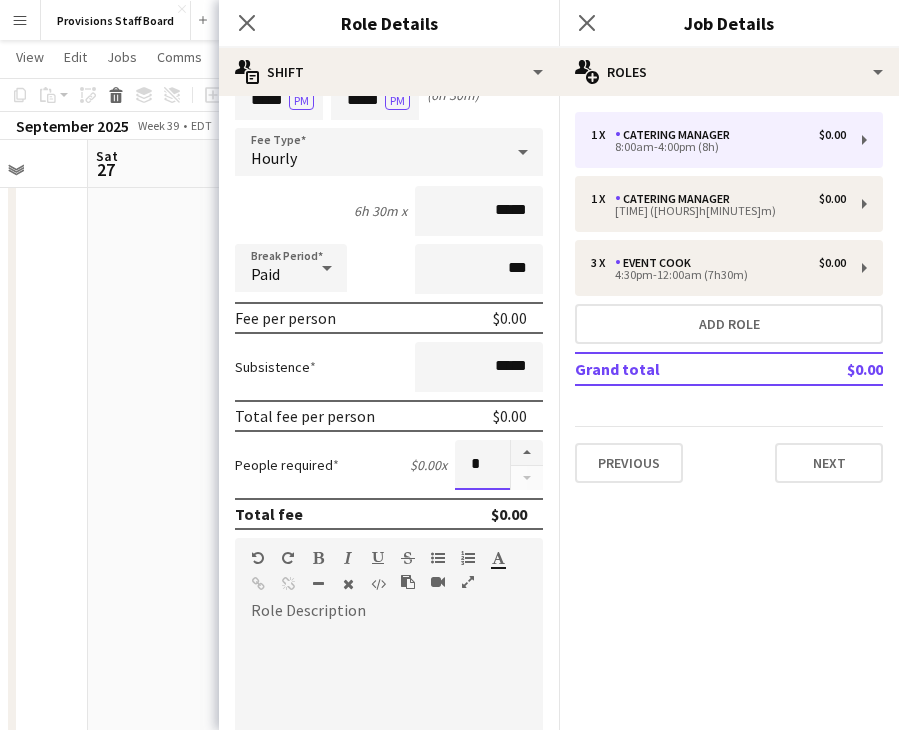 drag, startPoint x: 463, startPoint y: 459, endPoint x: 448, endPoint y: 463, distance: 15.524175 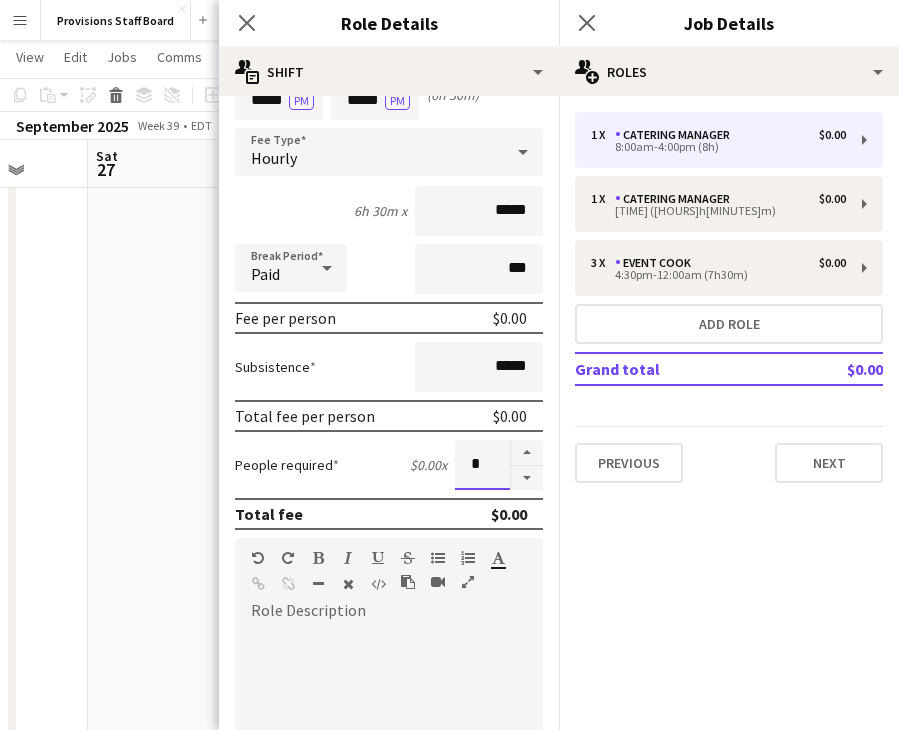 type on "*" 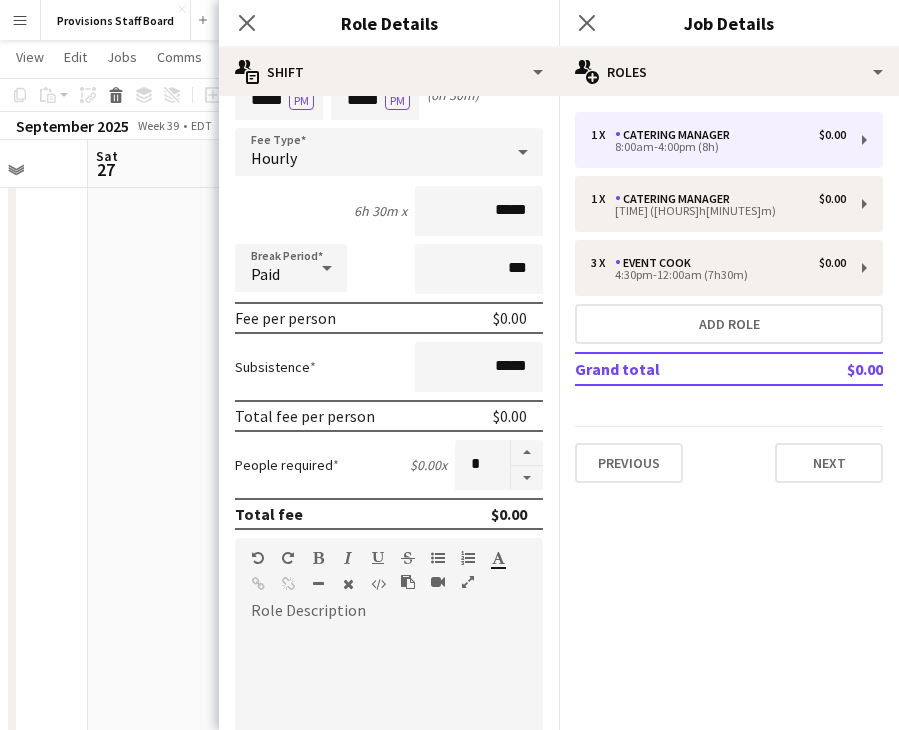 click on "pencil3
General details   1 x   Catering Manager   $0.00   8:00am-4:00pm (8h)   1 x   Catering Manager   $0.00   3:30pm-12:00am (8h30m)   3 x   Event Cook   $0.00   4:30pm-12:00am (7h30m)   Add role   Grand total   $0.00   Previous   Next" 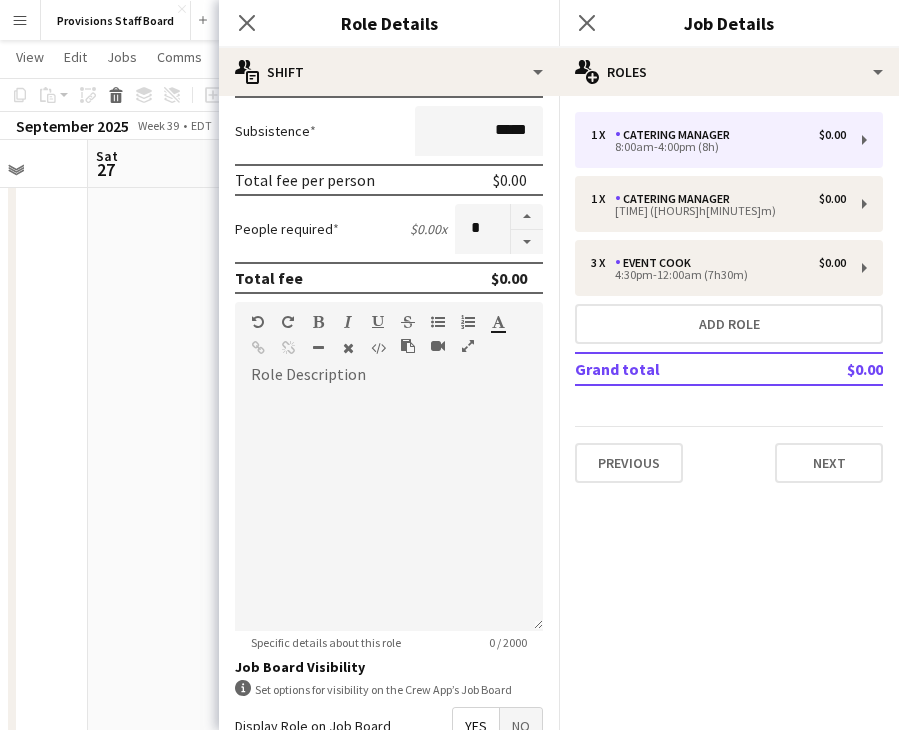 scroll, scrollTop: 400, scrollLeft: 0, axis: vertical 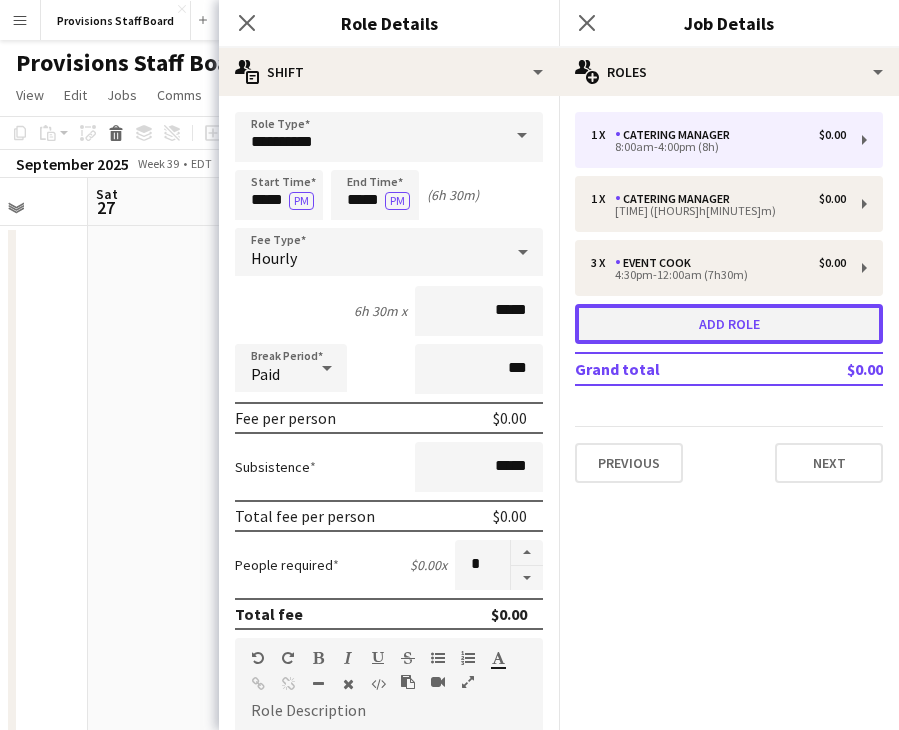 click on "Add role" at bounding box center [729, 324] 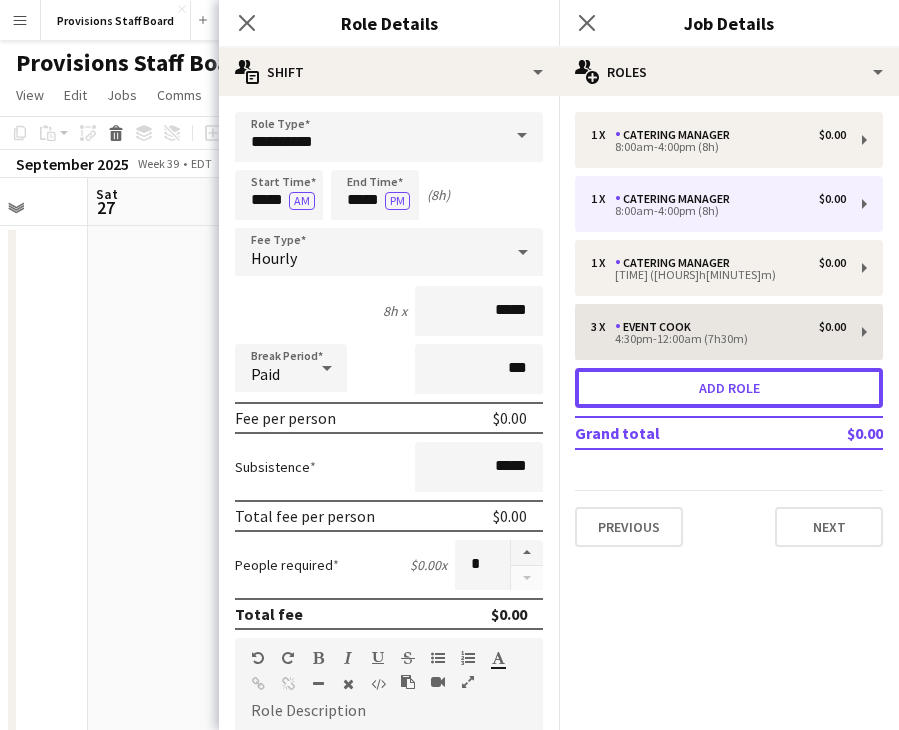 type on "**********" 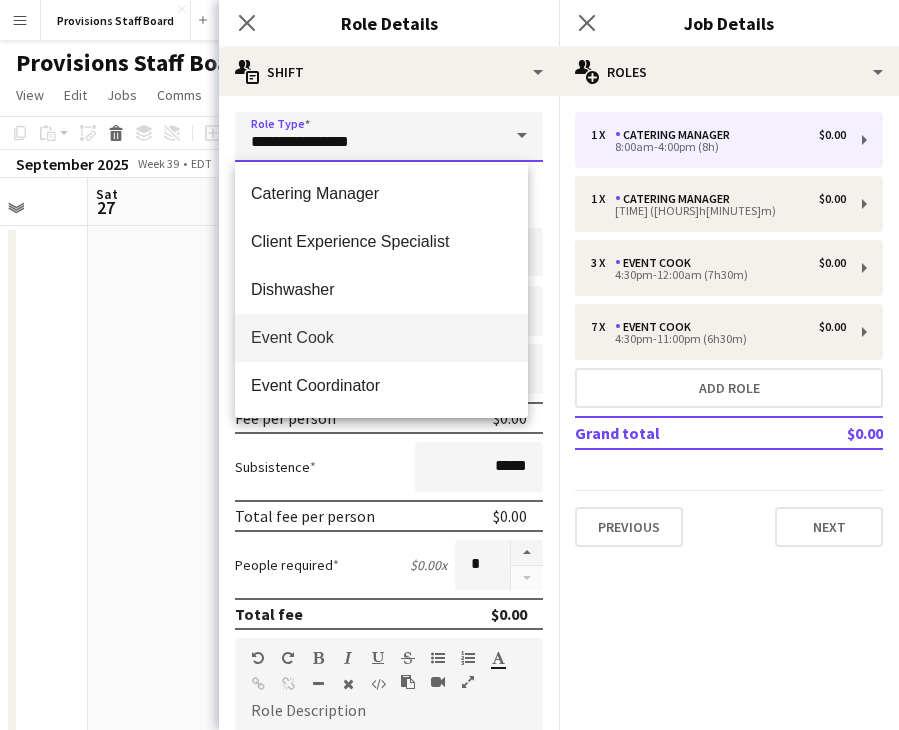 click on "**********" at bounding box center (389, 137) 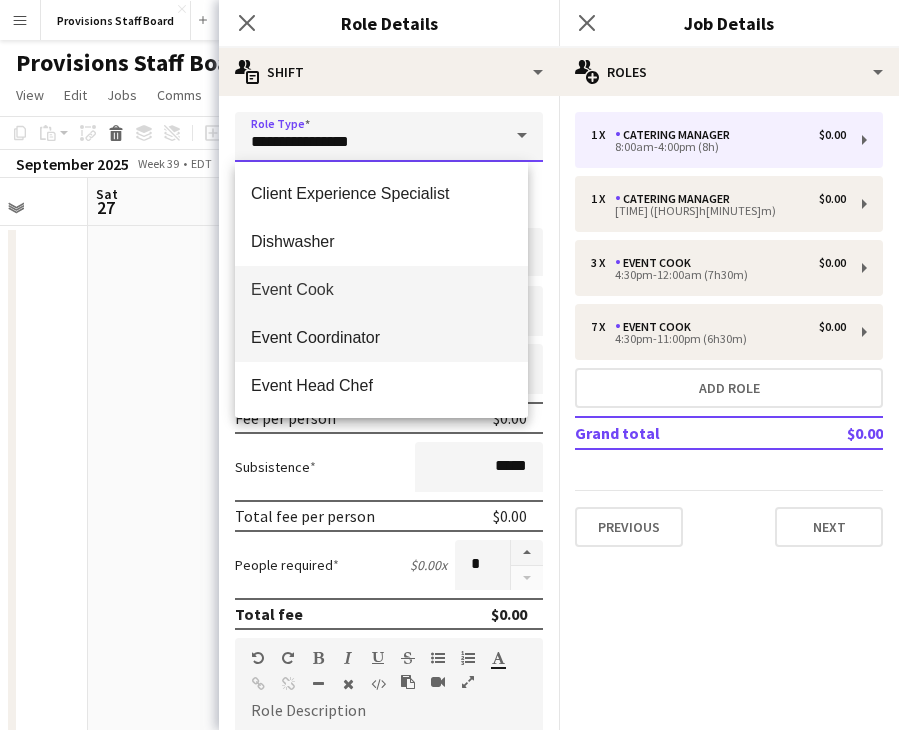 scroll, scrollTop: 100, scrollLeft: 0, axis: vertical 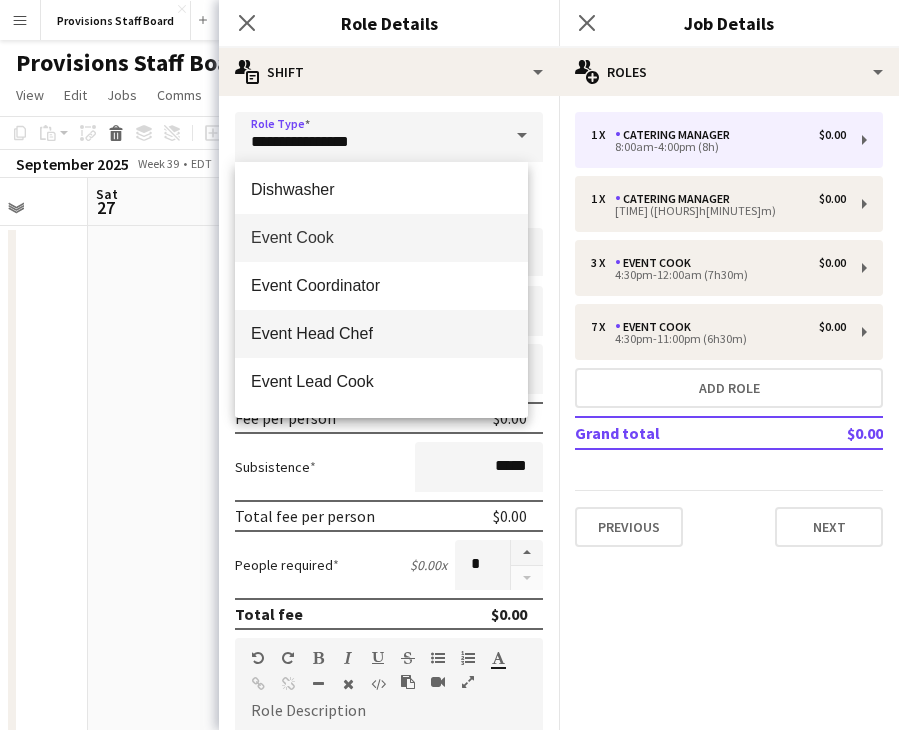 click on "Event Head Chef" at bounding box center (381, 334) 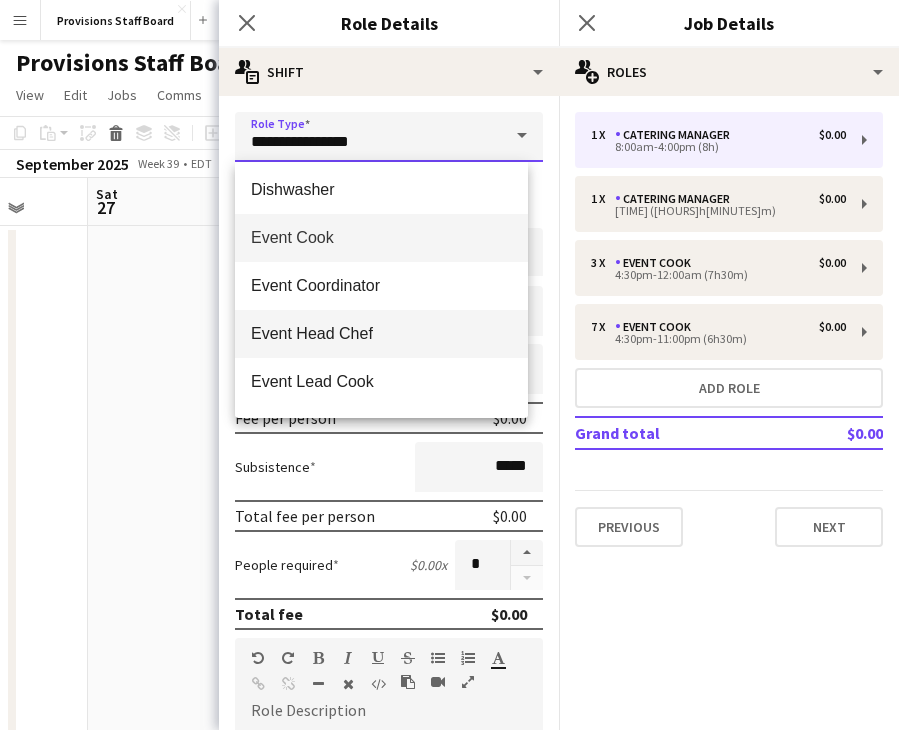 type on "**********" 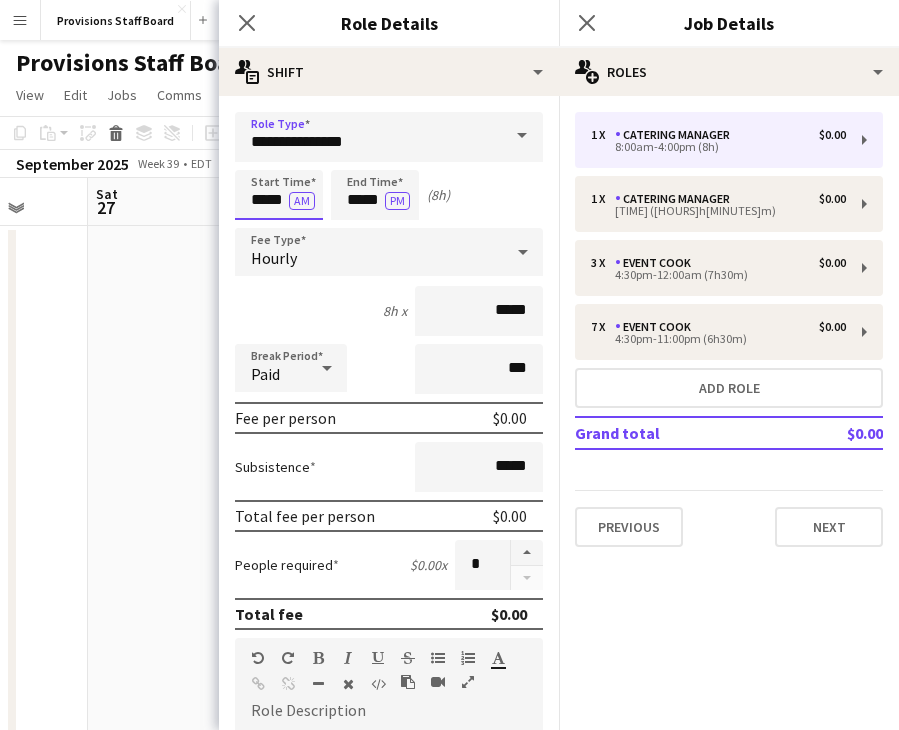 drag, startPoint x: 268, startPoint y: 193, endPoint x: 284, endPoint y: 193, distance: 16 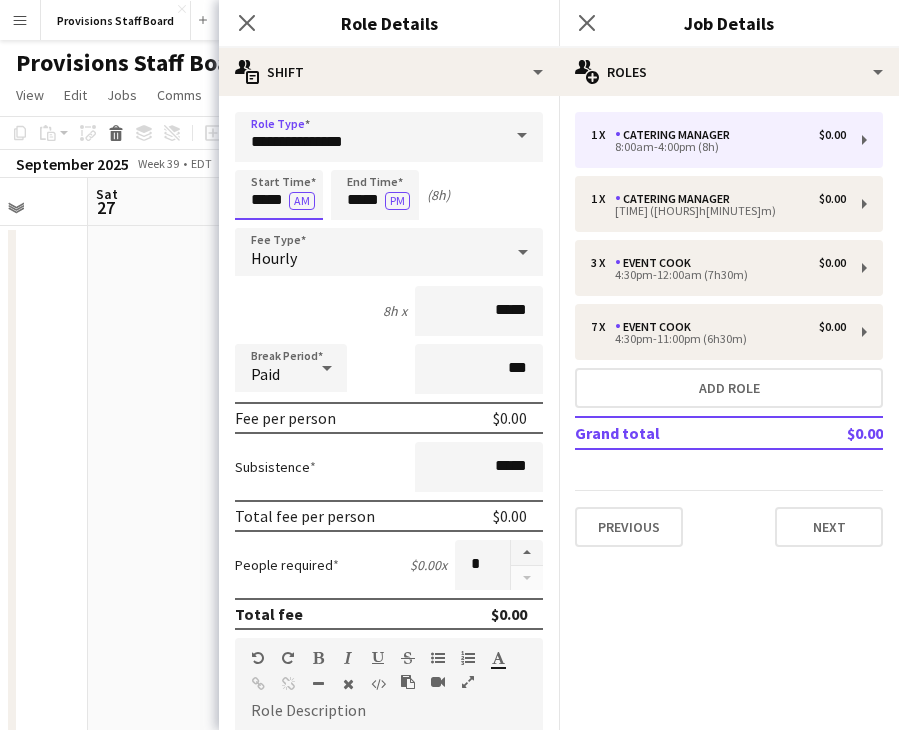 click on "*****" at bounding box center [279, 195] 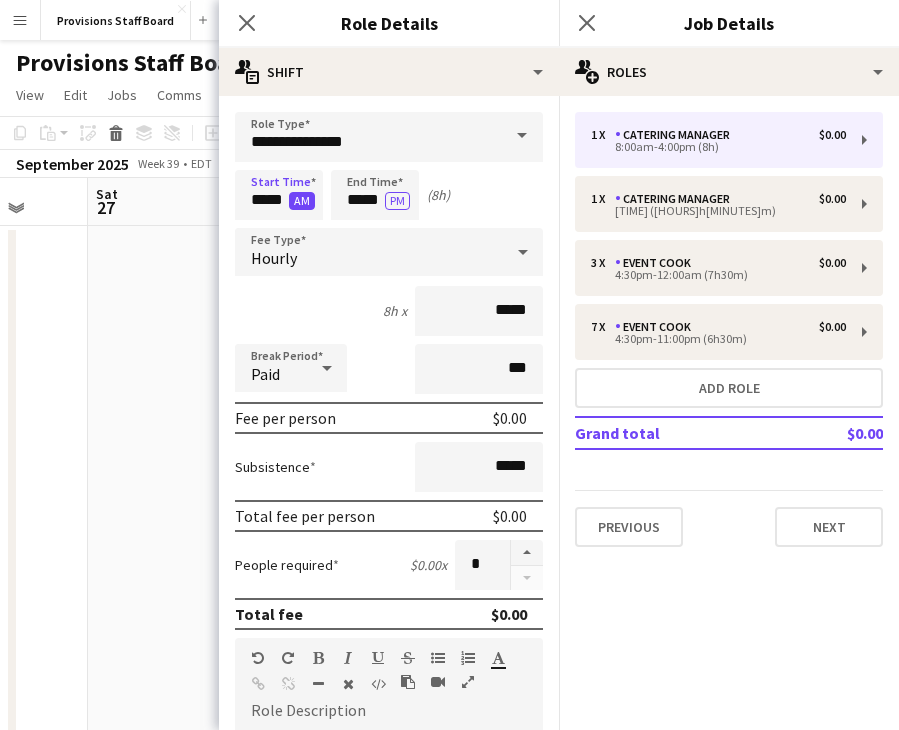 click on "AM" at bounding box center (302, 201) 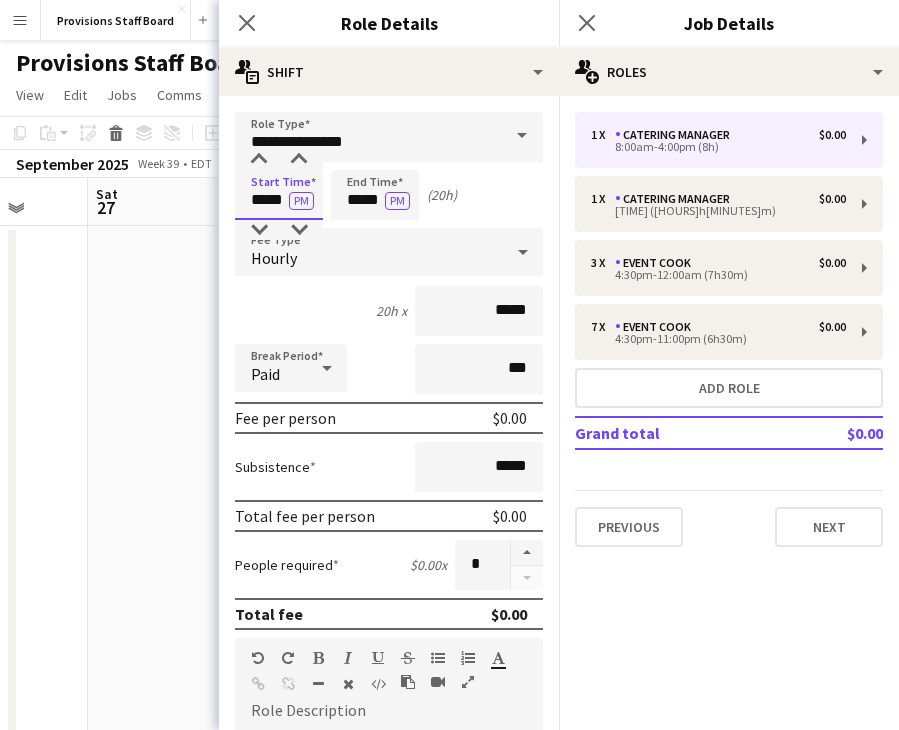 click on "*****" at bounding box center [279, 195] 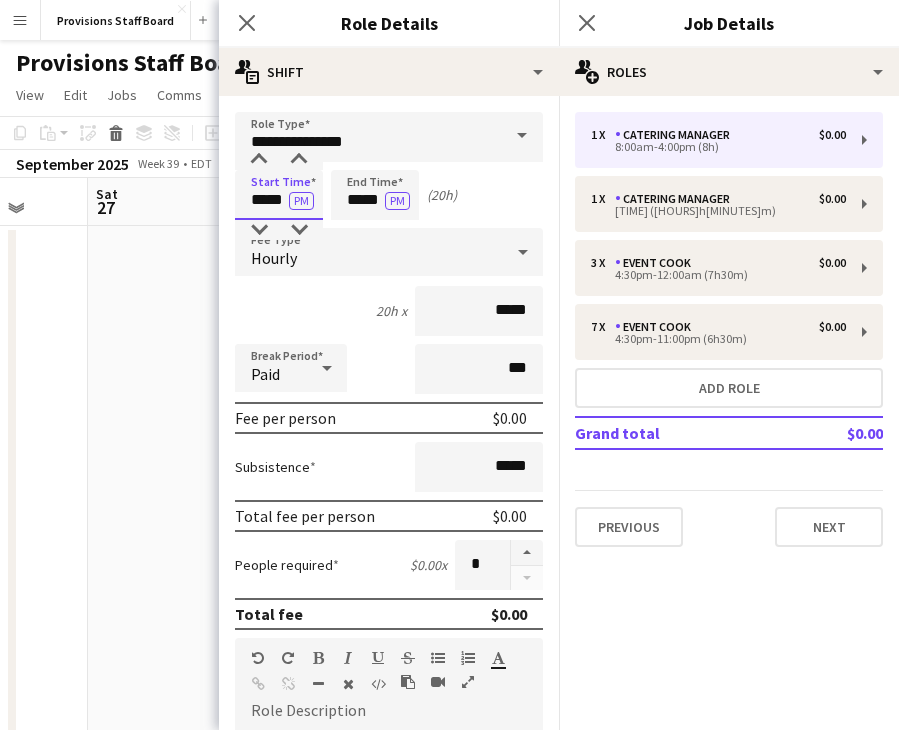 click on "*****" at bounding box center (279, 195) 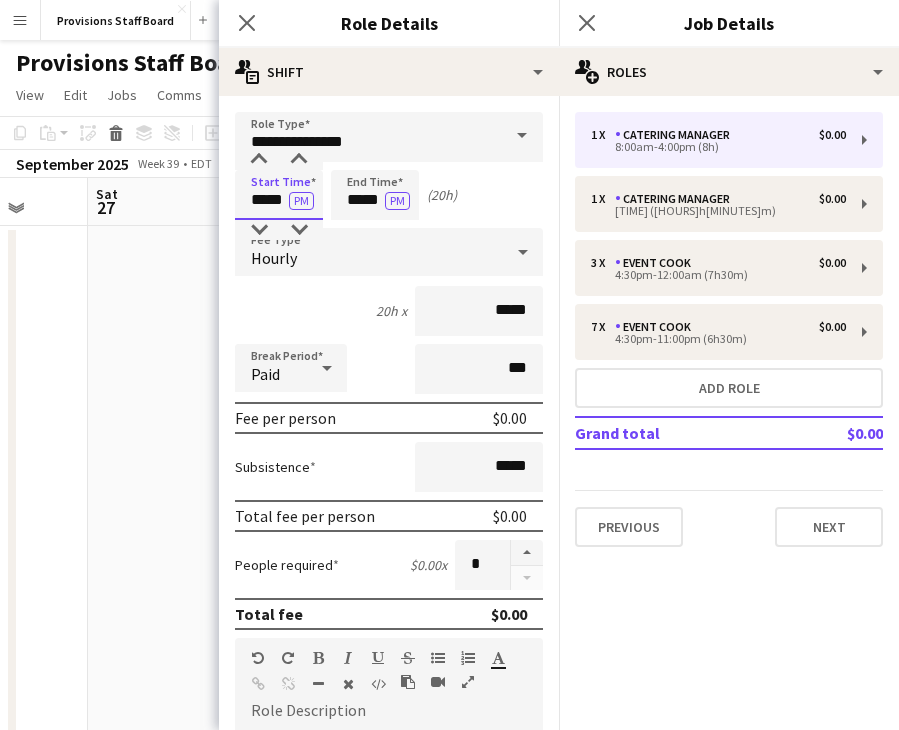 click on "*****" at bounding box center [279, 195] 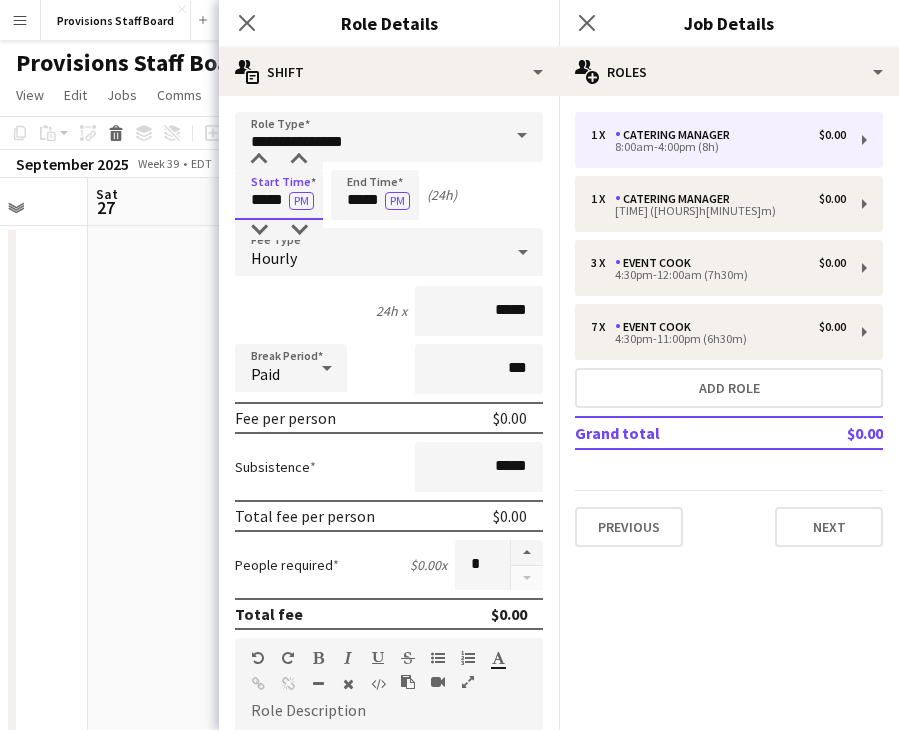 click on "*****" at bounding box center [279, 195] 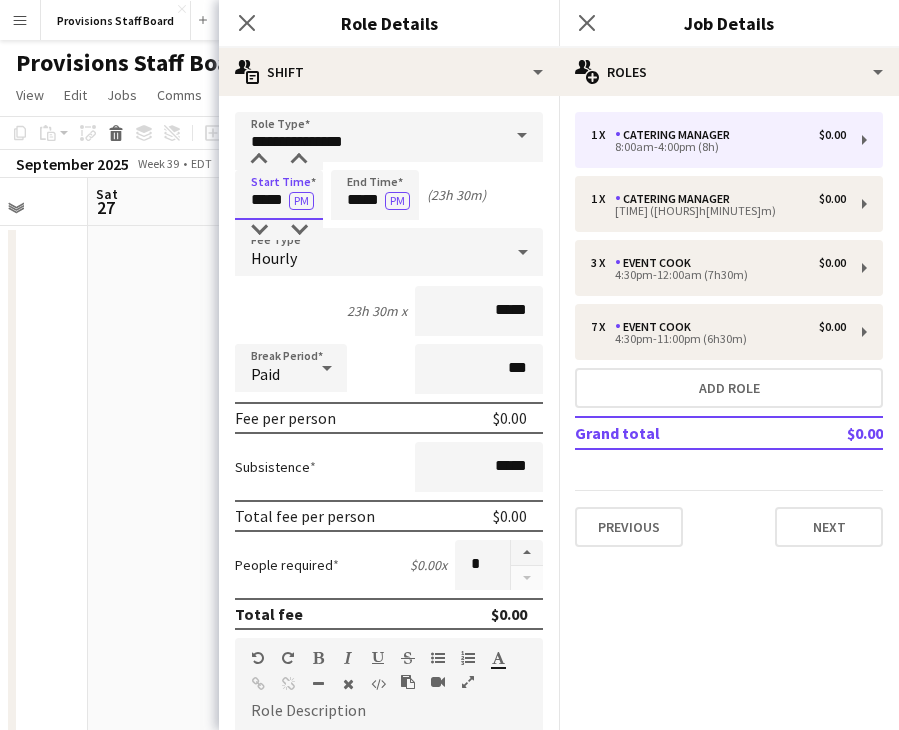 type on "*****" 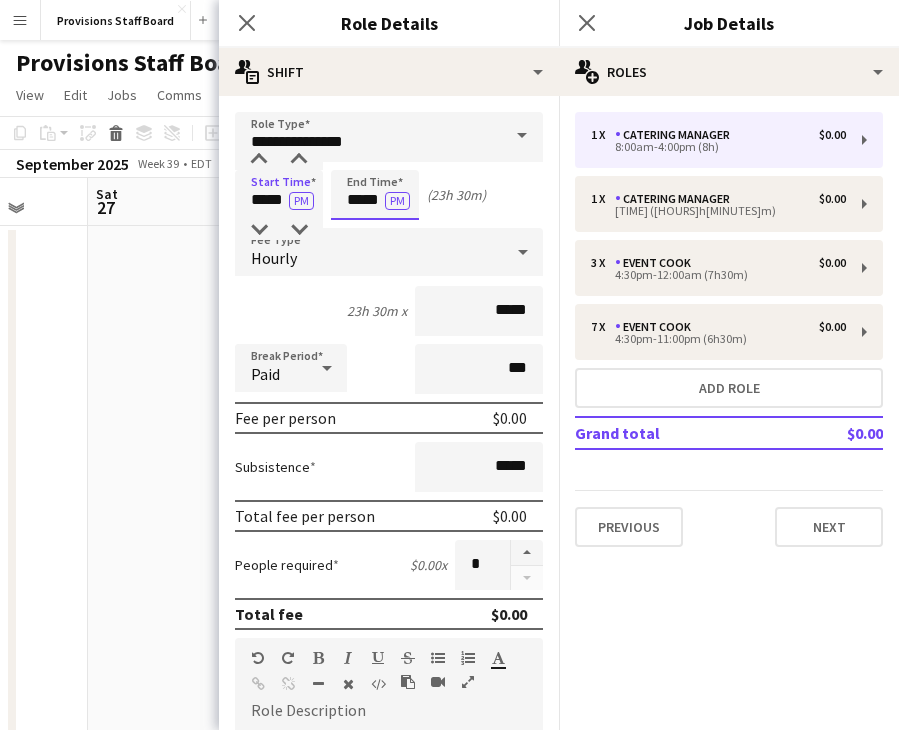 click on "*****" at bounding box center [375, 195] 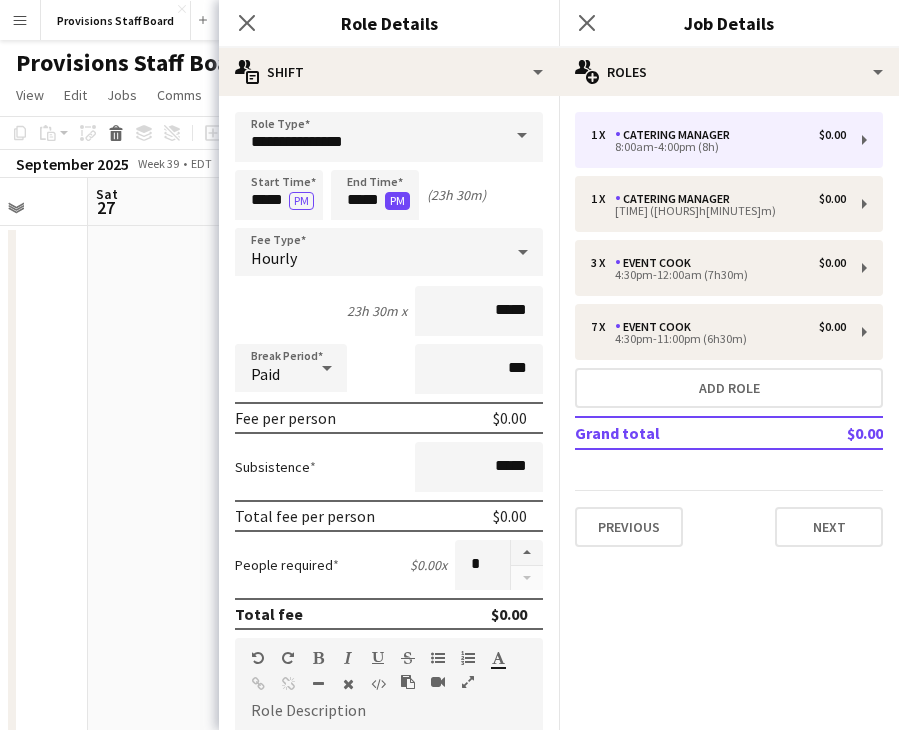 click on "PM" at bounding box center (397, 201) 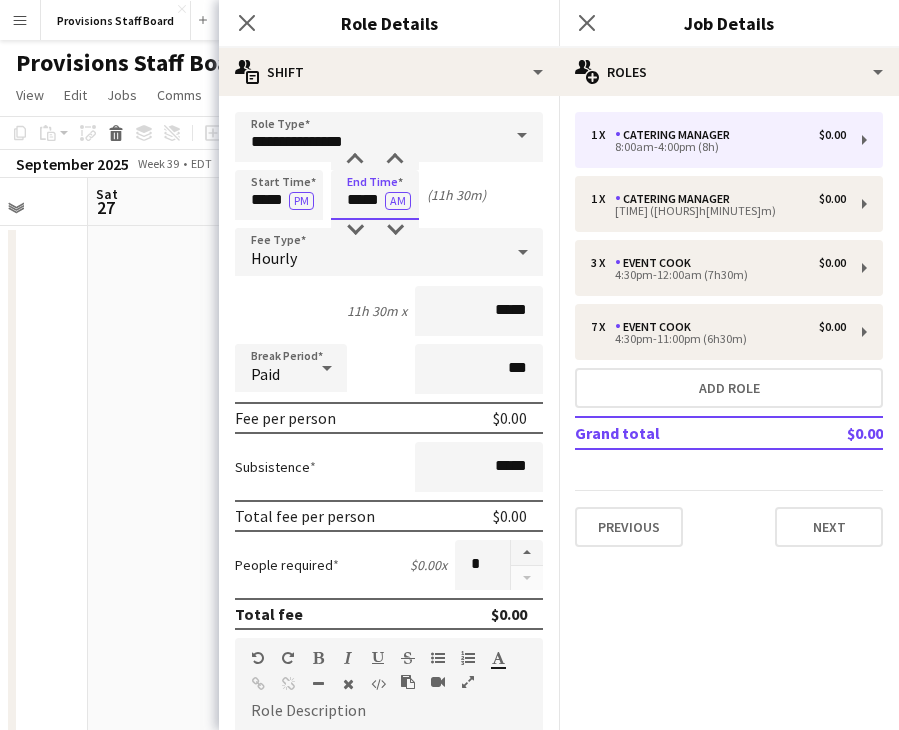 drag, startPoint x: 356, startPoint y: 199, endPoint x: 345, endPoint y: 200, distance: 11.045361 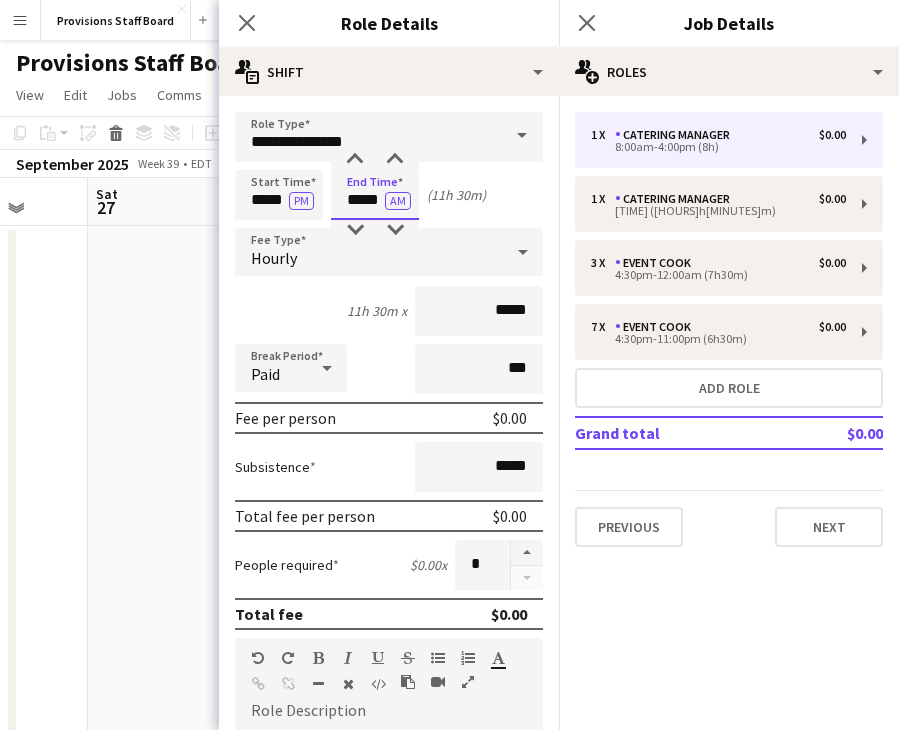 click on "*****" at bounding box center [375, 195] 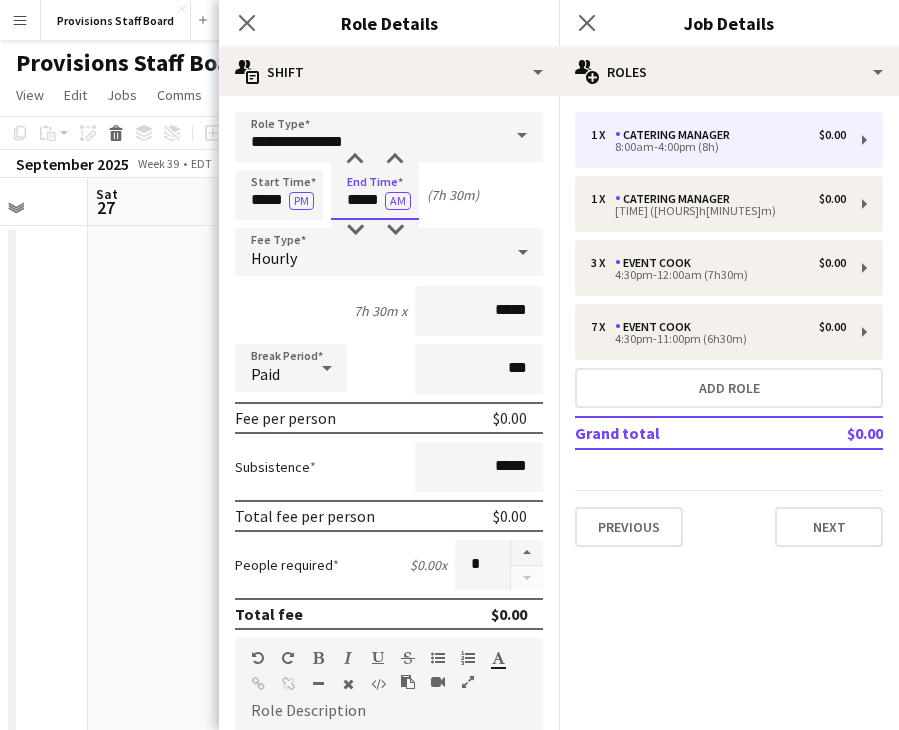 type on "*****" 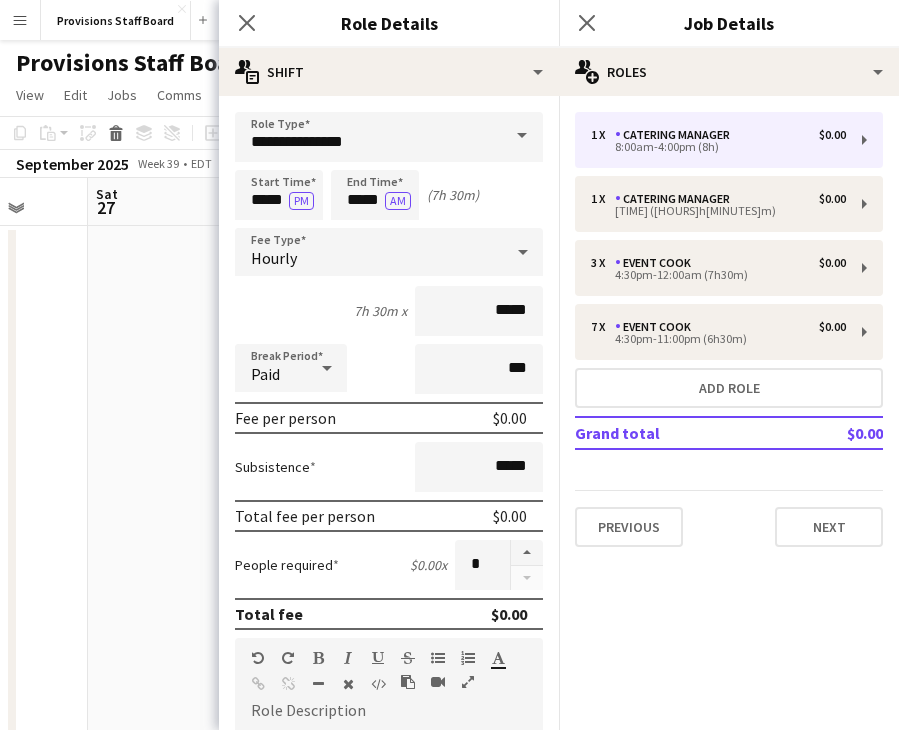 click on "Start Time  *****  PM
End Time  *****  AM
(7h 30m)" at bounding box center (389, 195) 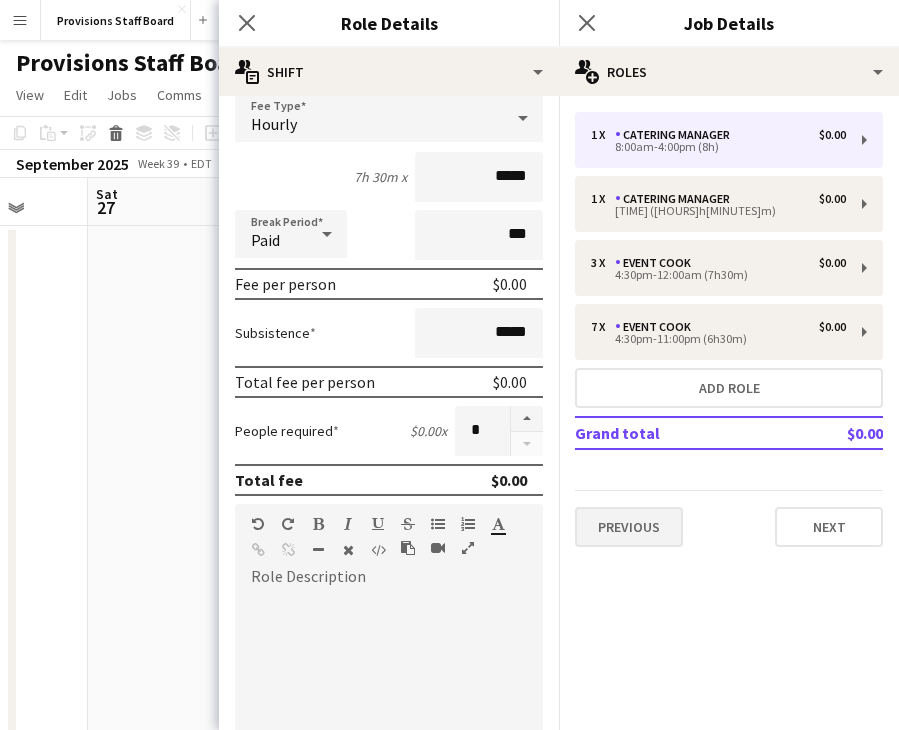 scroll, scrollTop: 300, scrollLeft: 0, axis: vertical 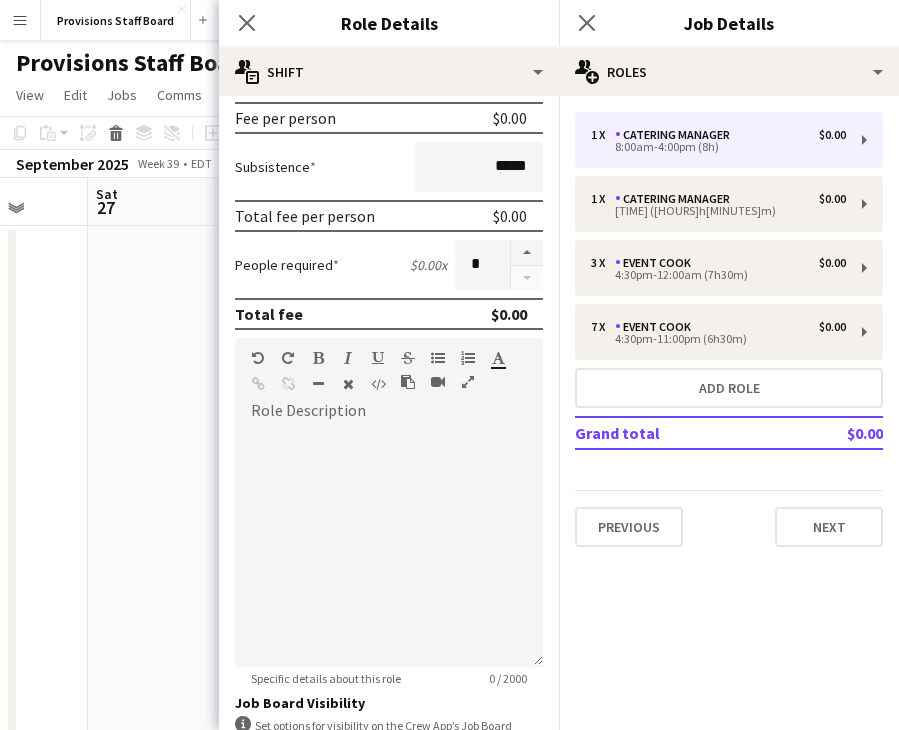click on "Previous   Next" at bounding box center [729, 518] 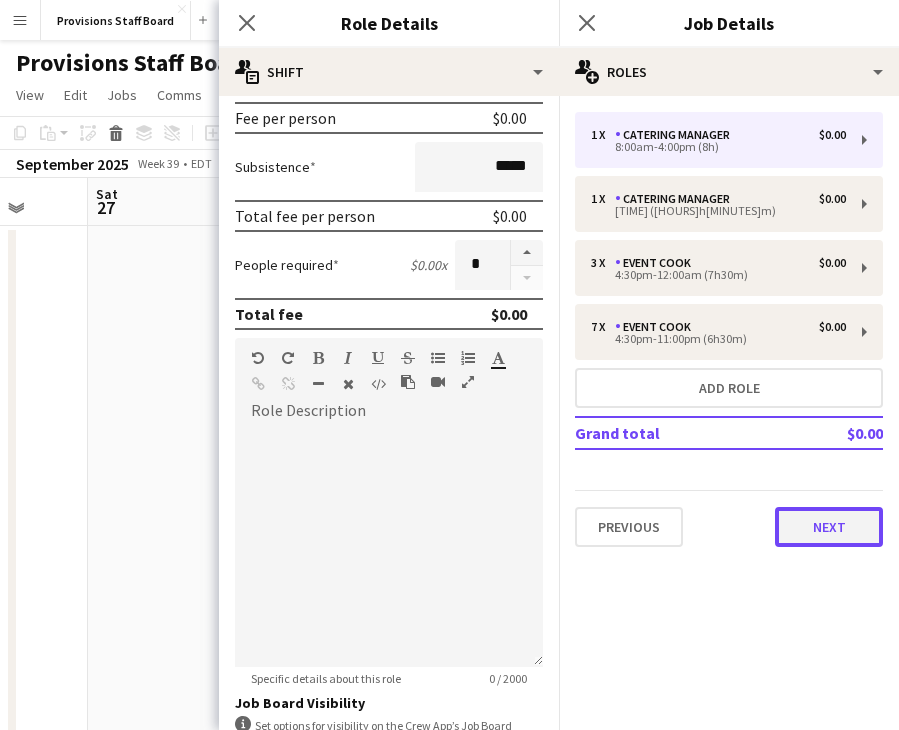 click on "Next" at bounding box center (829, 527) 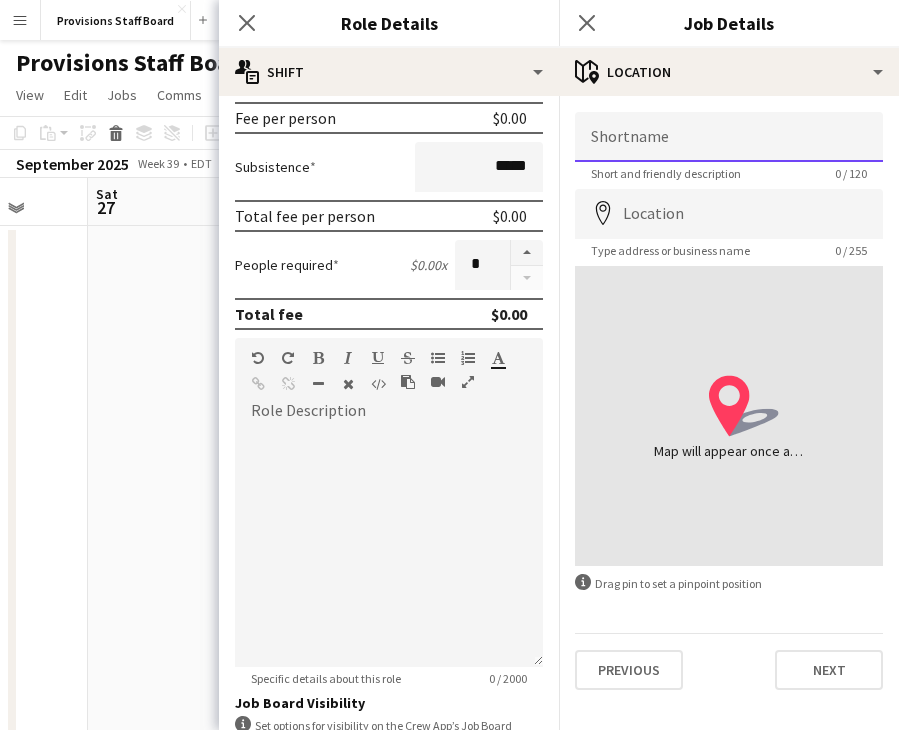 click on "Shortname" at bounding box center (729, 137) 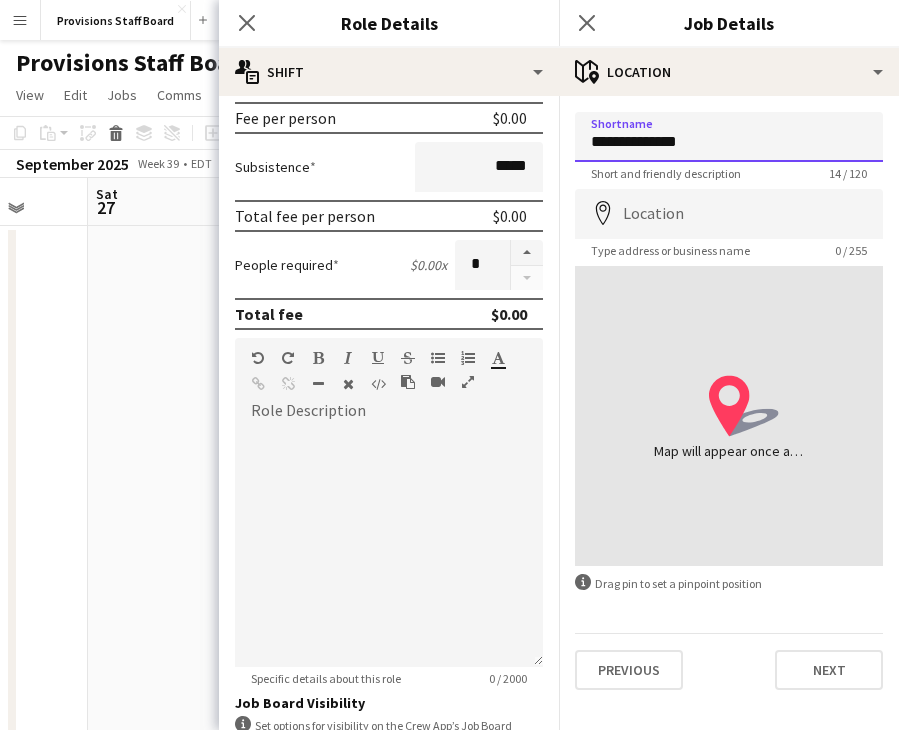 type on "**********" 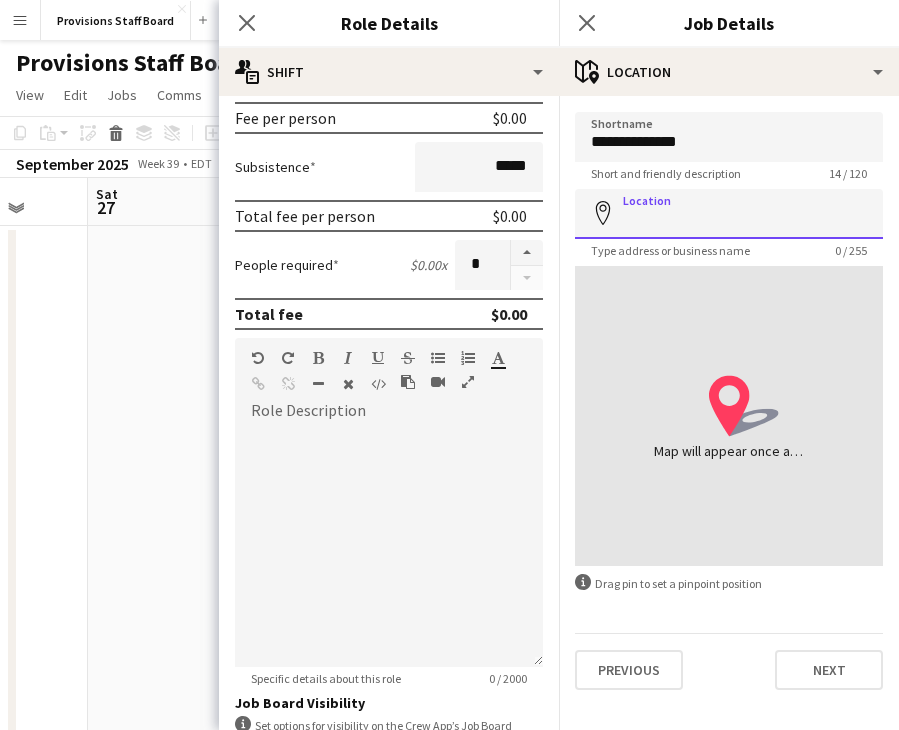 click on "Location" at bounding box center [729, 214] 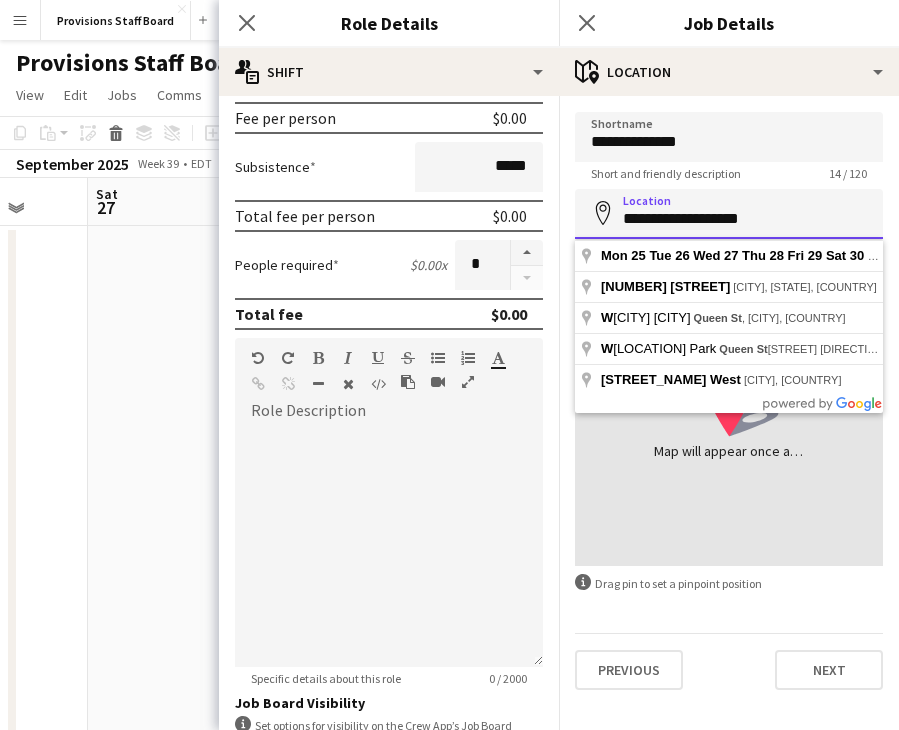 click on "**********" at bounding box center (729, 214) 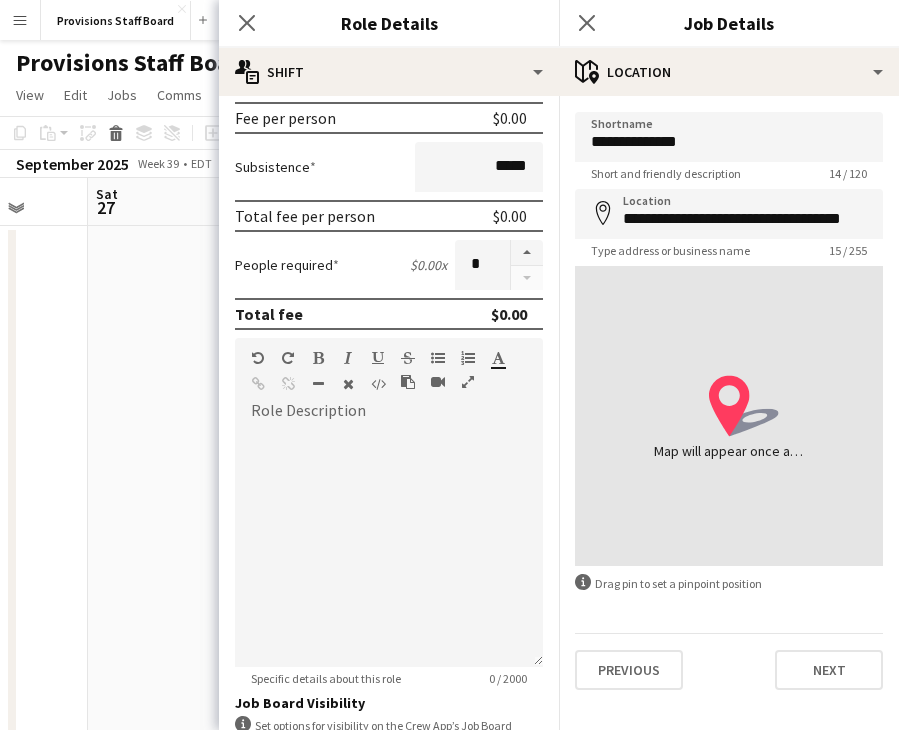 type on "**********" 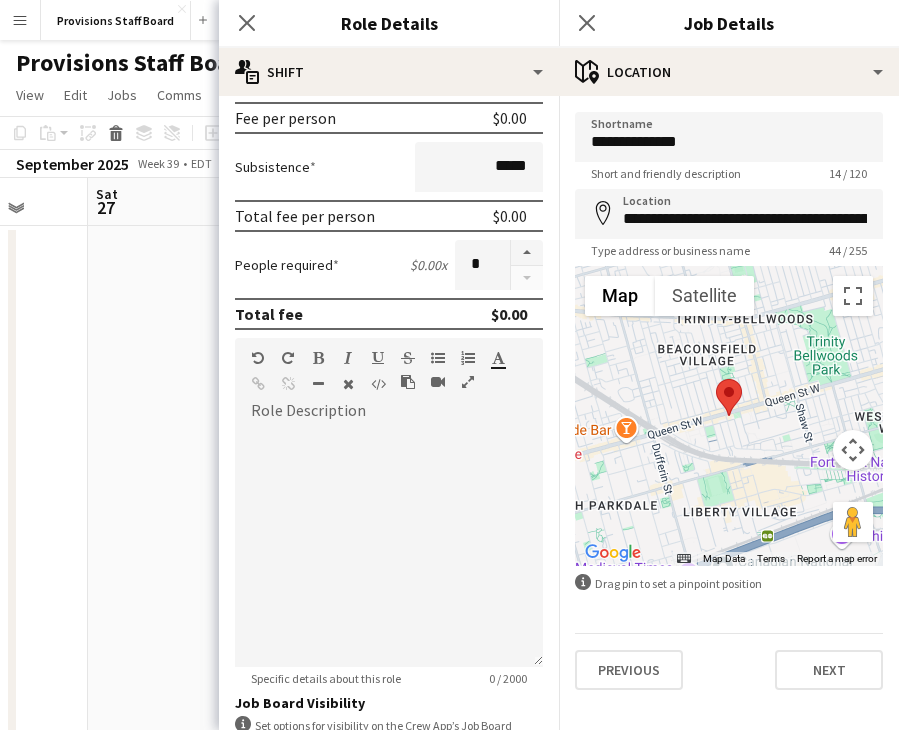click on "**********" at bounding box center [729, 401] 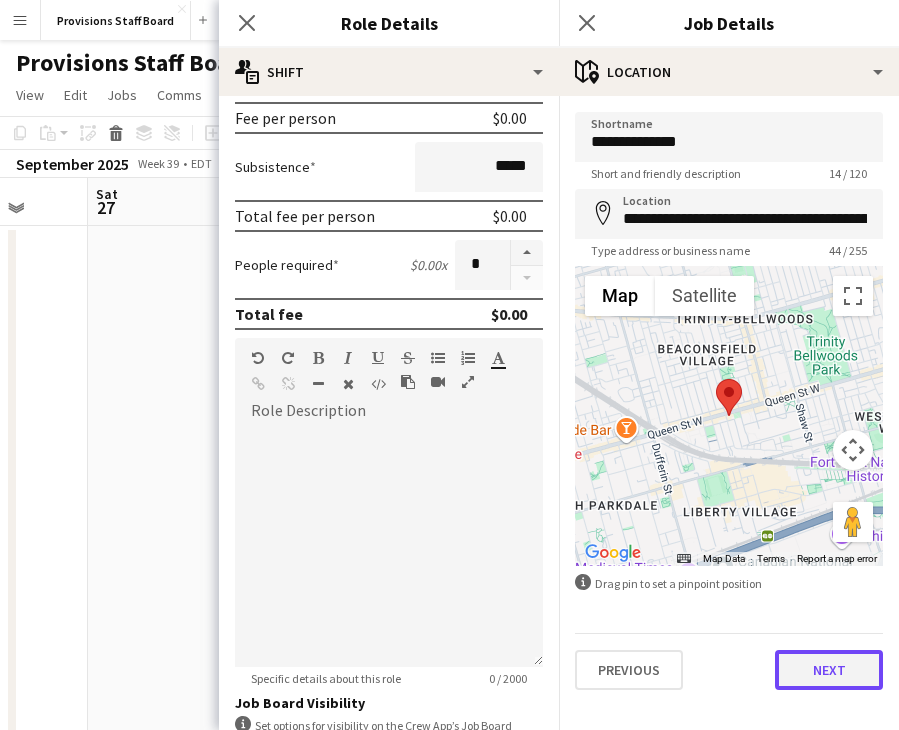 click on "Next" at bounding box center (829, 670) 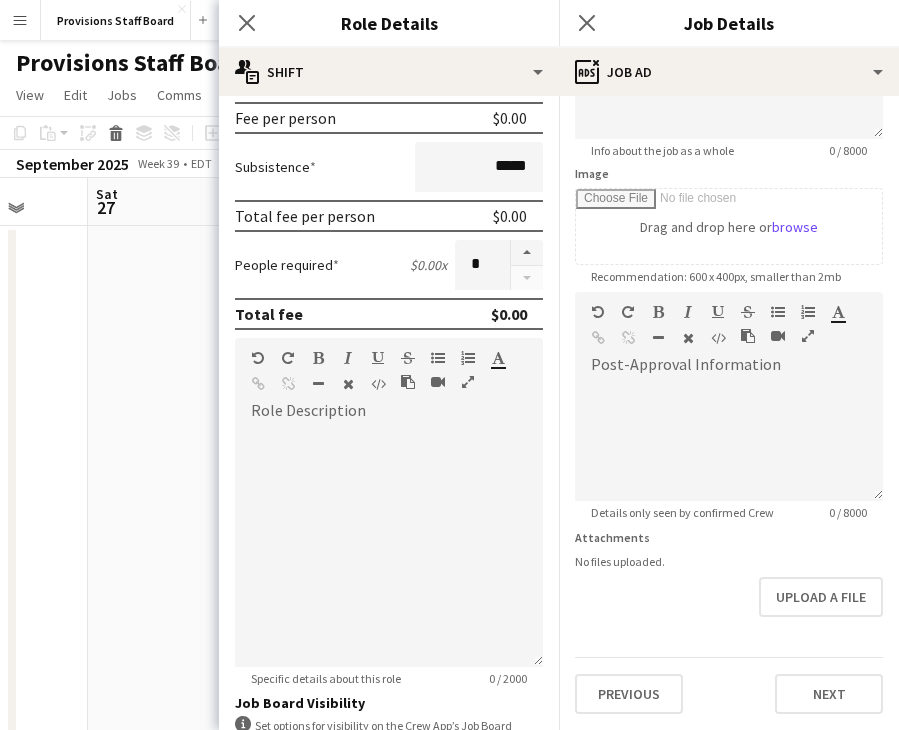 click on "**********" at bounding box center [729, 283] 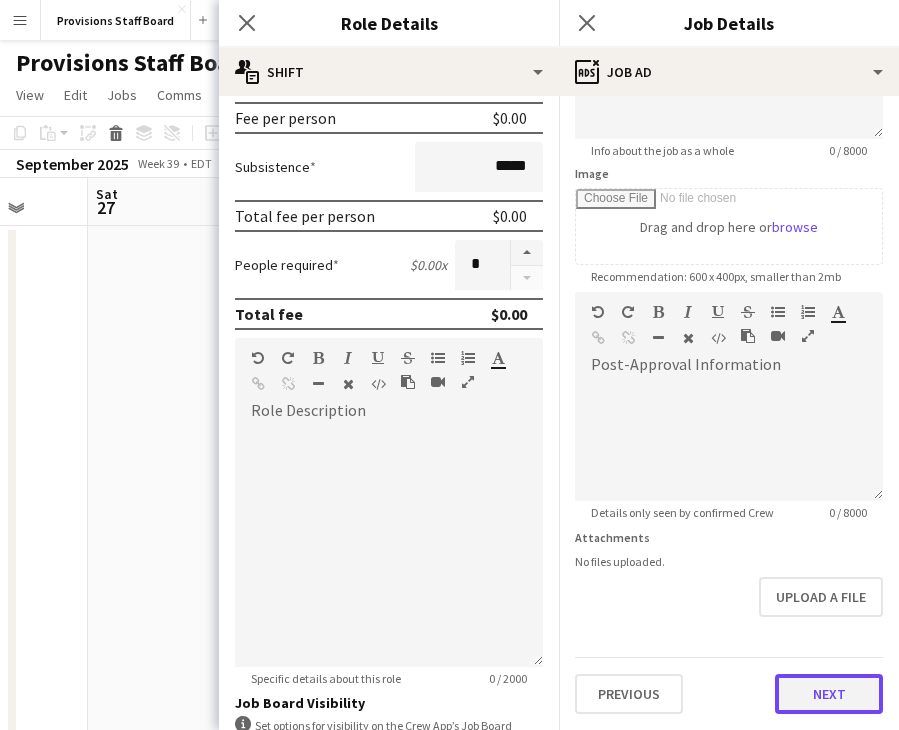 scroll, scrollTop: 258, scrollLeft: 0, axis: vertical 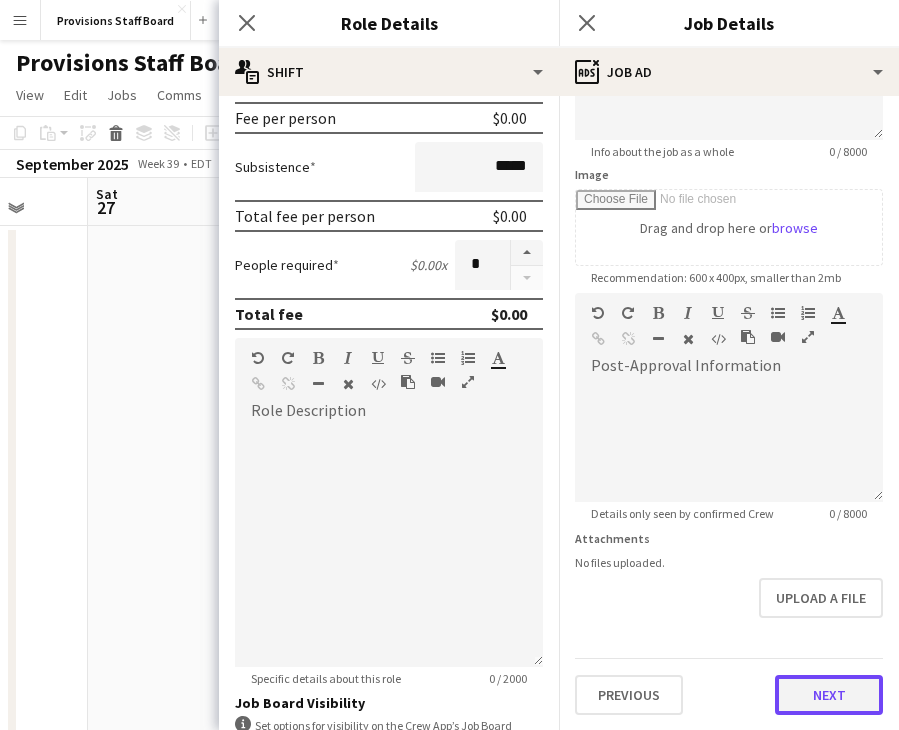 click on "**********" at bounding box center (729, 284) 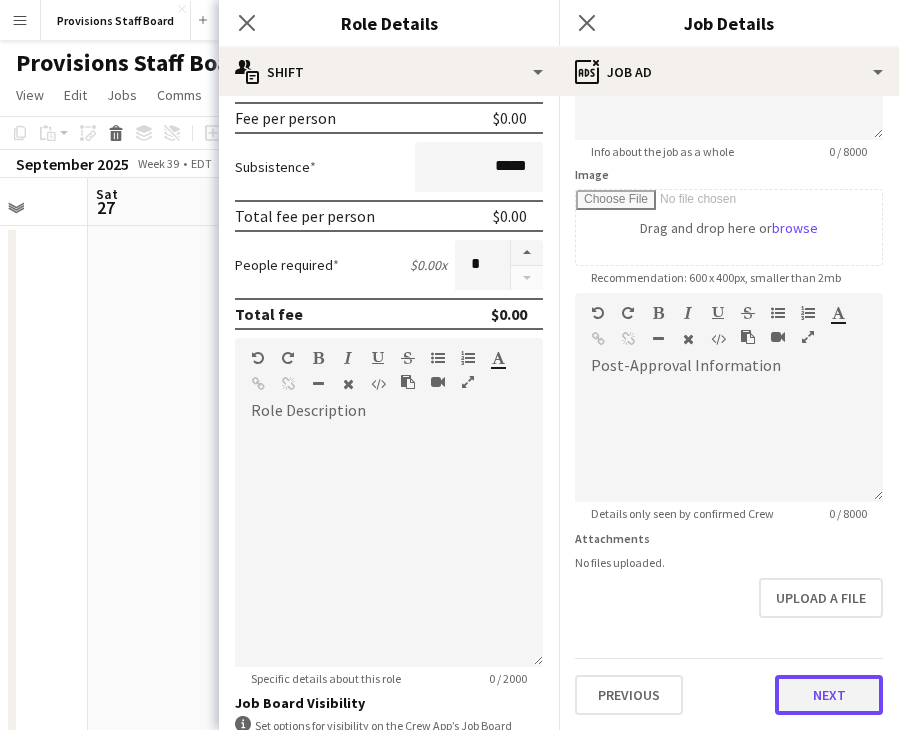 click on "Next" at bounding box center [829, 695] 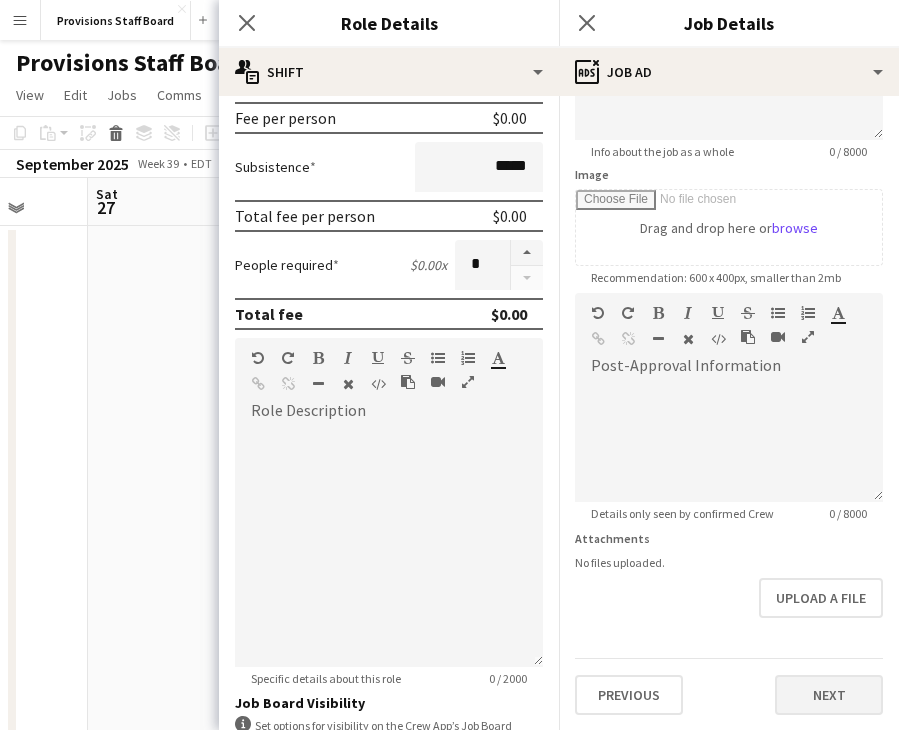 scroll, scrollTop: 0, scrollLeft: 0, axis: both 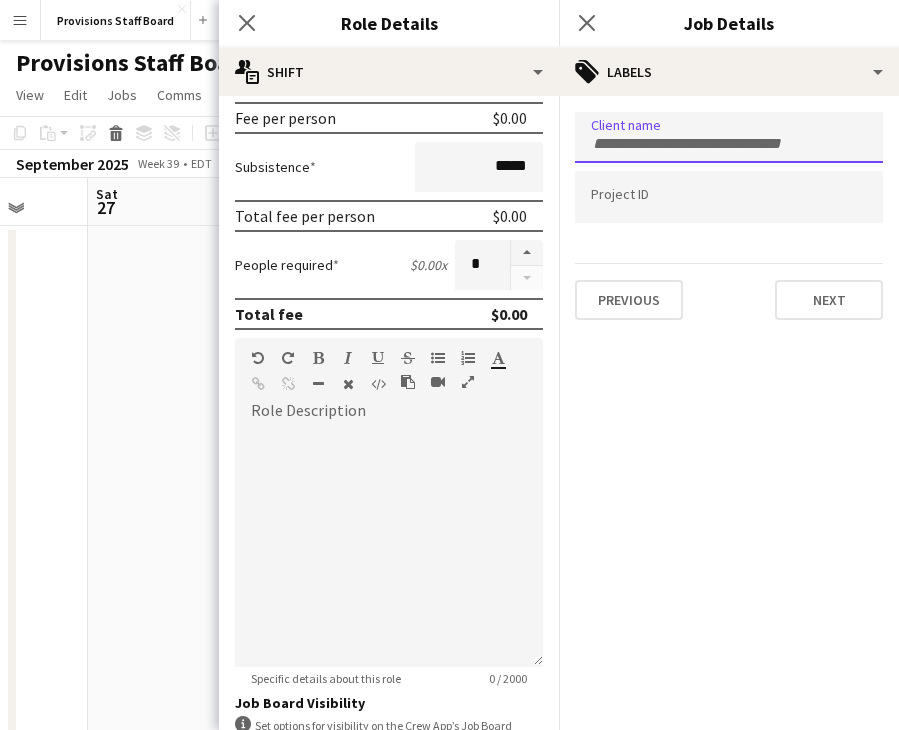 click at bounding box center (729, 137) 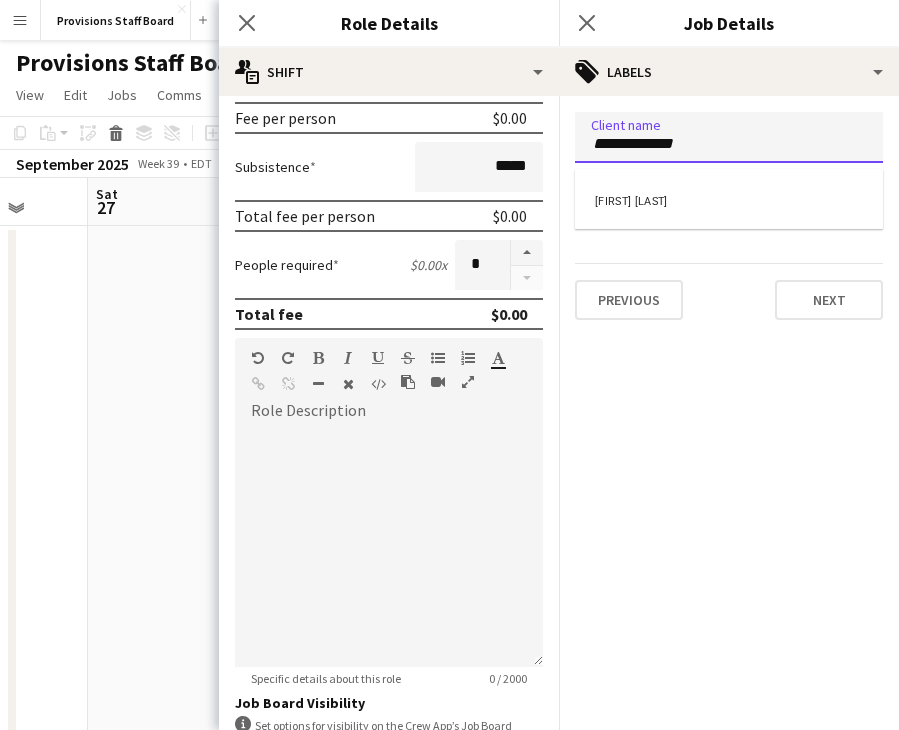 click on "**********" at bounding box center (729, 137) 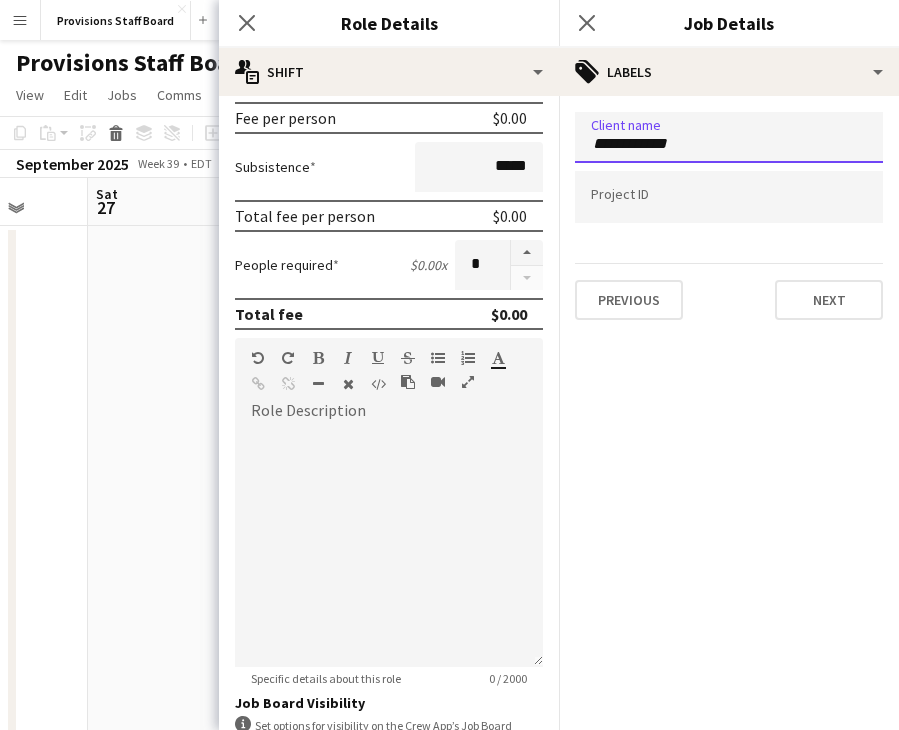 type on "**********" 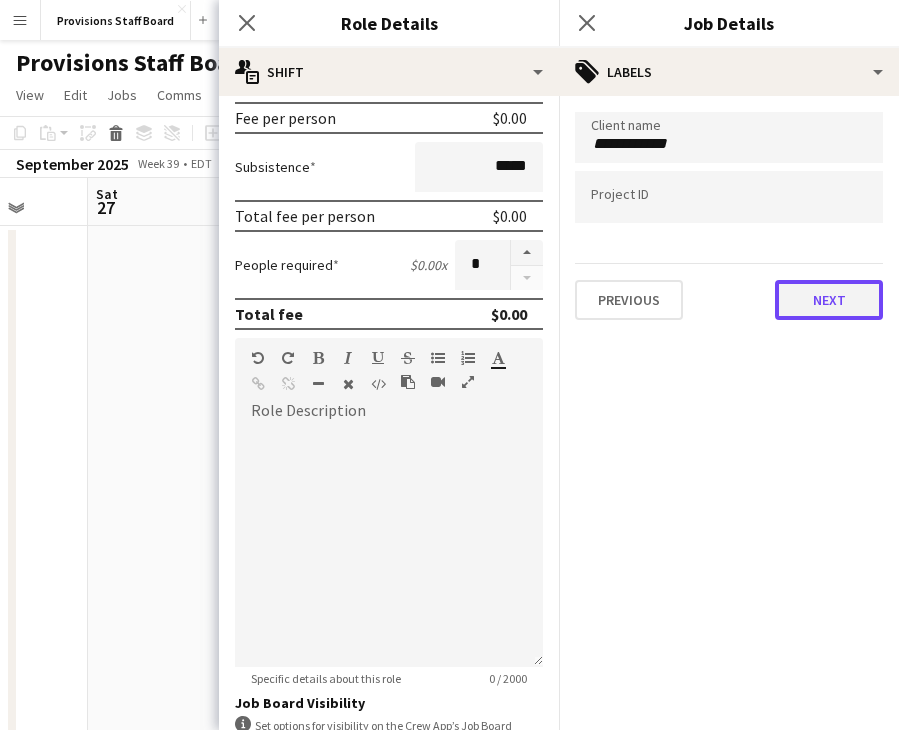 click on "Next" at bounding box center [829, 300] 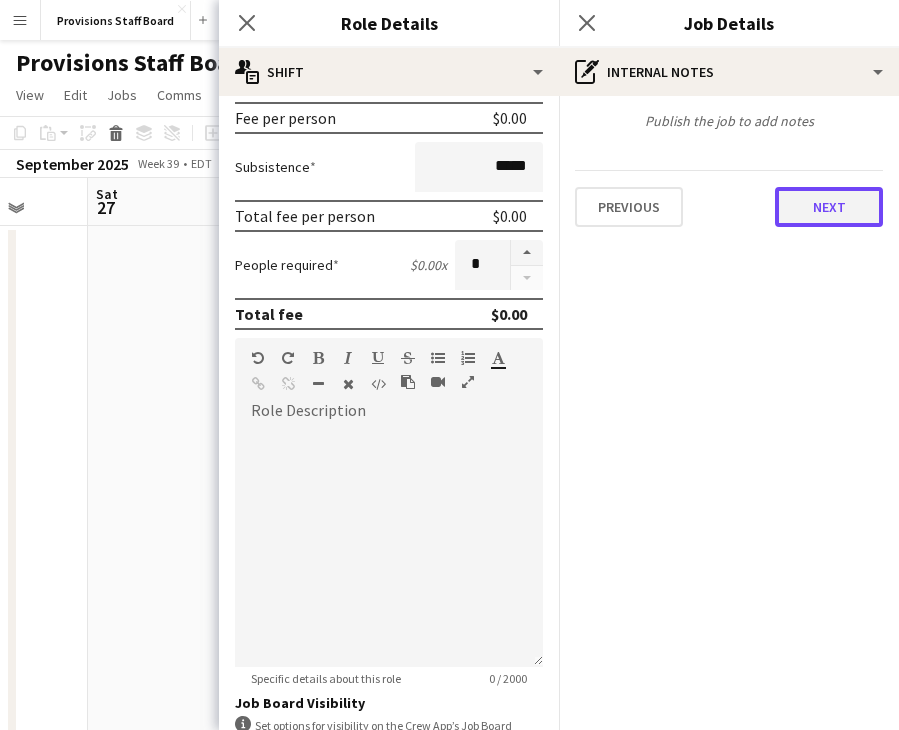 click on "Next" at bounding box center (829, 207) 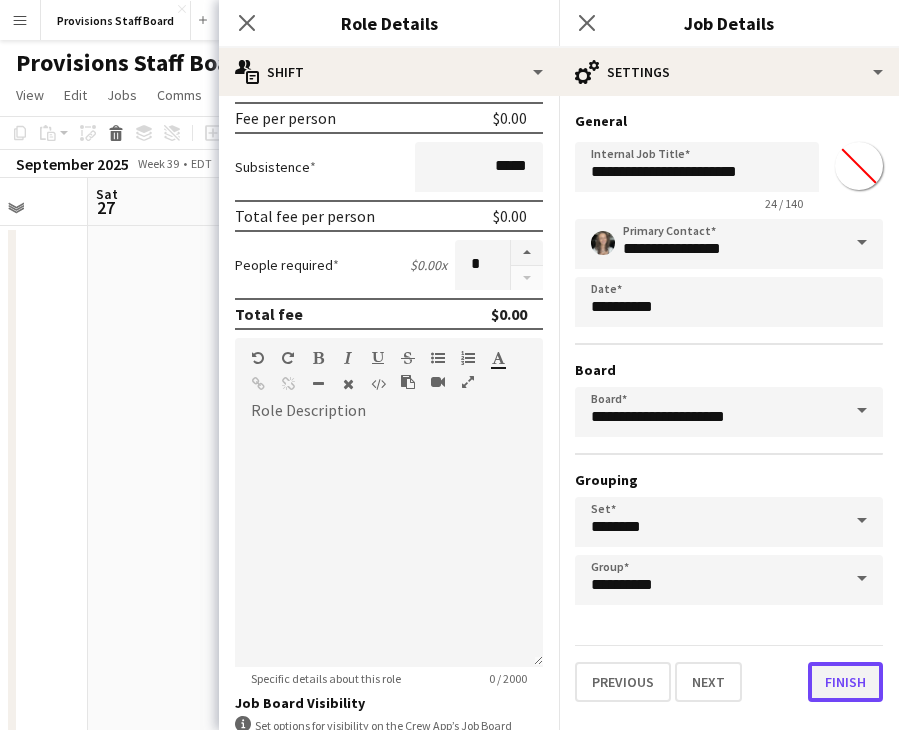 click on "Finish" at bounding box center [845, 682] 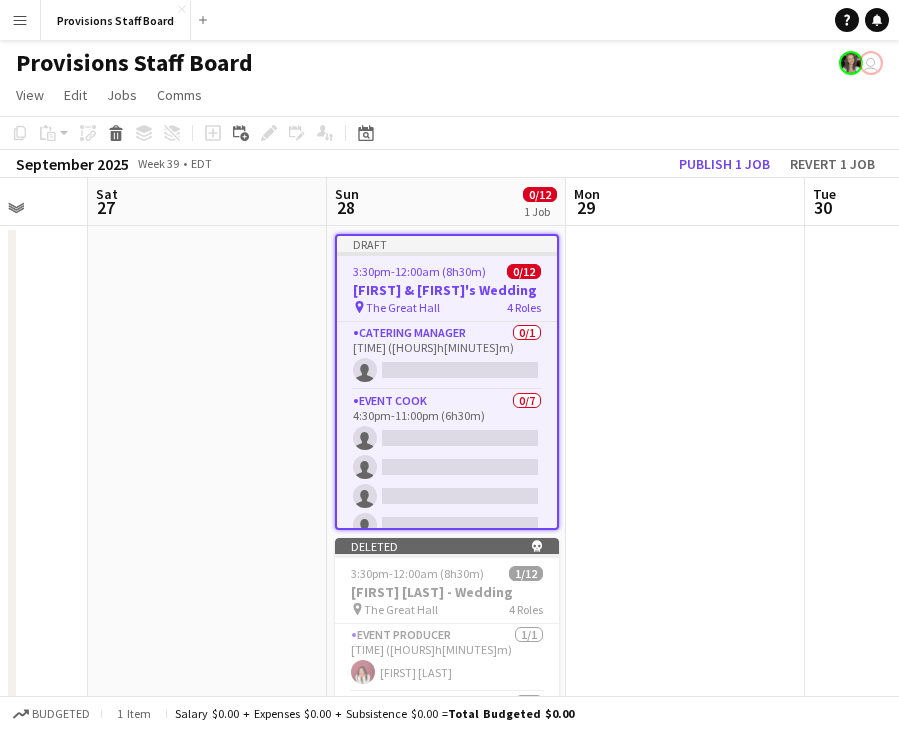 click at bounding box center (207, 793) 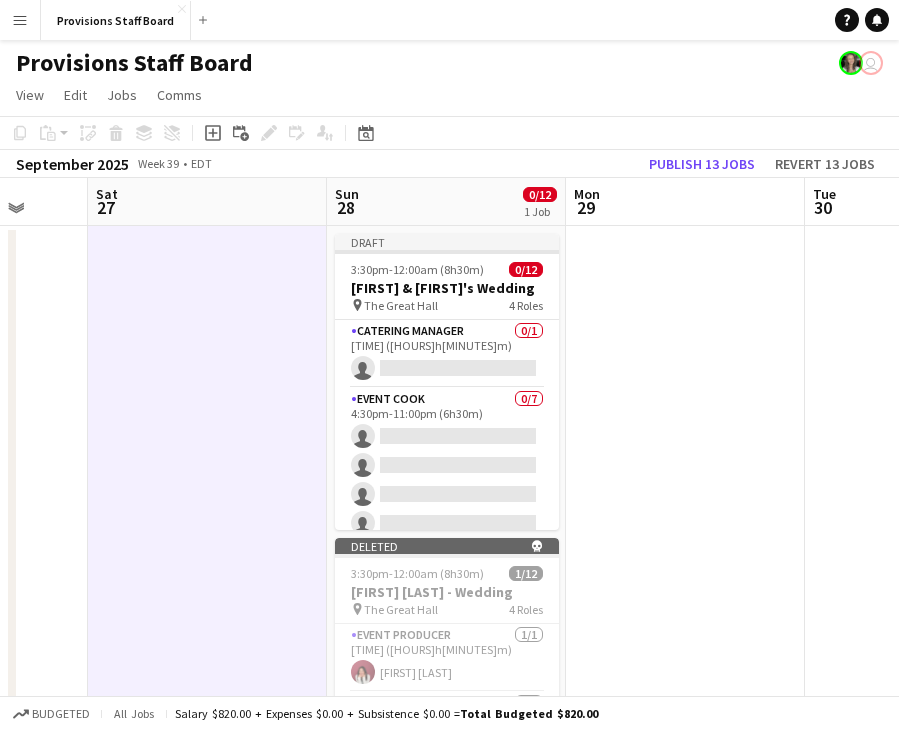 click on "View  Day view expanded Day view collapsed Month view Date picker Jump to today Expand Linked Jobs Collapse Linked Jobs  Edit  Copy Ctrl+C  Paste  Without Crew Ctrl+V With Crew Ctrl+Shift+V Paste as linked job  Group  Group Ungroup  Jobs  New Job Edit Job Delete Job New Linked Job Edit Linked Jobs Job fulfilment Promote Role Copy Role URL  Comms  Notify confirmed crew Create chat" 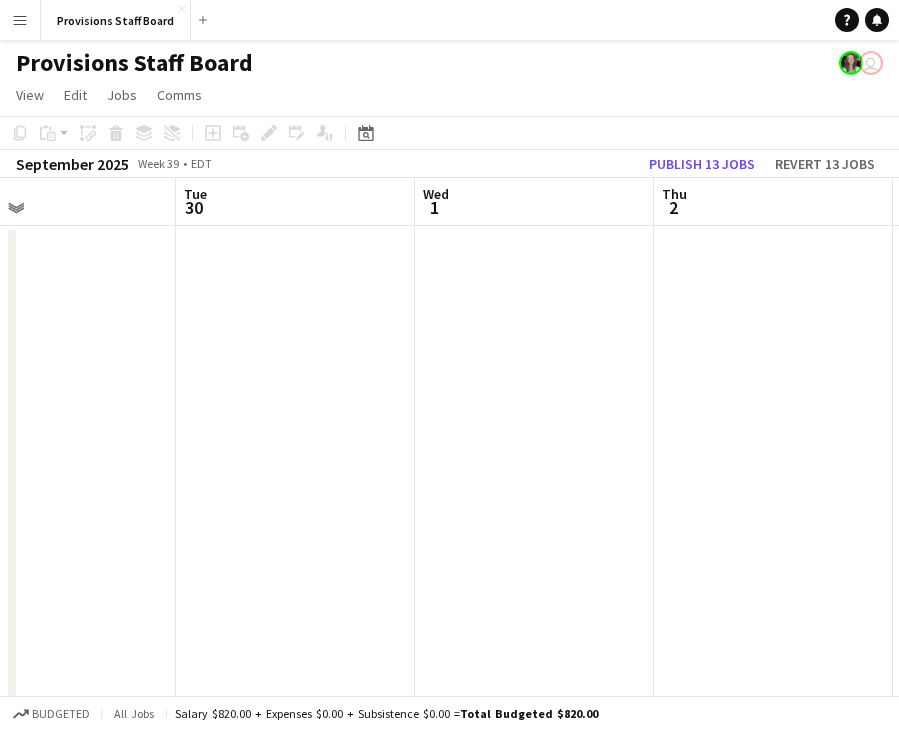 scroll, scrollTop: 0, scrollLeft: 689, axis: horizontal 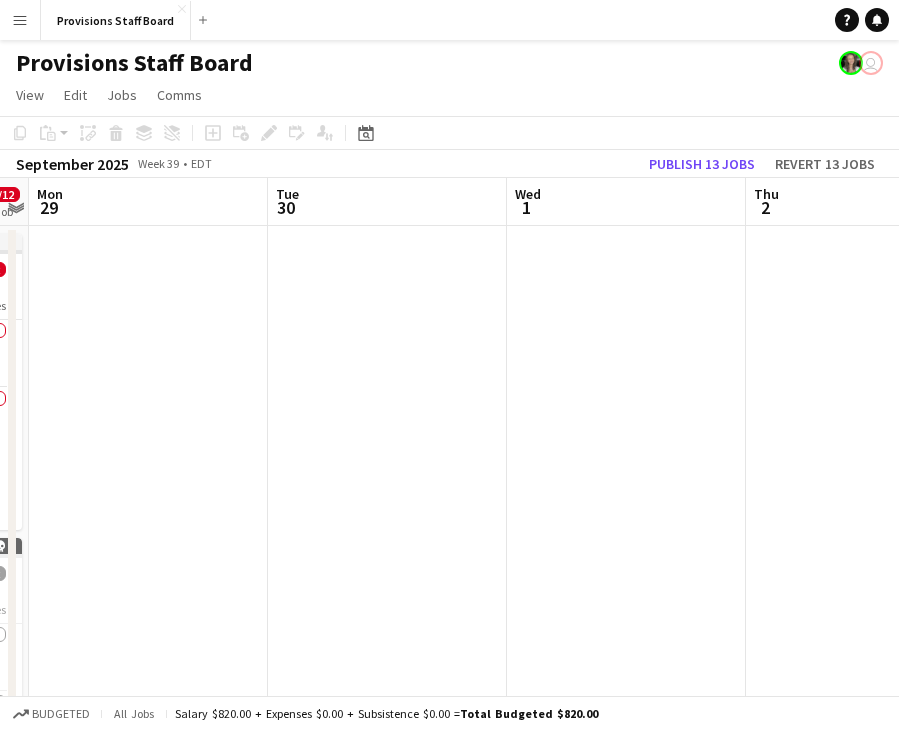 drag, startPoint x: 825, startPoint y: 208, endPoint x: 312, endPoint y: 181, distance: 513.71 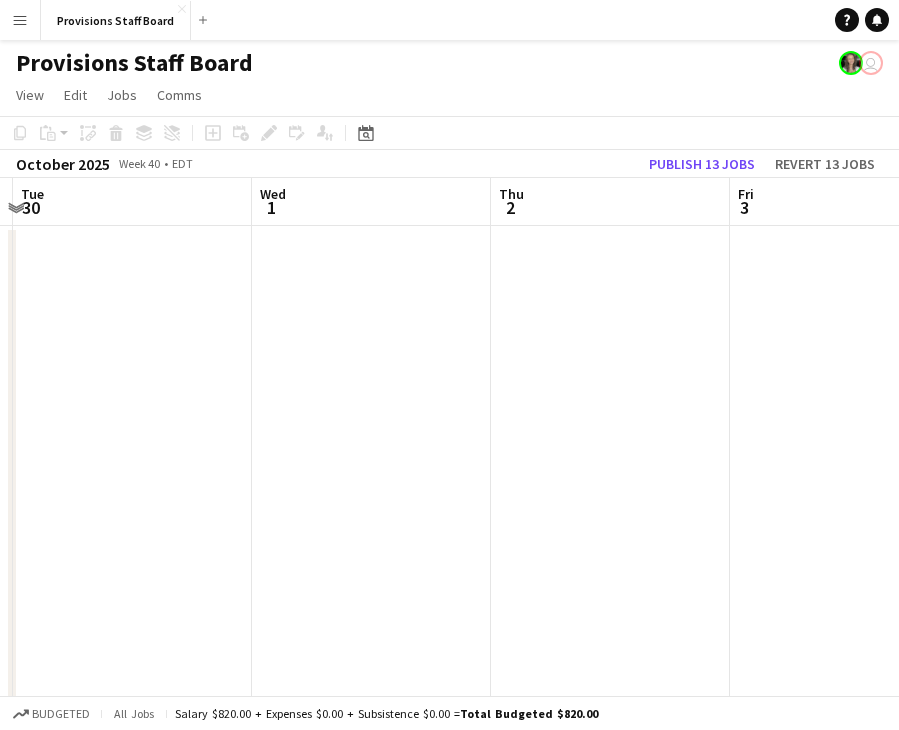 drag, startPoint x: 863, startPoint y: 194, endPoint x: 346, endPoint y: 209, distance: 517.2175 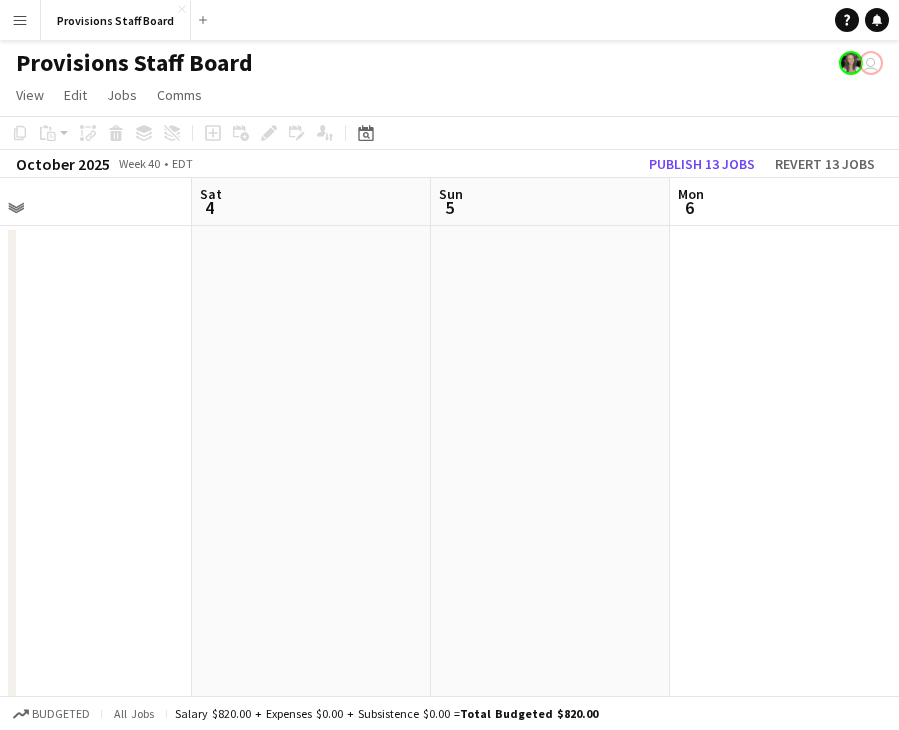 drag, startPoint x: 676, startPoint y: 206, endPoint x: 242, endPoint y: 207, distance: 434.00116 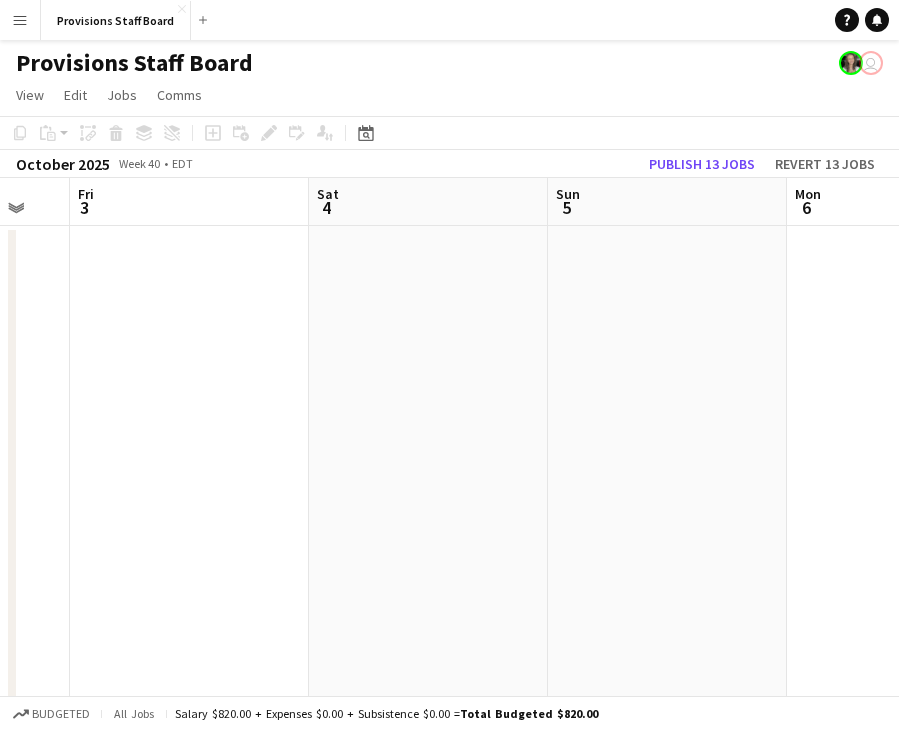 drag, startPoint x: 729, startPoint y: 217, endPoint x: 476, endPoint y: 229, distance: 253.28442 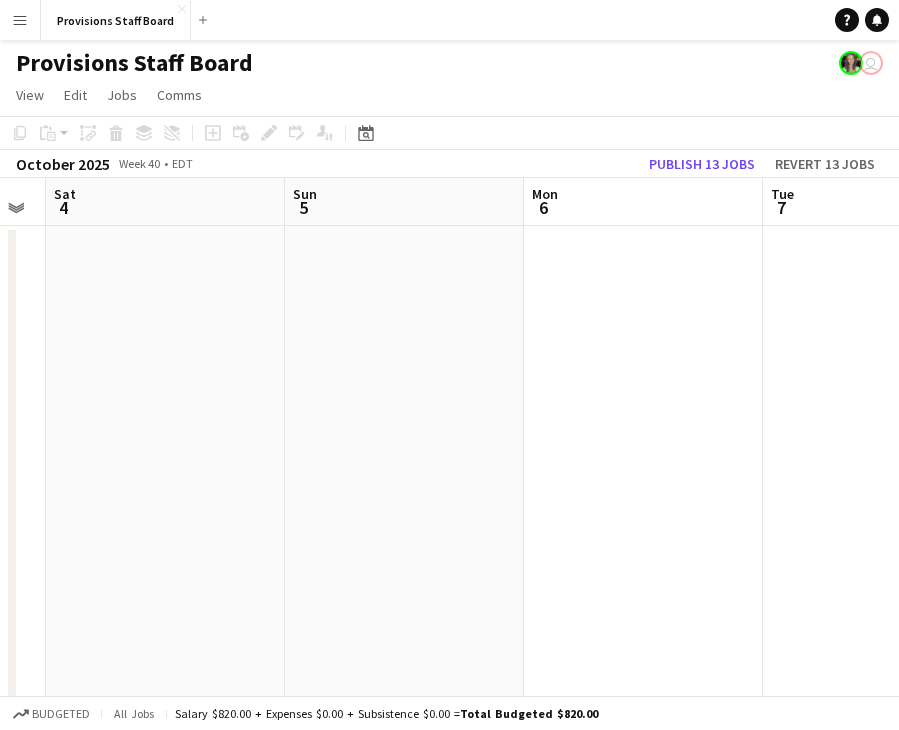 drag, startPoint x: 712, startPoint y: 221, endPoint x: 552, endPoint y: 225, distance: 160.04999 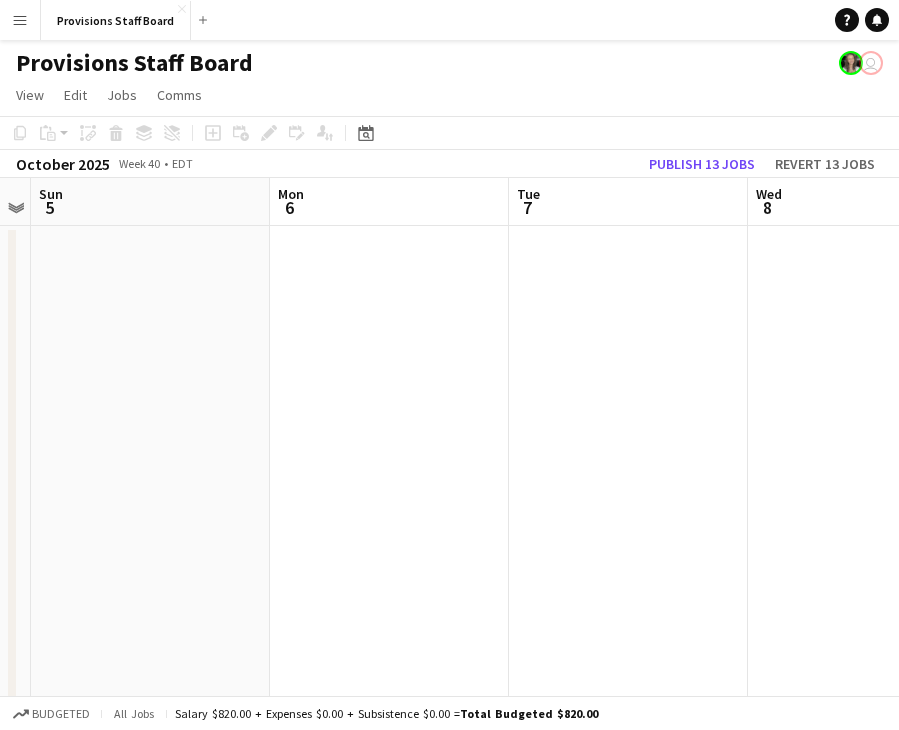 drag, startPoint x: 791, startPoint y: 210, endPoint x: 681, endPoint y: 203, distance: 110.2225 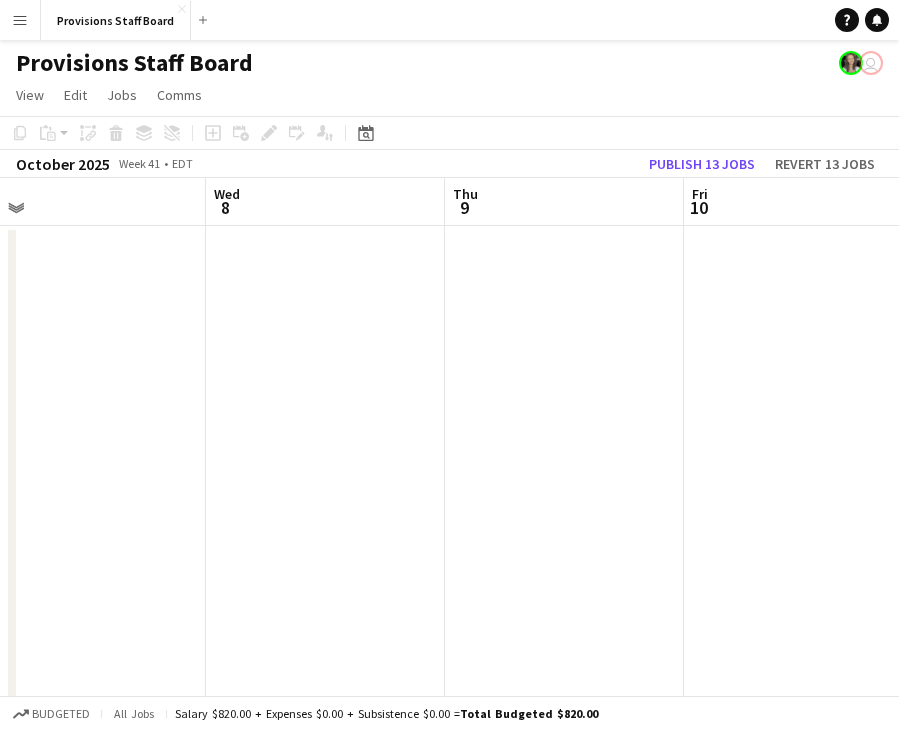 drag, startPoint x: 722, startPoint y: 211, endPoint x: 501, endPoint y: 210, distance: 221.00226 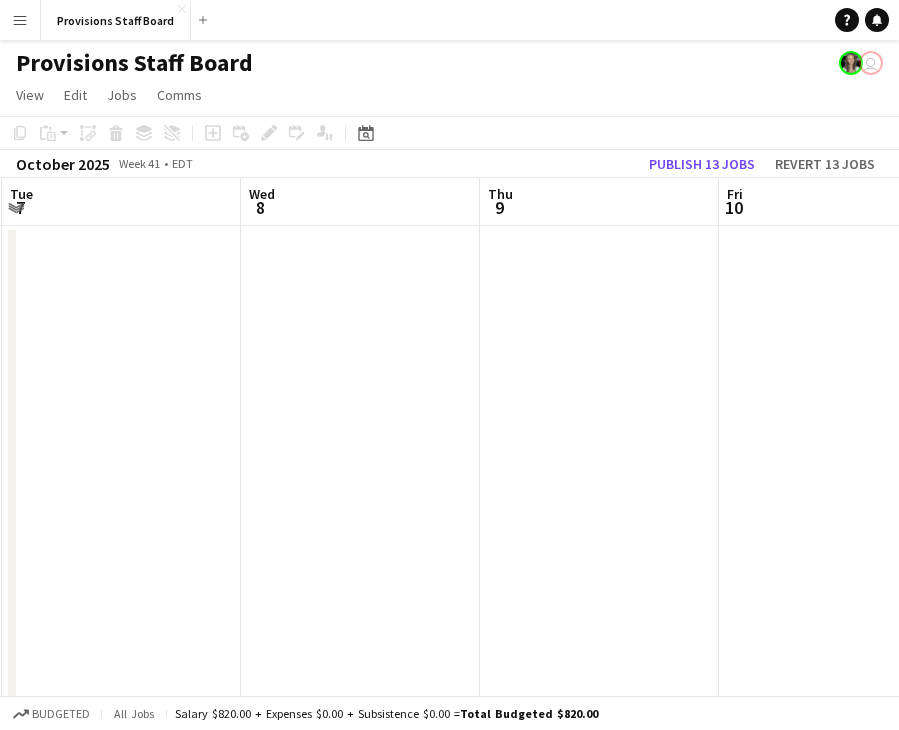 click on "Sat 4 Sun 5 Mon 6 Tue 7 Wed 8 Thu 9 Fri 10 Sat 11 Sun 12" at bounding box center (449, 1178) 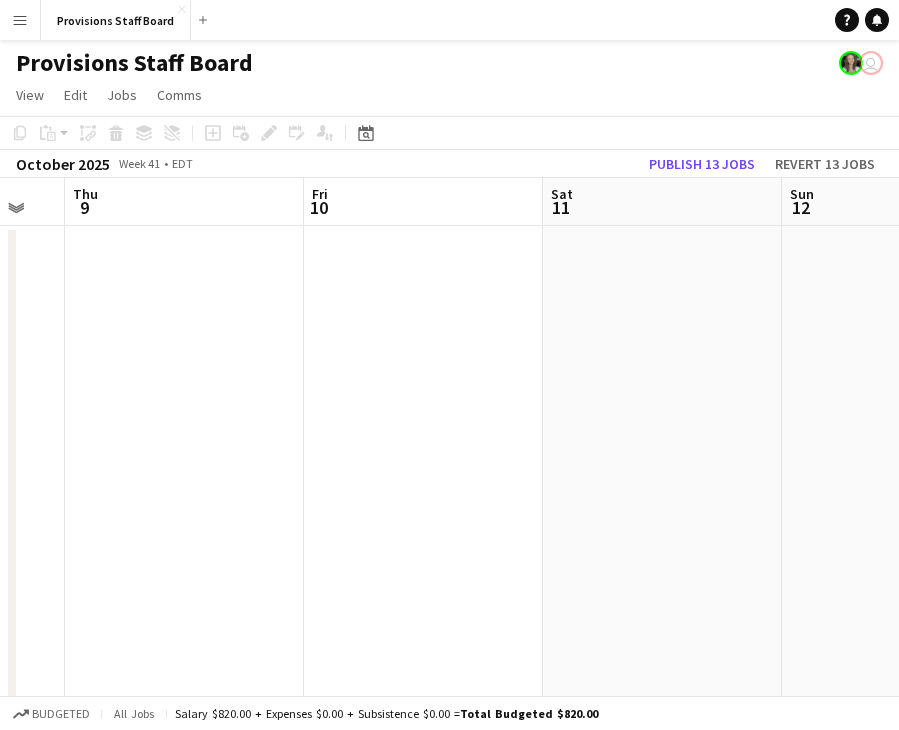 drag, startPoint x: 687, startPoint y: 230, endPoint x: 575, endPoint y: 221, distance: 112.36102 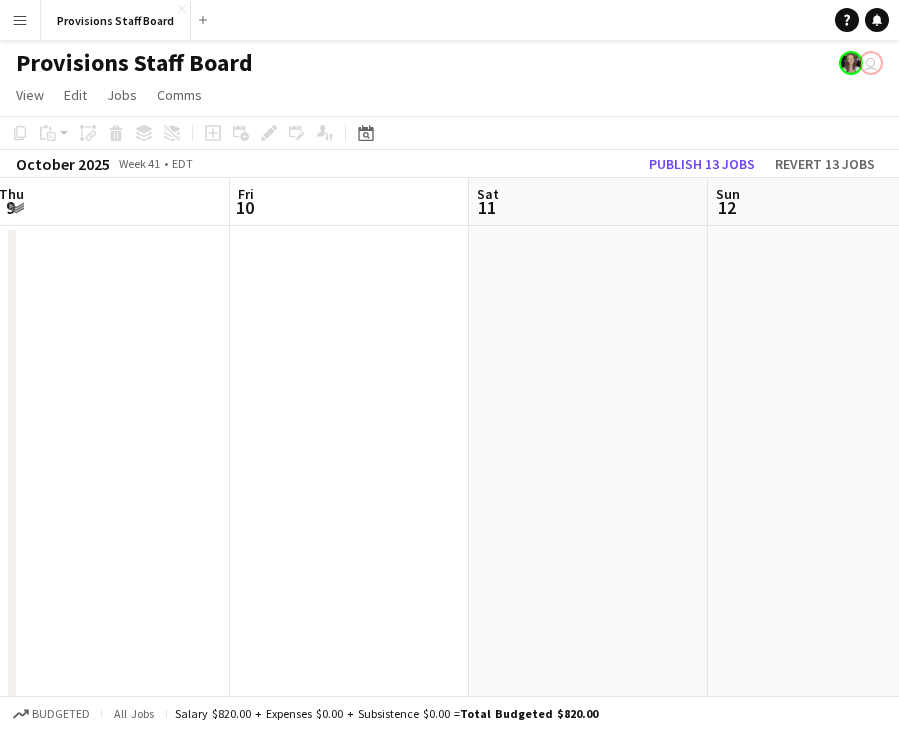 click on "Mon   6   Tue   7   Wed   8   Thu   9   Fri   10   Sat   11   Sun   12   Mon   13   Tue   14" at bounding box center (449, 1178) 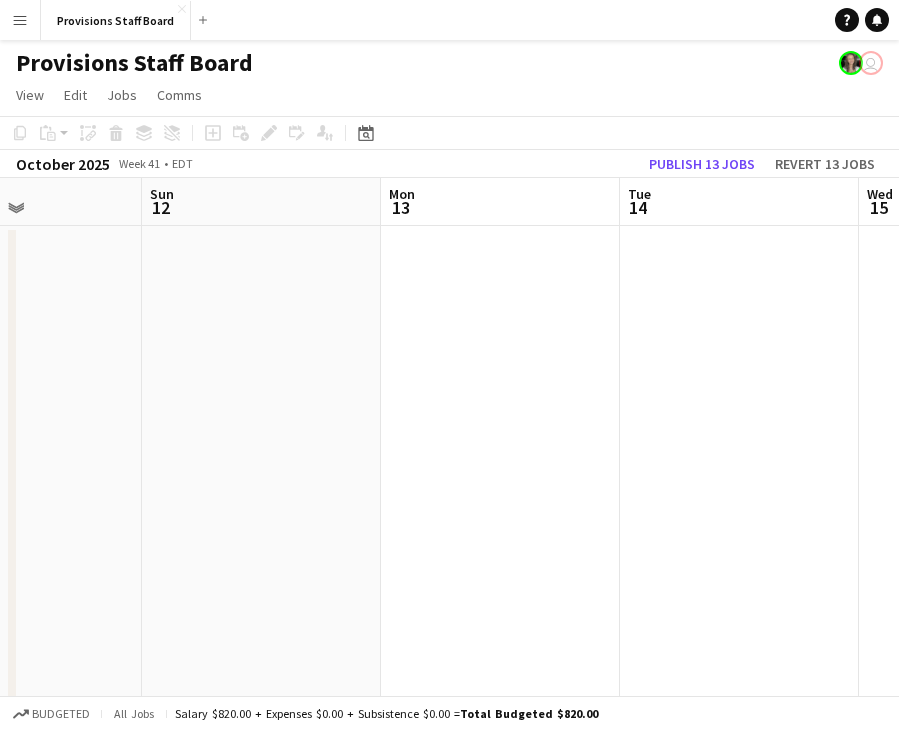 drag, startPoint x: 577, startPoint y: 224, endPoint x: 655, endPoint y: 214, distance: 78.63841 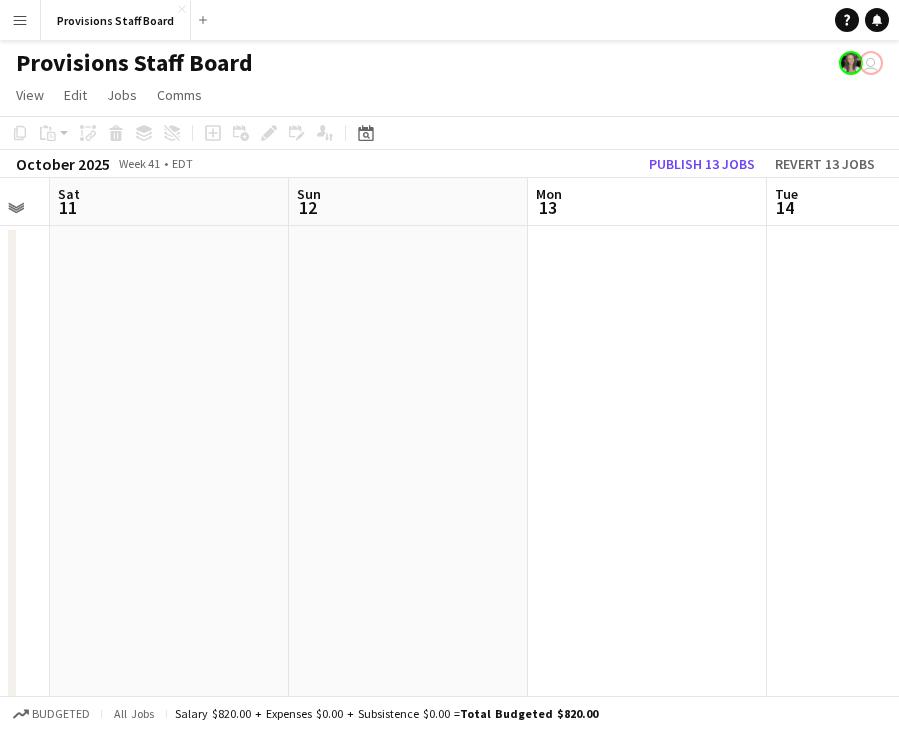 drag, startPoint x: 748, startPoint y: 219, endPoint x: 556, endPoint y: 222, distance: 192.02344 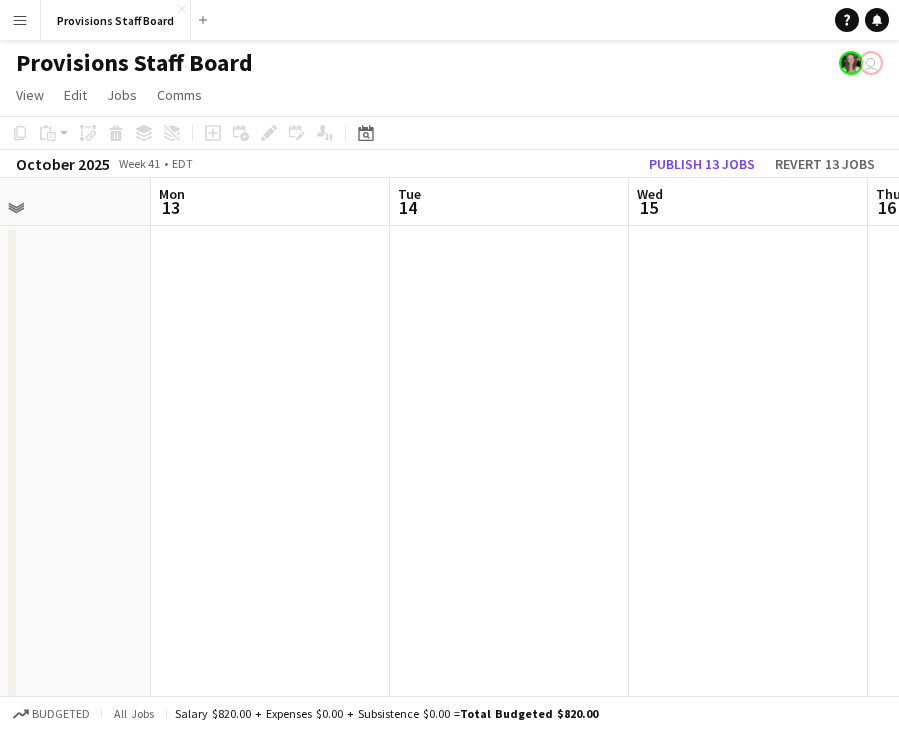 drag, startPoint x: 700, startPoint y: 220, endPoint x: 417, endPoint y: 208, distance: 283.2543 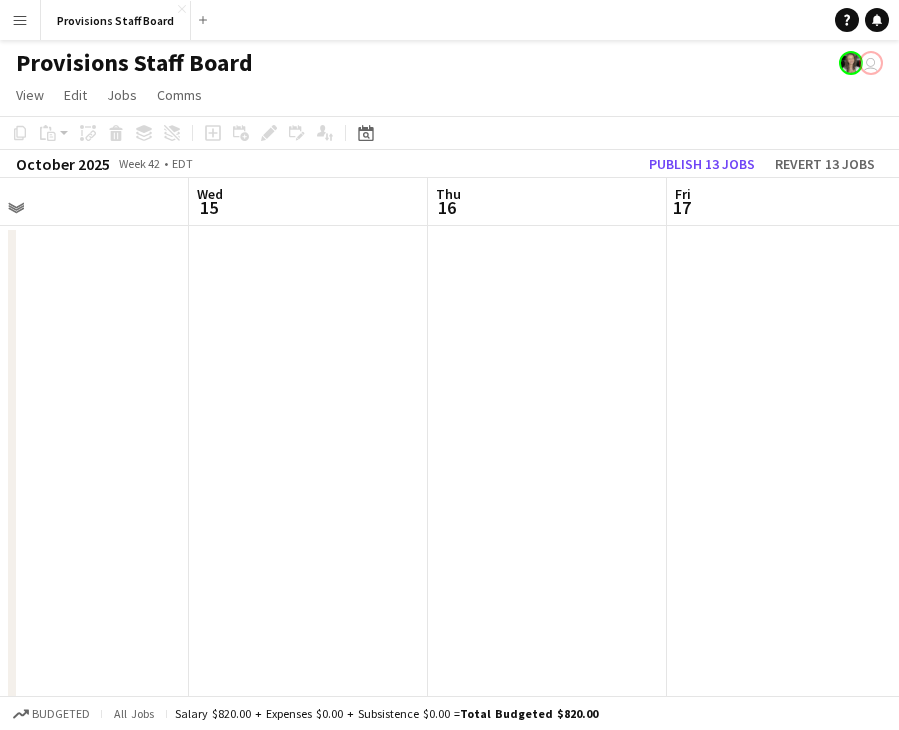scroll, scrollTop: 0, scrollLeft: 807, axis: horizontal 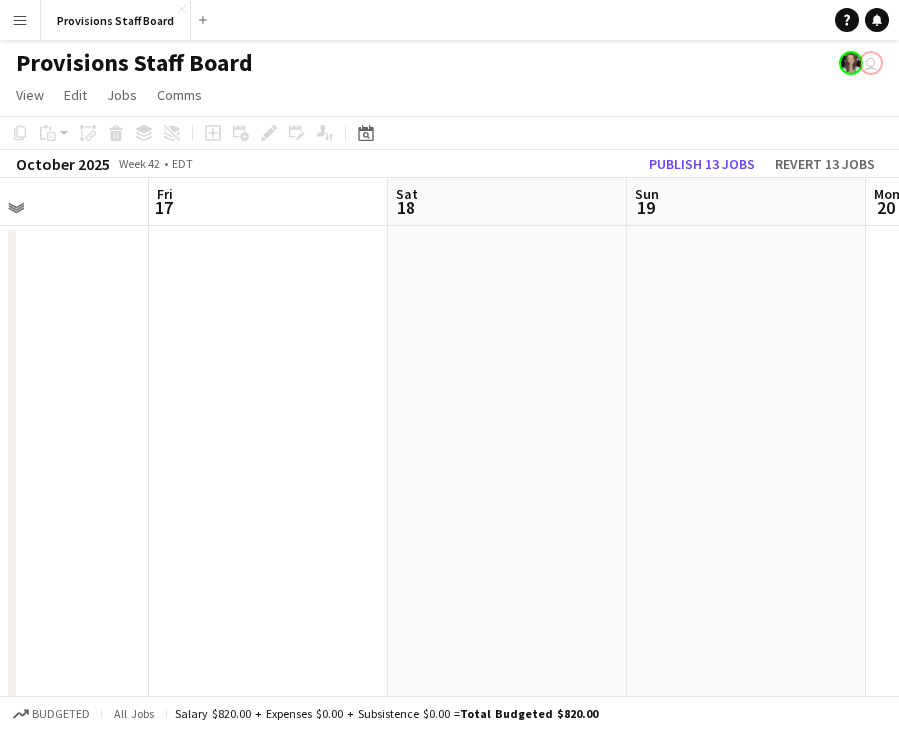 drag, startPoint x: 647, startPoint y: 208, endPoint x: 132, endPoint y: 216, distance: 515.06213 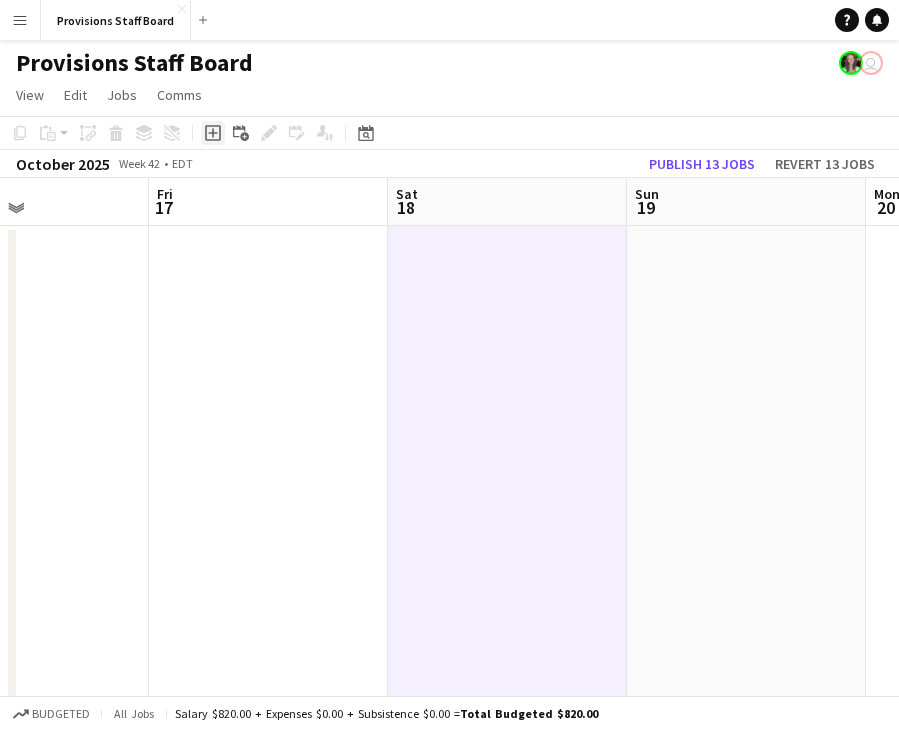 click on "Add job" 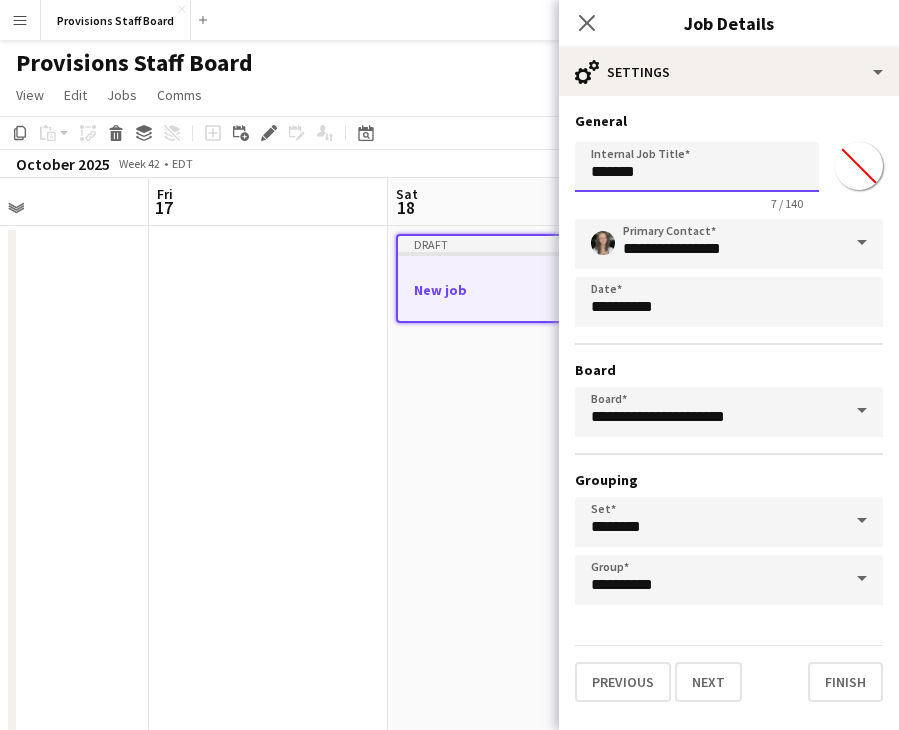 click on "*******" at bounding box center [697, 167] 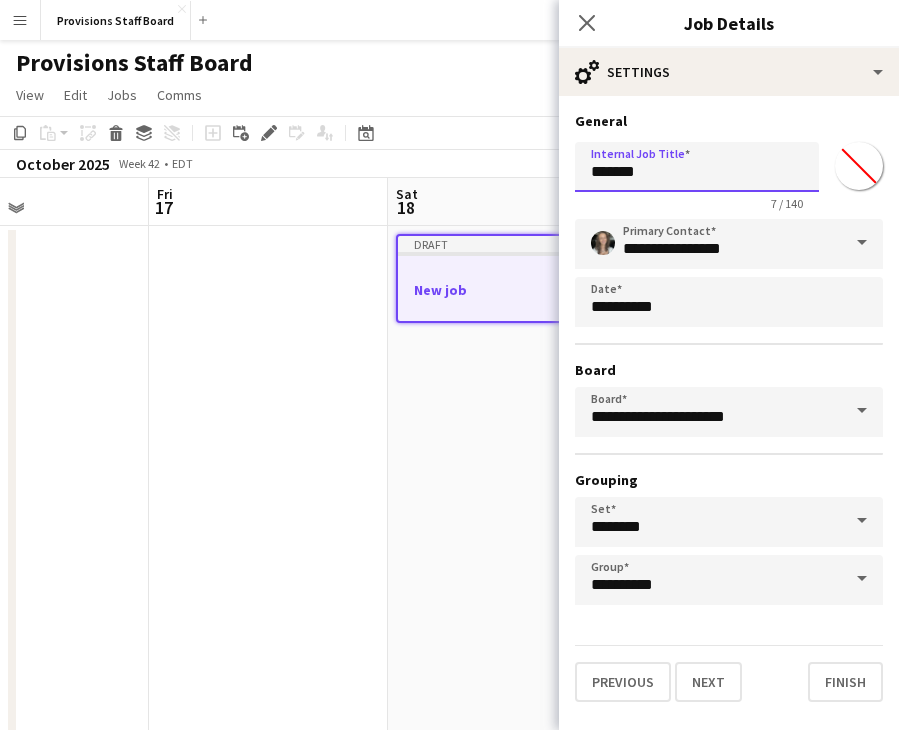 drag, startPoint x: 735, startPoint y: 185, endPoint x: 447, endPoint y: 191, distance: 288.0625 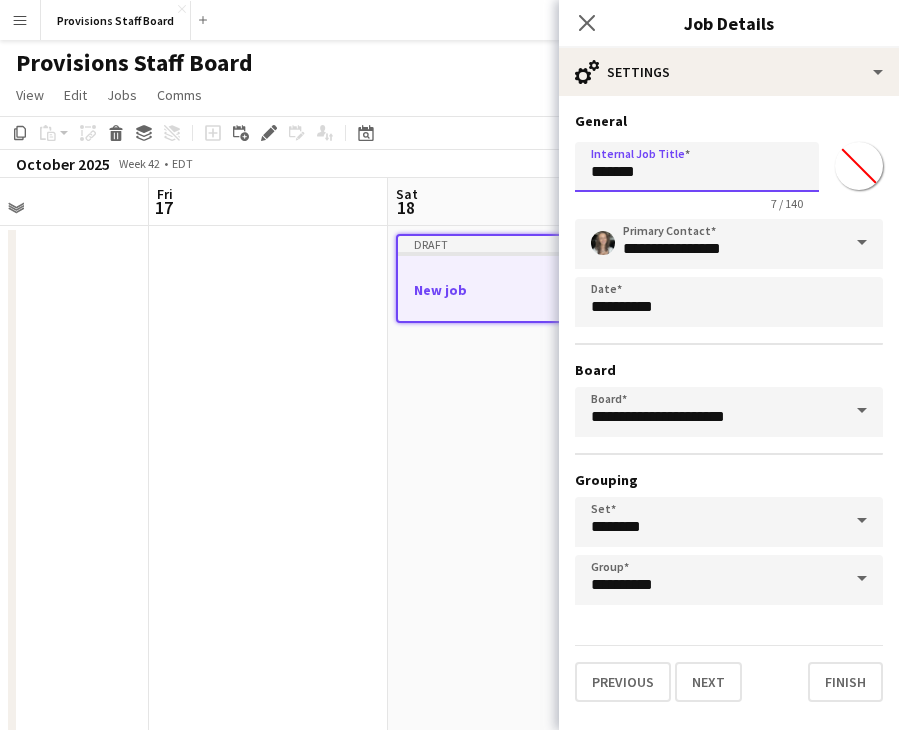 click on "Menu
Boards
Boards   Boards   All jobs   Status
Workforce
Workforce   My Workforce   Recruiting
Comms
Comms
Pay
Pay   Approvals
Platform Settings
Platform Settings   Your settings
Training Academy
Training Academy
Knowledge Base
Knowledge Base
Product Updates
Product Updates   Log Out   Privacy   Provisions Staff Board
Close
Add
Help
Notifications
Provisions Staff Board
user
View  Day view expanded Day view collapsed Month view Date picker Jump to today Expand Linked Jobs Collapse Linked Jobs Copy" at bounding box center [449, 1106] 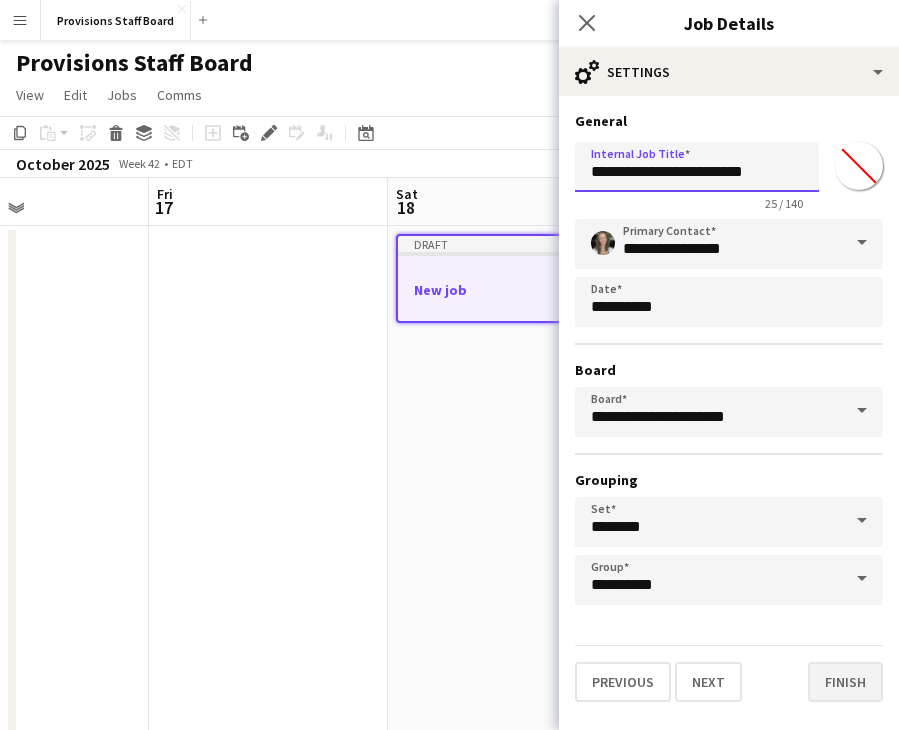 type on "**********" 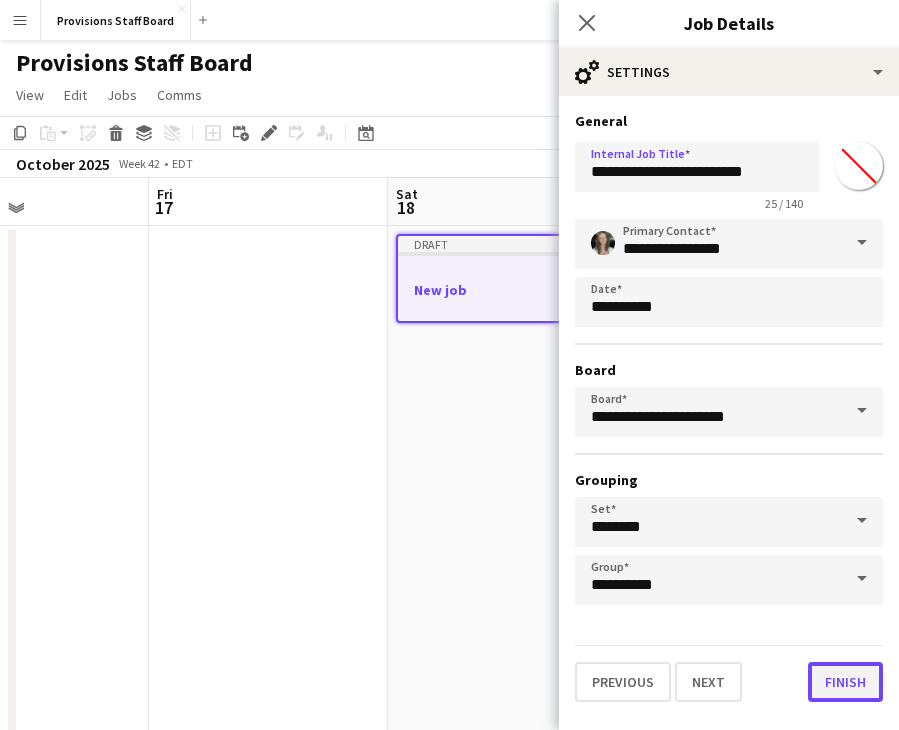 click on "Finish" at bounding box center (845, 682) 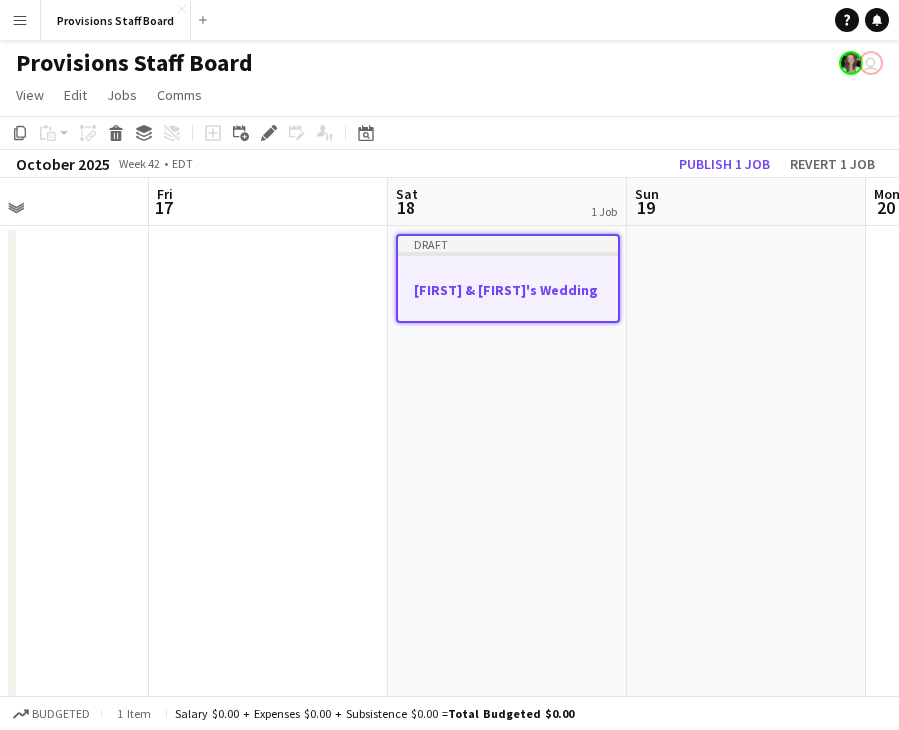 click on "[FIRST] & [FIRST]'s Wedding" at bounding box center (508, 290) 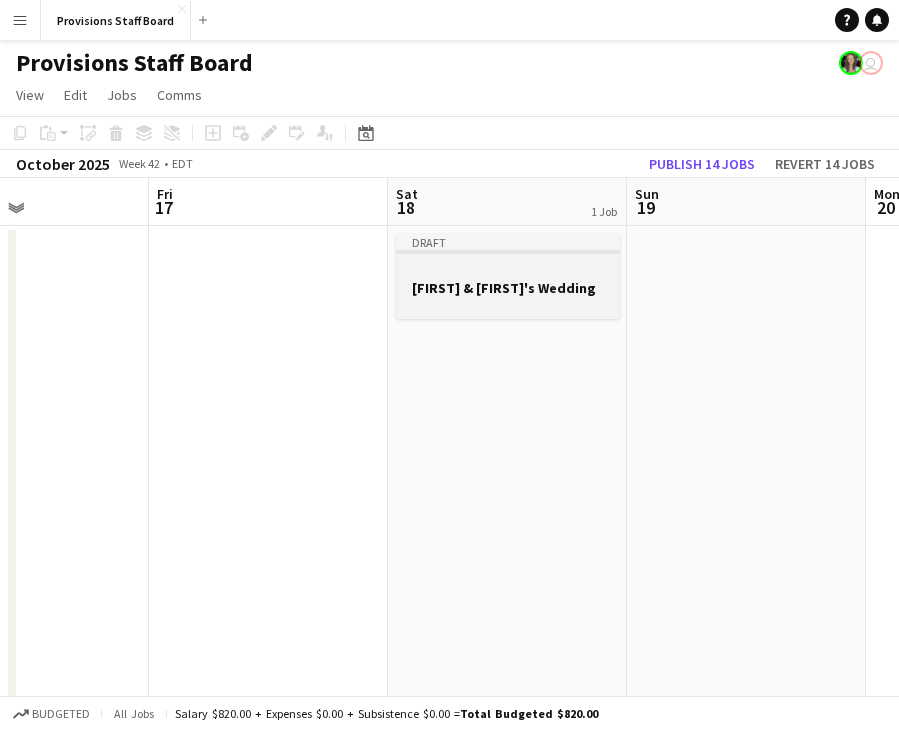 click at bounding box center (508, 305) 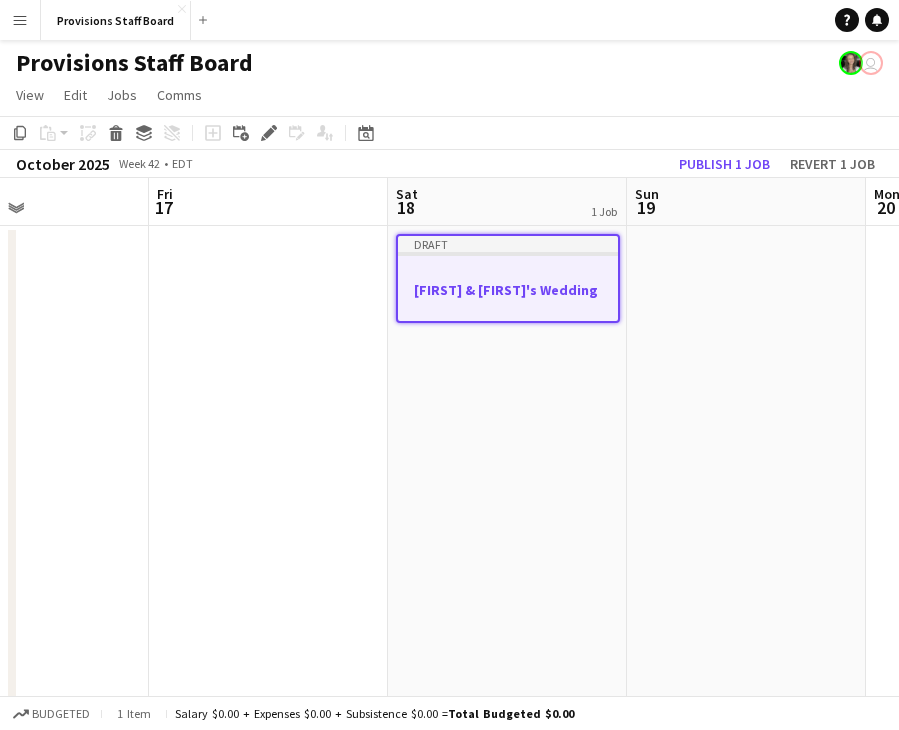click on "[FIRST] & [FIRST]'s Wedding" at bounding box center (508, 290) 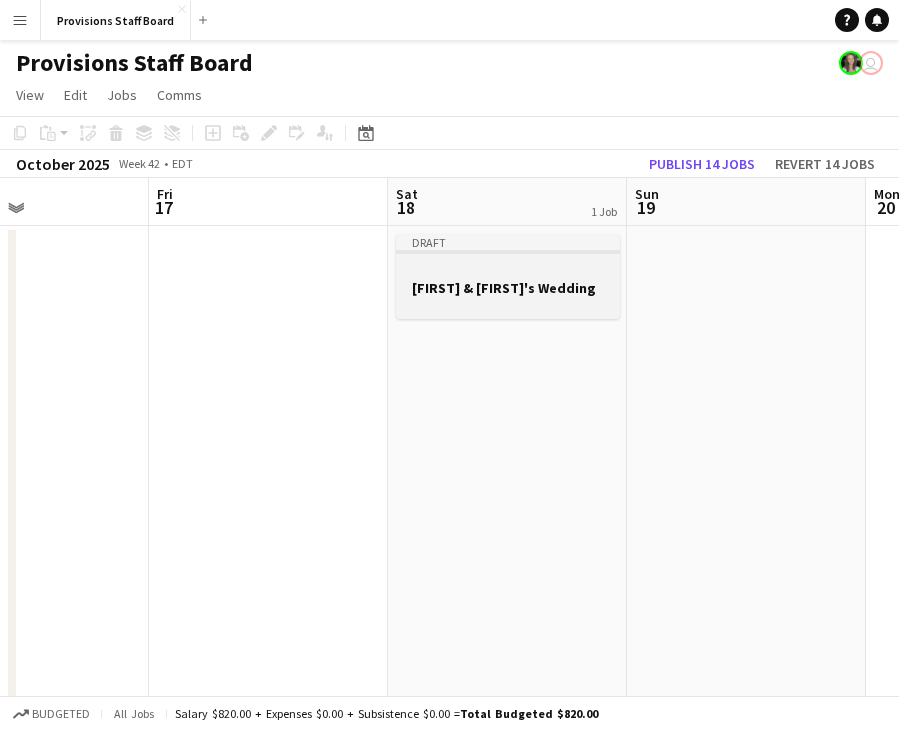 click at bounding box center [508, 305] 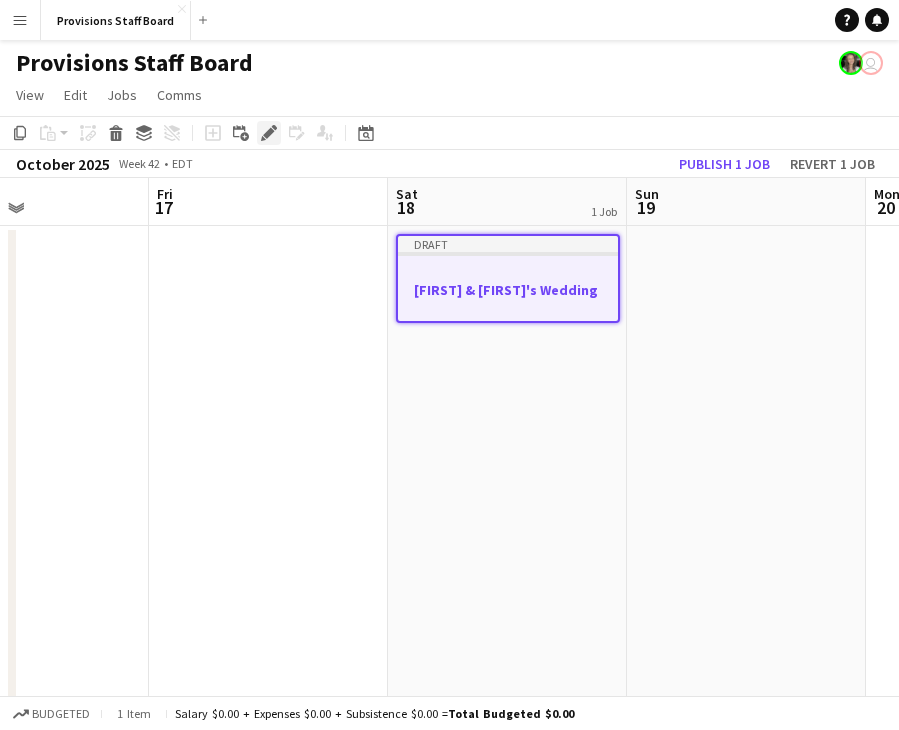 drag, startPoint x: 280, startPoint y: 130, endPoint x: 292, endPoint y: 142, distance: 16.970562 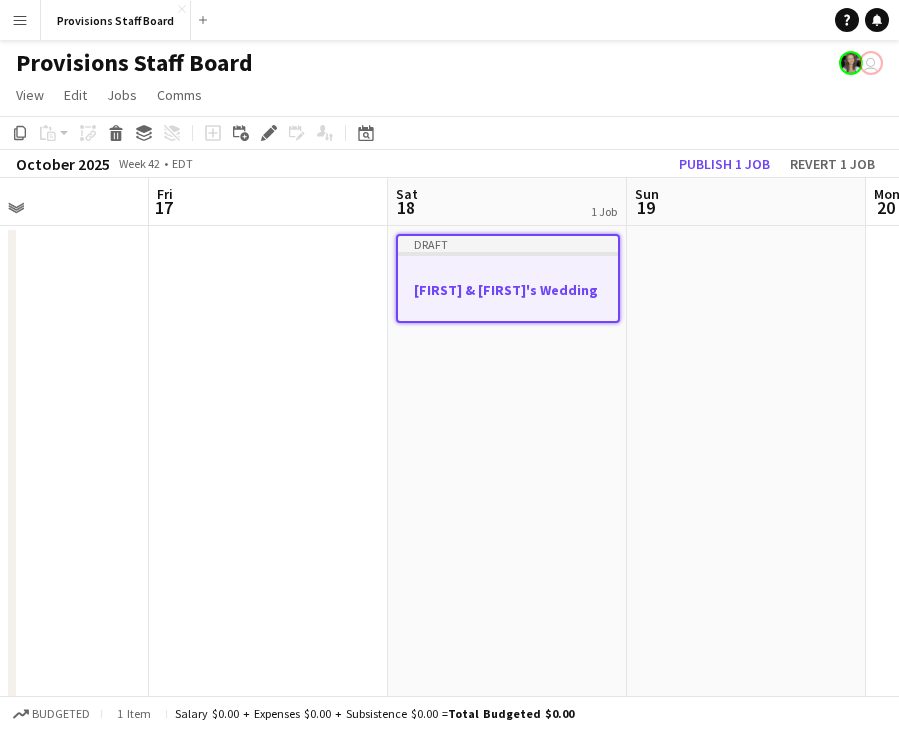 click on "Edit" at bounding box center [269, 133] 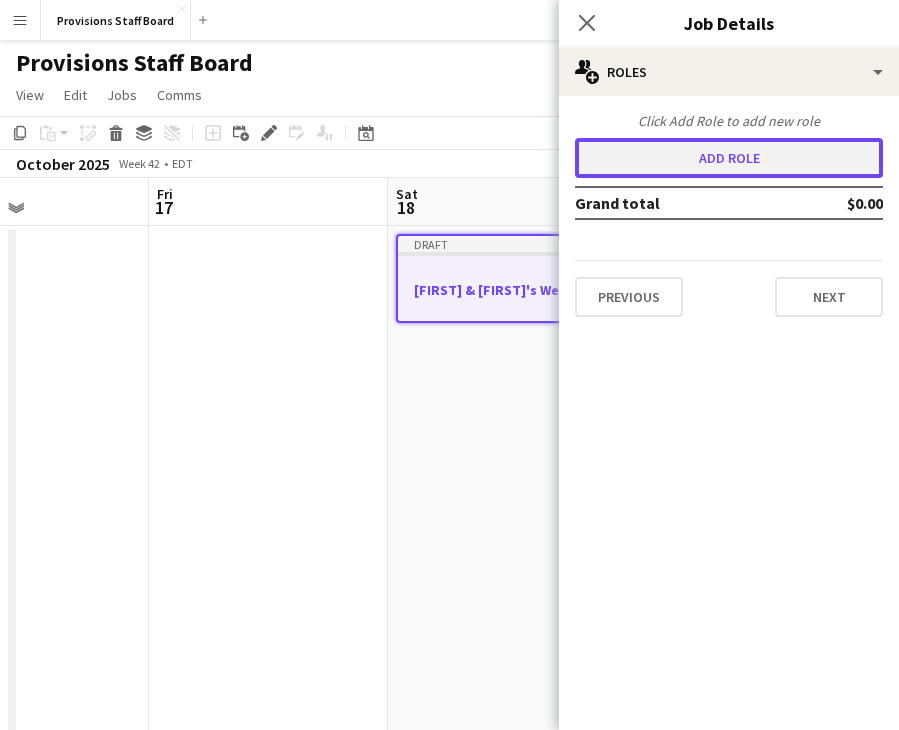 click on "Add role" at bounding box center (729, 158) 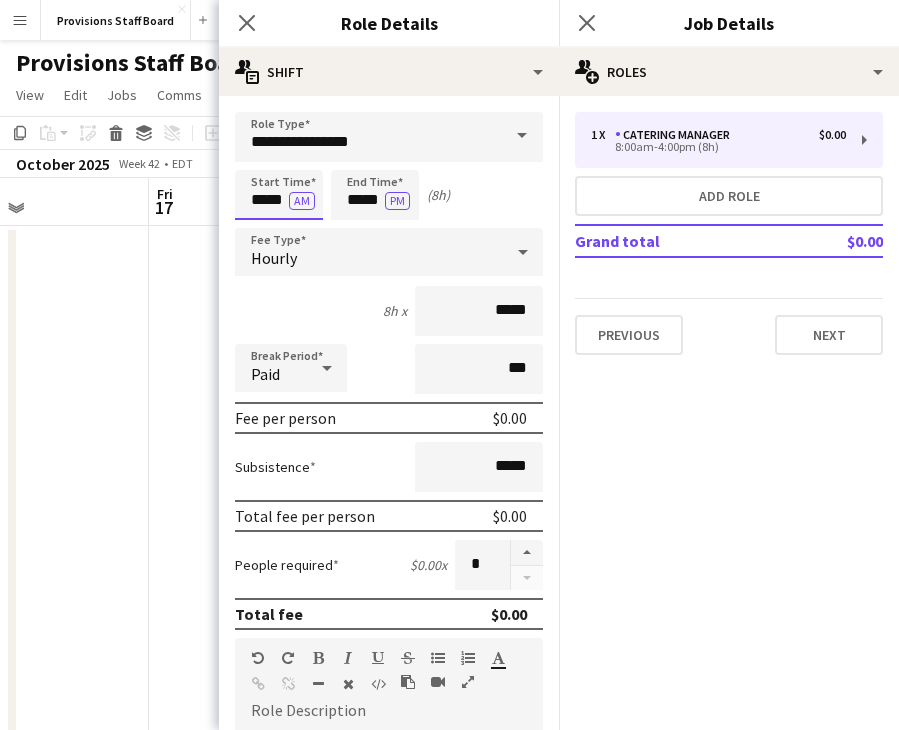 click on "*****" at bounding box center [279, 195] 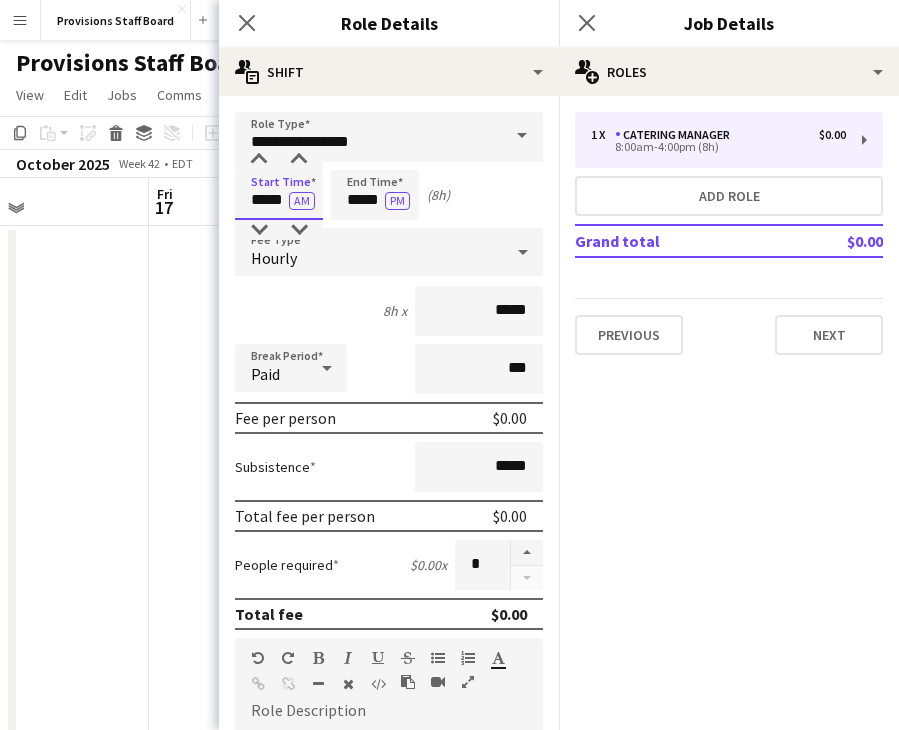 click on "*****" at bounding box center (279, 195) 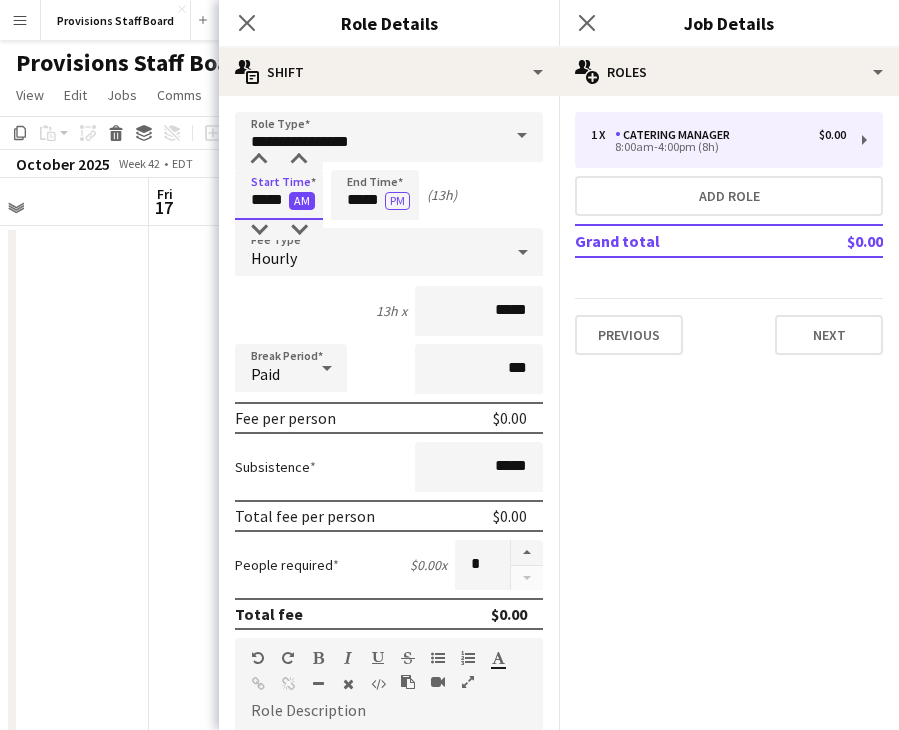type on "*****" 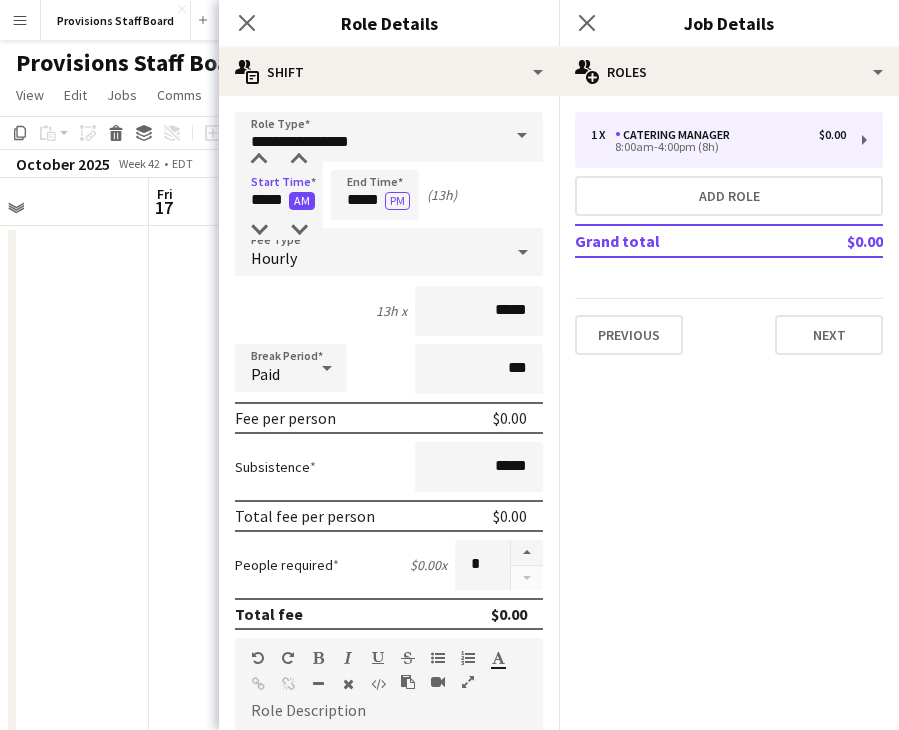 click on "AM" at bounding box center (302, 201) 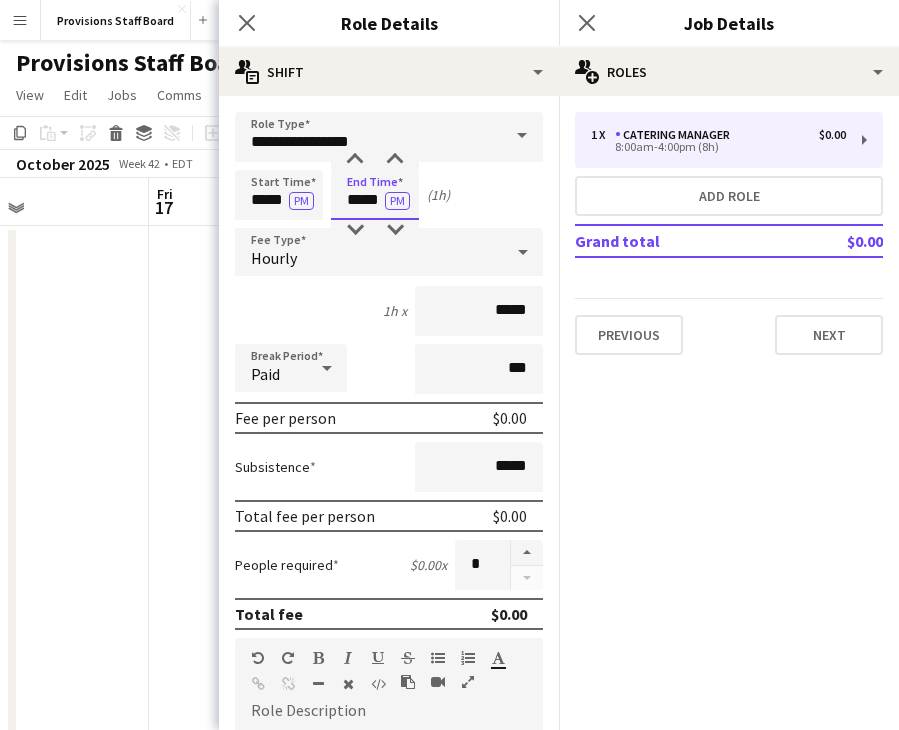 click on "*****" at bounding box center [375, 195] 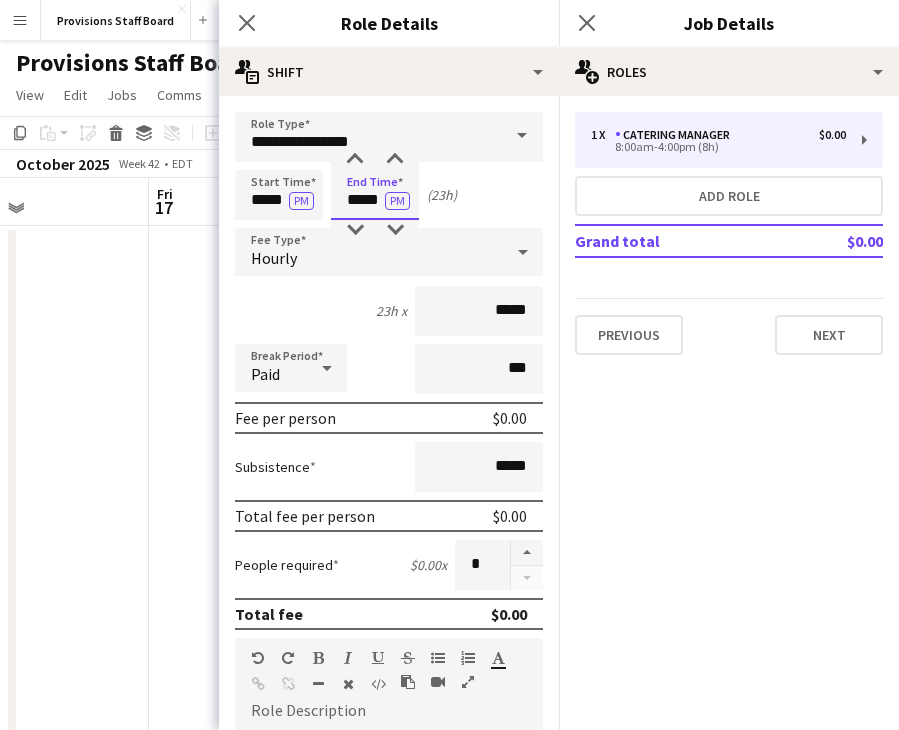 type on "*****" 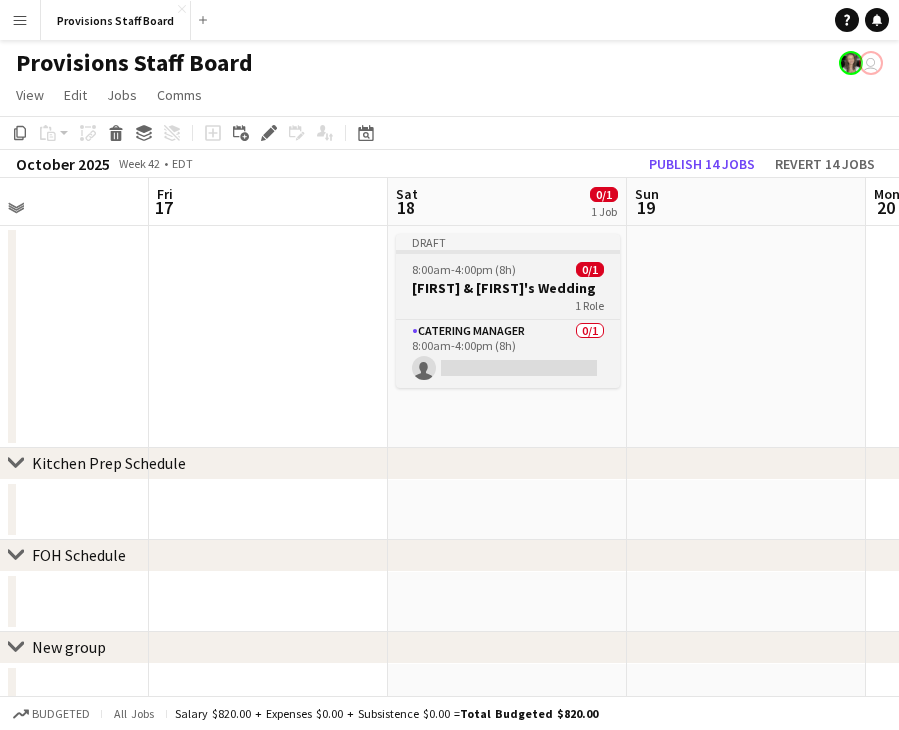 click on "Draft   8:00am-4:00pm (8h)    0/1   [FIRST] & [FIRST]'s Wedding   1 Role   Catering Manager   0/1   8:00am-4:00pm (8h)
single-neutral-actions" at bounding box center [508, 311] 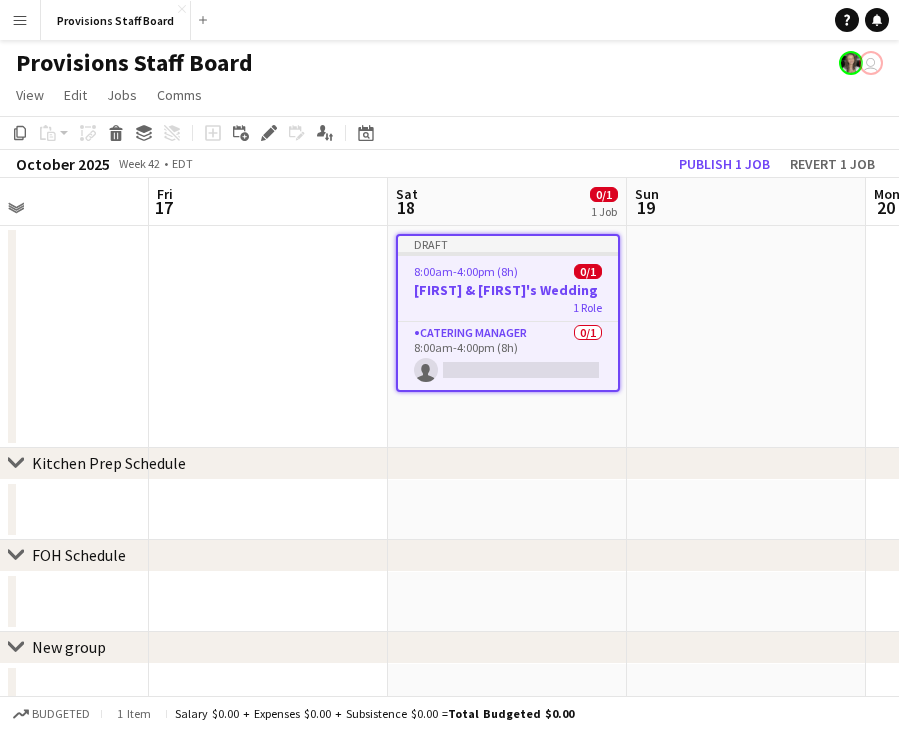 click on "Draft   8:00am-4:00pm (8h)    0/1   [FIRST] & [FIRST]'s Wedding   1 Role   Catering Manager   0/1   8:00am-4:00pm (8h)
single-neutral-actions" at bounding box center (508, 313) 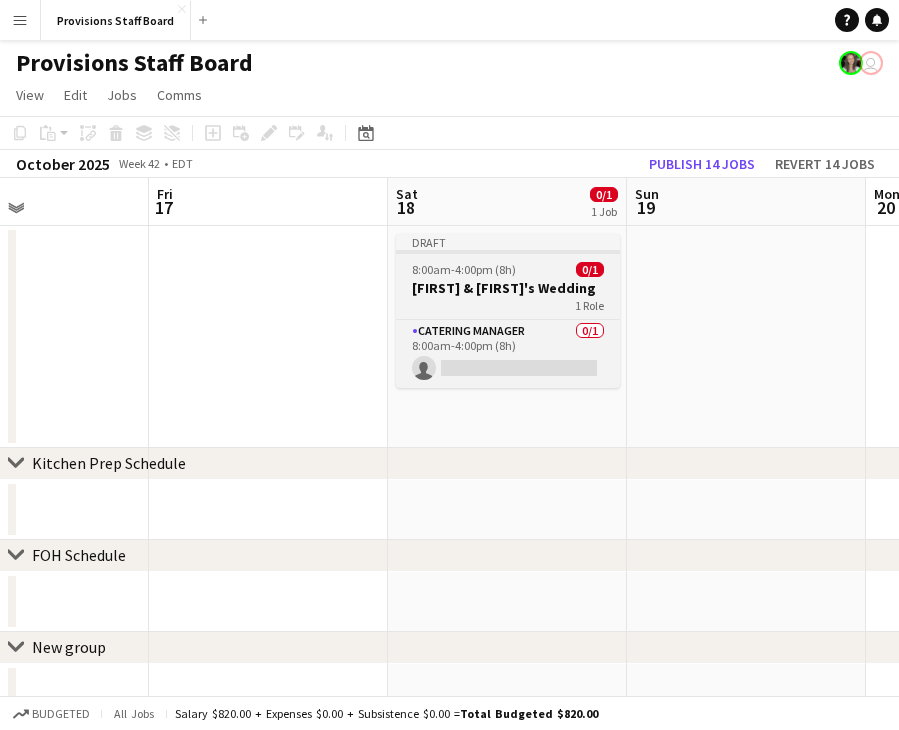 click on "Draft   8:00am-4:00pm (8h)    0/1   [FIRST] & [FIRST]'s Wedding   1 Role   Catering Manager   0/1   8:00am-4:00pm (8h)
single-neutral-actions" at bounding box center [508, 311] 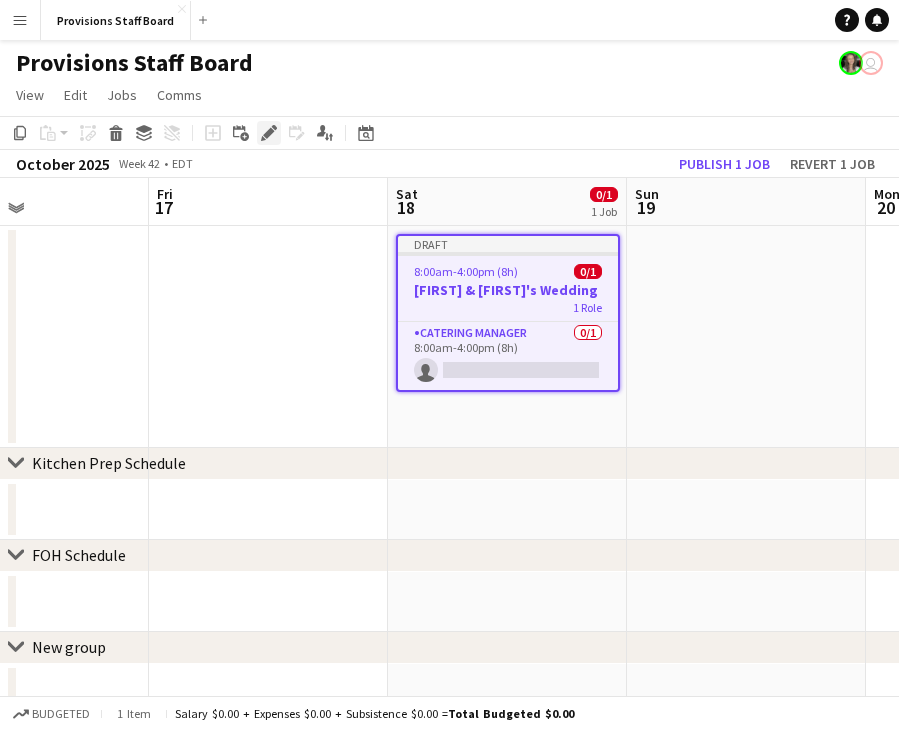 click on "Edit" 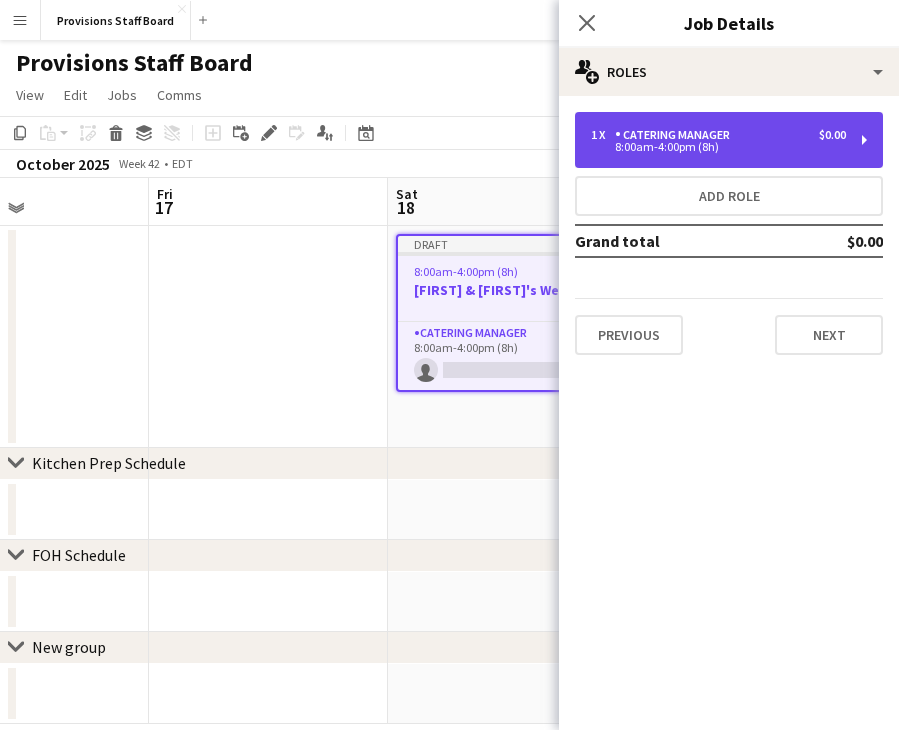 click on "1 x   Catering Manager   $0.00" at bounding box center [718, 135] 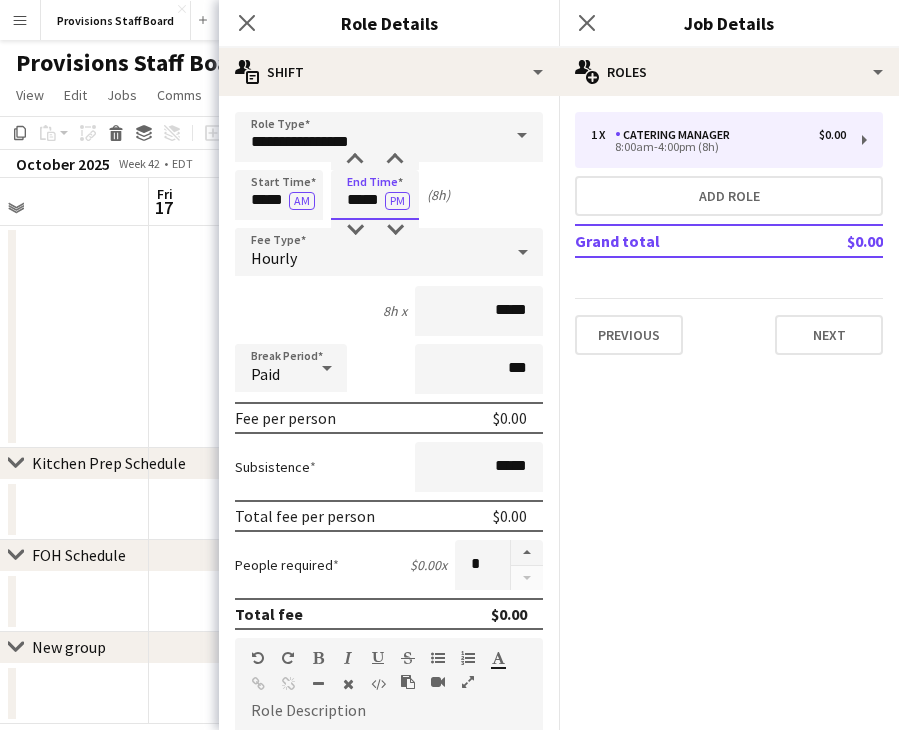 click on "*****" at bounding box center (375, 195) 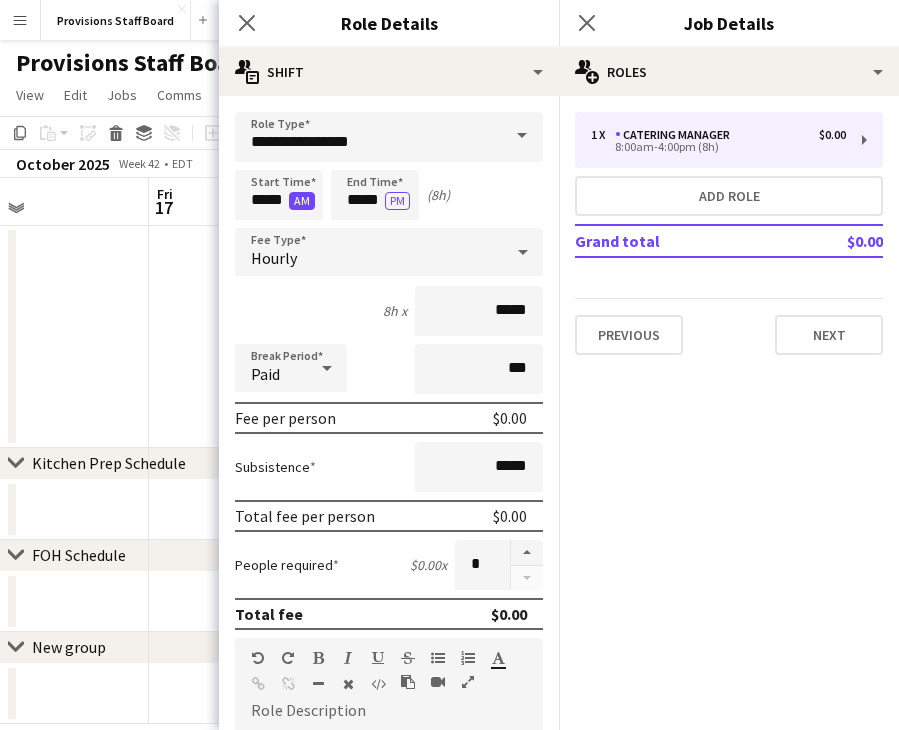 click on "AM" at bounding box center [302, 201] 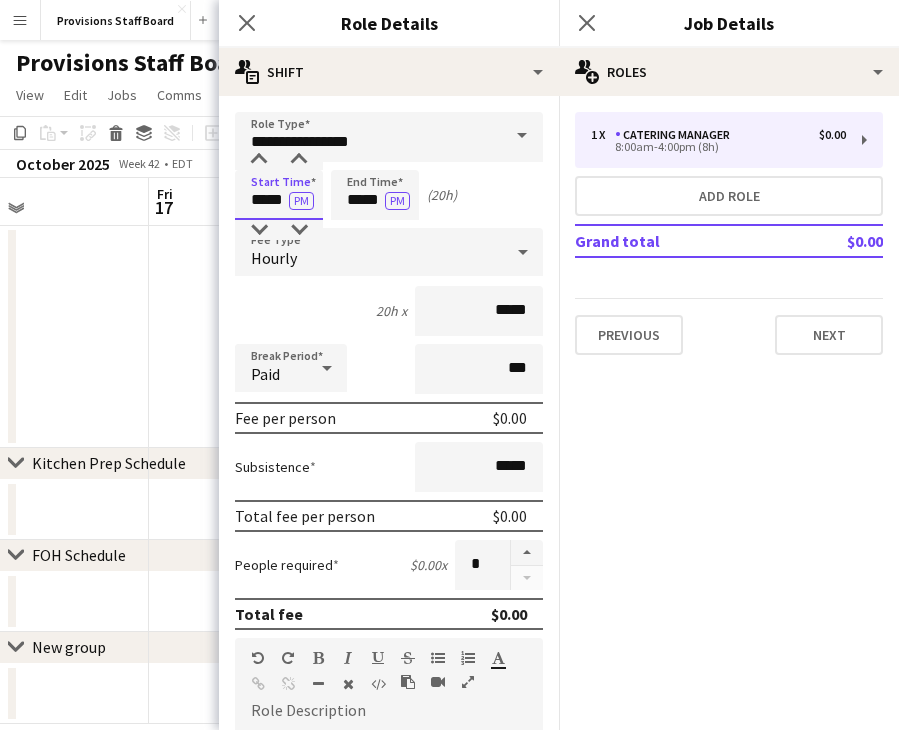 click on "*****" at bounding box center [279, 195] 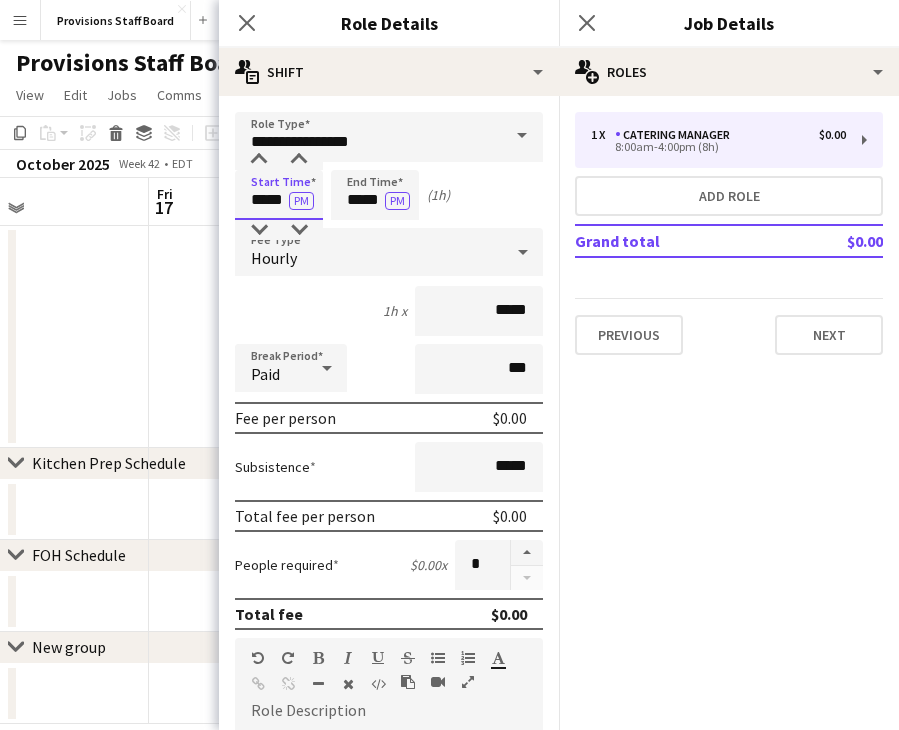 type on "*****" 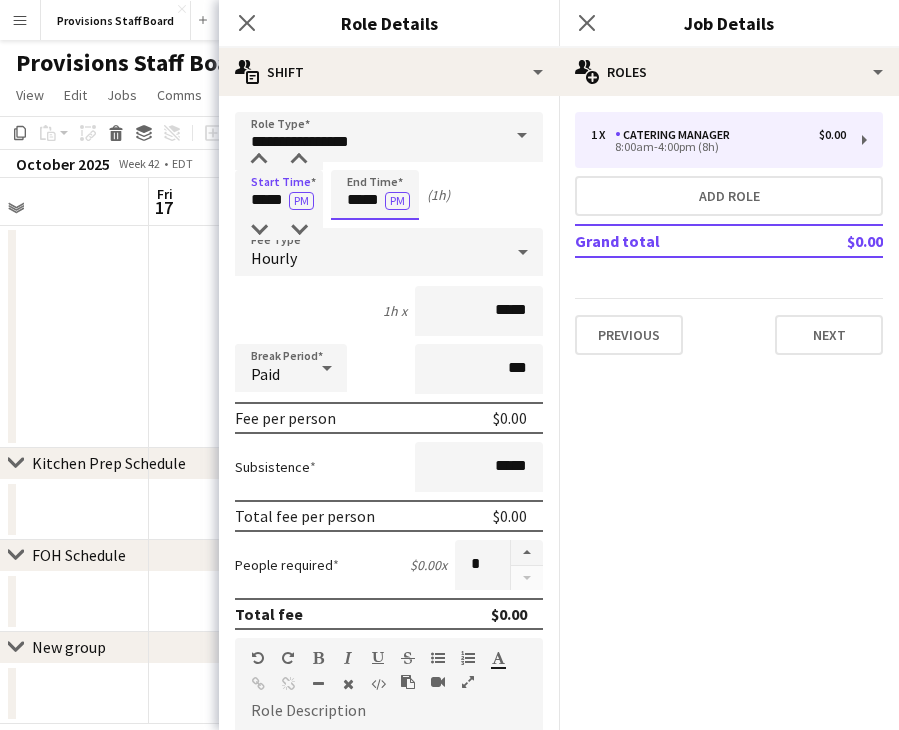 click on "*****" at bounding box center (375, 195) 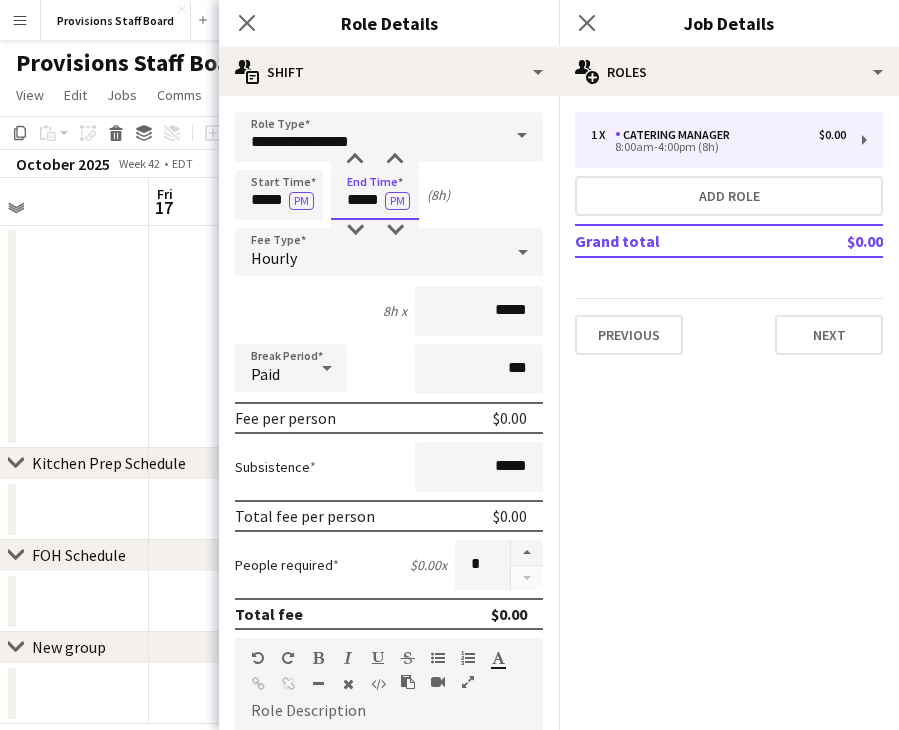 type on "*****" 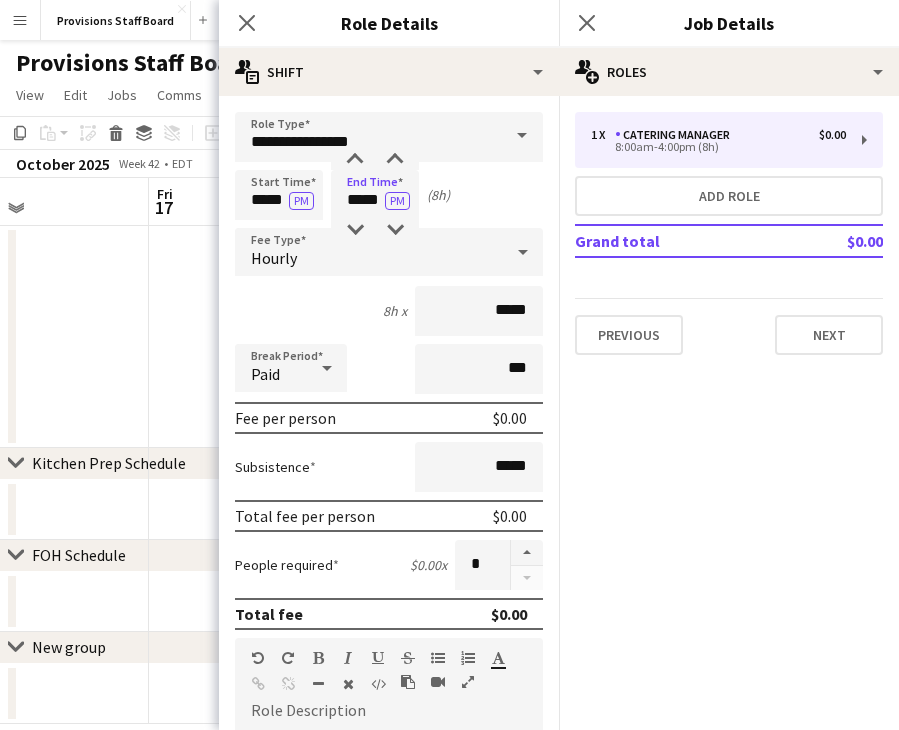 click on "Start Time  *****  PM
End Time  *****  PM
(8h)" at bounding box center [389, 195] 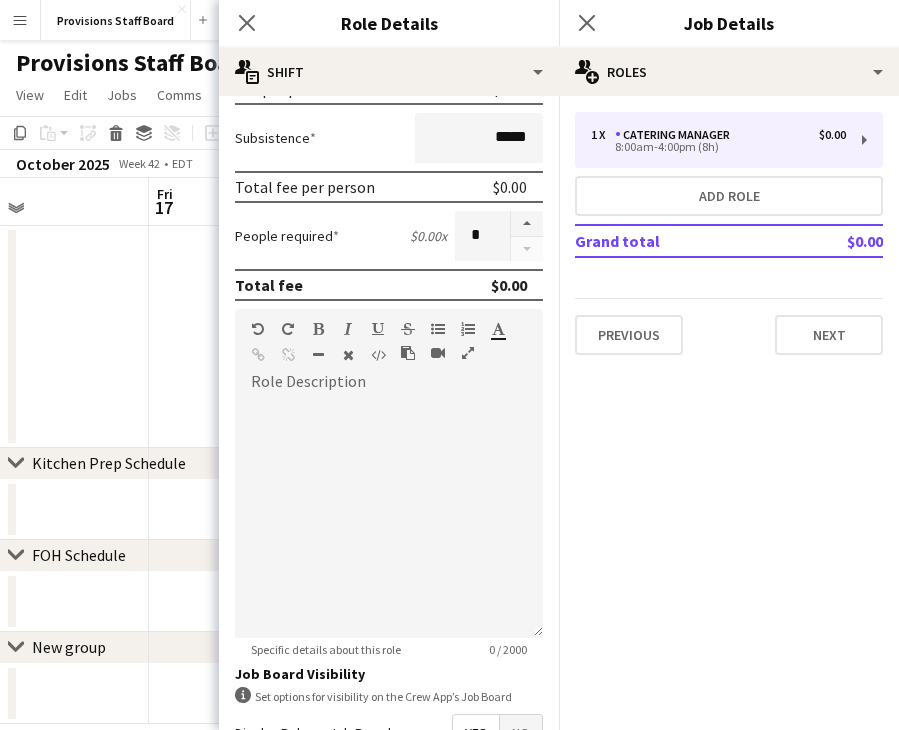 scroll, scrollTop: 400, scrollLeft: 0, axis: vertical 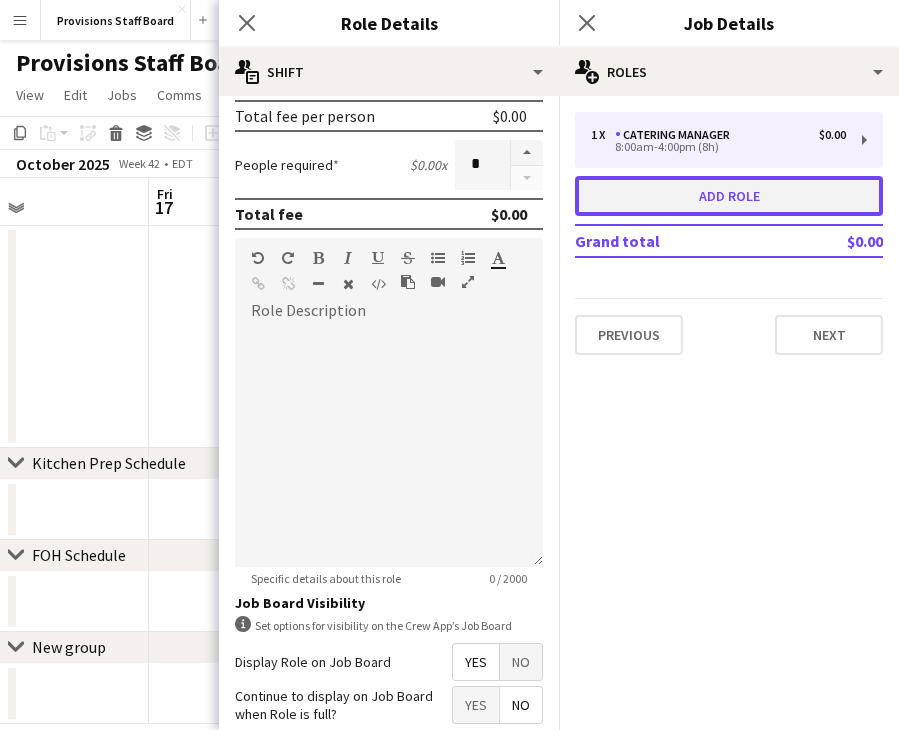 click on "Add role" at bounding box center [729, 196] 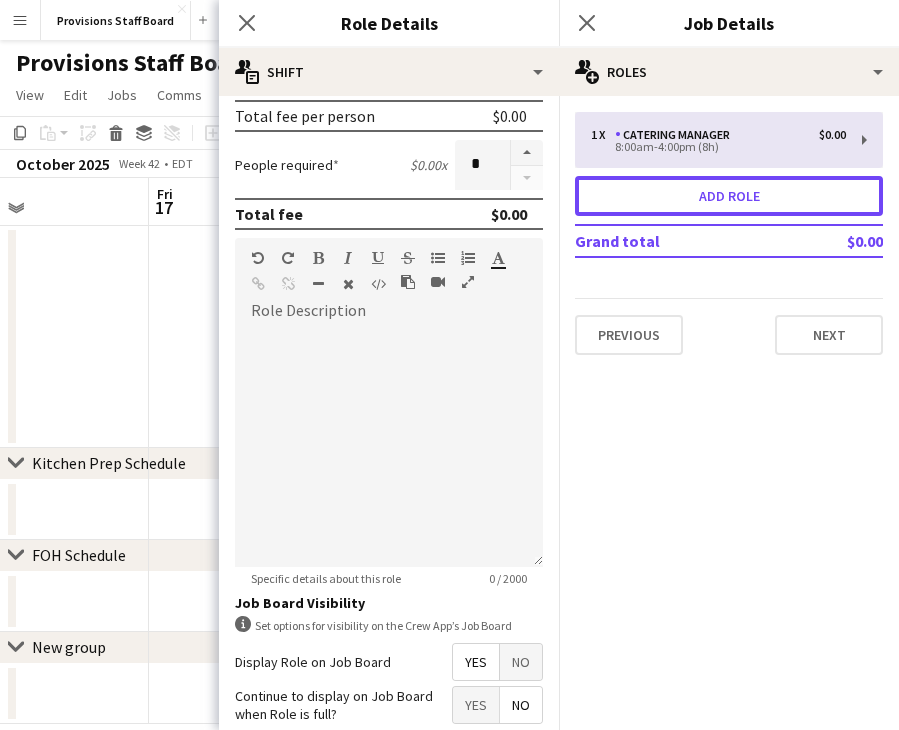type on "*****" 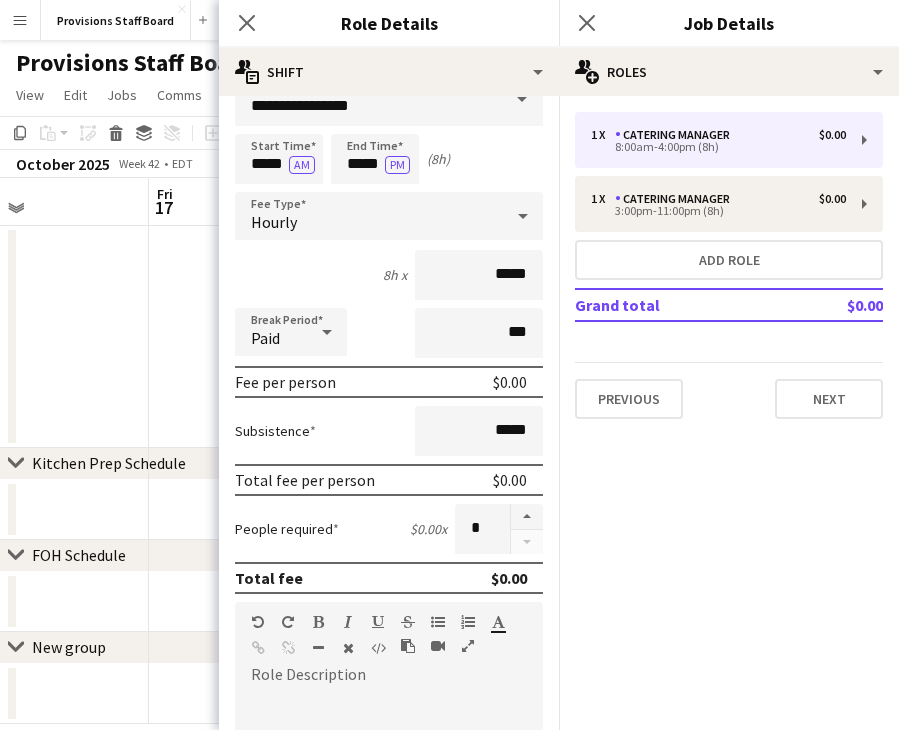 scroll, scrollTop: 0, scrollLeft: 0, axis: both 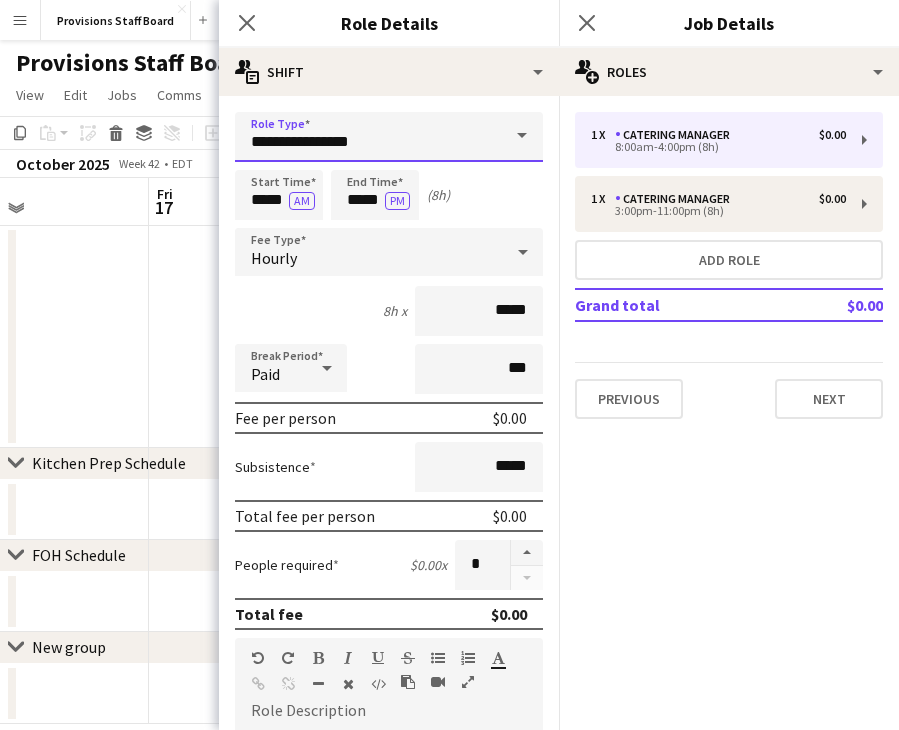 click on "**********" at bounding box center [389, 137] 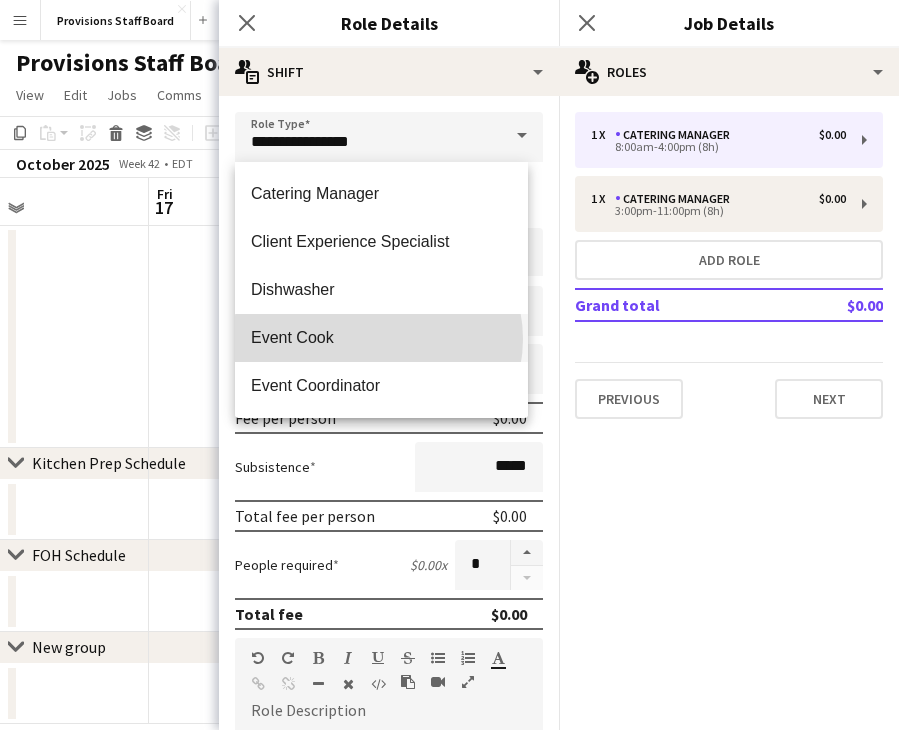 click on "Event Cook" at bounding box center [381, 337] 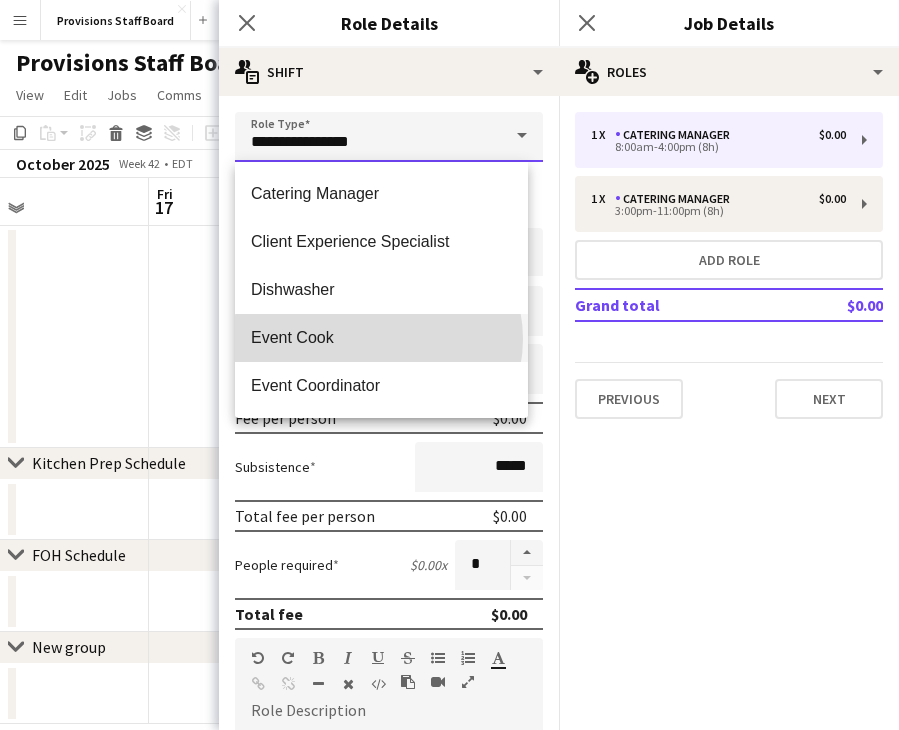 type on "**********" 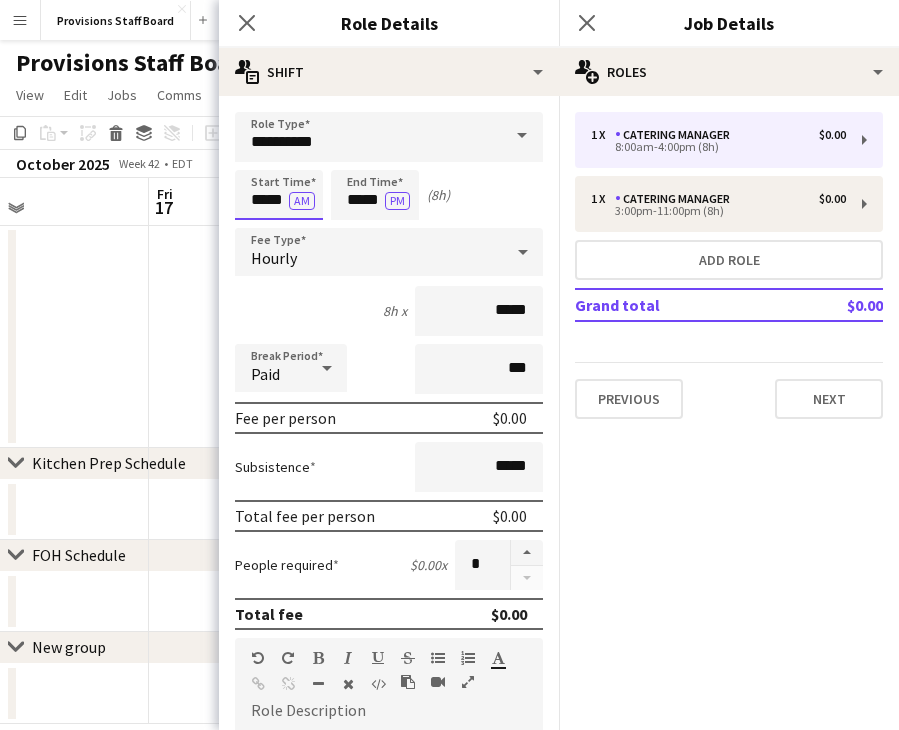 click on "*****" at bounding box center (279, 195) 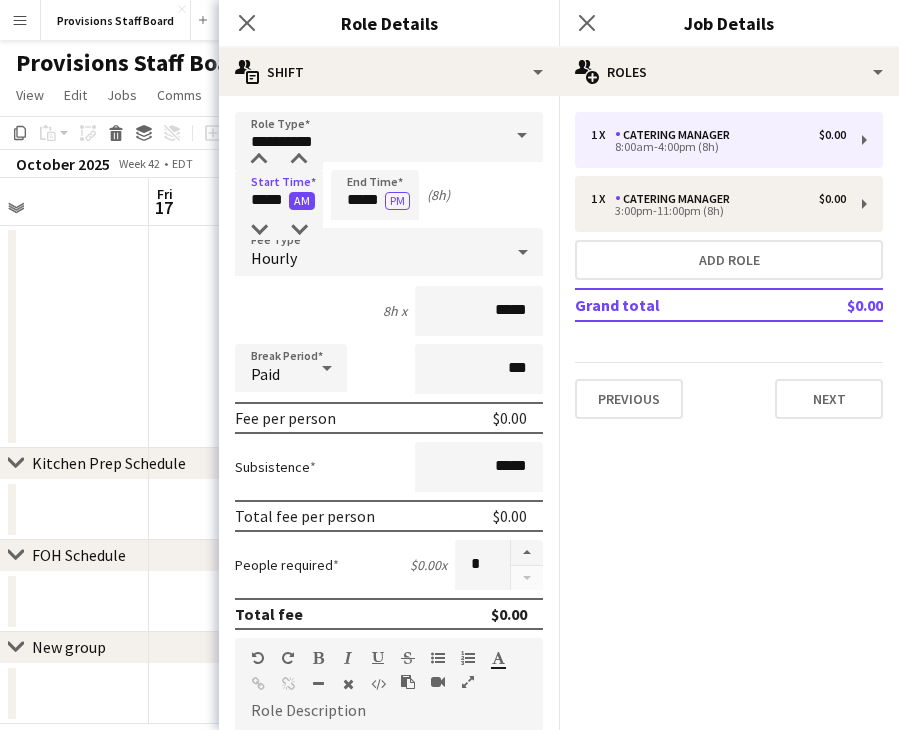 click on "AM" at bounding box center [302, 201] 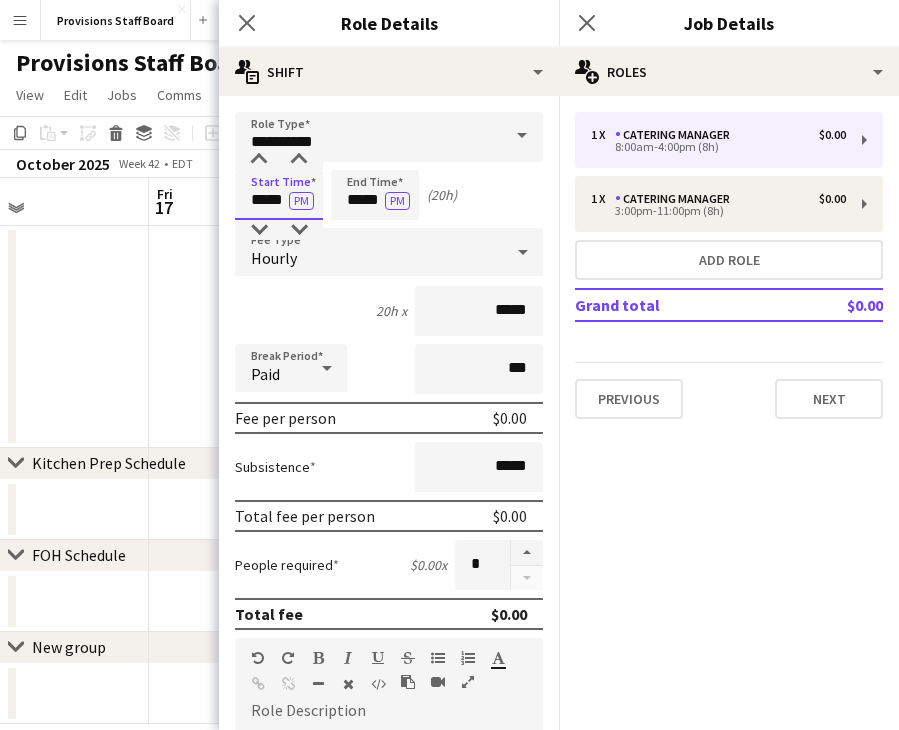 click on "*****" at bounding box center (279, 195) 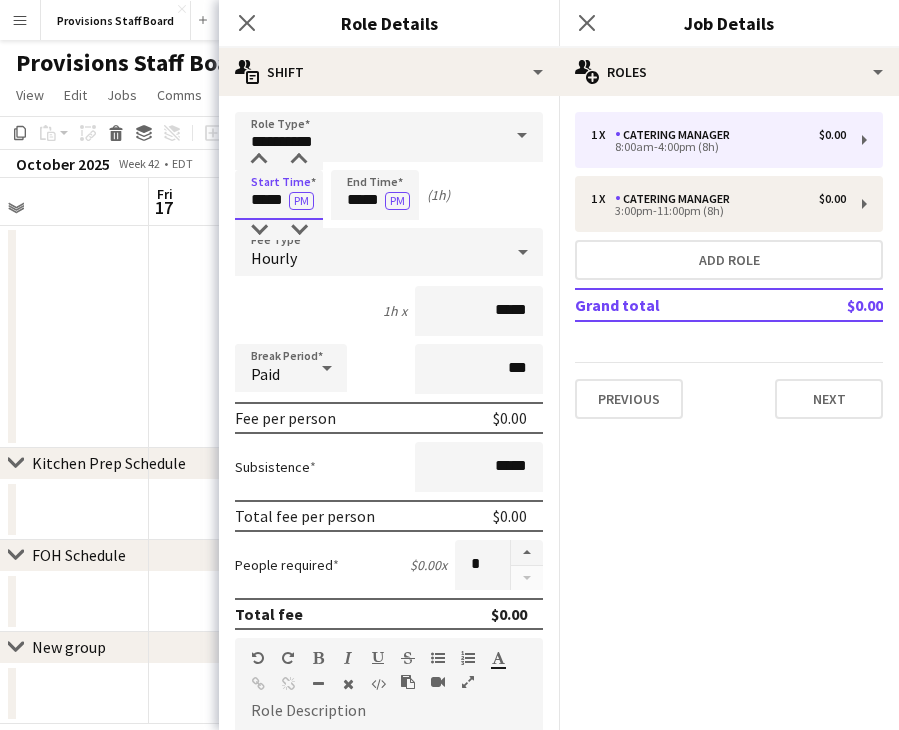 click on "*****" at bounding box center [279, 195] 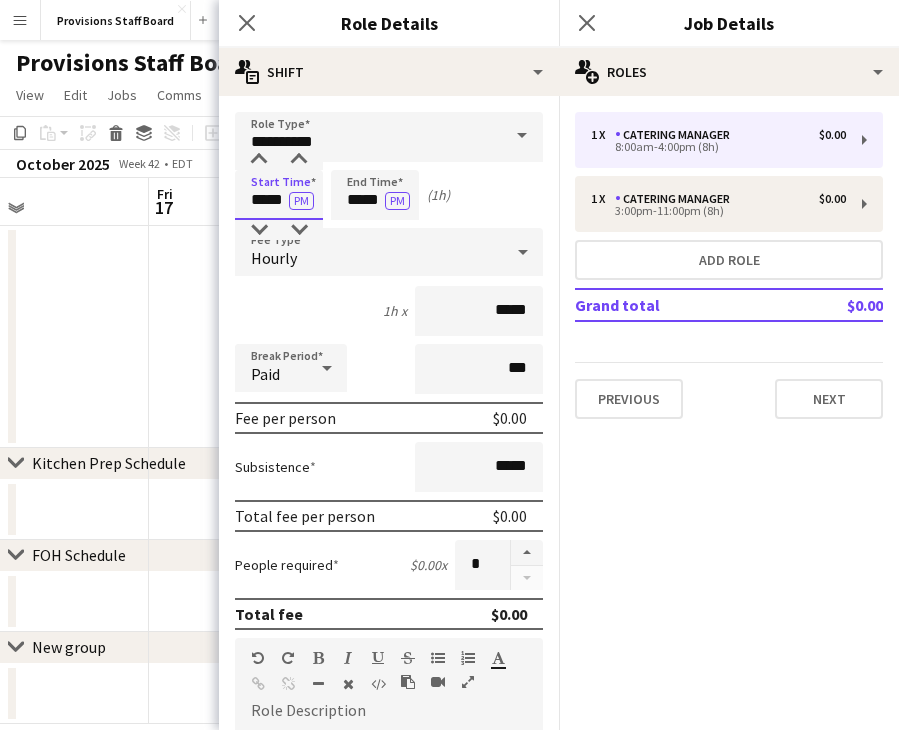 click on "*****" at bounding box center [279, 195] 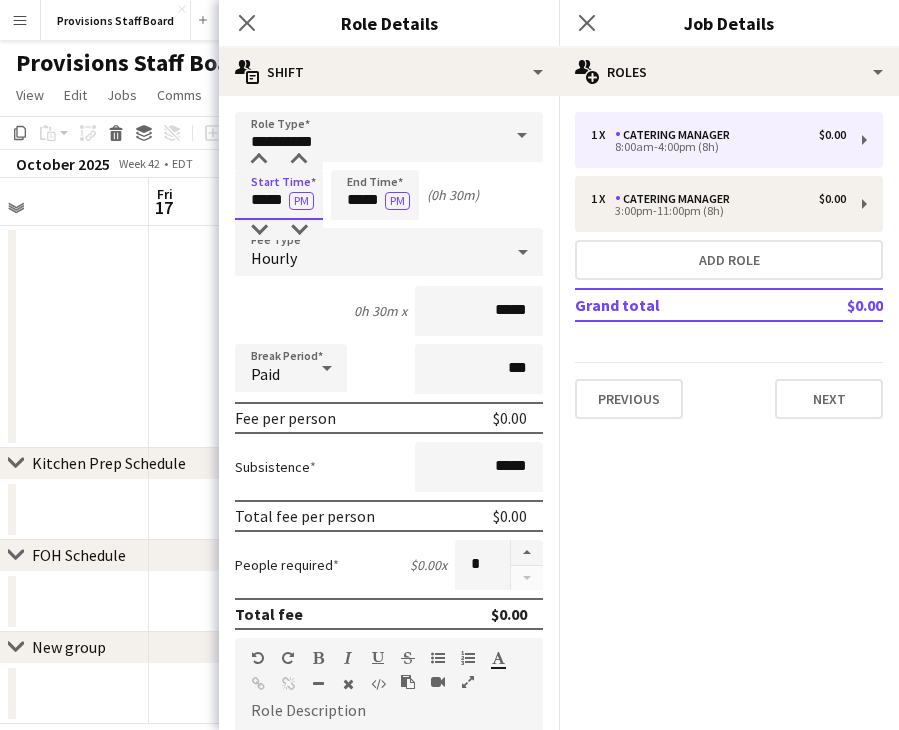 type on "*****" 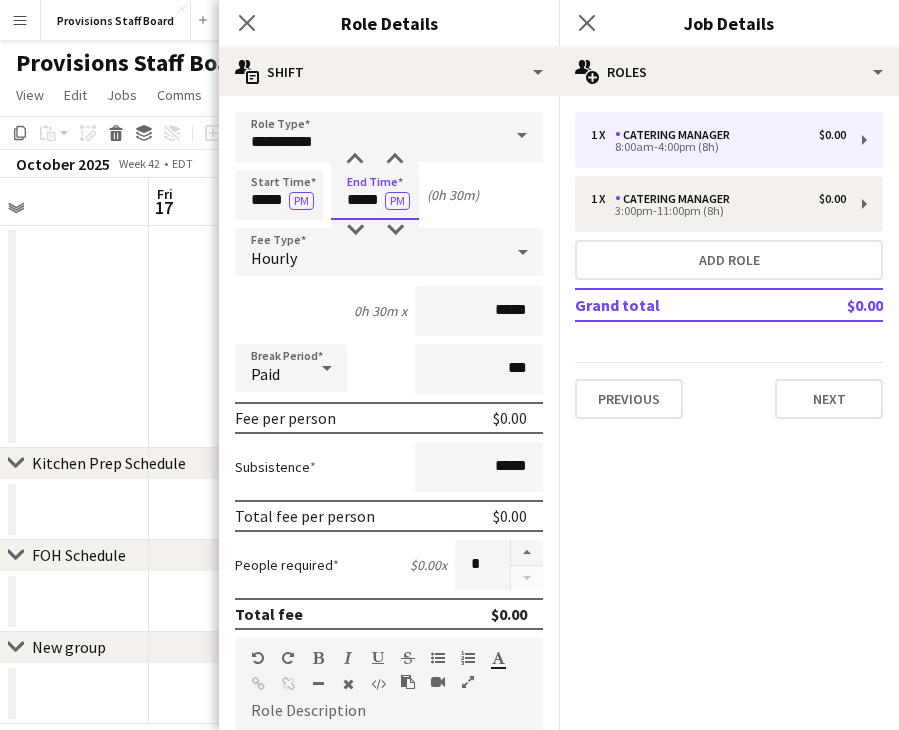 drag, startPoint x: 362, startPoint y: 199, endPoint x: 338, endPoint y: 202, distance: 24.186773 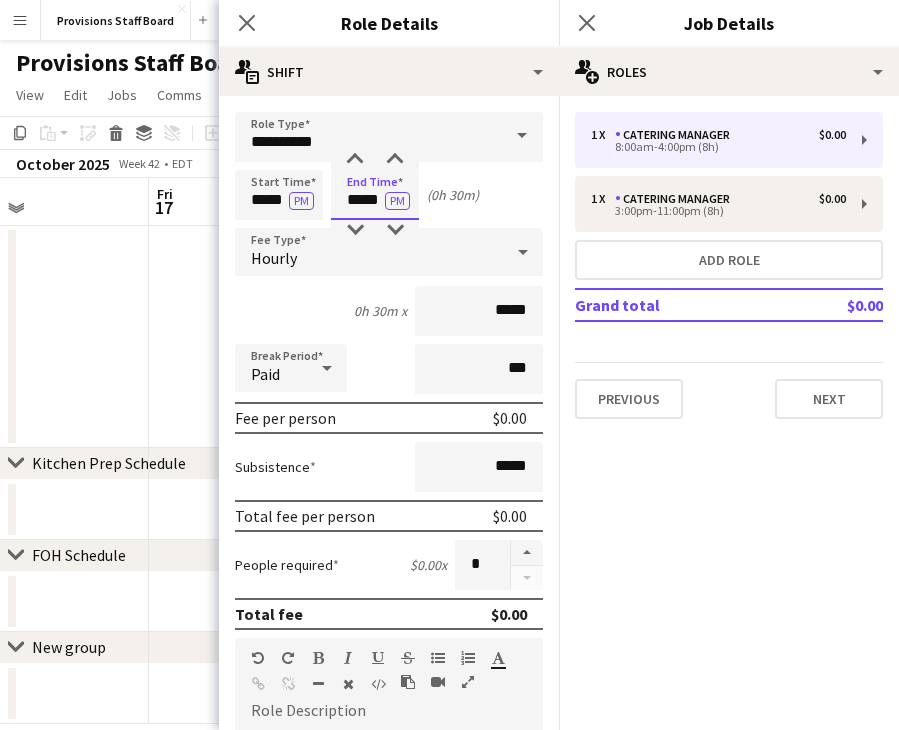 click on "*****" at bounding box center [375, 195] 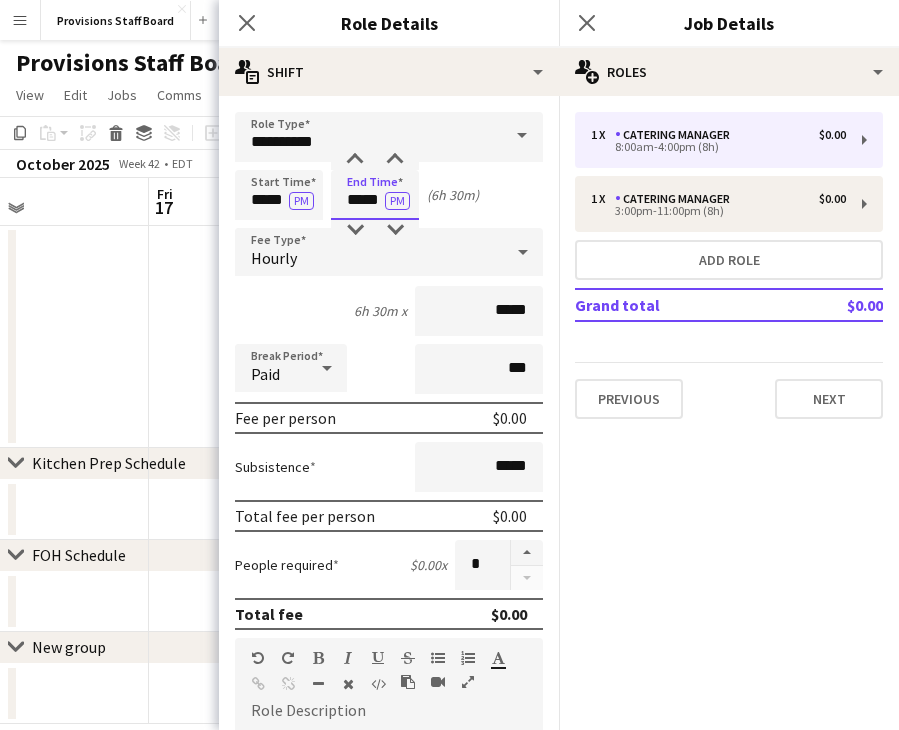 type on "*****" 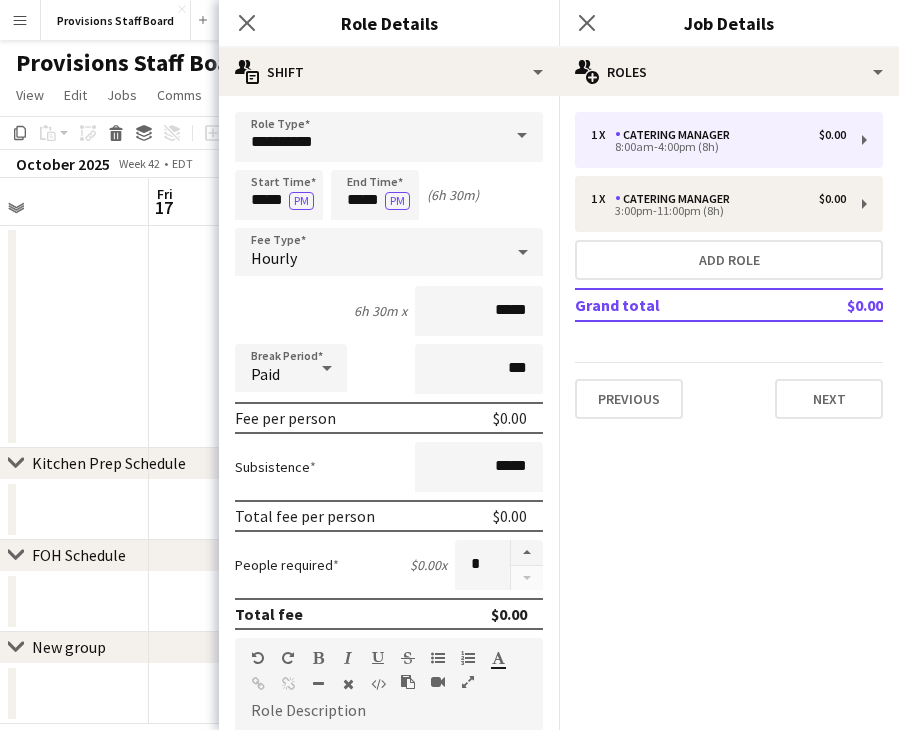 click on "Start Time  *****  PM
End Time  *****  PM
(6h 30m)" at bounding box center (389, 195) 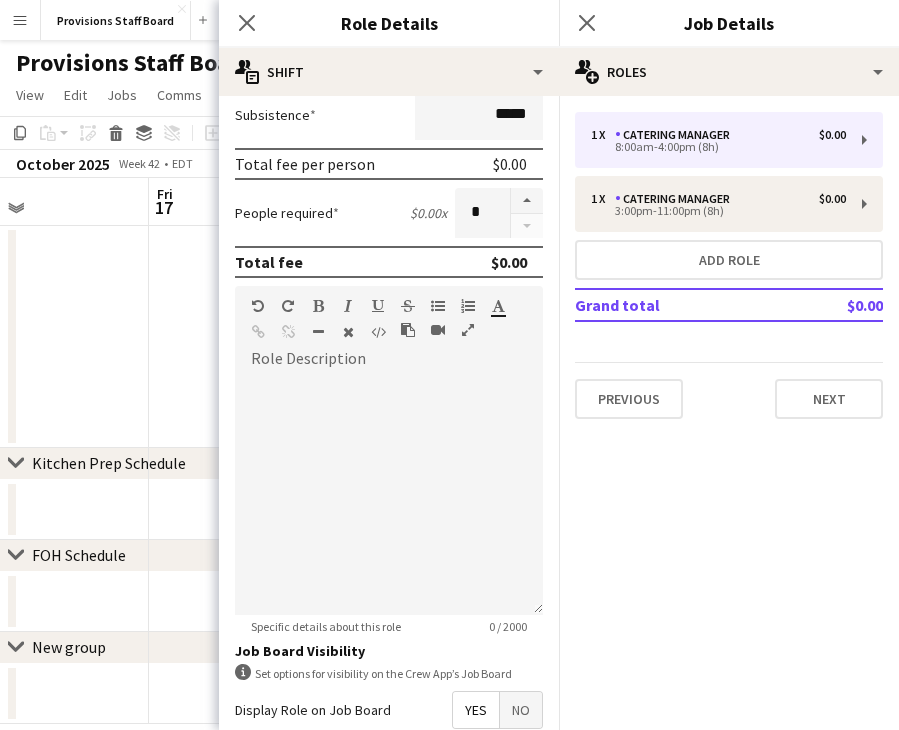 scroll, scrollTop: 400, scrollLeft: 0, axis: vertical 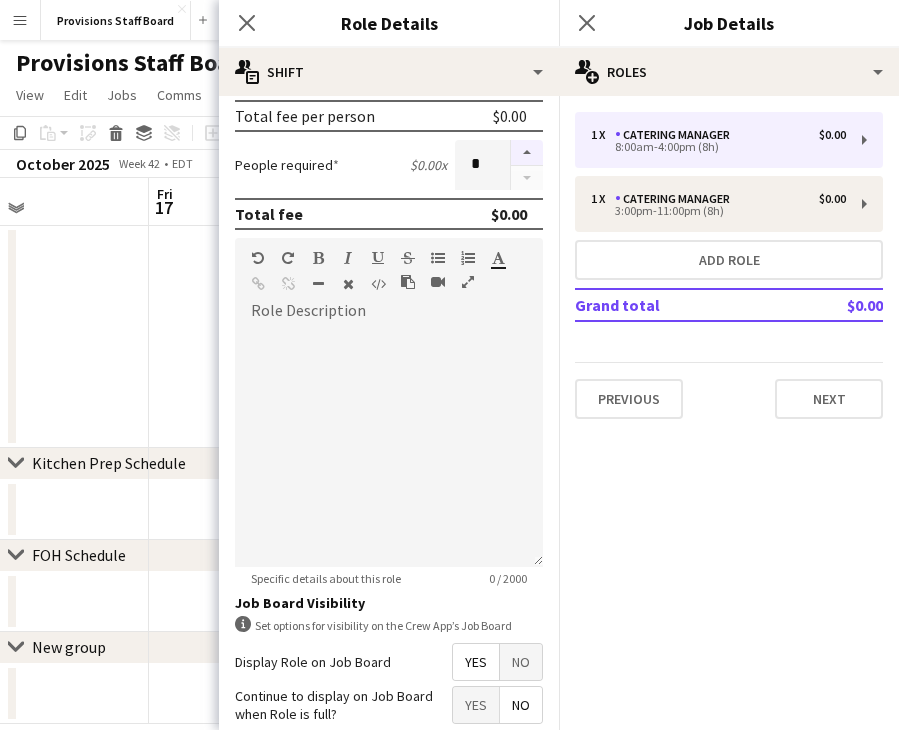 click at bounding box center (527, 153) 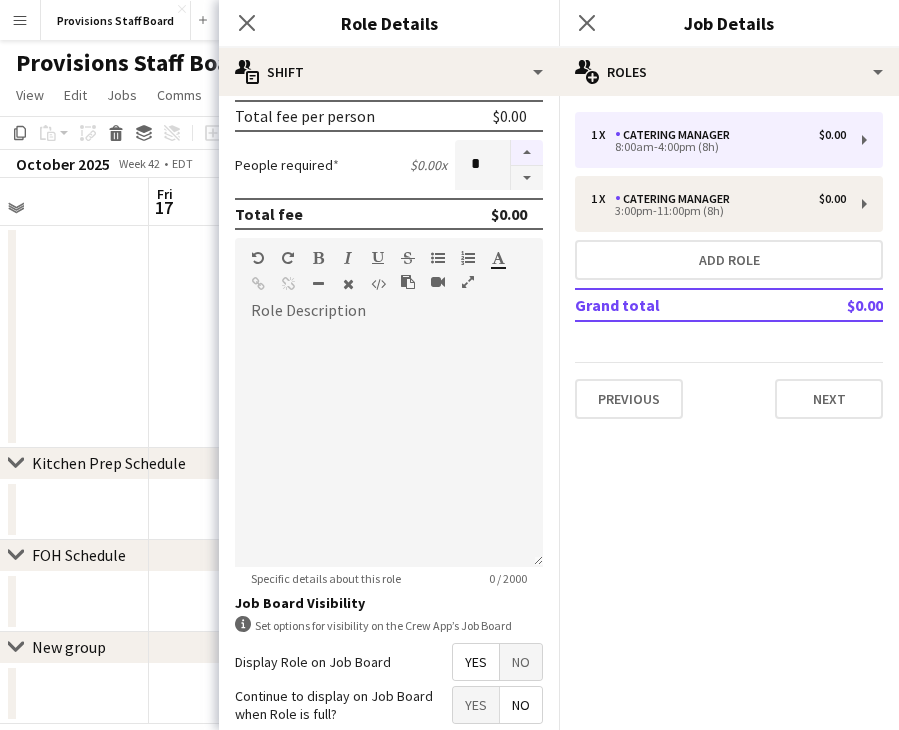click at bounding box center [527, 153] 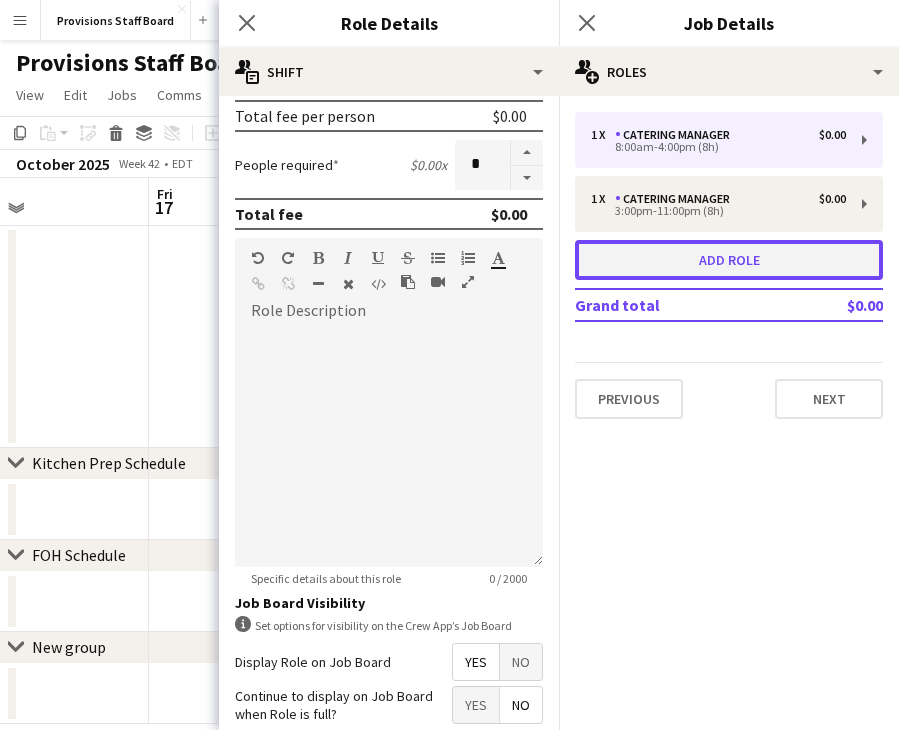 click on "Add role" at bounding box center [729, 260] 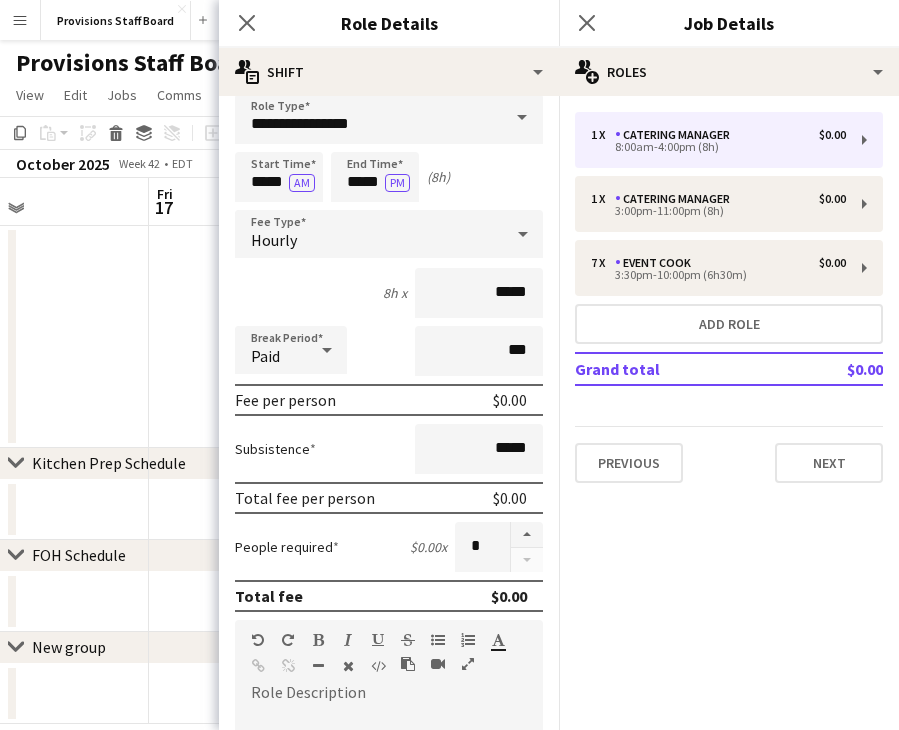 scroll, scrollTop: 0, scrollLeft: 0, axis: both 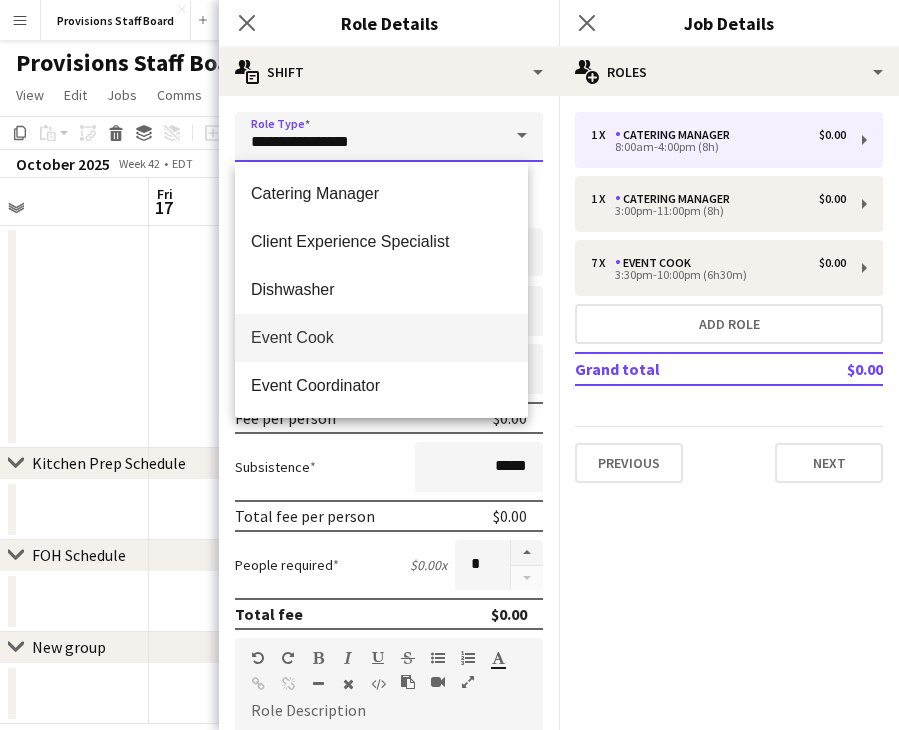 click on "**********" at bounding box center [389, 137] 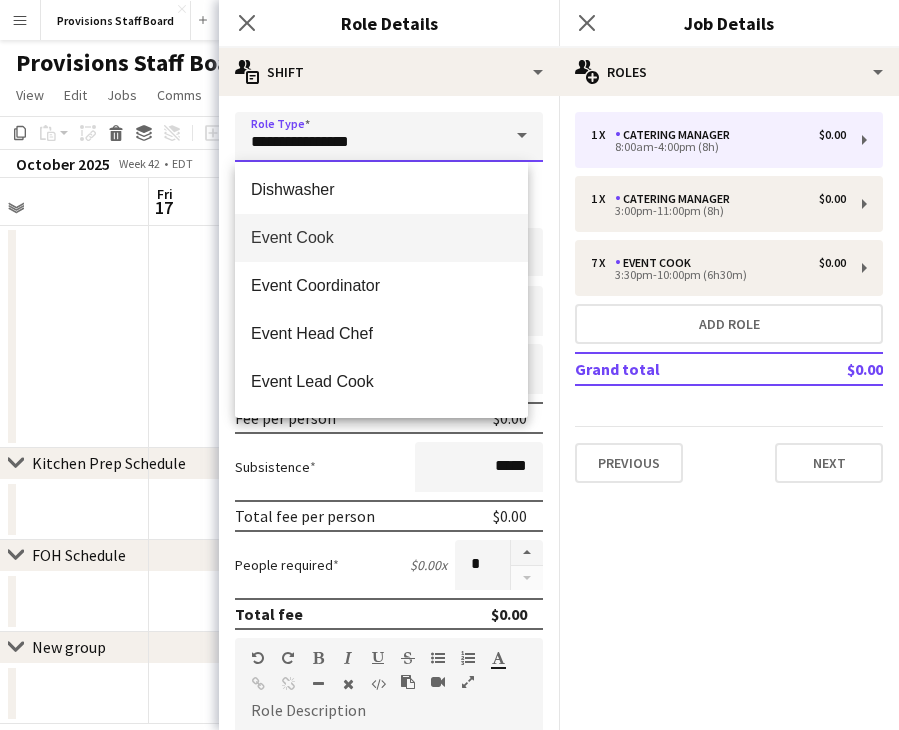 scroll, scrollTop: 200, scrollLeft: 0, axis: vertical 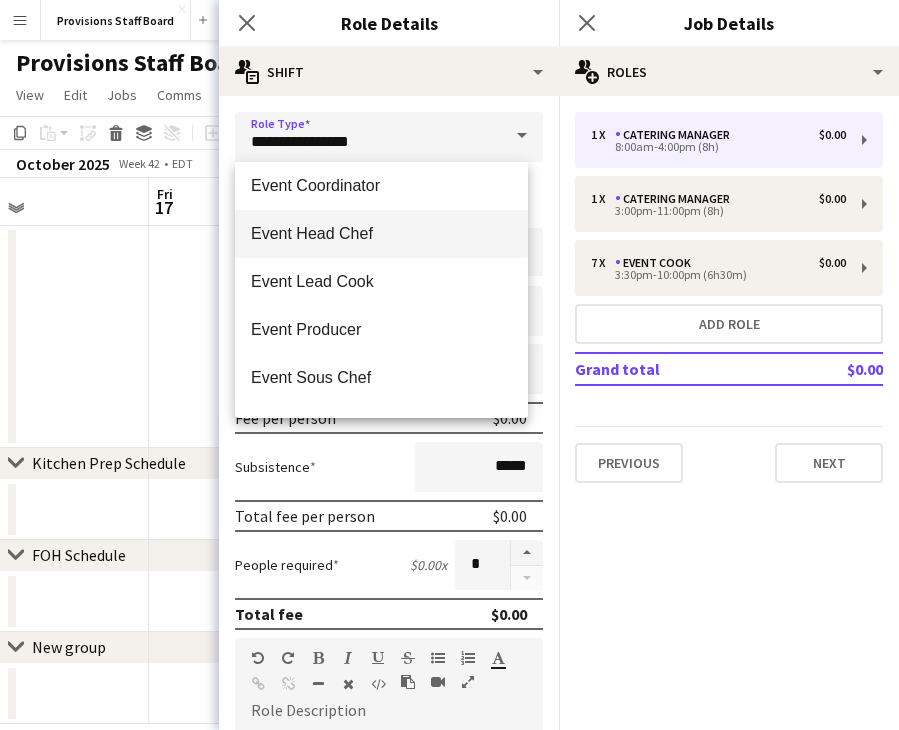 click on "Event Head Chef" at bounding box center (381, 233) 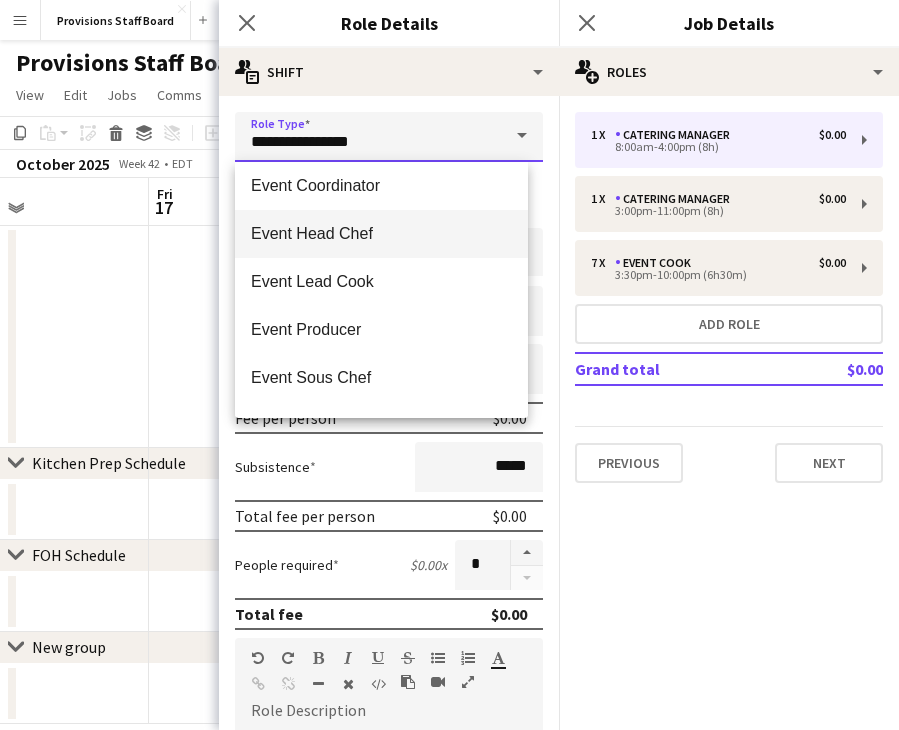type on "**********" 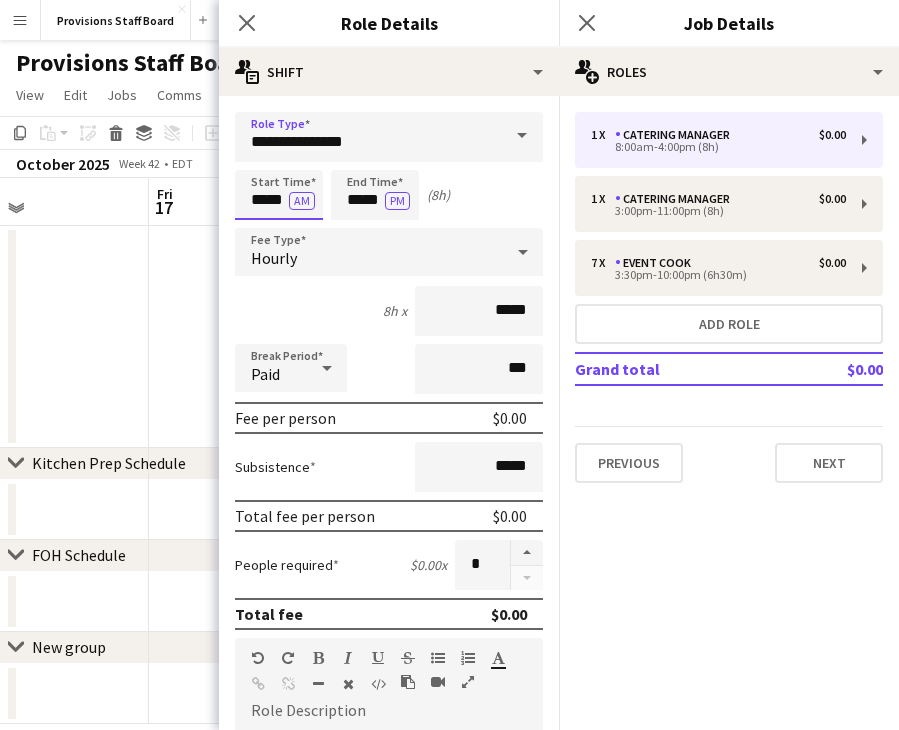 click on "*****" at bounding box center (279, 195) 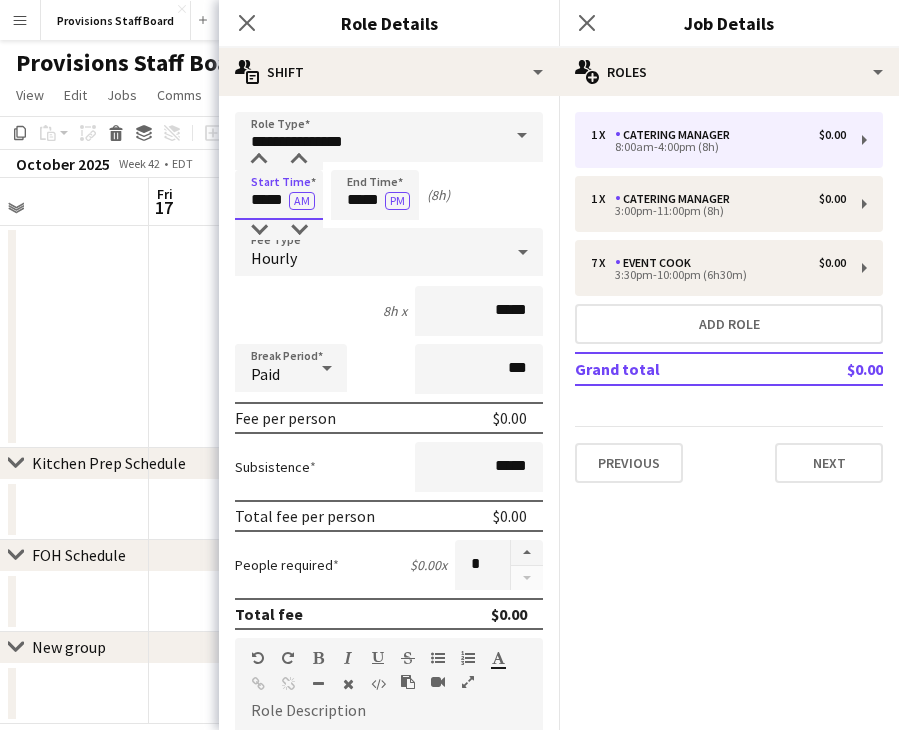 click on "*****" at bounding box center [279, 195] 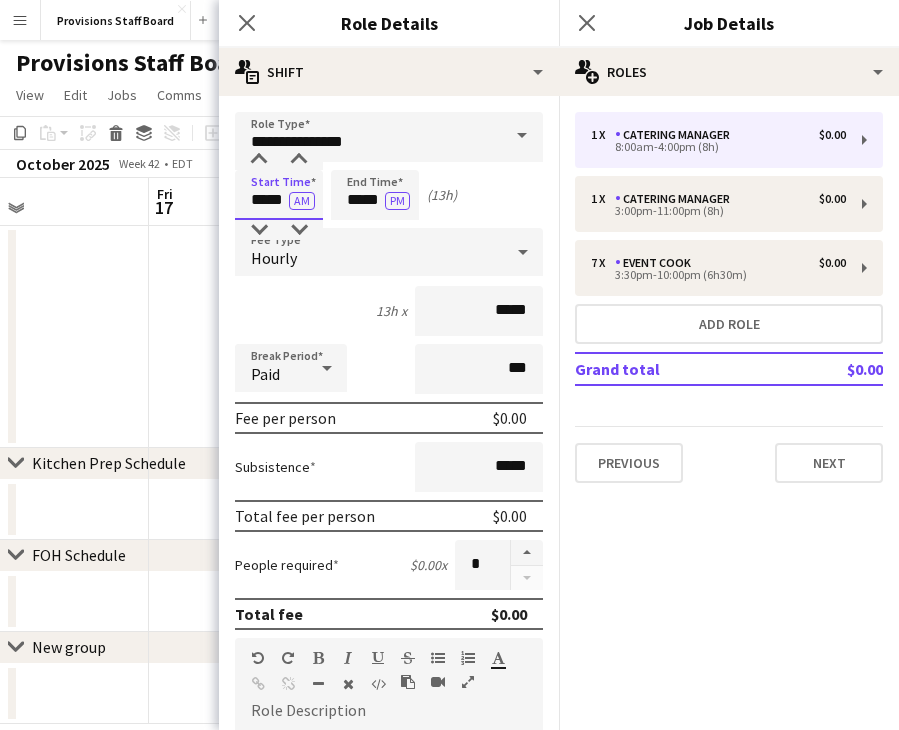 click on "*****" at bounding box center (279, 195) 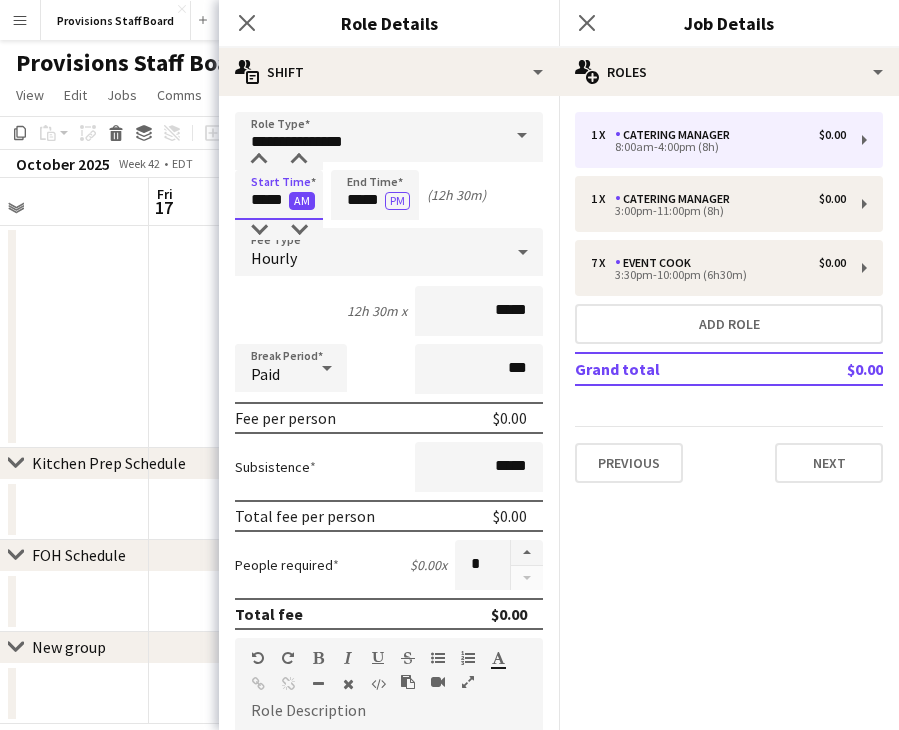 type on "*****" 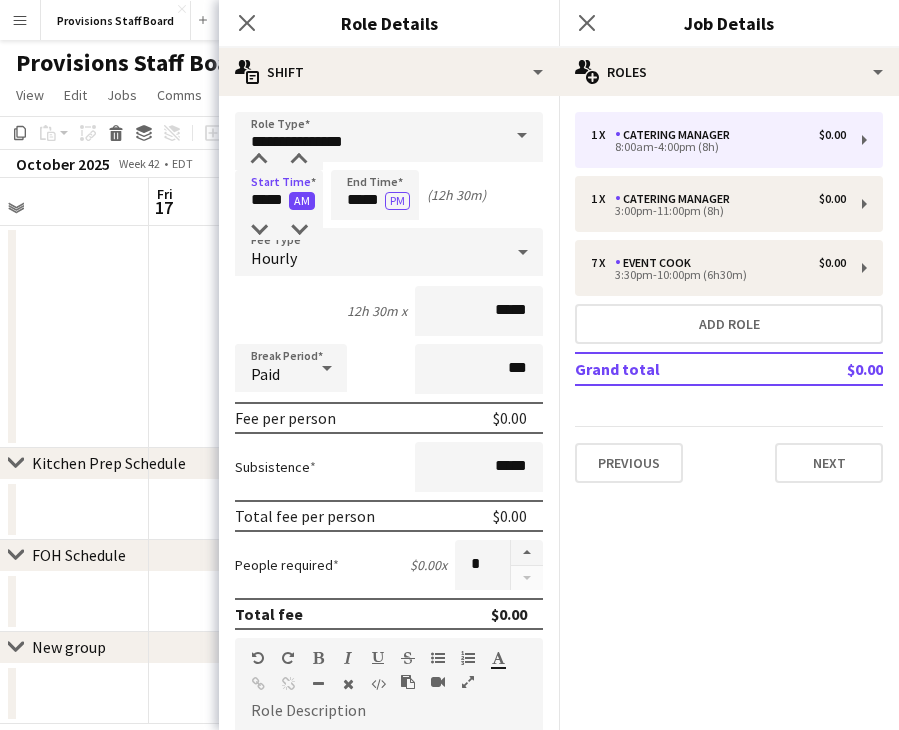 click on "AM" at bounding box center [302, 201] 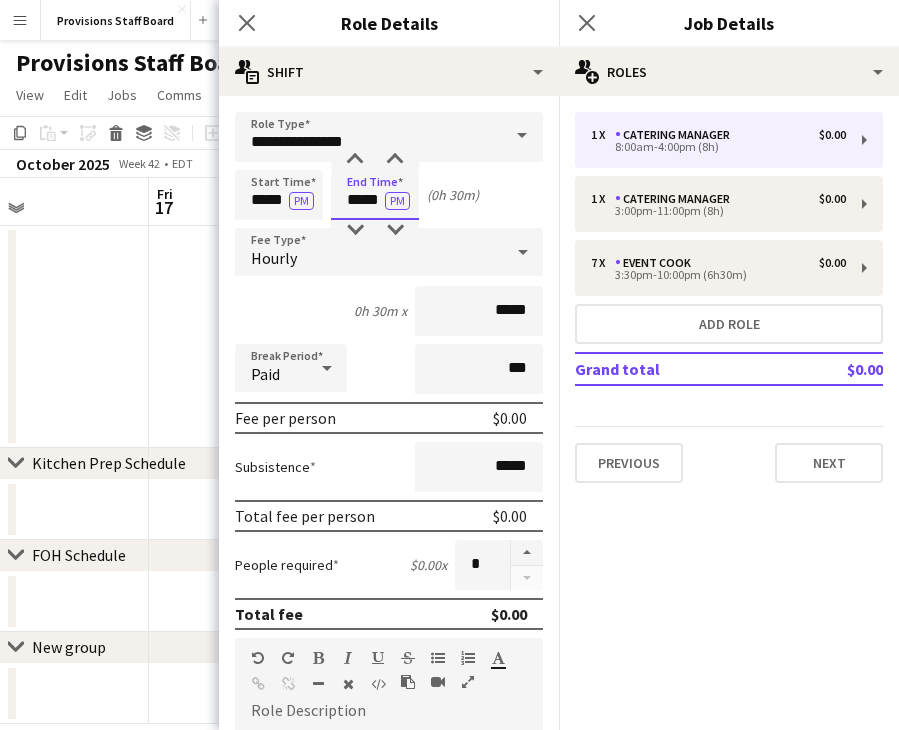 drag, startPoint x: 362, startPoint y: 204, endPoint x: 346, endPoint y: 205, distance: 16.03122 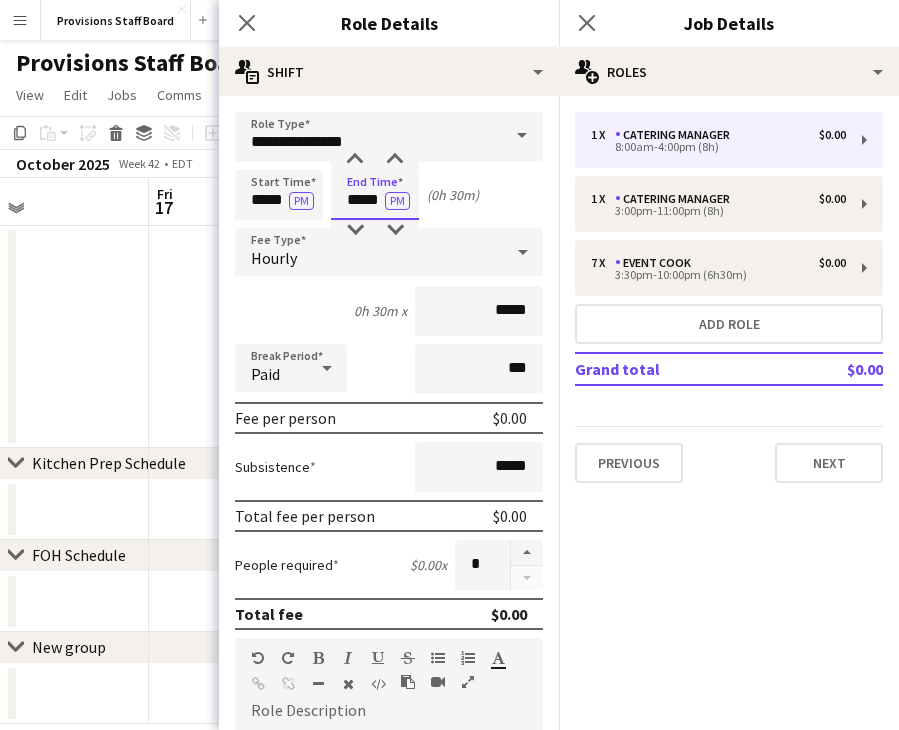 click on "*****" at bounding box center [375, 195] 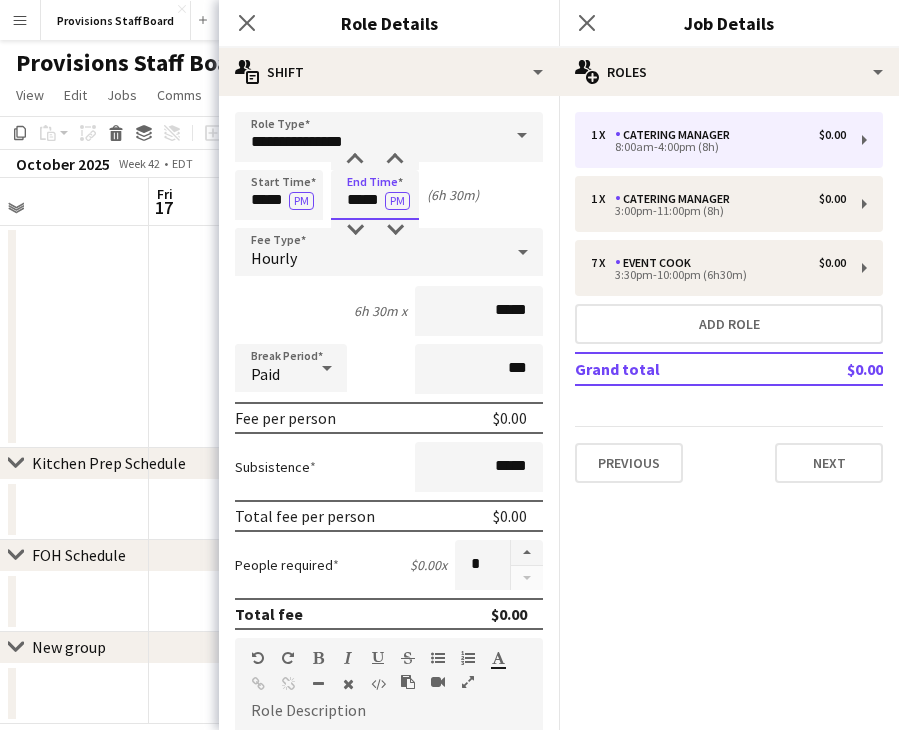 type on "*****" 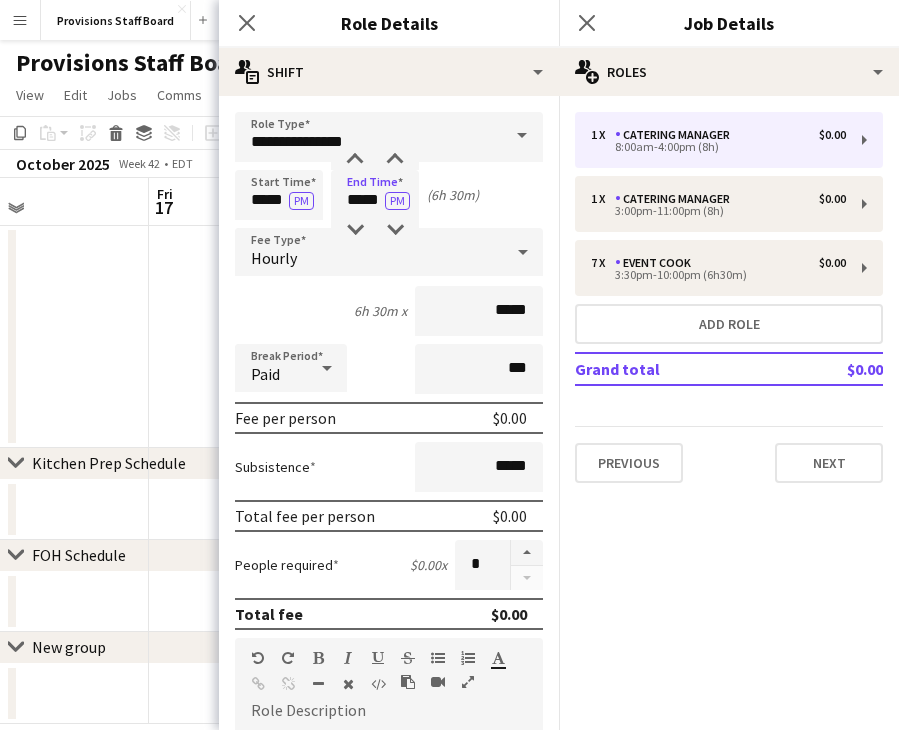 click on "Start Time  *****  PM
End Time  *****  PM
(6h 30m)" at bounding box center [389, 195] 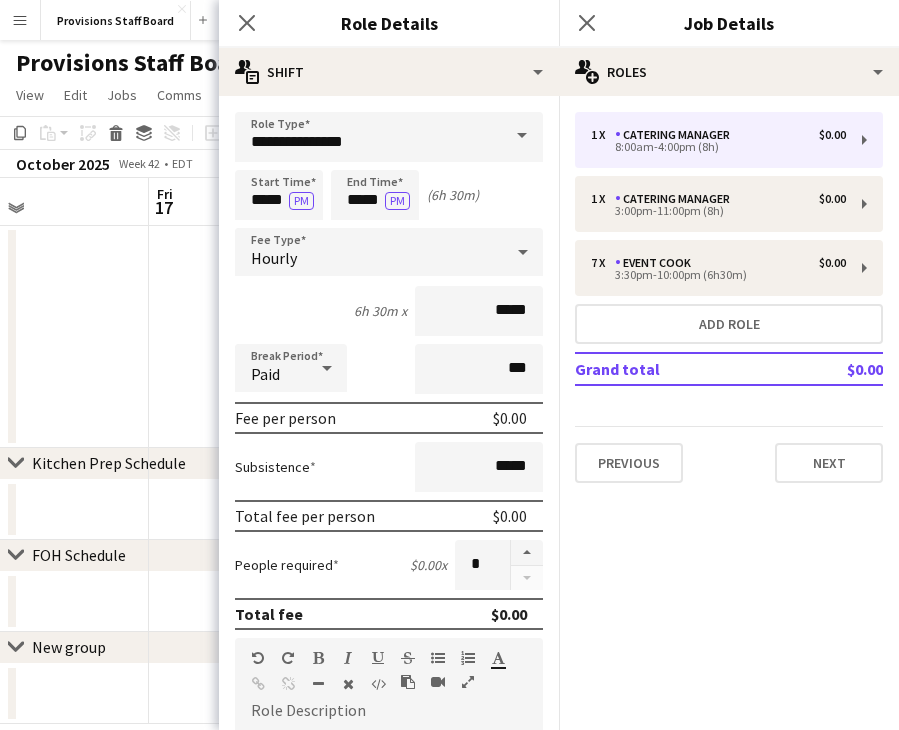 click on "pencil3
General details 1 x Catering Manager $0.00 8:00am-4:00pm (8h) 1 x Catering Manager $0.00 3:00pm-11:00pm (8h) 7 x Event Cook $0.00 3:30pm-10:00pm (6h30m) Add role Grand total $0.00 Previous Next" 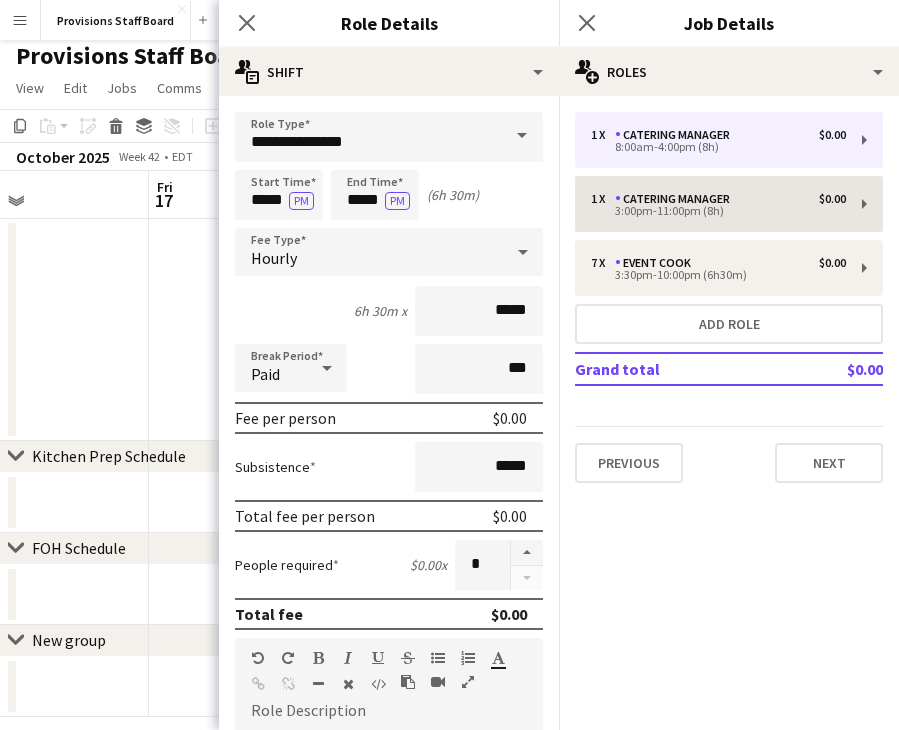 scroll, scrollTop: 0, scrollLeft: 0, axis: both 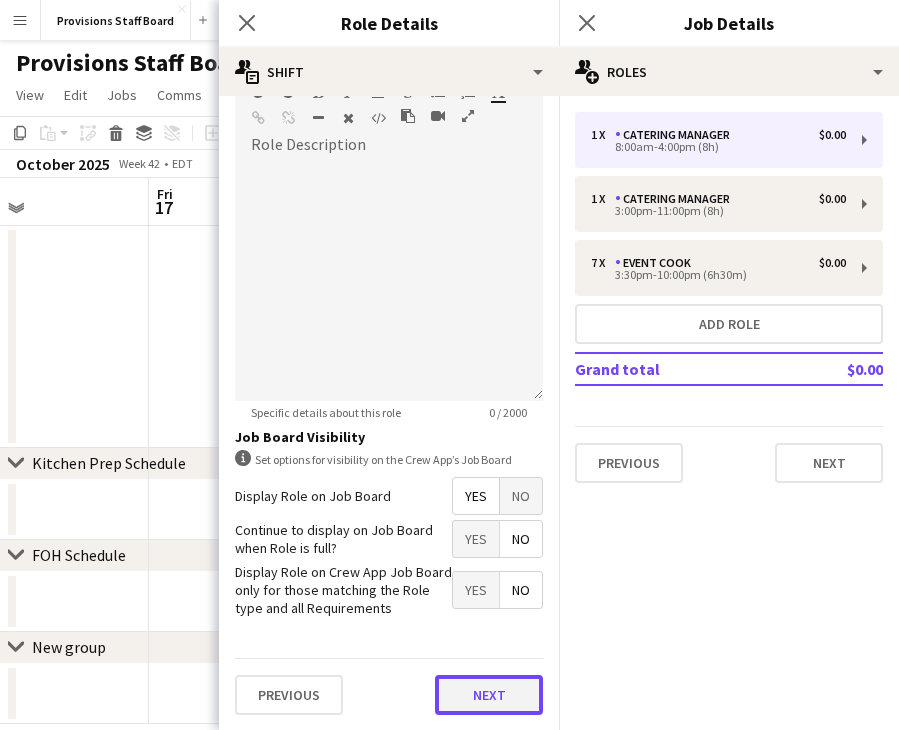 click on "Next" at bounding box center (489, 695) 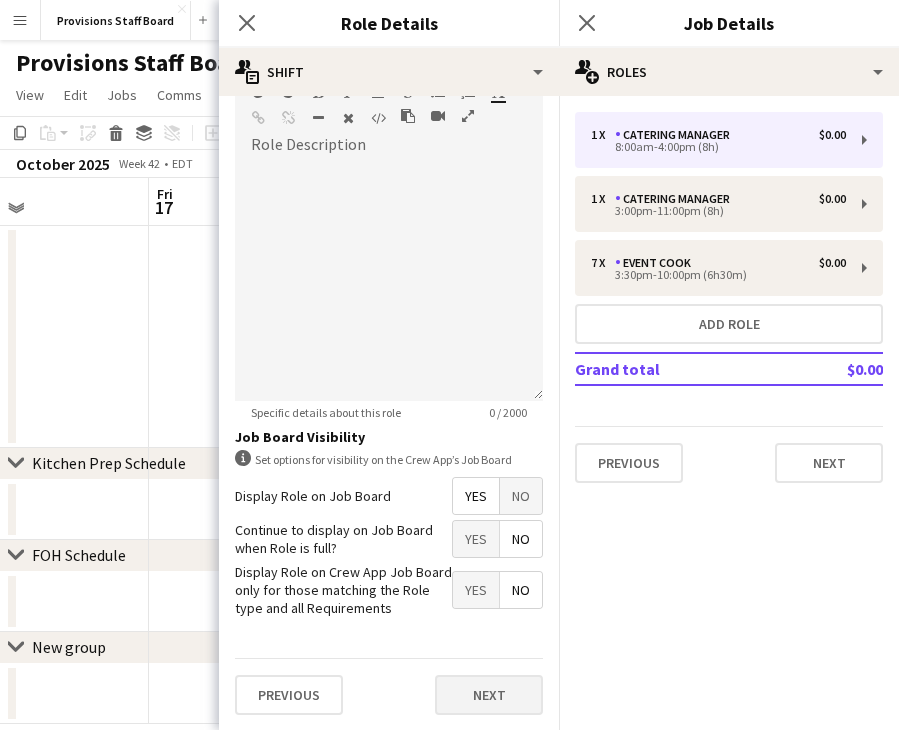scroll, scrollTop: 0, scrollLeft: 0, axis: both 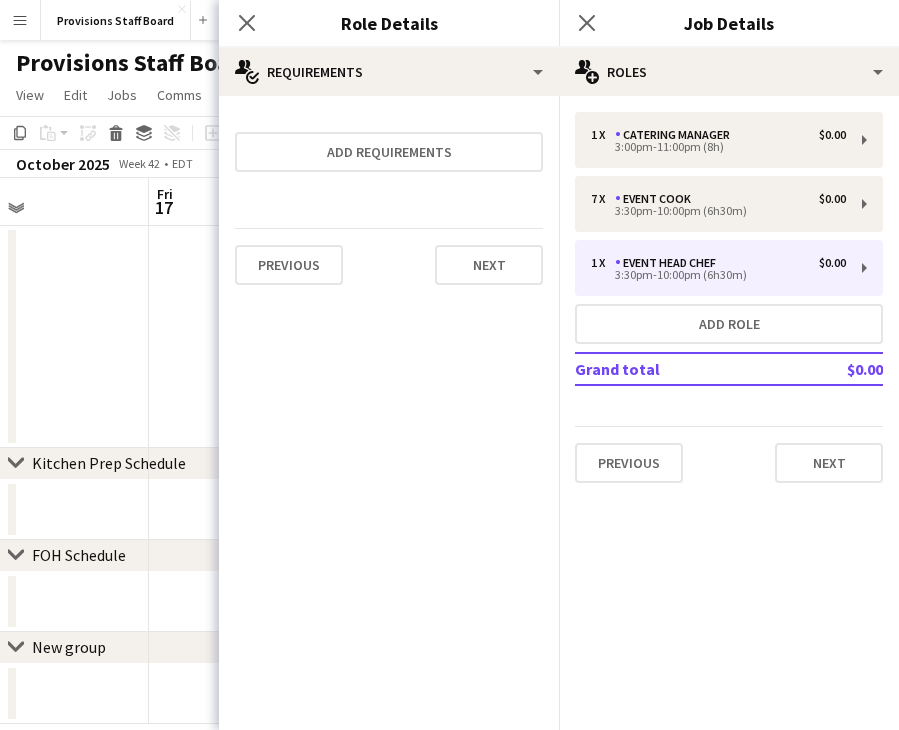 click on "Previous   Next" at bounding box center [389, 264] 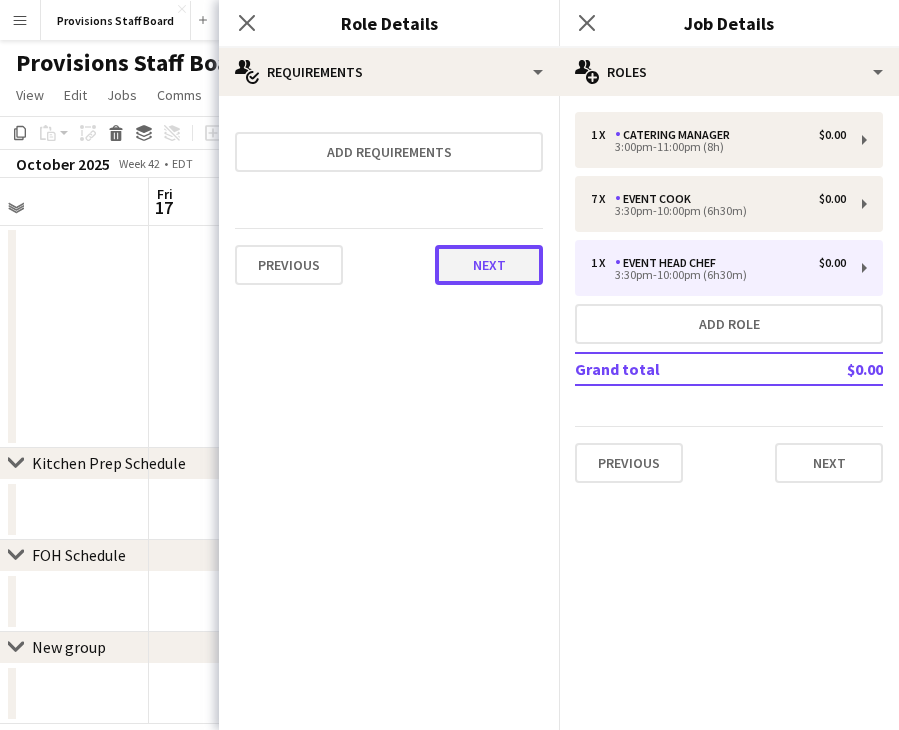 click on "Next" at bounding box center (489, 265) 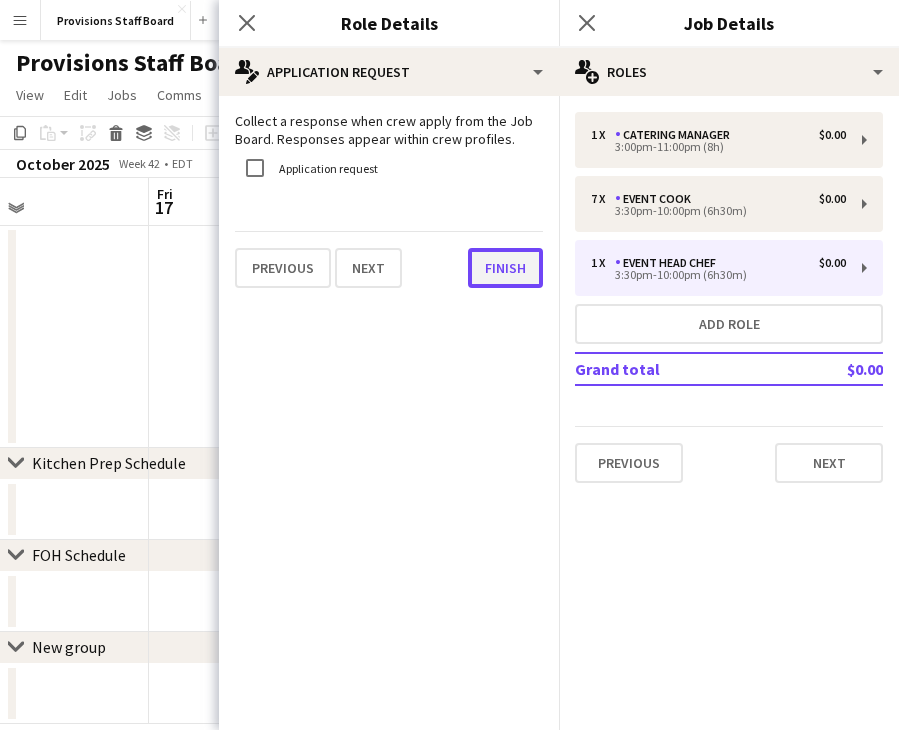 click on "Finish" at bounding box center [505, 268] 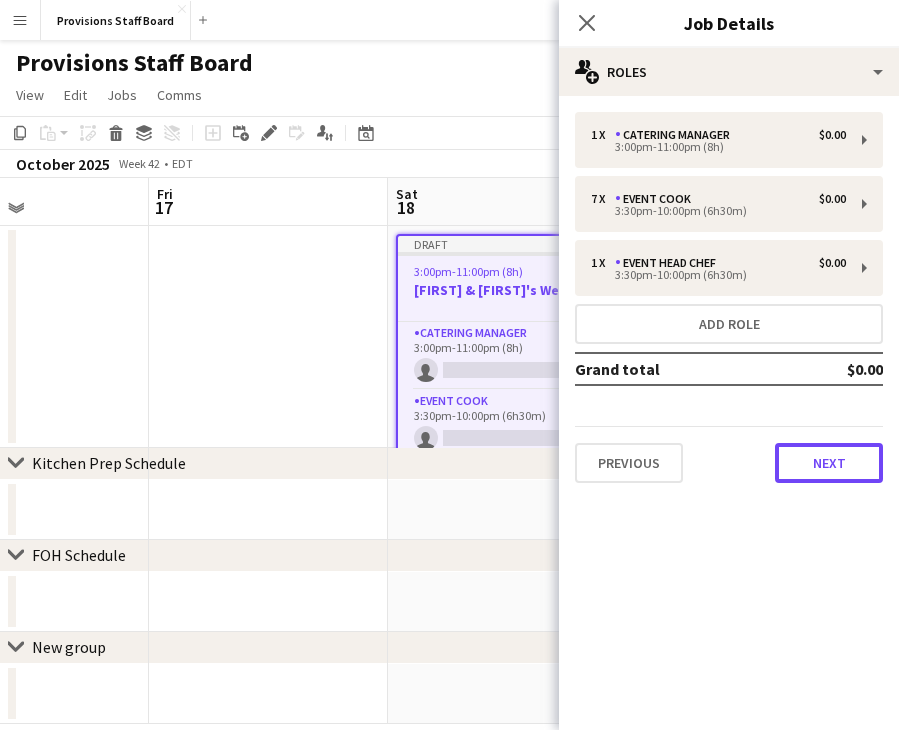 click on "Next" at bounding box center [829, 463] 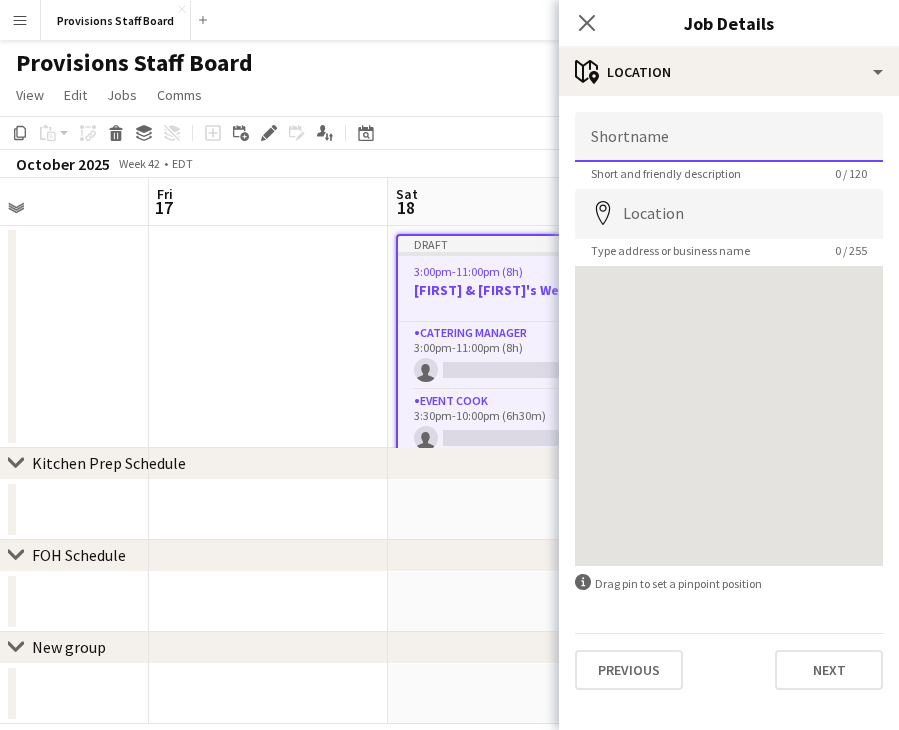 drag, startPoint x: 811, startPoint y: 130, endPoint x: 804, endPoint y: 138, distance: 10.630146 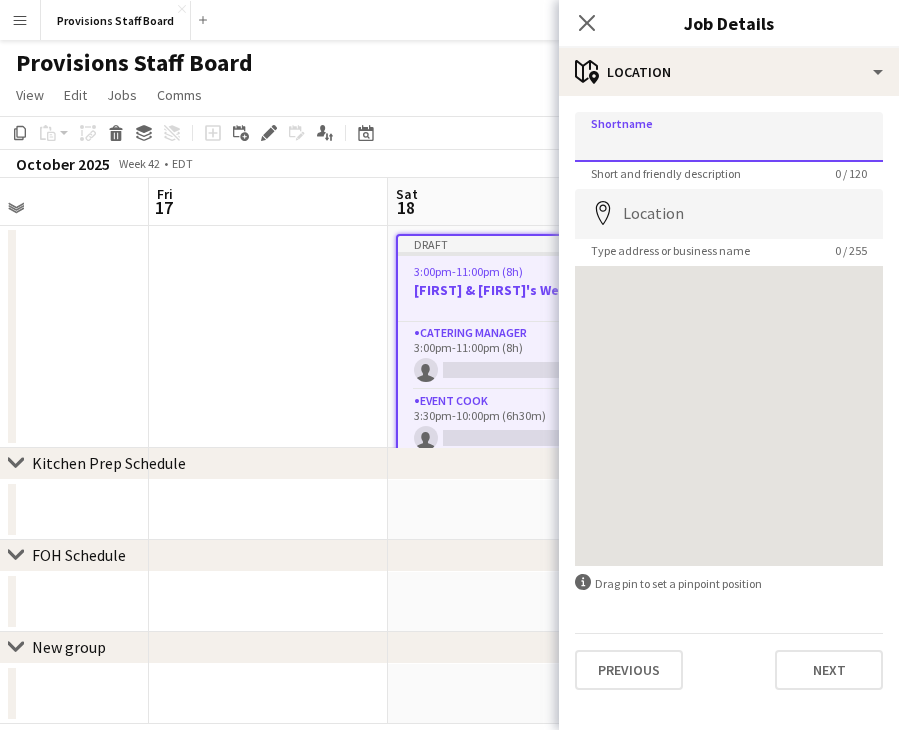 paste on "**********" 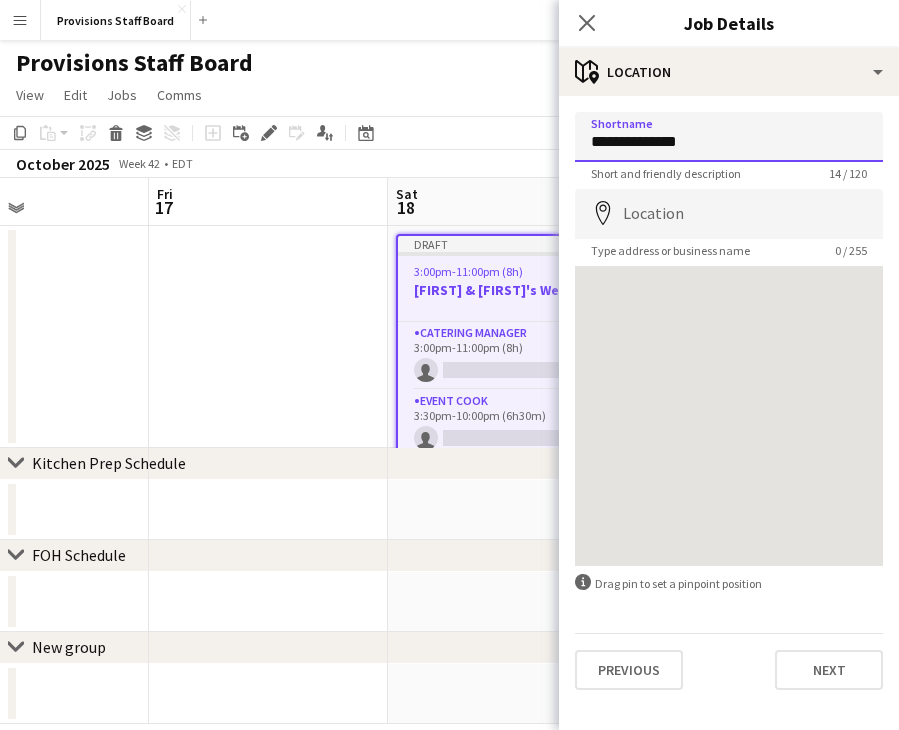 type on "**********" 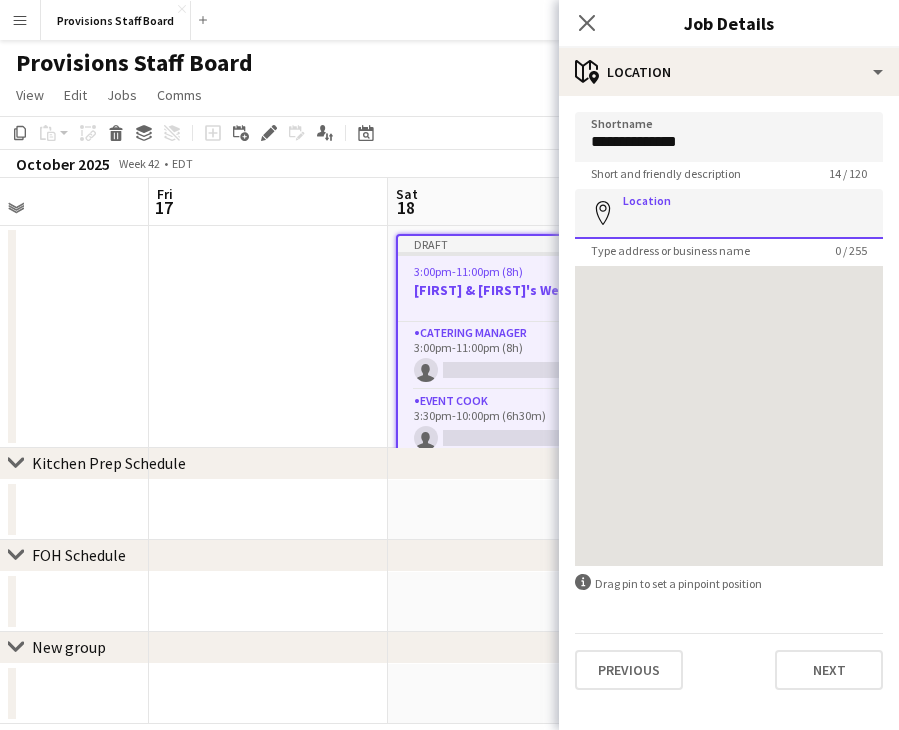 click on "Location" at bounding box center [729, 214] 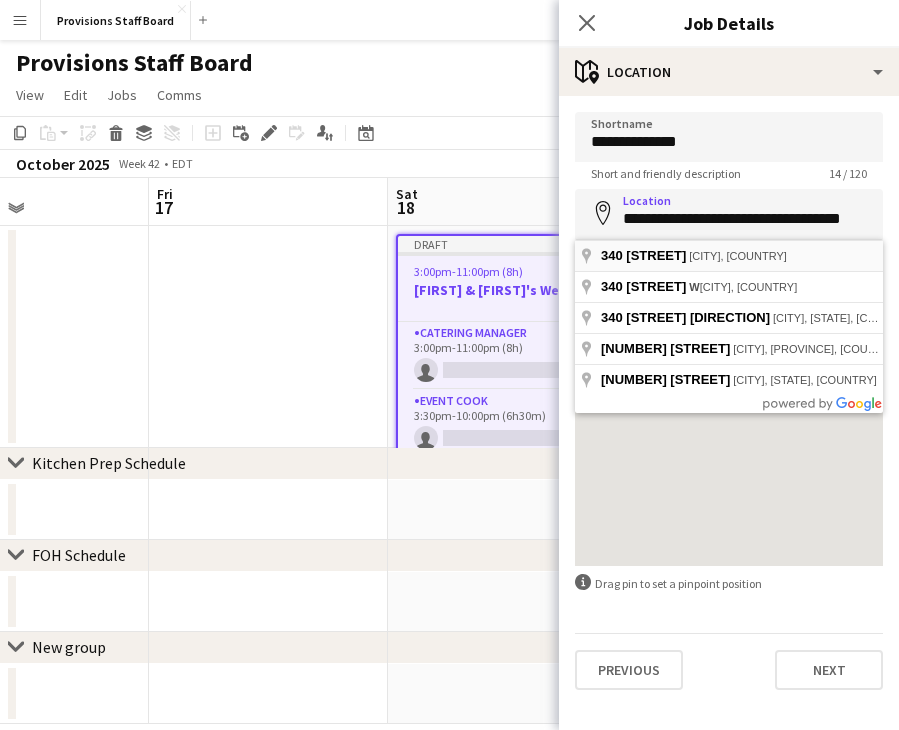 type on "**********" 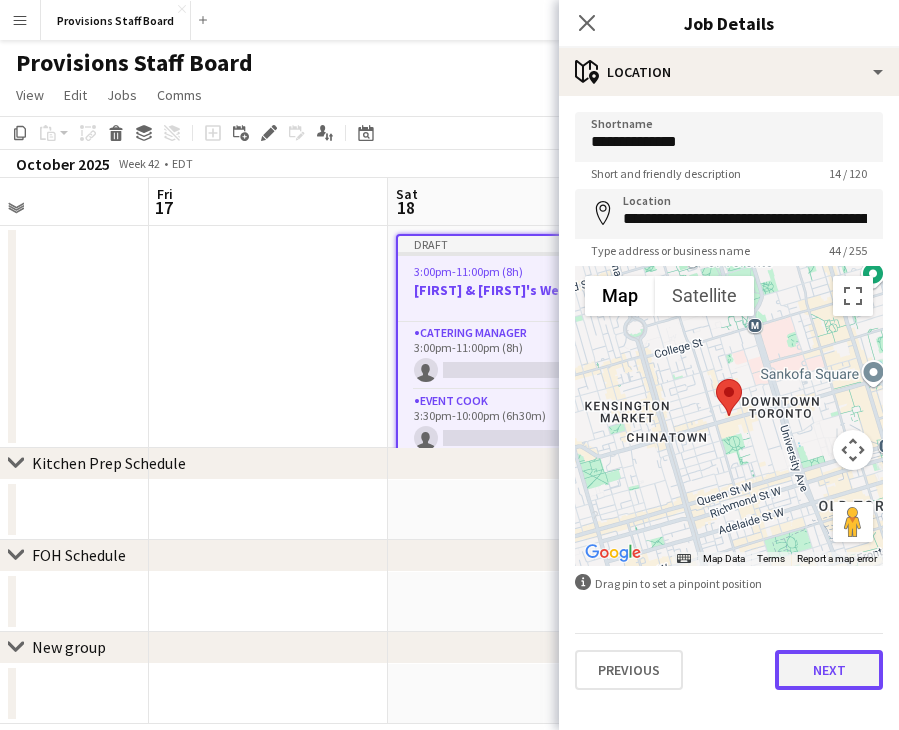 click on "Next" at bounding box center [829, 670] 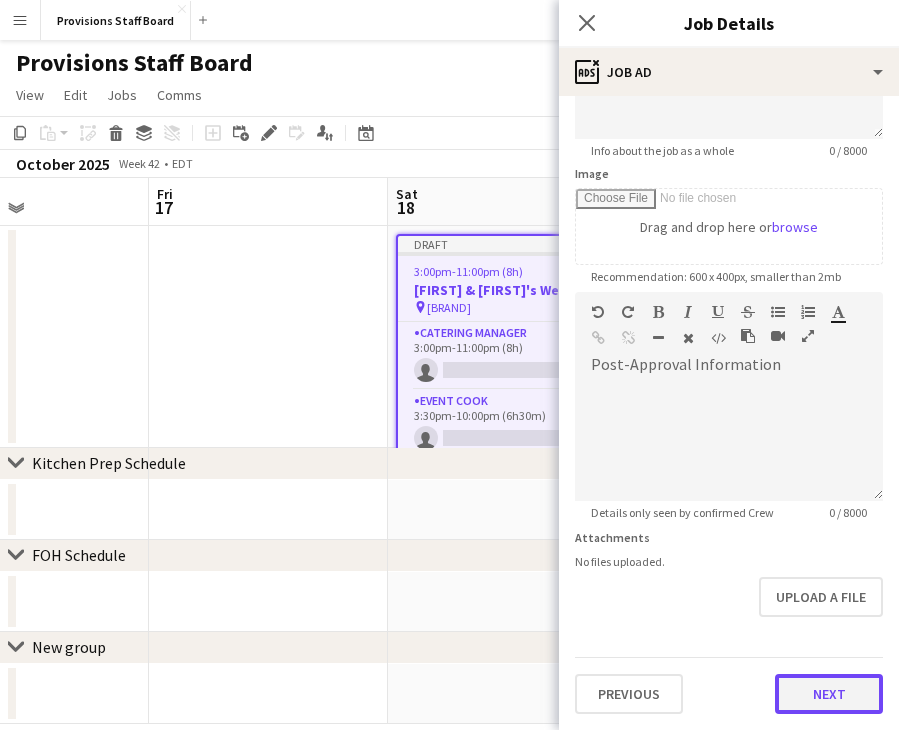click on "**********" at bounding box center (729, 283) 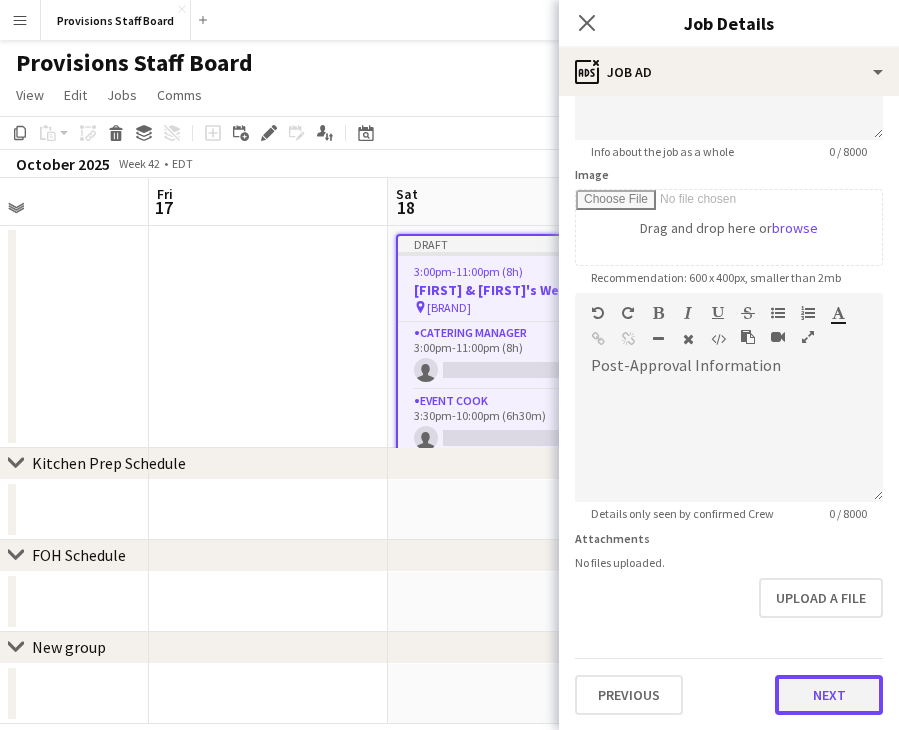 click on "Next" at bounding box center [829, 695] 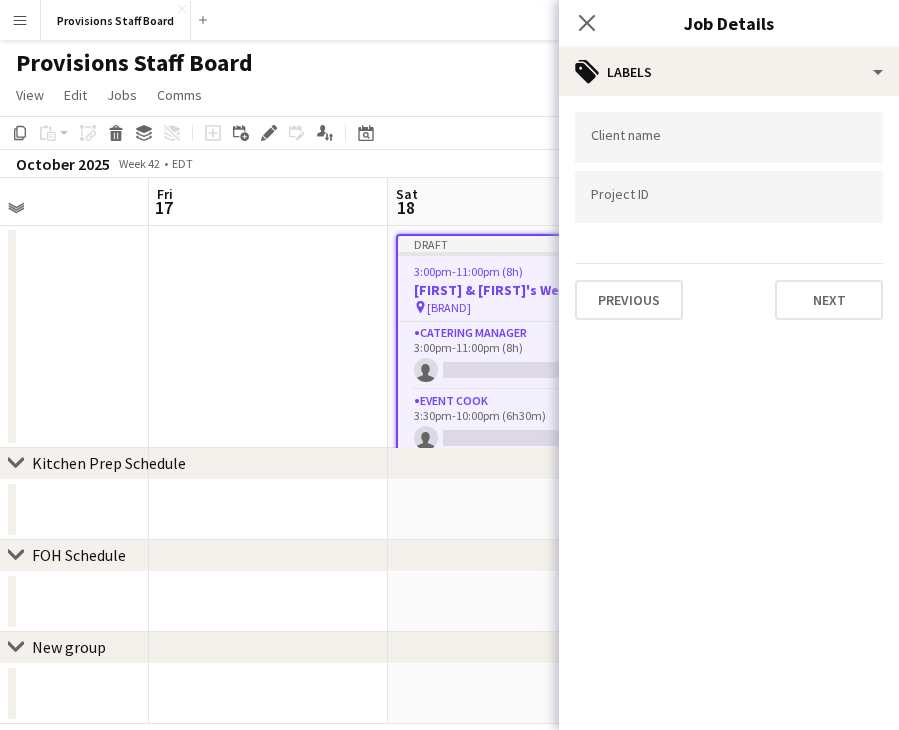 scroll, scrollTop: 0, scrollLeft: 0, axis: both 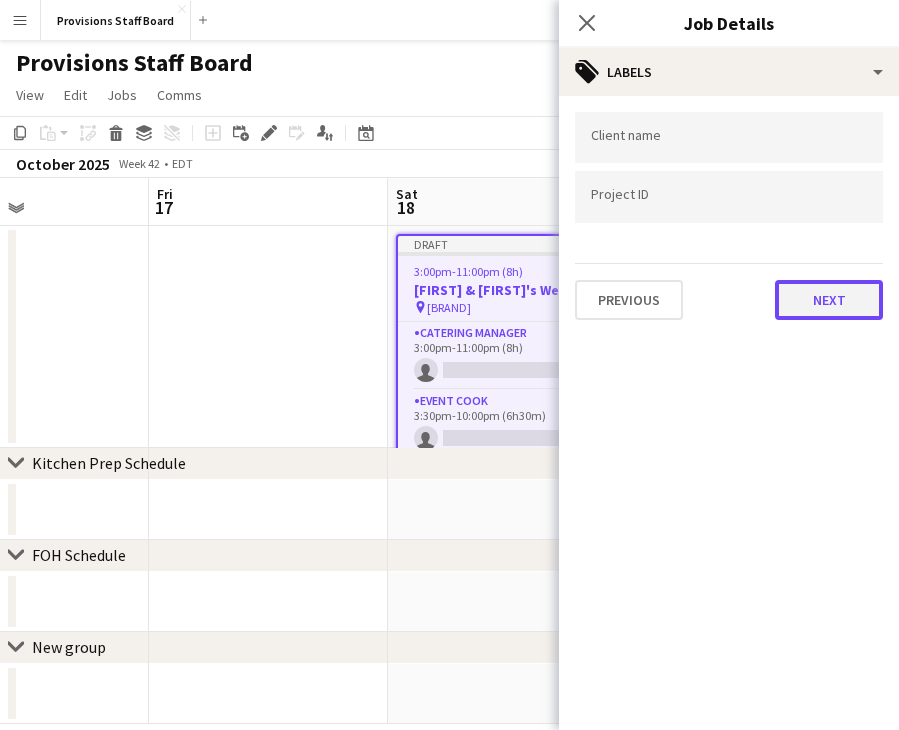 click on "Next" at bounding box center (829, 300) 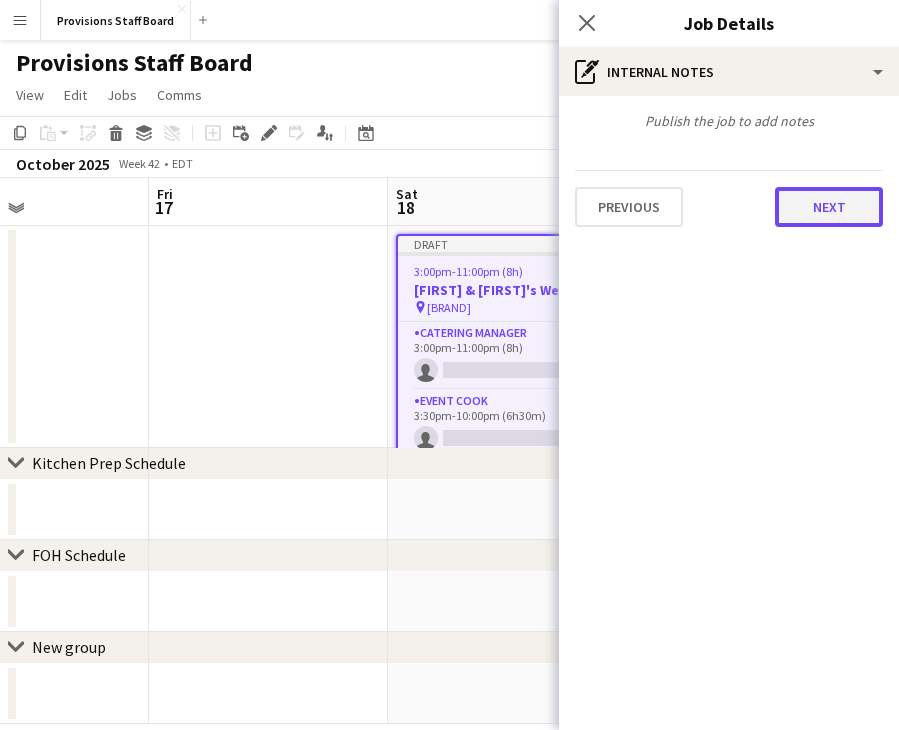 click on "Next" at bounding box center [829, 207] 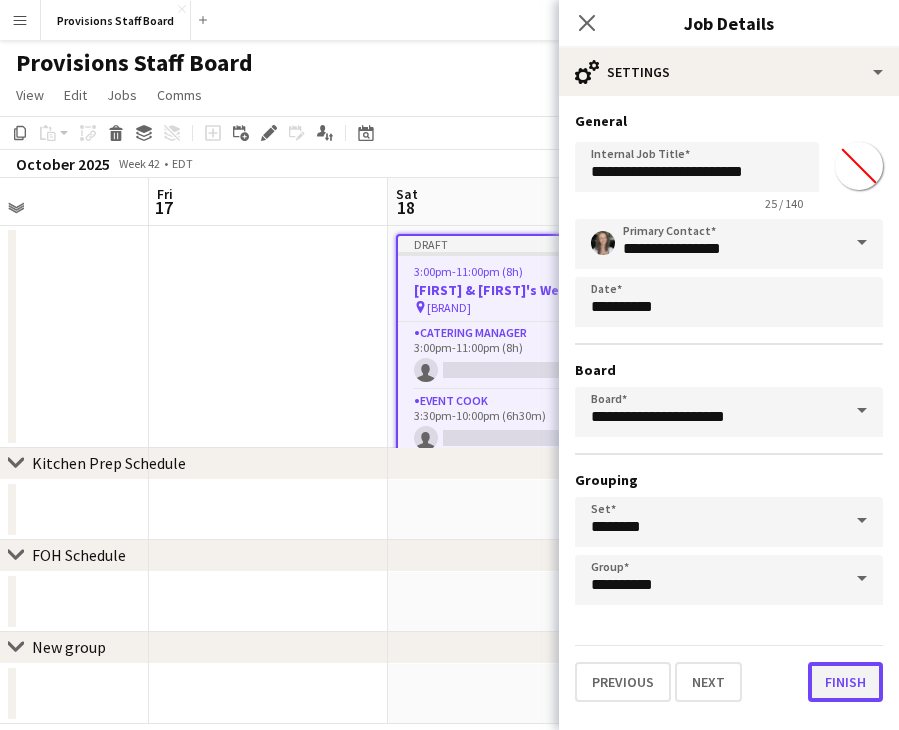 click on "Finish" at bounding box center [845, 682] 